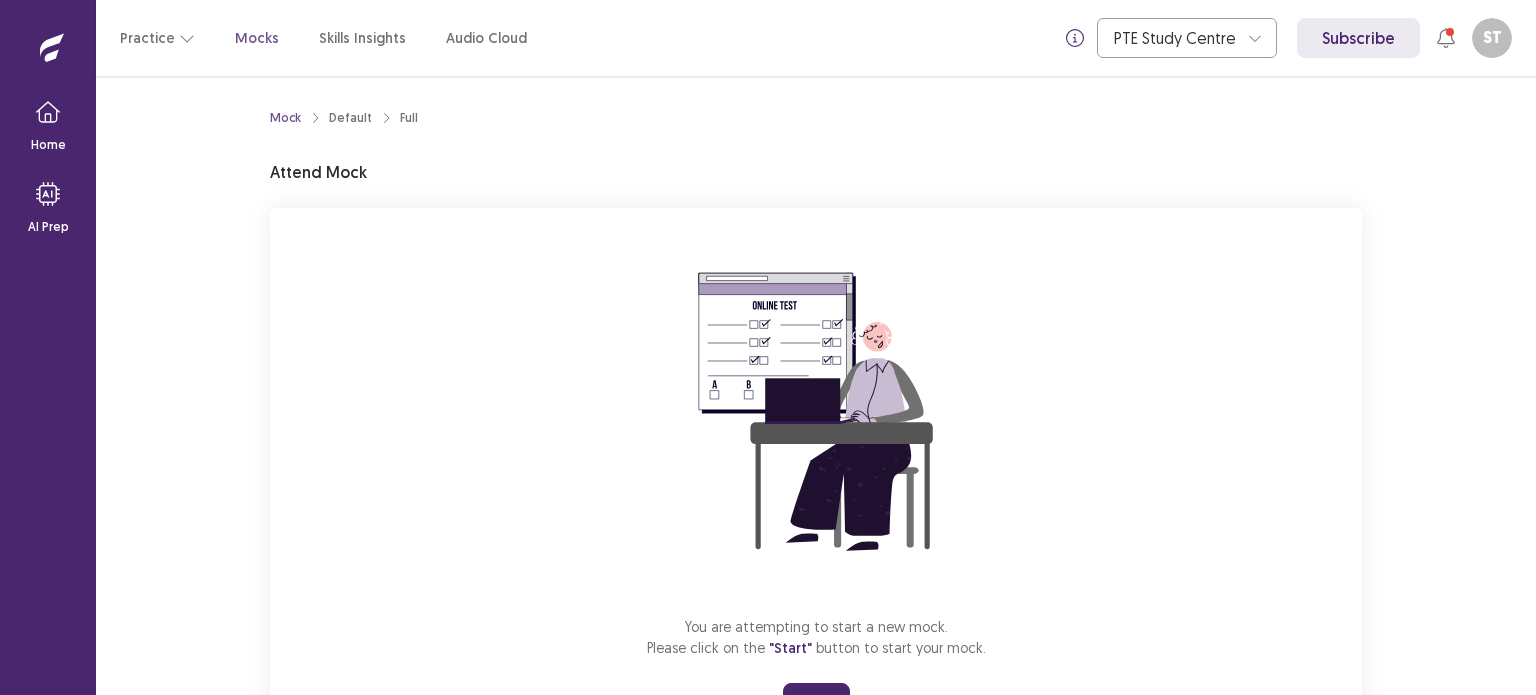 scroll, scrollTop: 0, scrollLeft: 0, axis: both 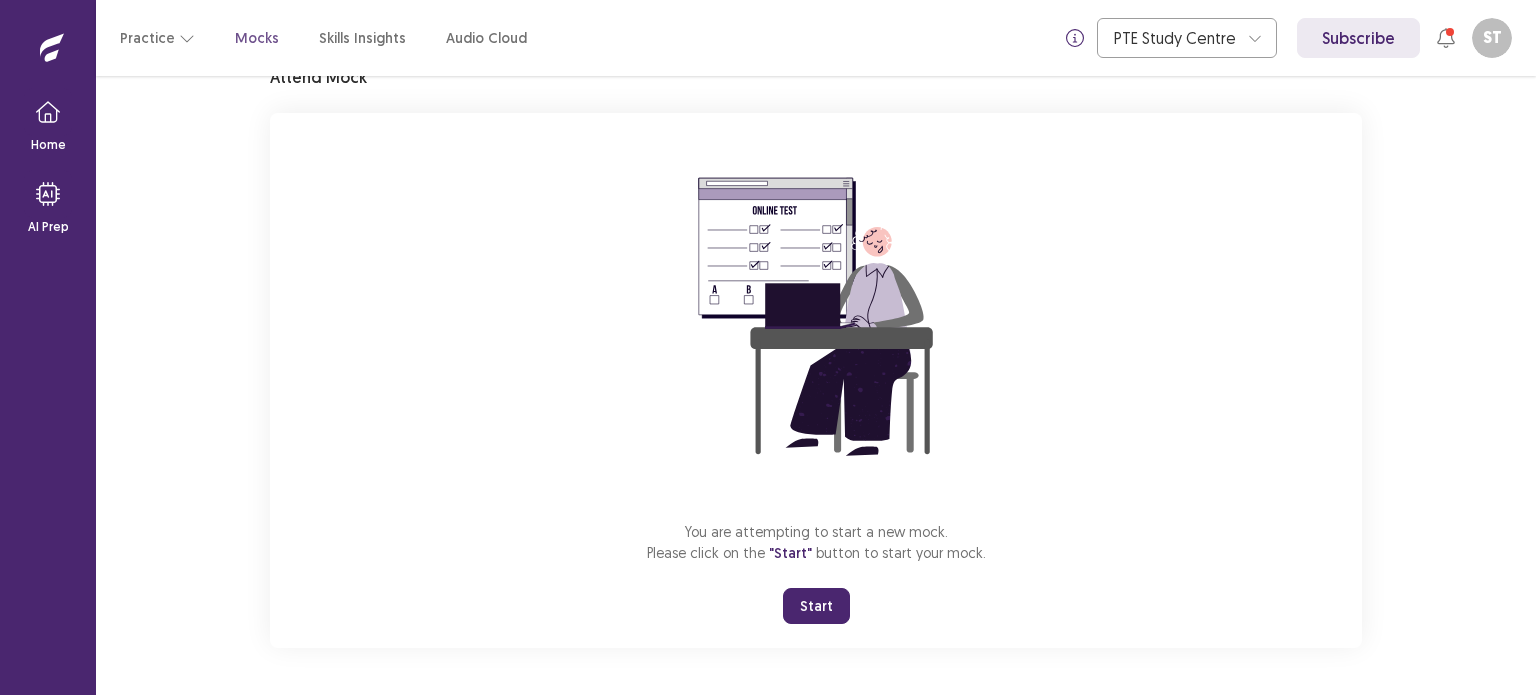 click on "Start" at bounding box center (816, 606) 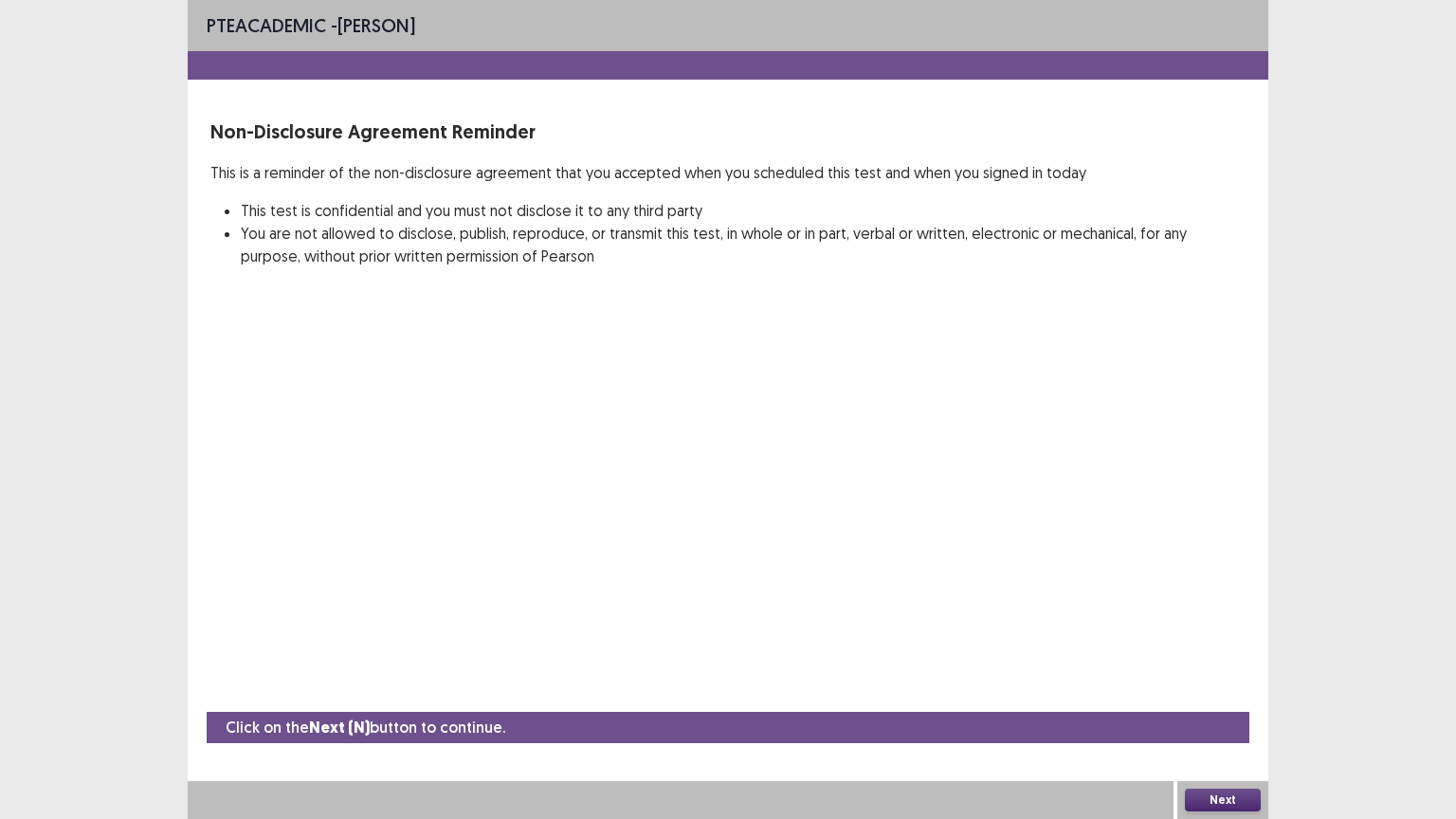 click on "Next" at bounding box center (1223, 800) 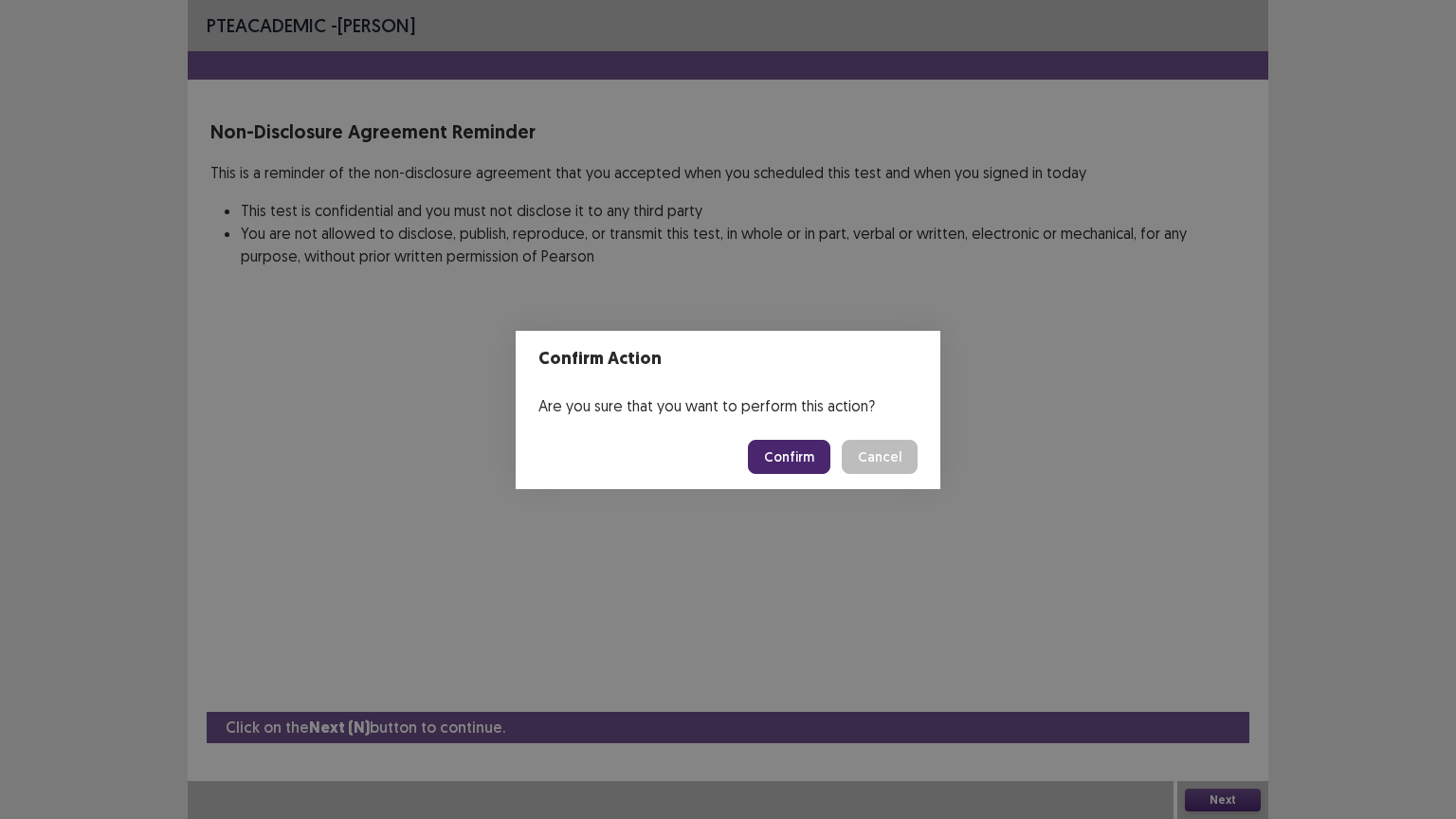 click on "Confirm" at bounding box center [789, 457] 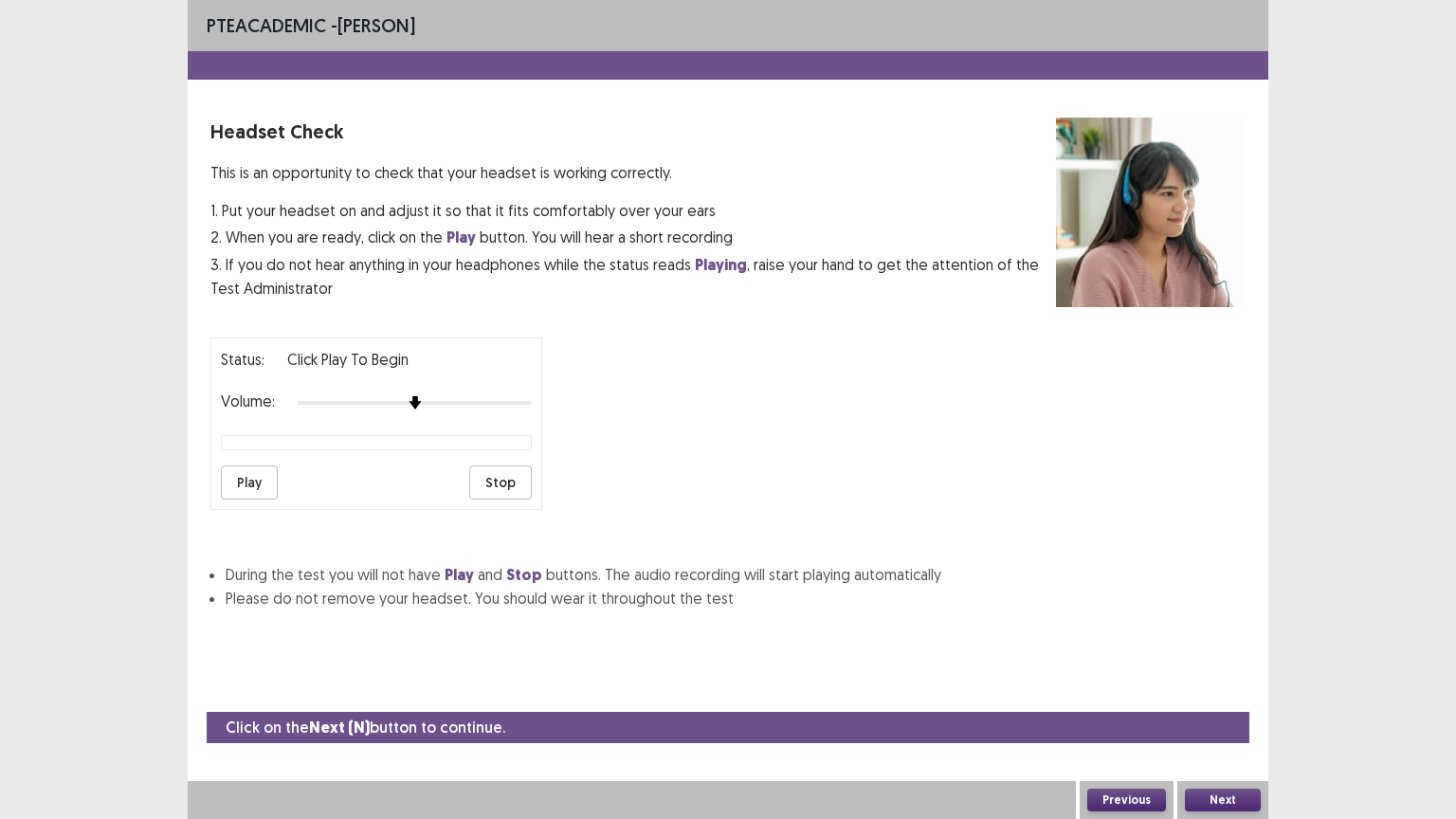 click on "Next" at bounding box center [1223, 800] 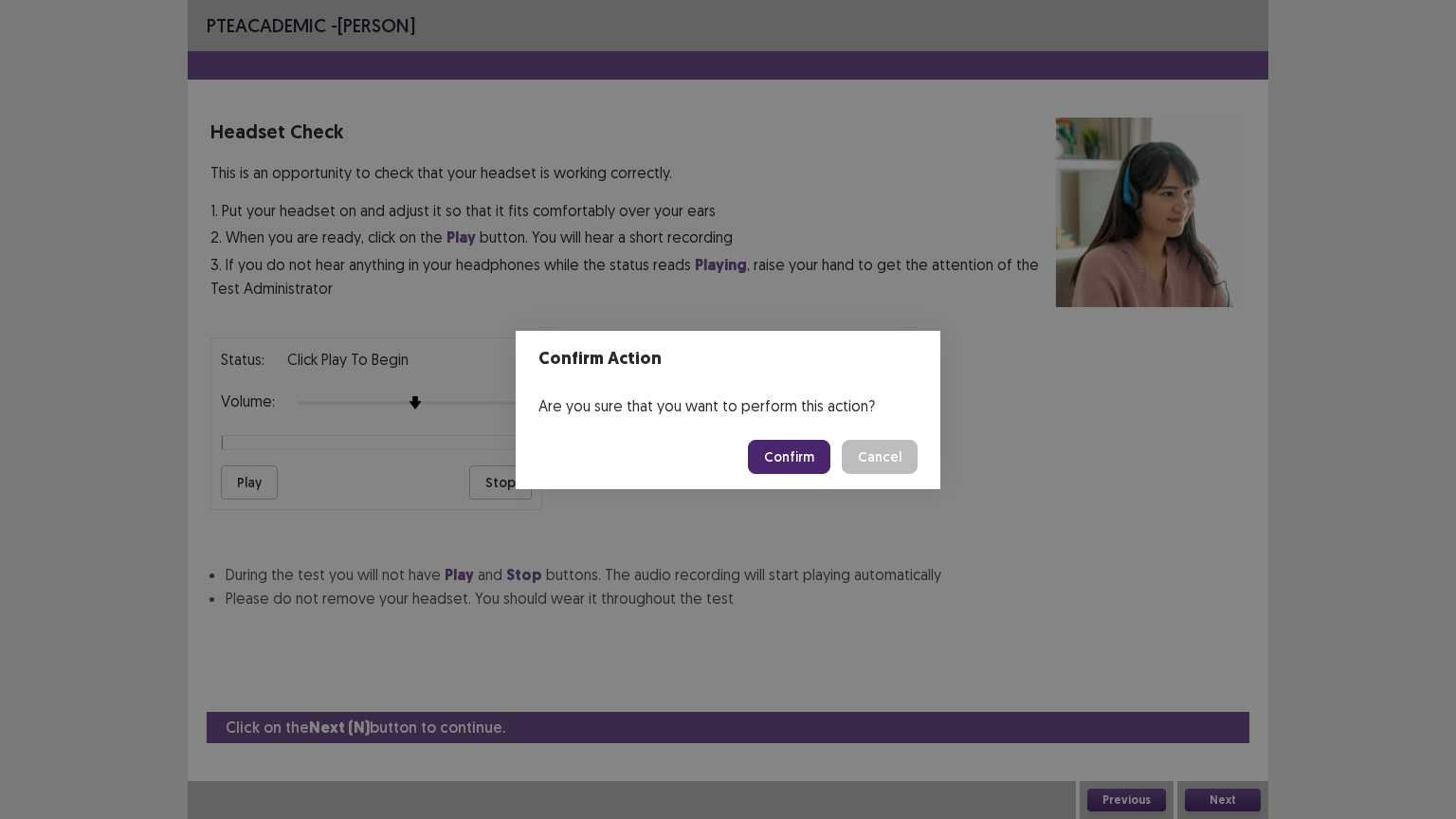 click on "Confirm" at bounding box center [789, 457] 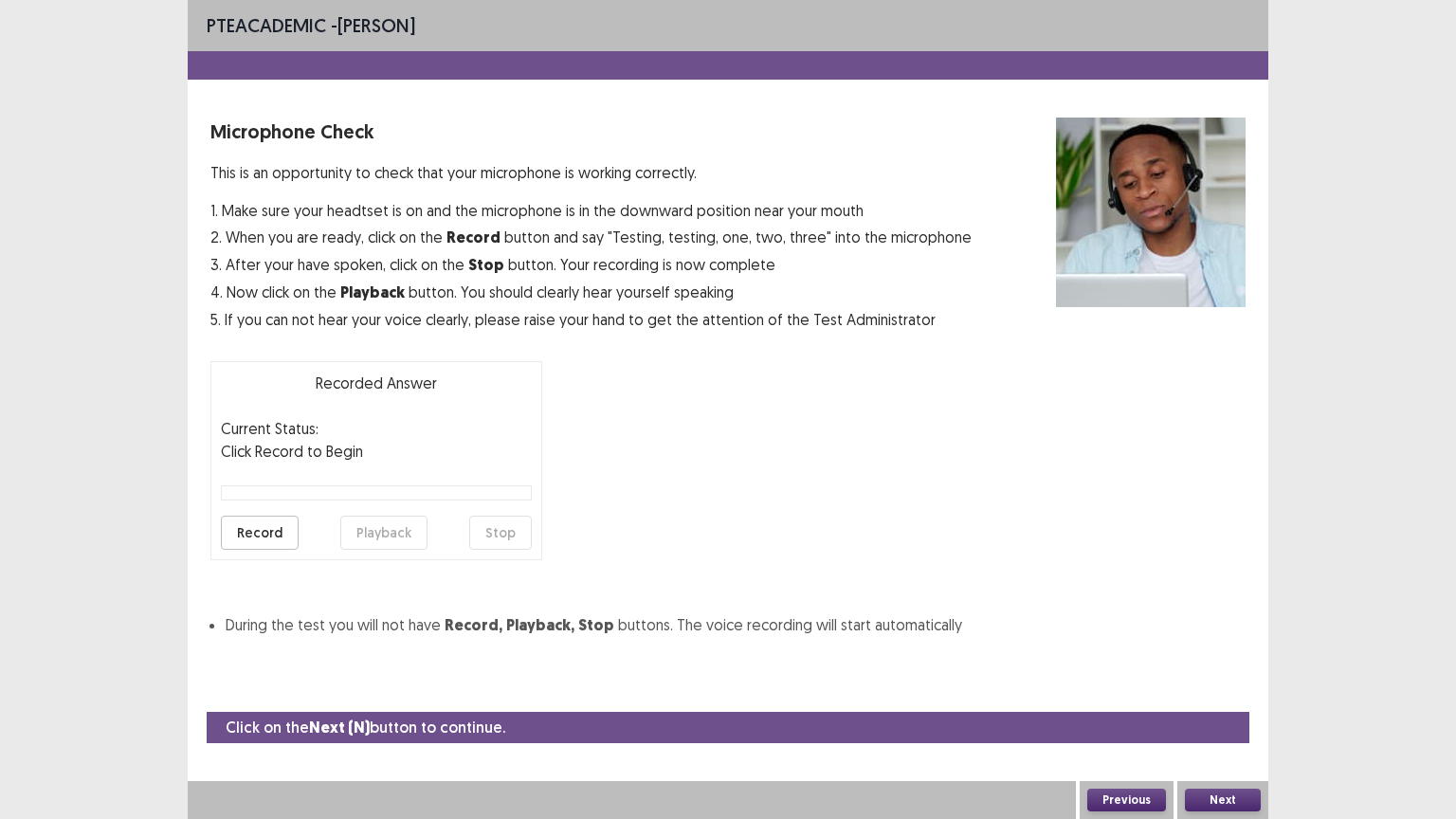 click on "Next" at bounding box center [1223, 800] 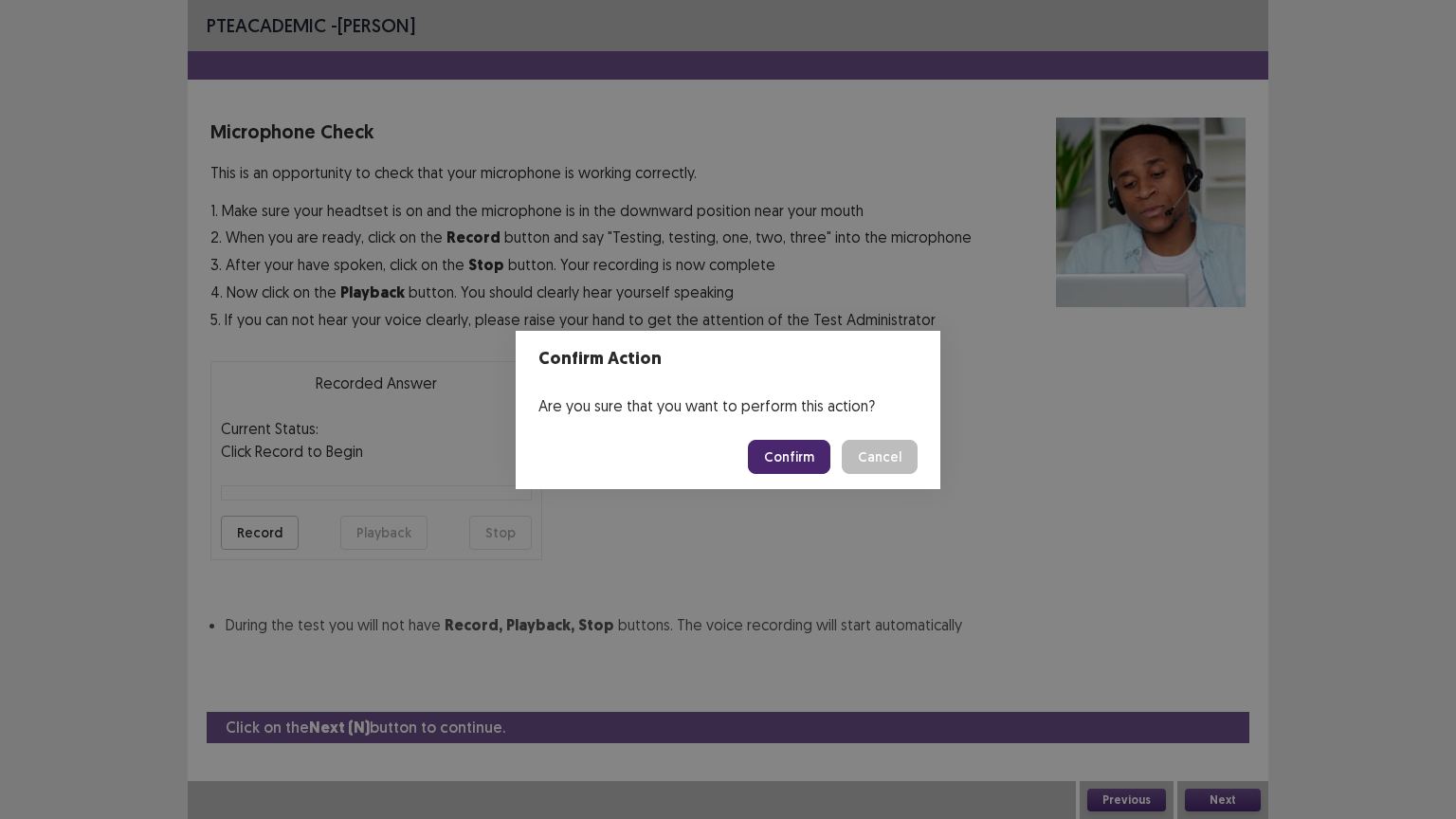 click on "Confirm" at bounding box center [789, 457] 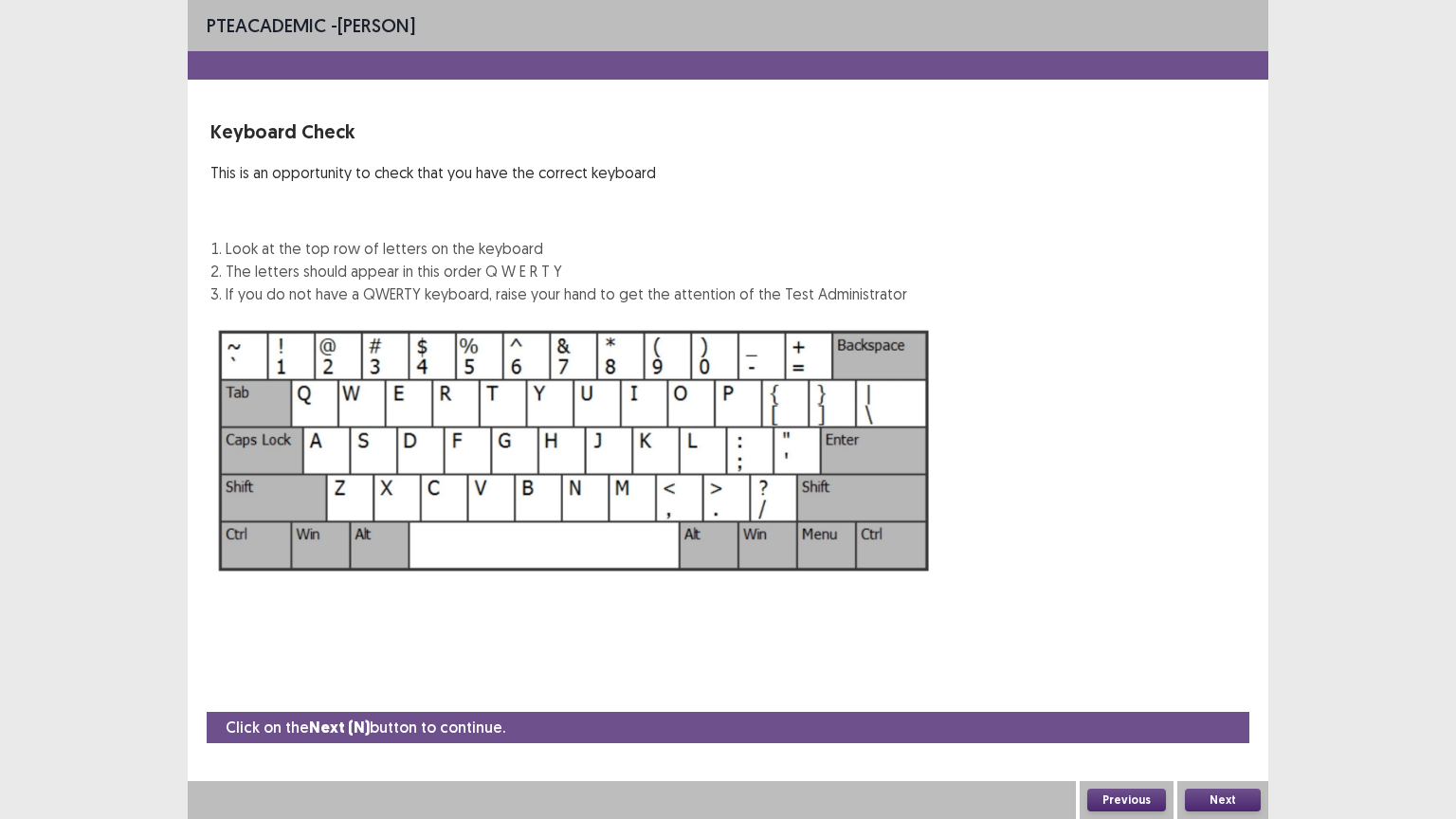 click on "Next" at bounding box center [1223, 800] 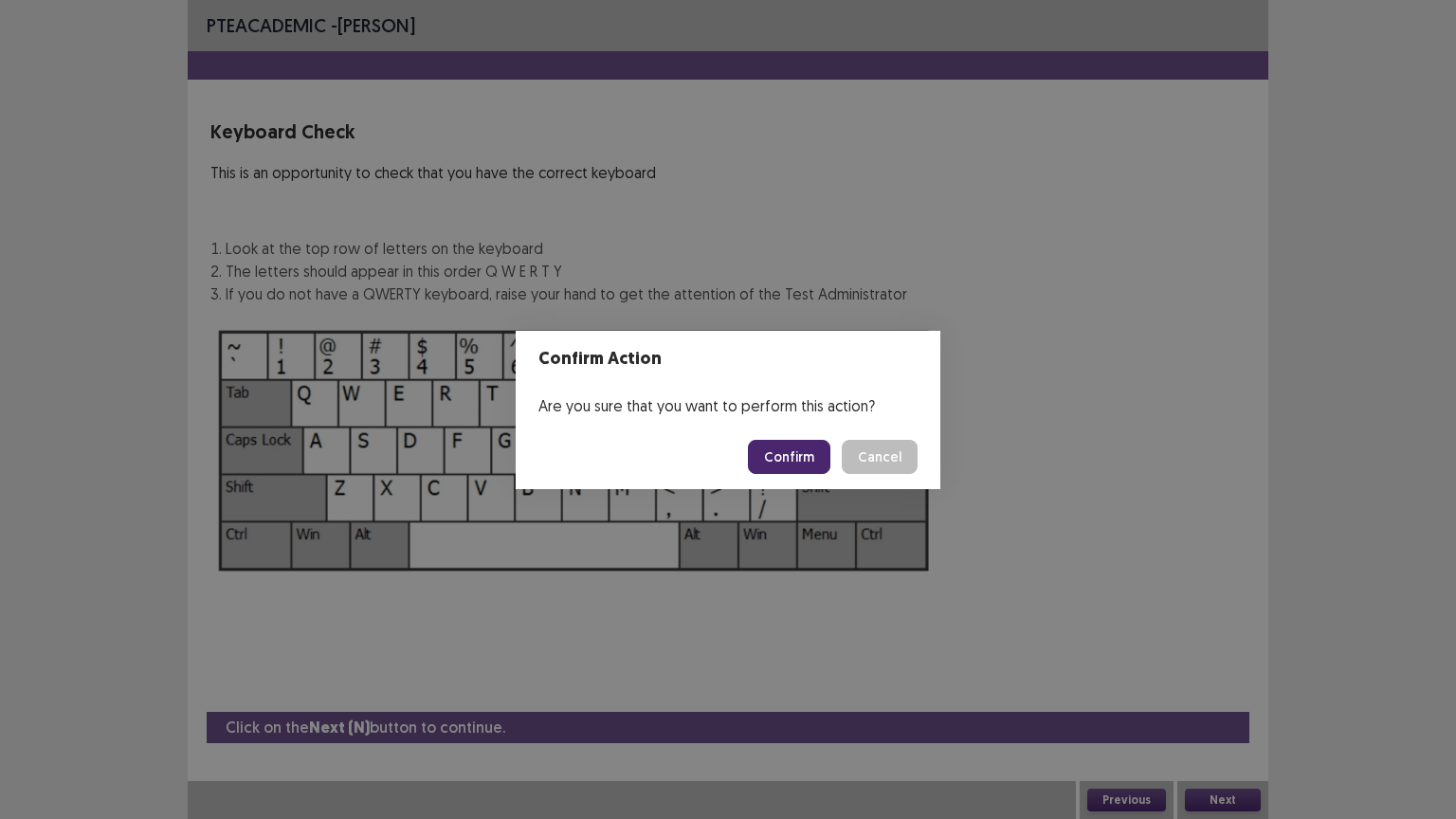 click on "Confirm" at bounding box center [789, 457] 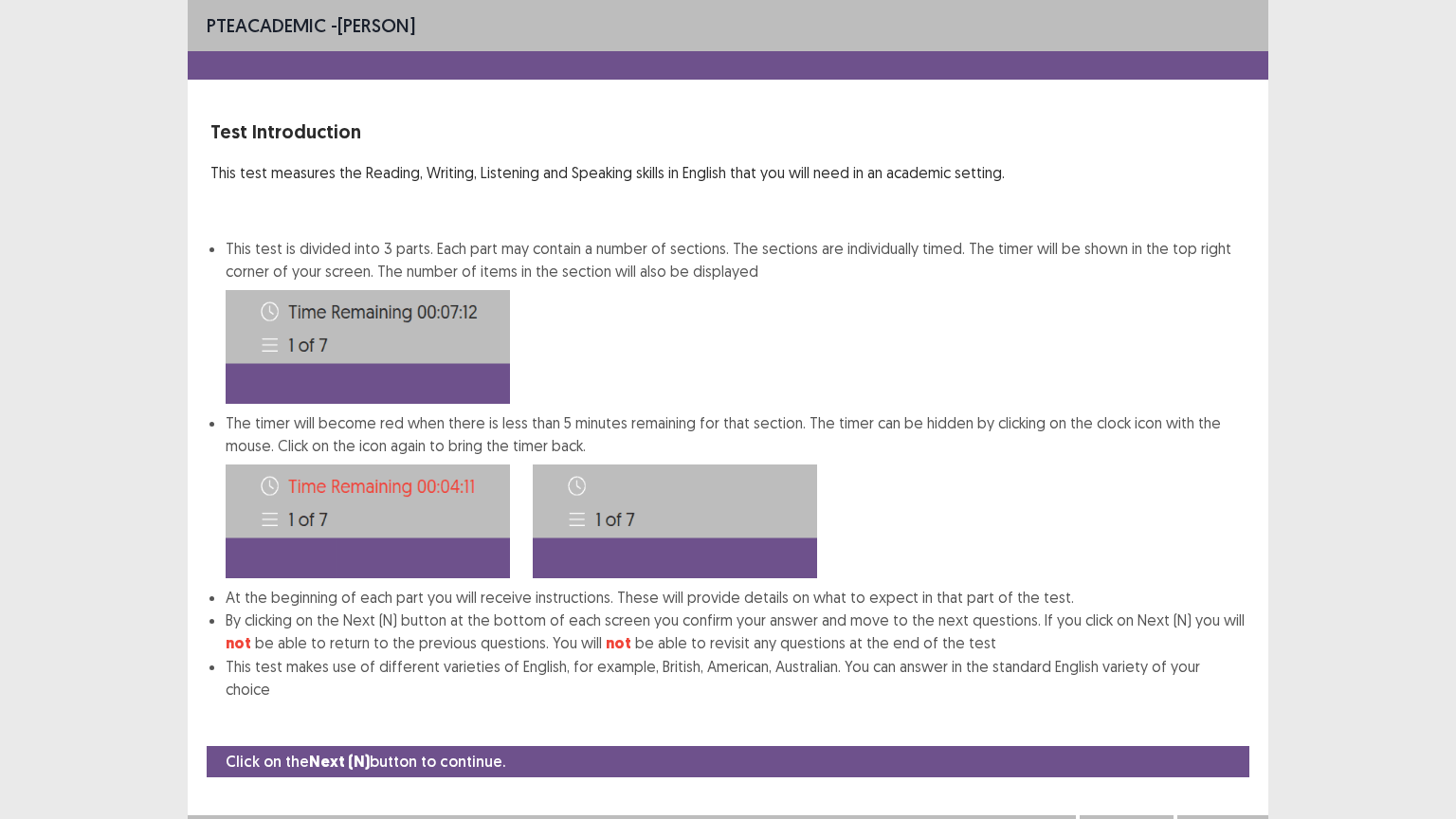 scroll, scrollTop: 1, scrollLeft: 0, axis: vertical 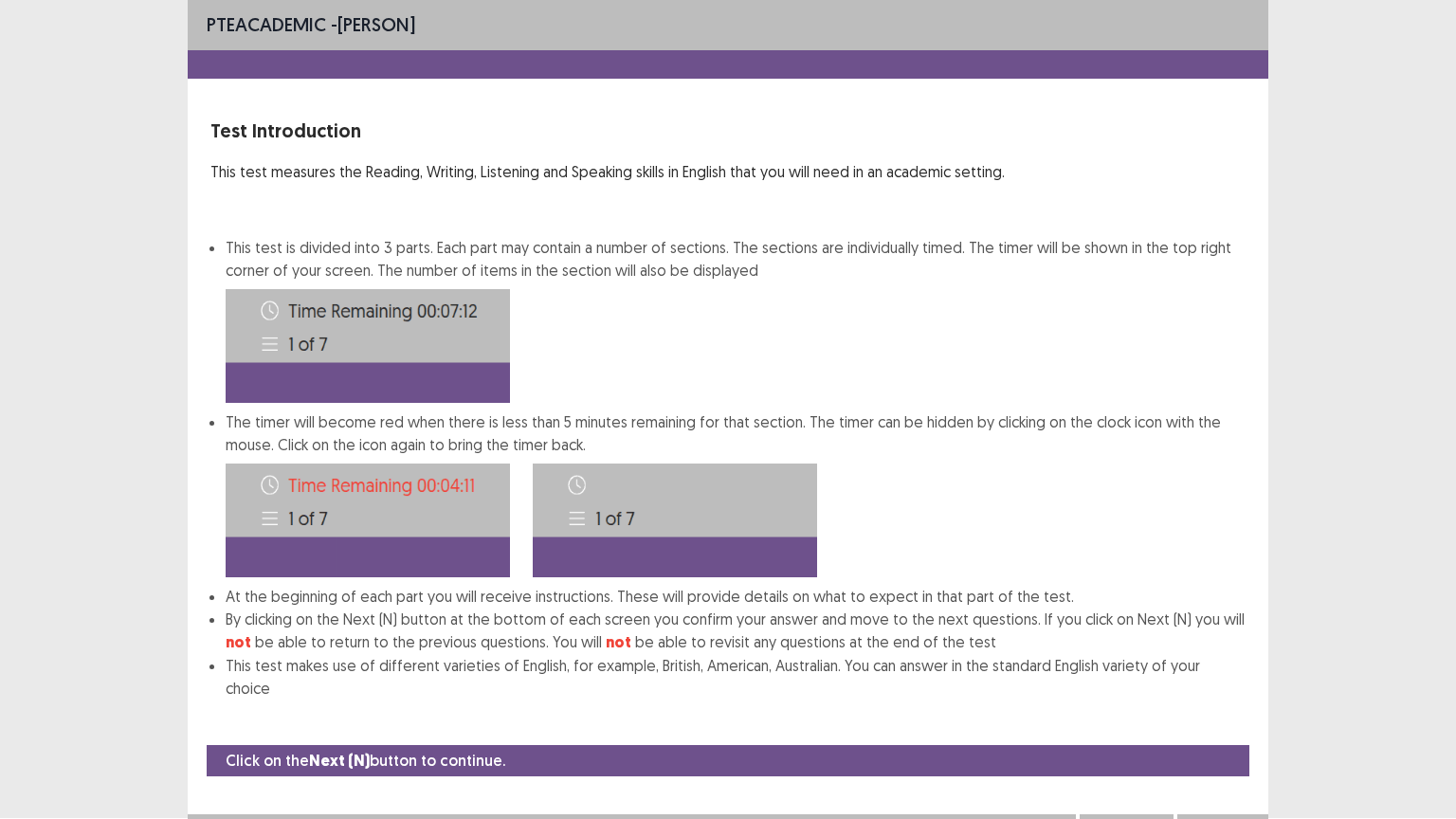click on "PTE  academic   -  [FIRST] [LAST] Test Introduction This test measures the Reading, Writing, Listening and Speaking skills in English that you will need in an academic setting. This test is divided into 3 parts. Each part may contain a number of sections. The sections are individually timed. The timer will be shown in the top right corner of your screen. The number of items in the section will also be displayed The timer will become red when there is less than 5 minutes remaining for that section. The timer can be hidden by clicking on the clock icon with the mouse. Click on the icon again to bring the timer back. At the beginning of each part you will receive instructions. These will provide details on what to expect in that part of the test. By clicking on the Next (N) button at the bottom of each screen you confirm your answer and move to the next questions. If you click on Next (N) you will   not   be able to return to the previous questions. You will   not   Click on the  Next (N)  button to continue." at bounding box center [728, 409] 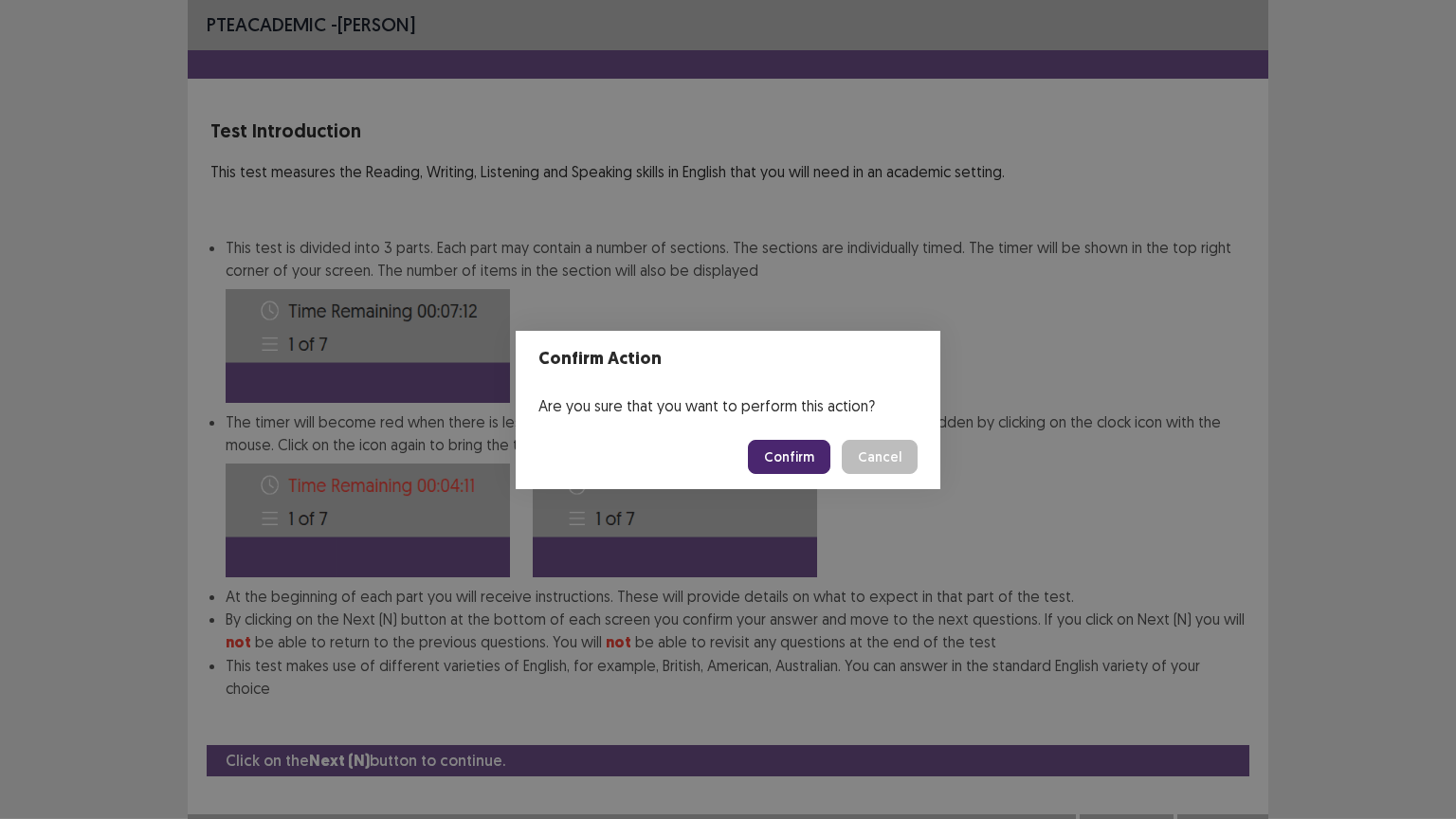 click on "Confirm" at bounding box center [789, 457] 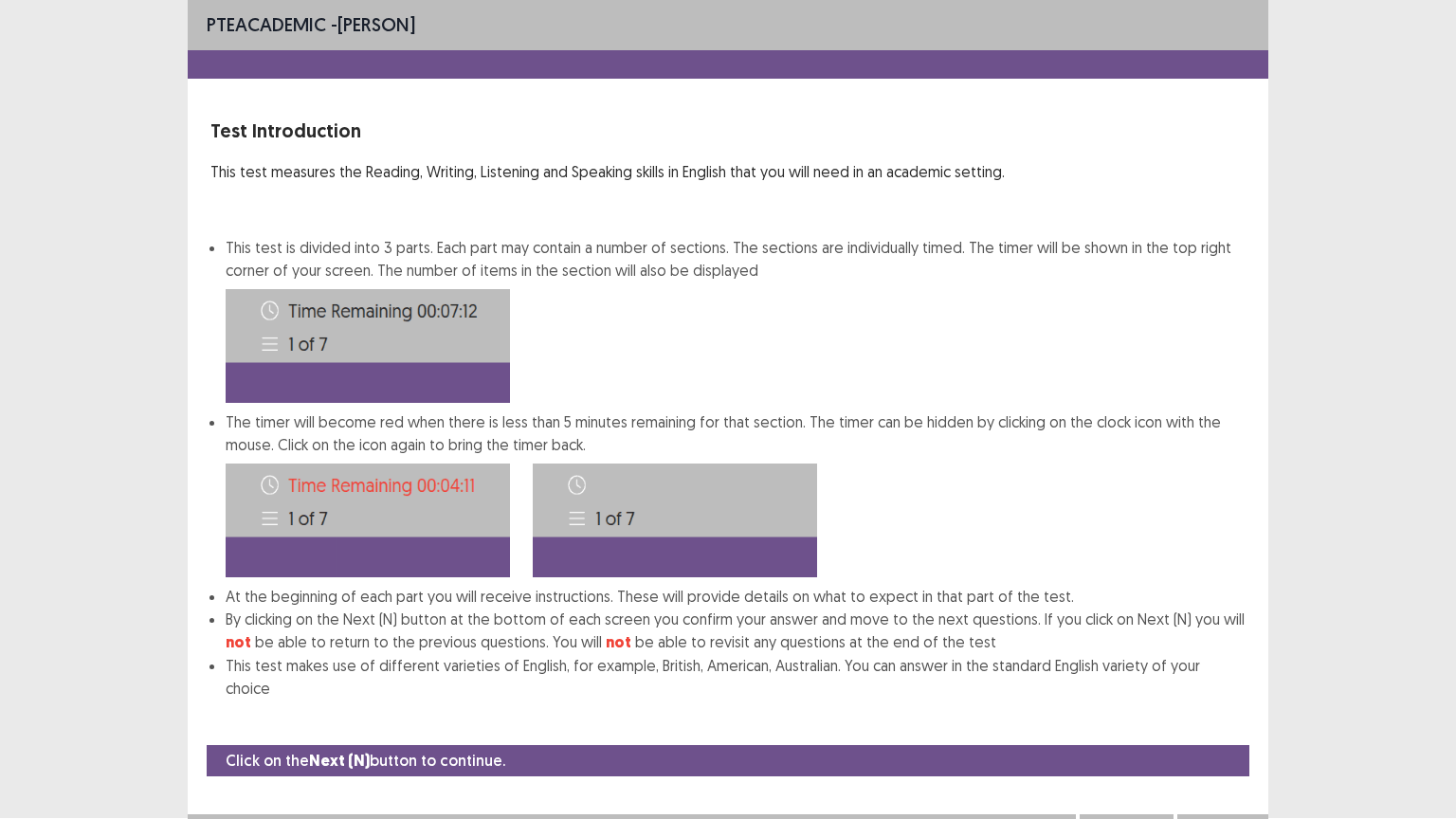 scroll, scrollTop: 0, scrollLeft: 0, axis: both 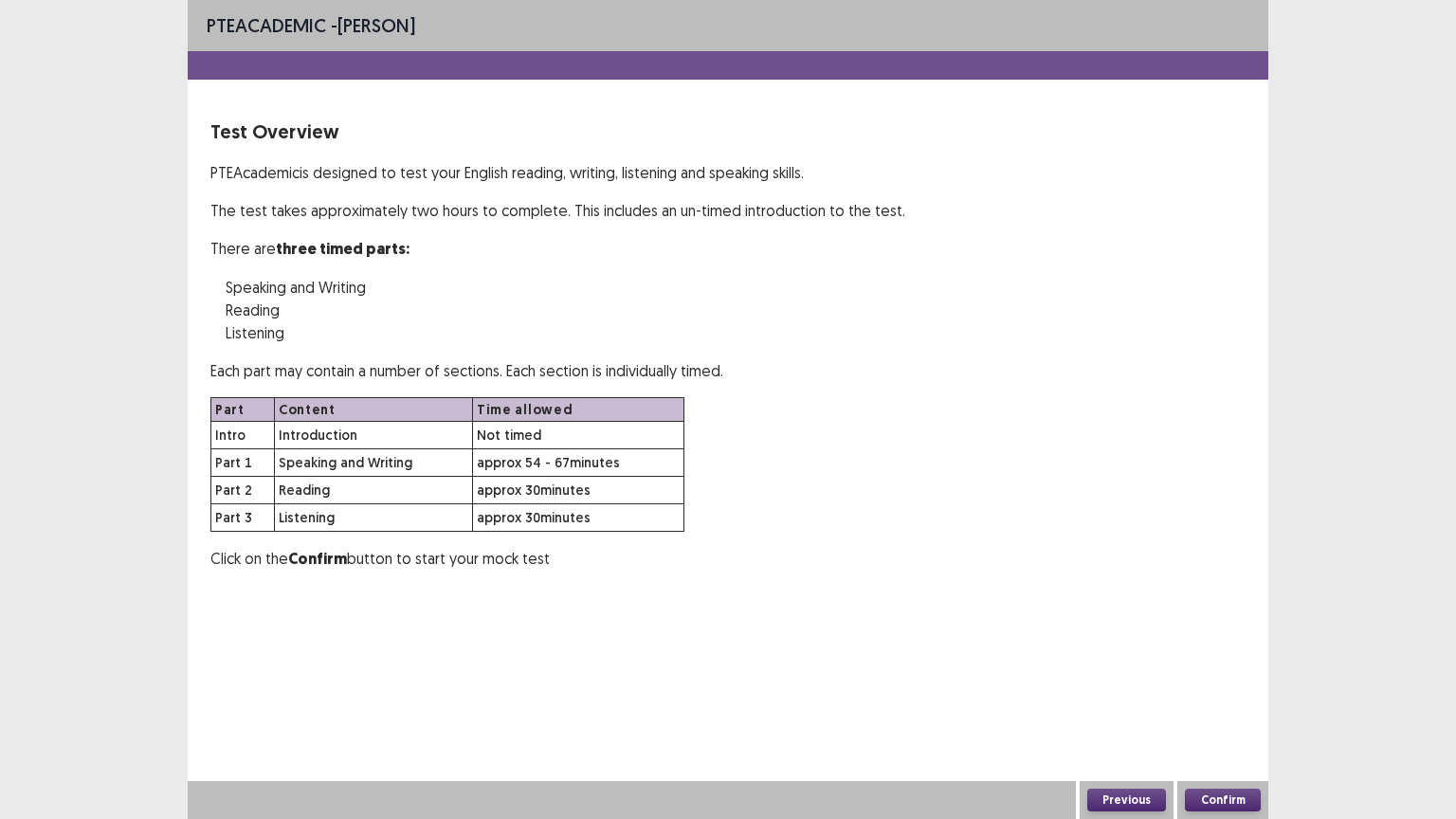 click on "Confirm" at bounding box center [1223, 800] 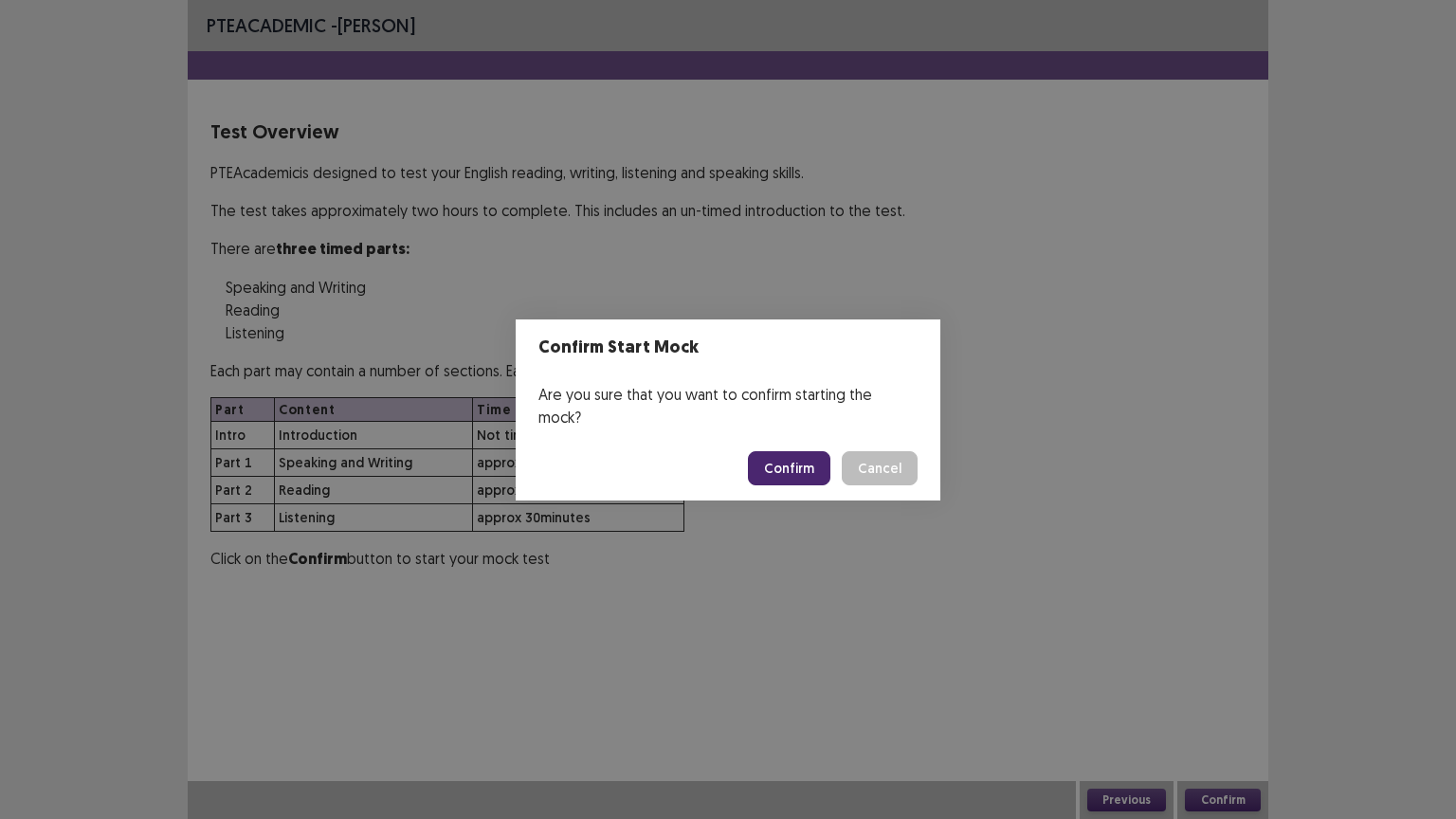 click on "Confirm" at bounding box center [789, 468] 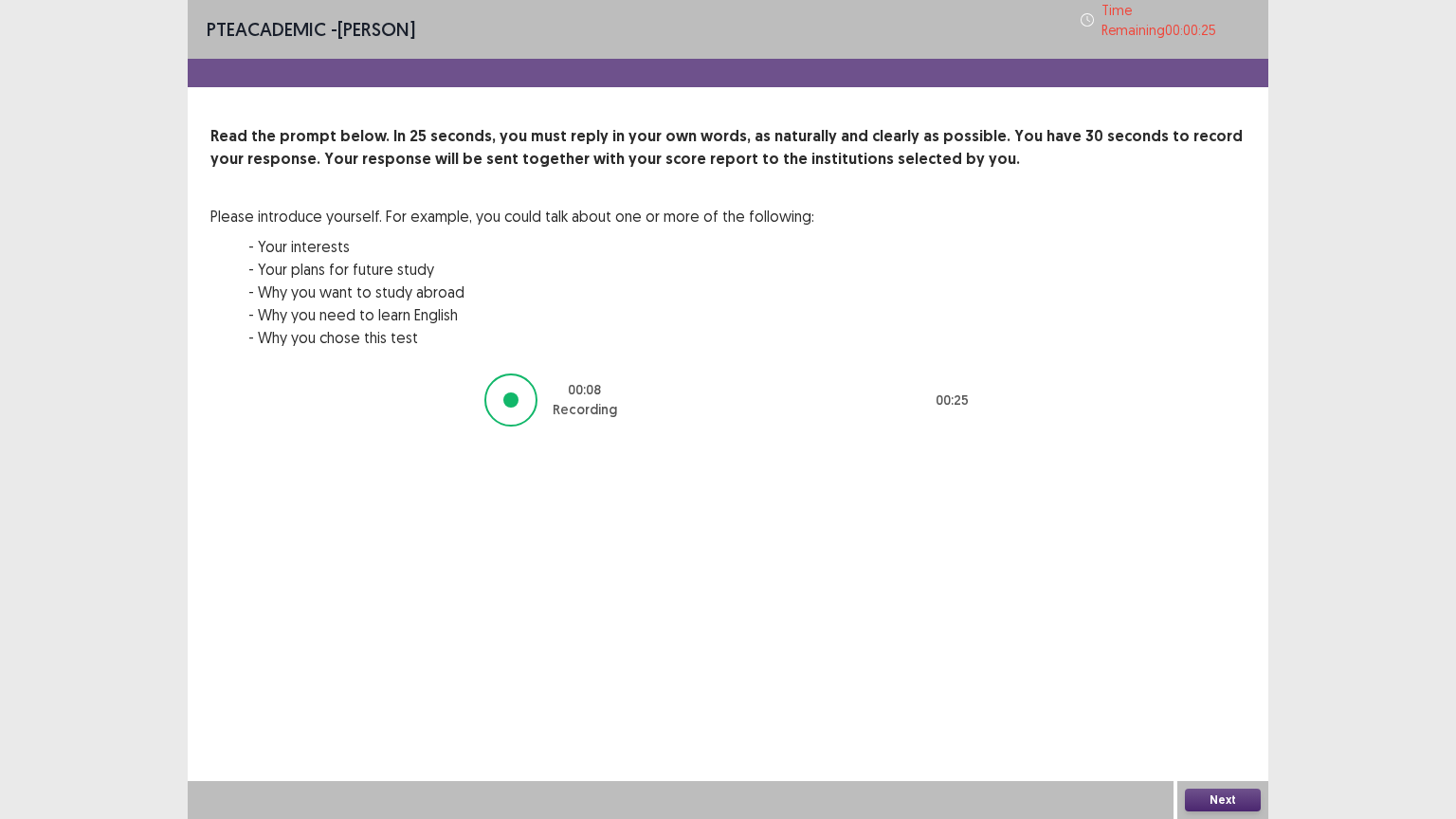 click on "Next" at bounding box center [1223, 800] 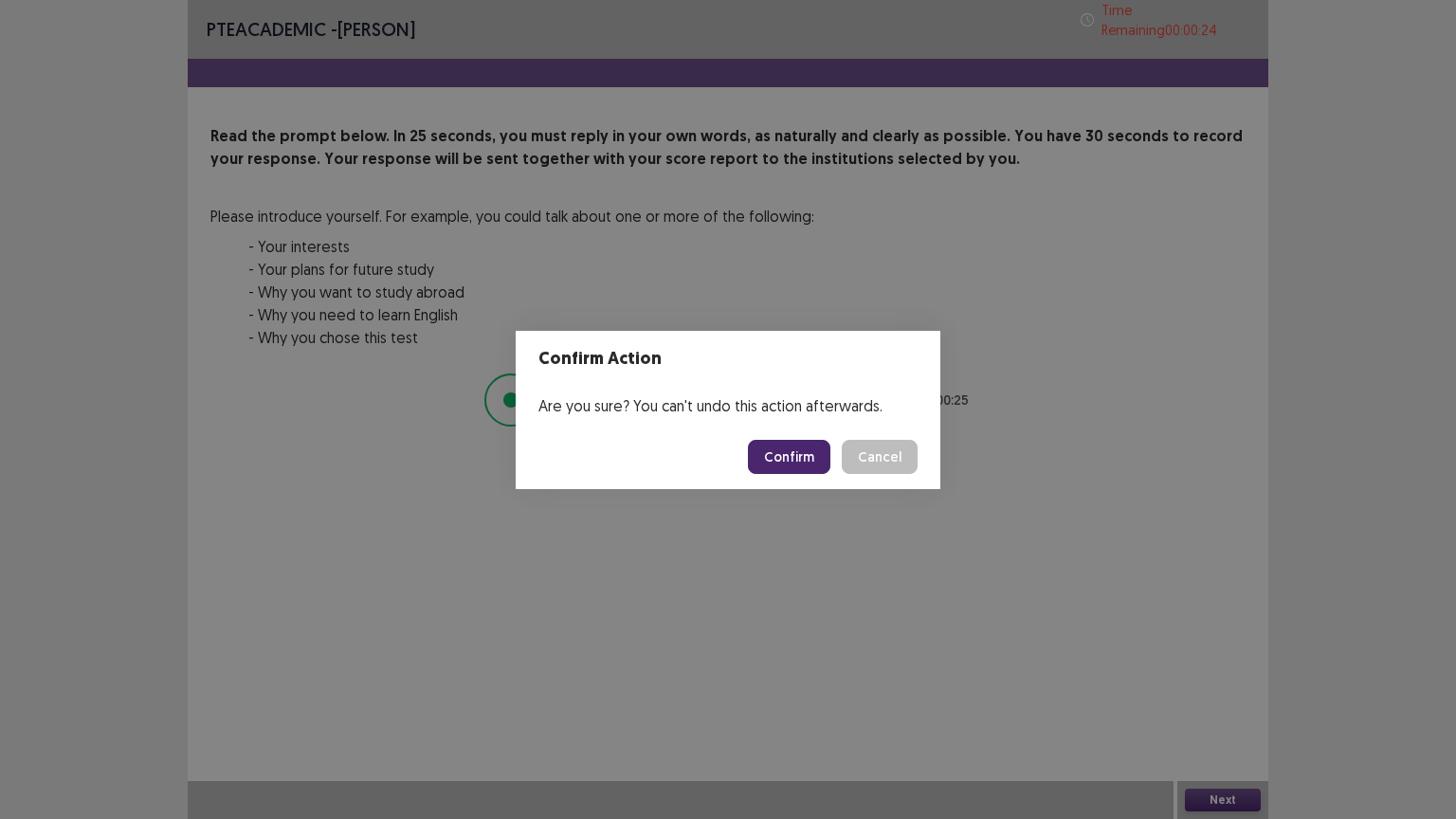 click on "Confirm" at bounding box center [789, 457] 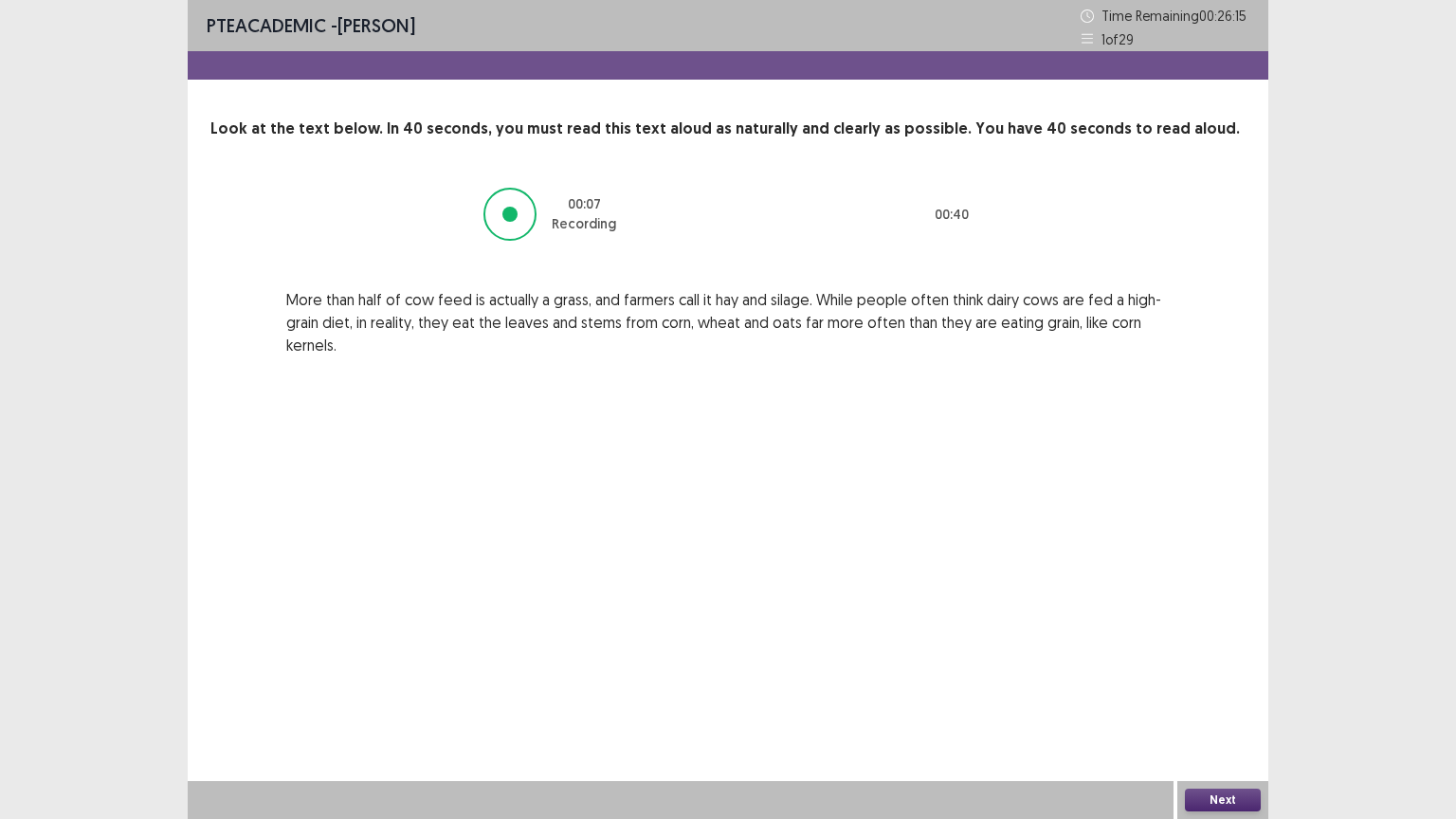 click on "Next" at bounding box center (1223, 800) 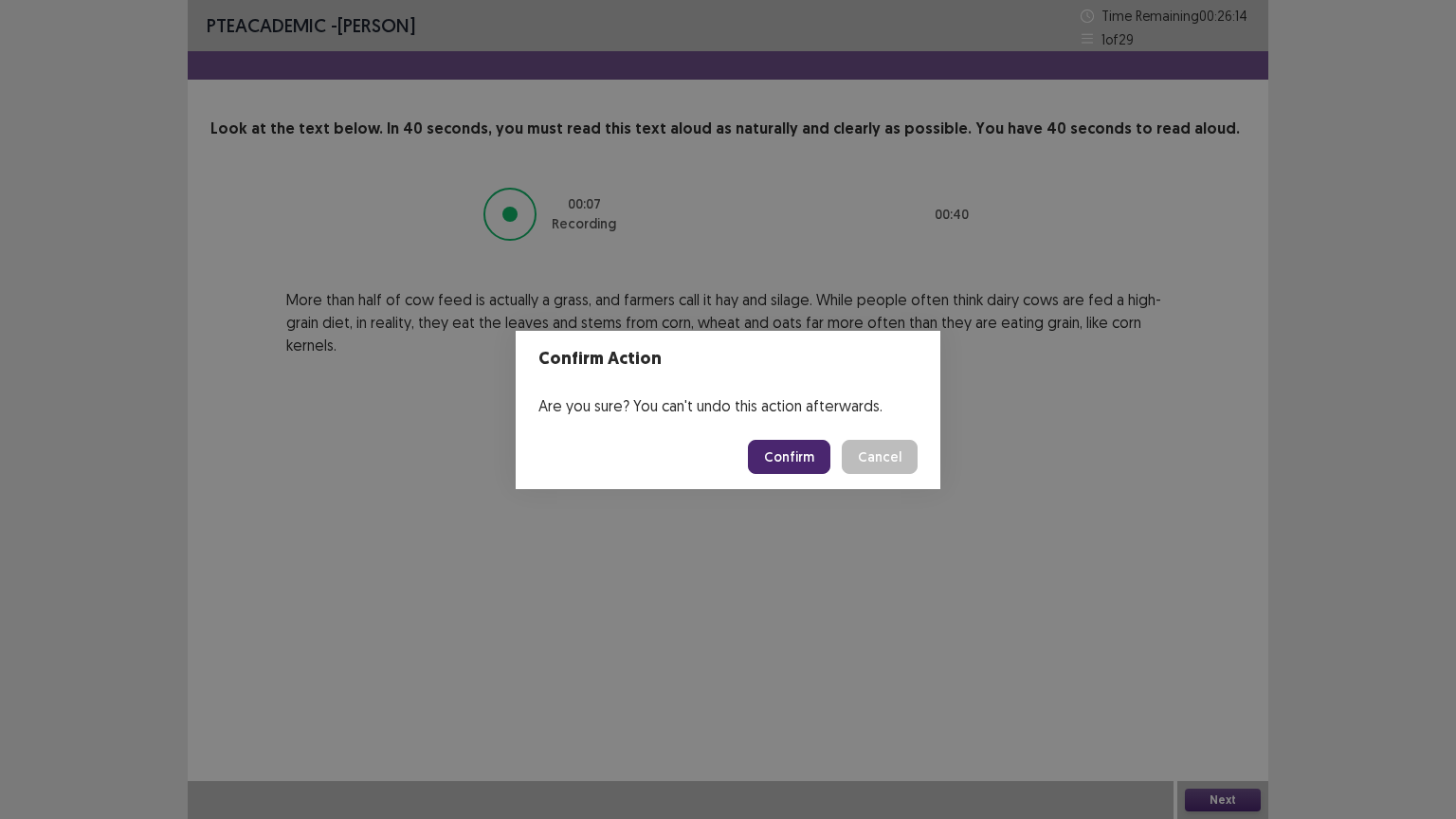 click on "Confirm" at bounding box center [789, 457] 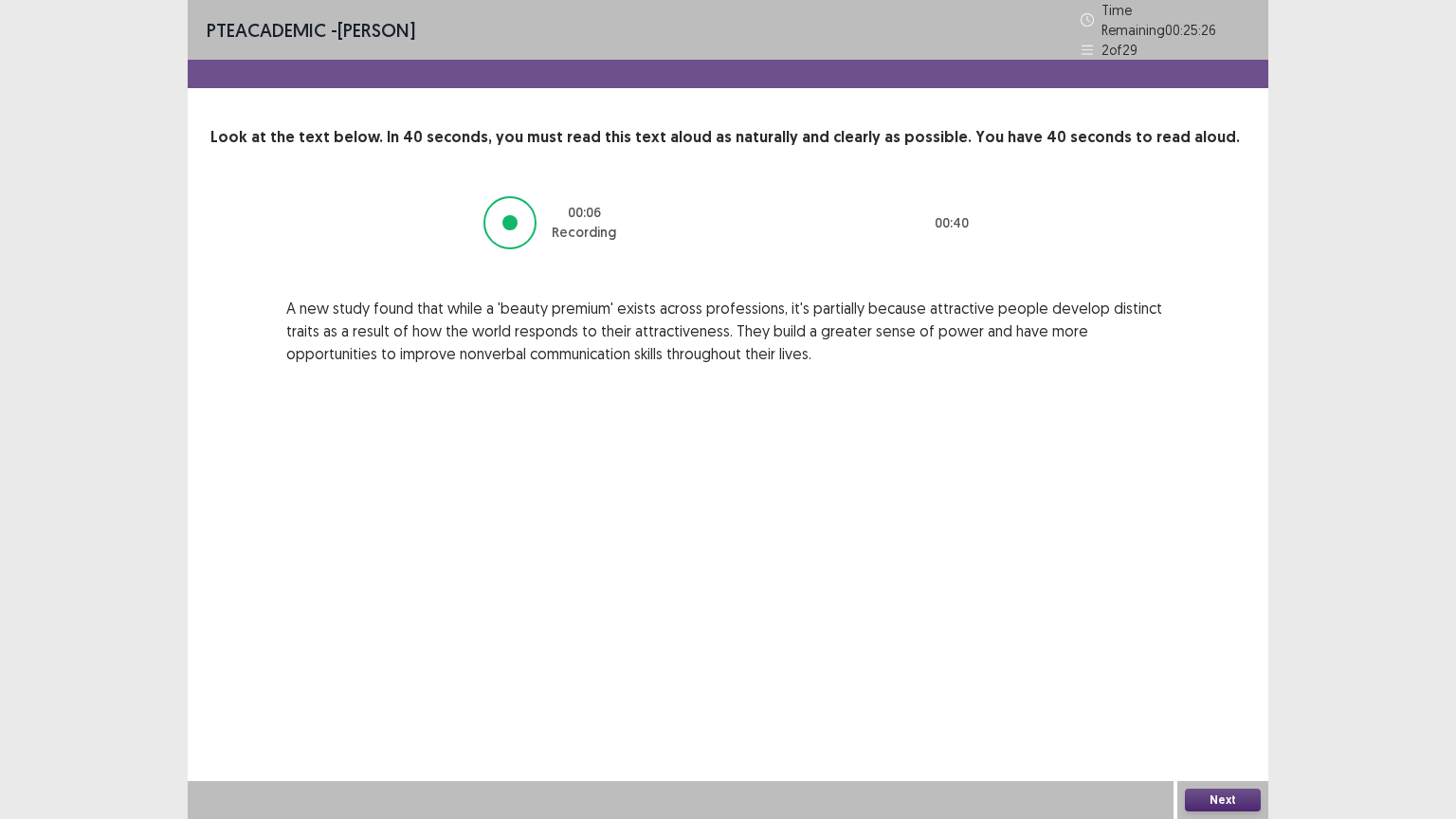 click on "Next" at bounding box center (1223, 800) 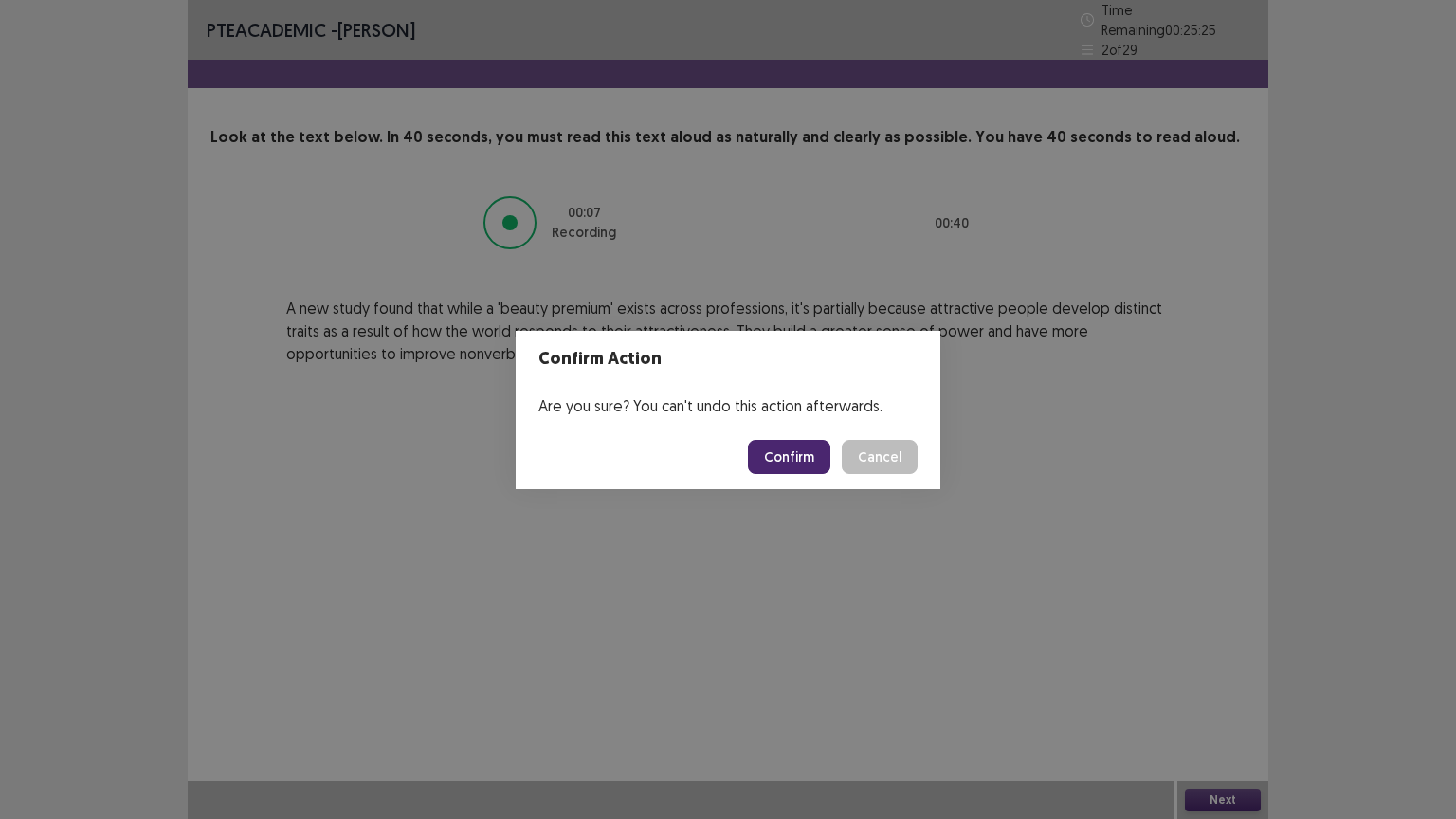 click on "Confirm" at bounding box center (789, 457) 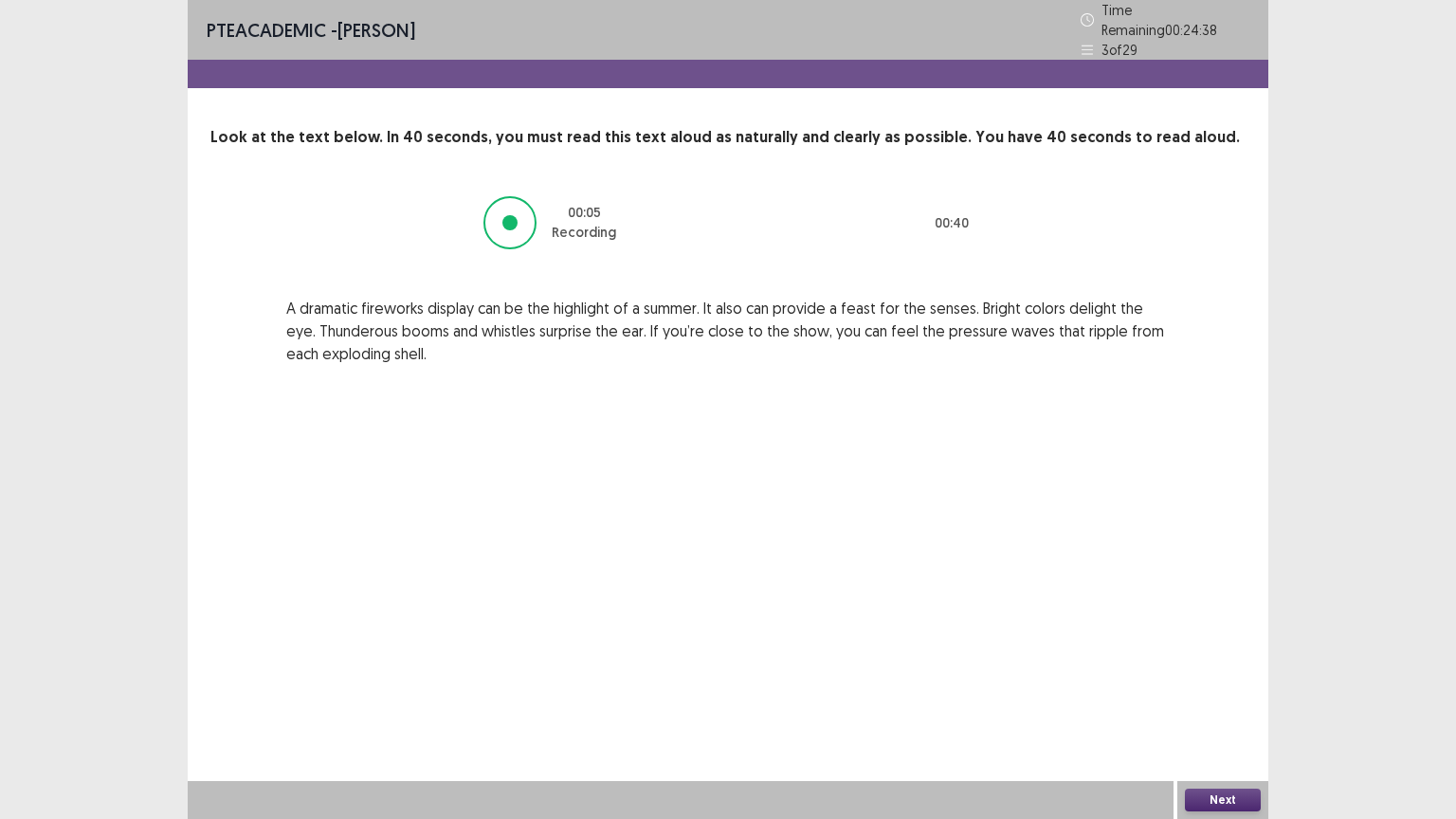 click on "Next" at bounding box center [1223, 800] 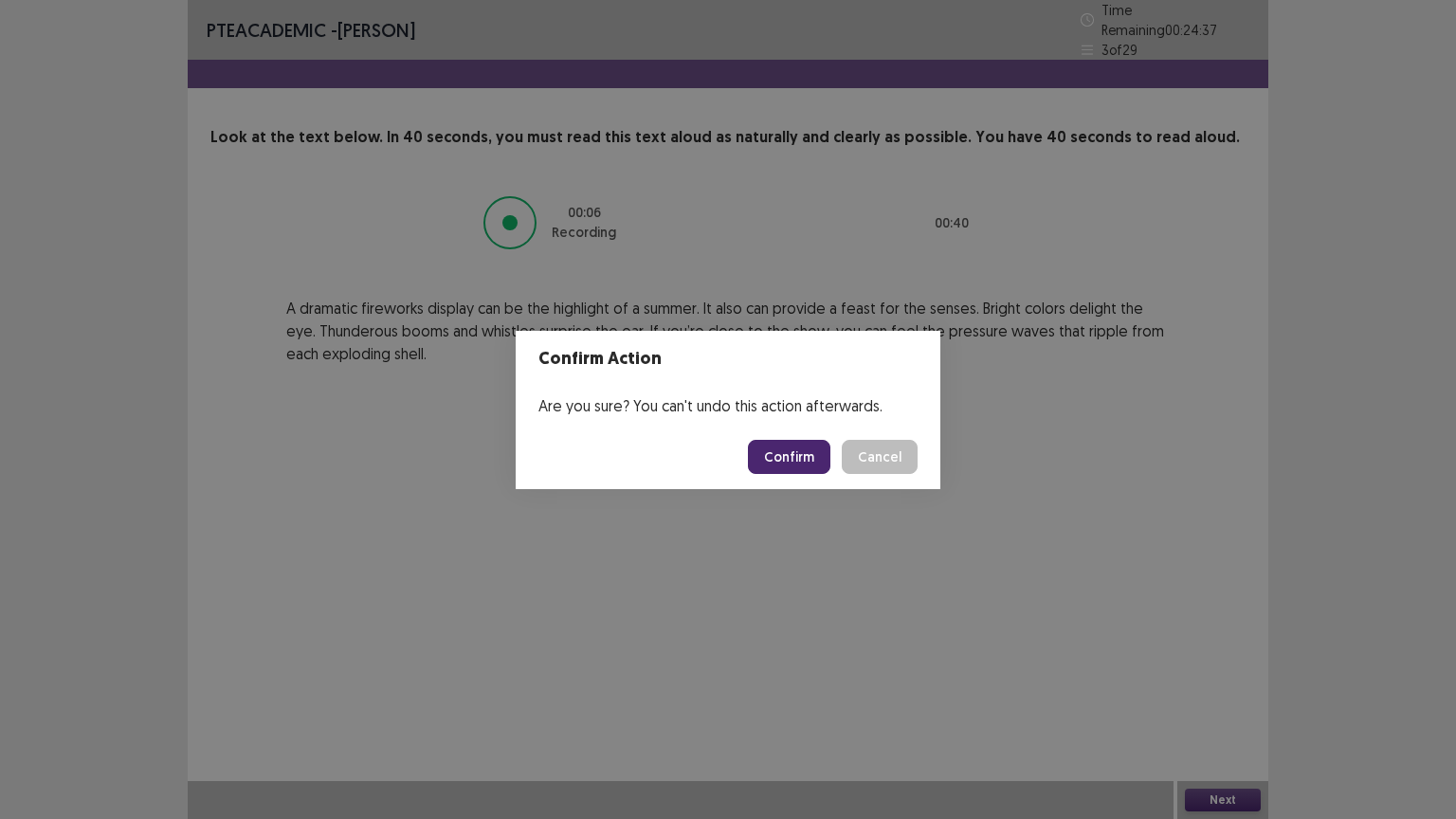 click on "Confirm" at bounding box center (789, 457) 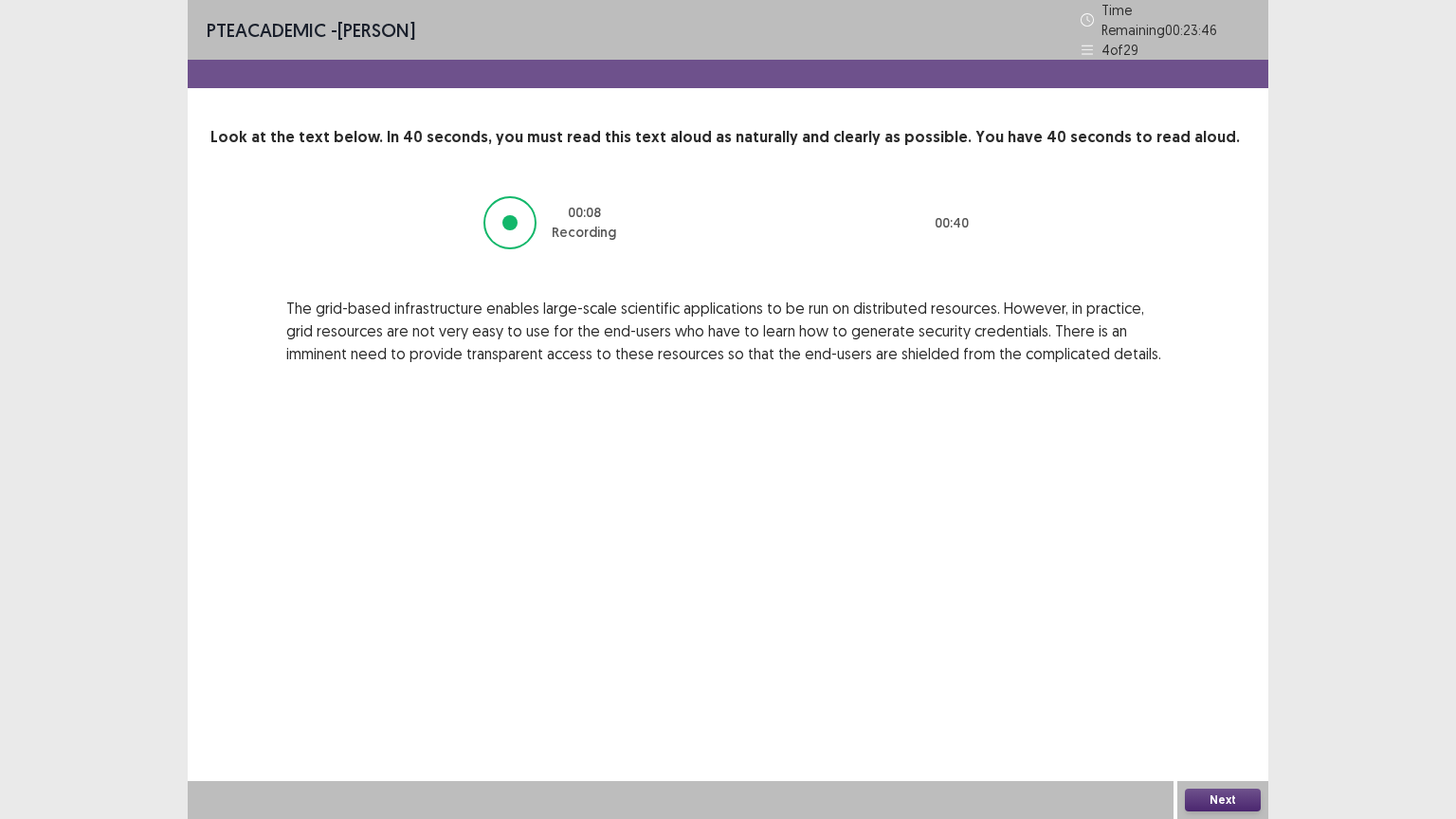 click on "Next" at bounding box center (1223, 800) 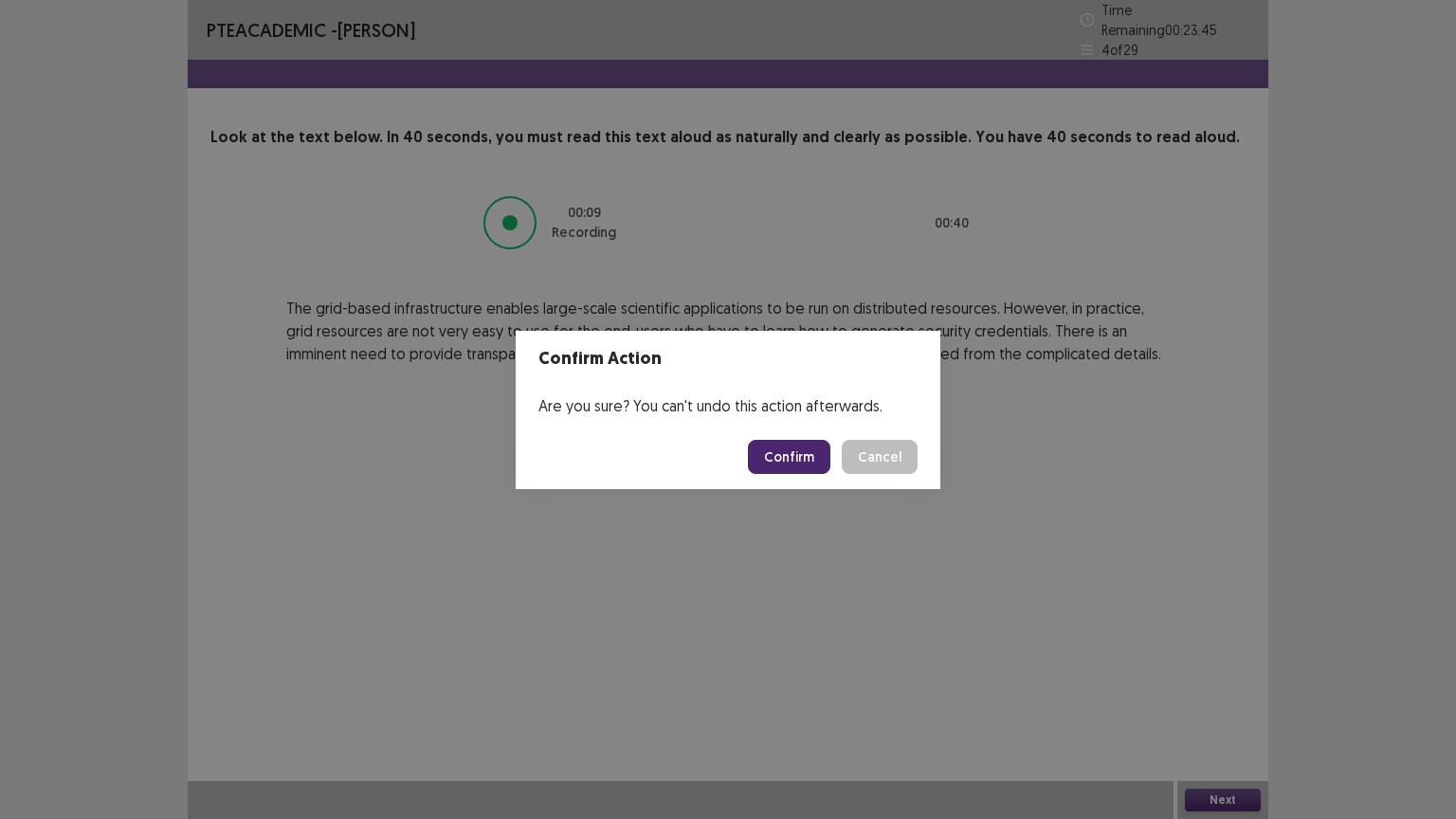 click on "Confirm" at bounding box center (789, 457) 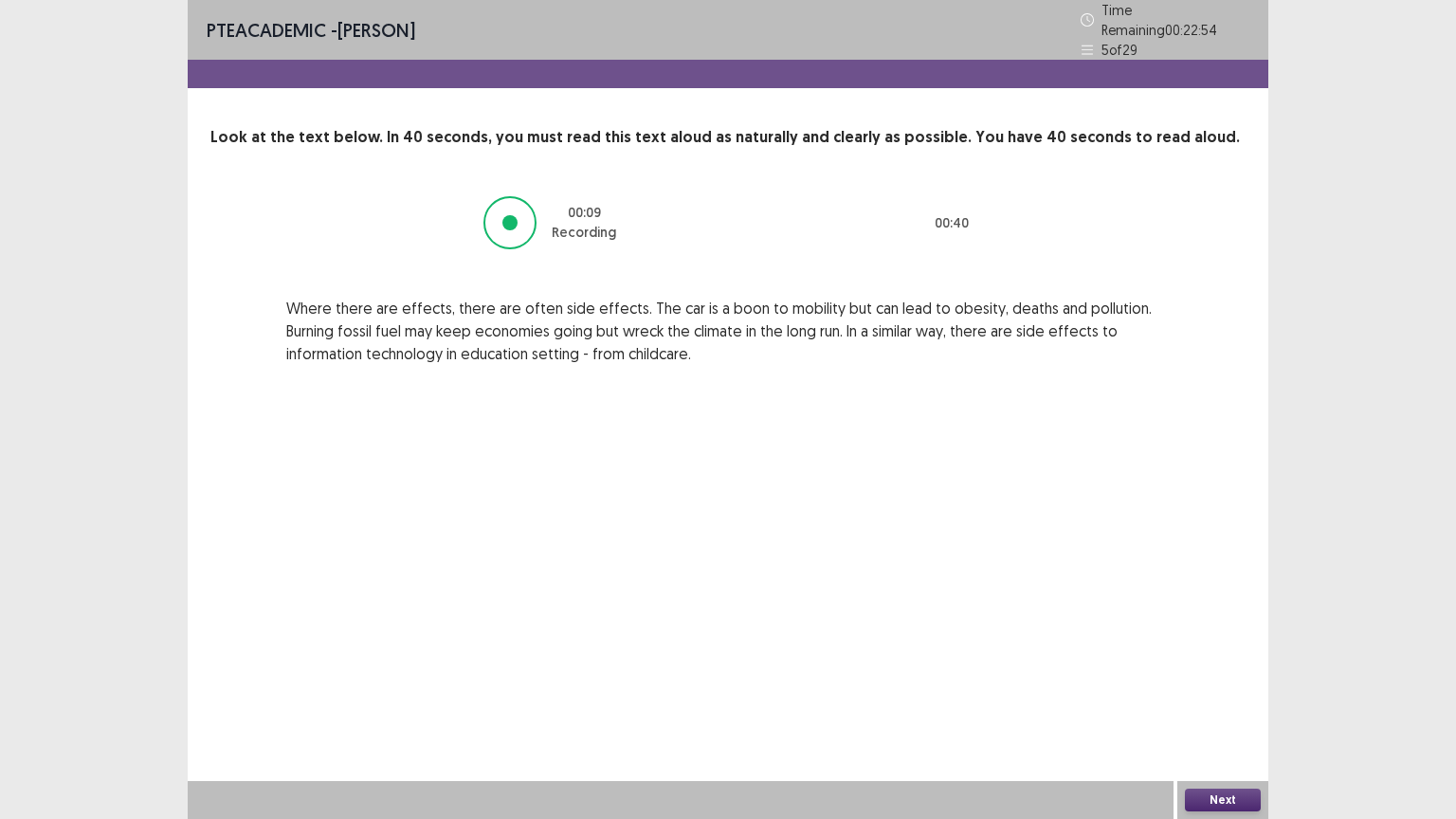 click on "Next" at bounding box center (1223, 800) 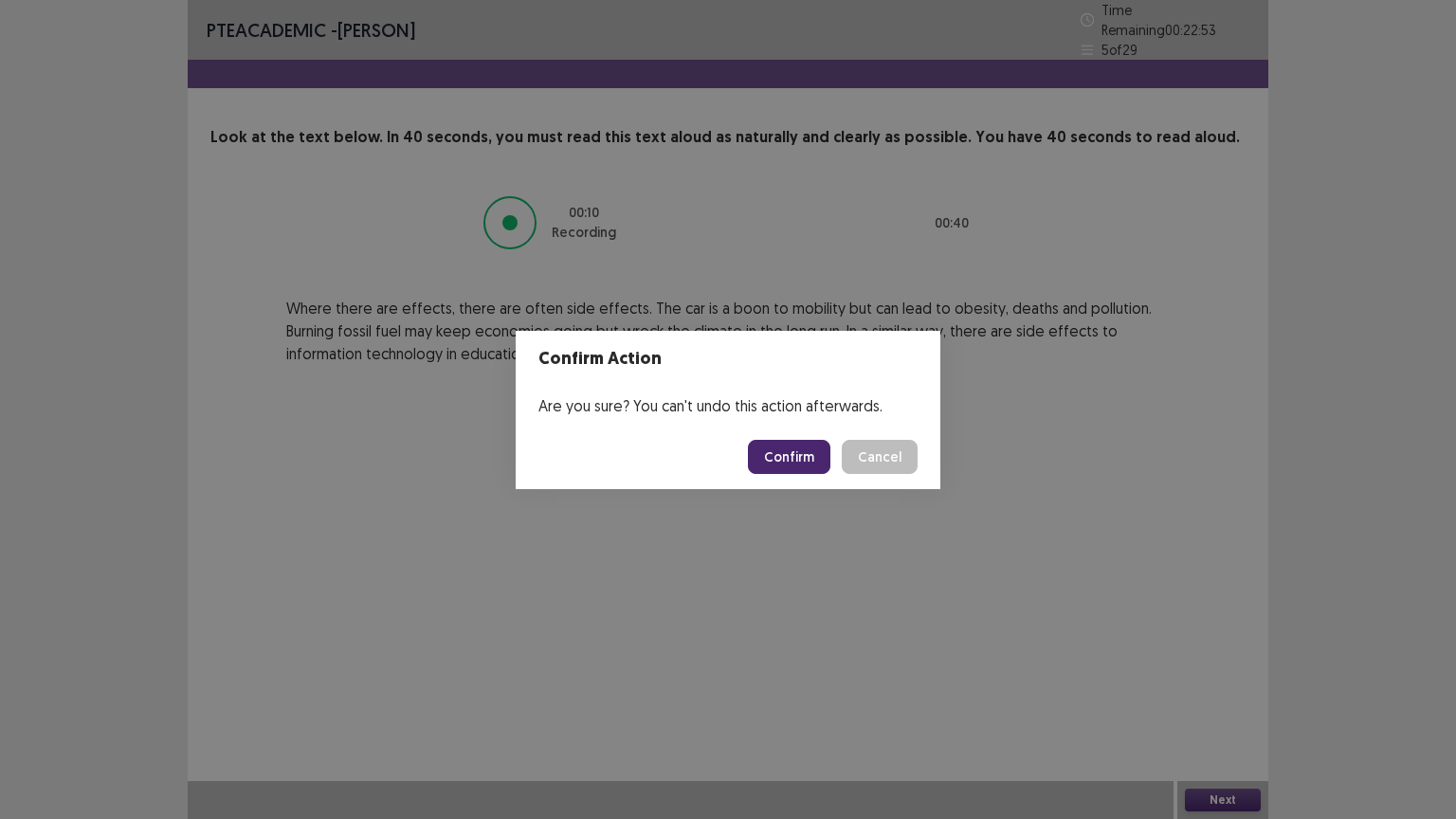 click on "Confirm" at bounding box center [789, 457] 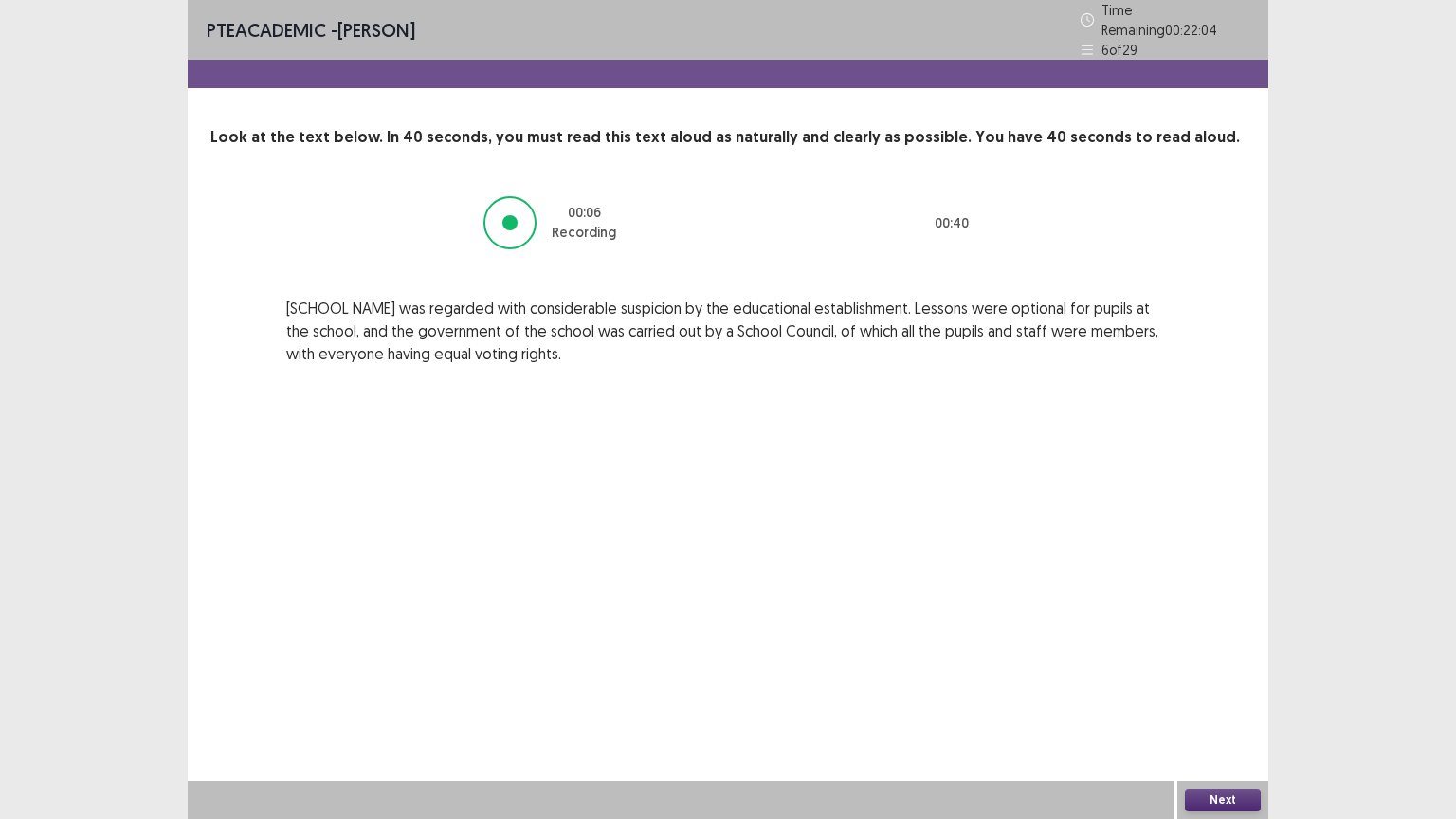click on "Next" at bounding box center [1223, 800] 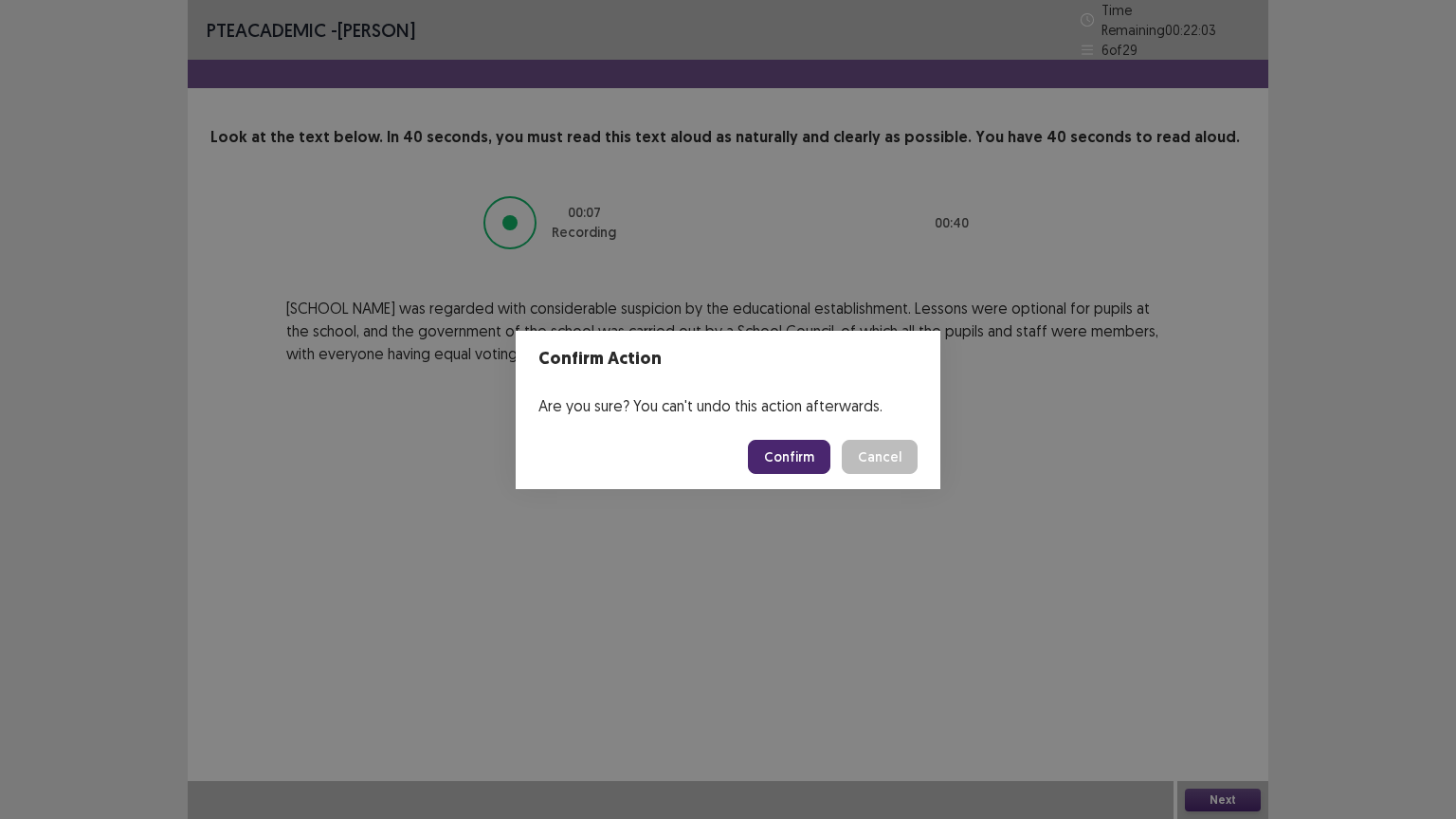 click on "Confirm" at bounding box center [789, 457] 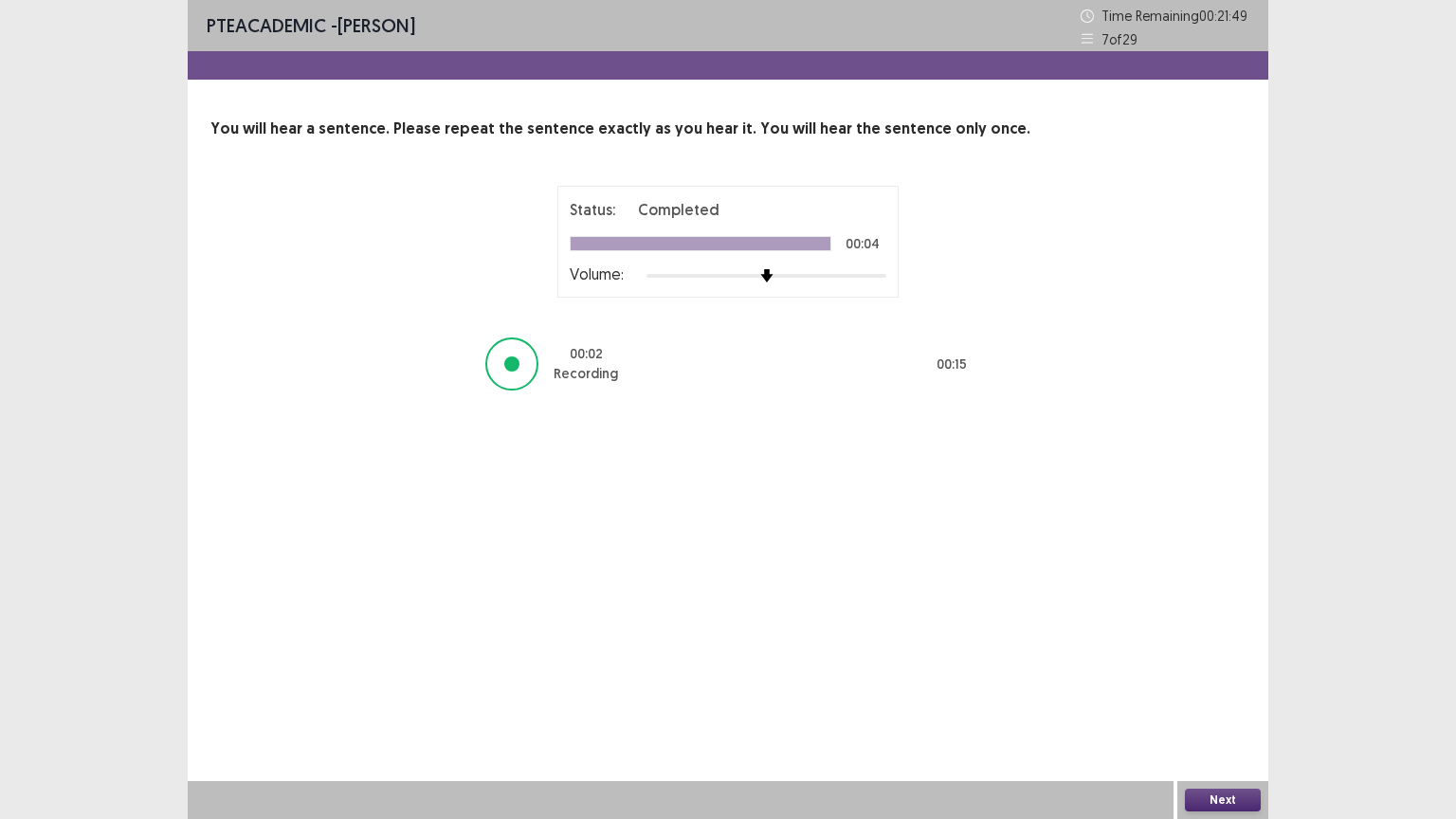 click on "Next" at bounding box center (1223, 800) 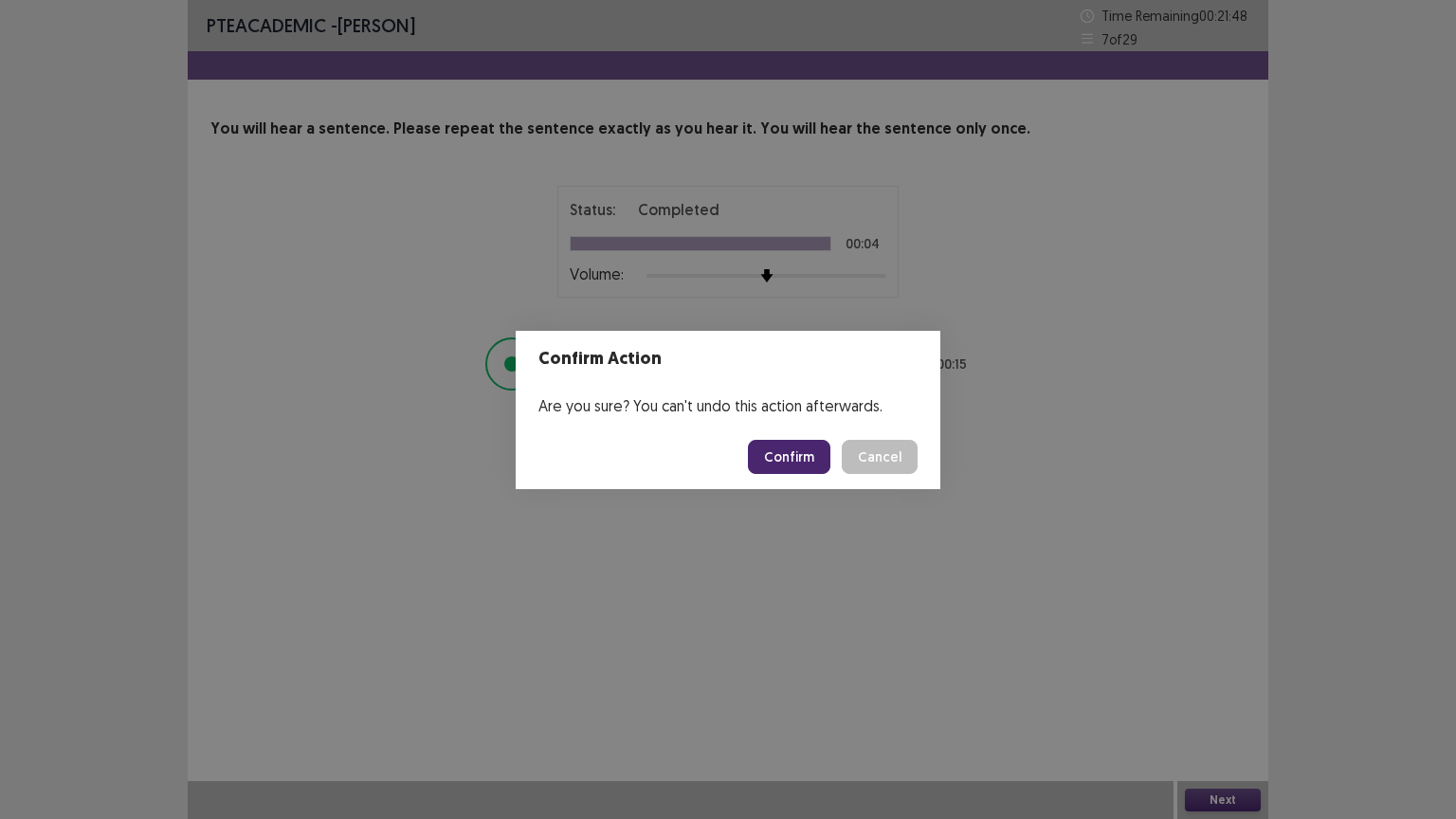 click on "Confirm" at bounding box center (789, 457) 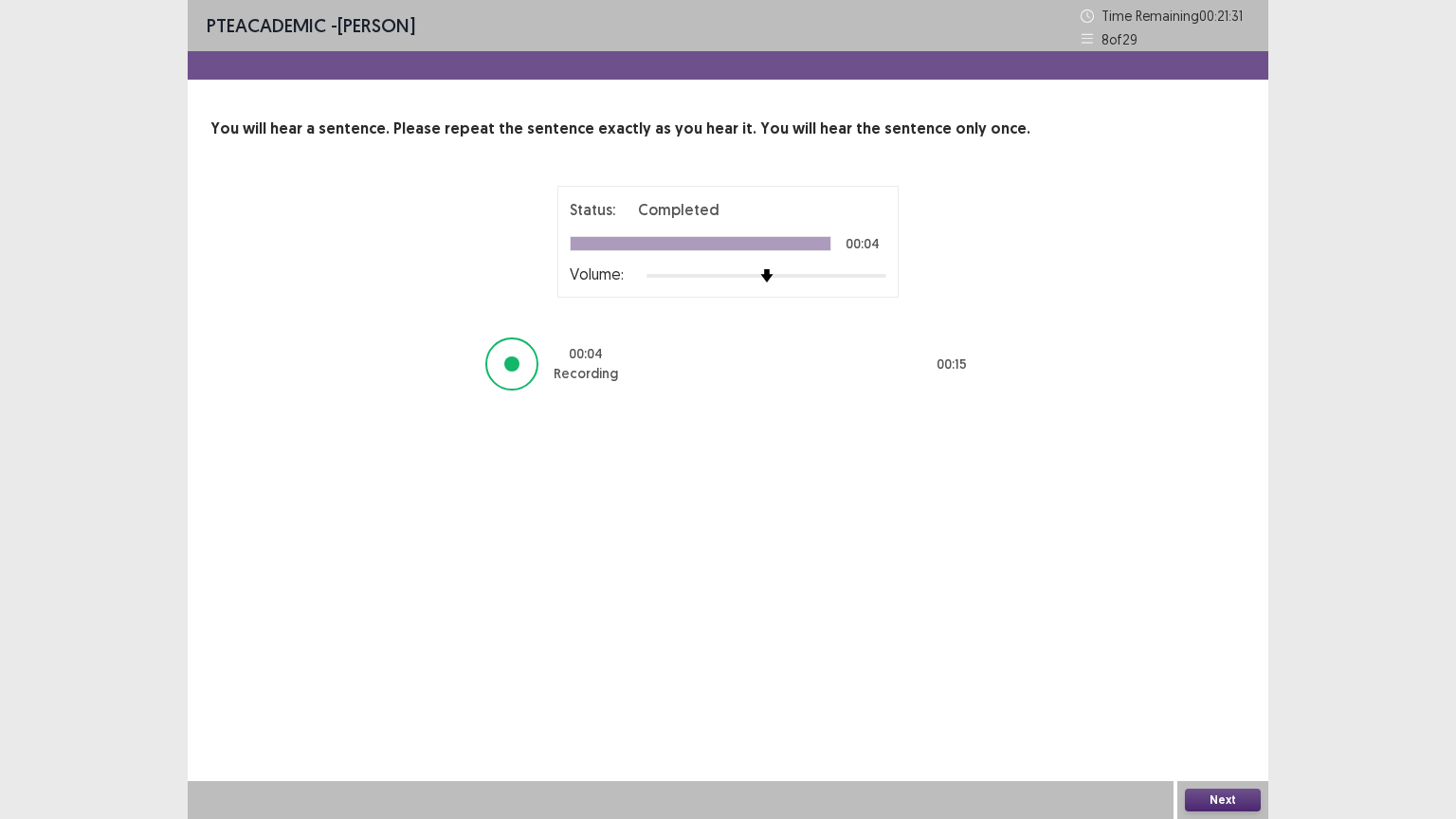 click on "Next" at bounding box center [1223, 800] 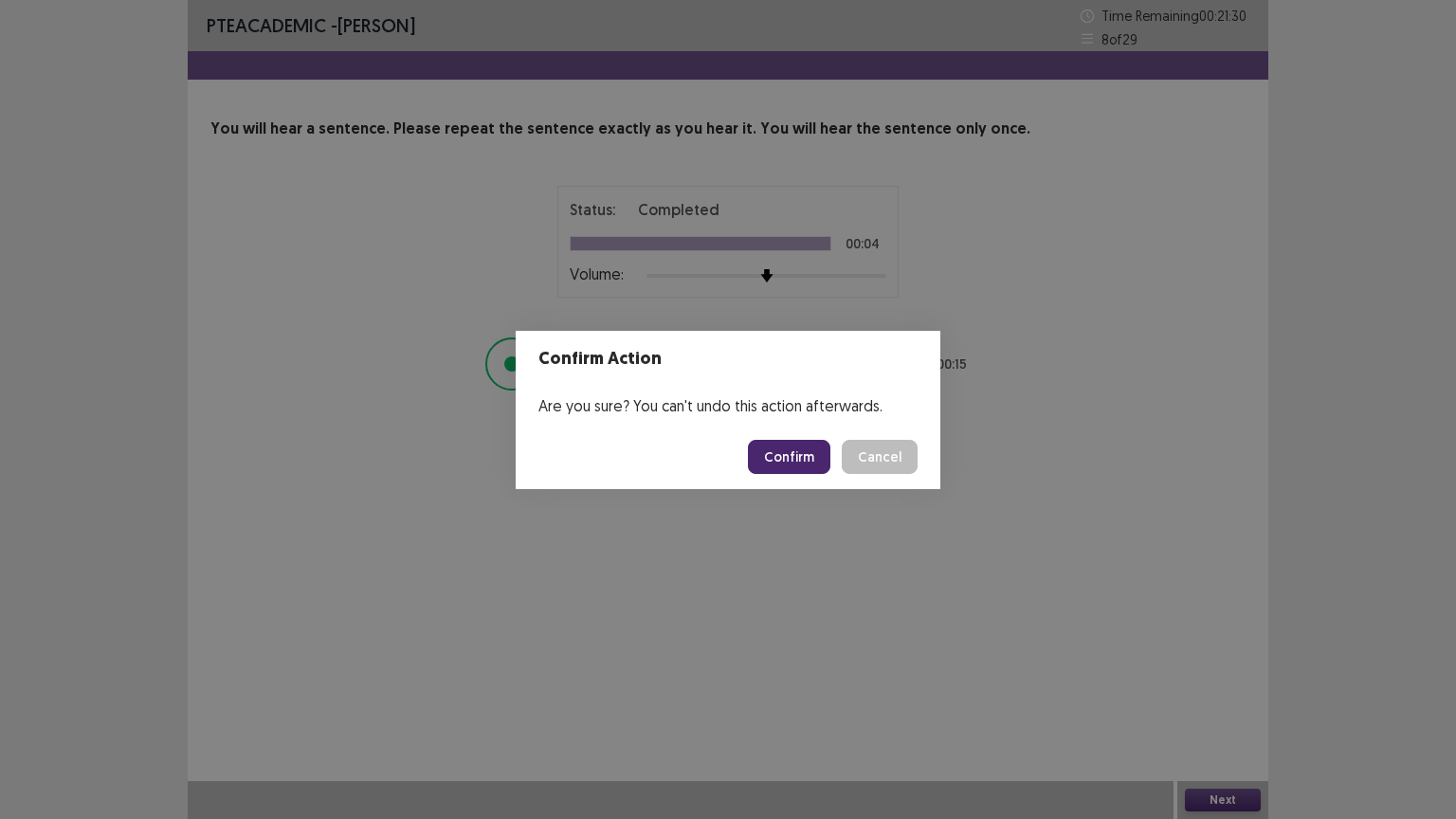 click on "Confirm" at bounding box center [789, 457] 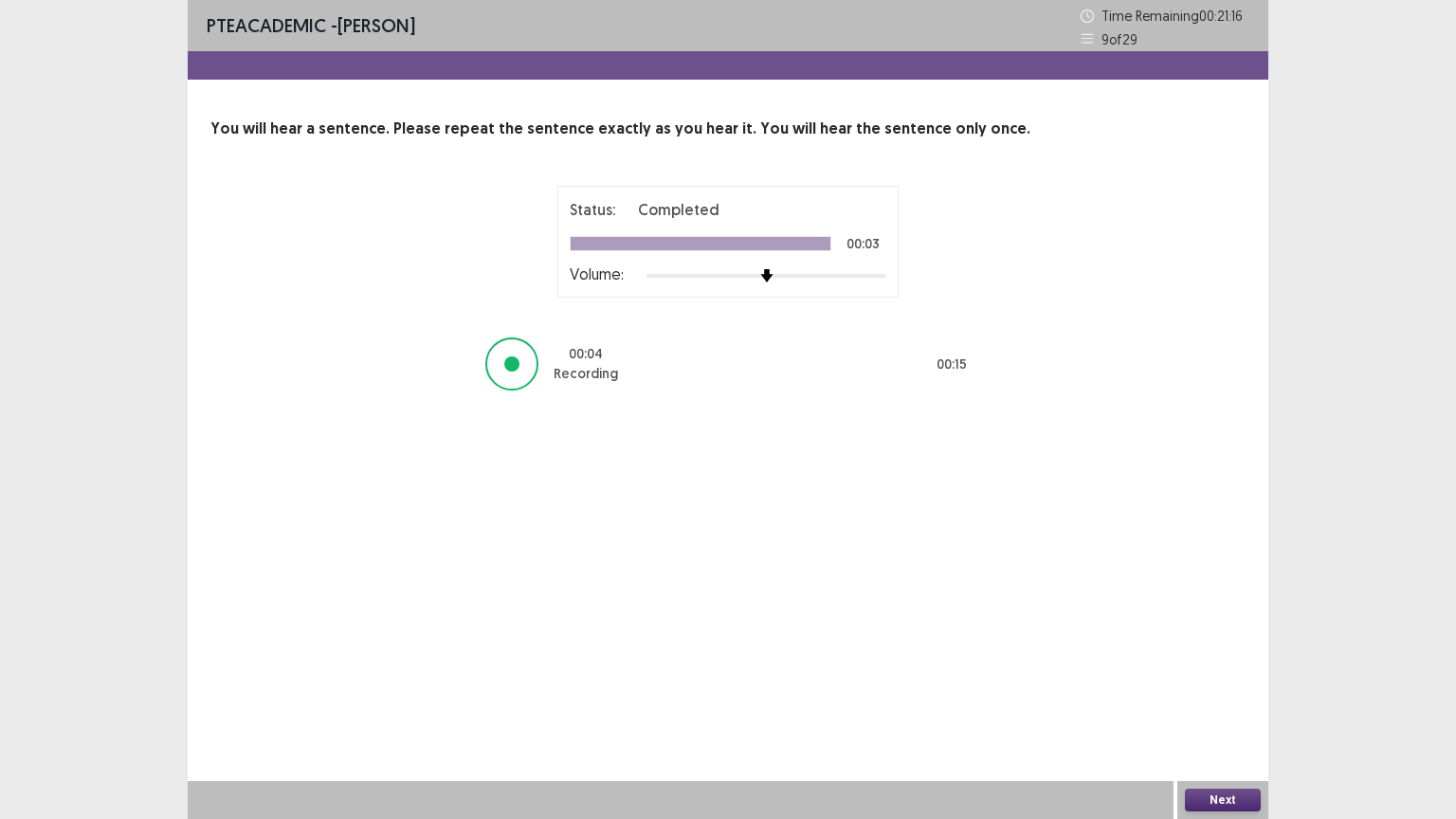 click on "Next" at bounding box center [1223, 800] 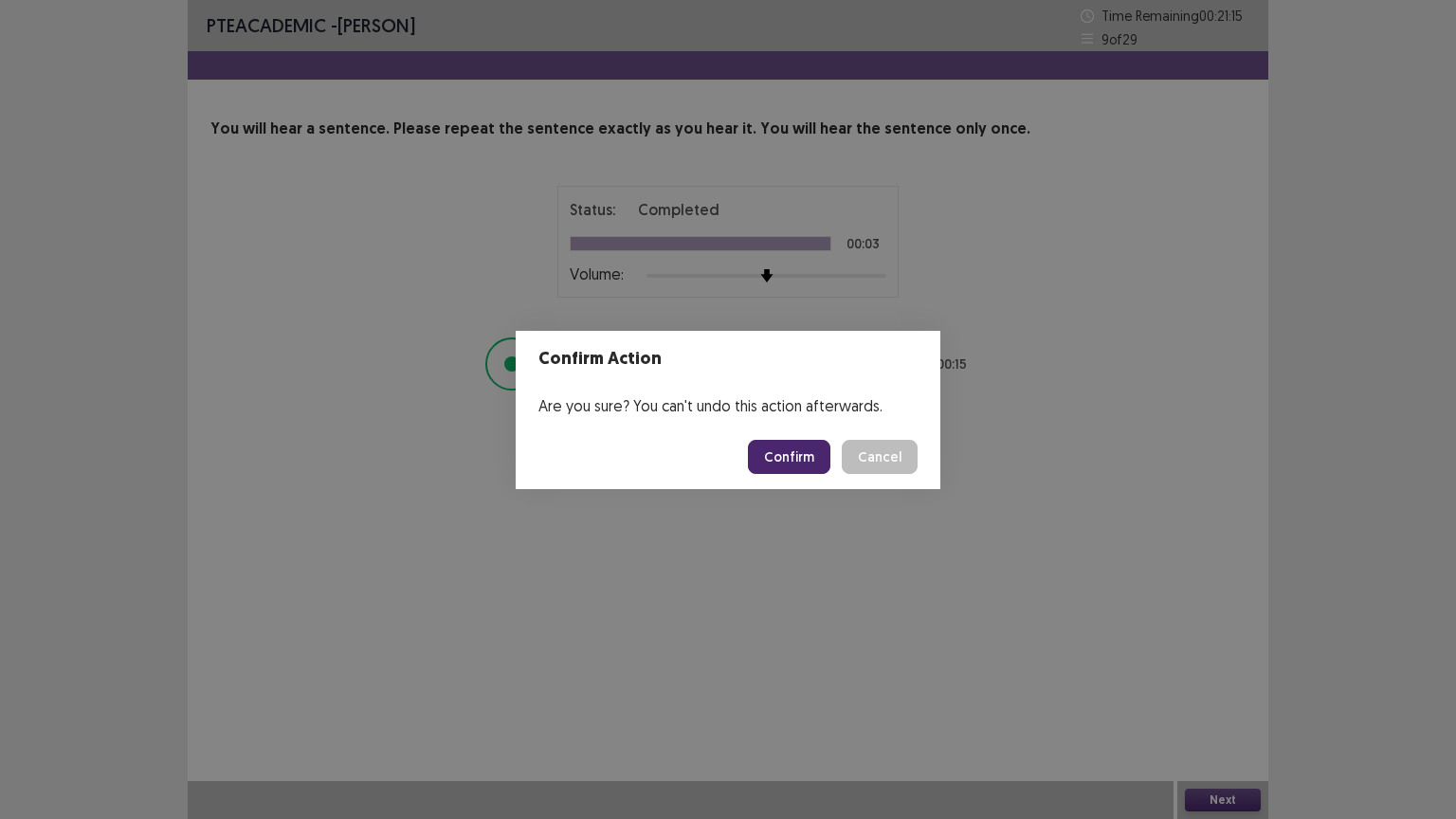 click on "Confirm" at bounding box center (789, 457) 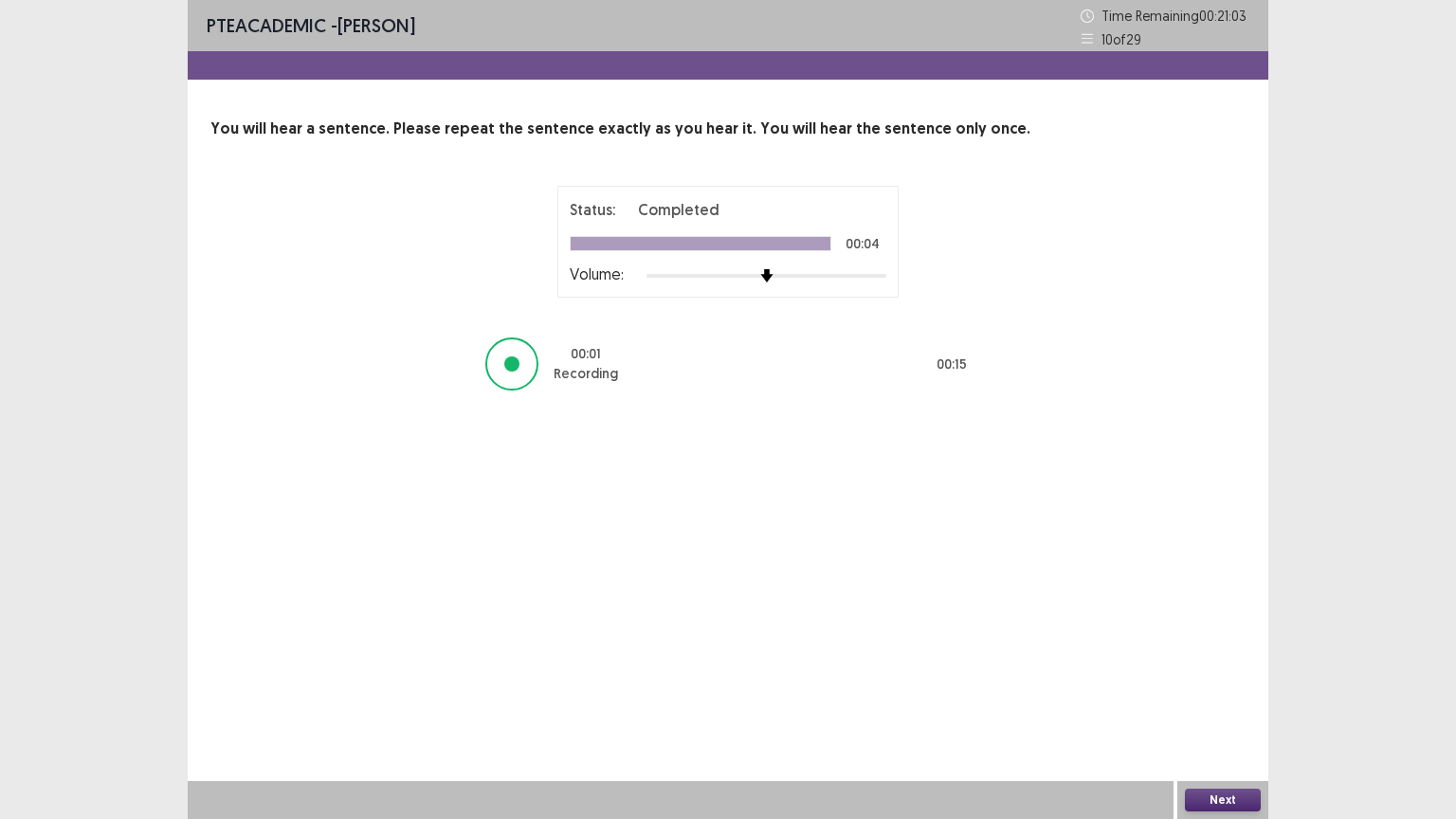 click on "Next" at bounding box center [1223, 800] 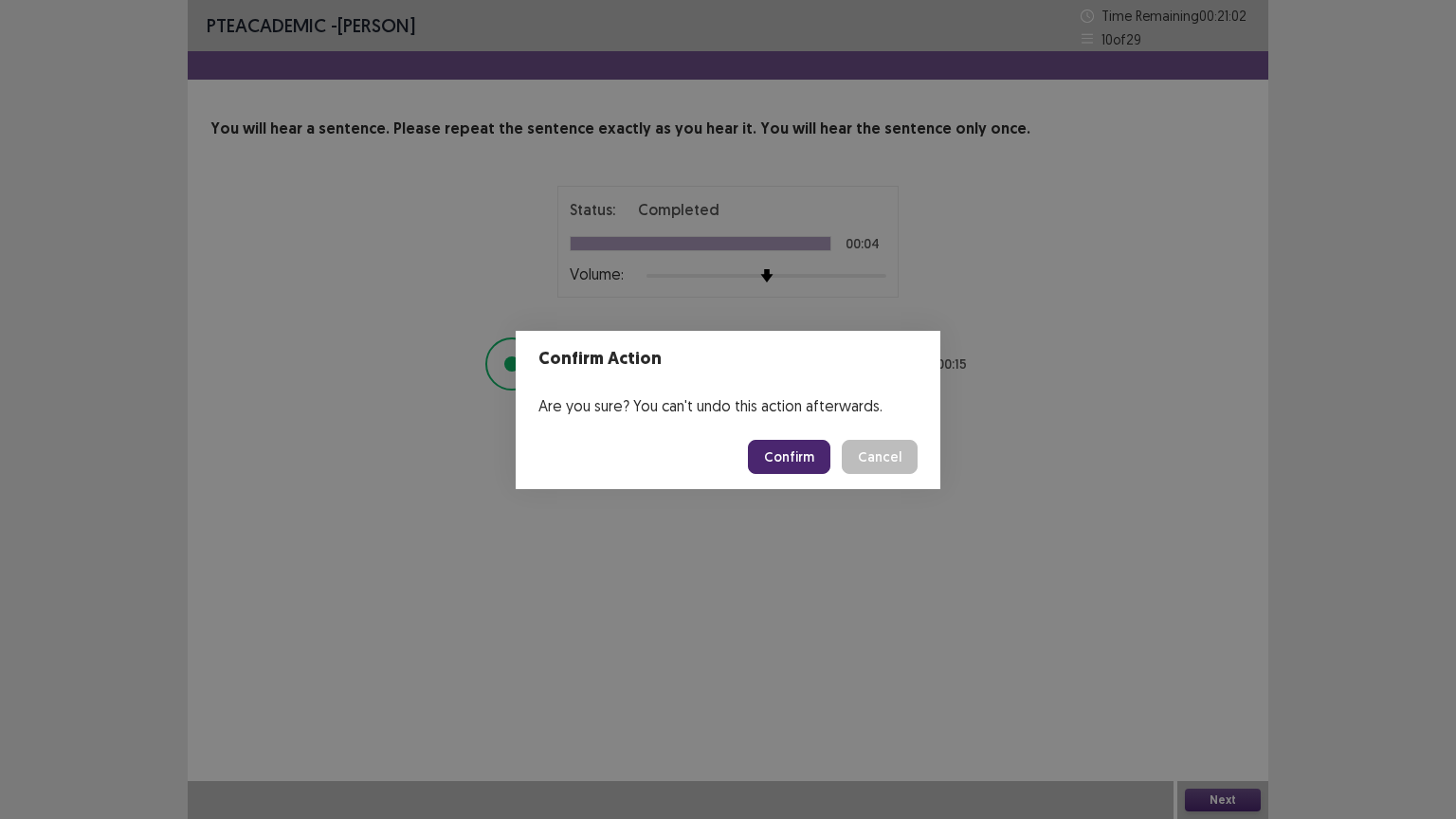 click on "Confirm" at bounding box center [789, 457] 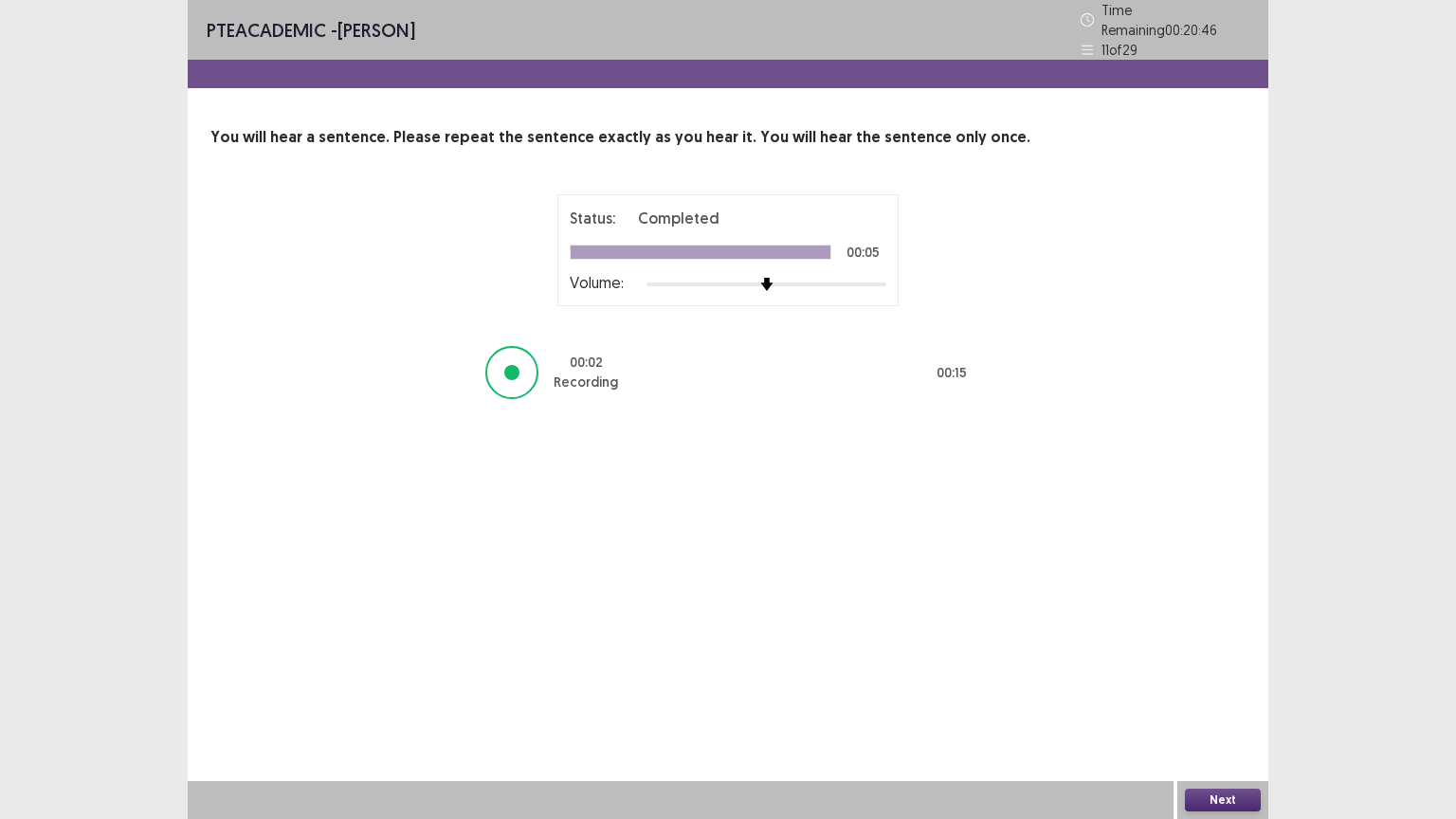click on "Next" at bounding box center (1223, 800) 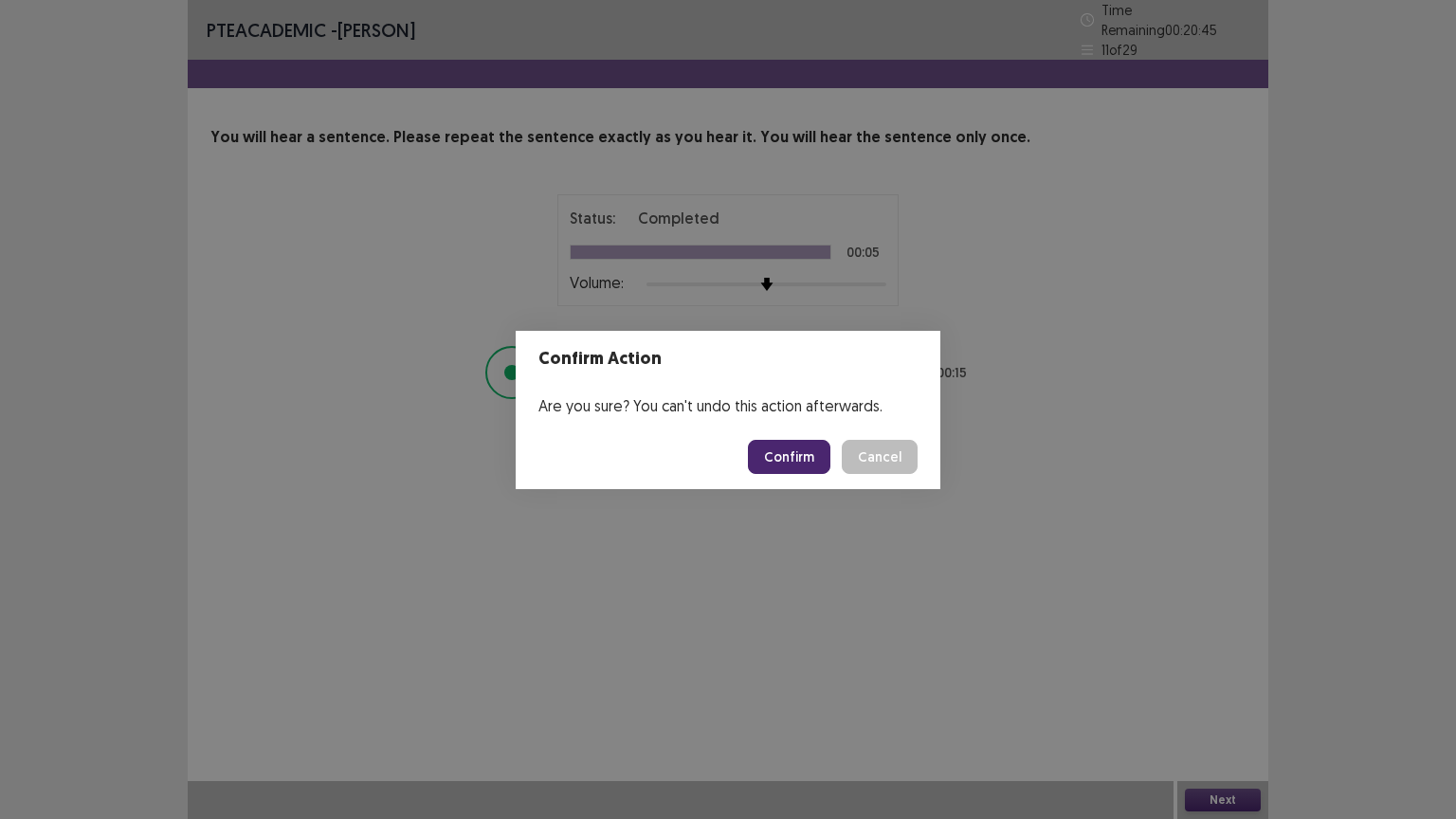 click on "Confirm" at bounding box center [789, 457] 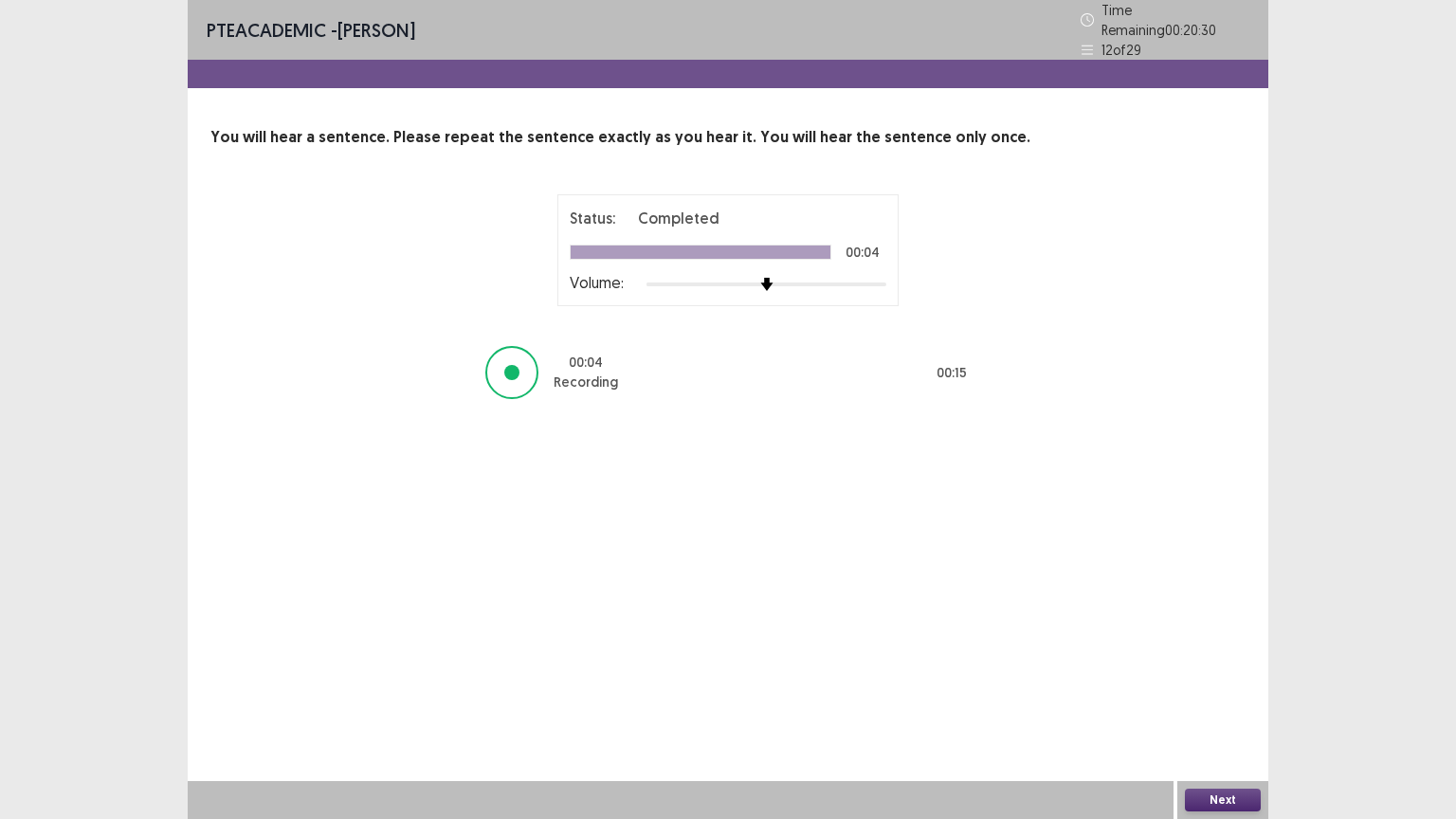 click on "Next" at bounding box center [1223, 800] 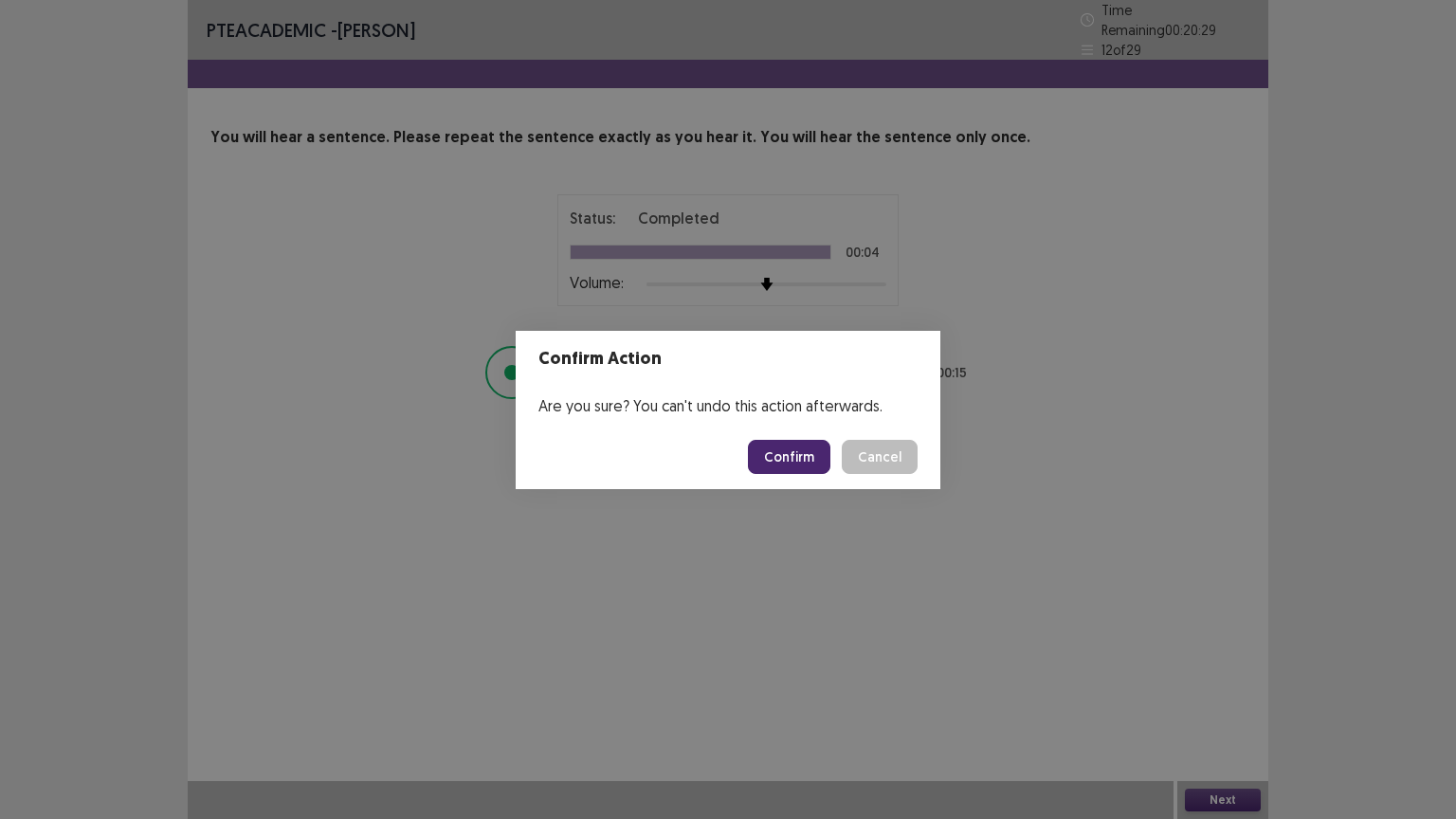 click on "Confirm" at bounding box center [789, 457] 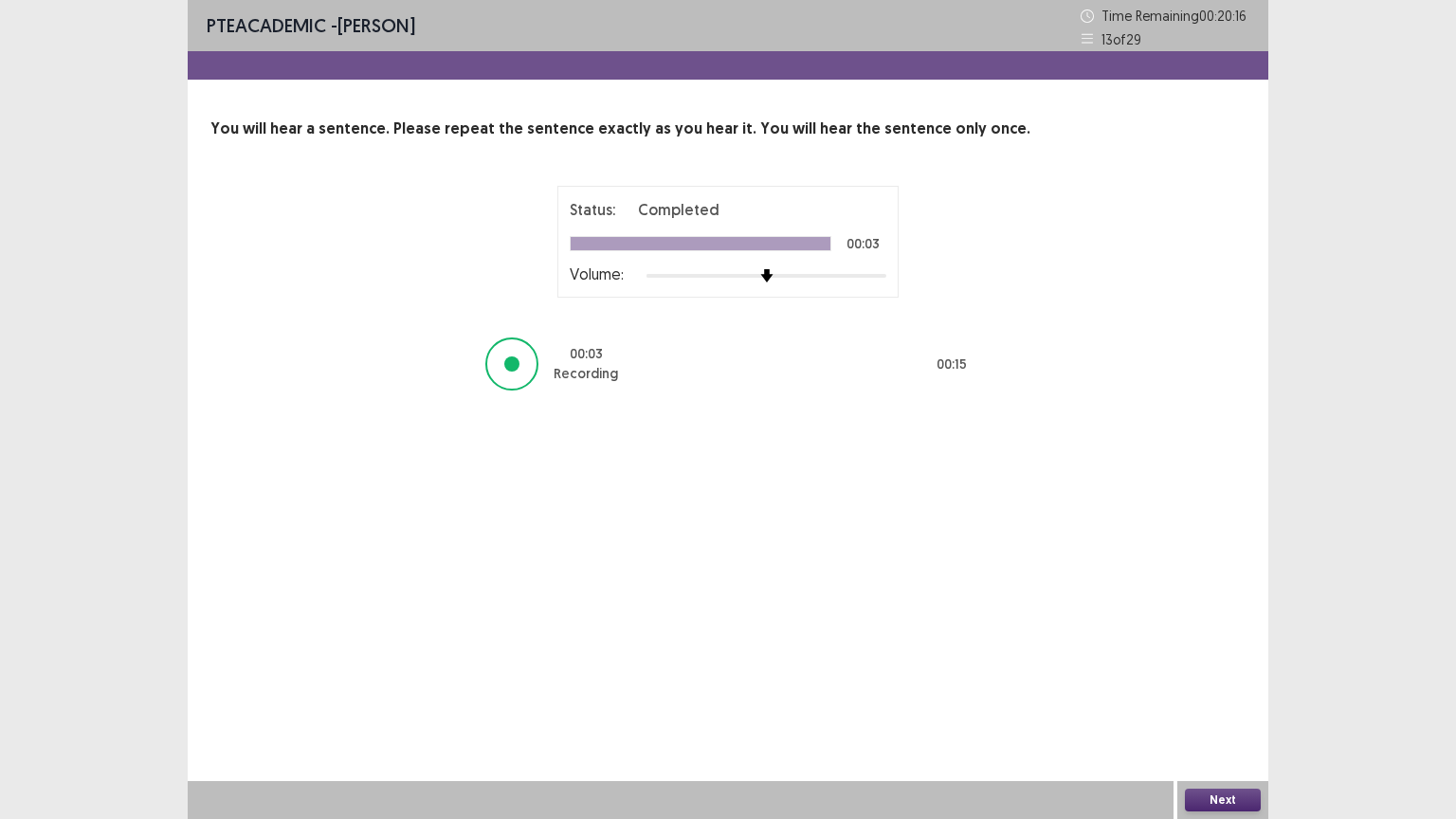 click on "Next" at bounding box center [1223, 800] 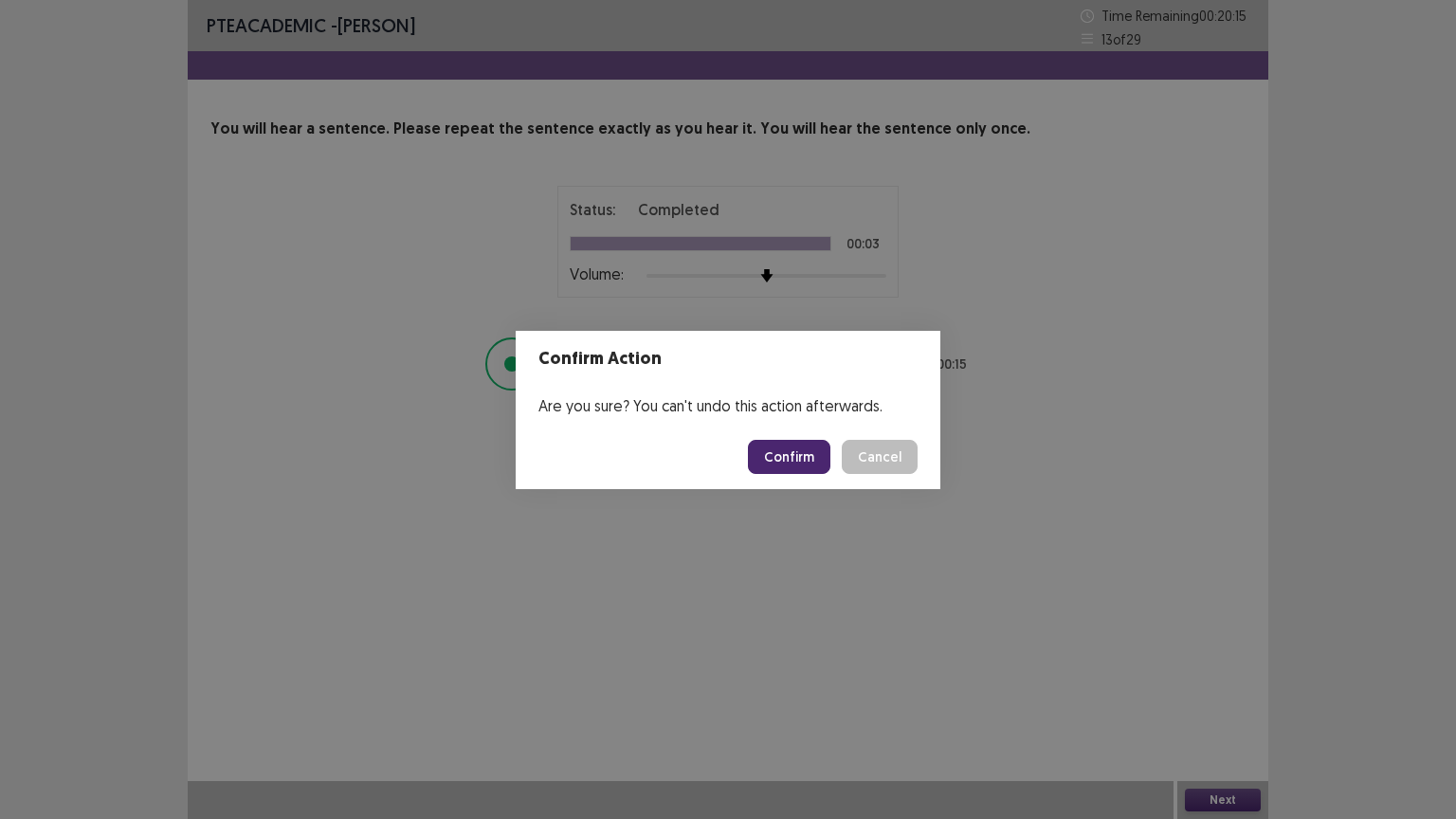 click on "Confirm" at bounding box center [789, 457] 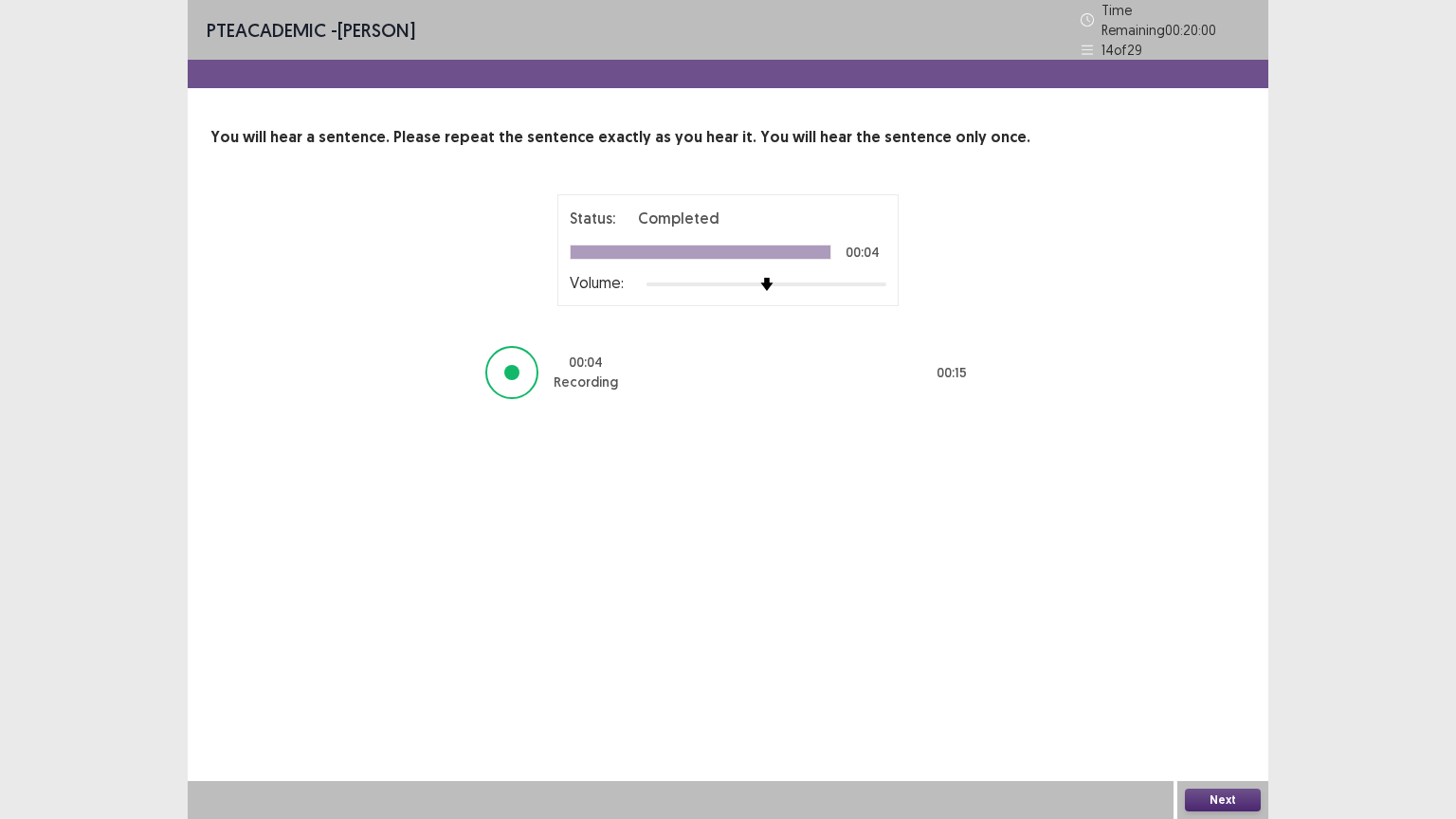 click on "Next" at bounding box center (1223, 800) 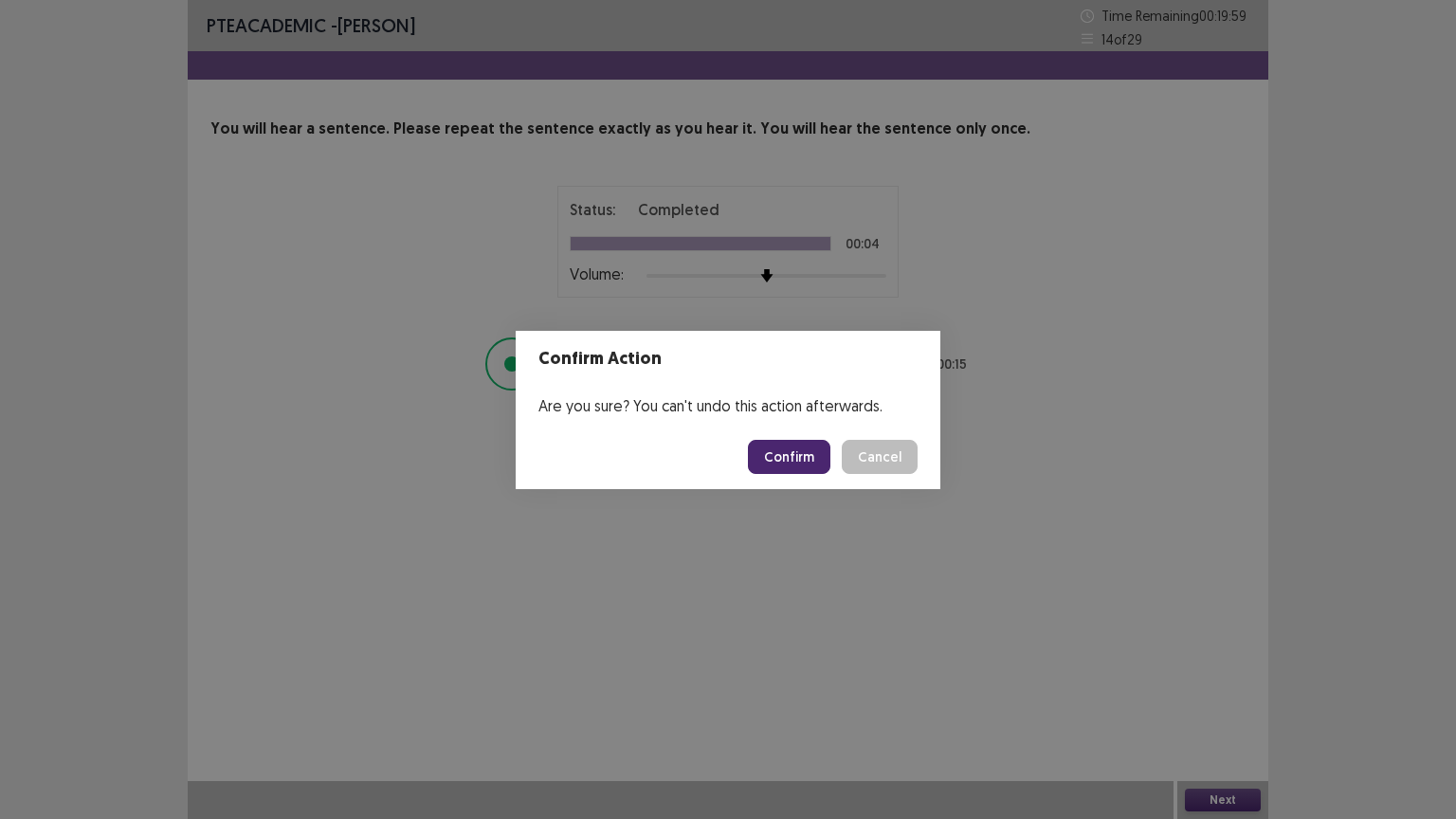 click on "Confirm" at bounding box center [789, 457] 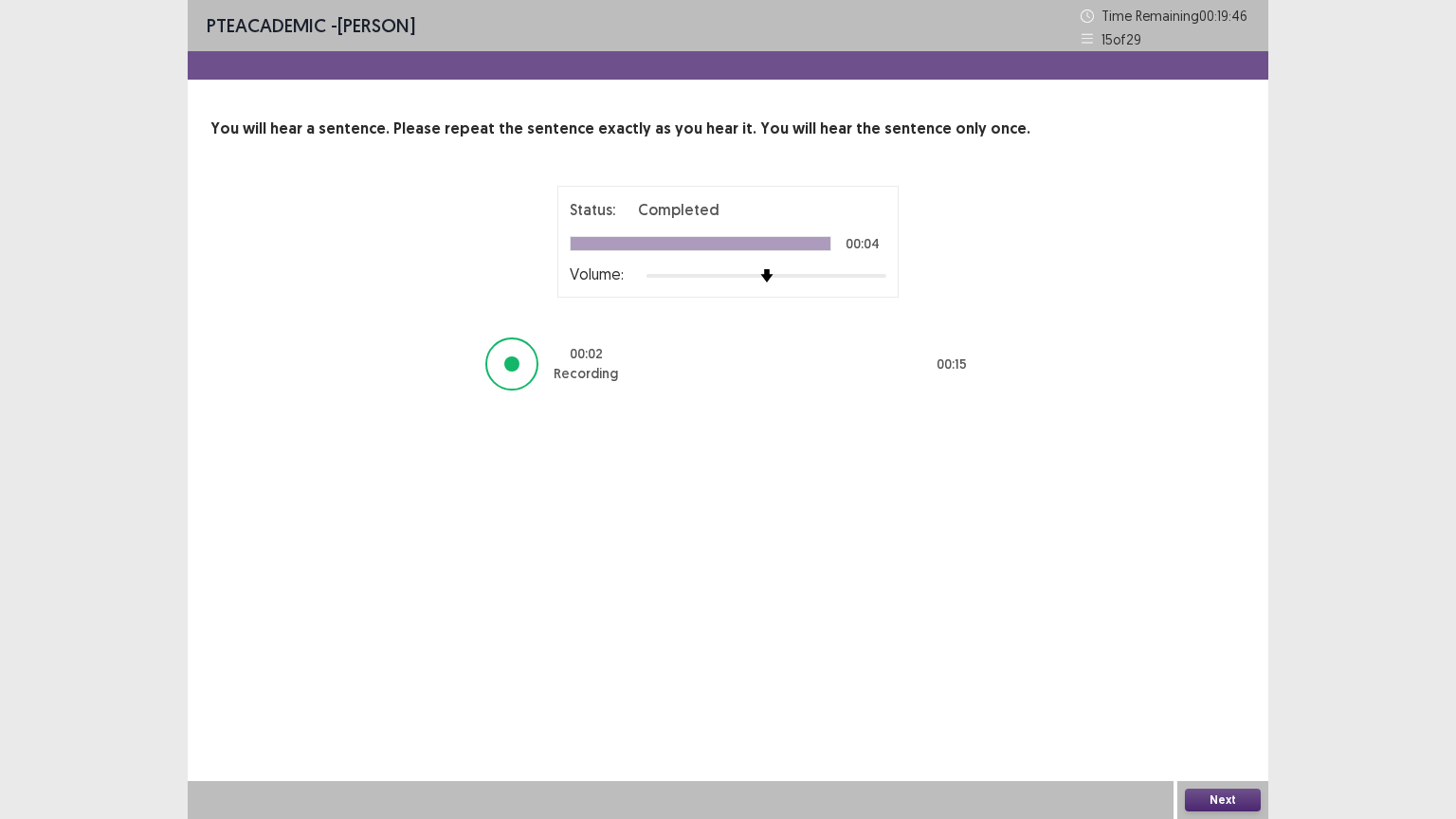 click on "Next" at bounding box center [1223, 800] 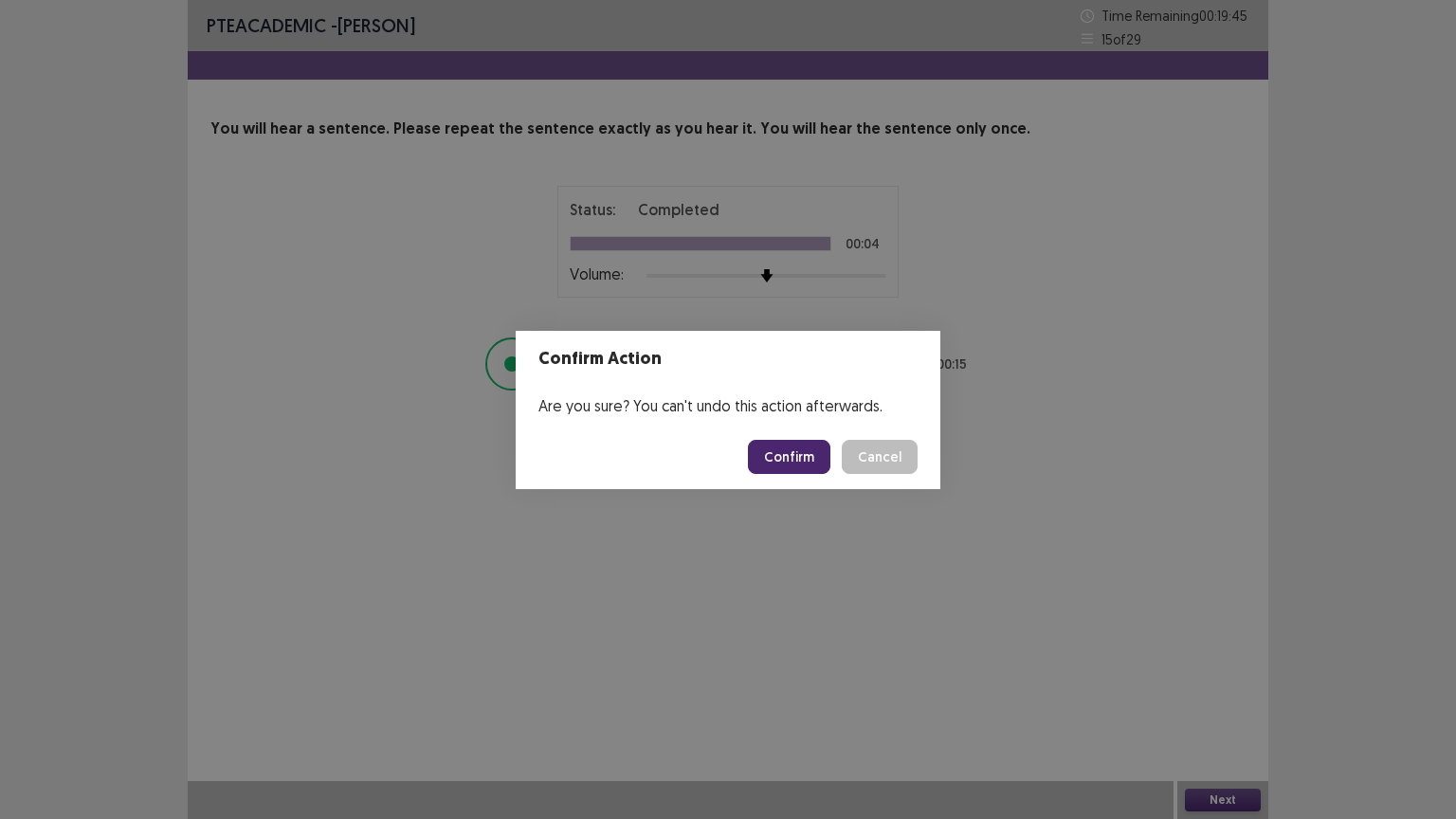 click on "Confirm Cancel" at bounding box center [728, 457] 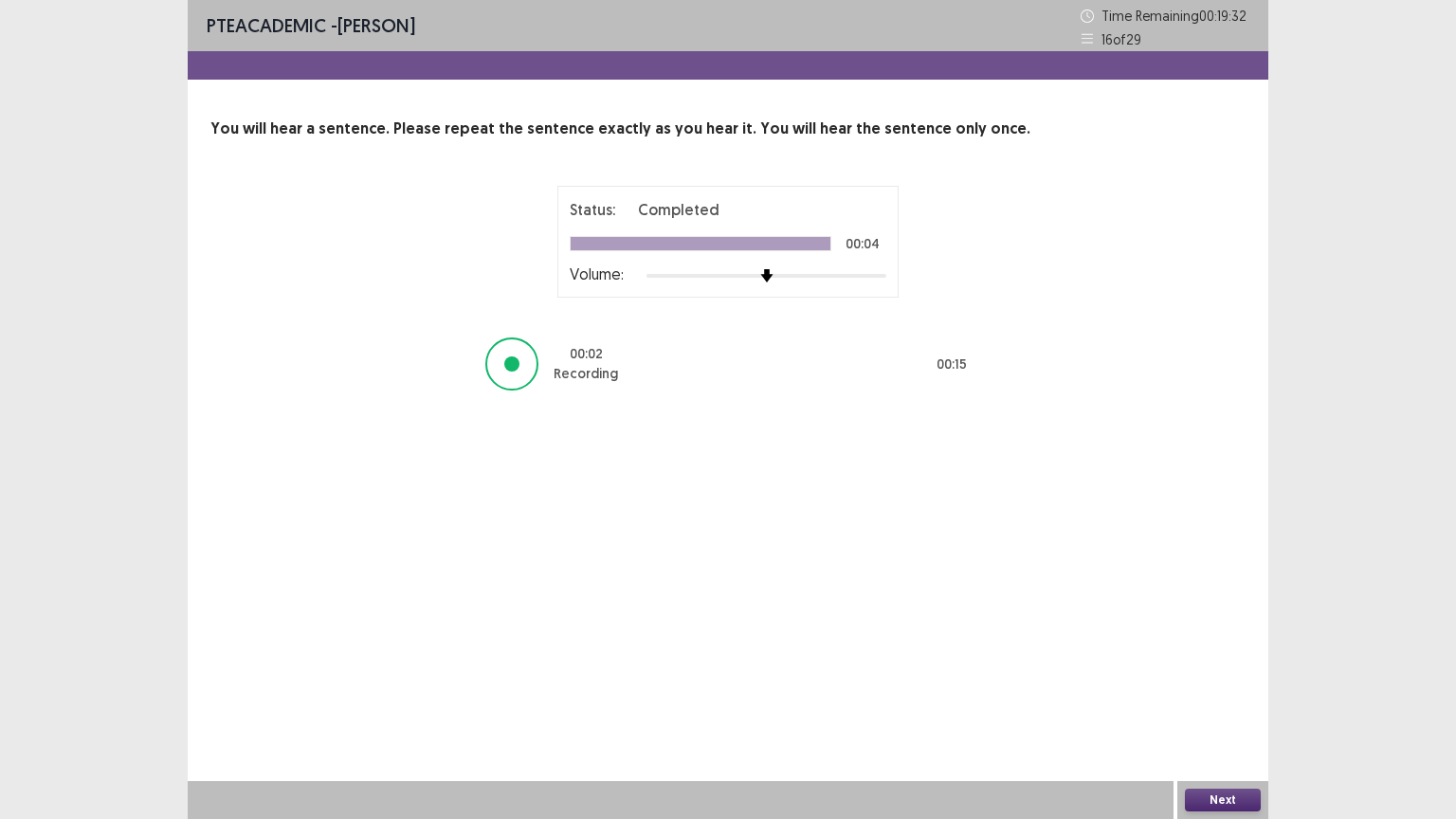 click on "Next" at bounding box center (1223, 800) 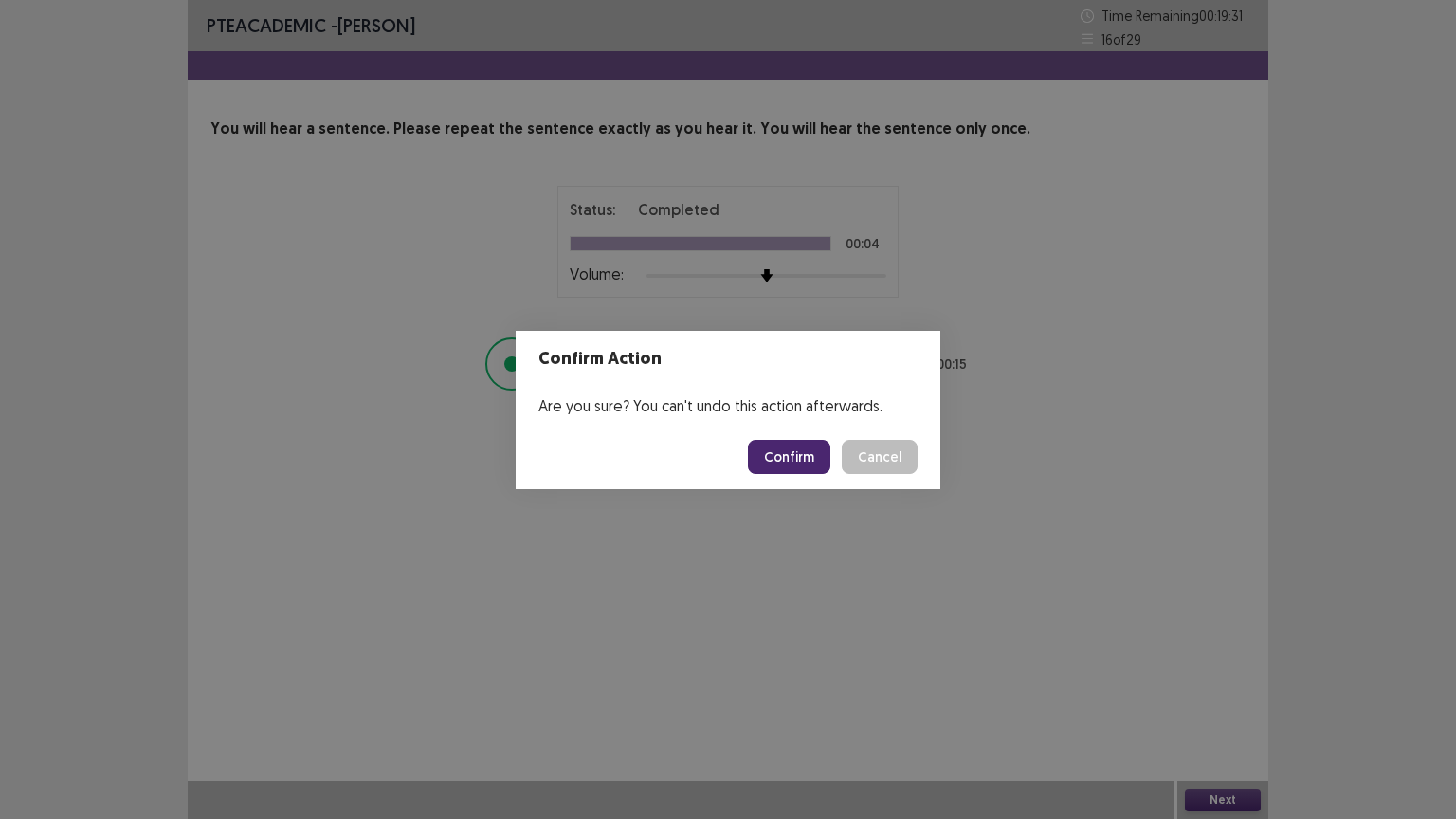 click on "Confirm" at bounding box center (789, 457) 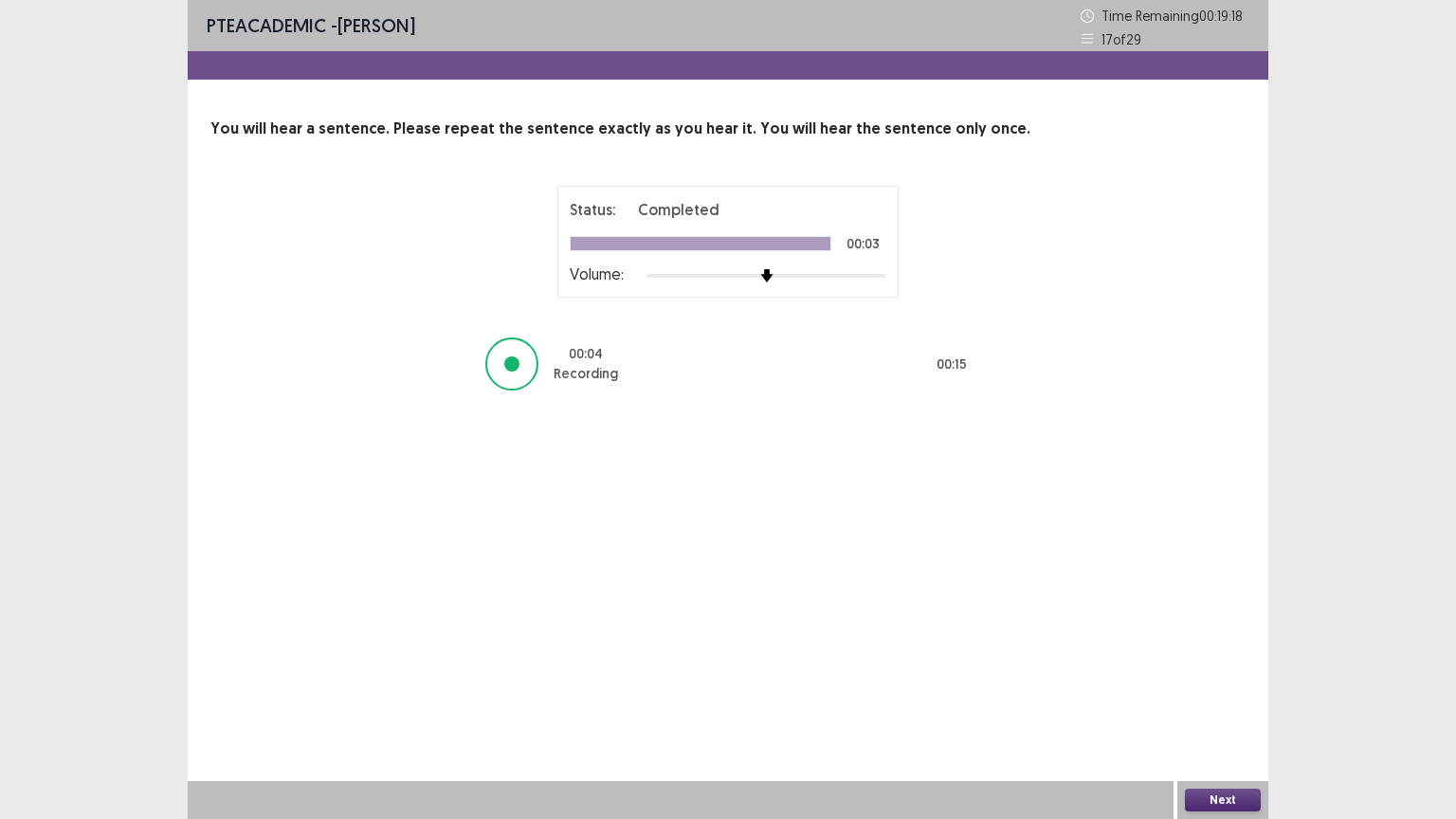 click on "Next" at bounding box center [1223, 800] 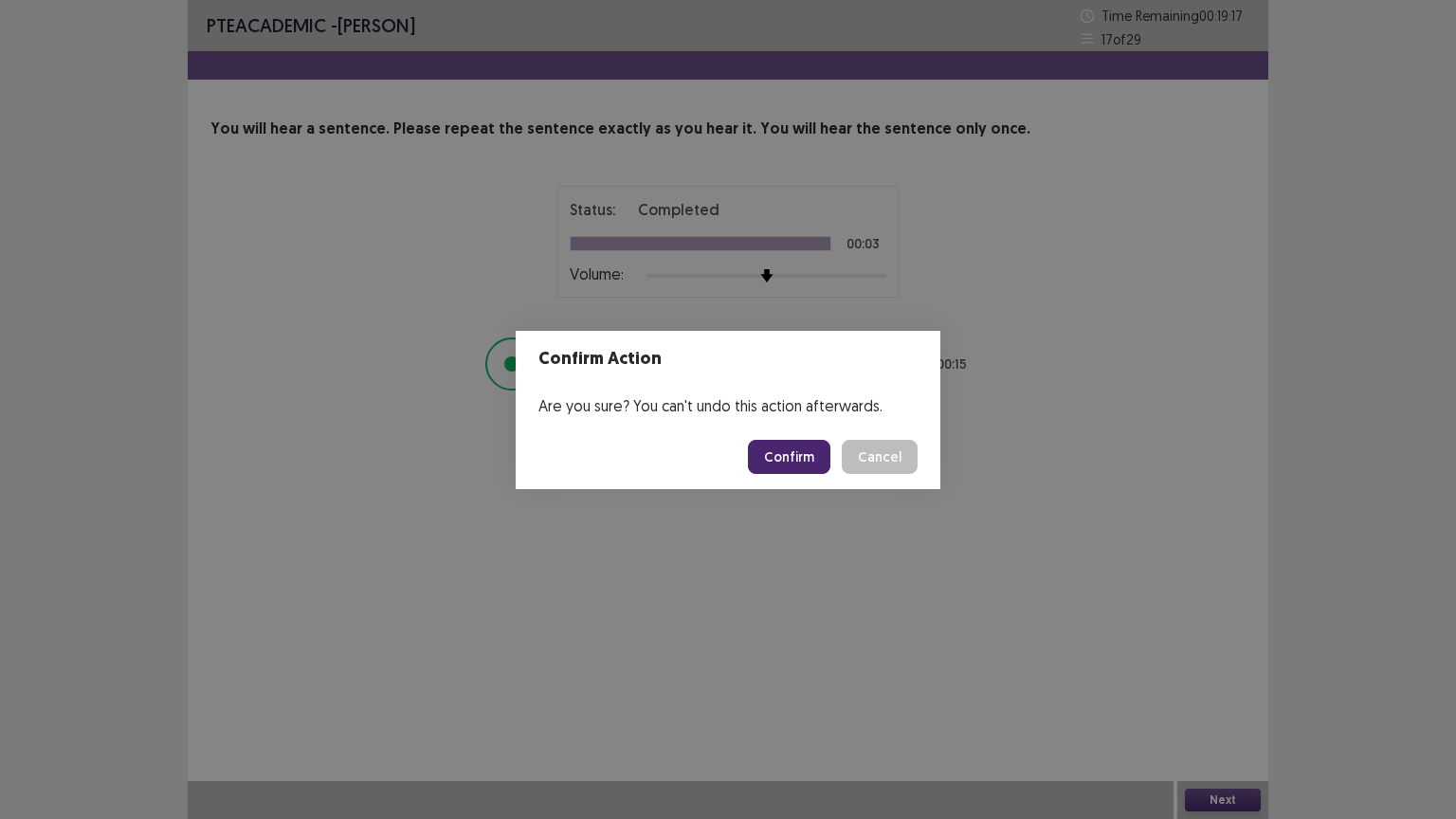 click on "Confirm" at bounding box center [789, 457] 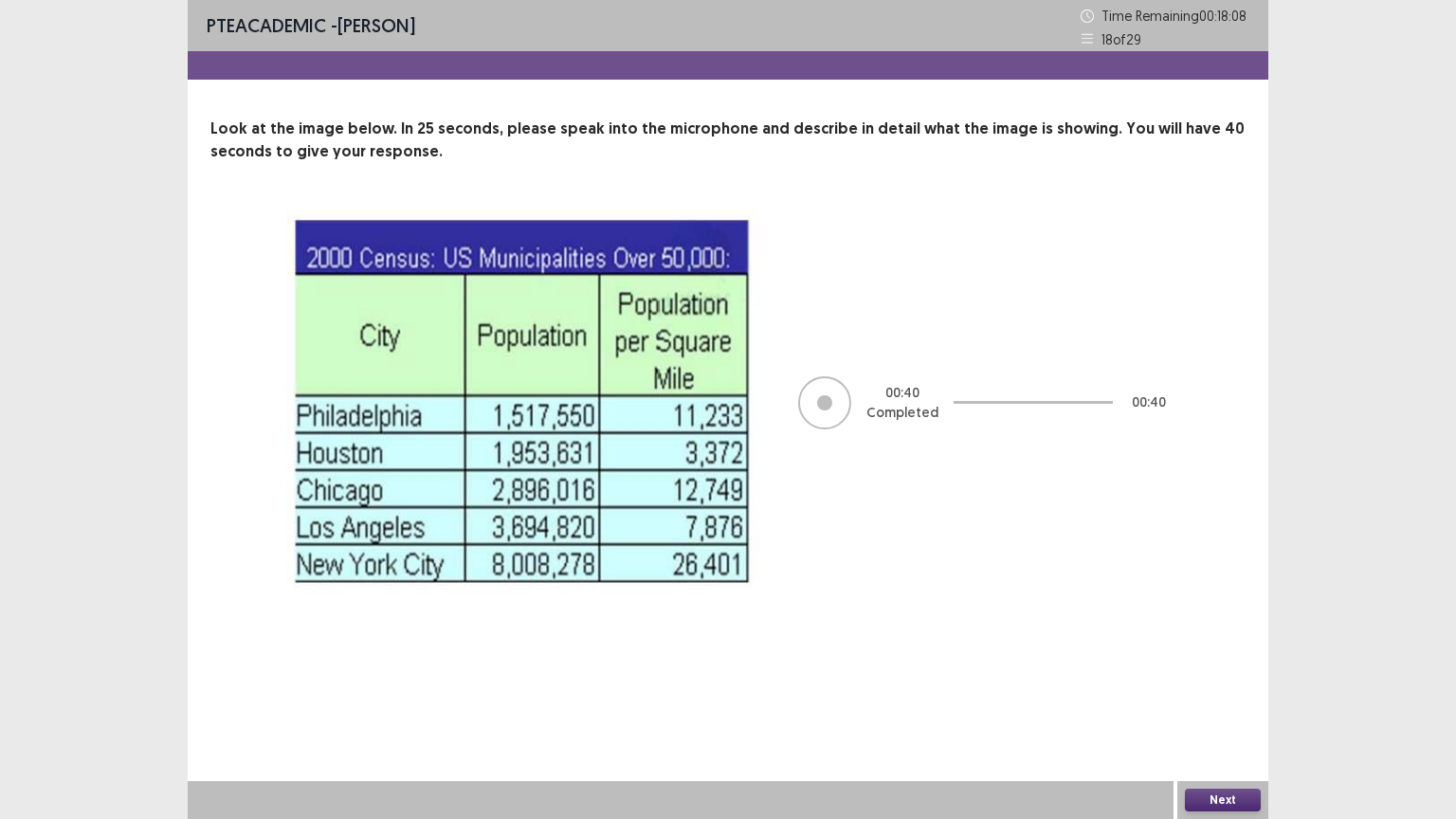 click on "Next" at bounding box center (1223, 800) 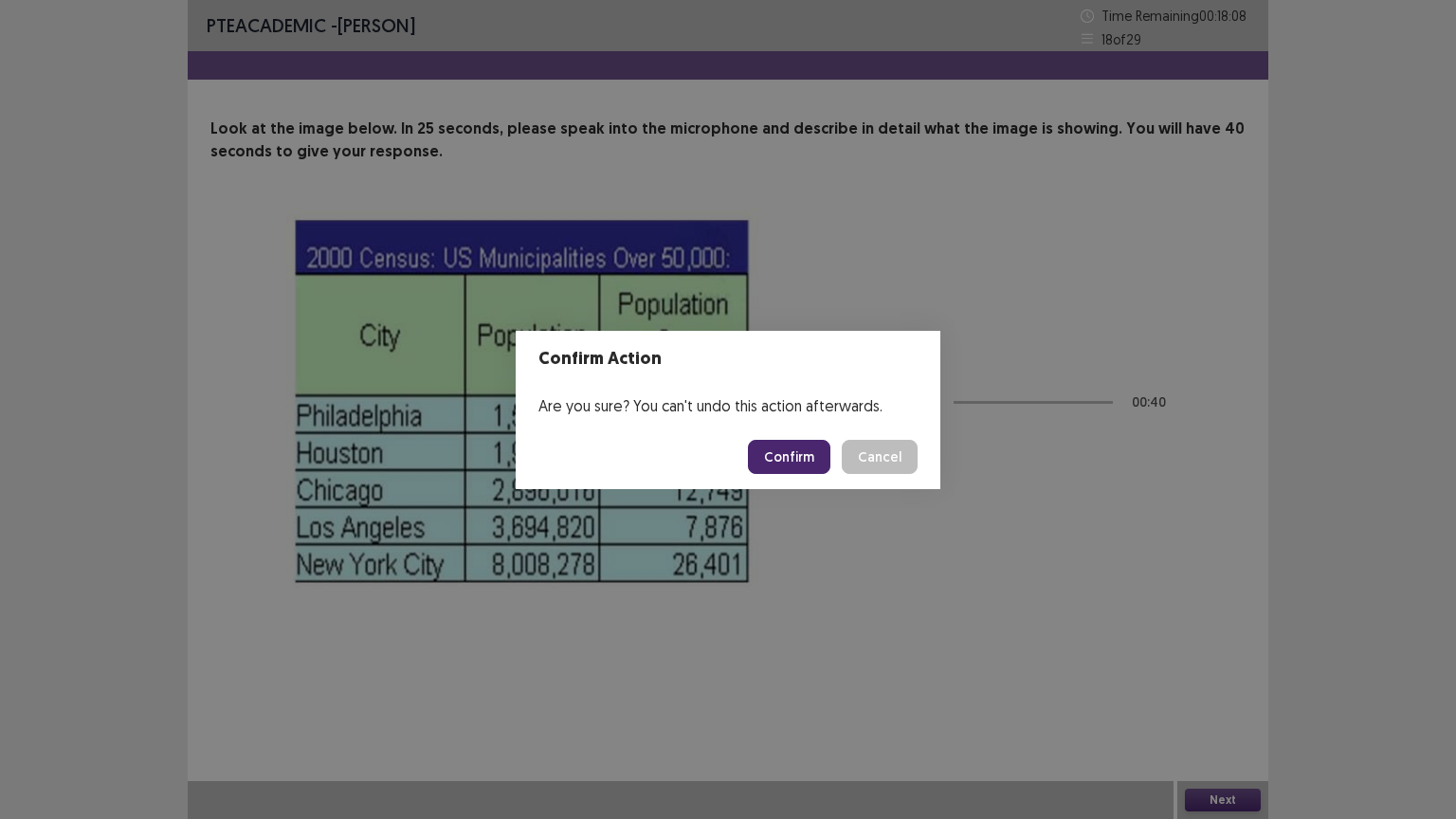click on "Confirm" at bounding box center (789, 457) 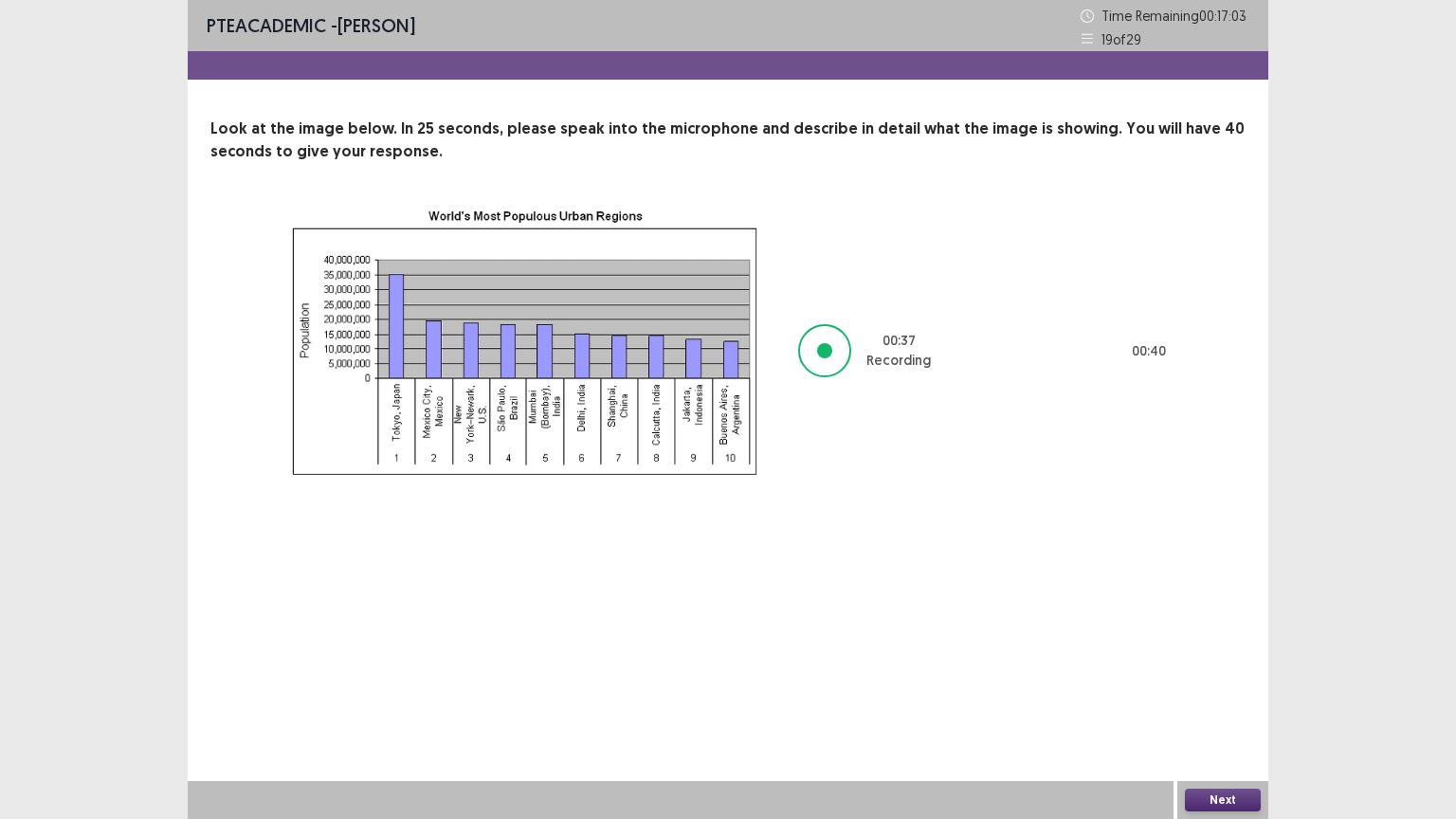 click on "Next" at bounding box center (1223, 800) 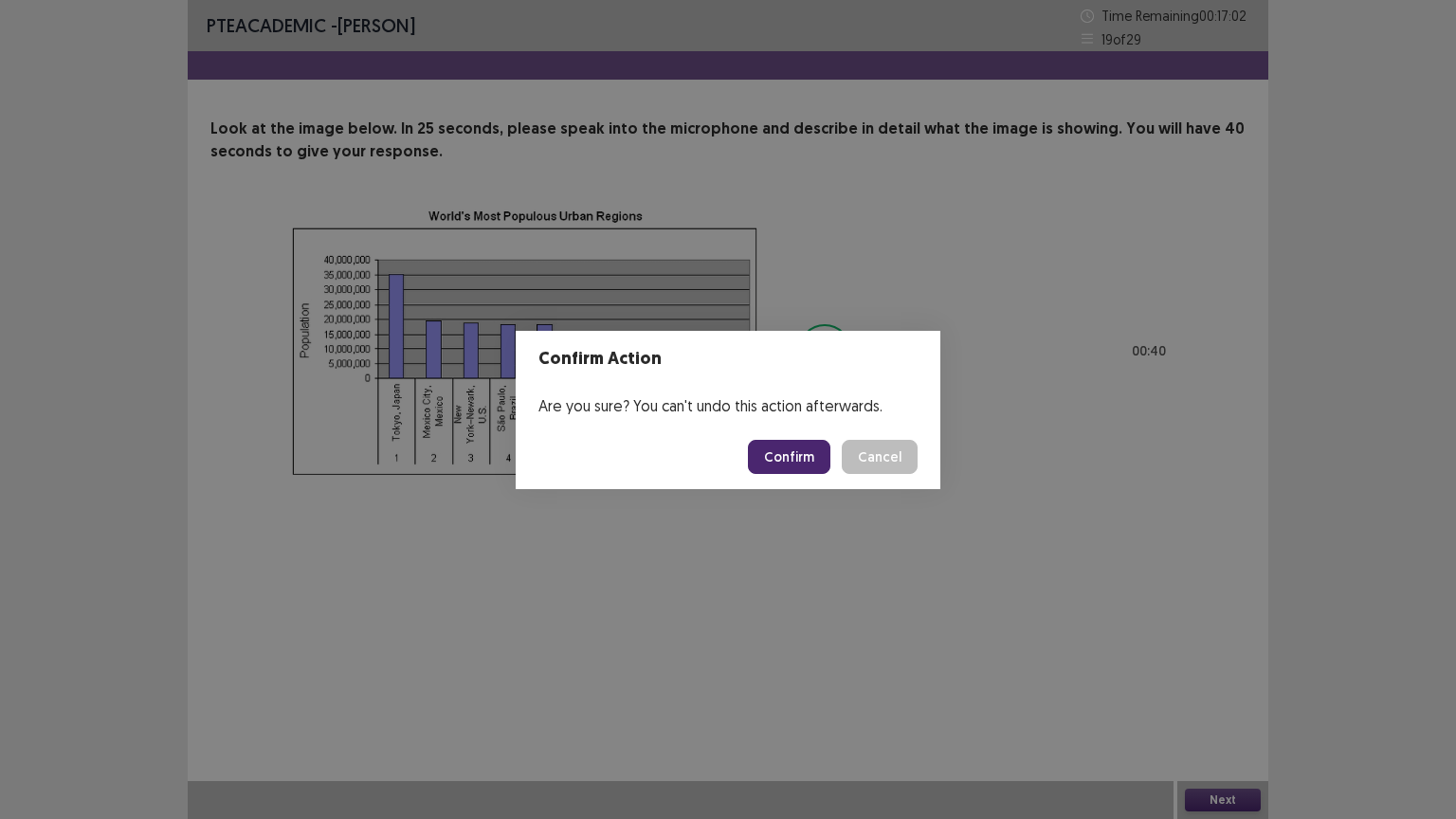 click on "Confirm" at bounding box center [789, 457] 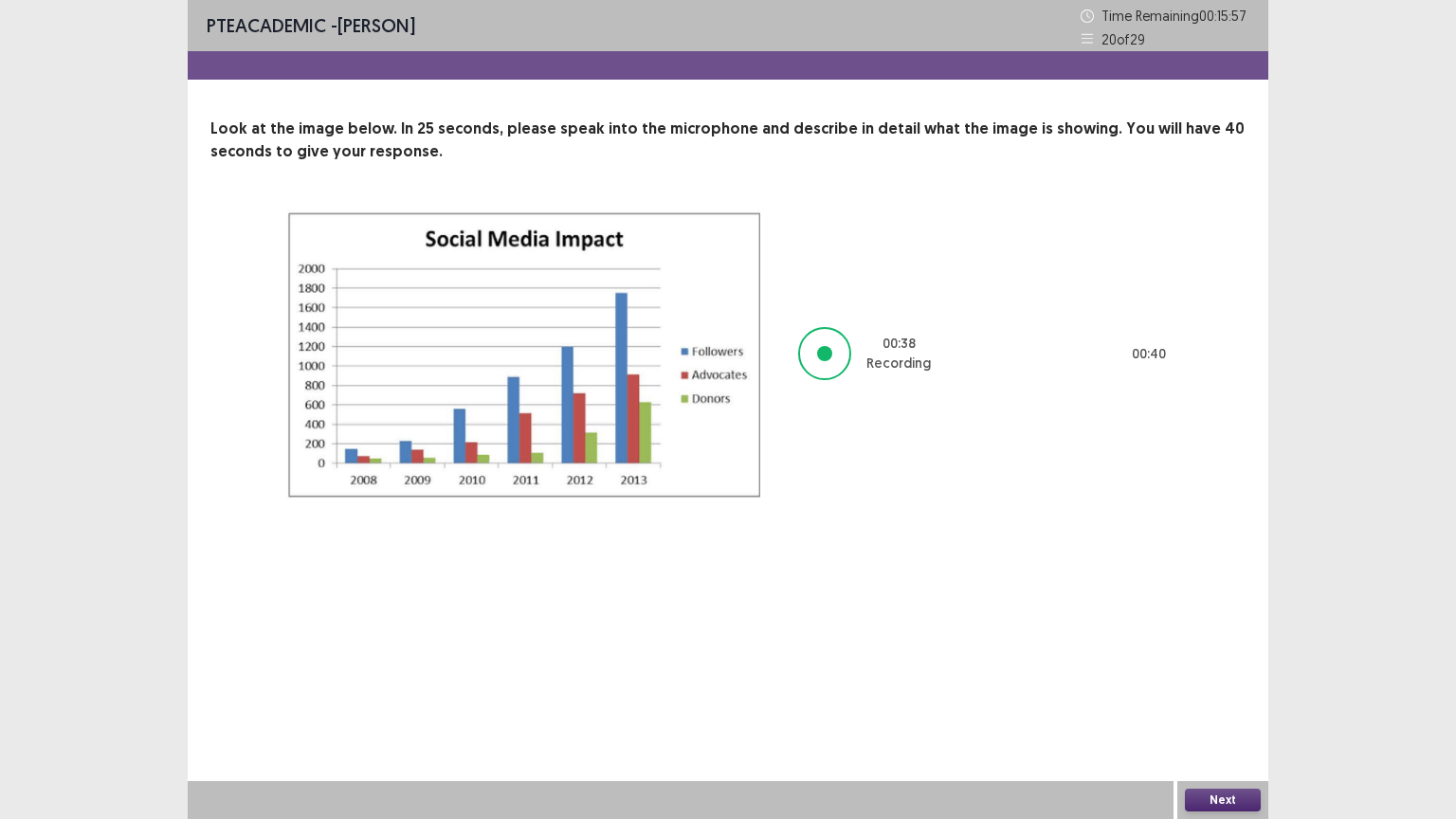 click on "Next" at bounding box center [1223, 800] 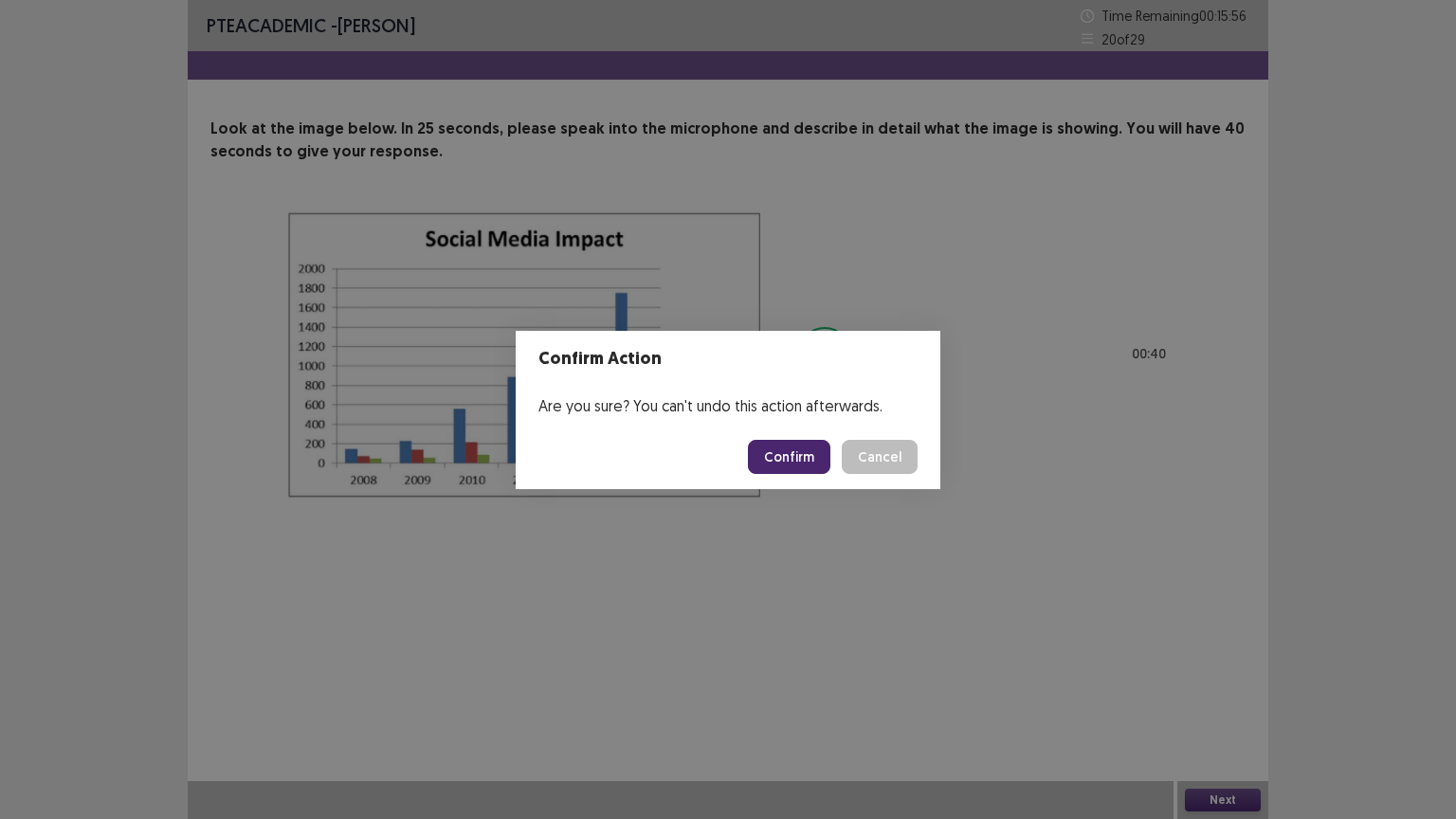 click on "Confirm" at bounding box center (789, 457) 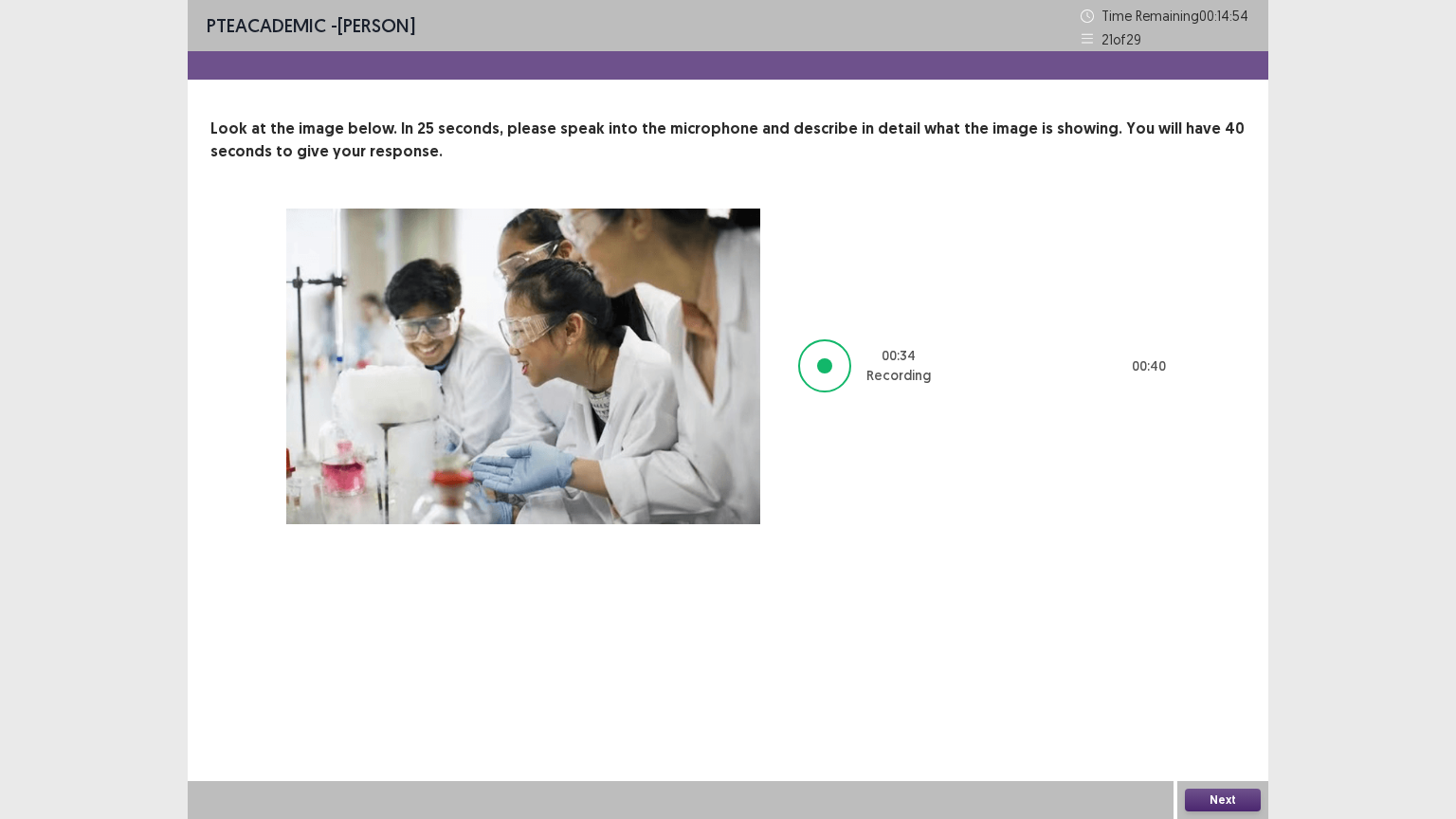 click on "Next" at bounding box center (1223, 800) 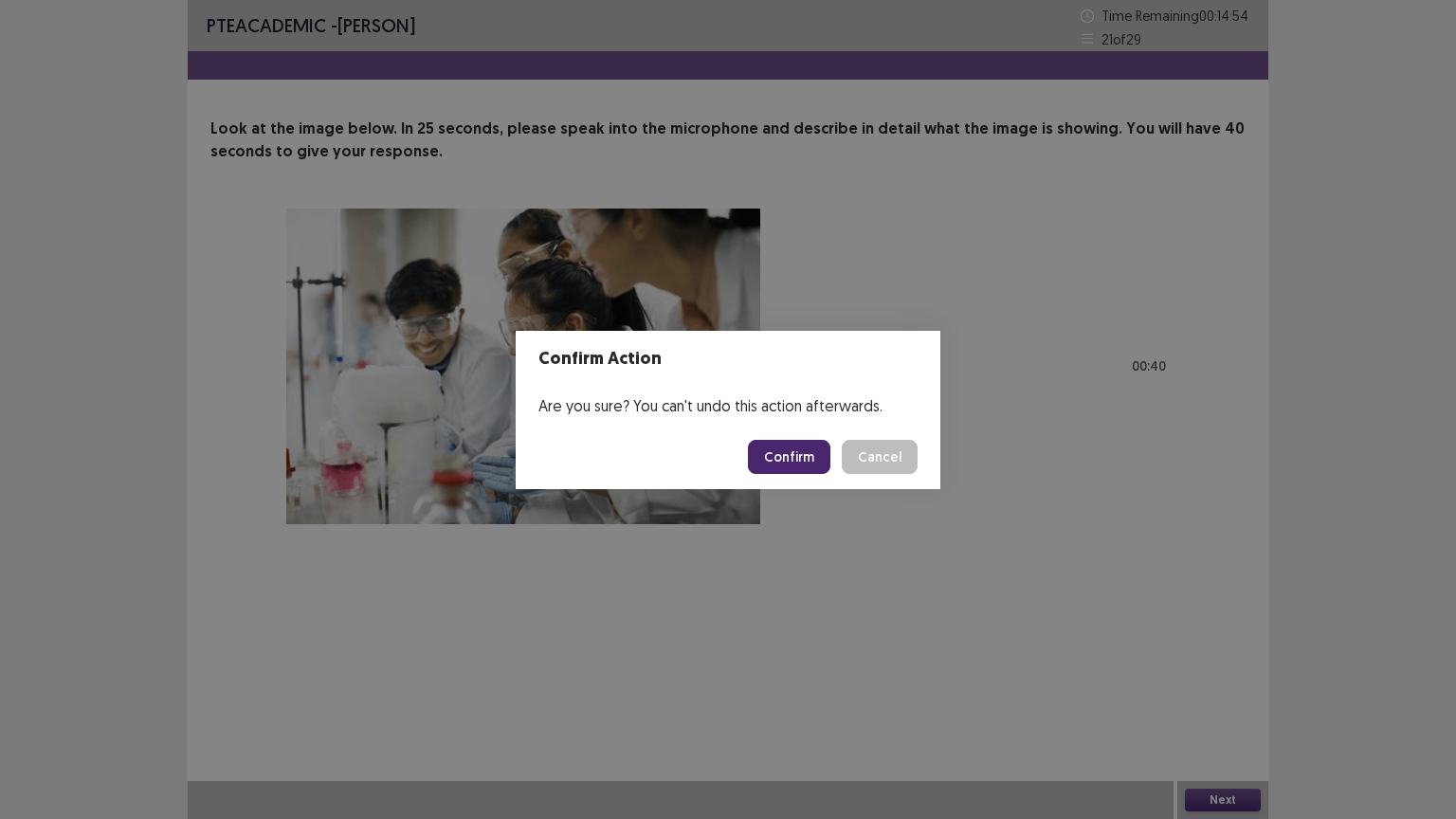 click on "Confirm" at bounding box center (789, 457) 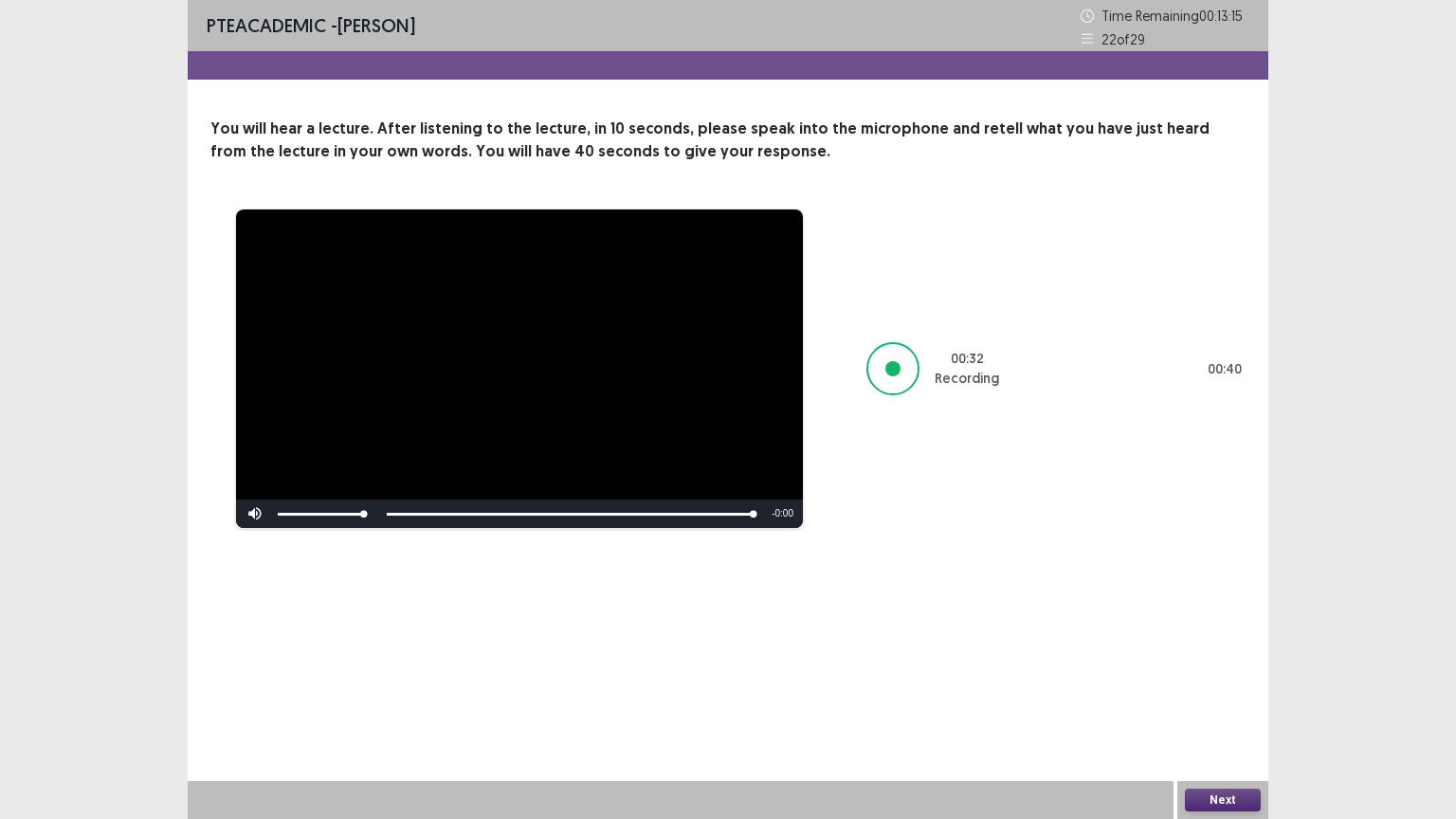 click on "Next" at bounding box center [1223, 800] 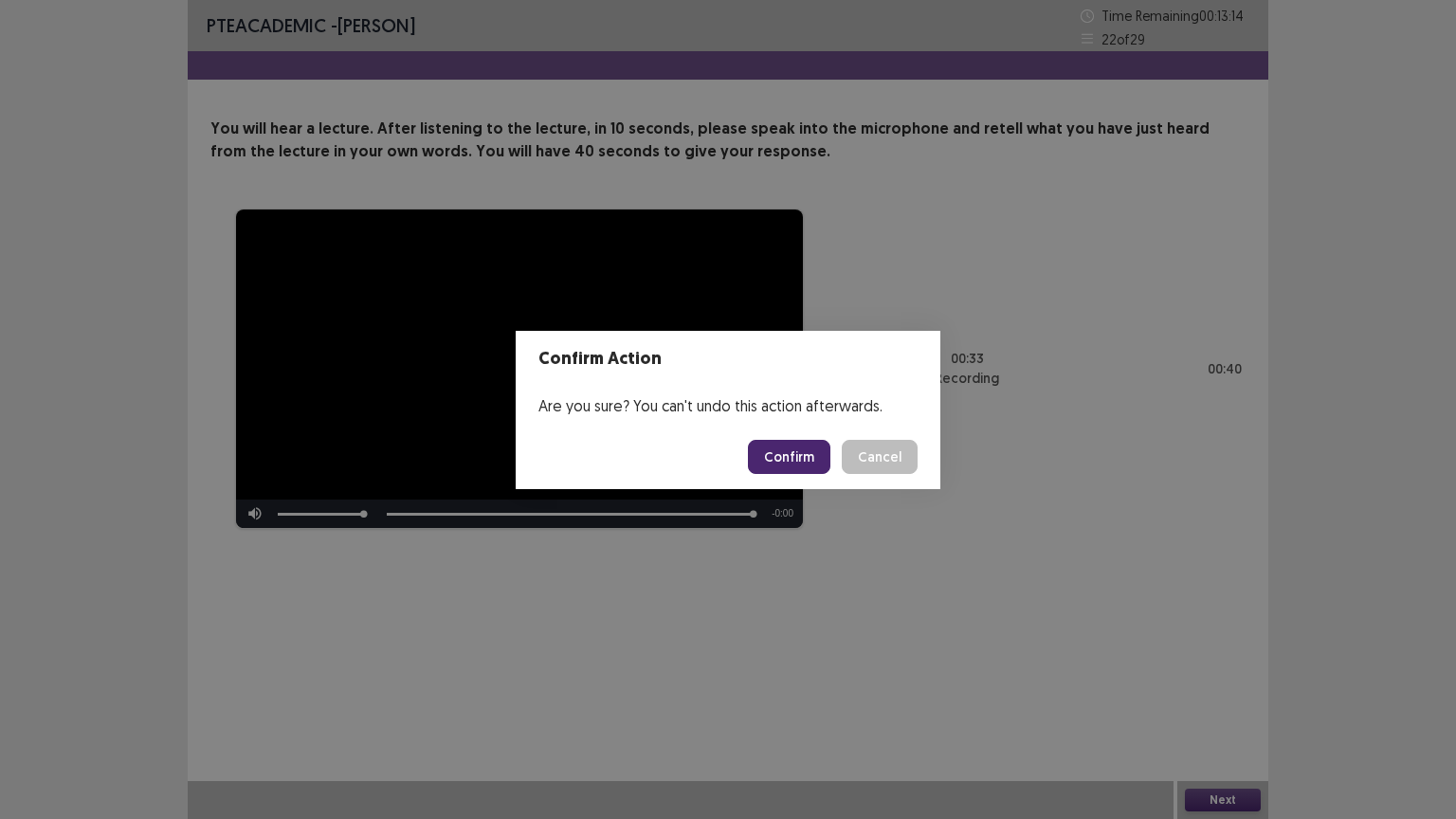 click on "Confirm" at bounding box center (789, 457) 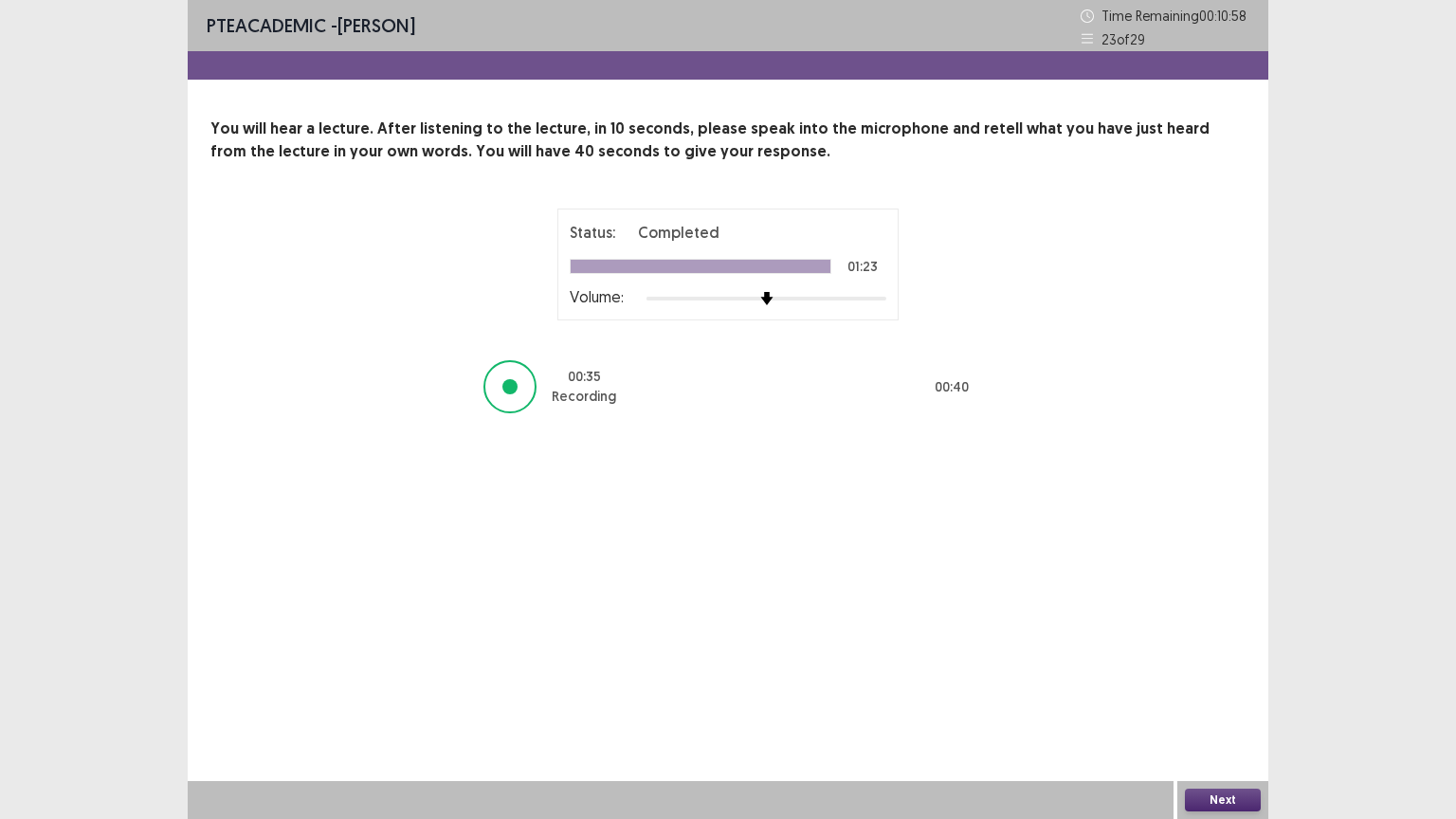 click on "Next" at bounding box center (1223, 800) 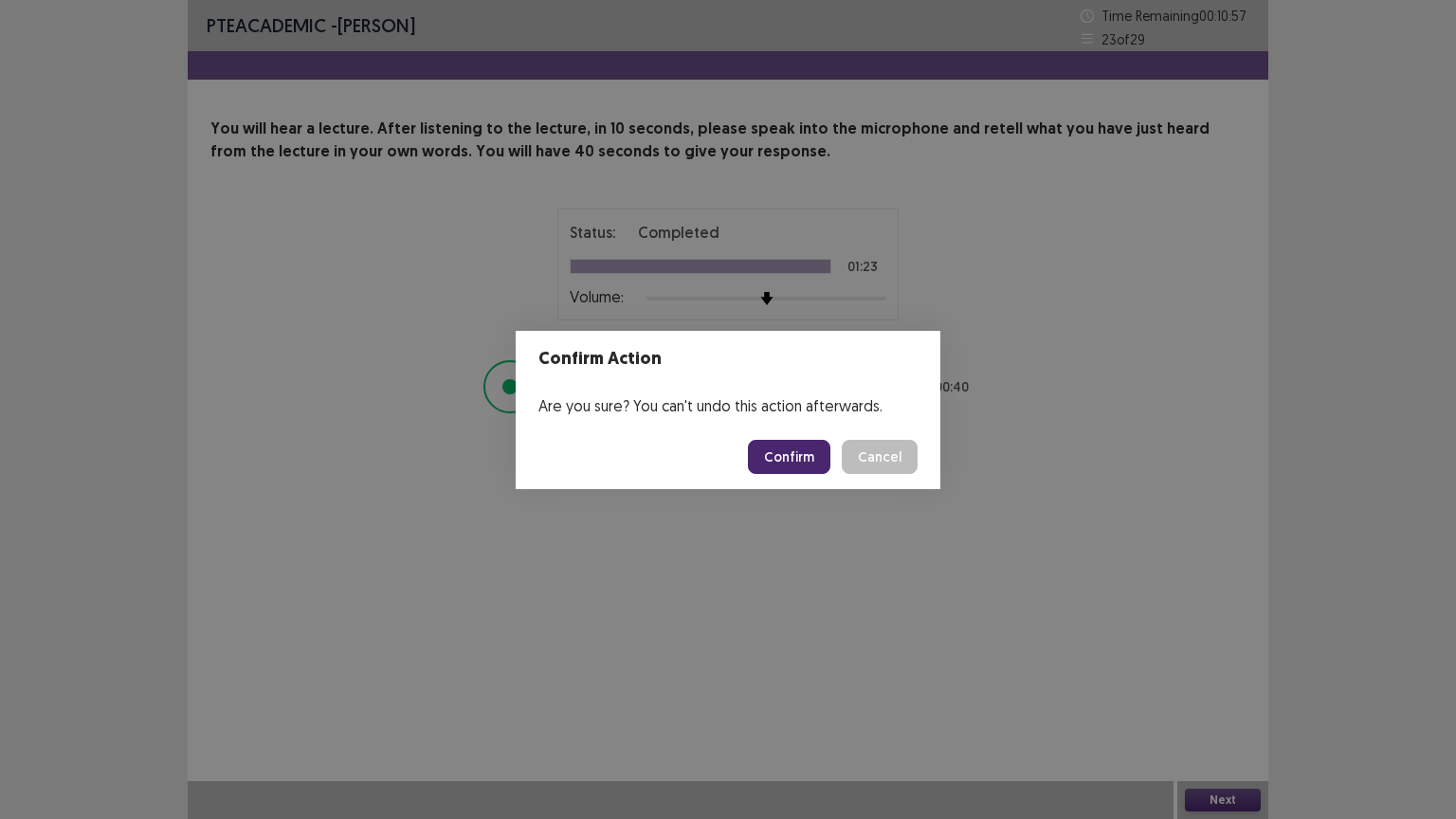 drag, startPoint x: 781, startPoint y: 447, endPoint x: 1278, endPoint y: 430, distance: 497.2907 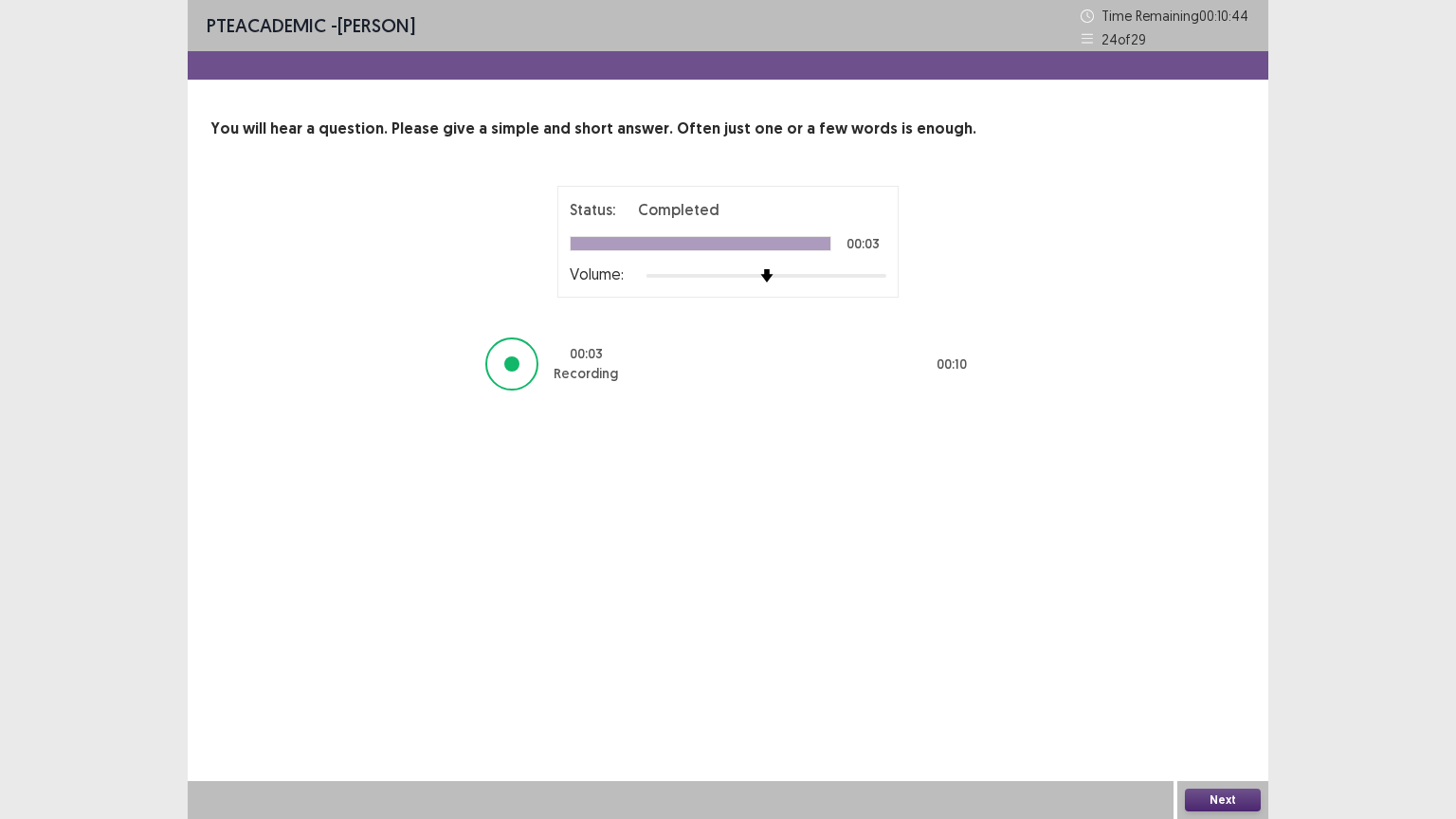 click on "Next" at bounding box center [1223, 800] 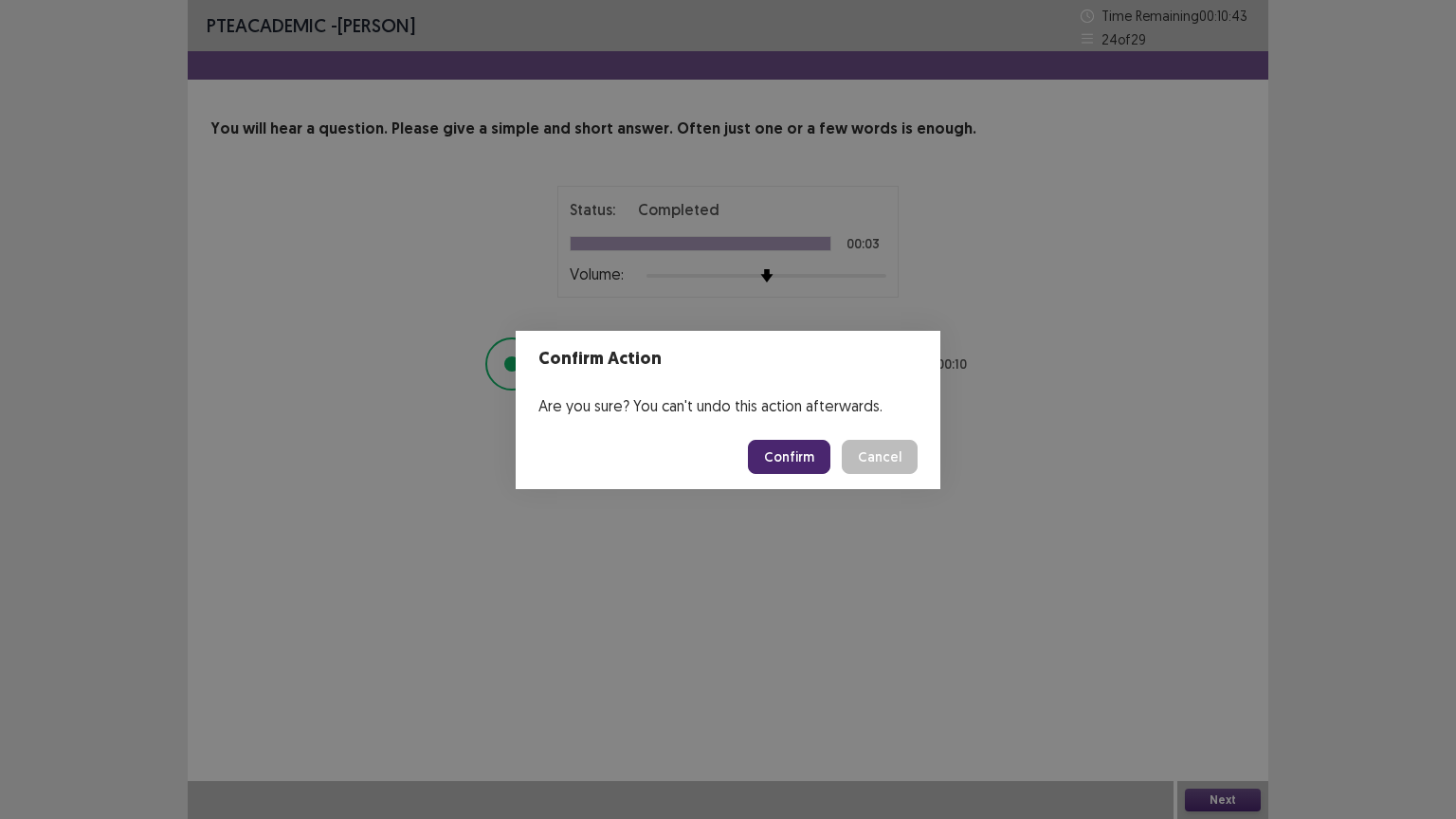 click on "Confirm" at bounding box center (789, 457) 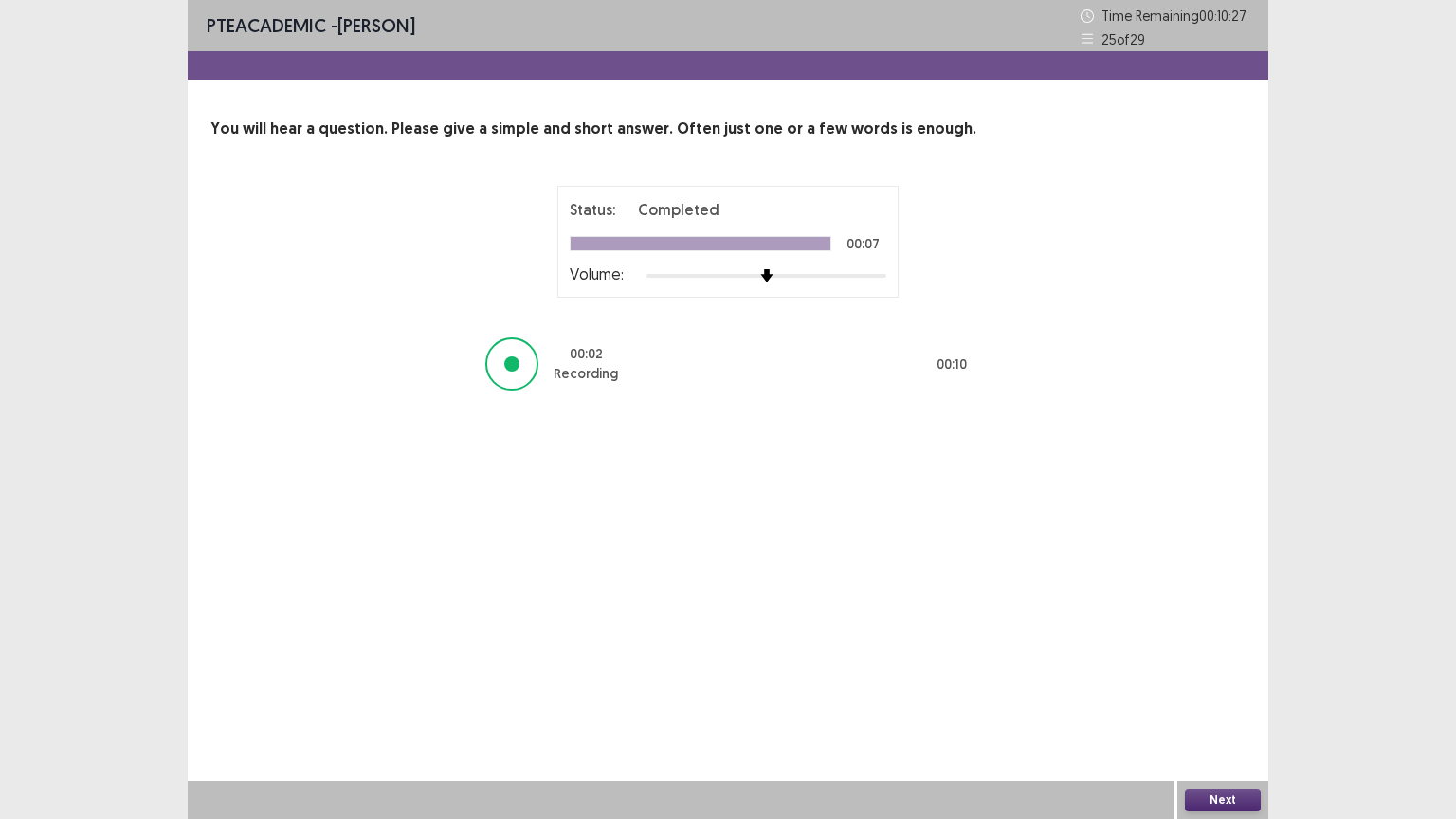 click on "Next" at bounding box center (1223, 800) 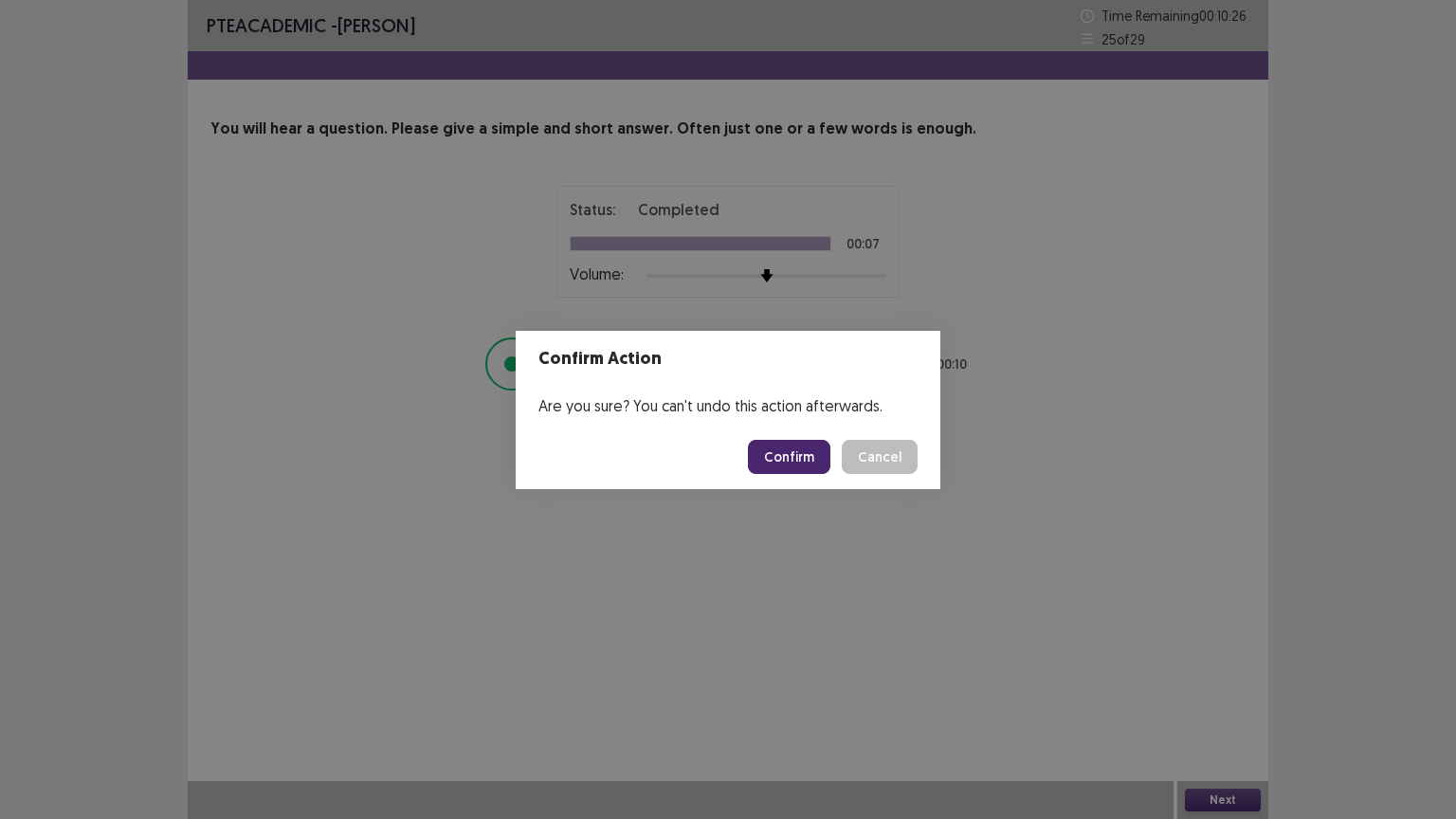 click on "Confirm" at bounding box center [789, 457] 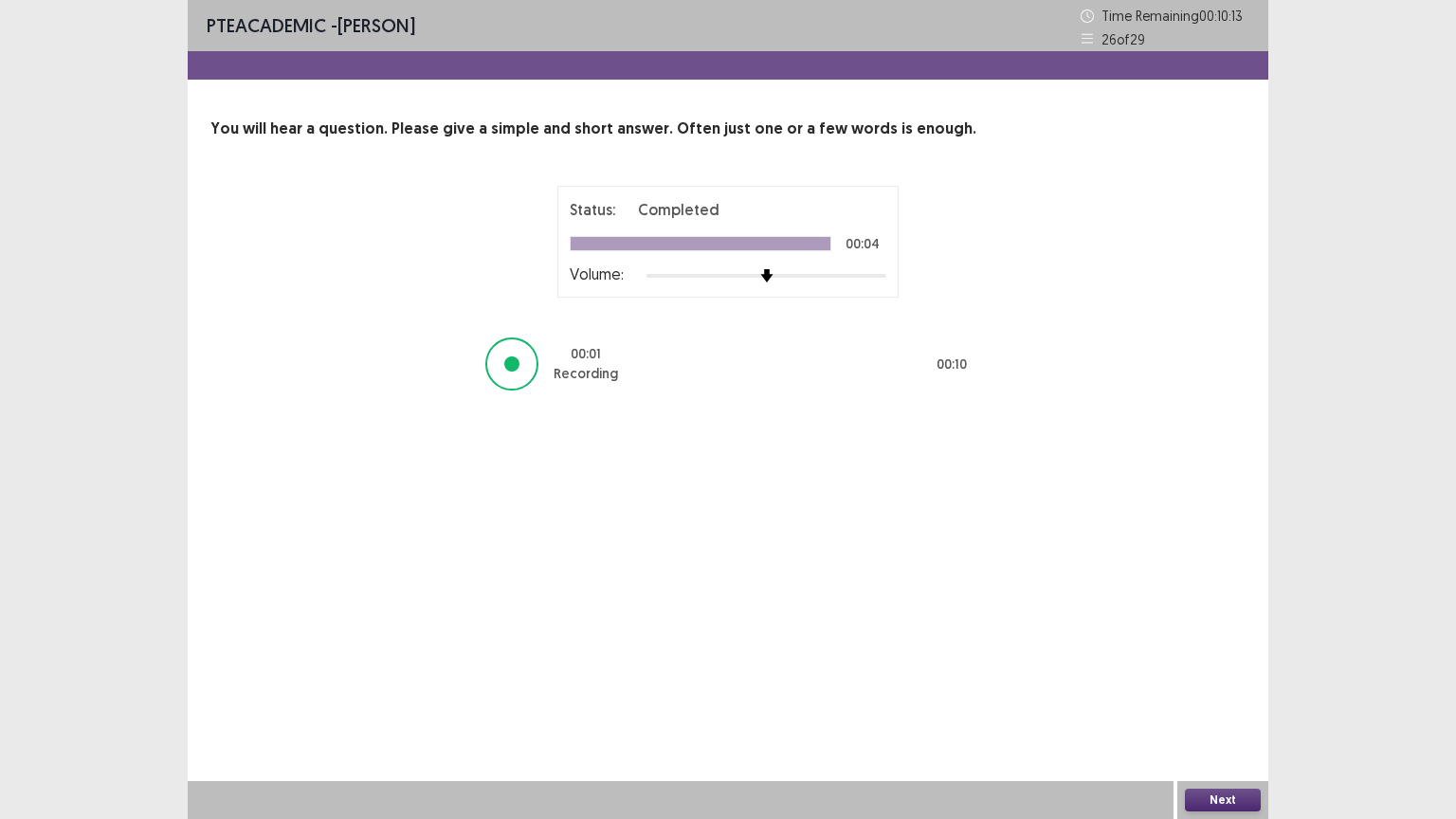 click on "Next" at bounding box center (1223, 800) 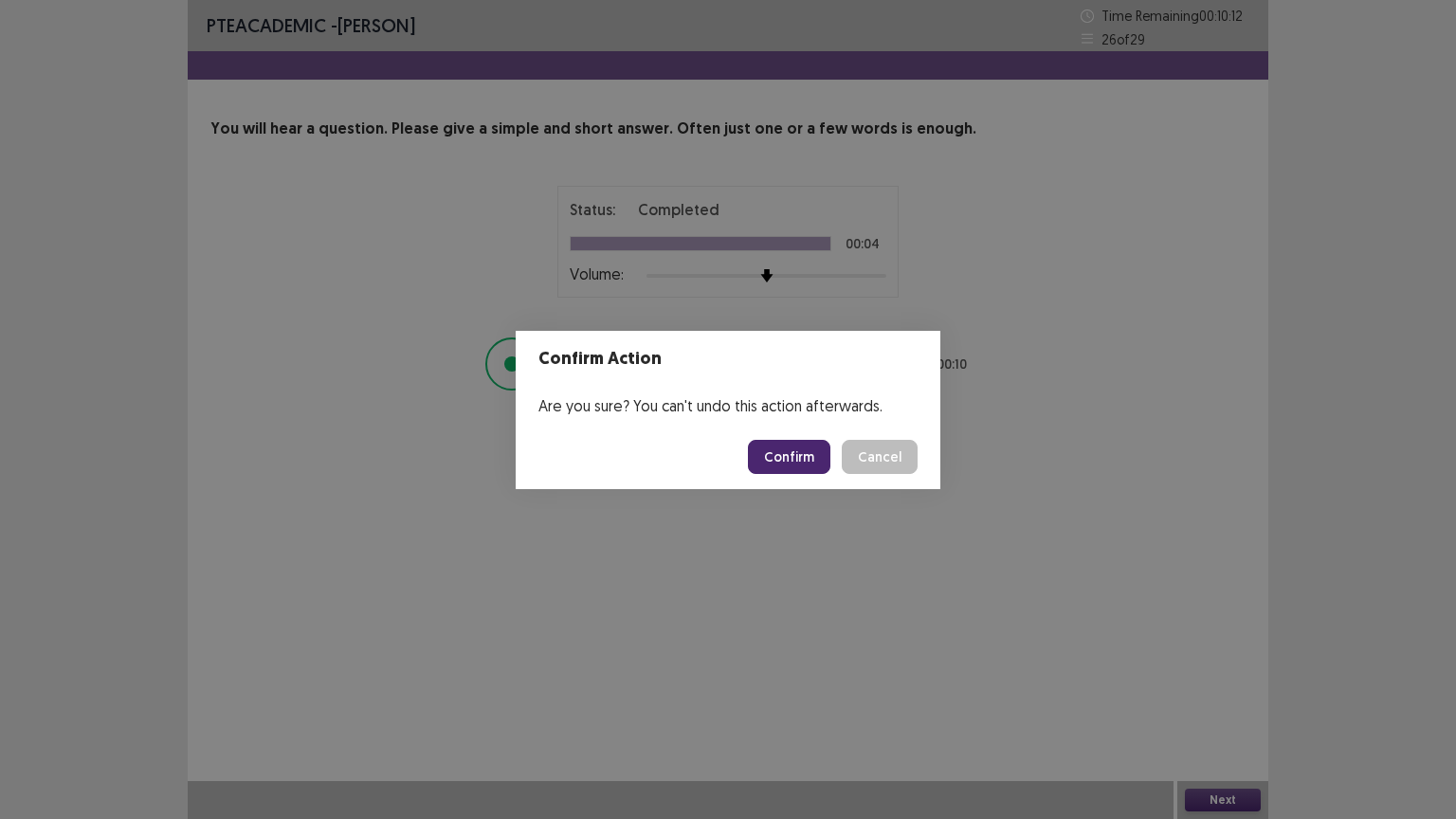 click on "Confirm" at bounding box center [789, 457] 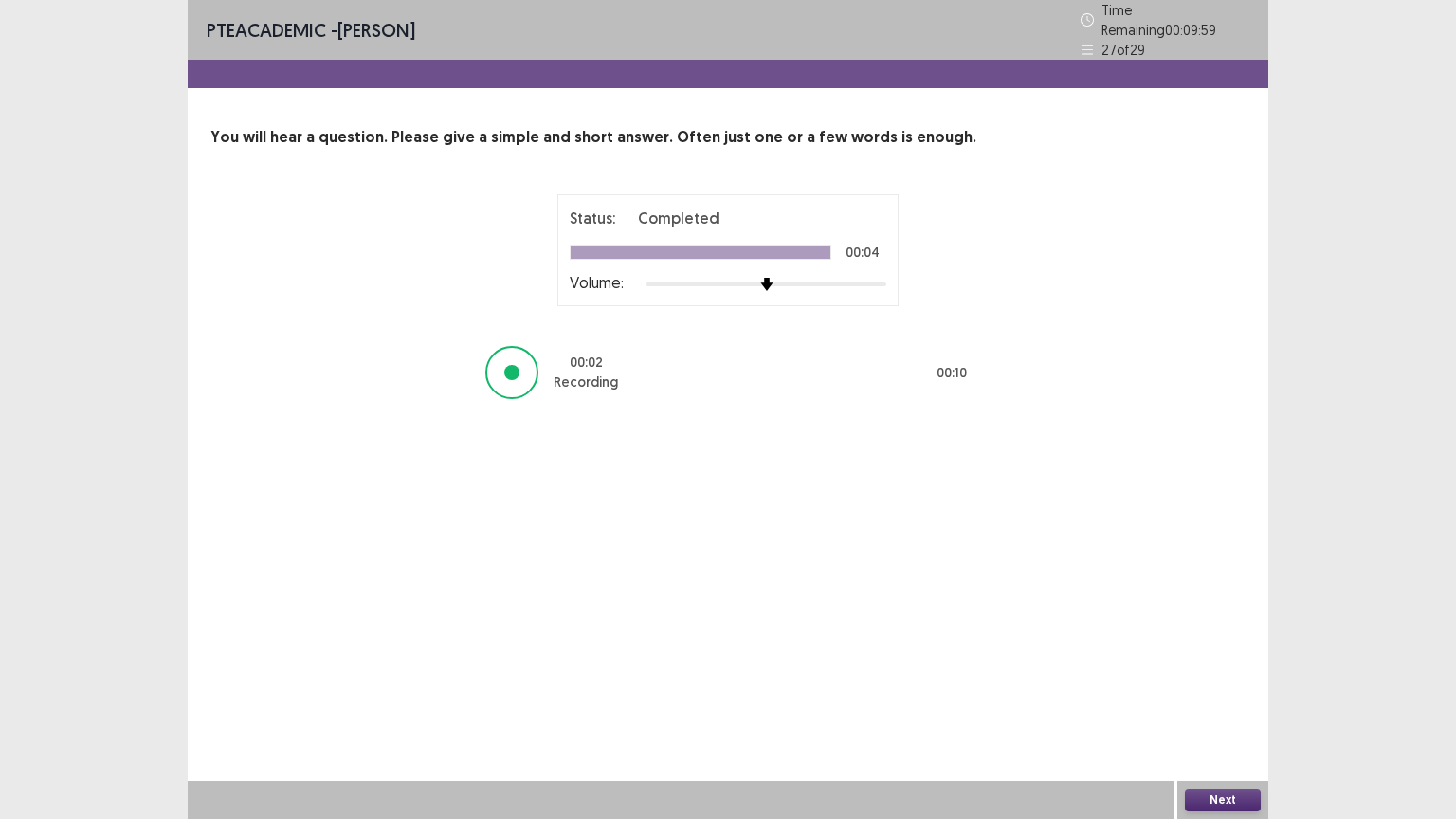 click on "Next" at bounding box center [1223, 800] 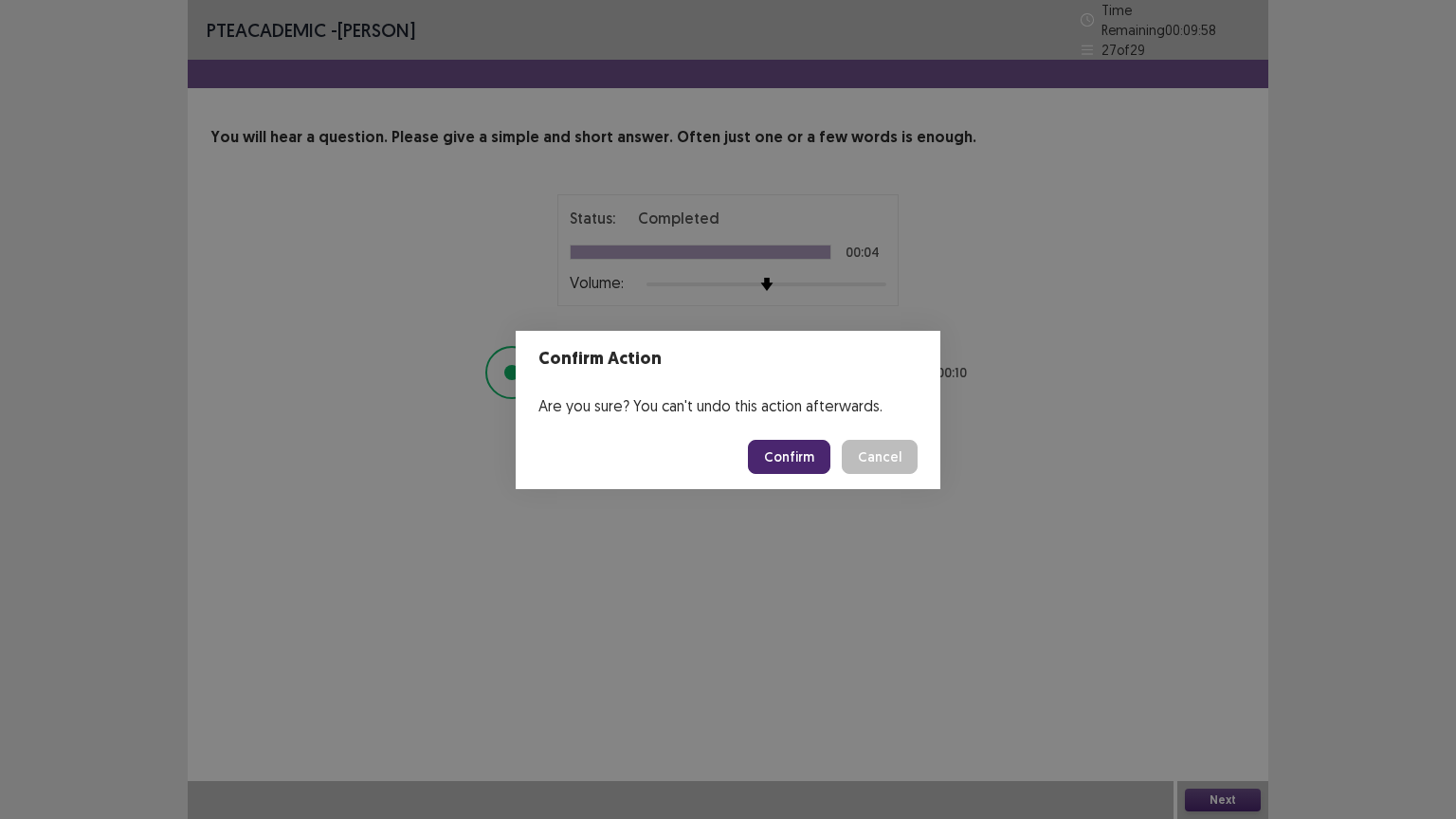 click on "Confirm" at bounding box center [789, 457] 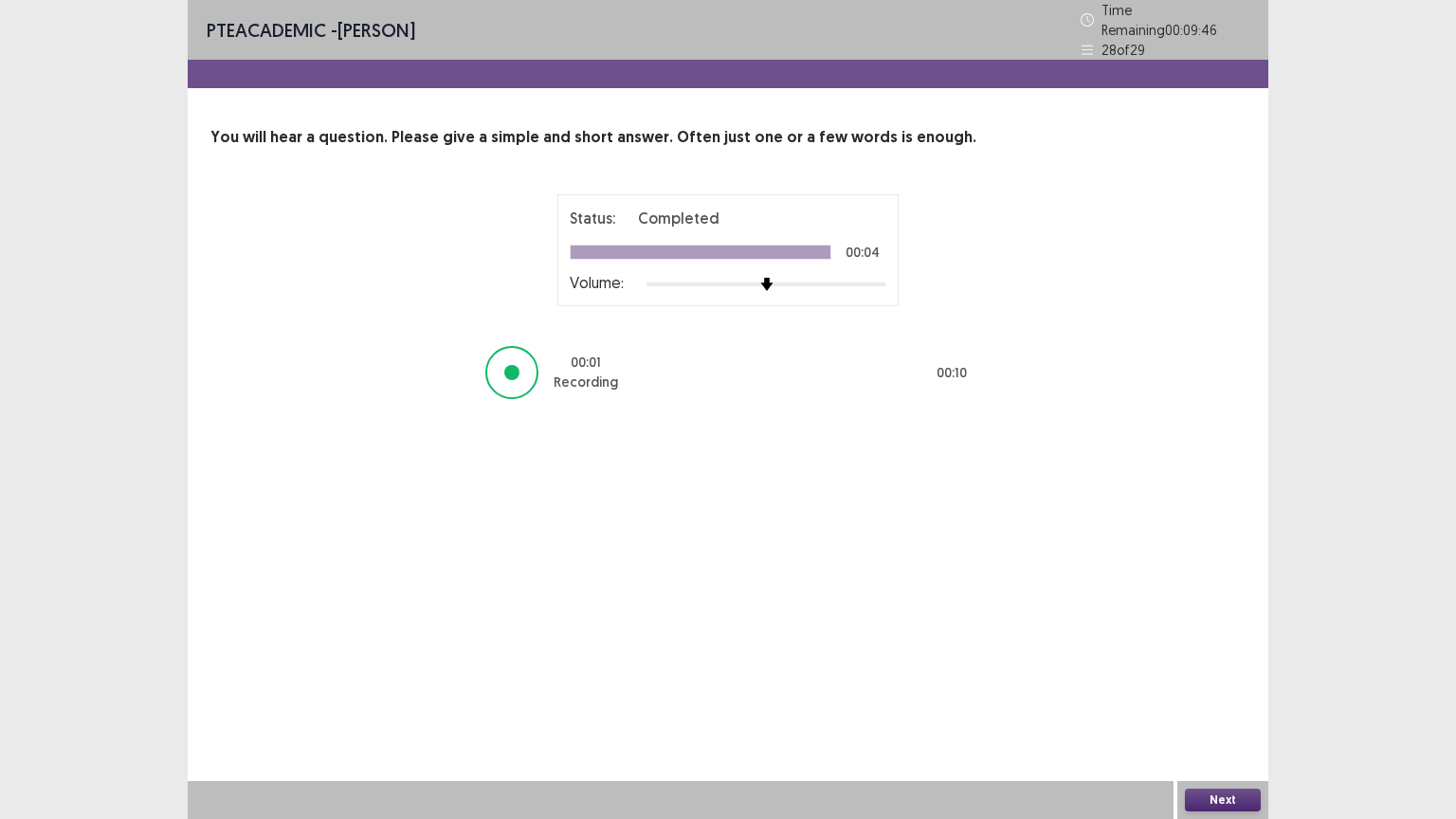 click on "Next" at bounding box center (1223, 800) 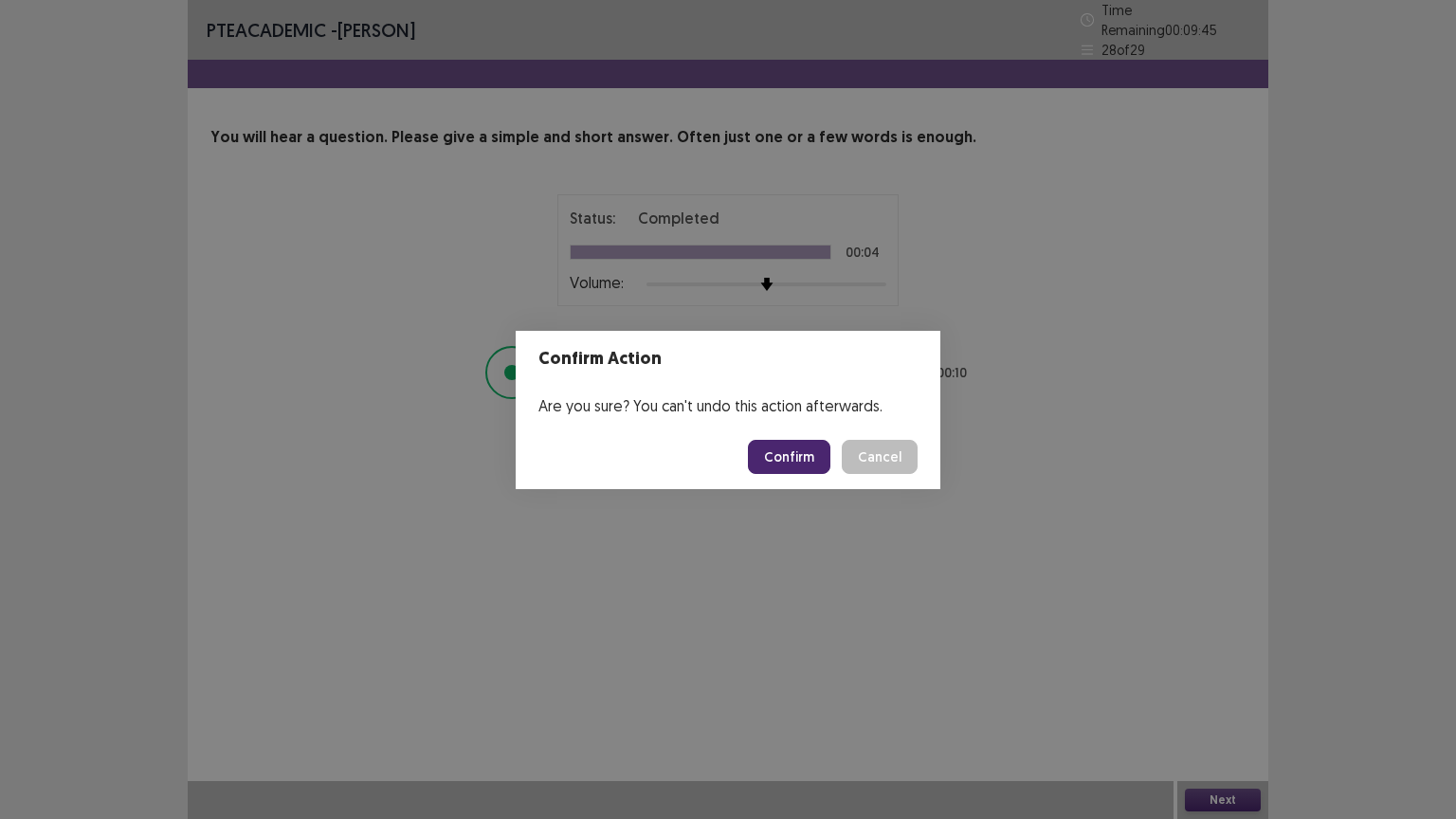 click on "Confirm" at bounding box center [789, 457] 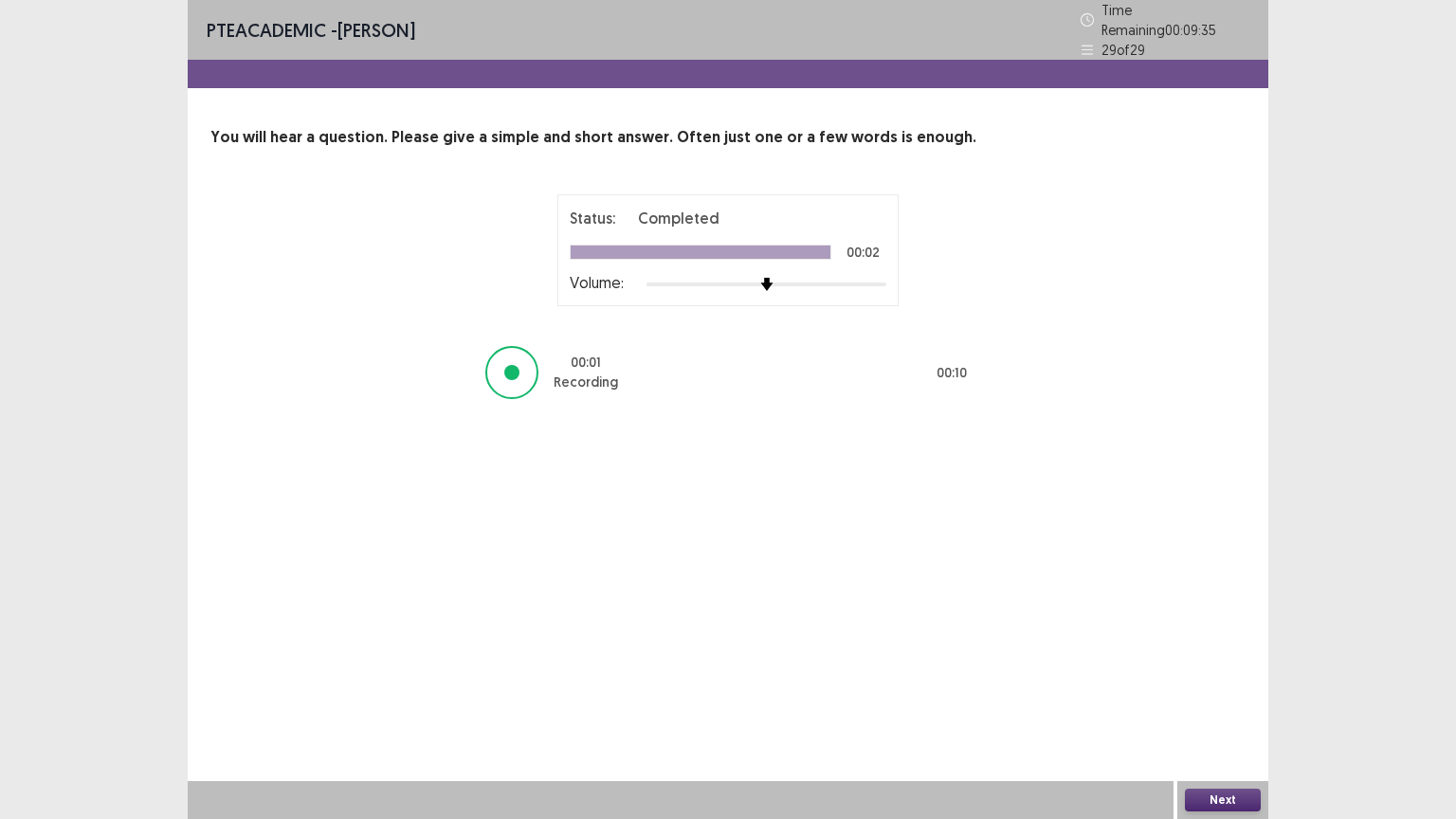 click on "Next" at bounding box center (1223, 800) 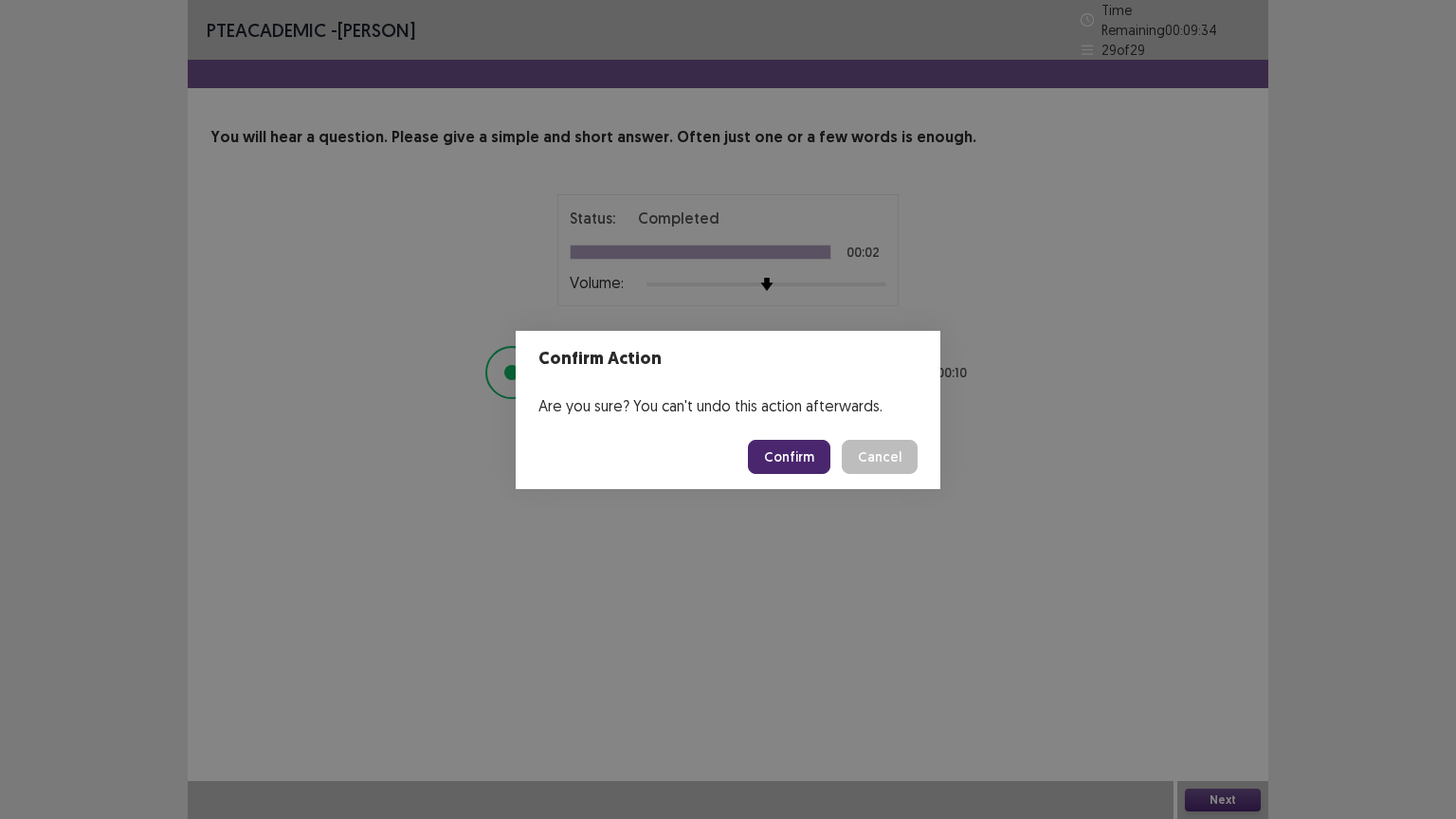 click on "Confirm" at bounding box center (789, 457) 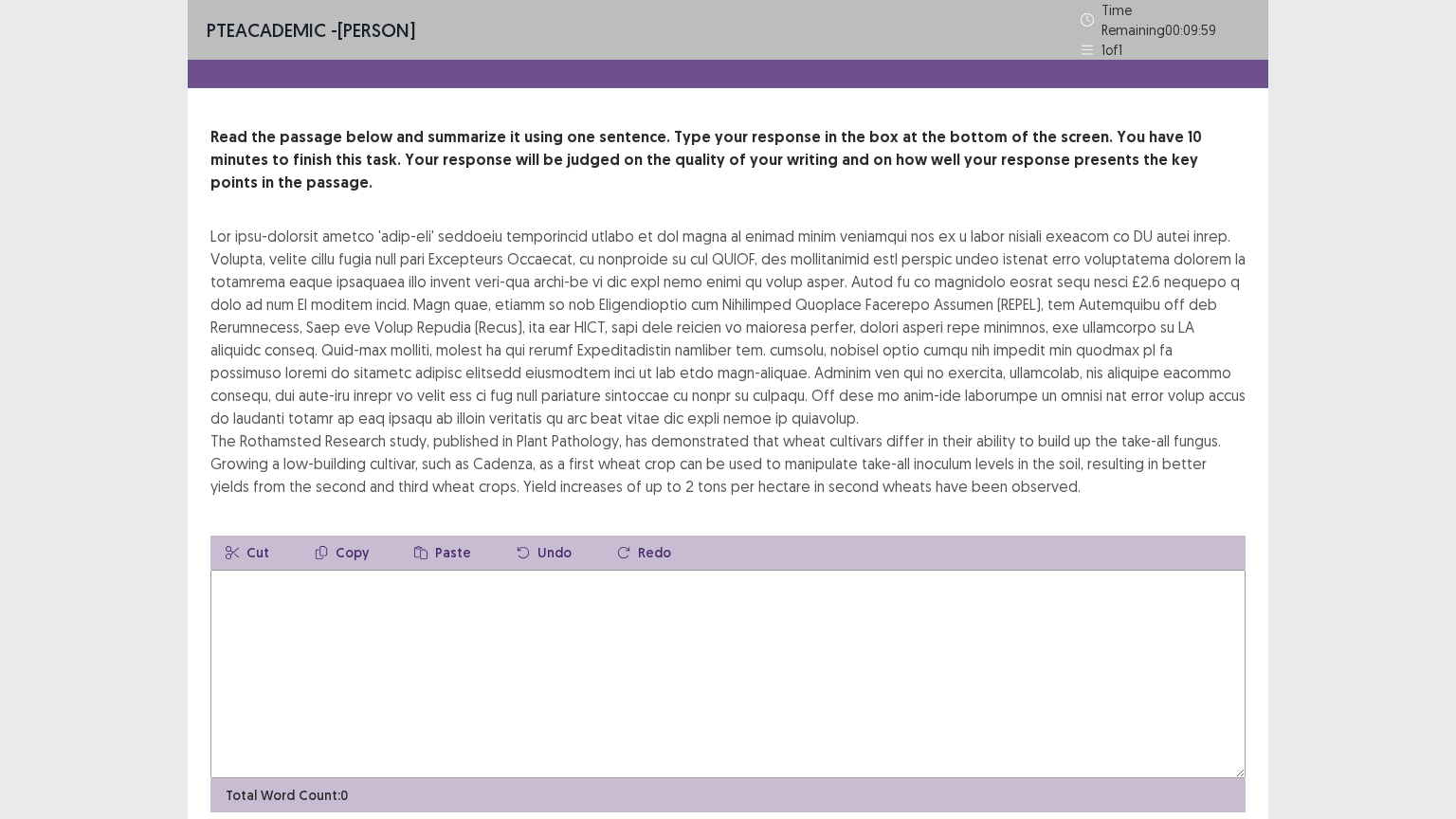 click at bounding box center (728, 674) 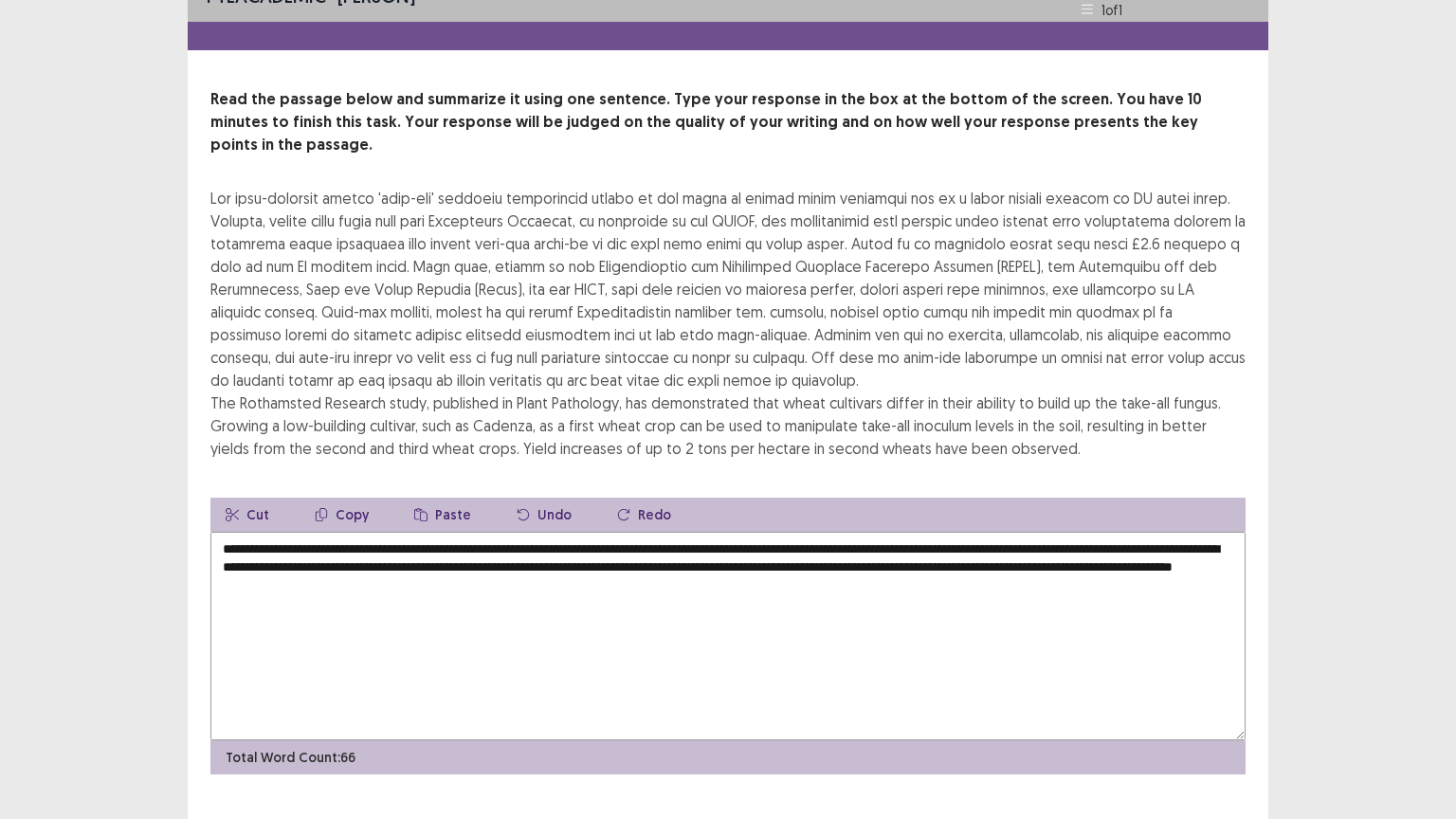 scroll, scrollTop: 46, scrollLeft: 0, axis: vertical 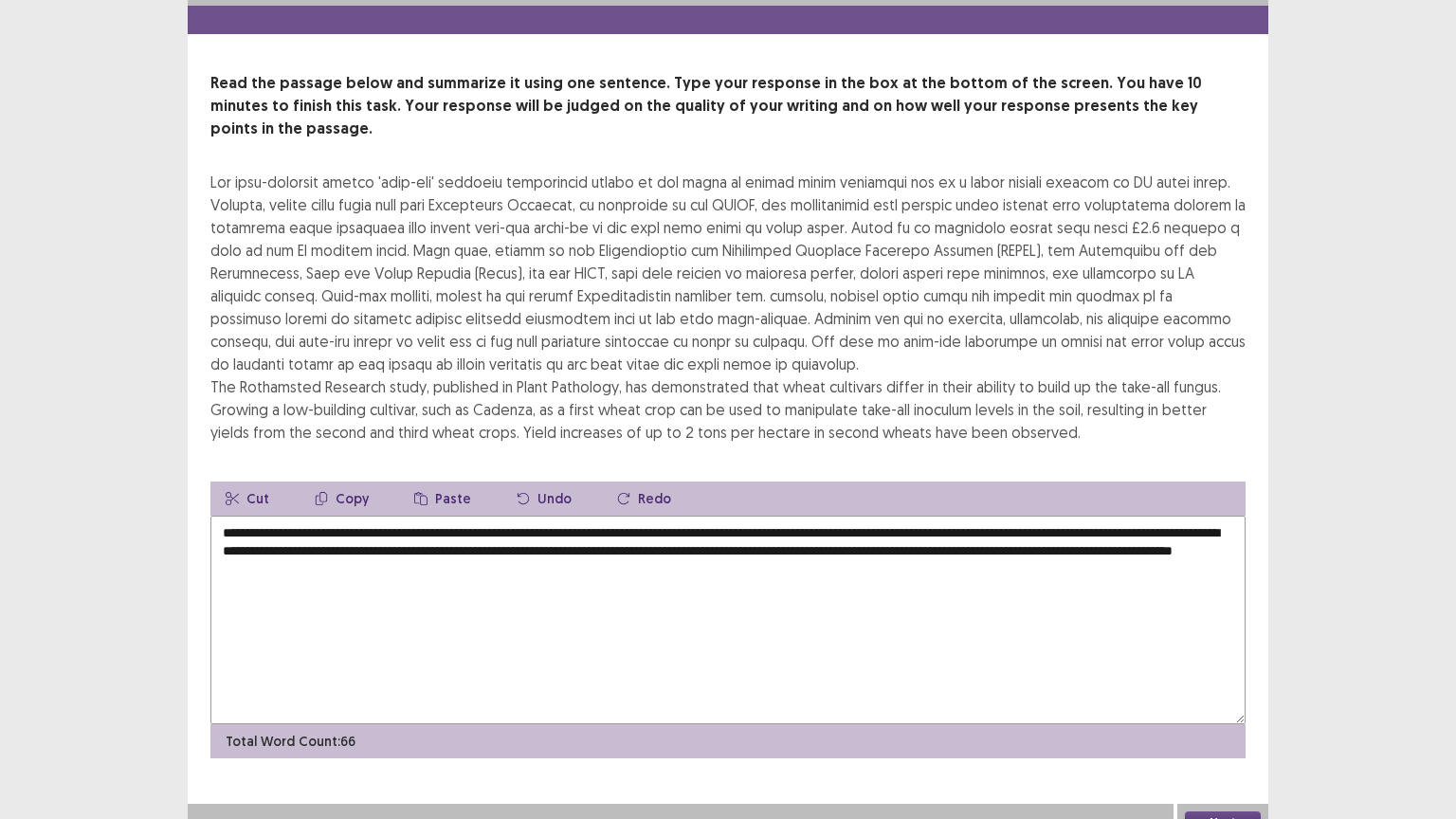 type on "**********" 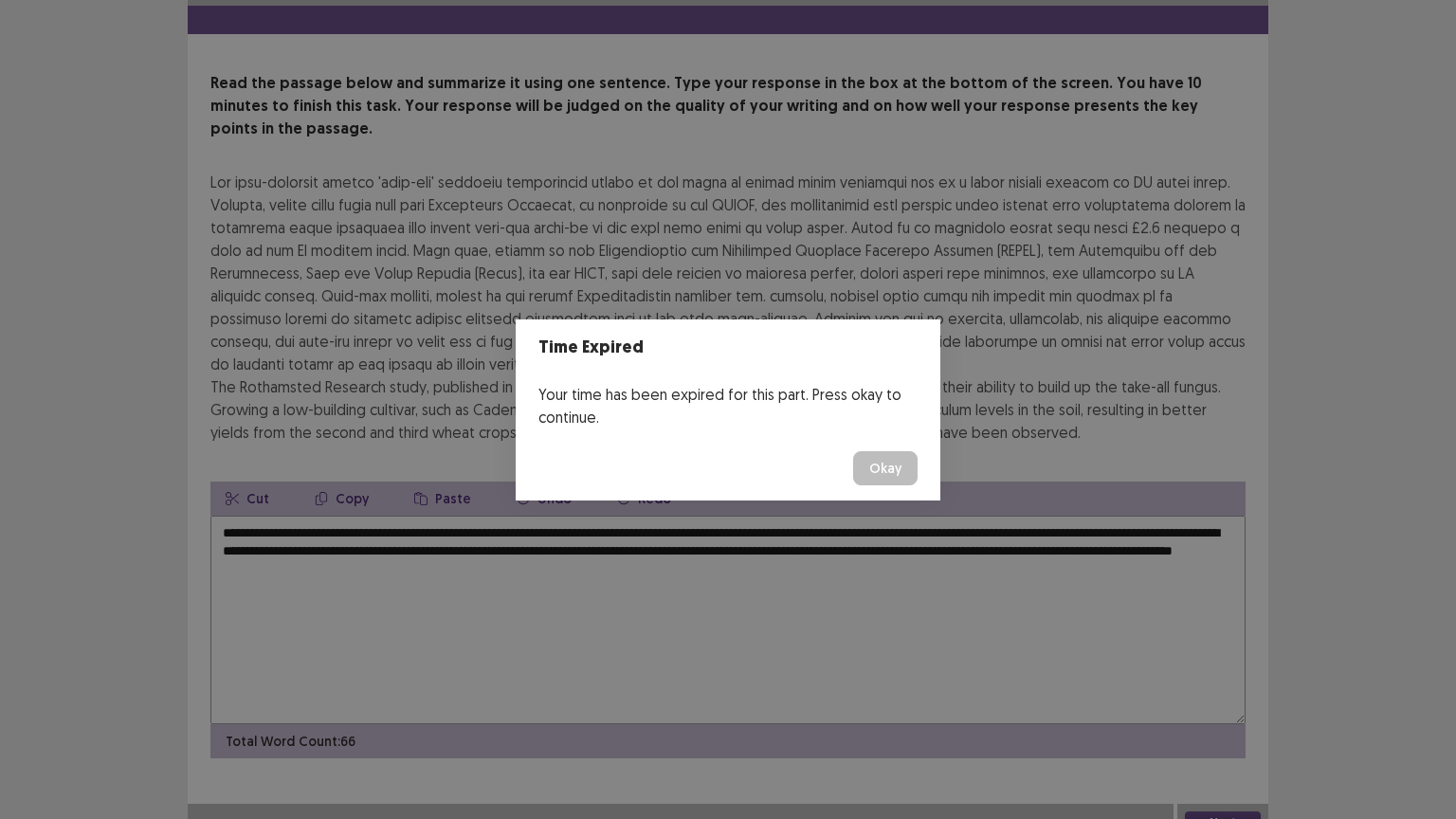 click on "Time Expired Your time has been expired for this part. Press okay to continue. Okay" at bounding box center (728, 410) 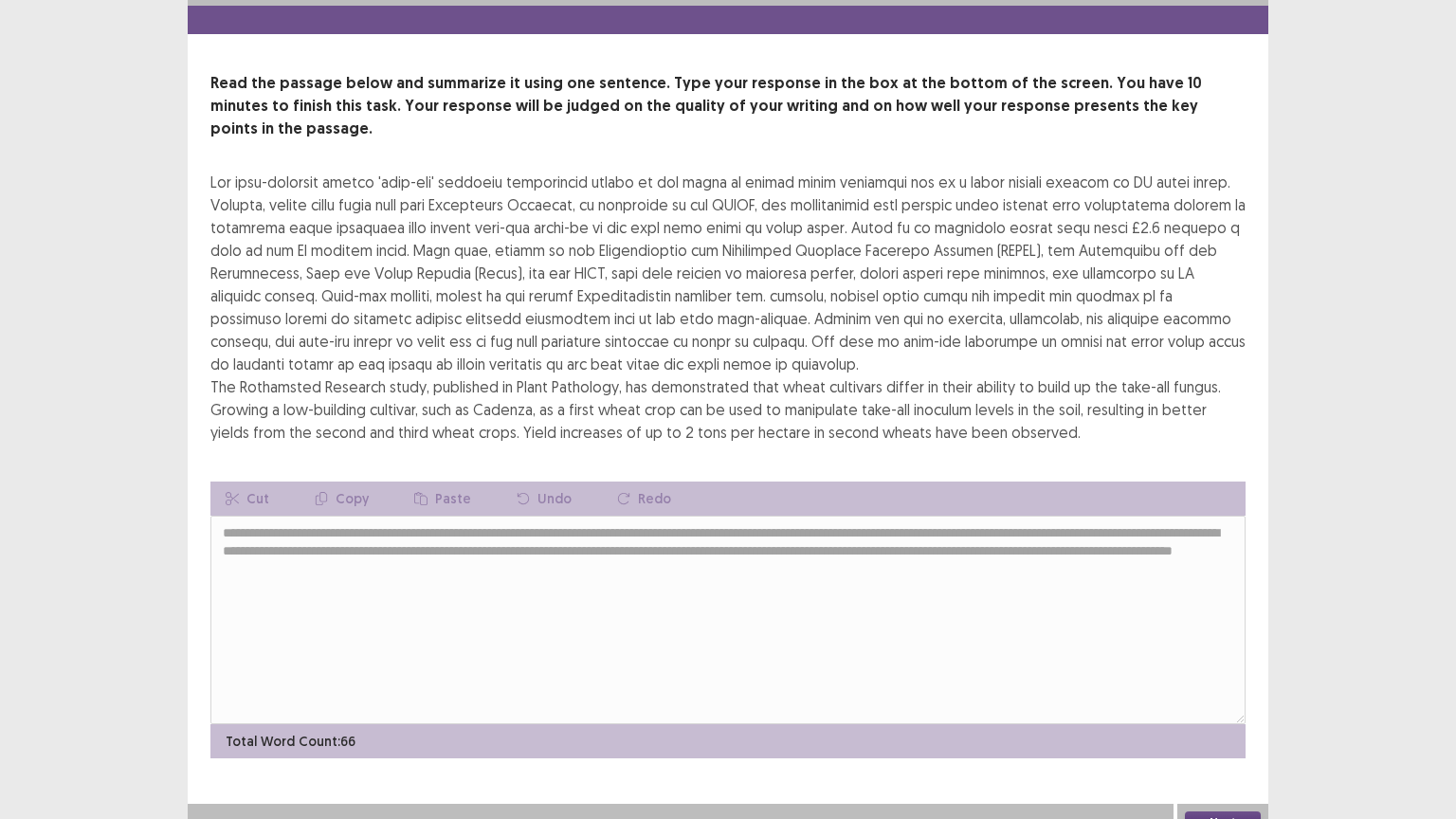 click on "Next" at bounding box center [1223, 823] 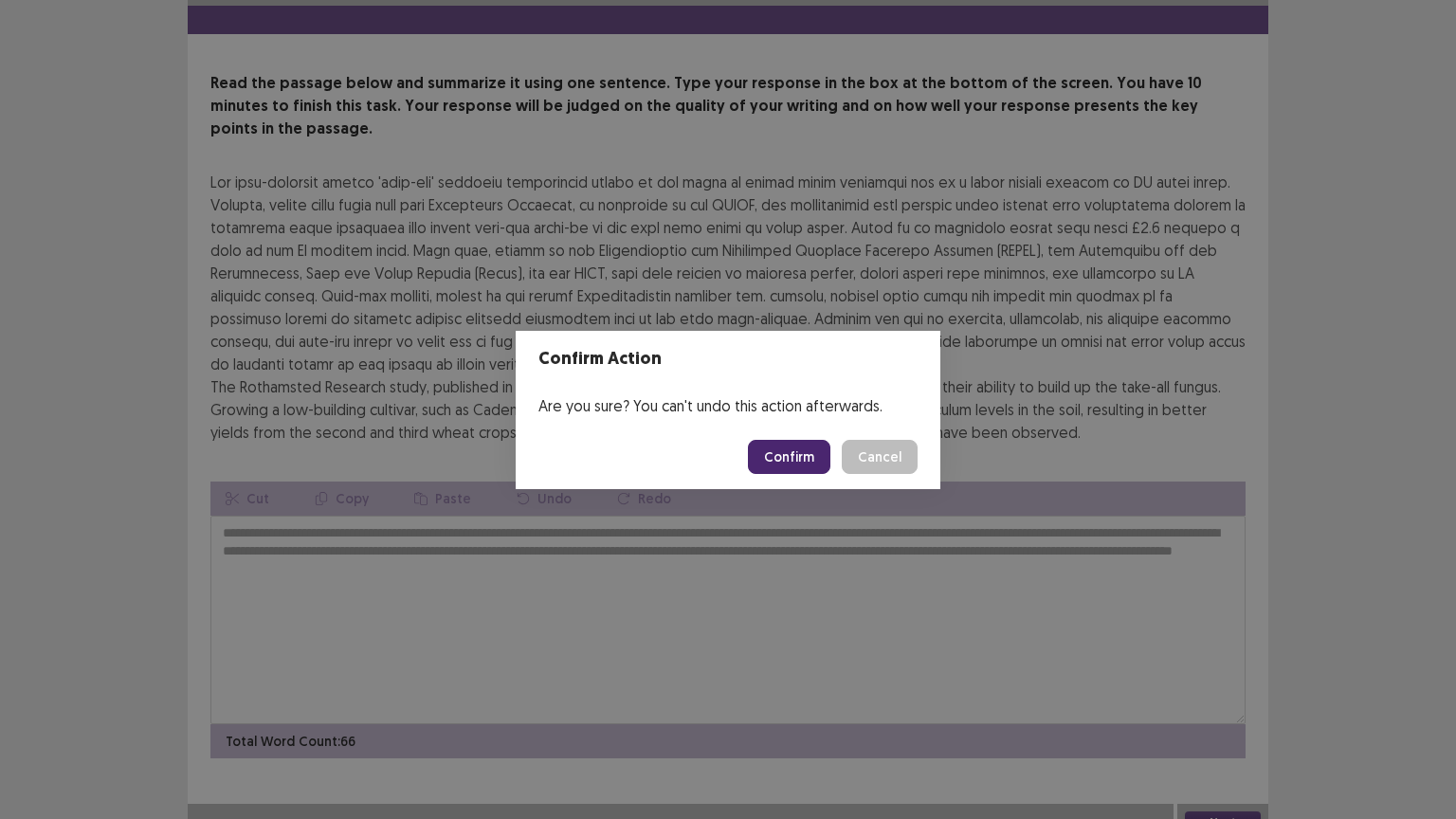 click on "Confirm" at bounding box center (789, 457) 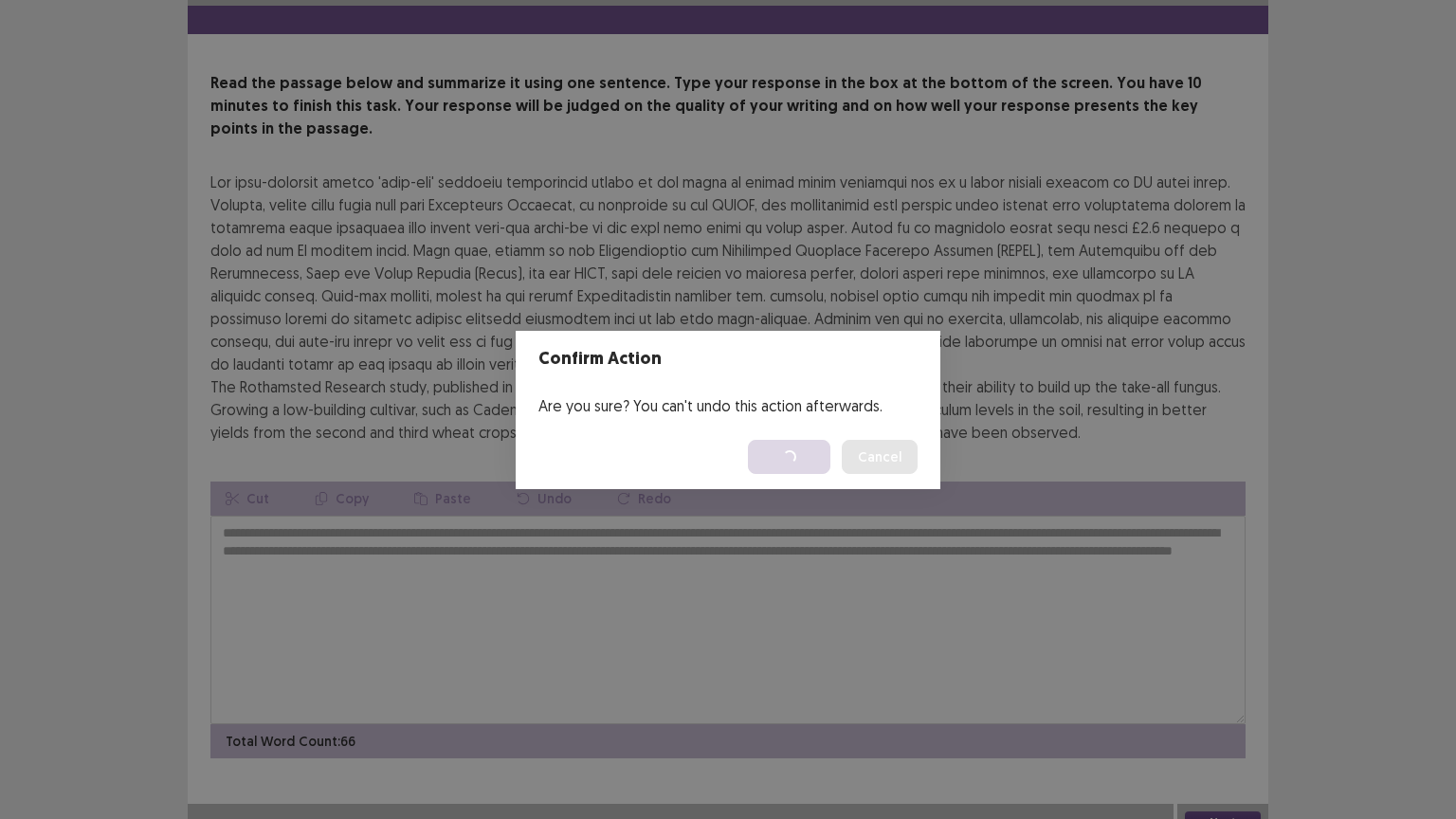 scroll, scrollTop: 0, scrollLeft: 0, axis: both 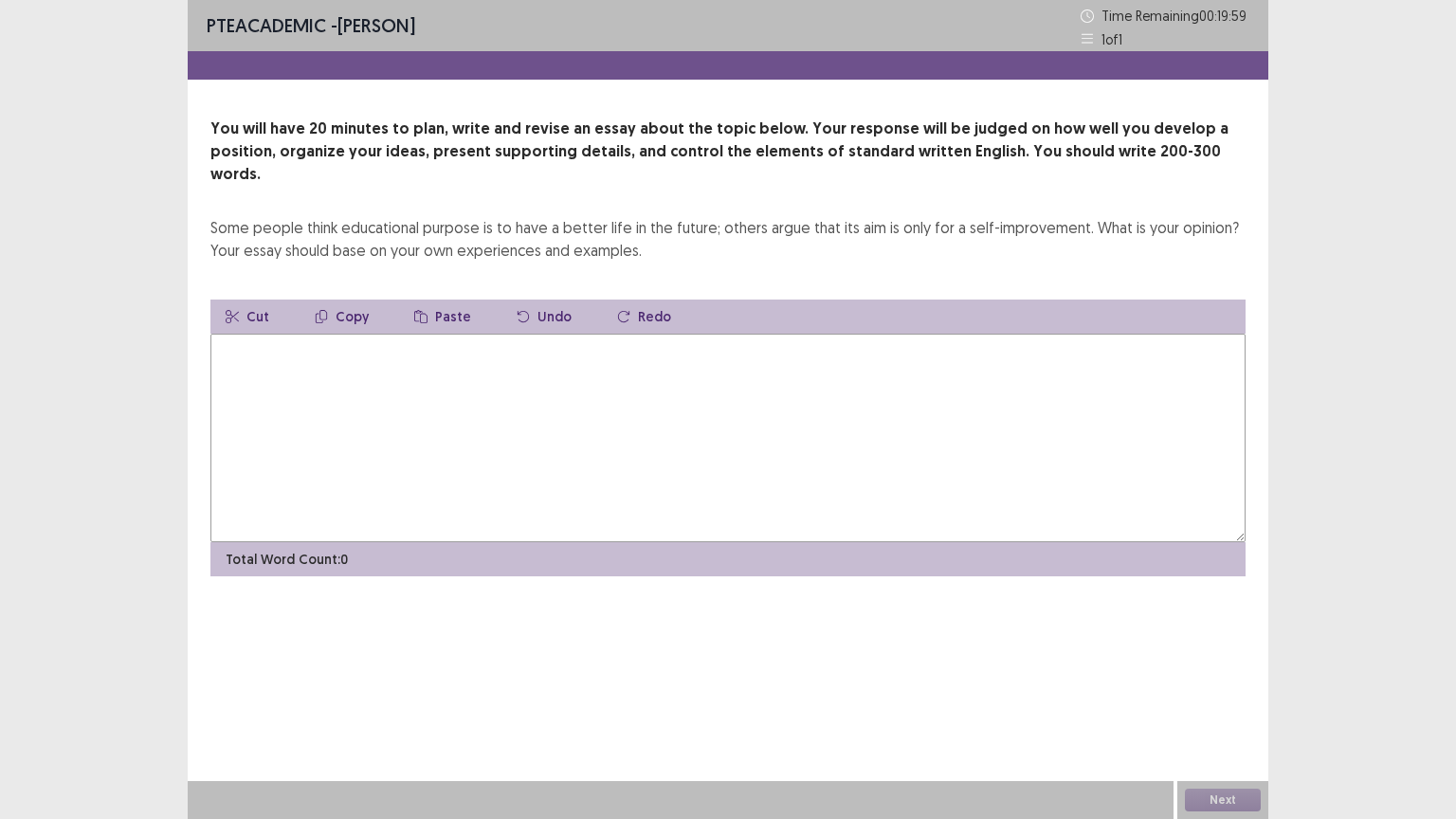 click at bounding box center [728, 438] 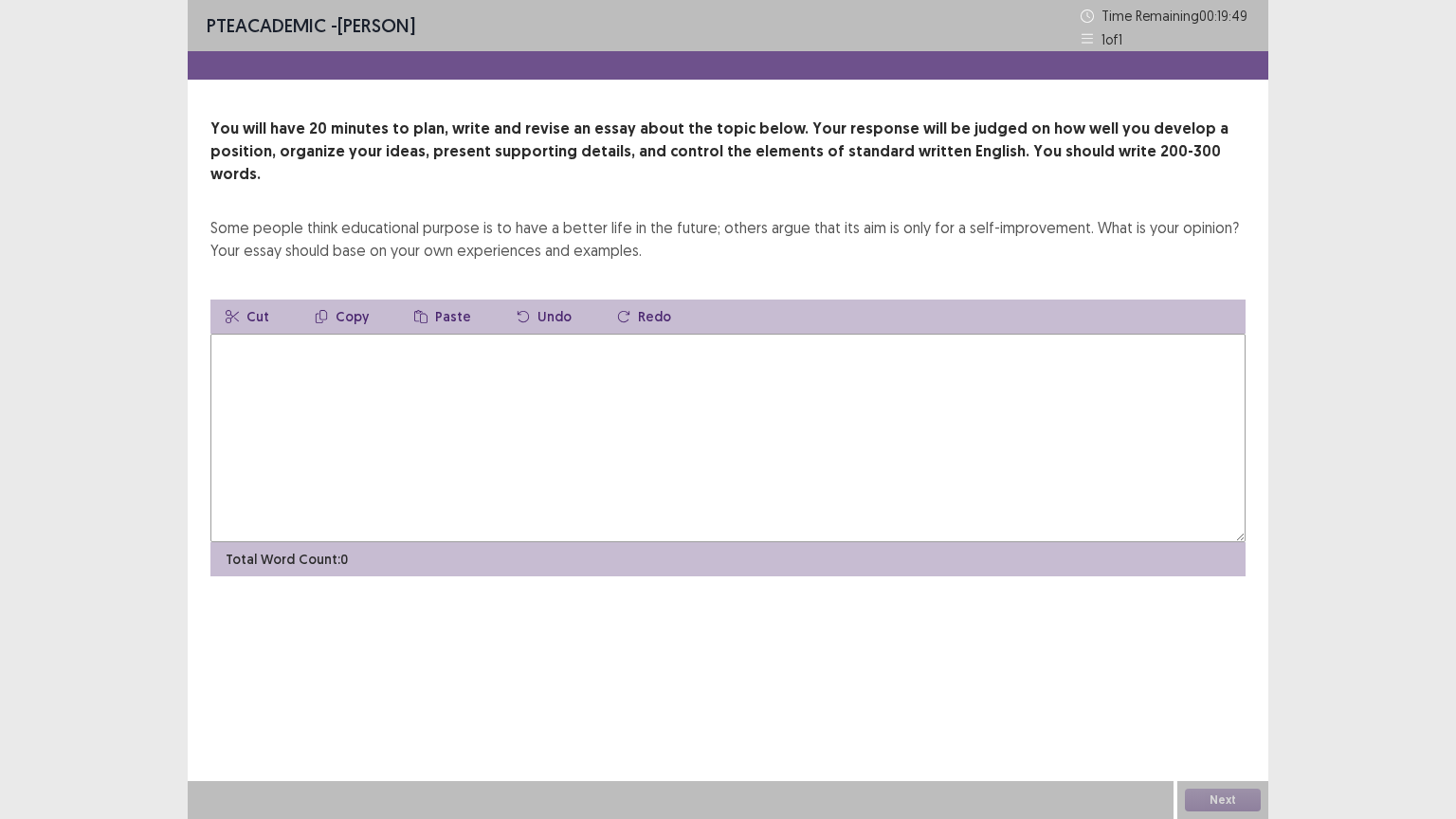 click at bounding box center [728, 438] 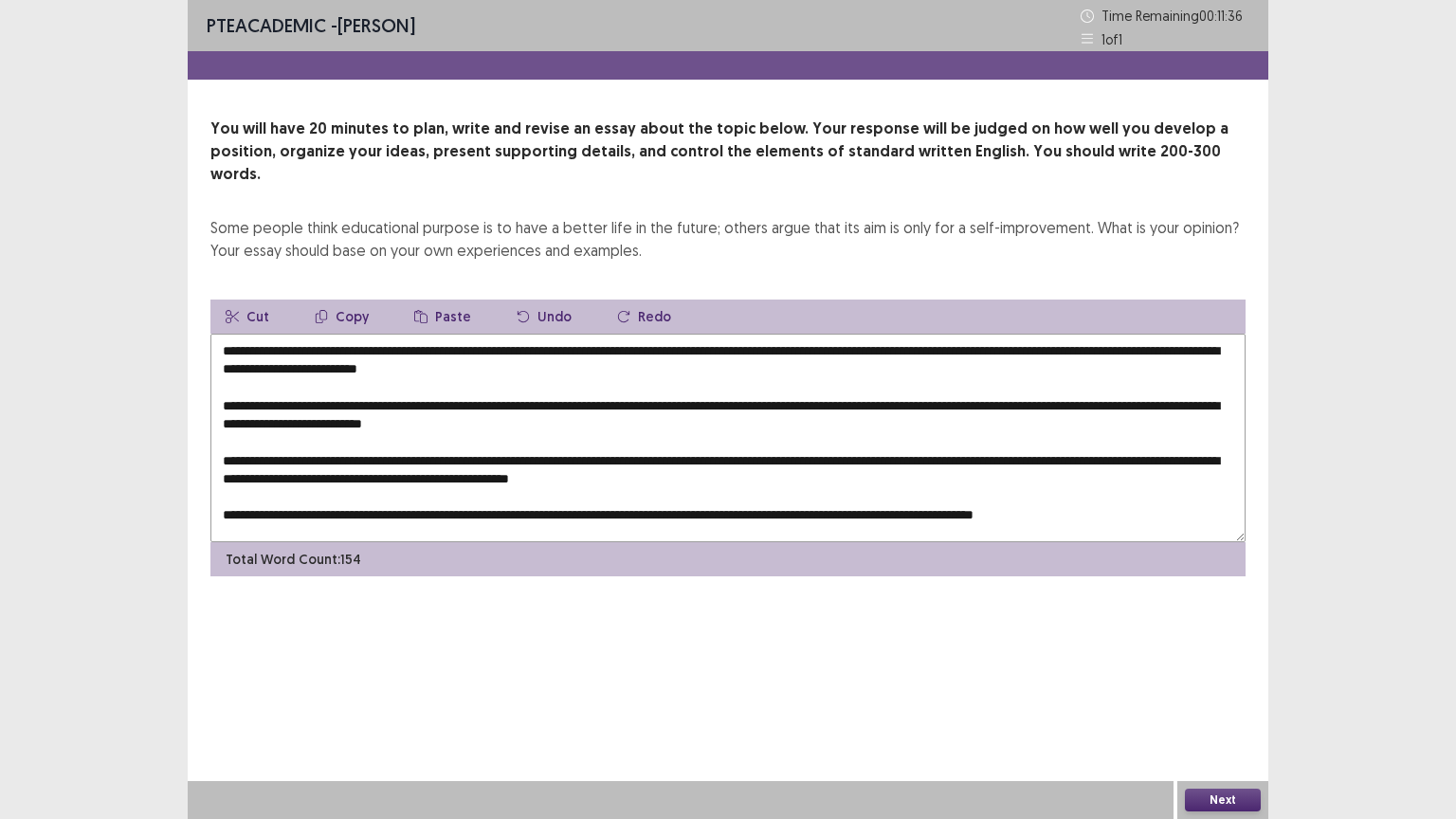 click on "**********" at bounding box center [728, 438] 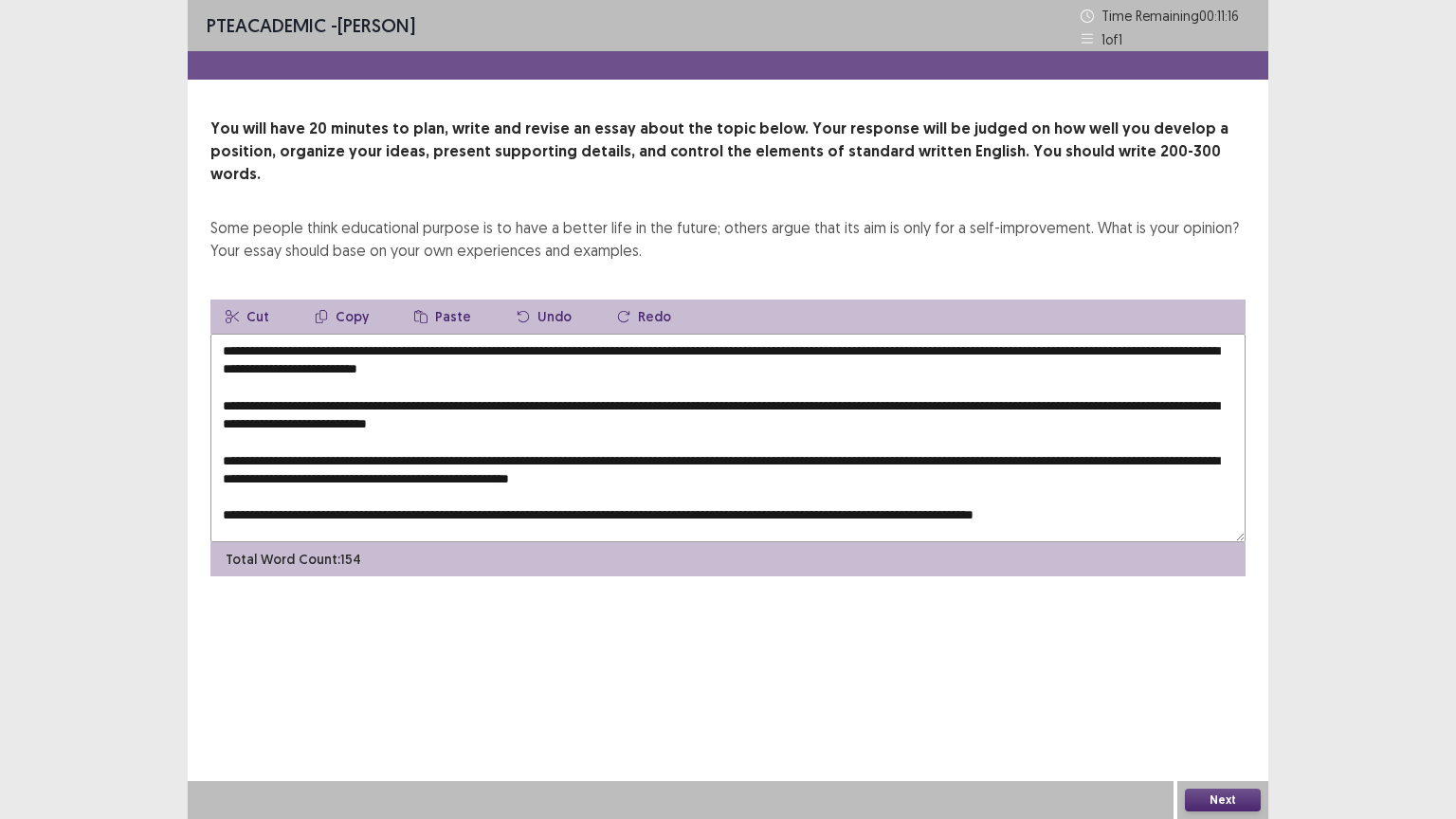 click on "**********" at bounding box center (728, 438) 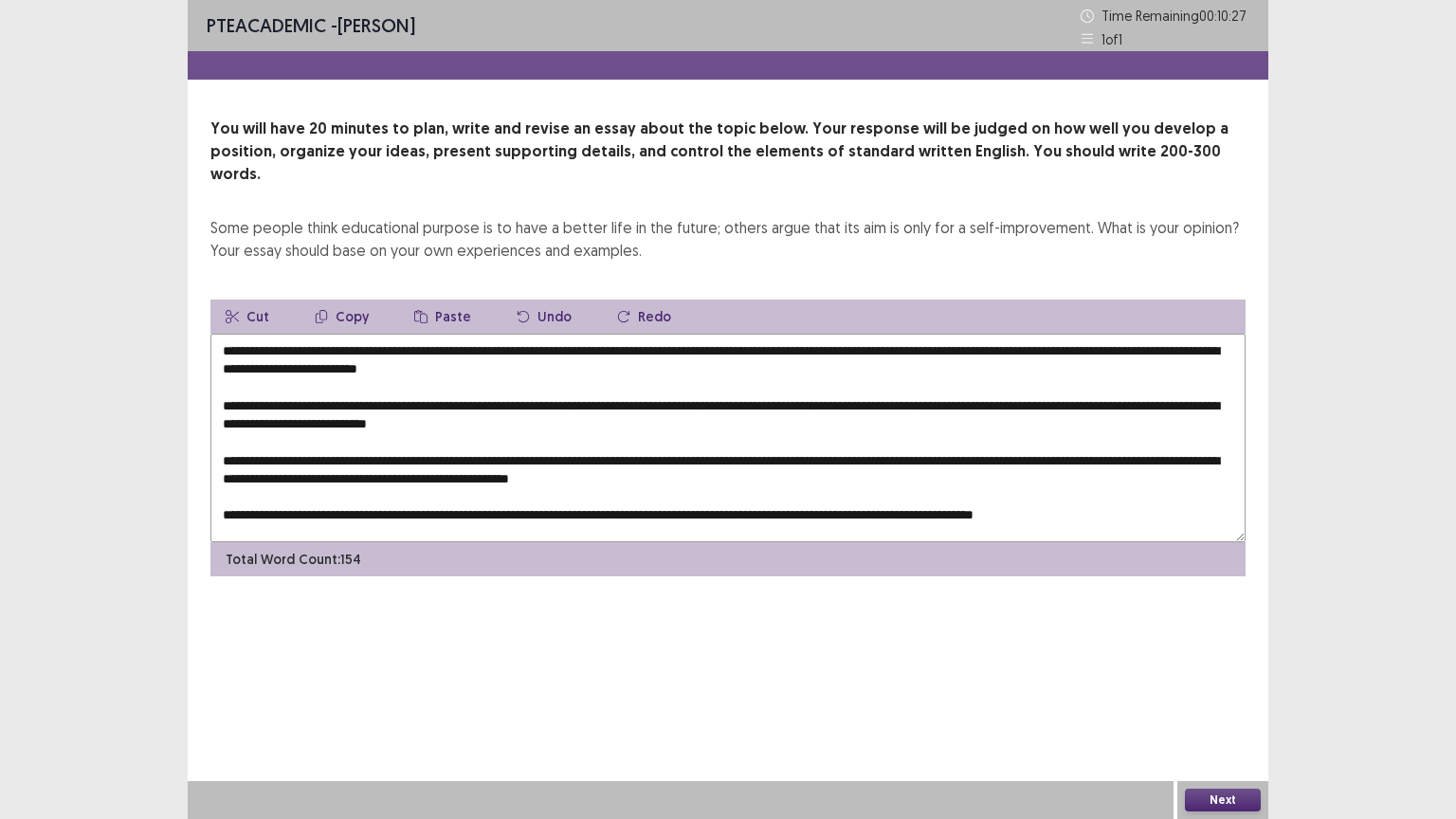 click on "**********" at bounding box center (728, 438) 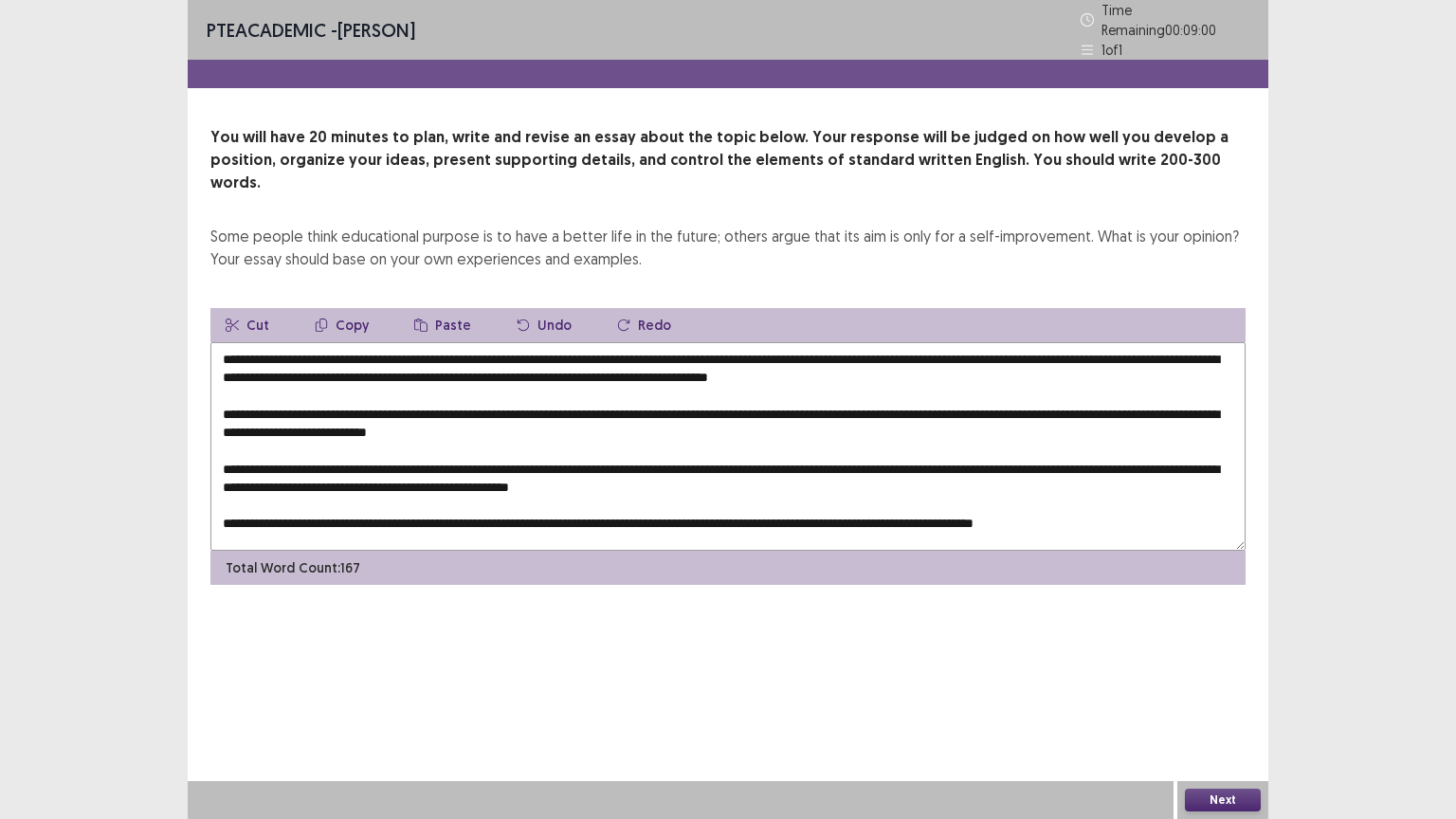 click on "Copy" at bounding box center (341, 325) 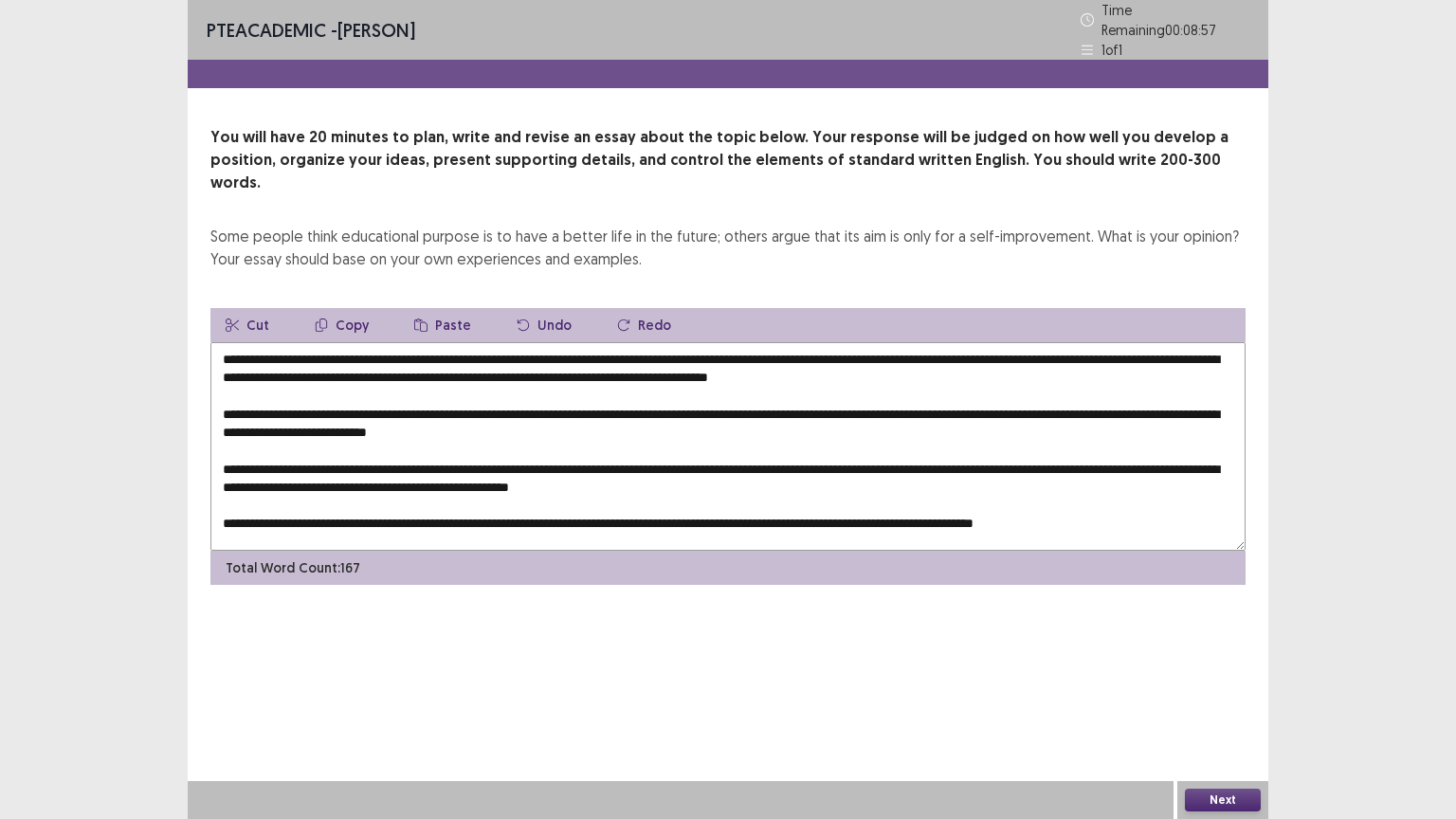 drag, startPoint x: 507, startPoint y: 383, endPoint x: 491, endPoint y: 386, distance: 16.278821 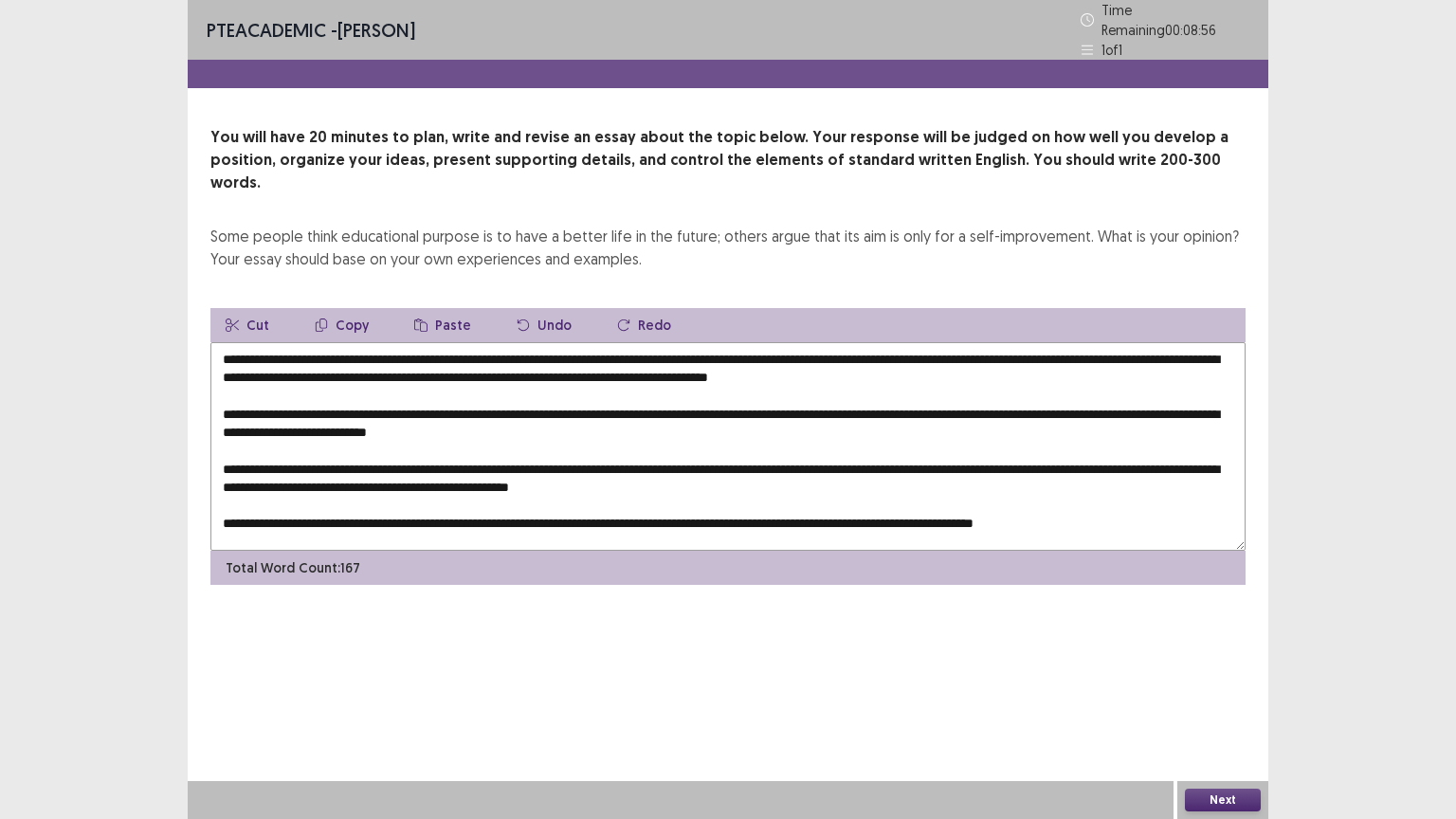 click on "Paste" at bounding box center (443, 325) 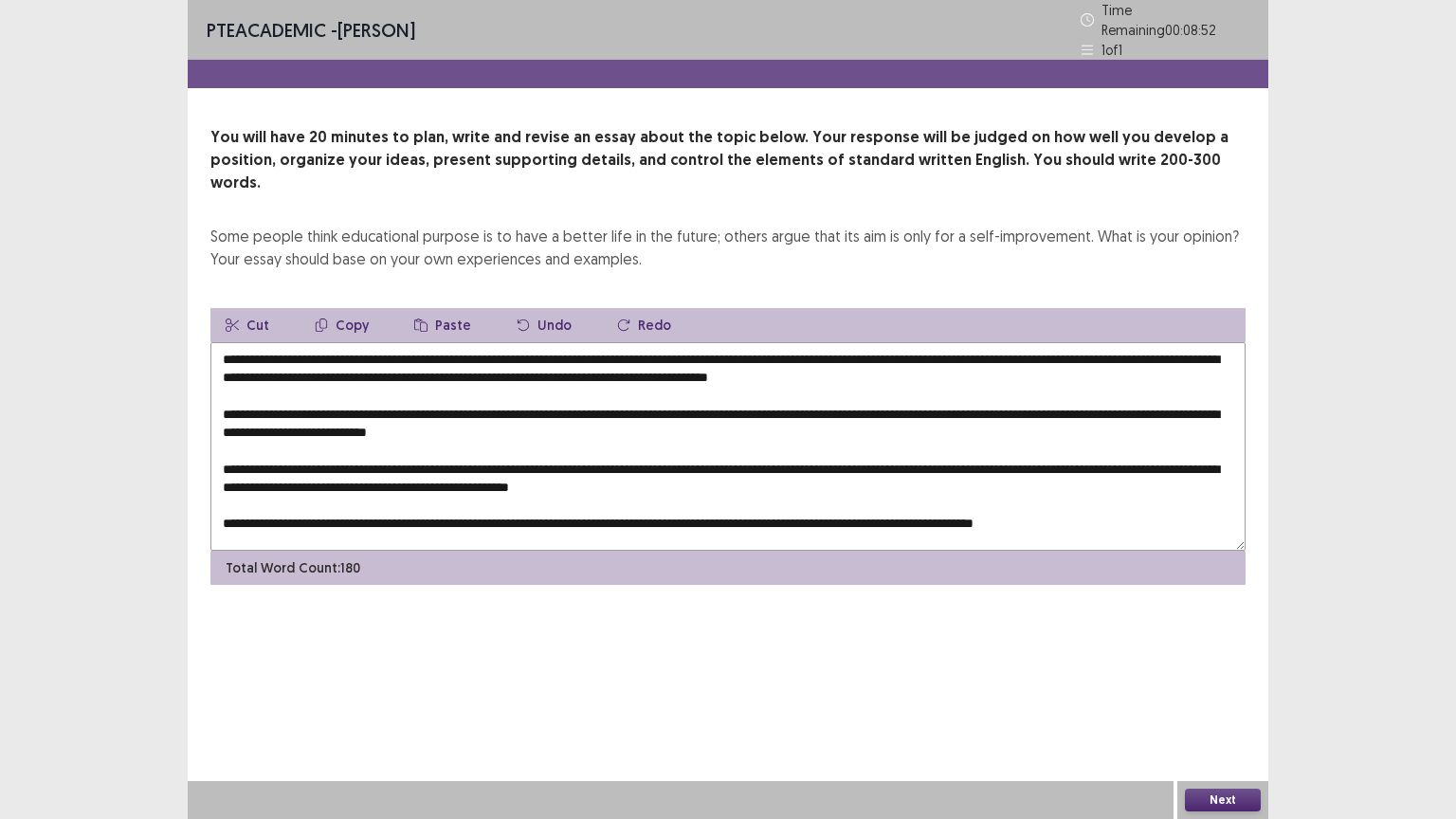 drag, startPoint x: 1053, startPoint y: 398, endPoint x: 1043, endPoint y: 402, distance: 10.7703296 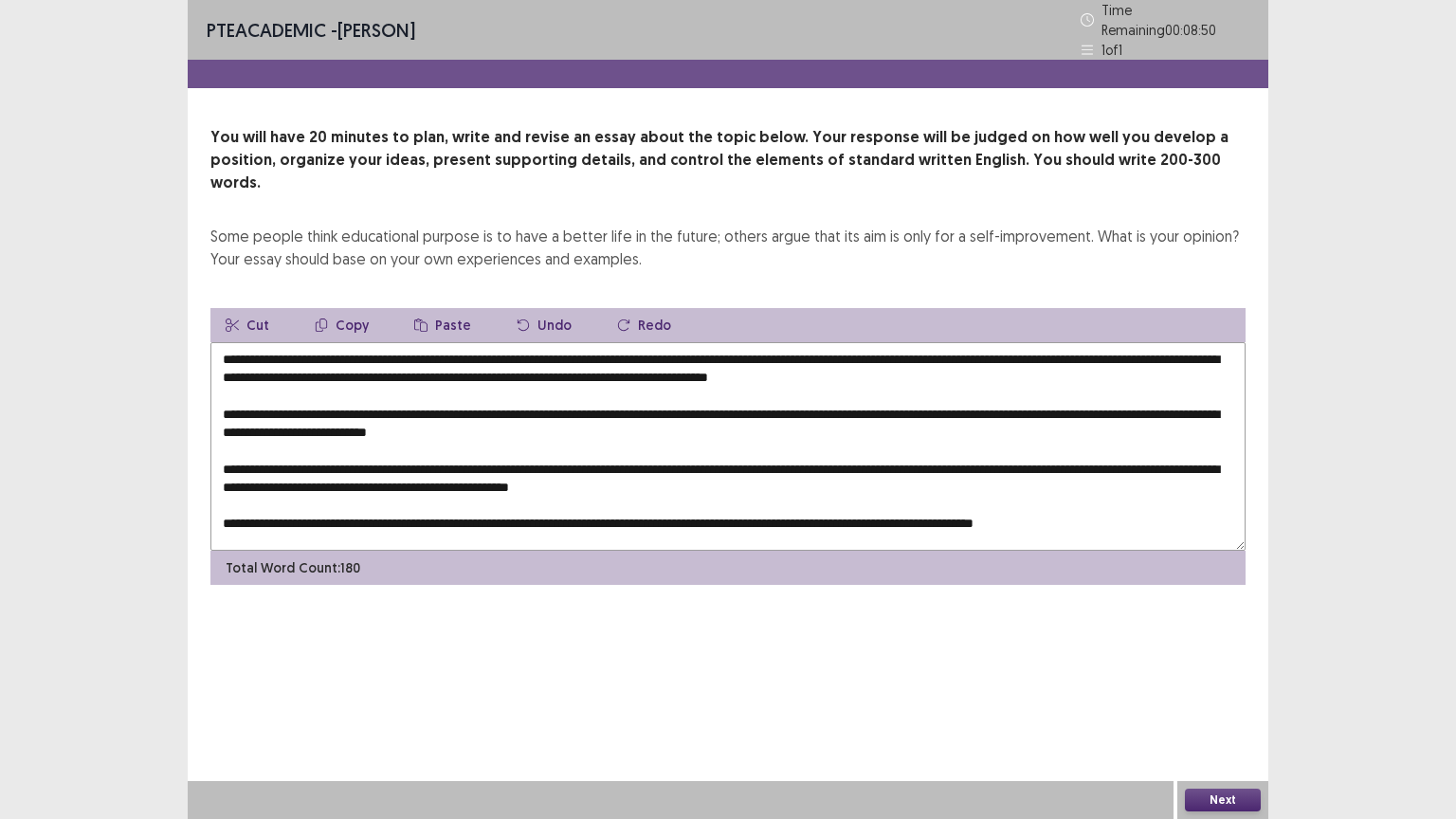 drag, startPoint x: 1031, startPoint y: 402, endPoint x: 1045, endPoint y: 395, distance: 15.652476 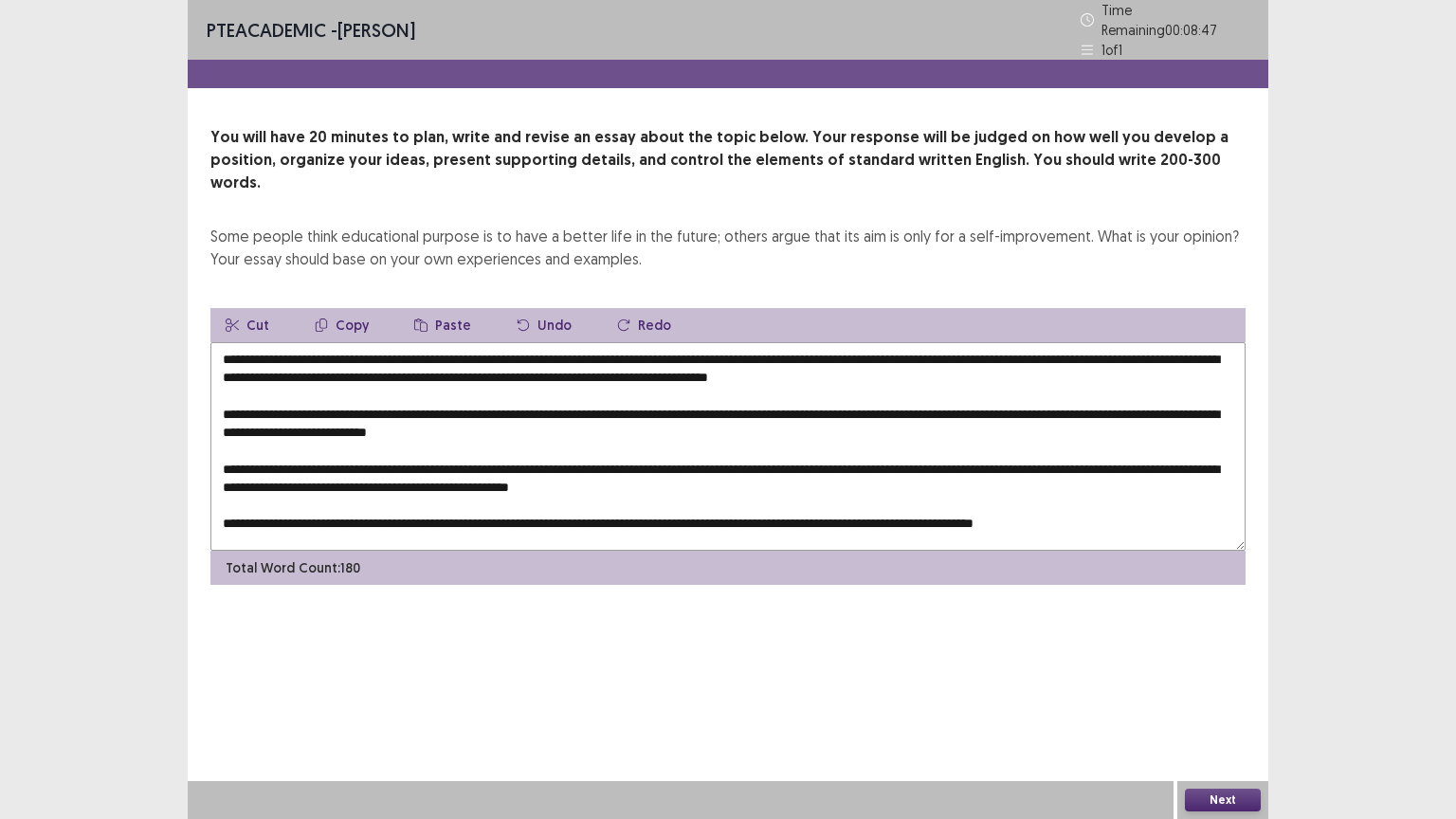 drag, startPoint x: 1028, startPoint y: 403, endPoint x: 1050, endPoint y: 401, distance: 22.090722 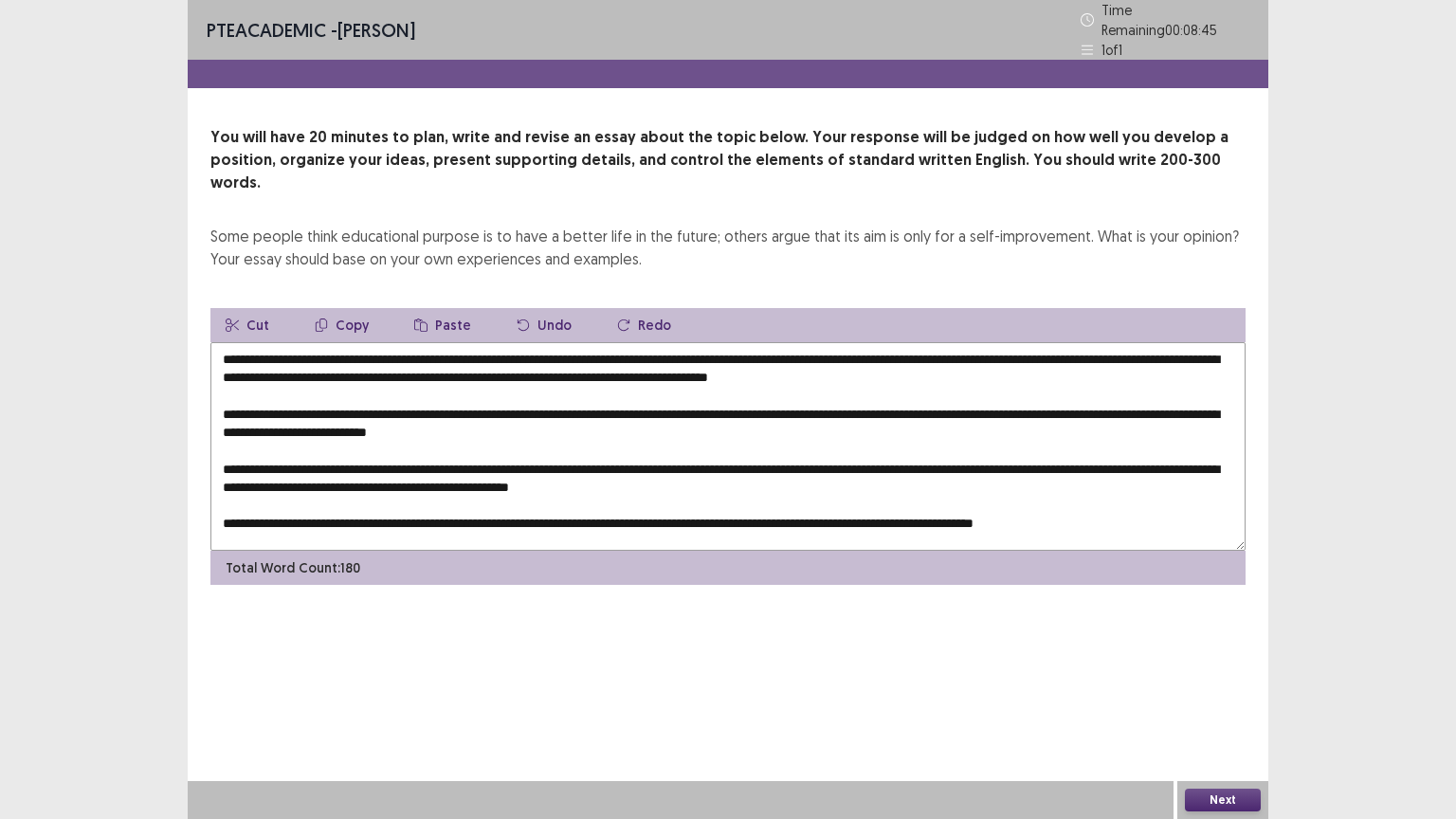 click on "Paste" at bounding box center (443, 325) 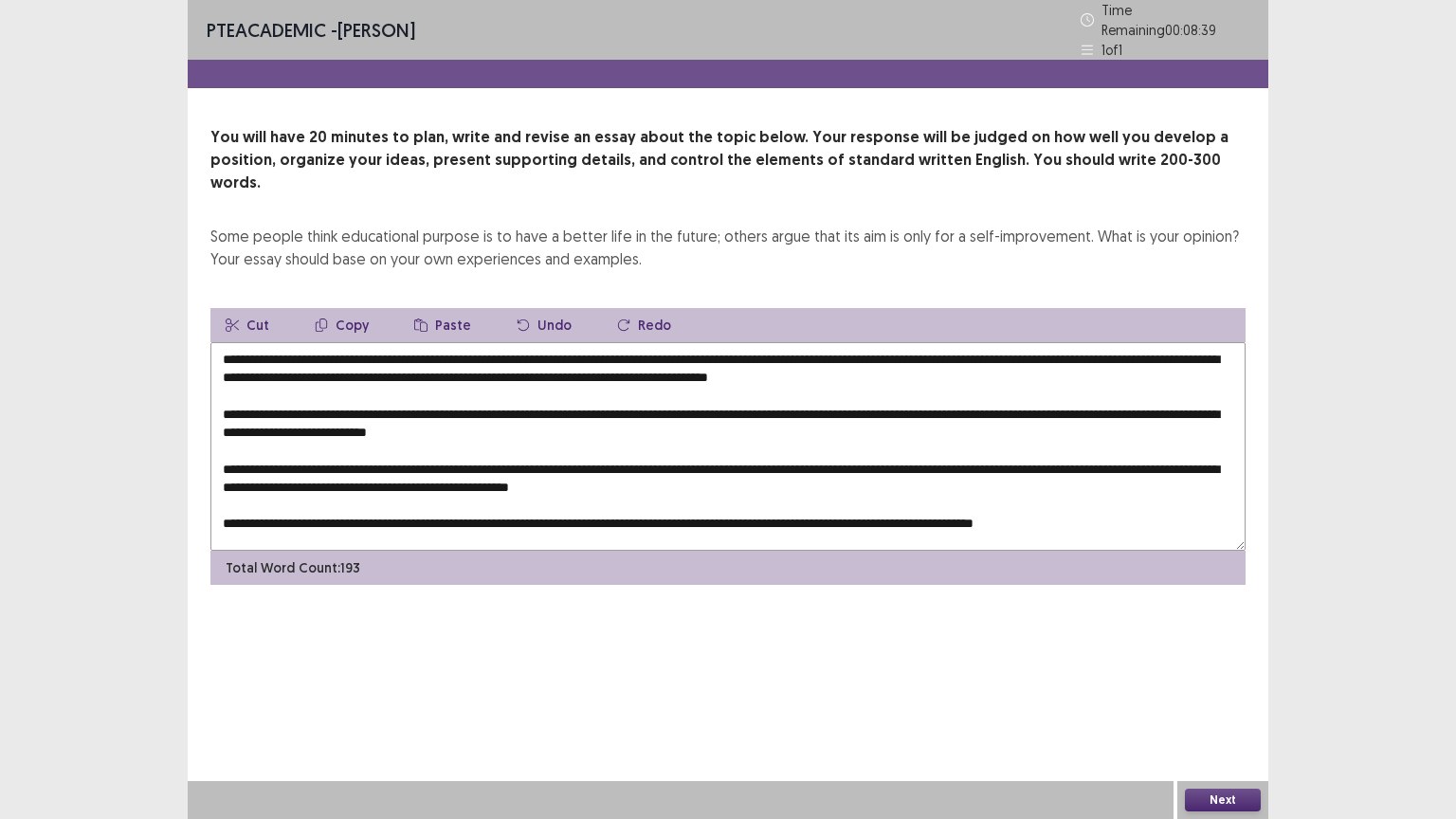 drag, startPoint x: 509, startPoint y: 451, endPoint x: 490, endPoint y: 455, distance: 19.416488 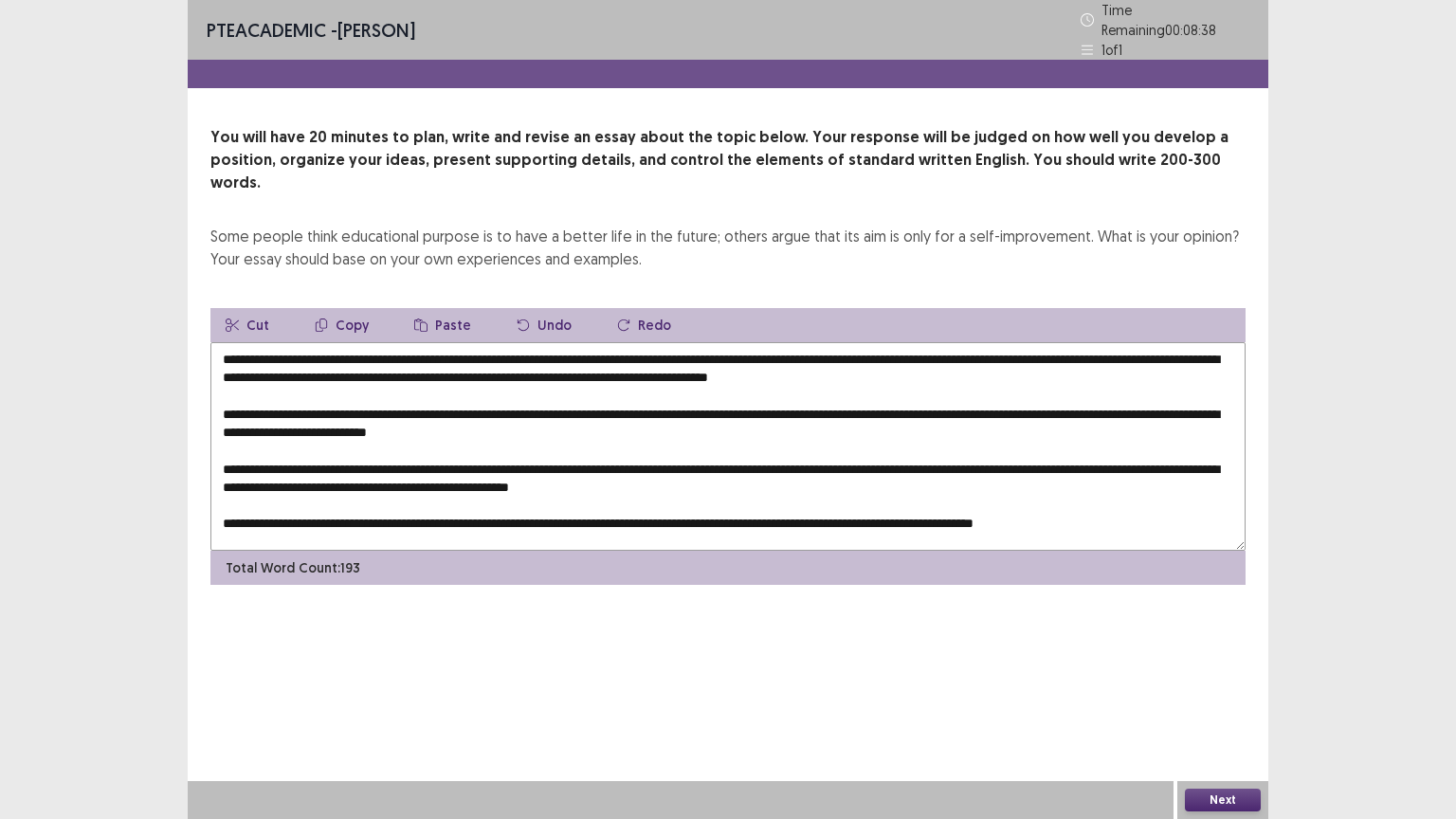 click on "Paste" at bounding box center [443, 325] 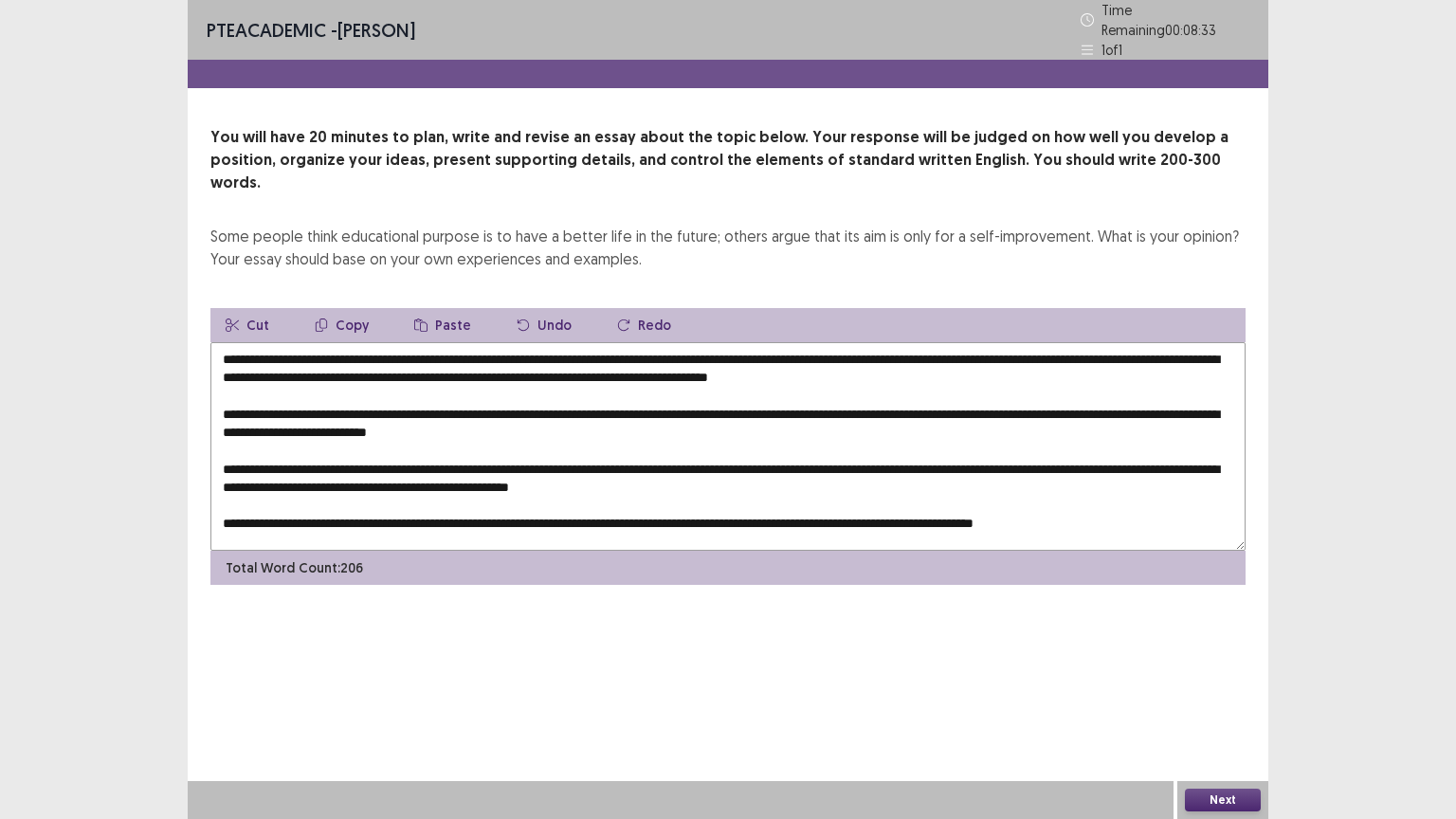 drag, startPoint x: 1114, startPoint y: 472, endPoint x: 1098, endPoint y: 475, distance: 16.278821 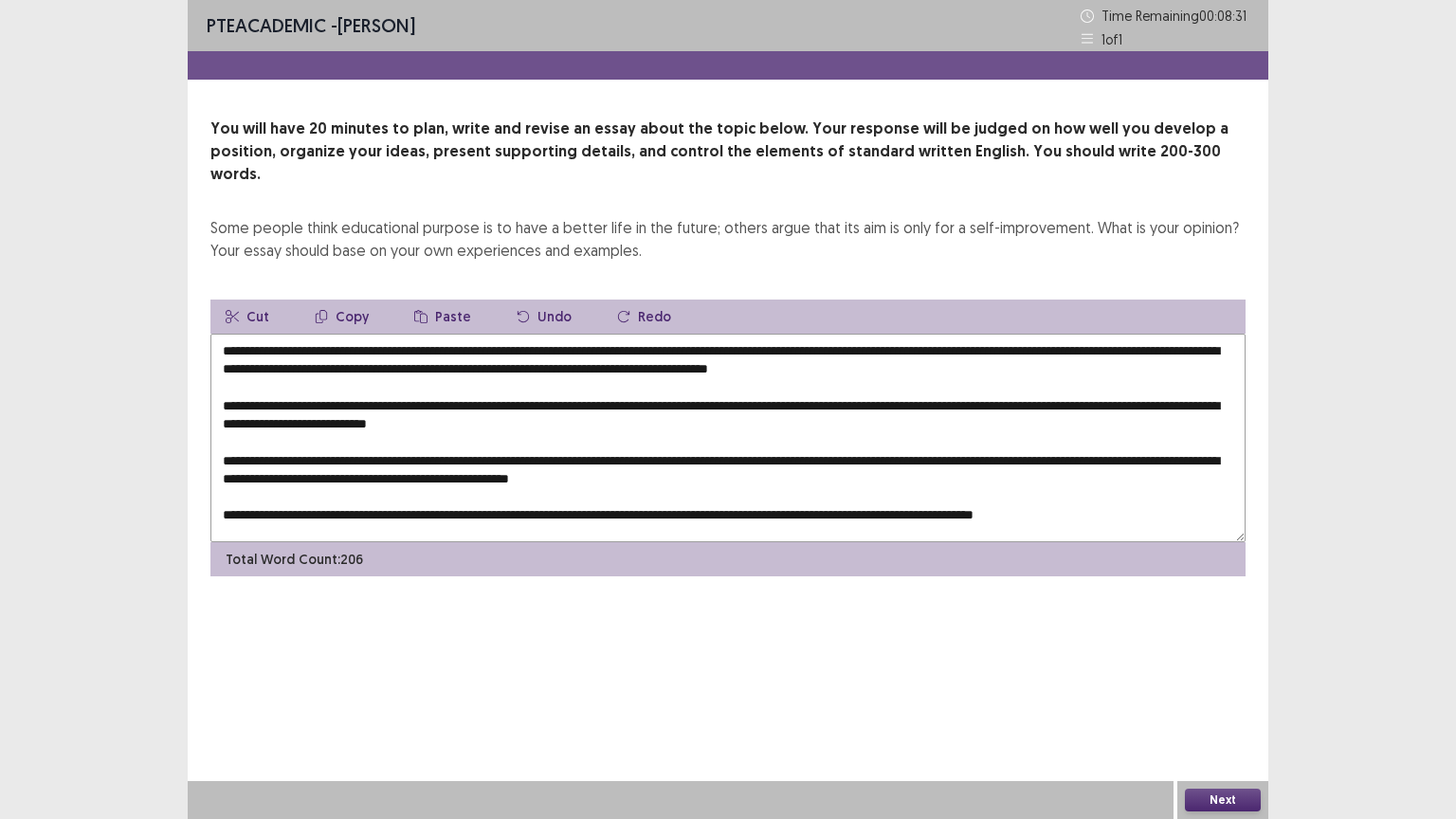 click on "Paste" at bounding box center [443, 317] 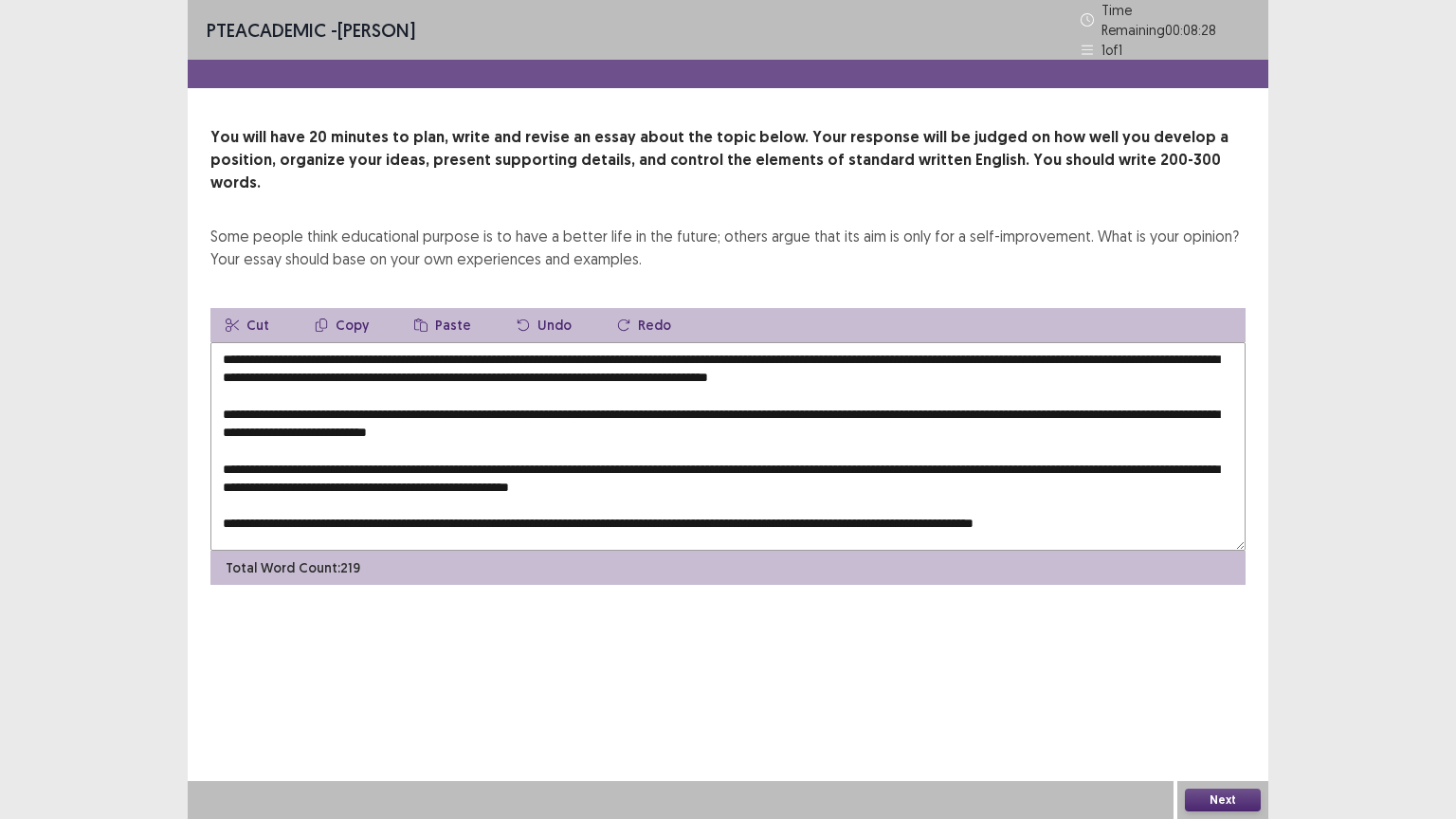 click at bounding box center [728, 446] 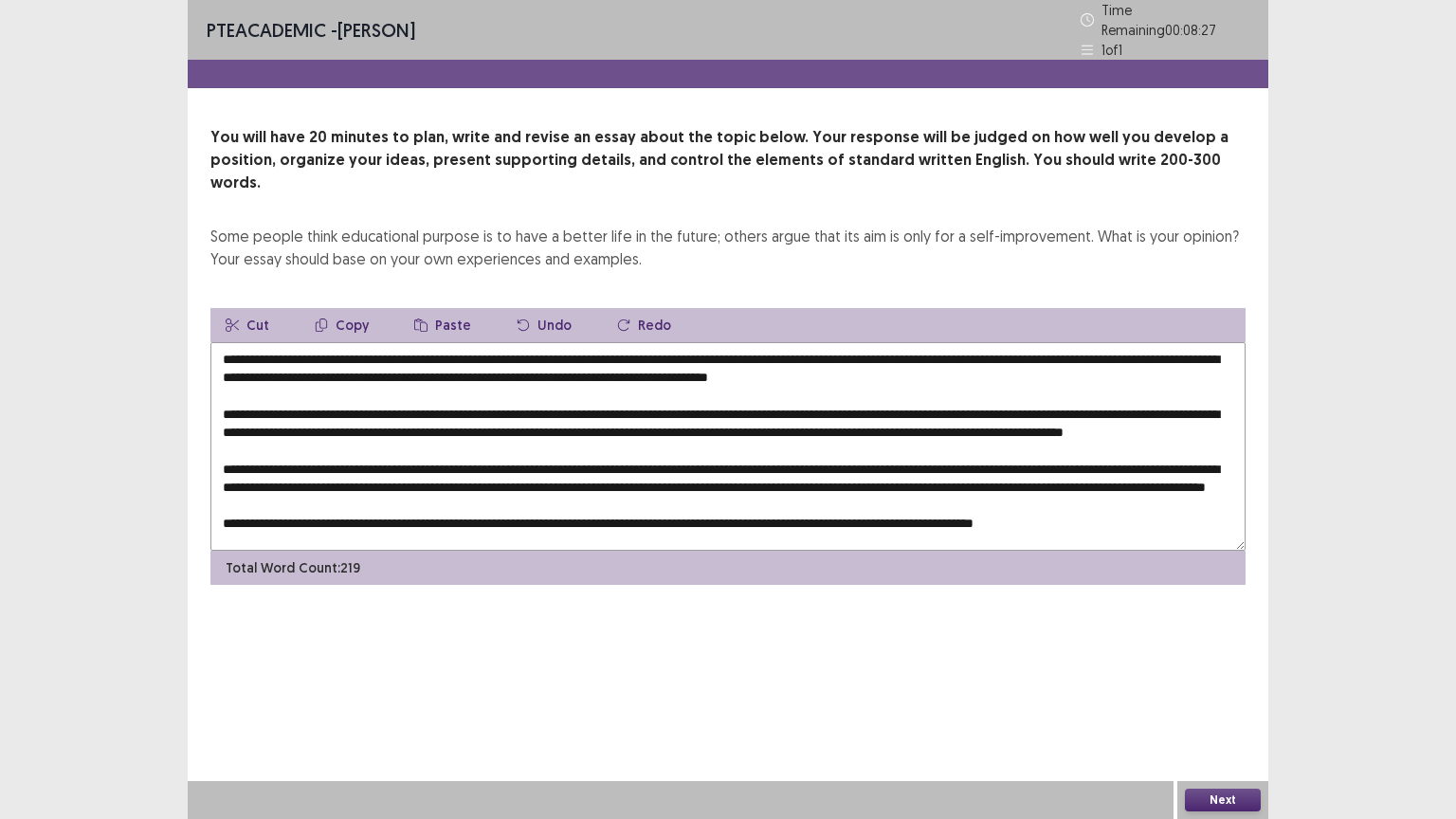 scroll, scrollTop: 18, scrollLeft: 0, axis: vertical 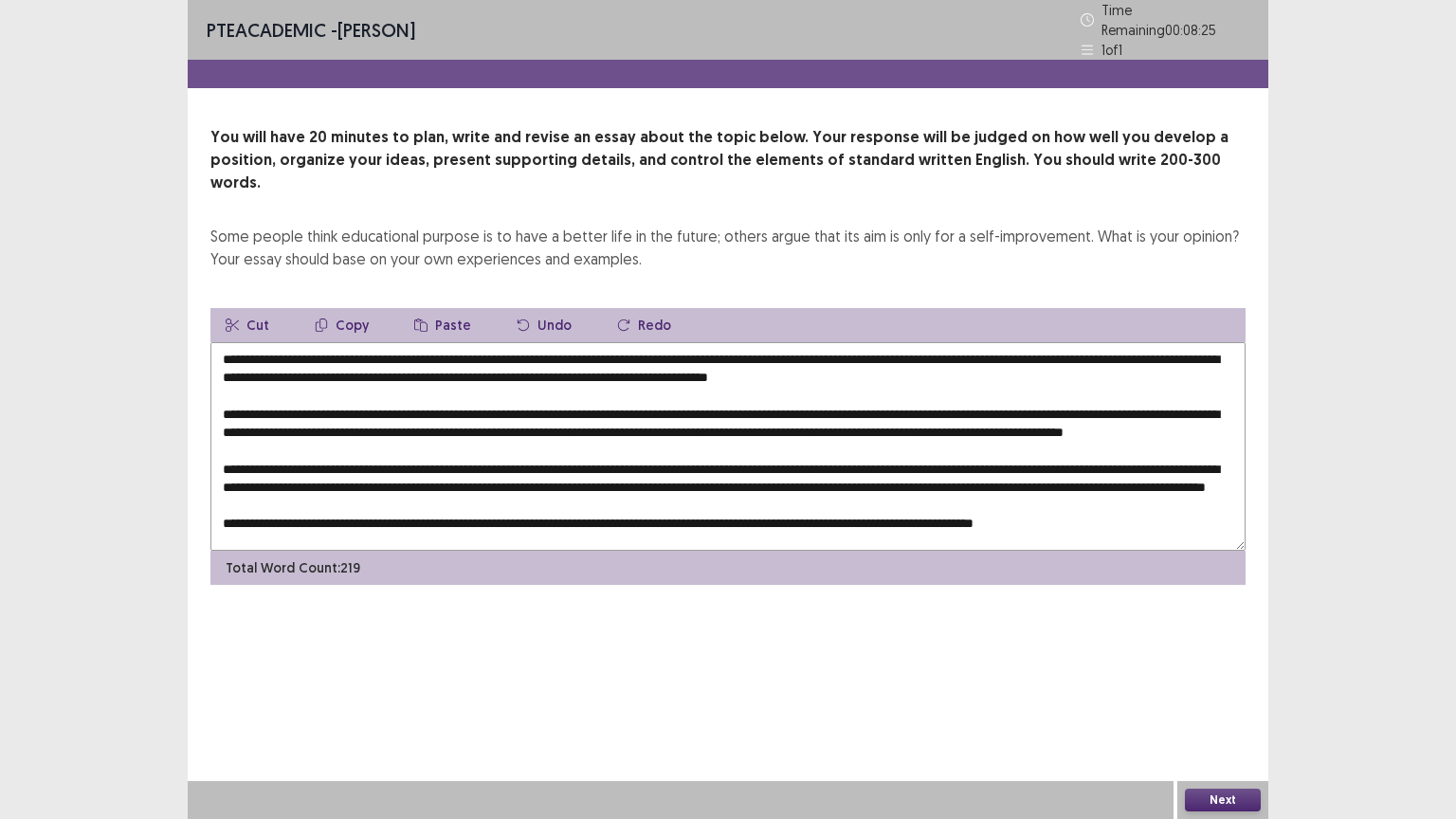 click at bounding box center [728, 446] 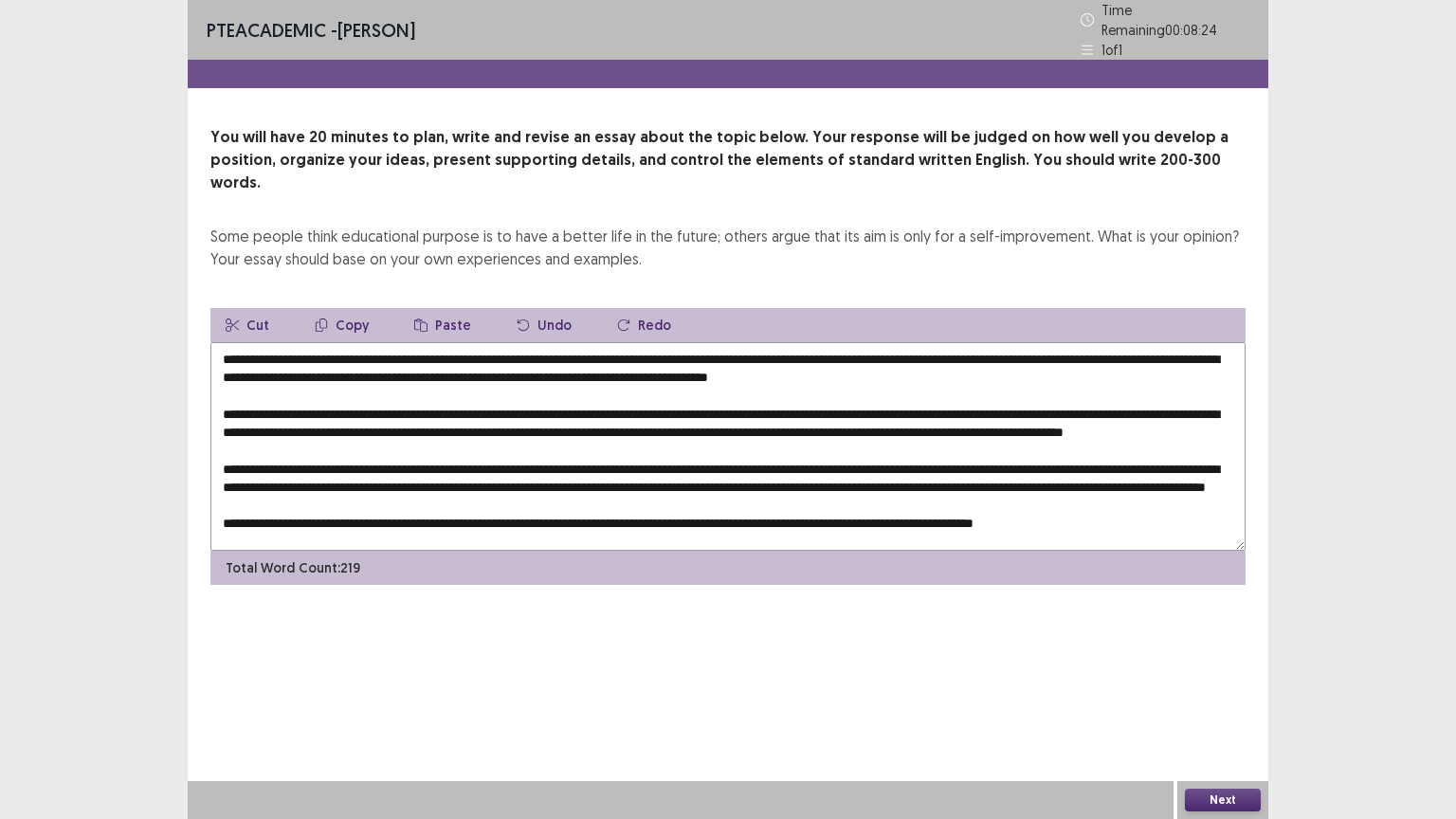 scroll, scrollTop: 27, scrollLeft: 0, axis: vertical 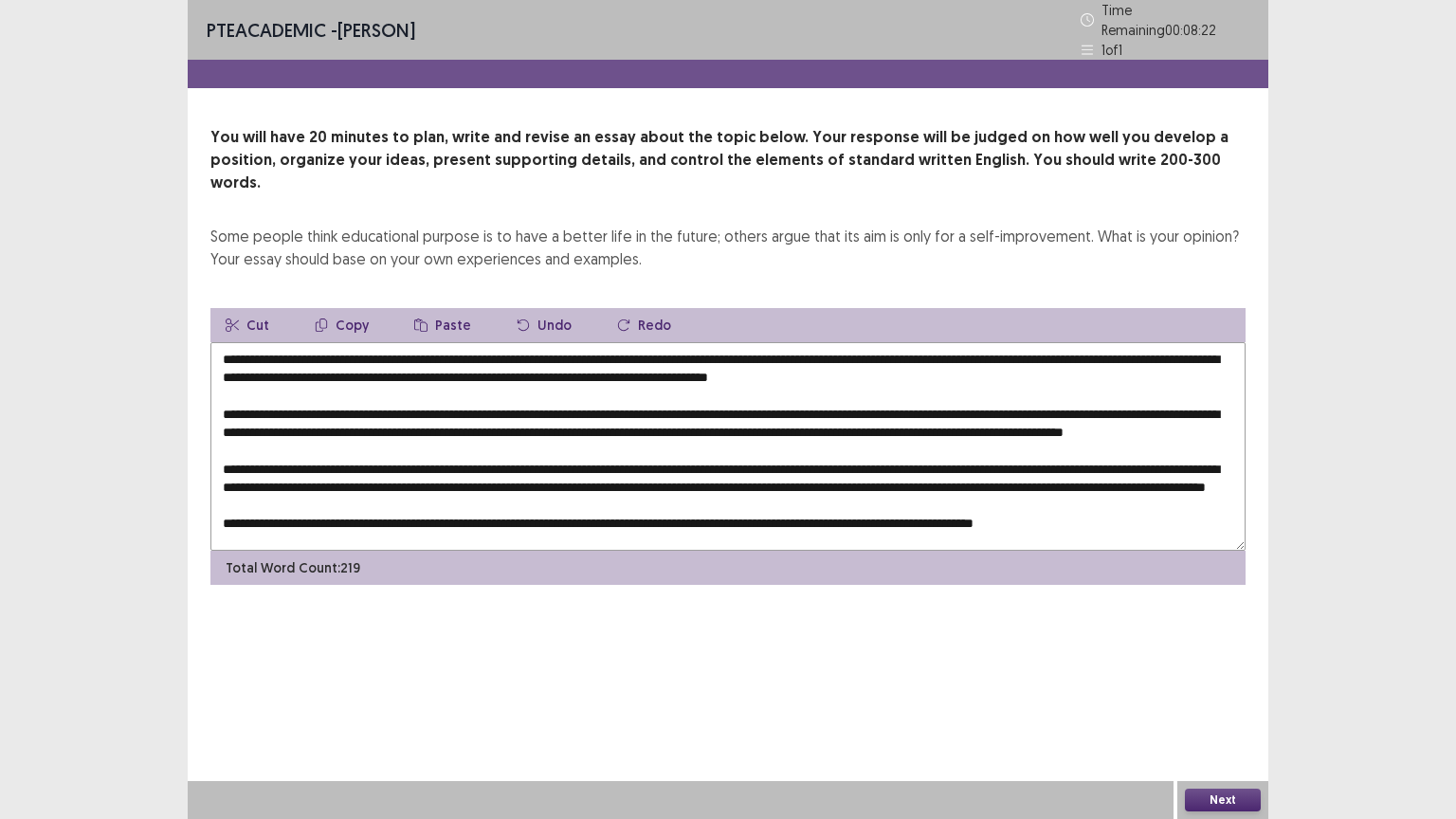 drag, startPoint x: 709, startPoint y: 506, endPoint x: 690, endPoint y: 506, distance: 19 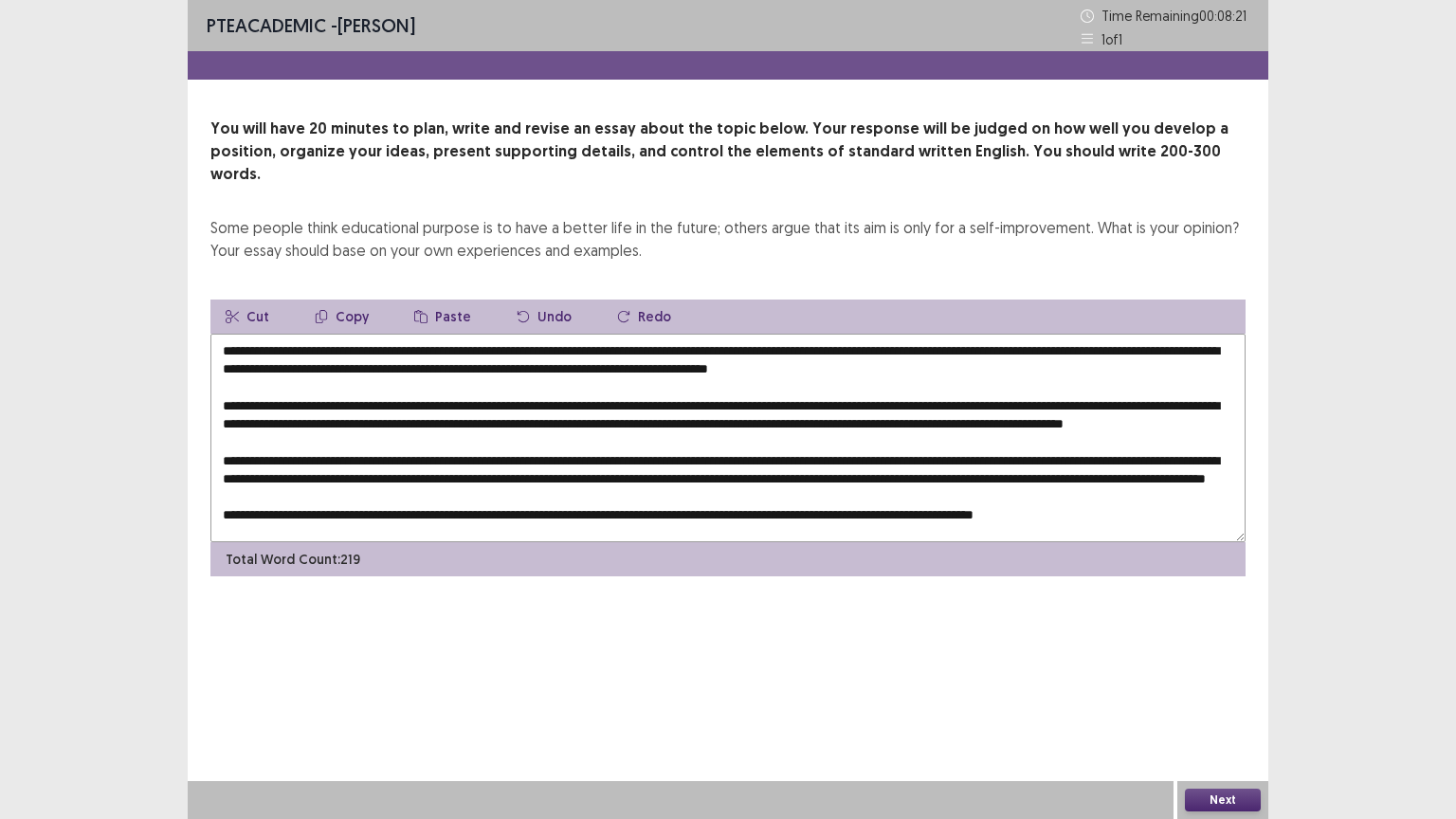 click on "Paste" at bounding box center (443, 317) 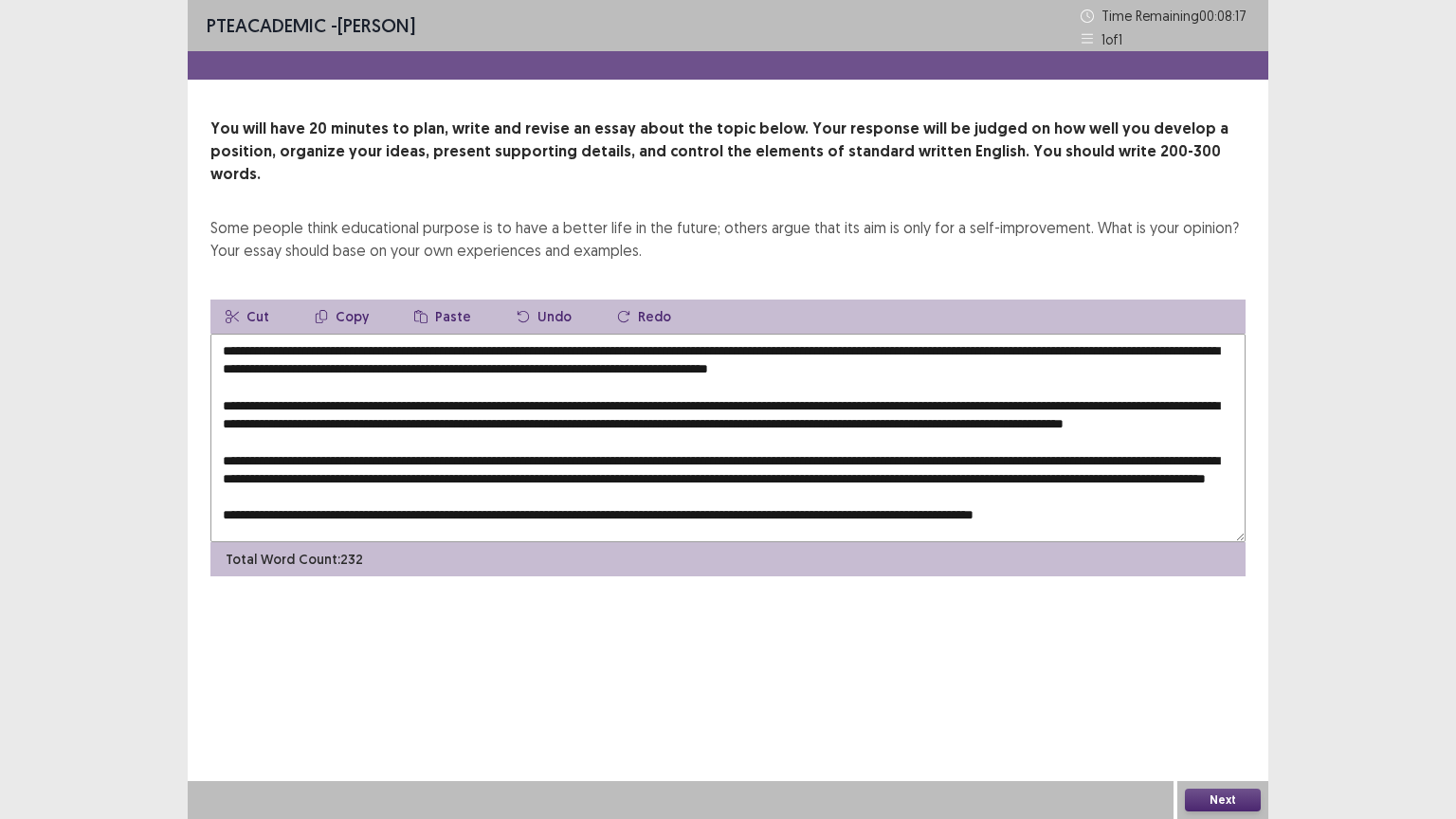 scroll, scrollTop: 0, scrollLeft: 0, axis: both 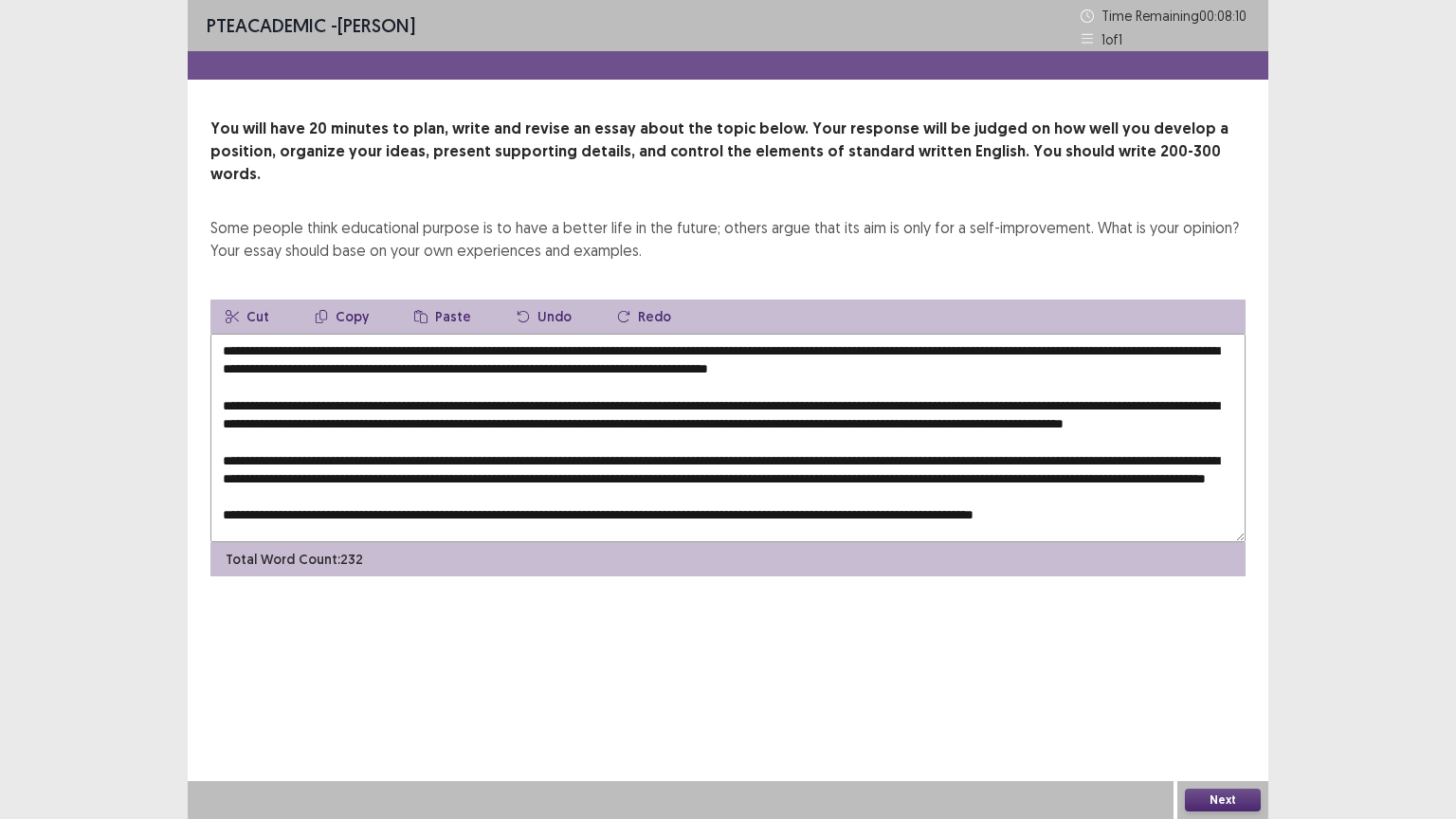 drag, startPoint x: 719, startPoint y: 349, endPoint x: 701, endPoint y: 353, distance: 18.439089 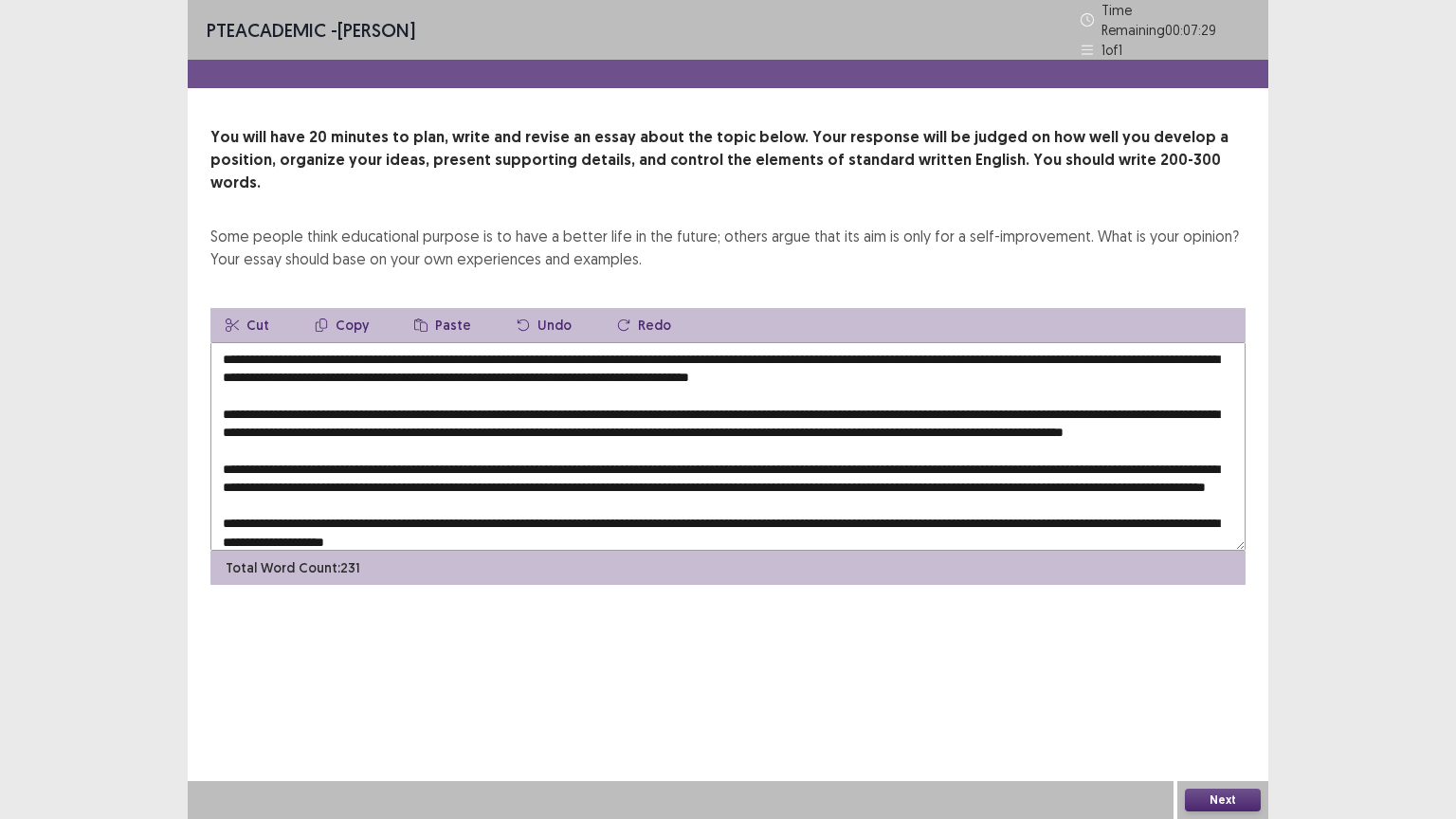 click at bounding box center [728, 446] 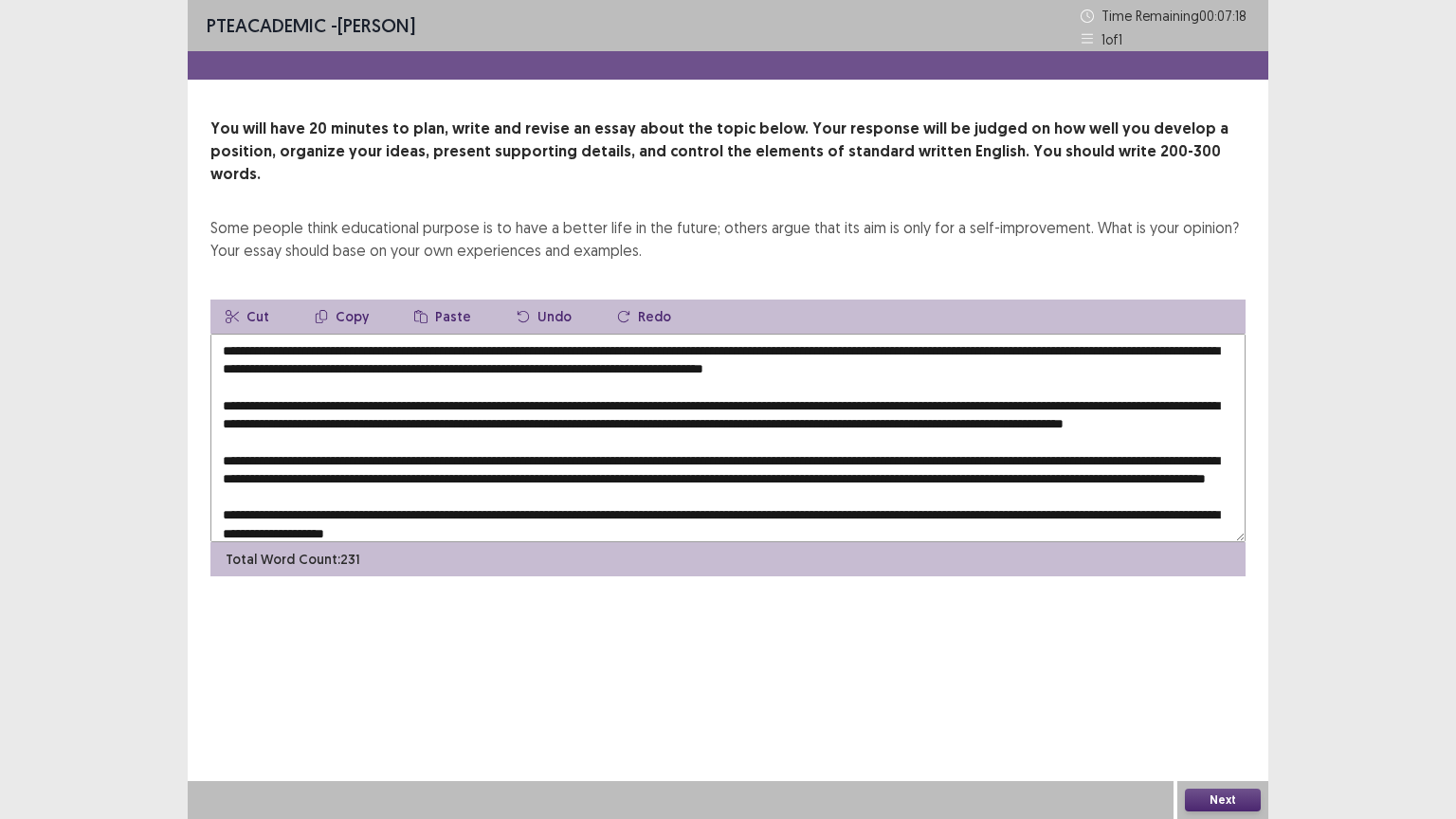 click at bounding box center [728, 438] 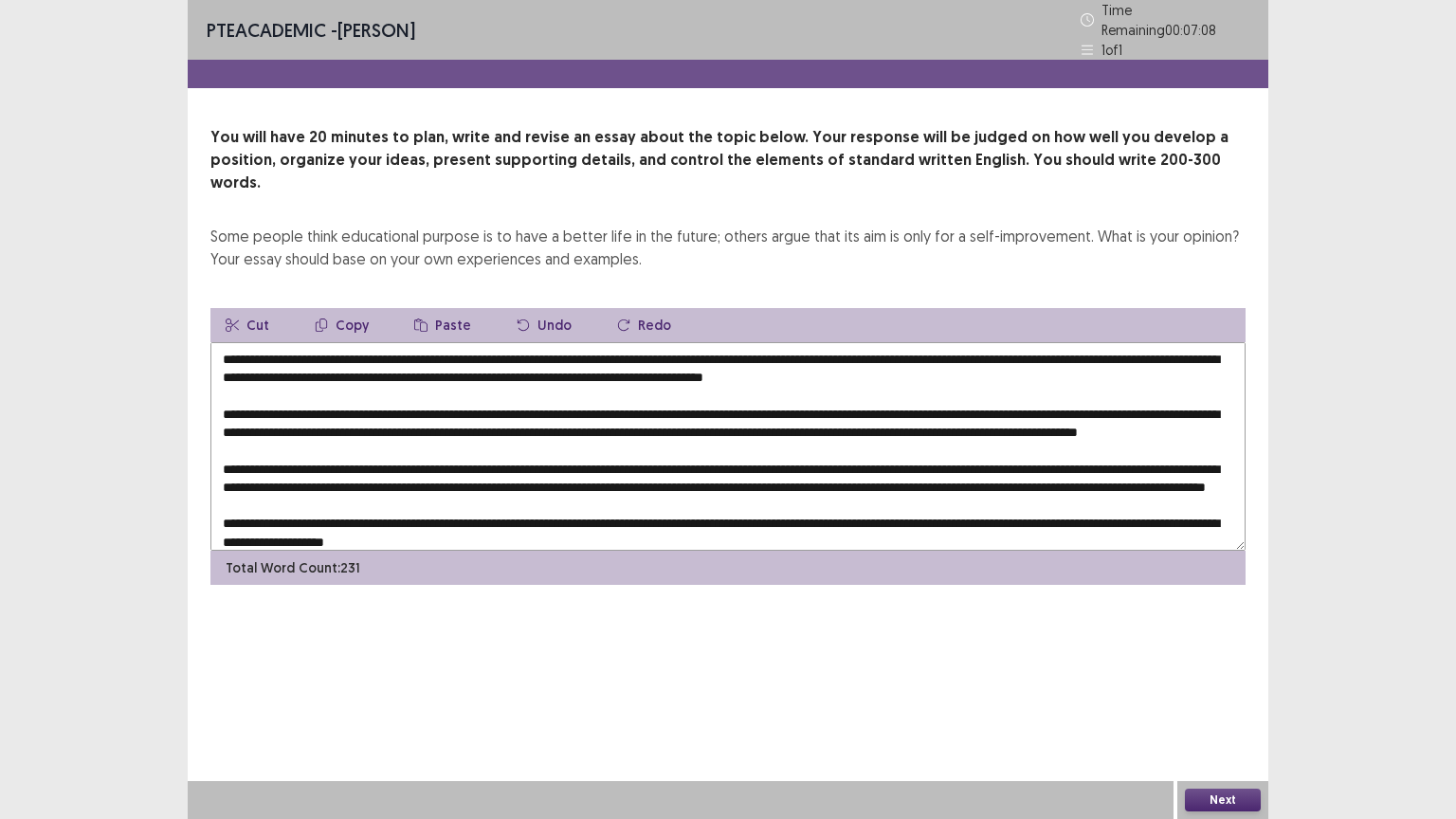 click at bounding box center [728, 446] 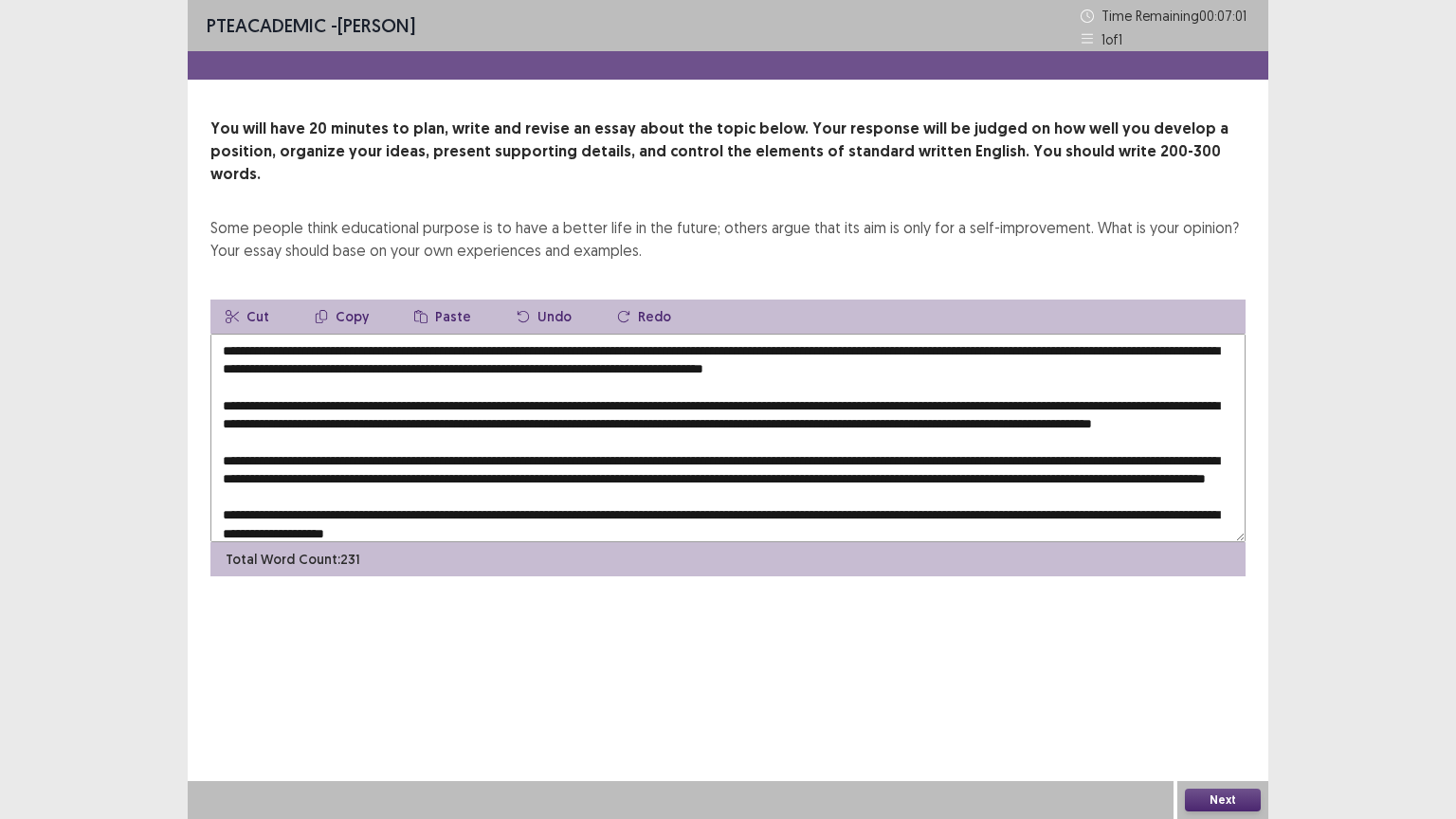 drag, startPoint x: 594, startPoint y: 459, endPoint x: 610, endPoint y: 459, distance: 16 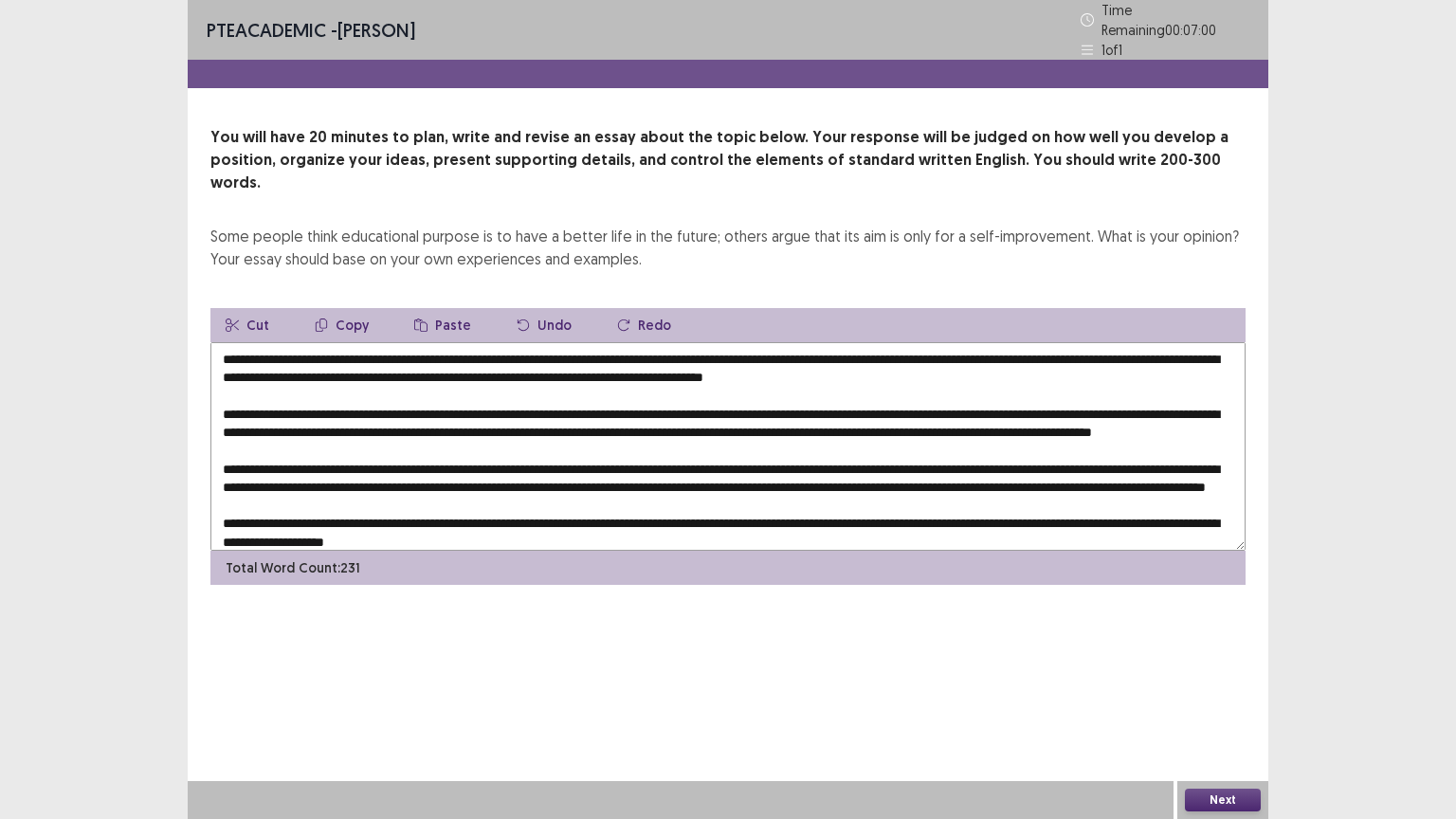 click at bounding box center [728, 446] 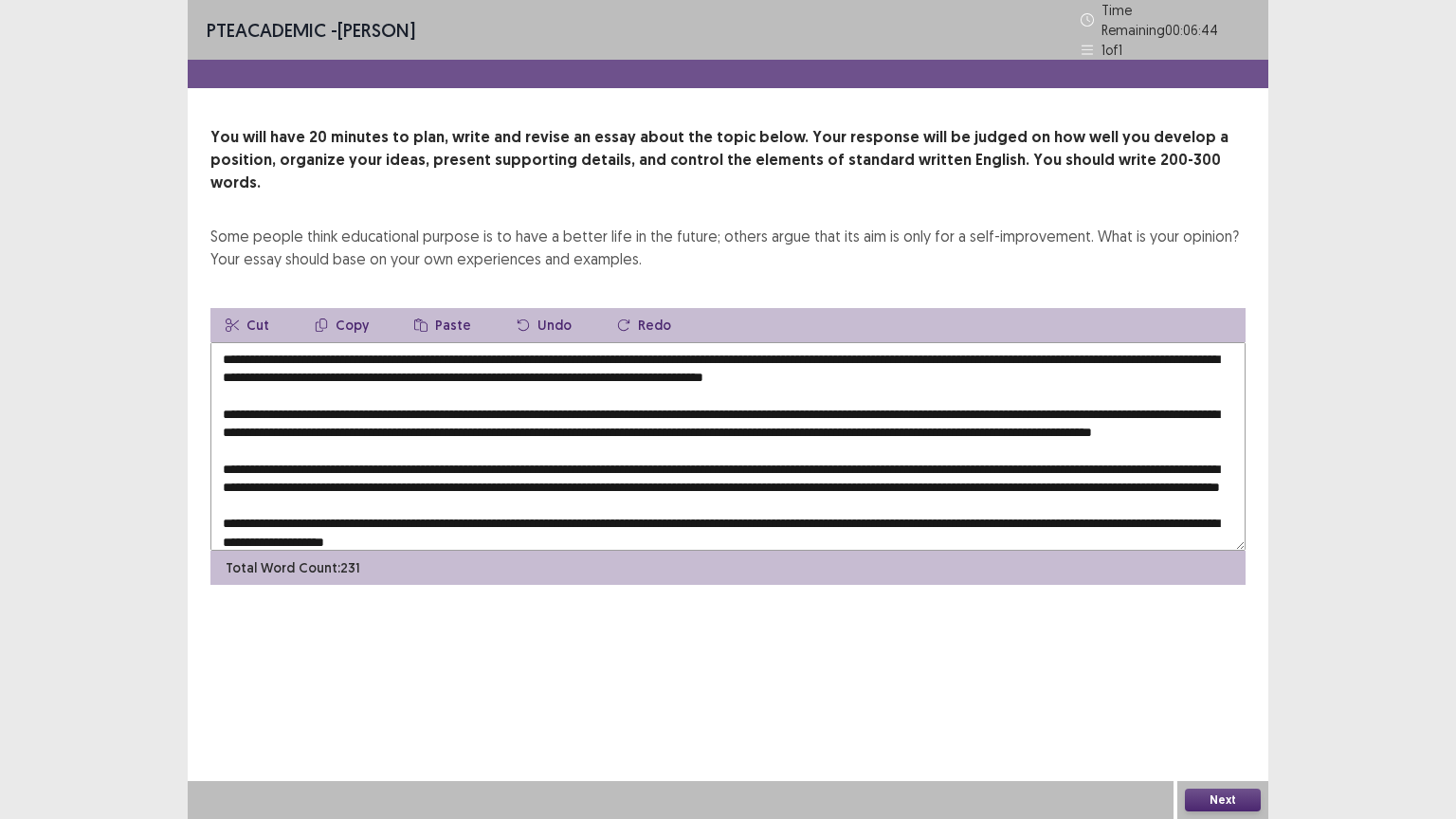 click at bounding box center (728, 446) 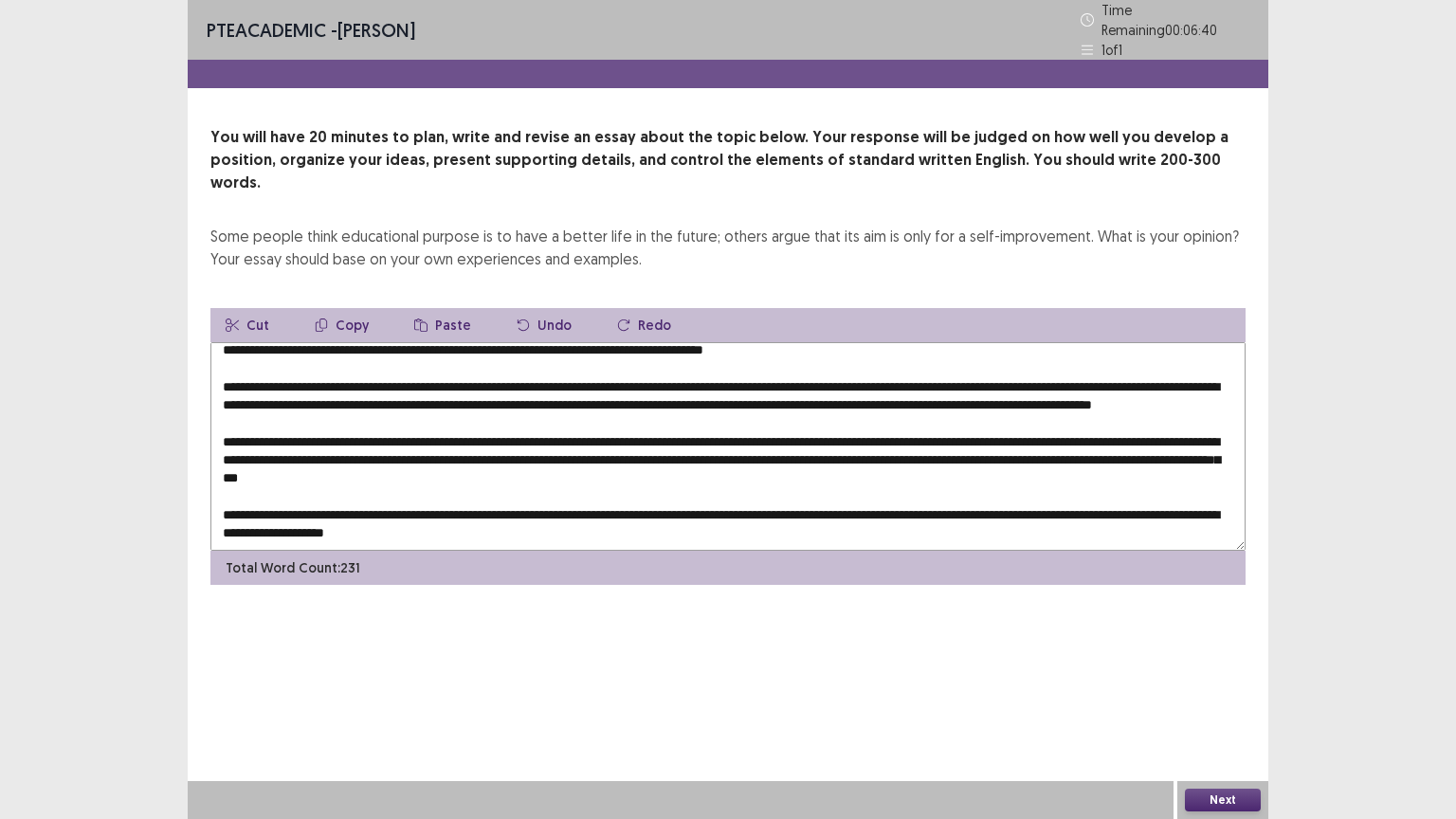 scroll, scrollTop: 46, scrollLeft: 0, axis: vertical 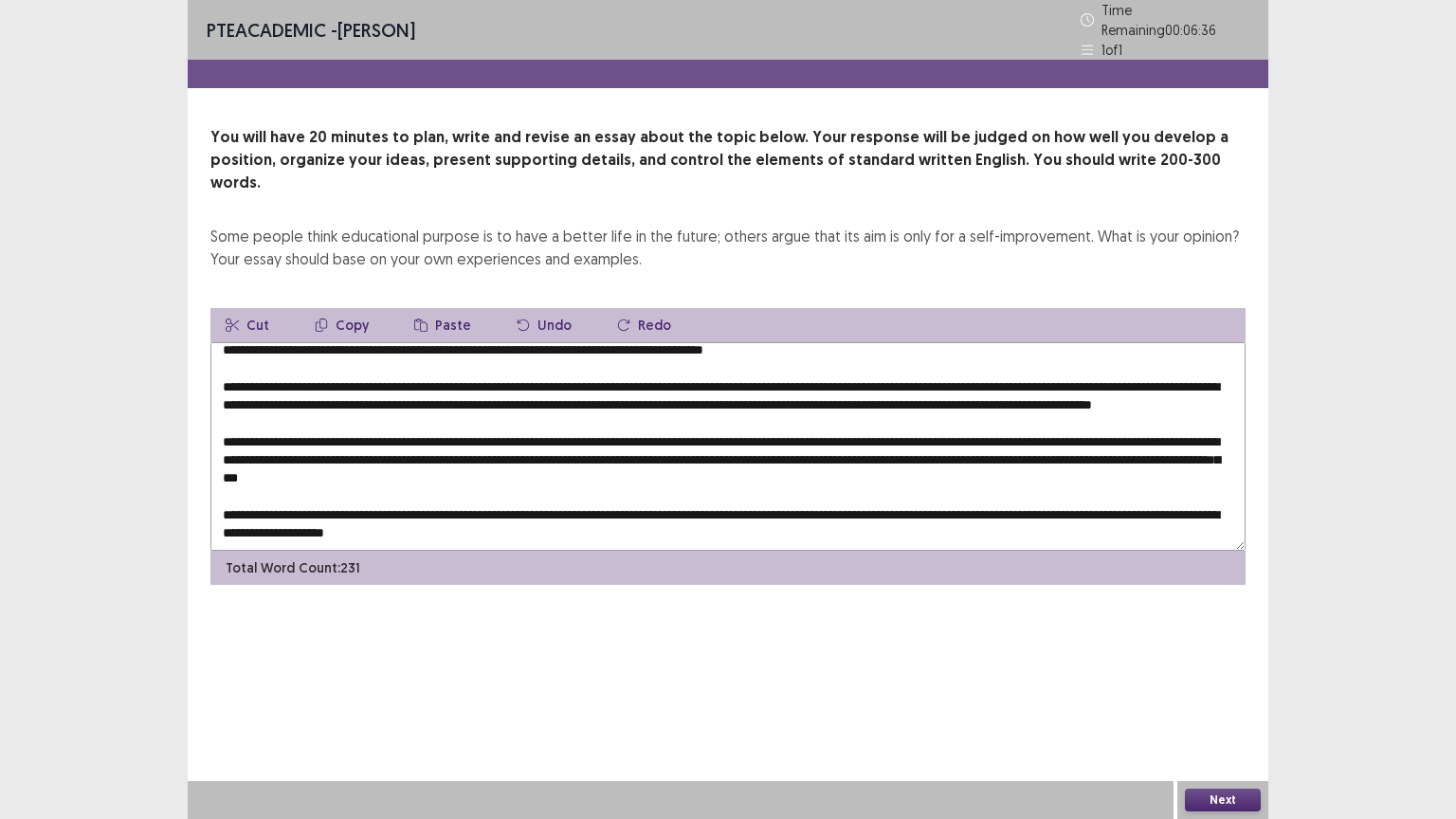 click at bounding box center [728, 446] 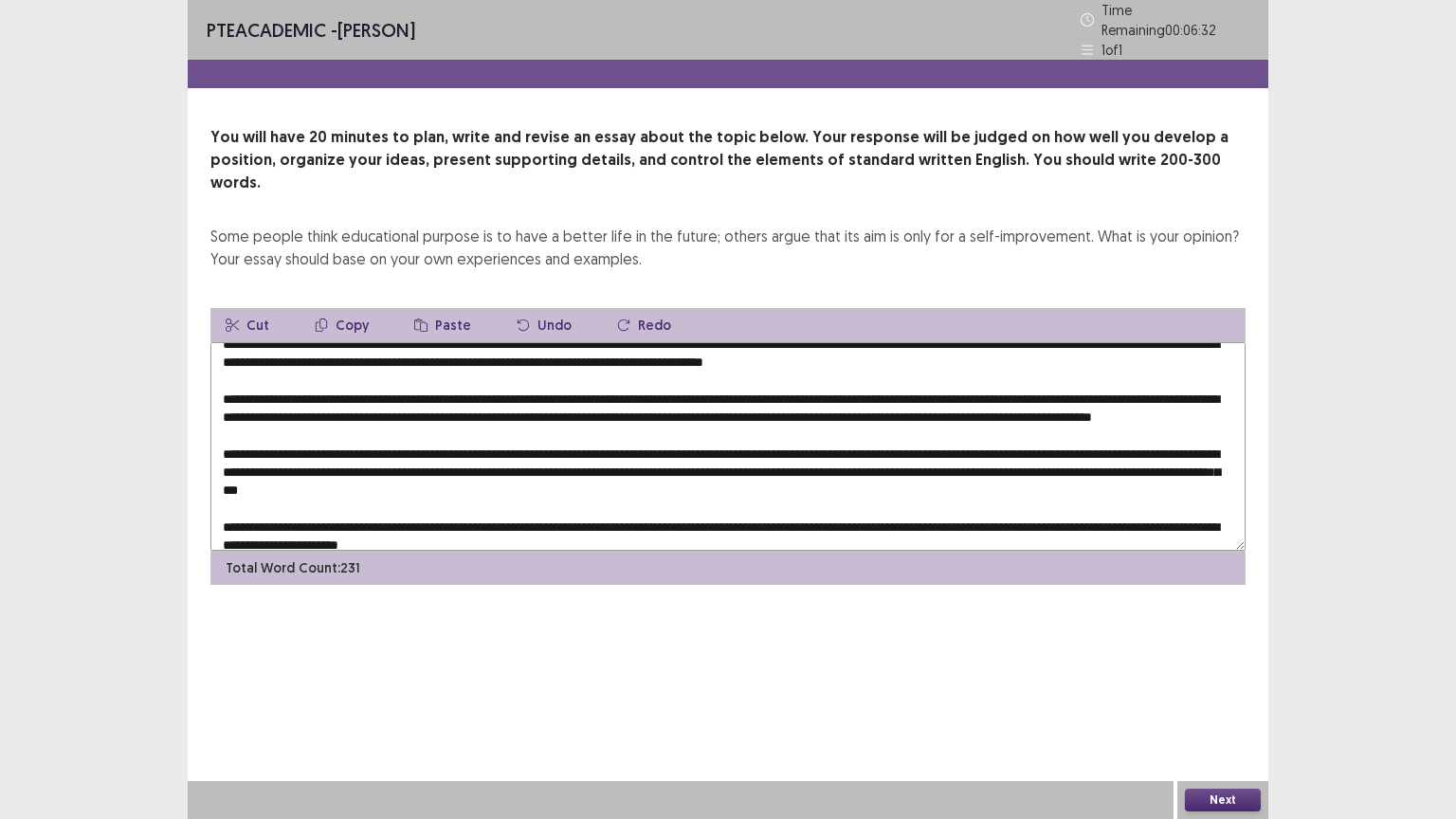 scroll, scrollTop: 0, scrollLeft: 0, axis: both 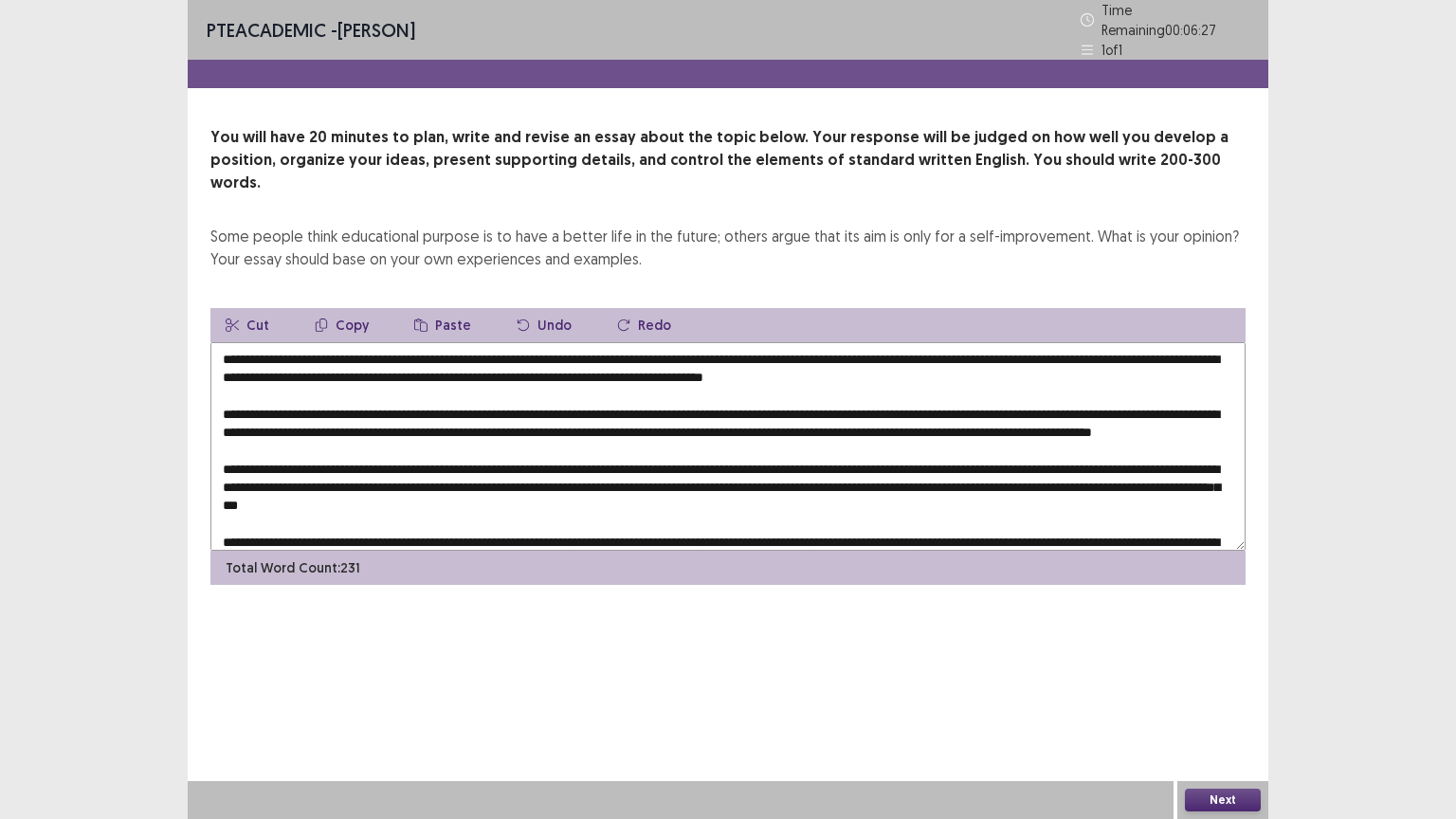click at bounding box center (728, 446) 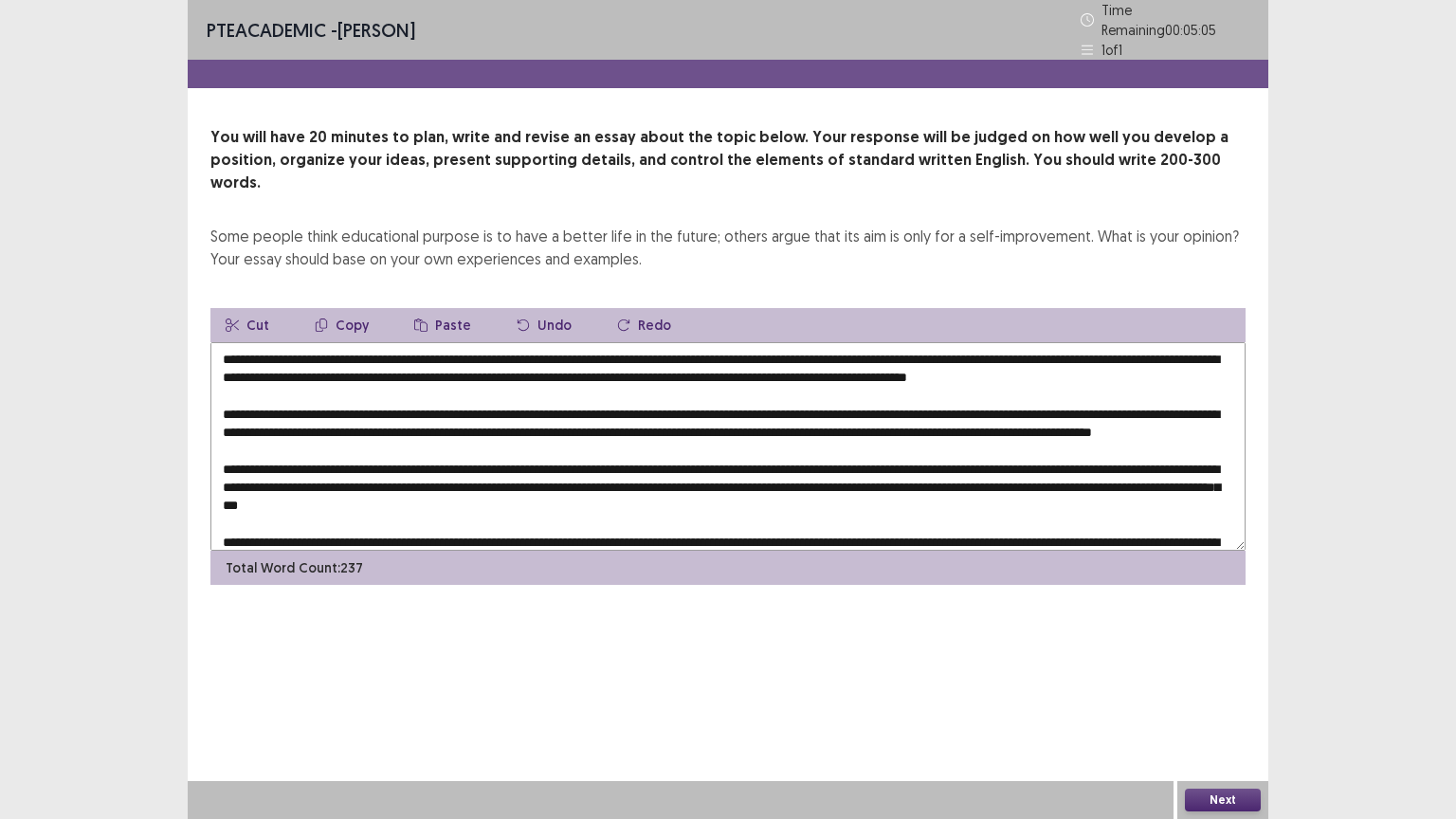 click at bounding box center (728, 446) 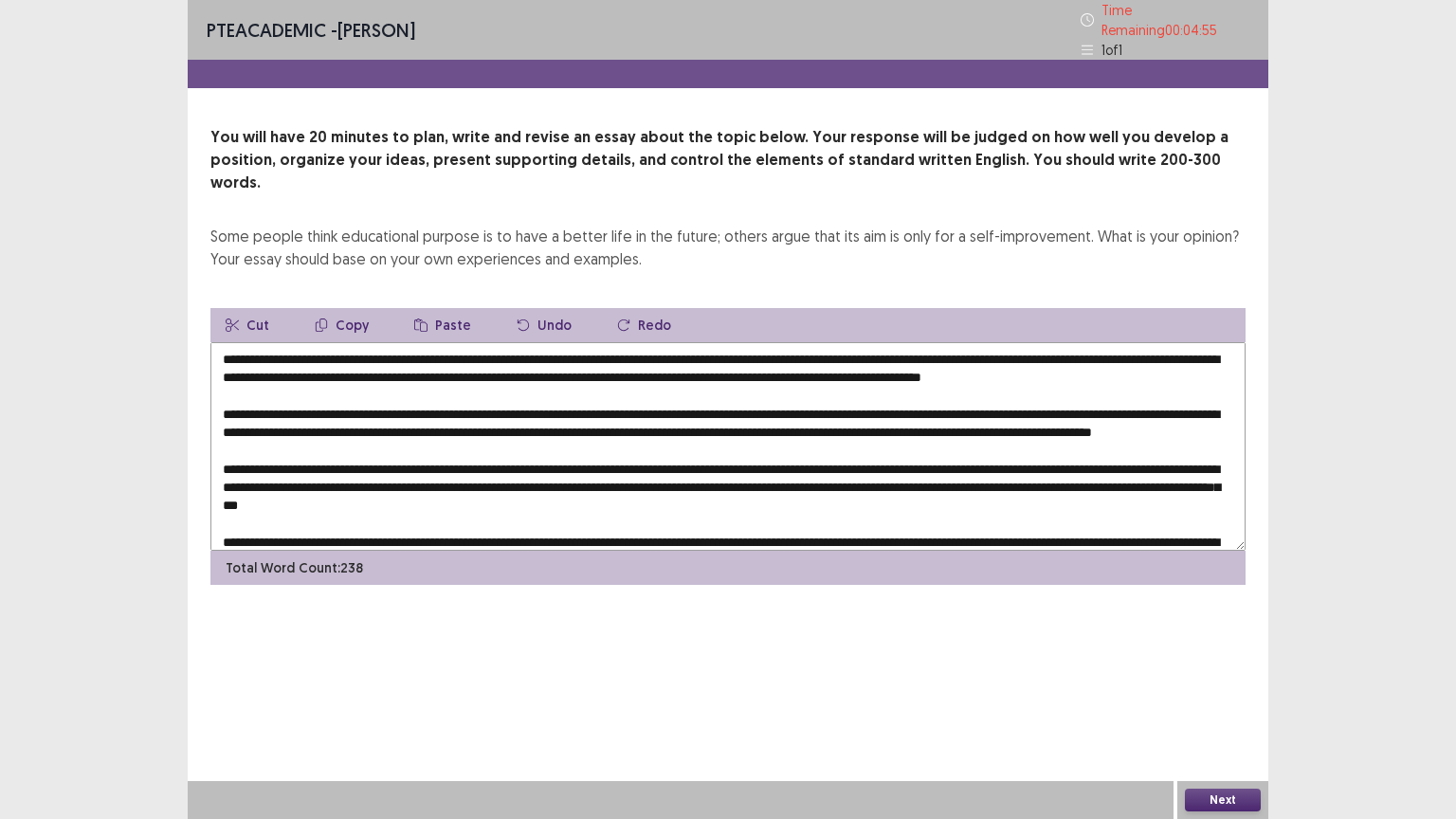 drag, startPoint x: 996, startPoint y: 344, endPoint x: 731, endPoint y: 354, distance: 265.18861 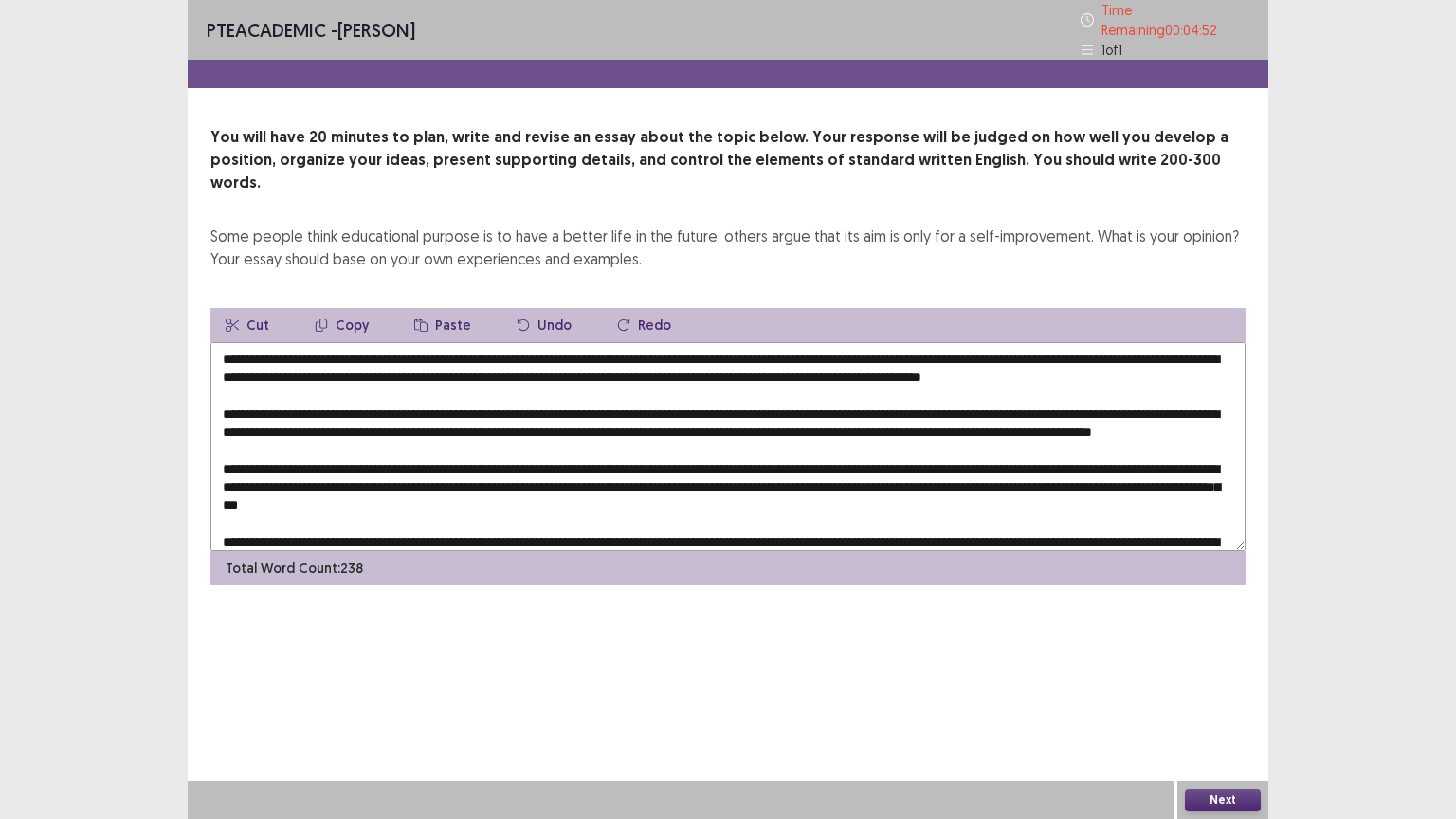 click on "Copy" at bounding box center [341, 325] 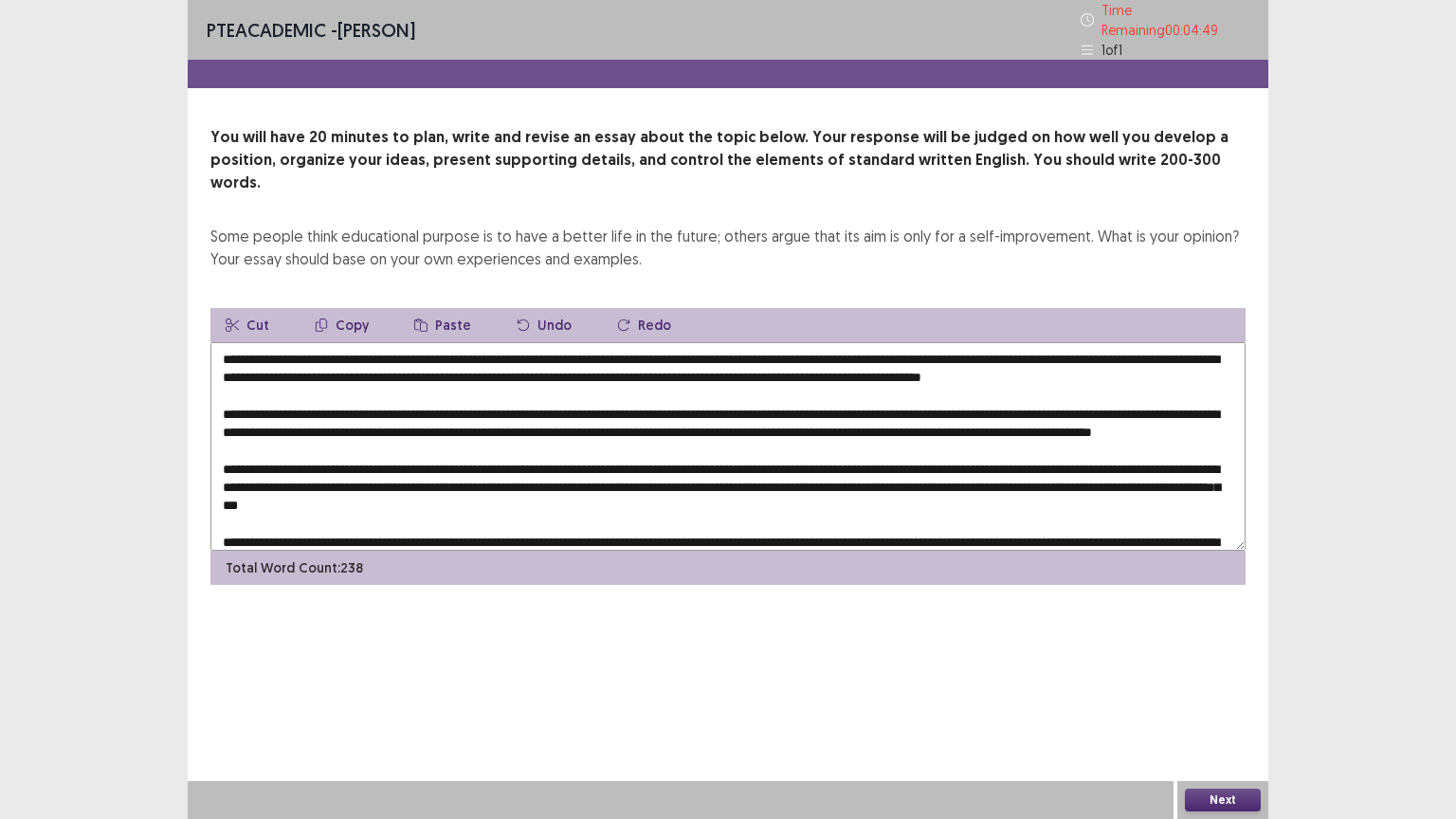 drag, startPoint x: 360, startPoint y: 417, endPoint x: 347, endPoint y: 417, distance: 13 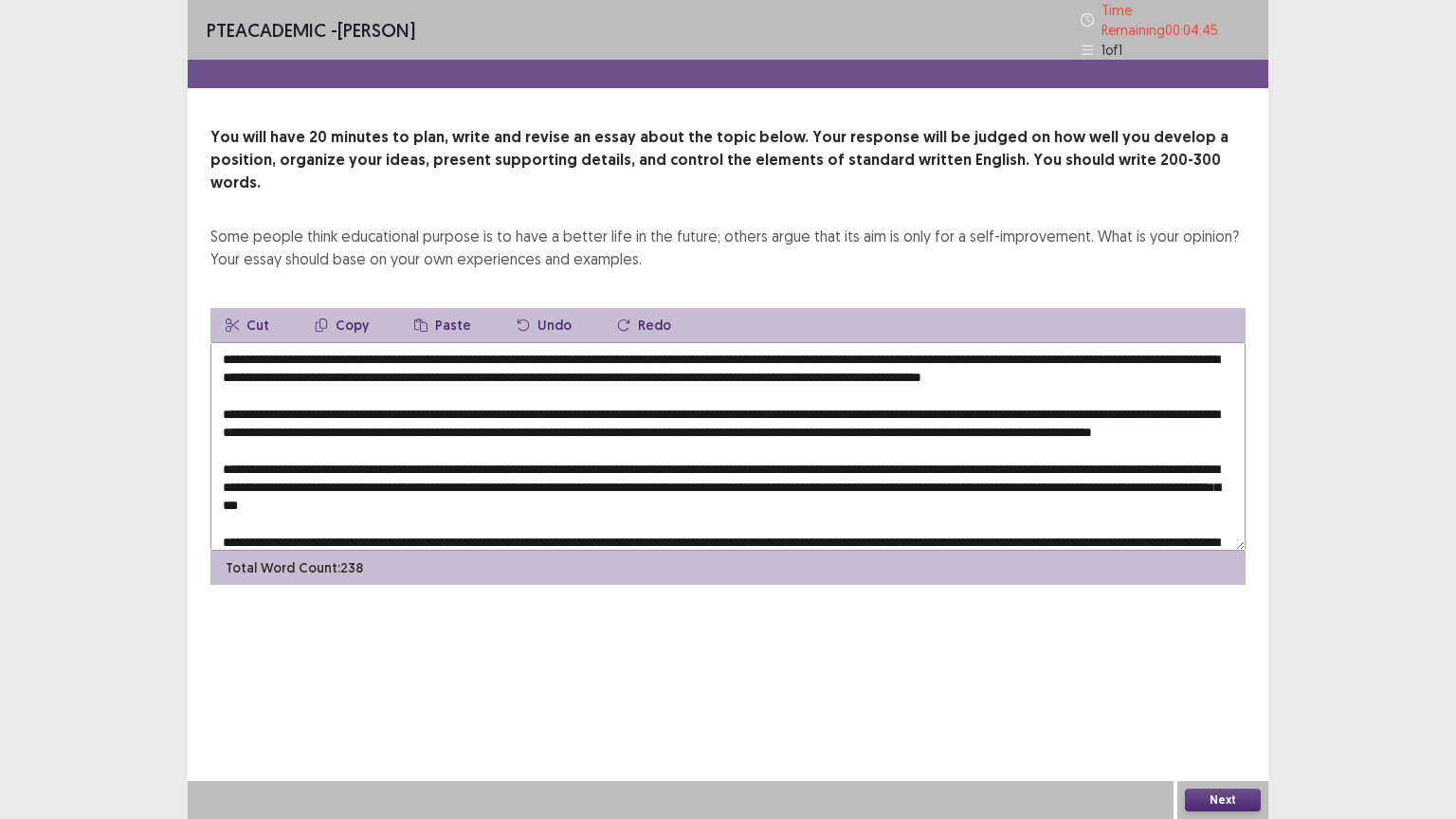 click on "Paste" at bounding box center (443, 325) 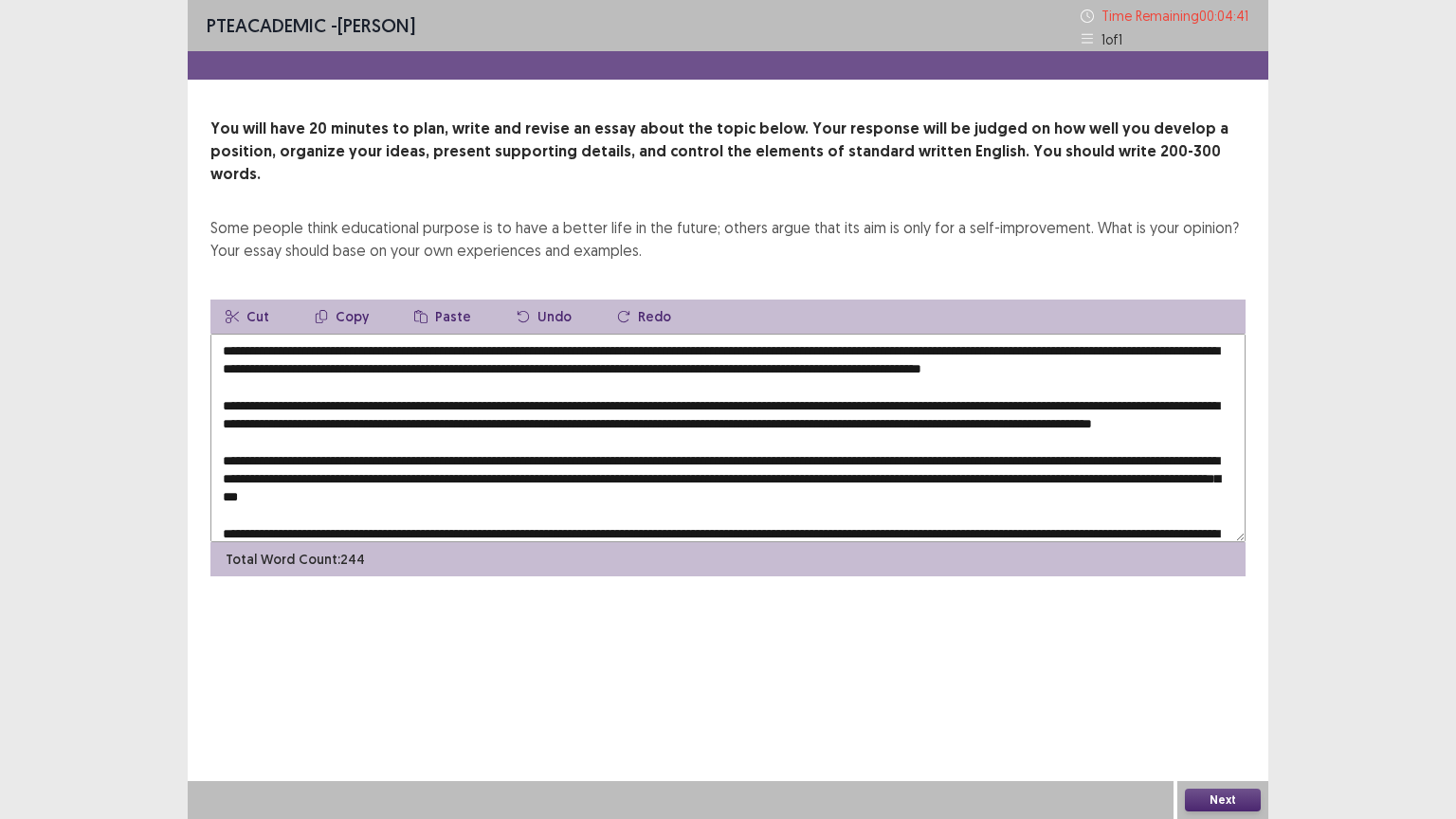 click at bounding box center (728, 438) 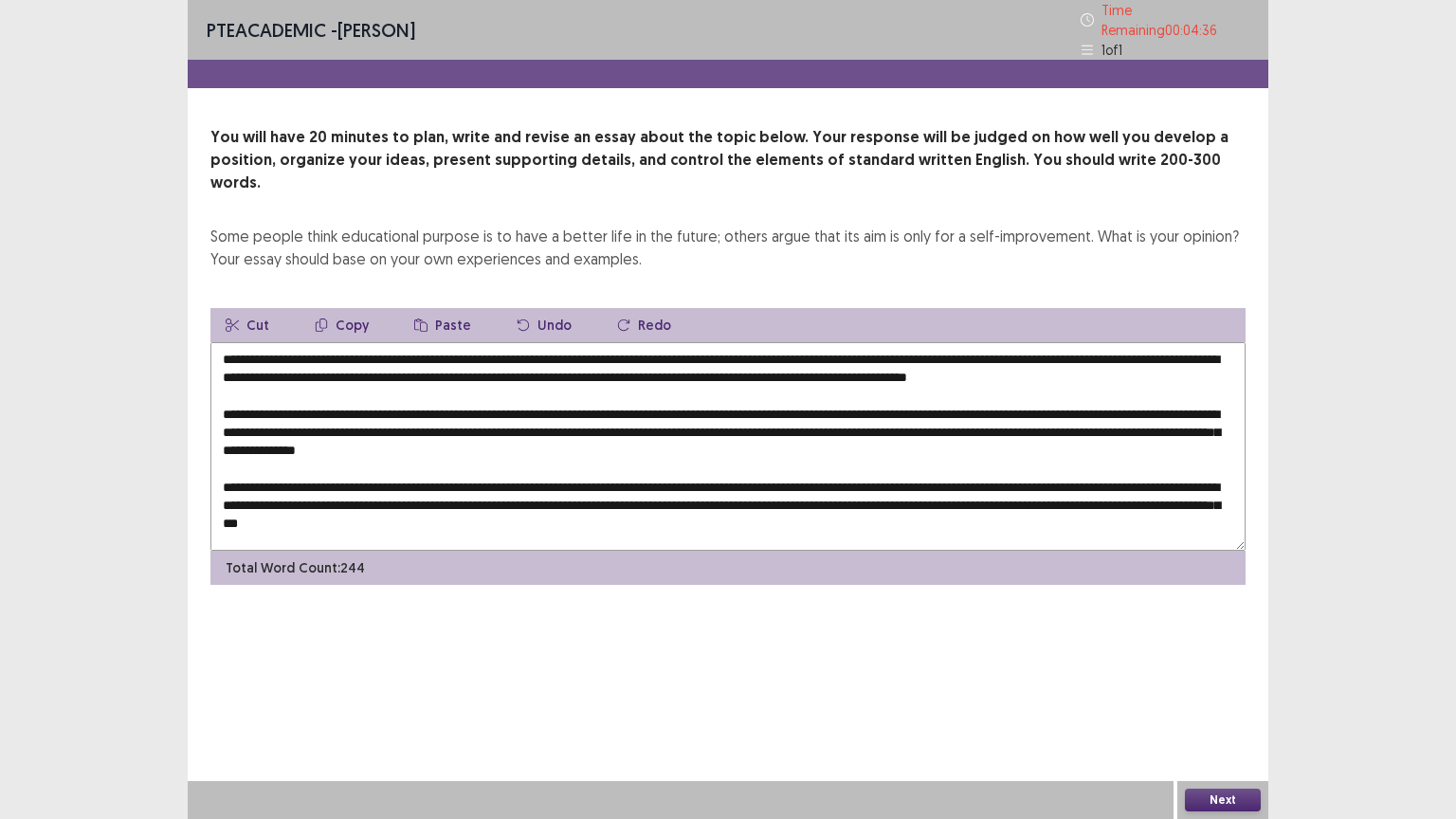 click on "Paste" at bounding box center [443, 325] 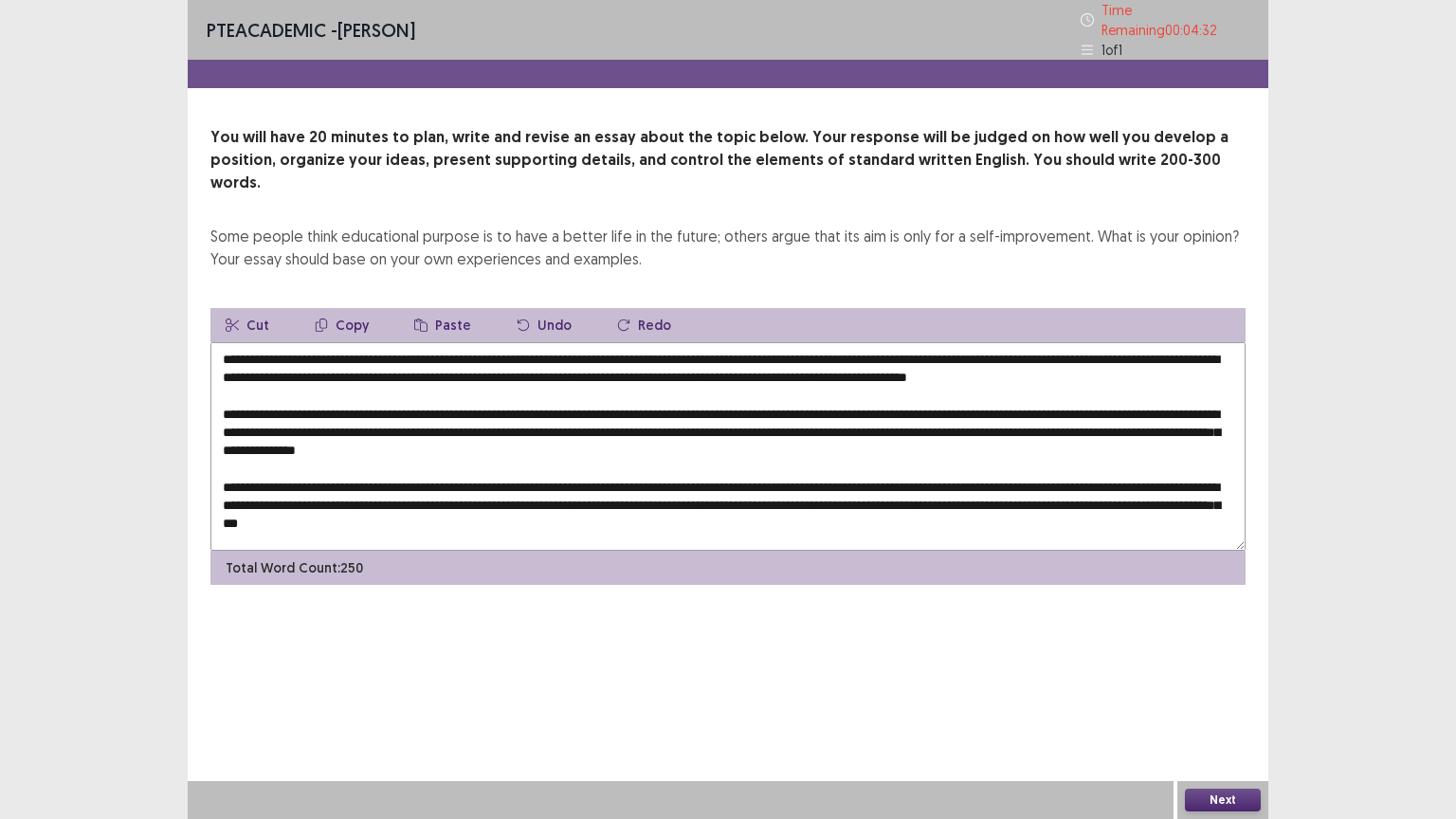 click at bounding box center (728, 446) 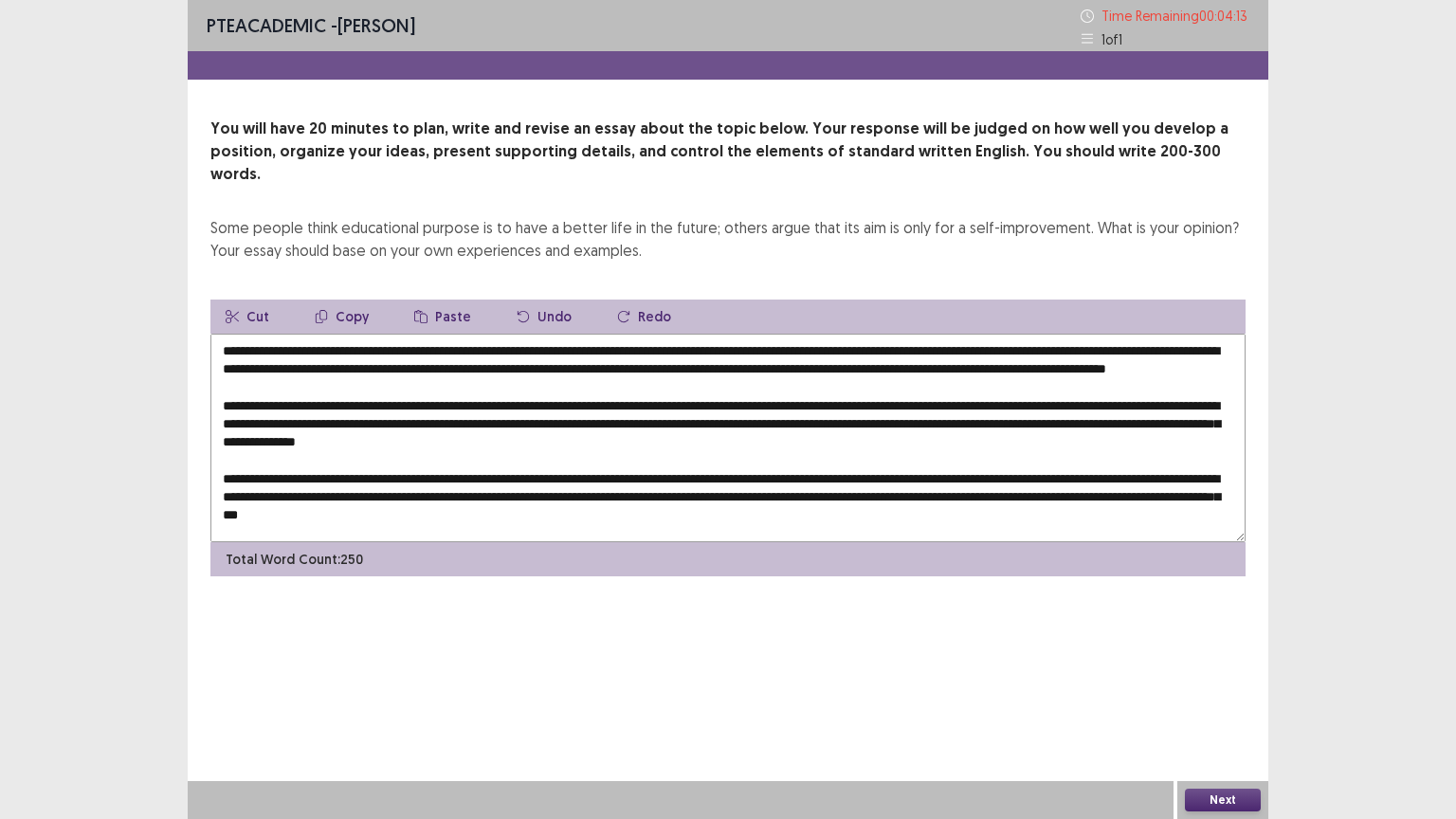drag, startPoint x: 271, startPoint y: 365, endPoint x: 214, endPoint y: 359, distance: 57.31492 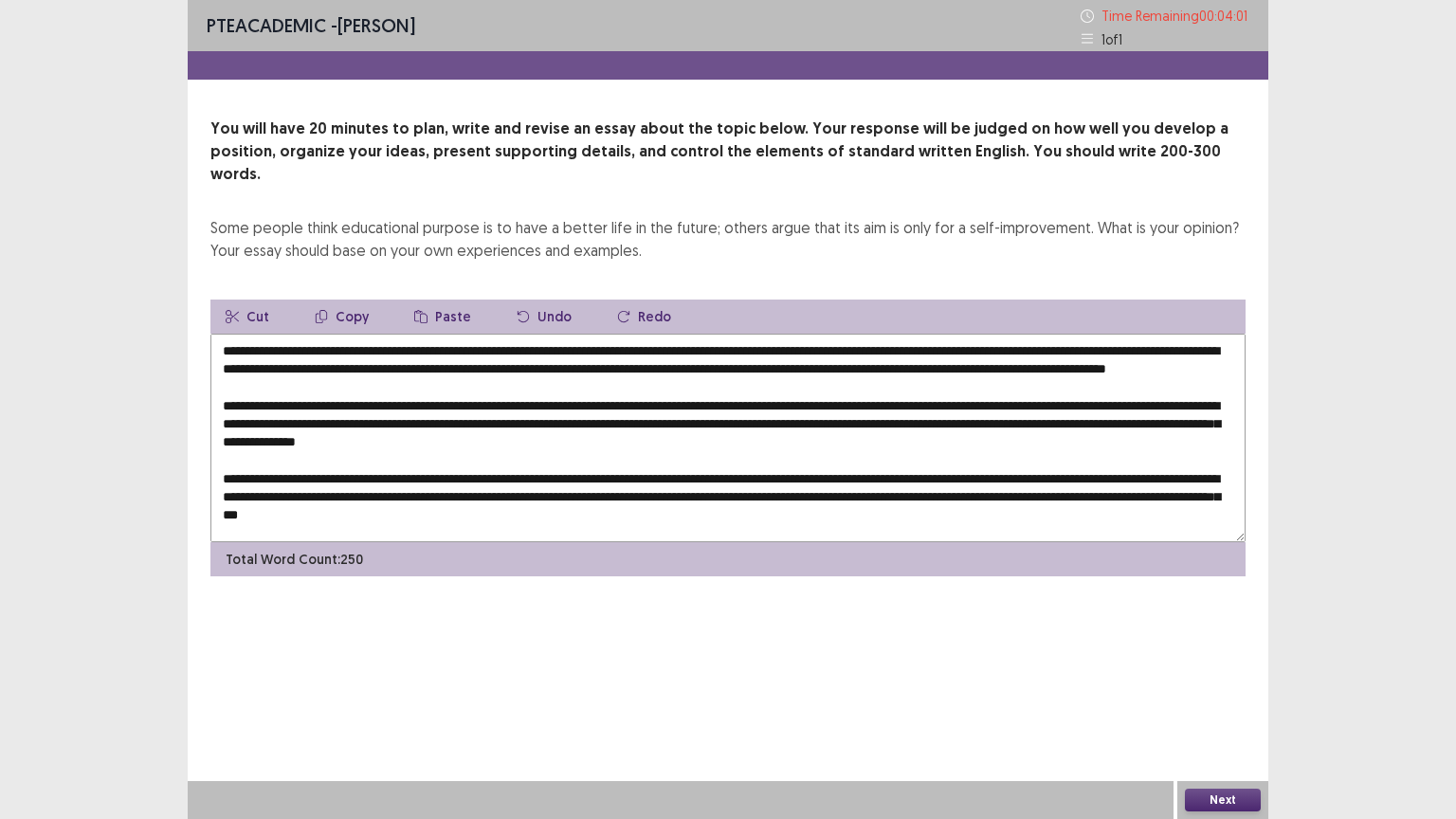 drag, startPoint x: 311, startPoint y: 365, endPoint x: 1058, endPoint y: 352, distance: 747.1131 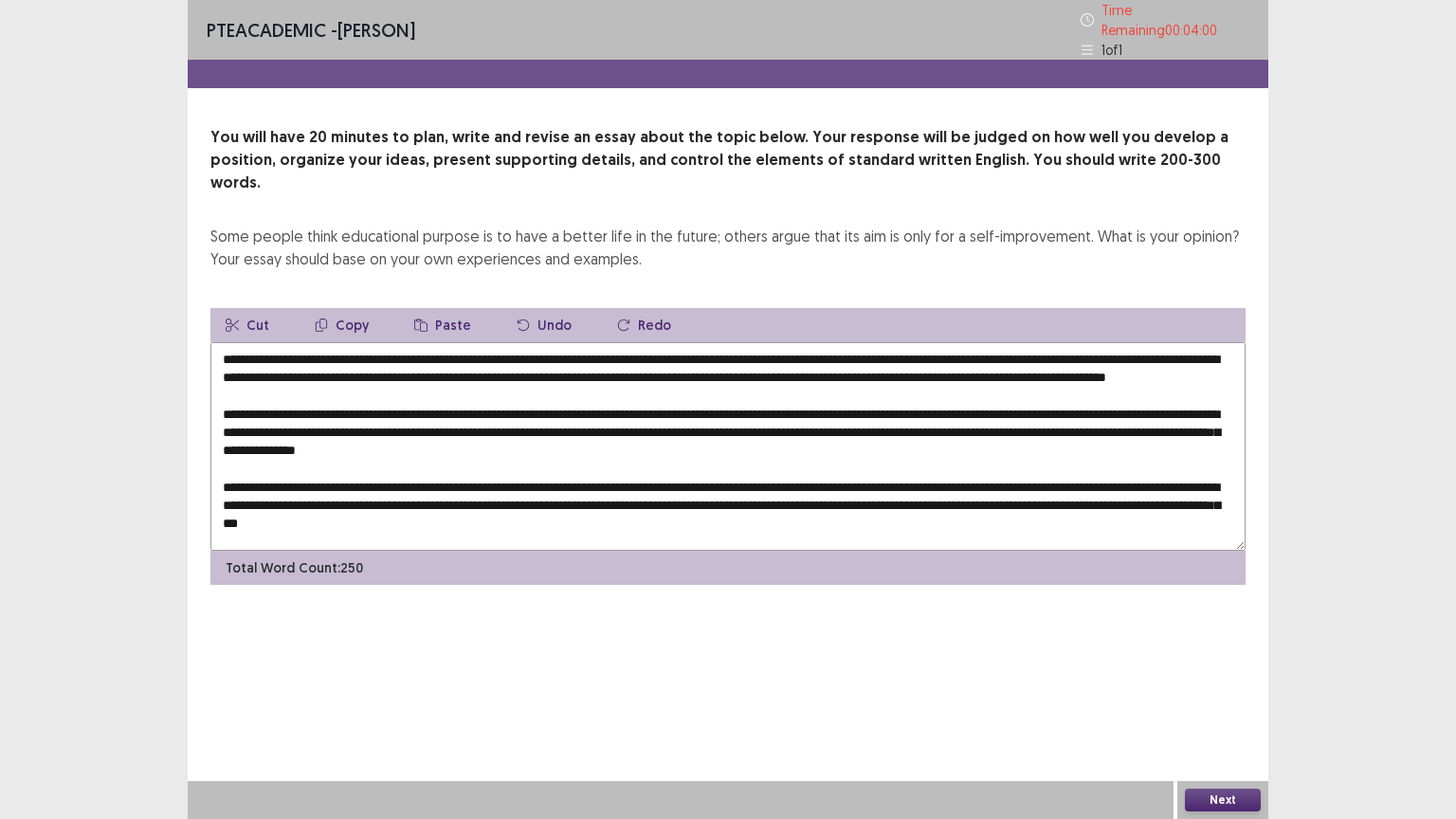 click on "Copy" at bounding box center [341, 325] 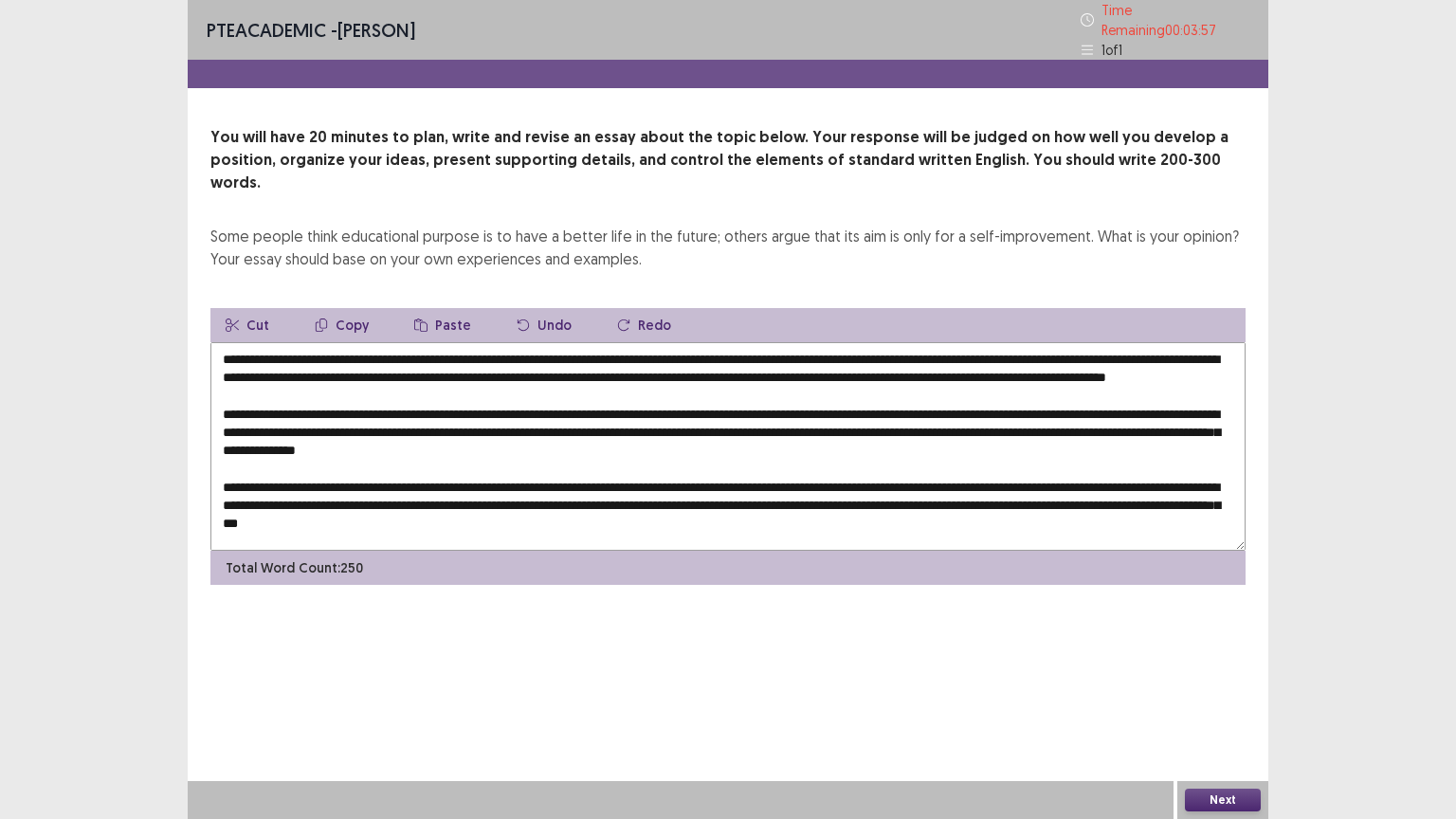click at bounding box center (728, 446) 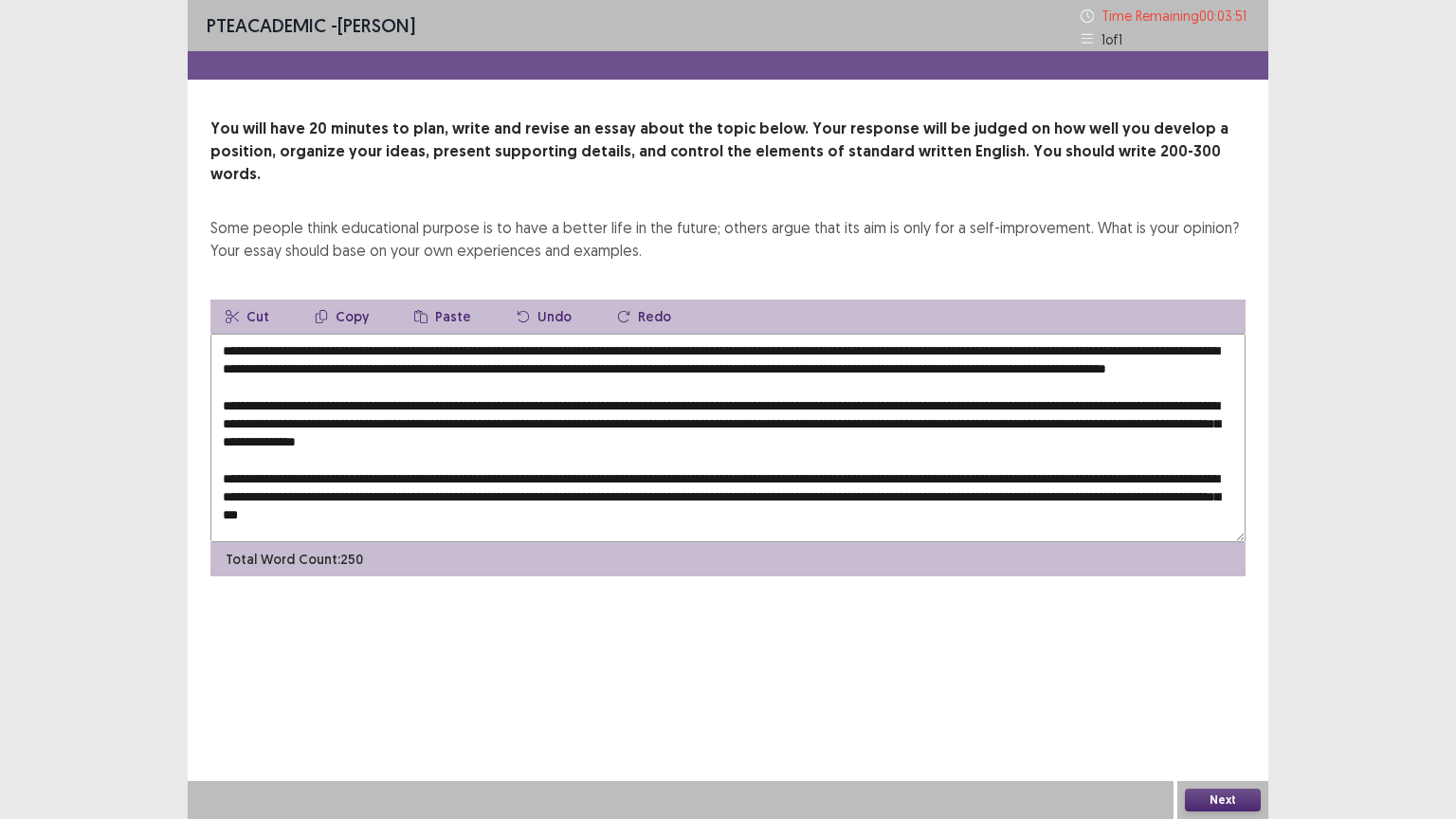 drag, startPoint x: 396, startPoint y: 491, endPoint x: 380, endPoint y: 499, distance: 17.888544 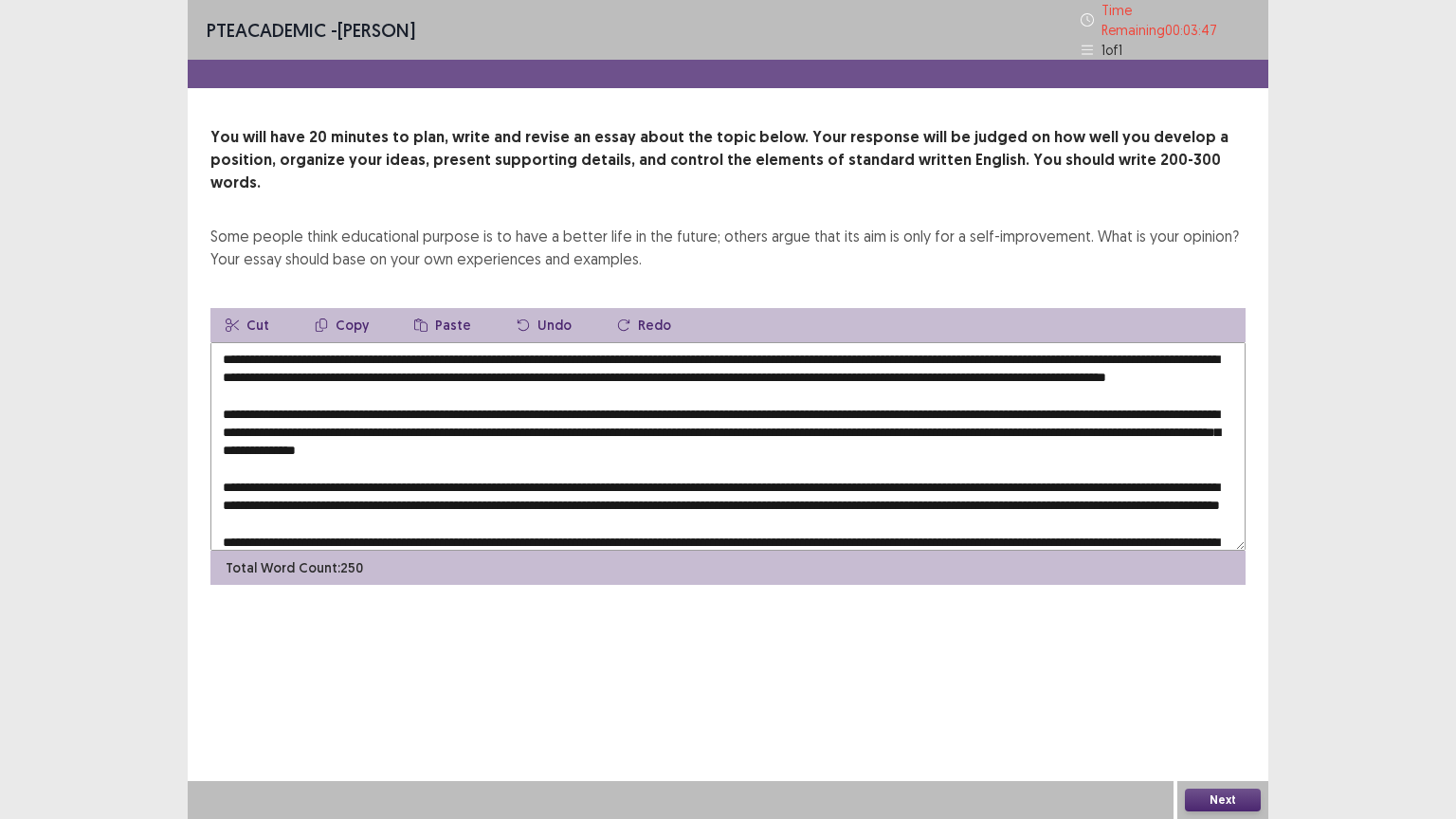 click on "Paste" at bounding box center [443, 325] 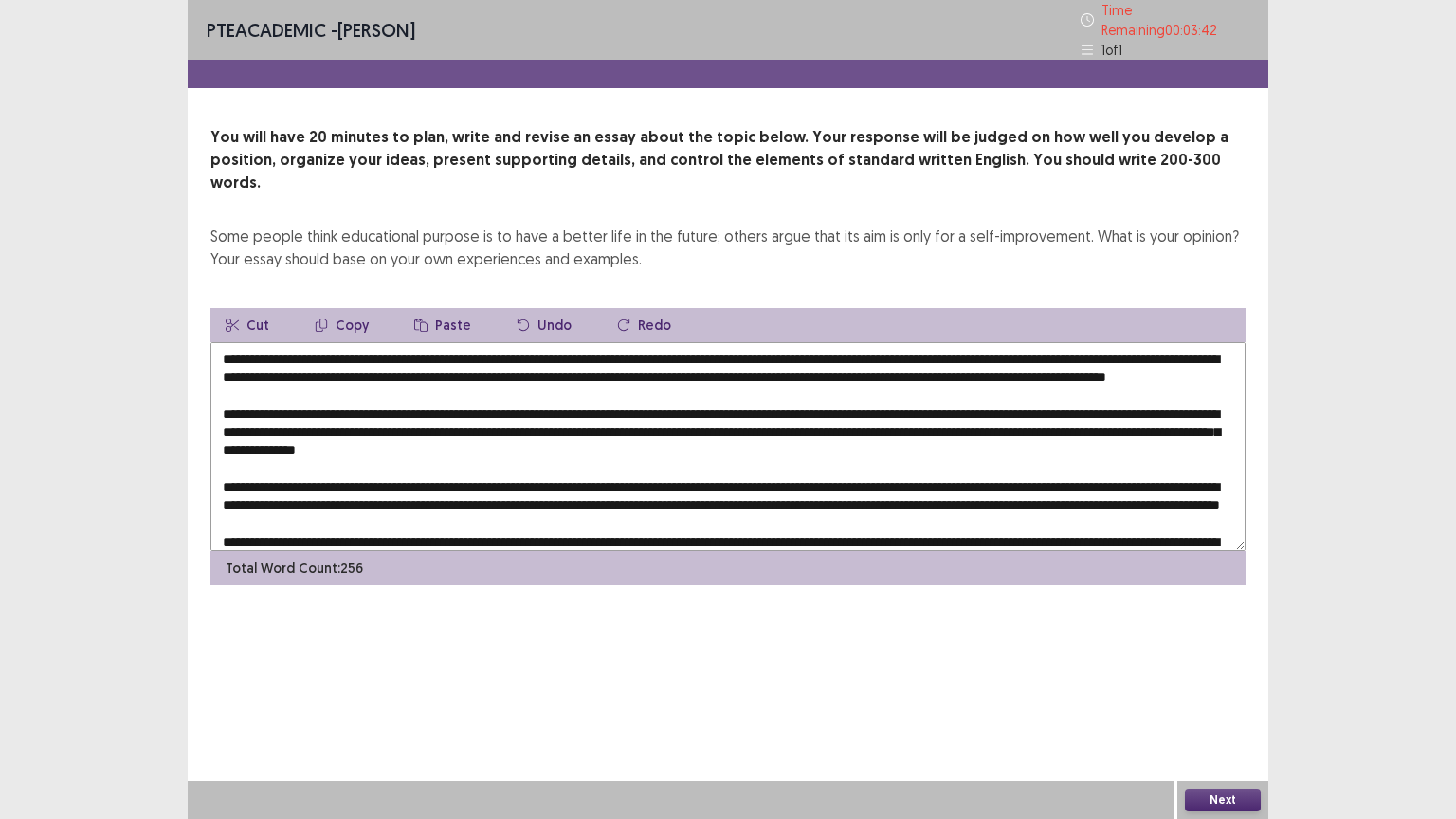 drag, startPoint x: 729, startPoint y: 417, endPoint x: 702, endPoint y: 417, distance: 27 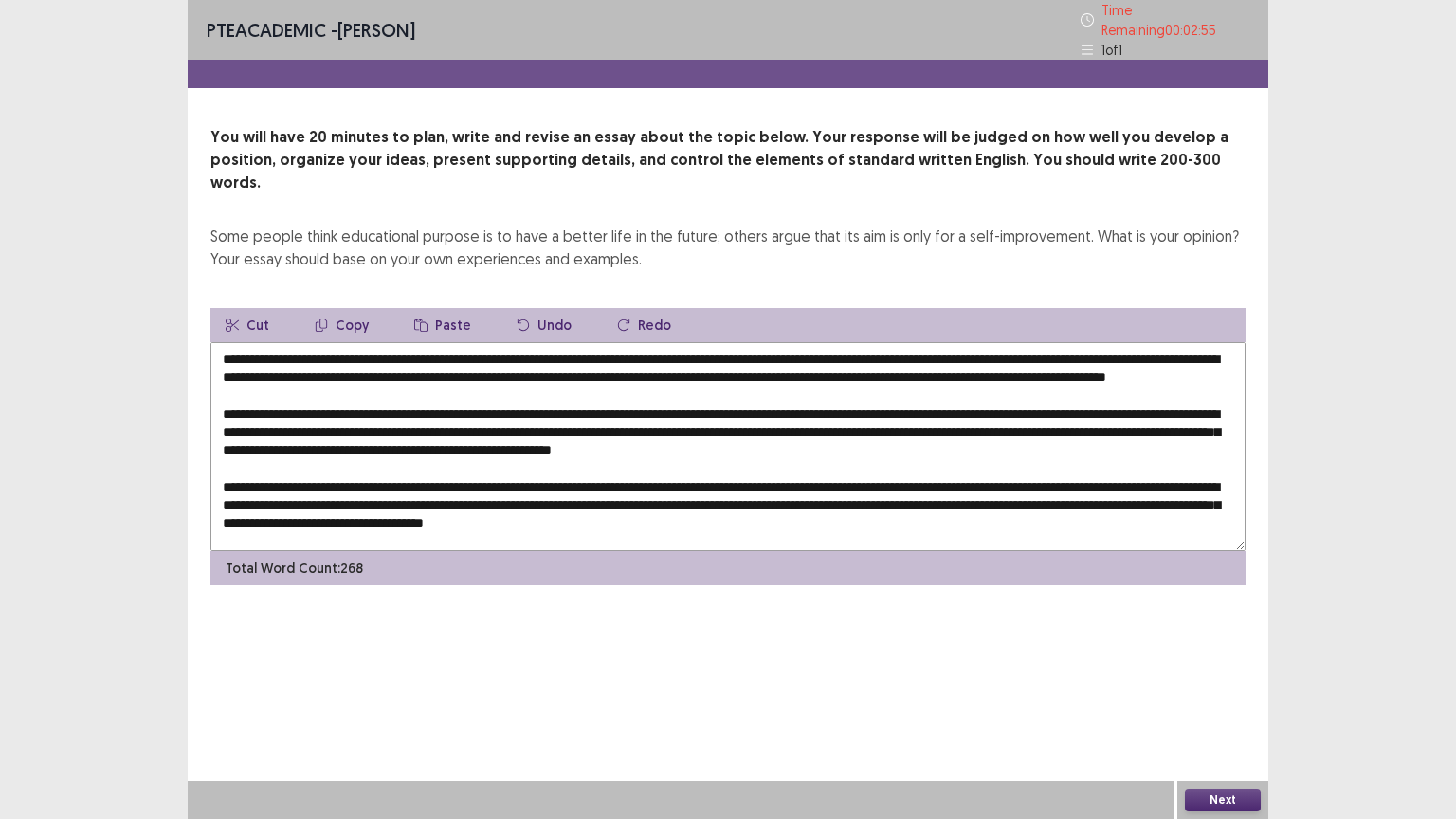 click on "Copy" at bounding box center (341, 325) 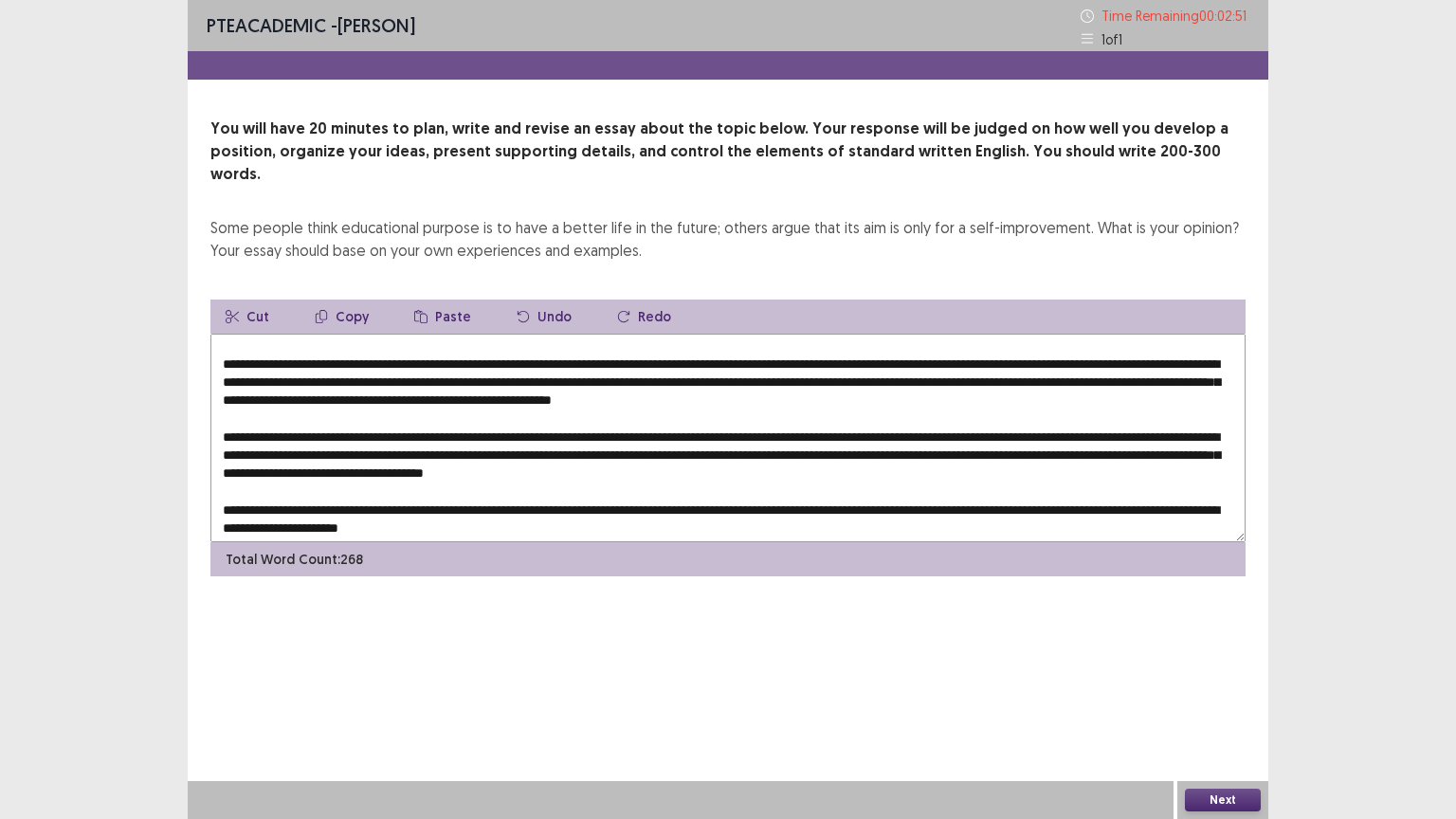 scroll, scrollTop: 64, scrollLeft: 0, axis: vertical 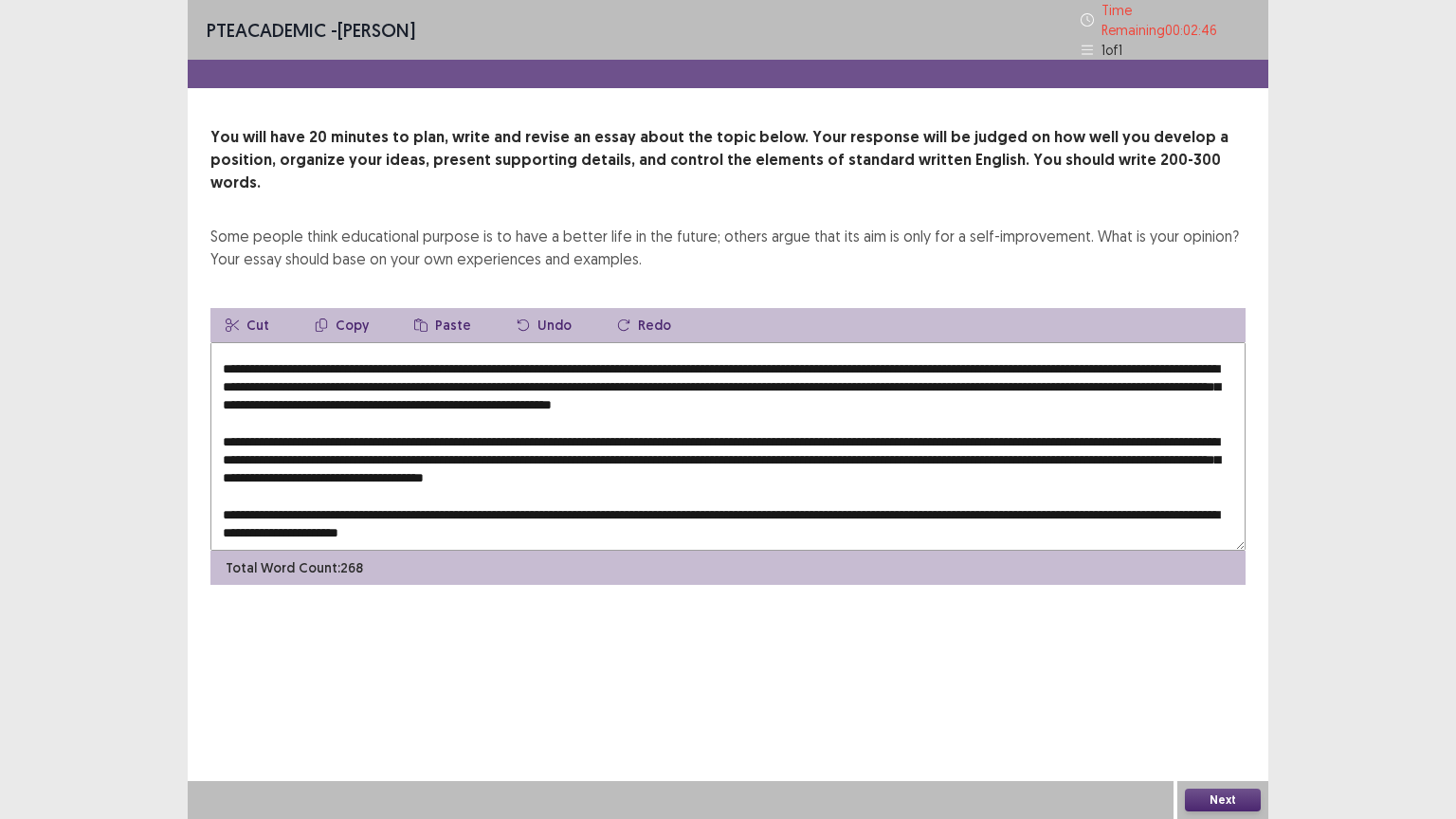 drag, startPoint x: 355, startPoint y: 373, endPoint x: 318, endPoint y: 375, distance: 37.054015 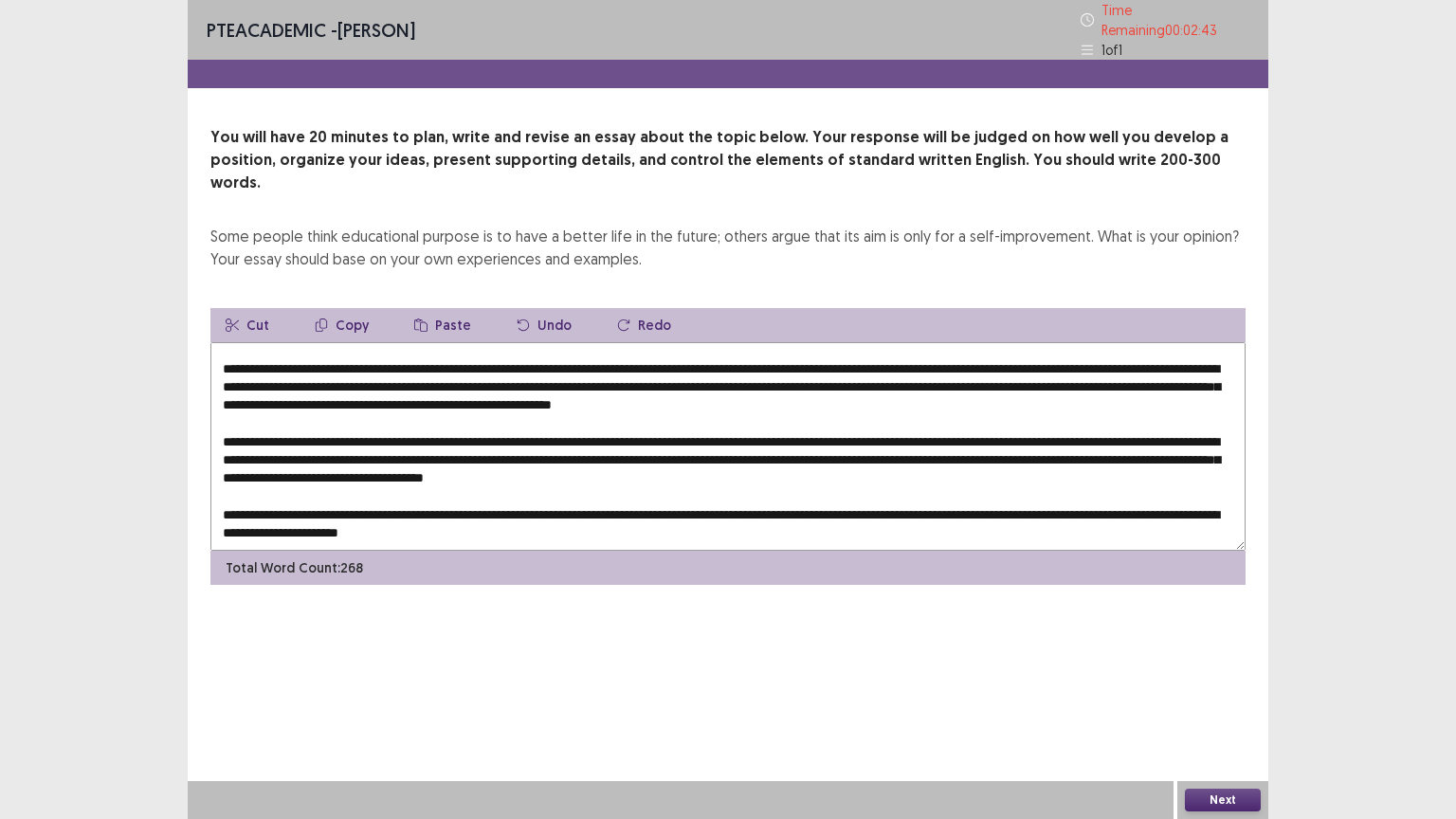 click on "Paste" at bounding box center [443, 325] 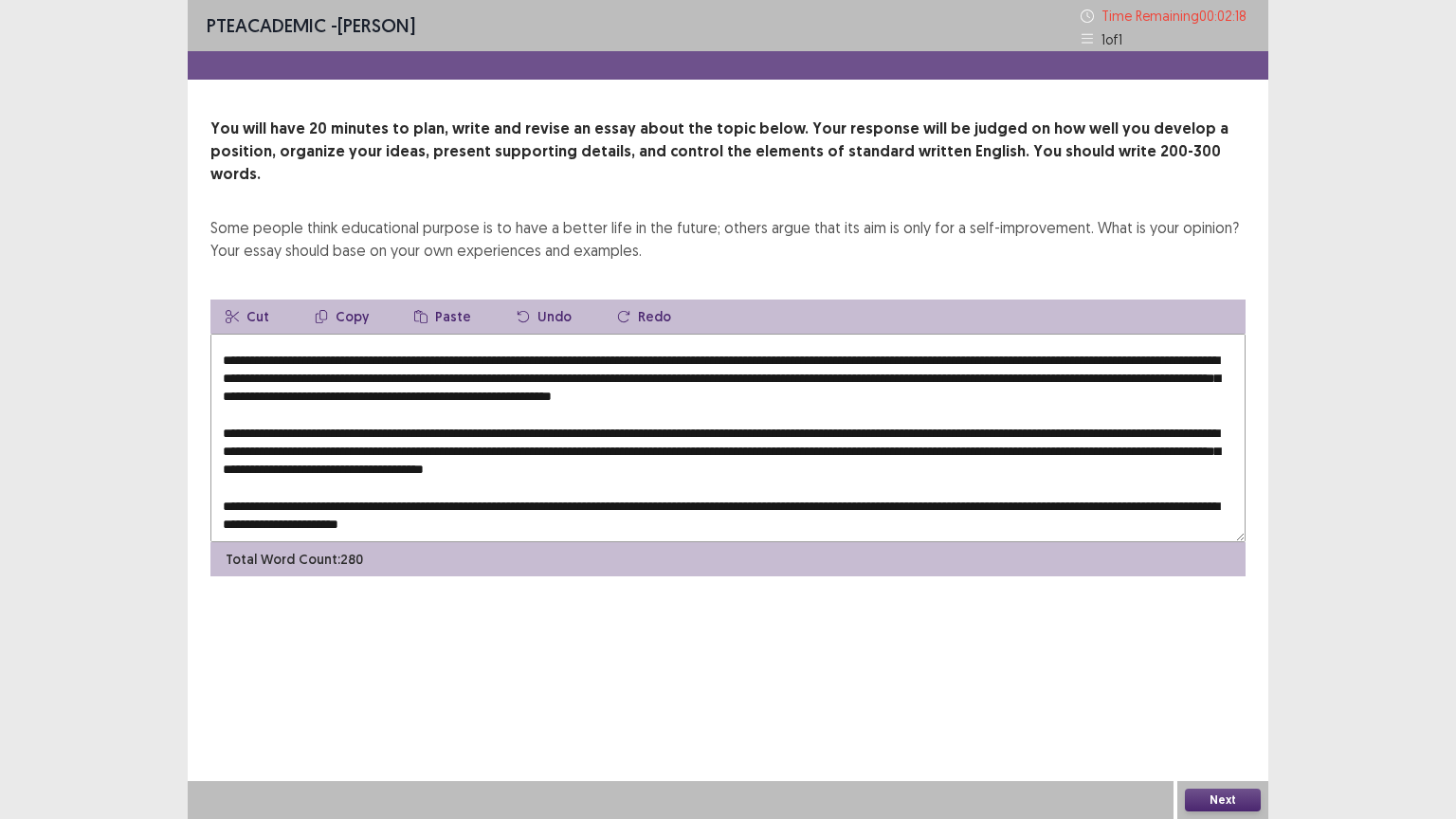 drag, startPoint x: 1179, startPoint y: 450, endPoint x: 1145, endPoint y: 444, distance: 34.52535 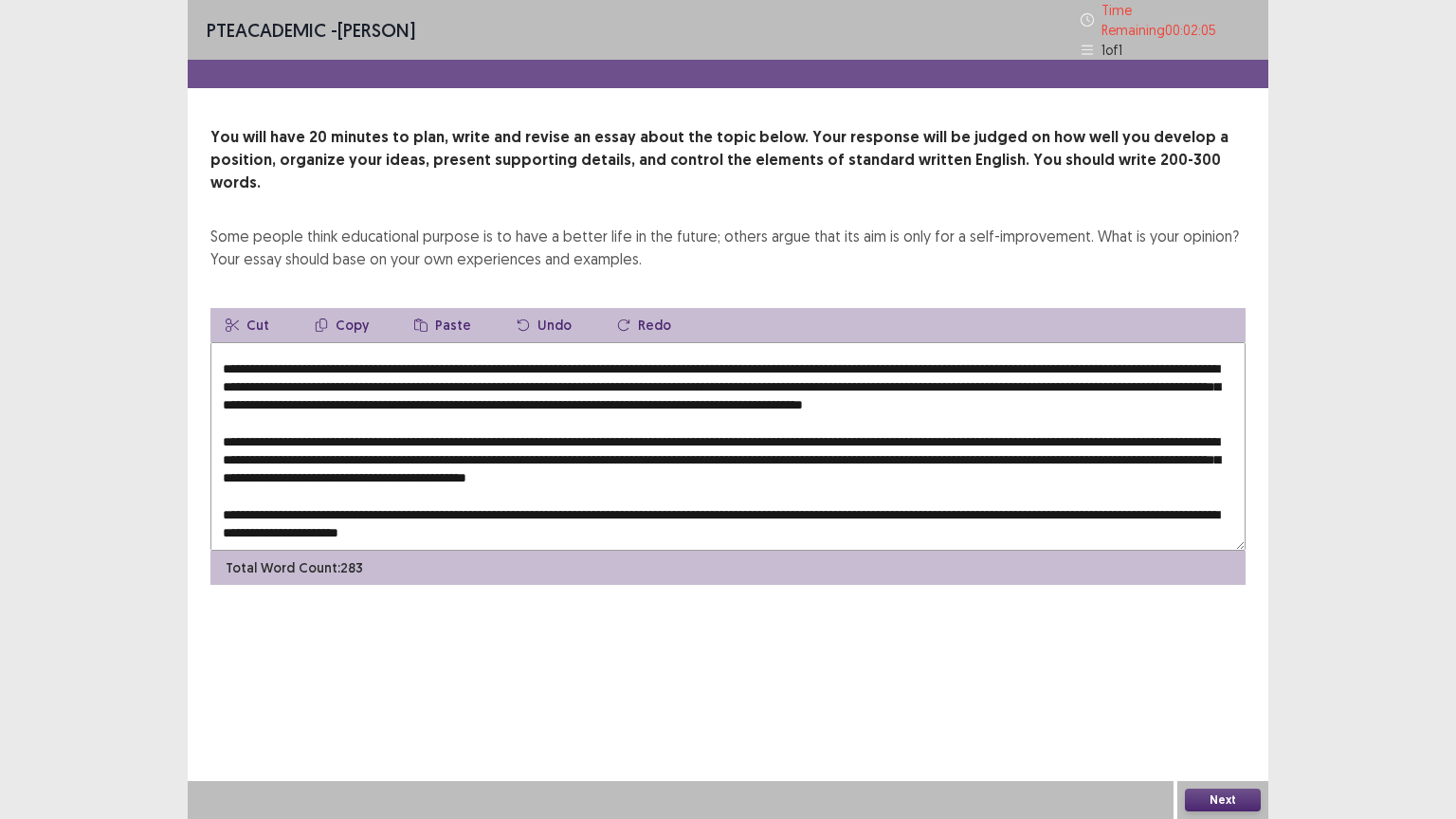 type on "**********" 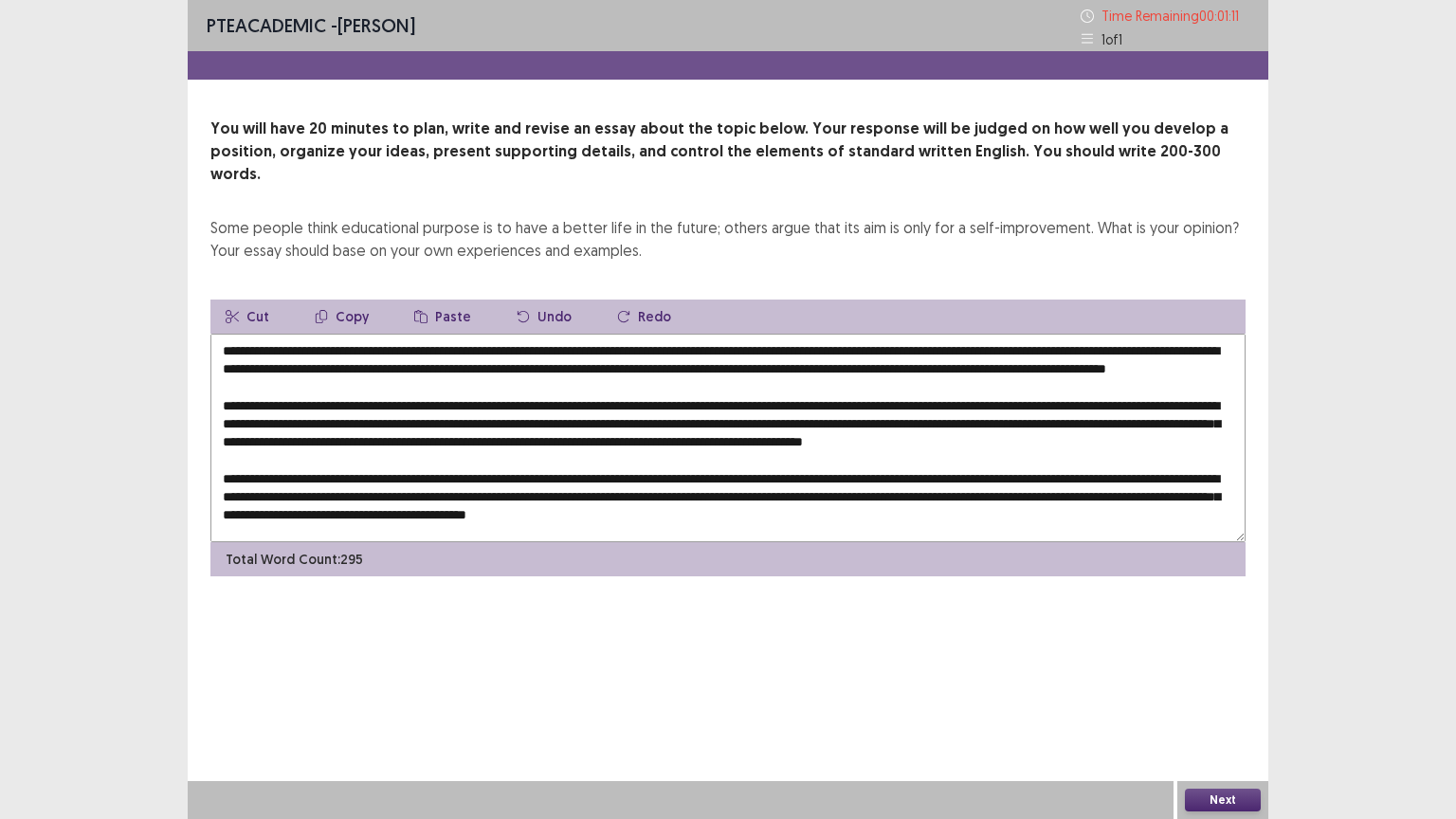 scroll, scrollTop: 100, scrollLeft: 0, axis: vertical 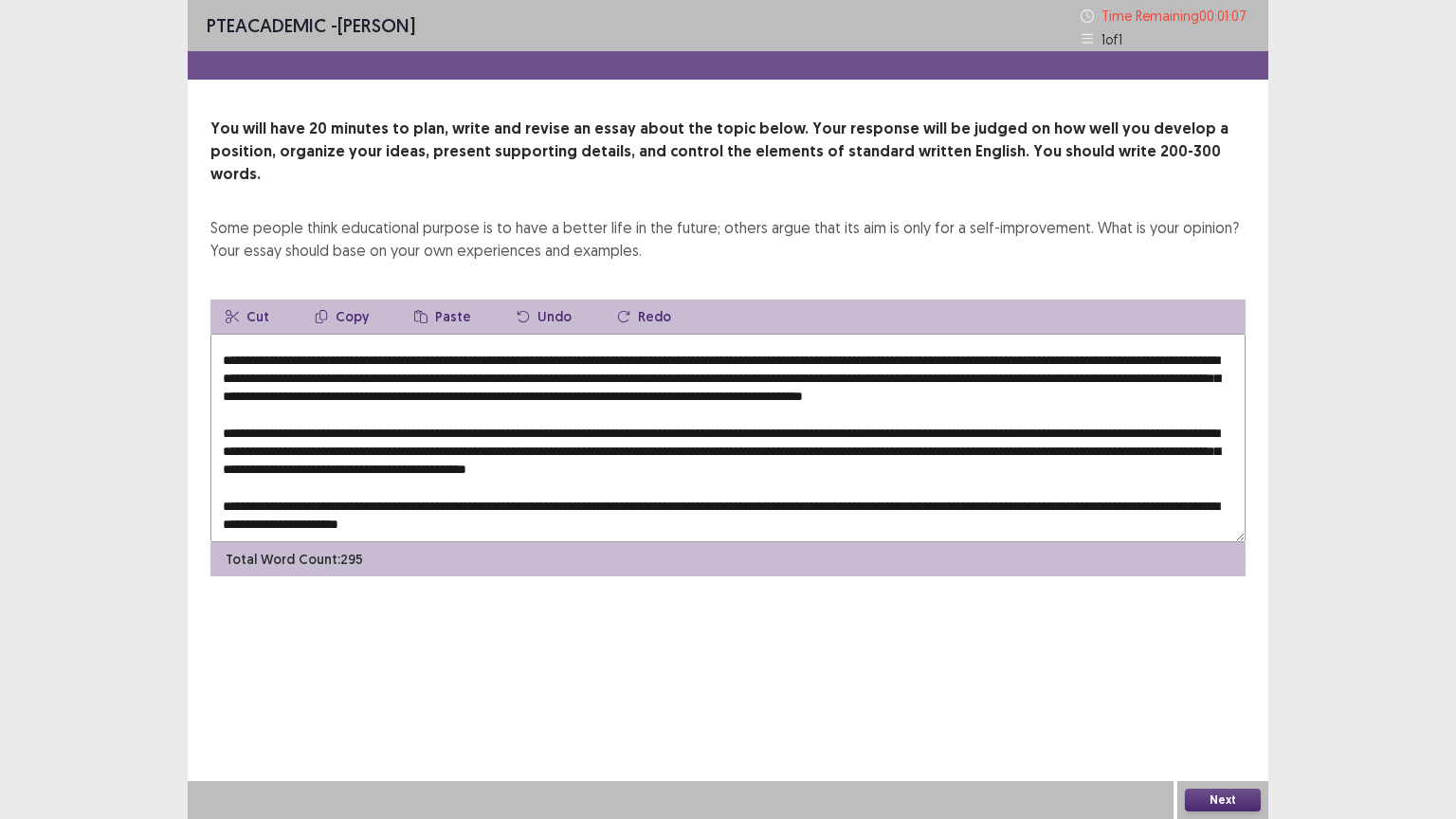 click on "Next" at bounding box center (1223, 800) 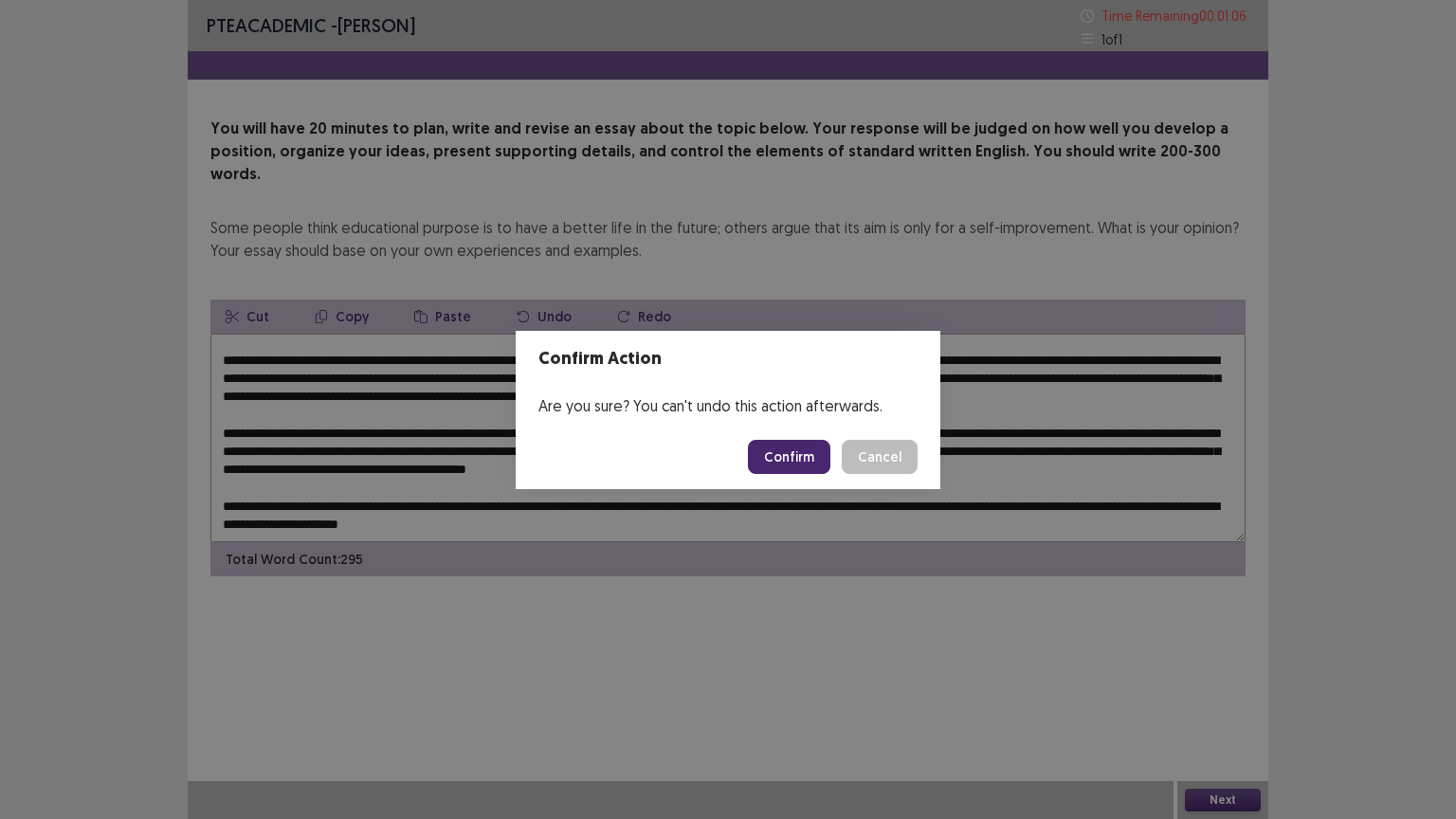 click on "Confirm" at bounding box center [789, 457] 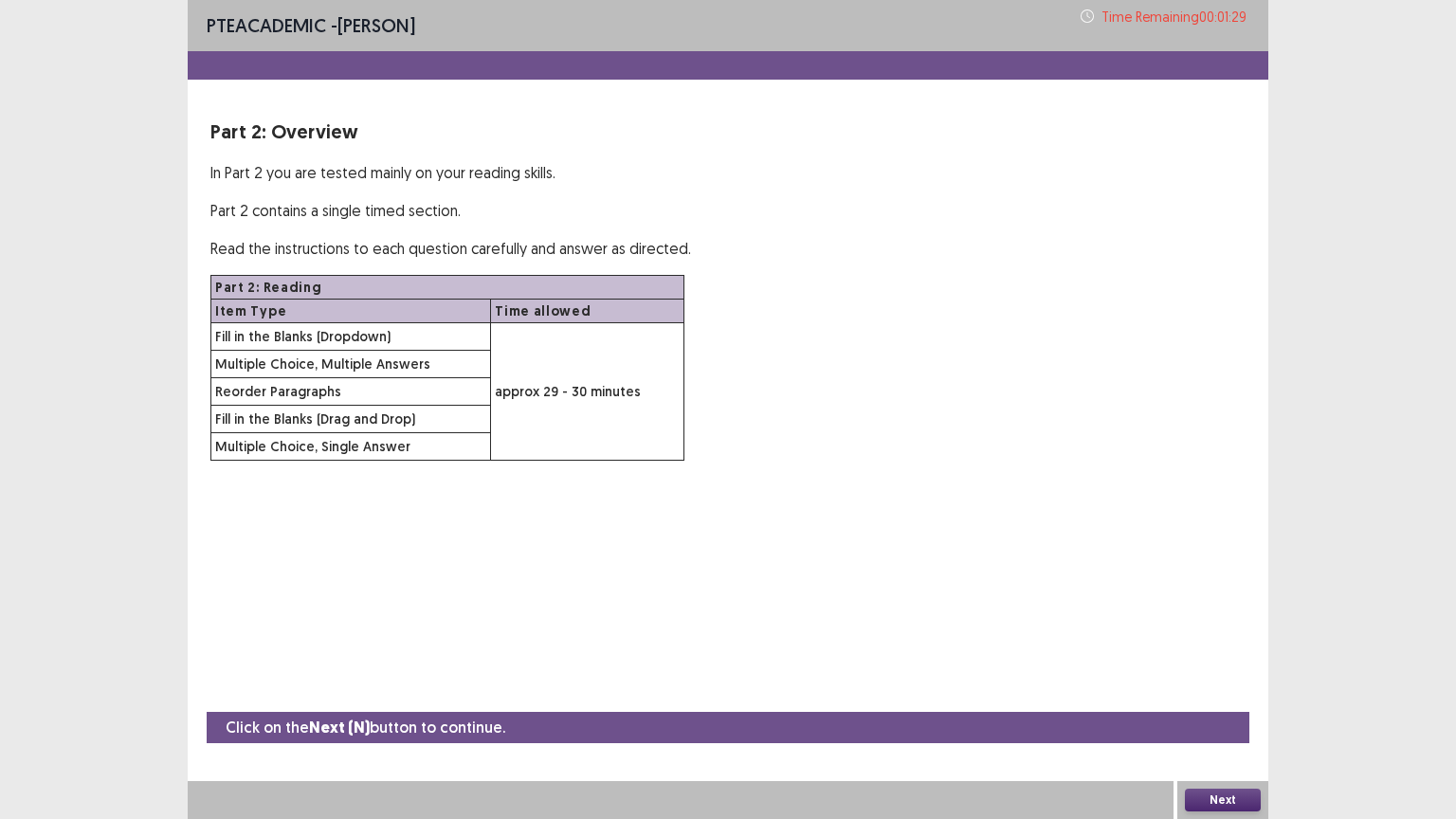 click on "PTE academic - [NAME] Time Remaining 00 : 01 : 29 Part 2: Overview In Part 2 you are tested mainly on your reading skills. Part 2 contains a single timed section. Read the instructions to each question carefully and answer as directed. Part 2: Reading Item Type Time allowed Fill in the Blanks (Dropdown) approx 29 - 30 minutes Multiple Choice, Multiple Answers Reorder Paragraphs Fill in the Blanks (Drag and Drop) Multiple Choice, Single Answer Click on the Next (N) button to continue. Next" at bounding box center [728, 410] 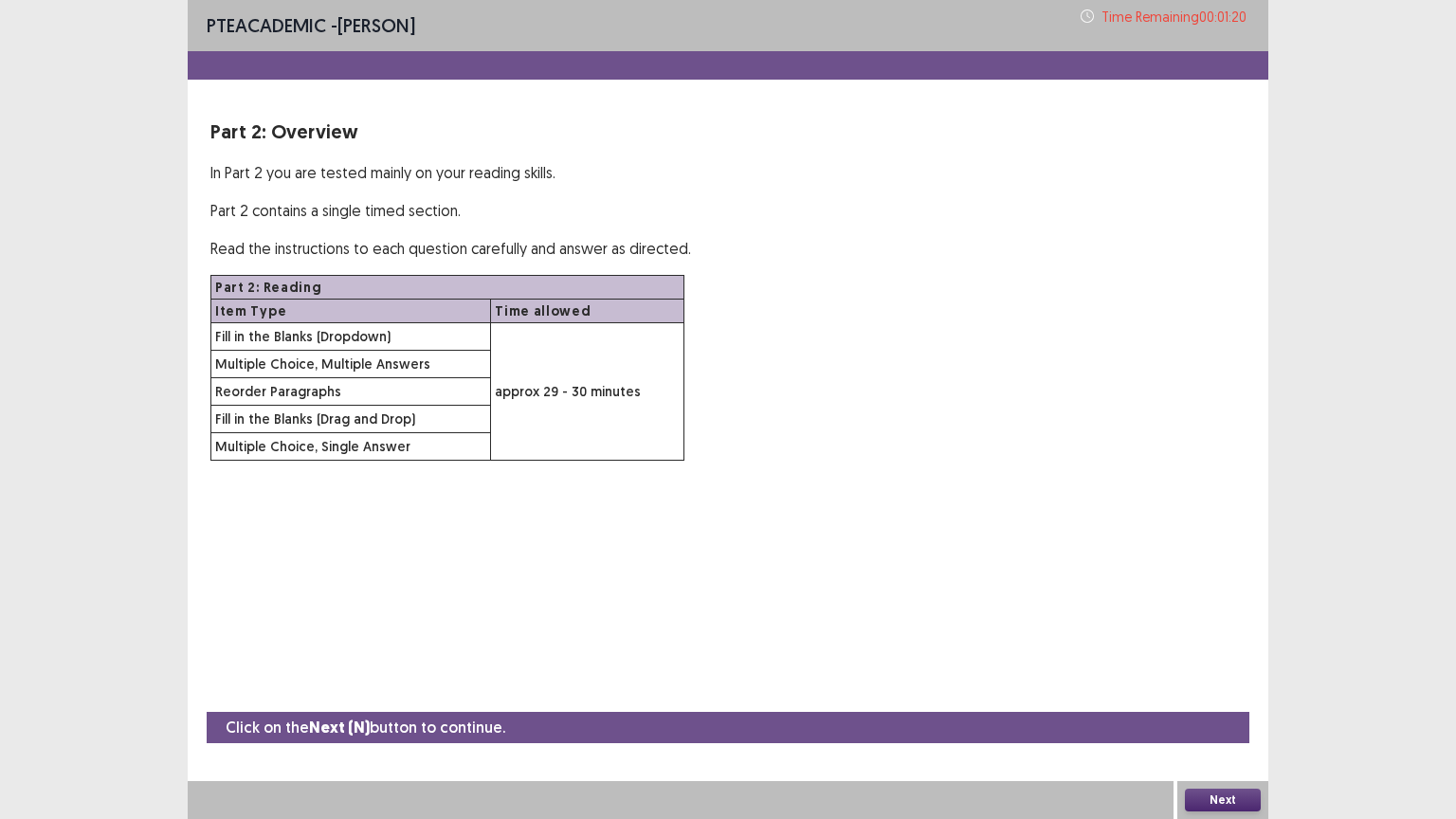 click on "Next" at bounding box center (1223, 800) 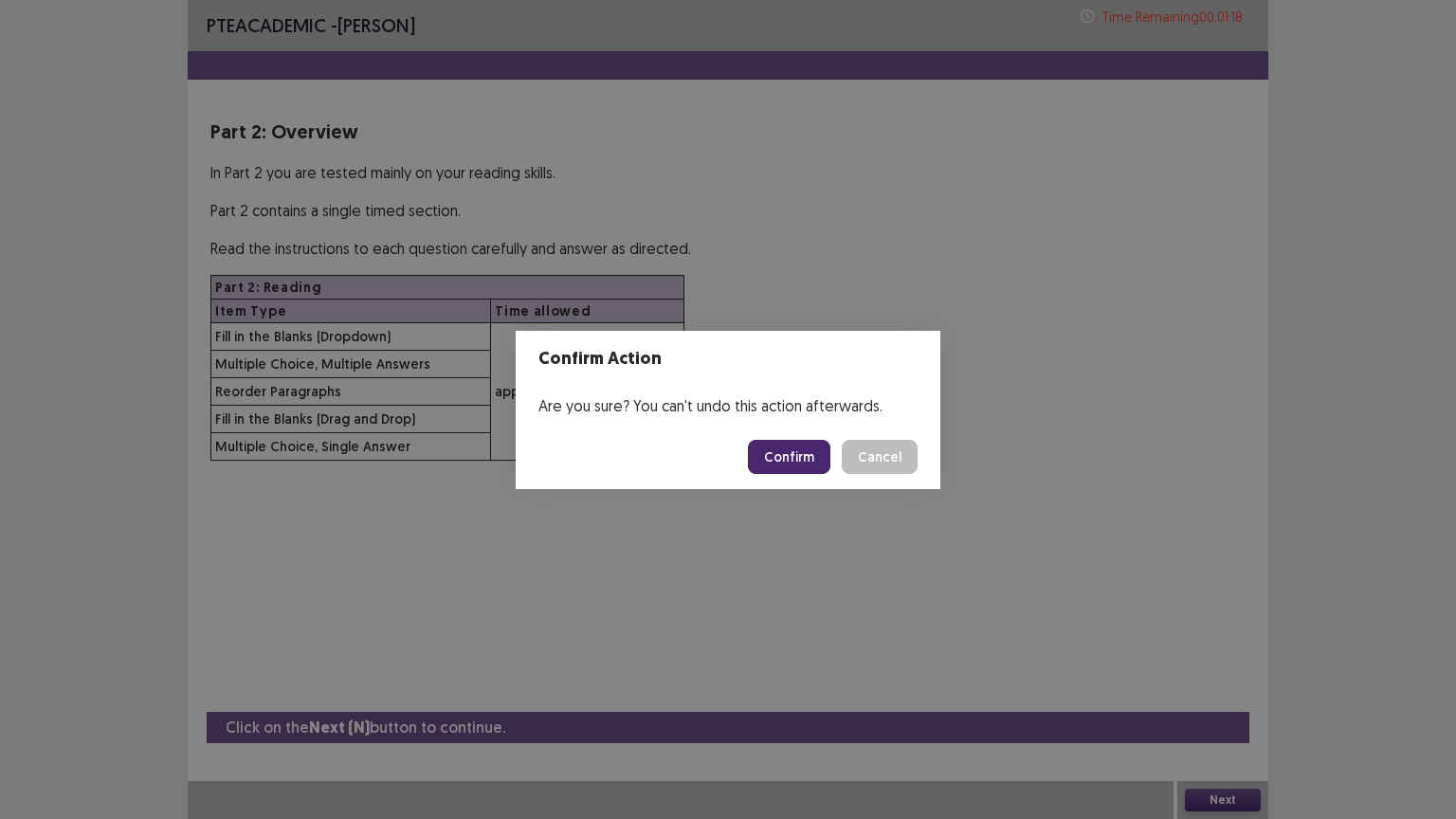 click on "Confirm" at bounding box center (789, 457) 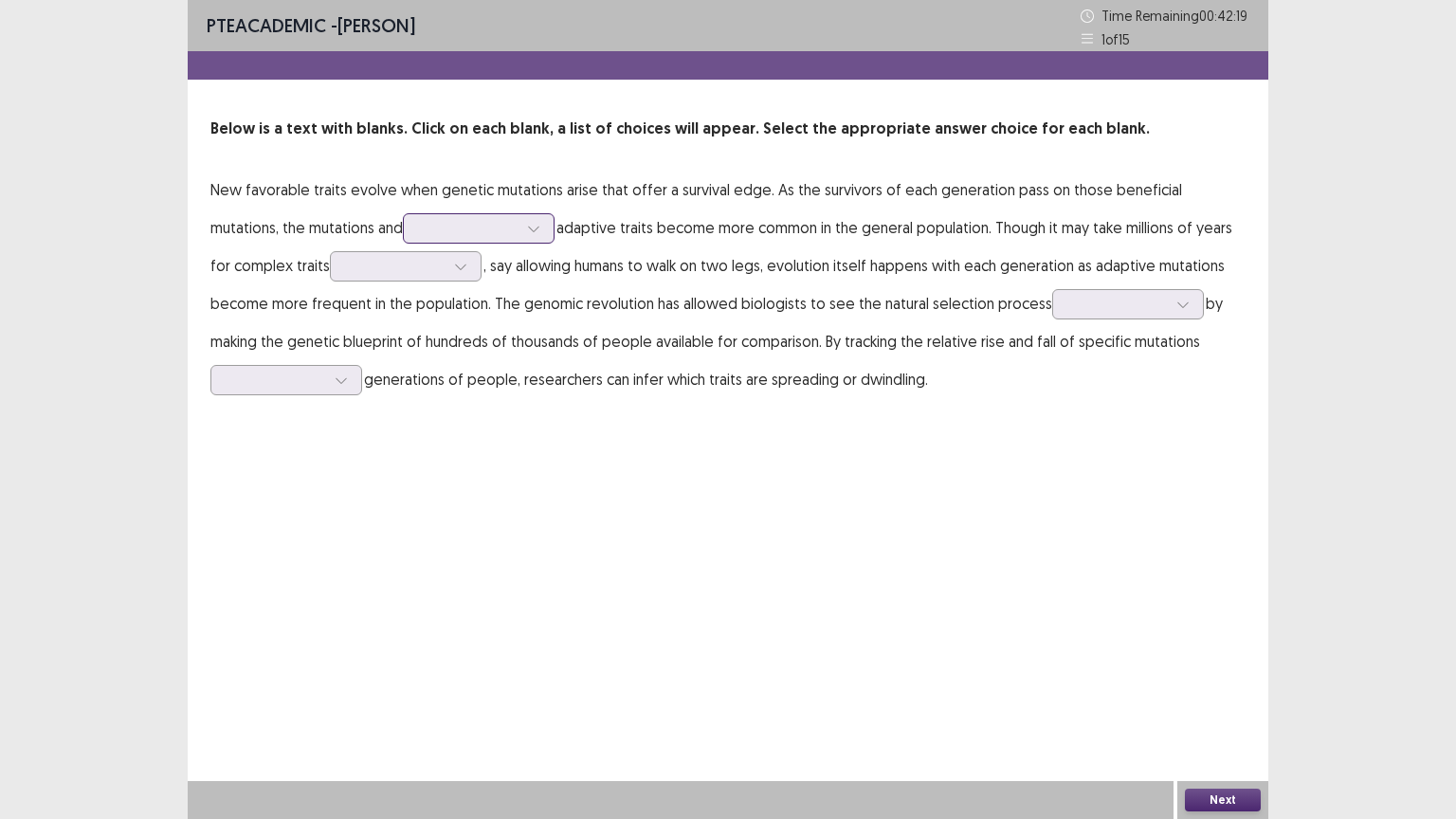 click 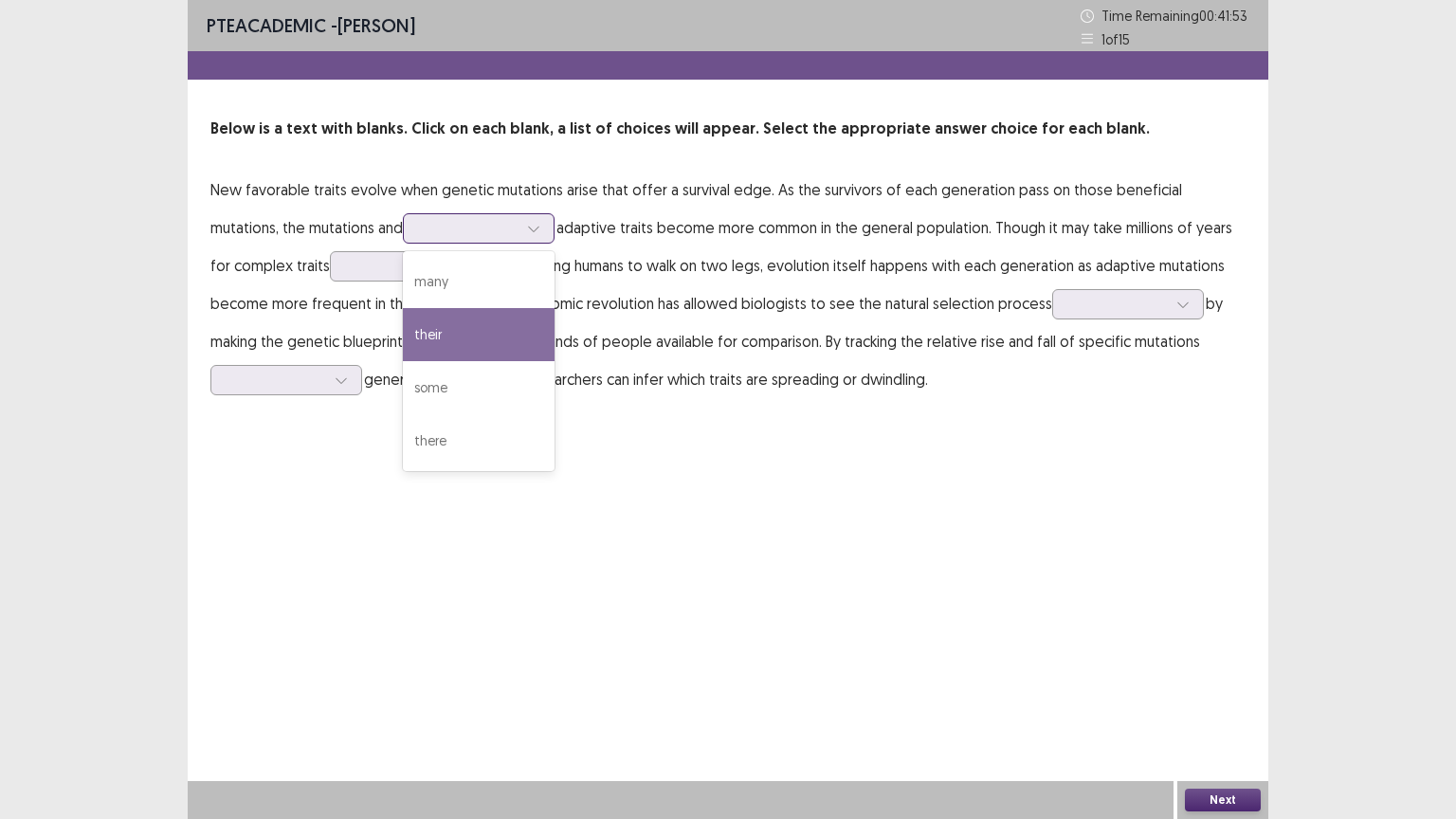 click on "their" at bounding box center (479, 335) 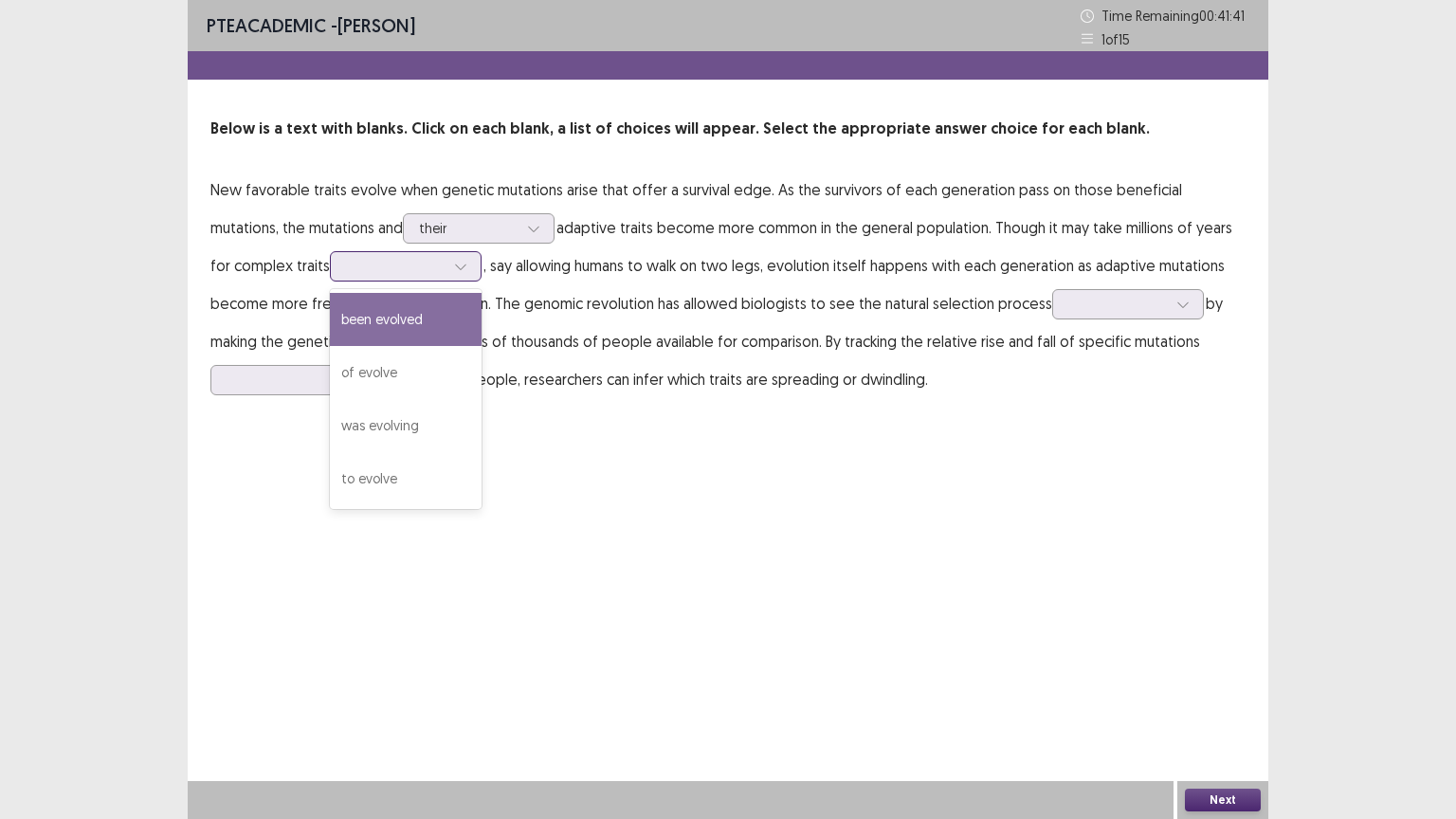 click at bounding box center [461, 266] 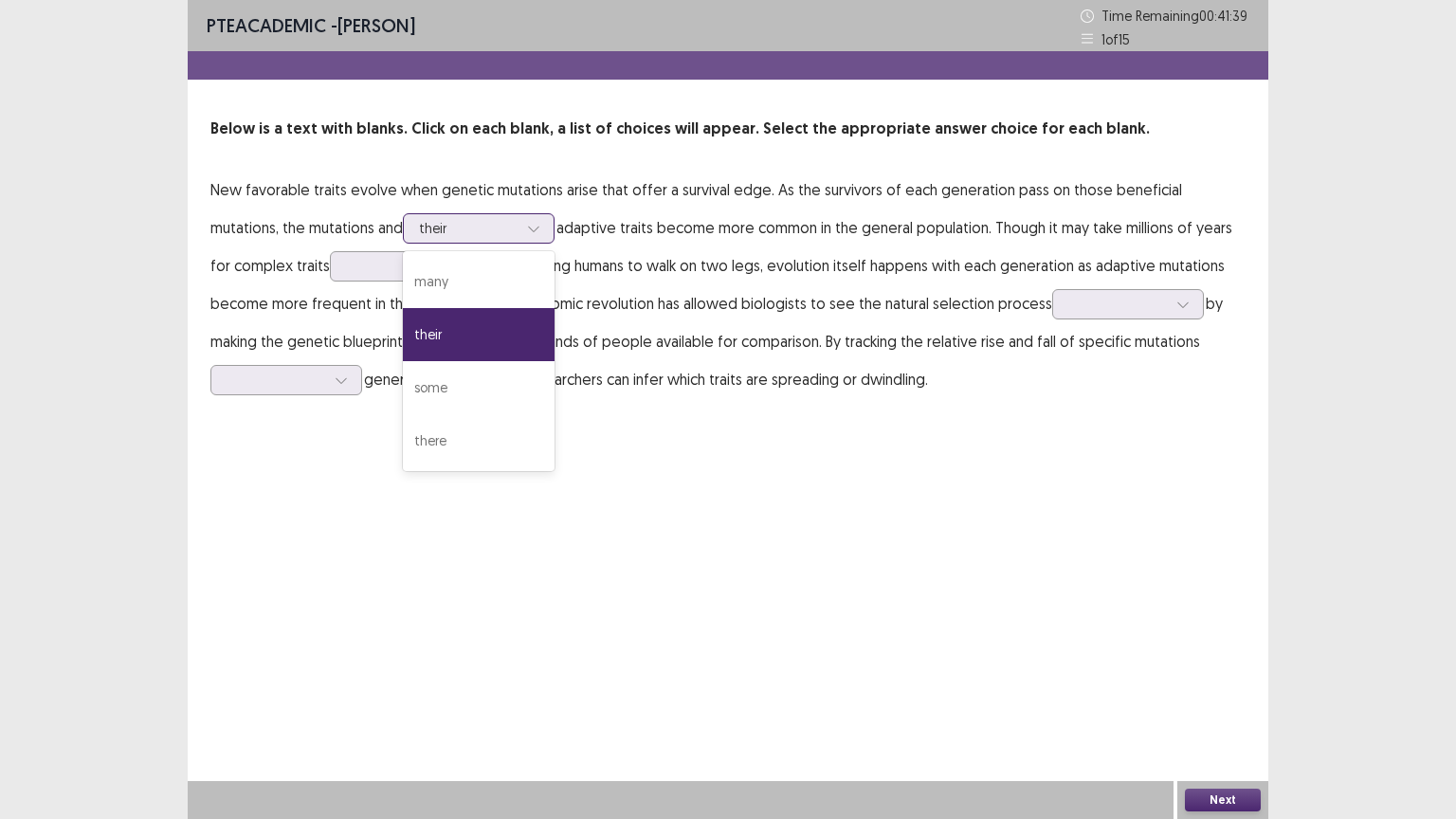 click at bounding box center (534, 228) 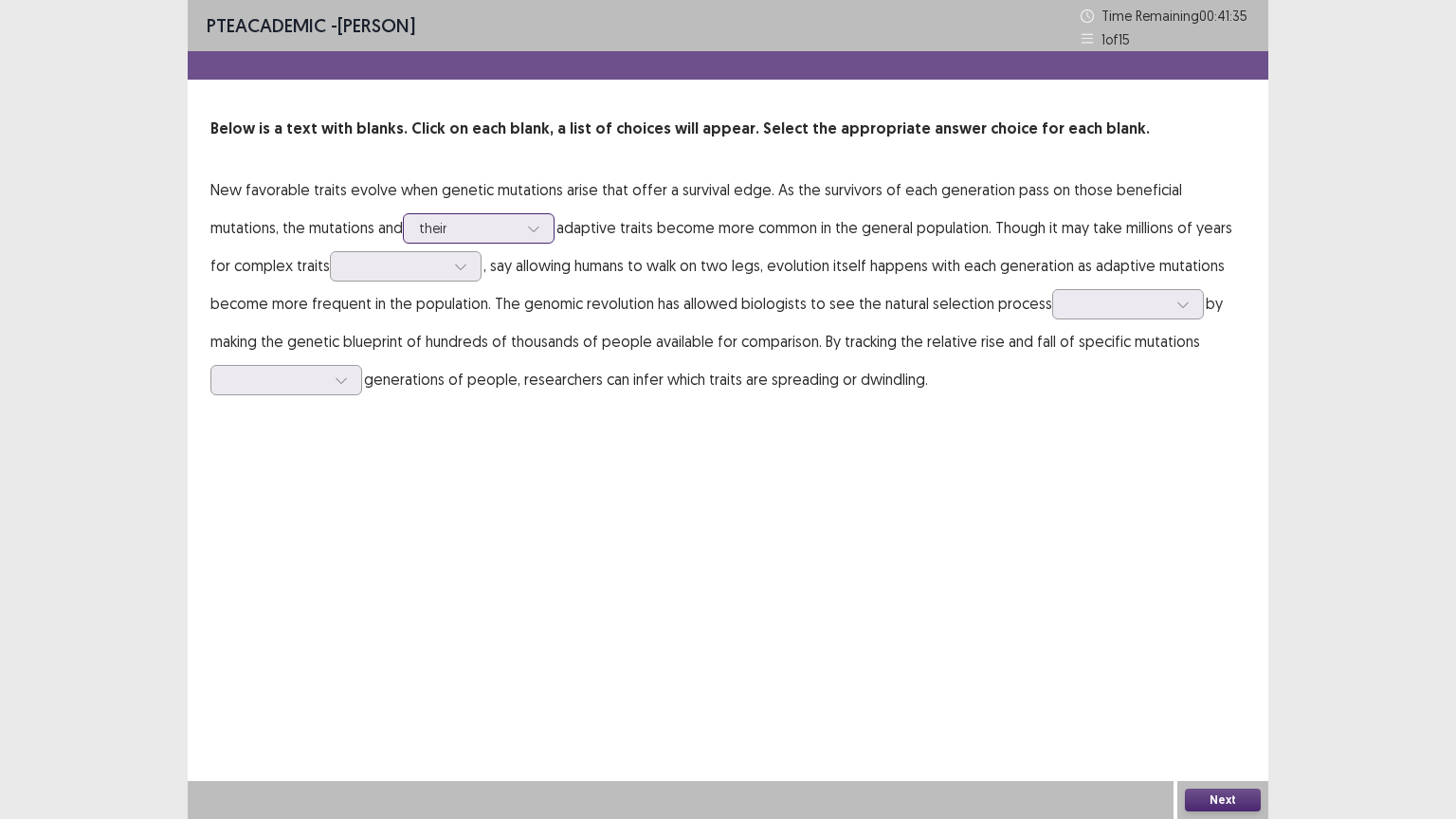 click at bounding box center [534, 228] 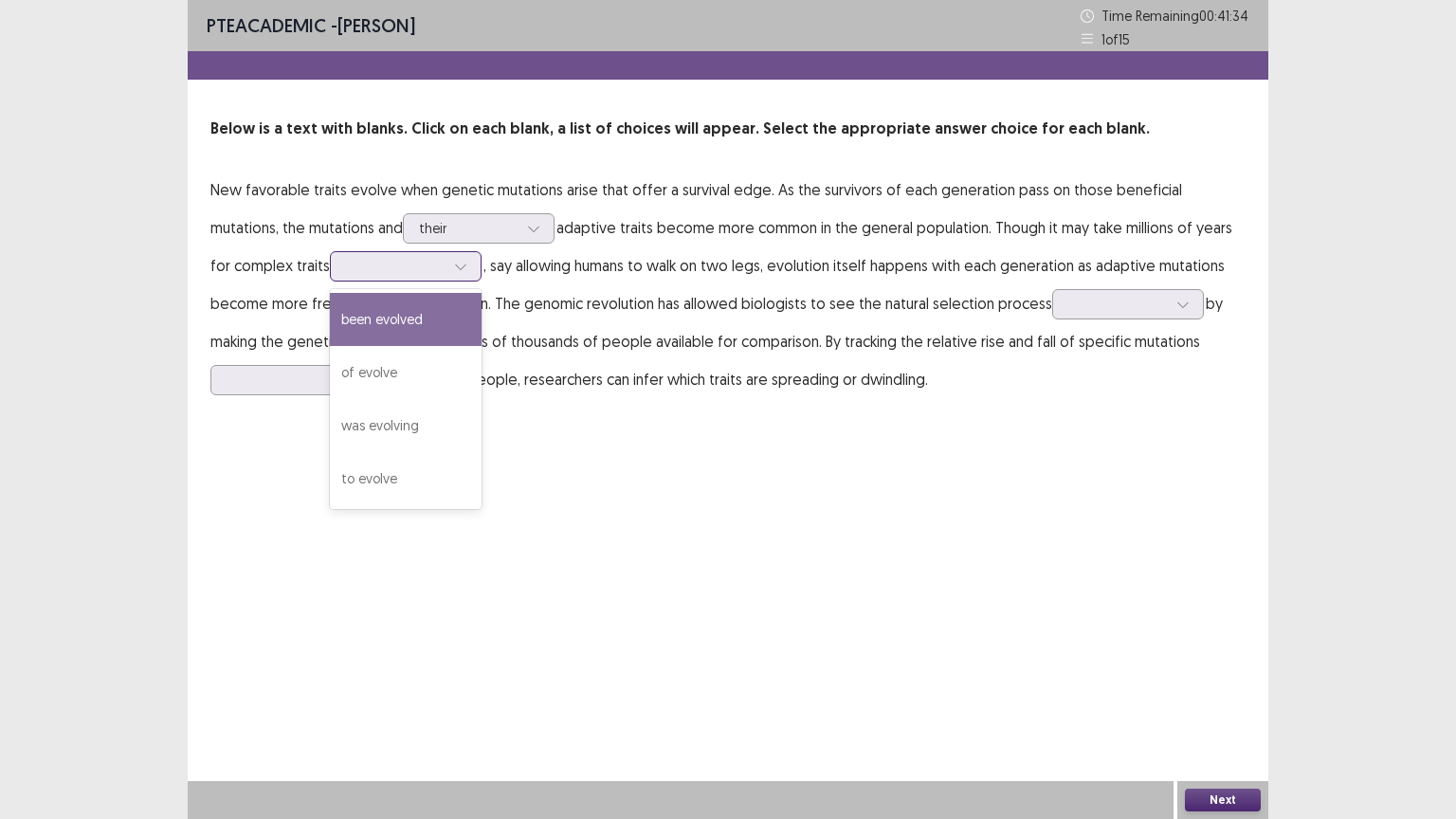 click 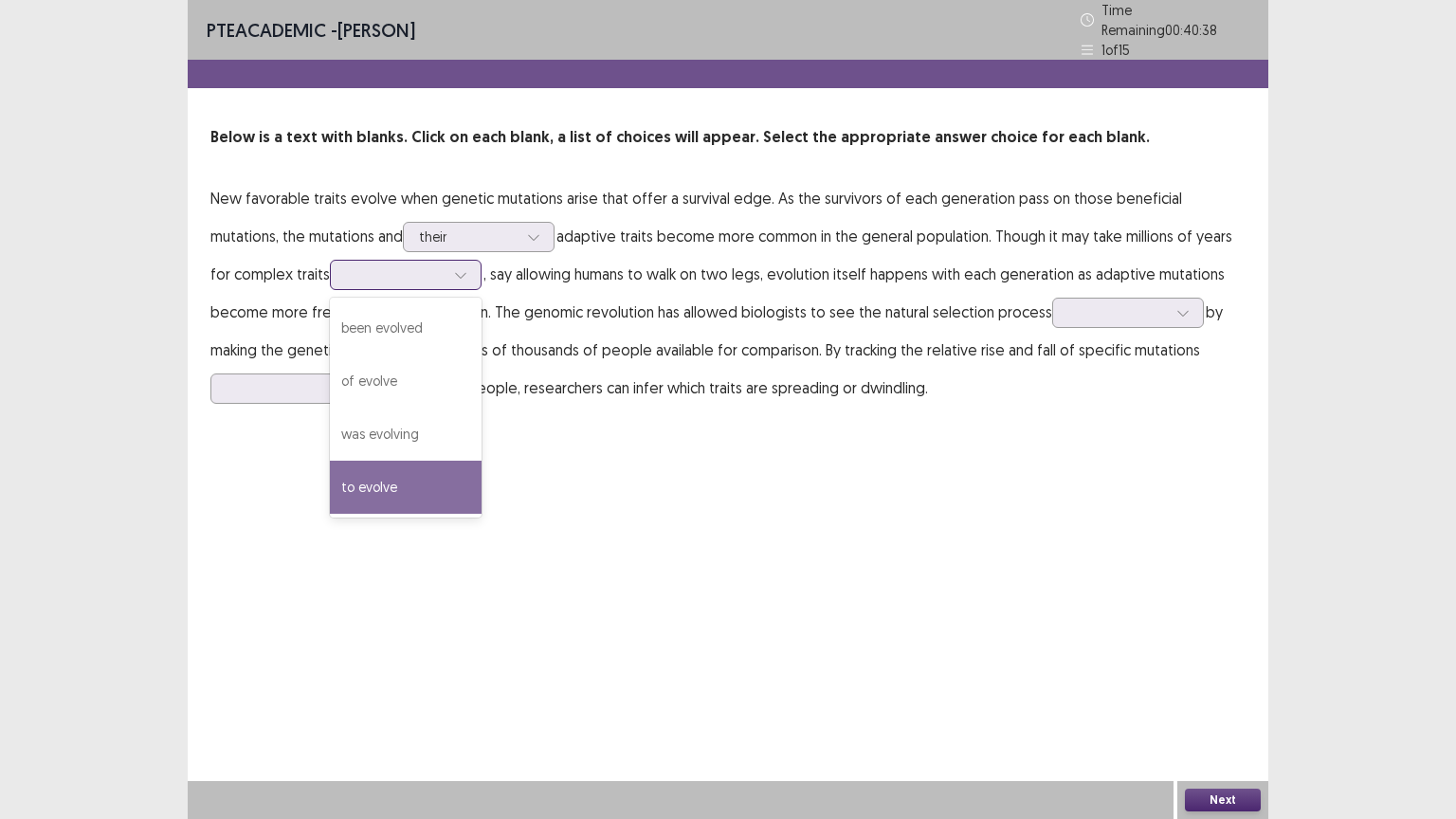 click on "to evolve" at bounding box center [406, 487] 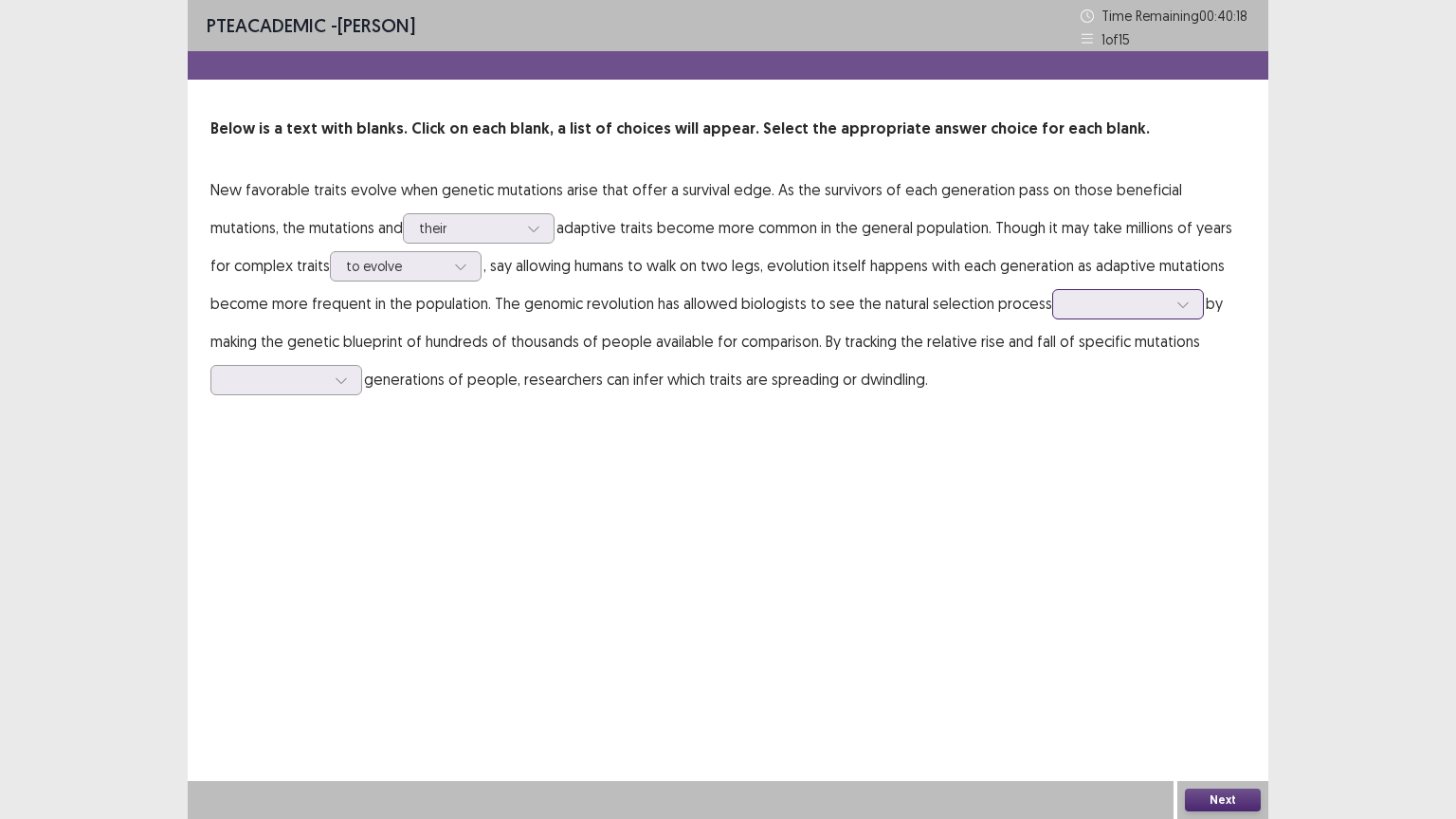 click 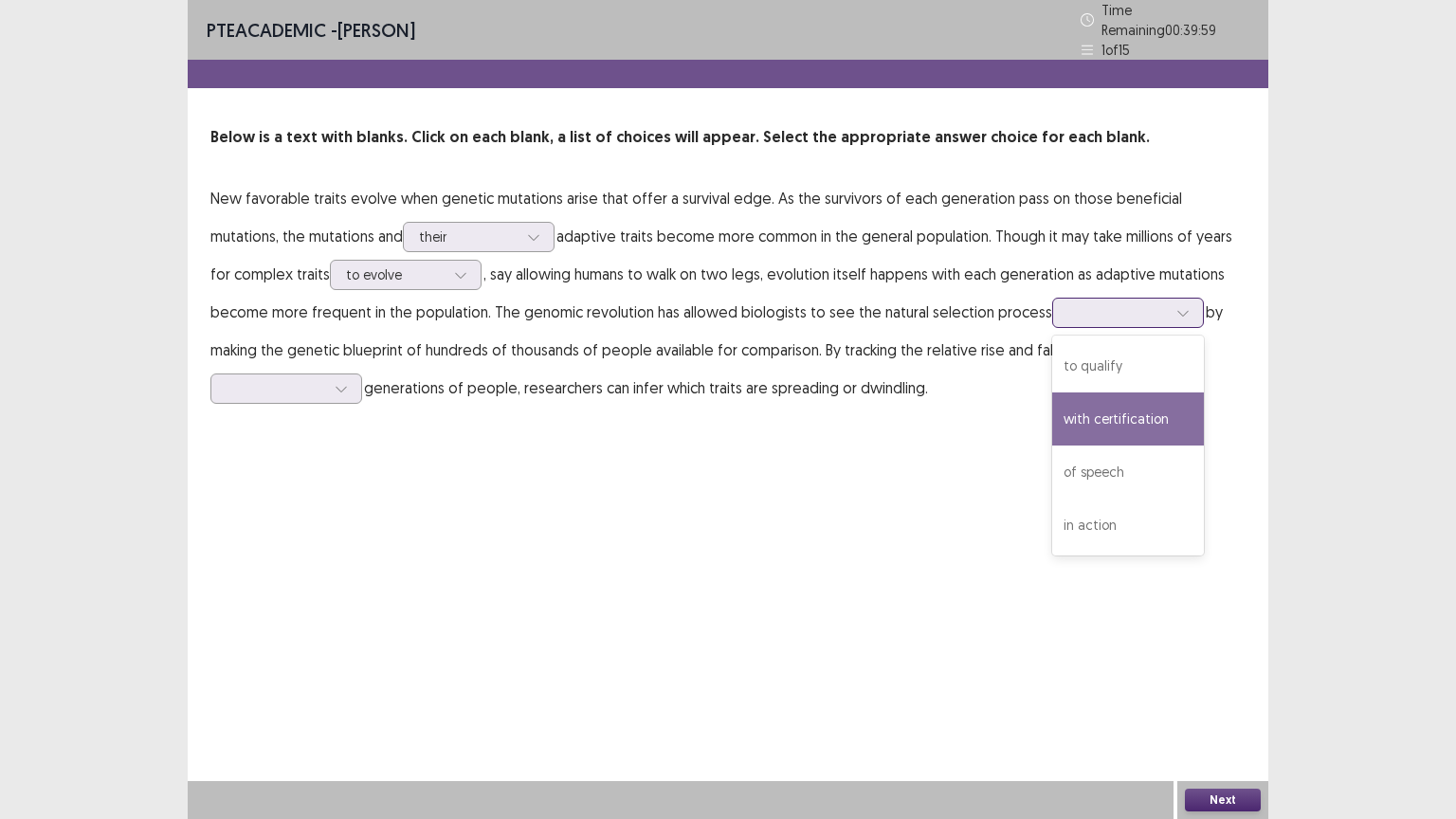 click on "with certification" at bounding box center (1128, 419) 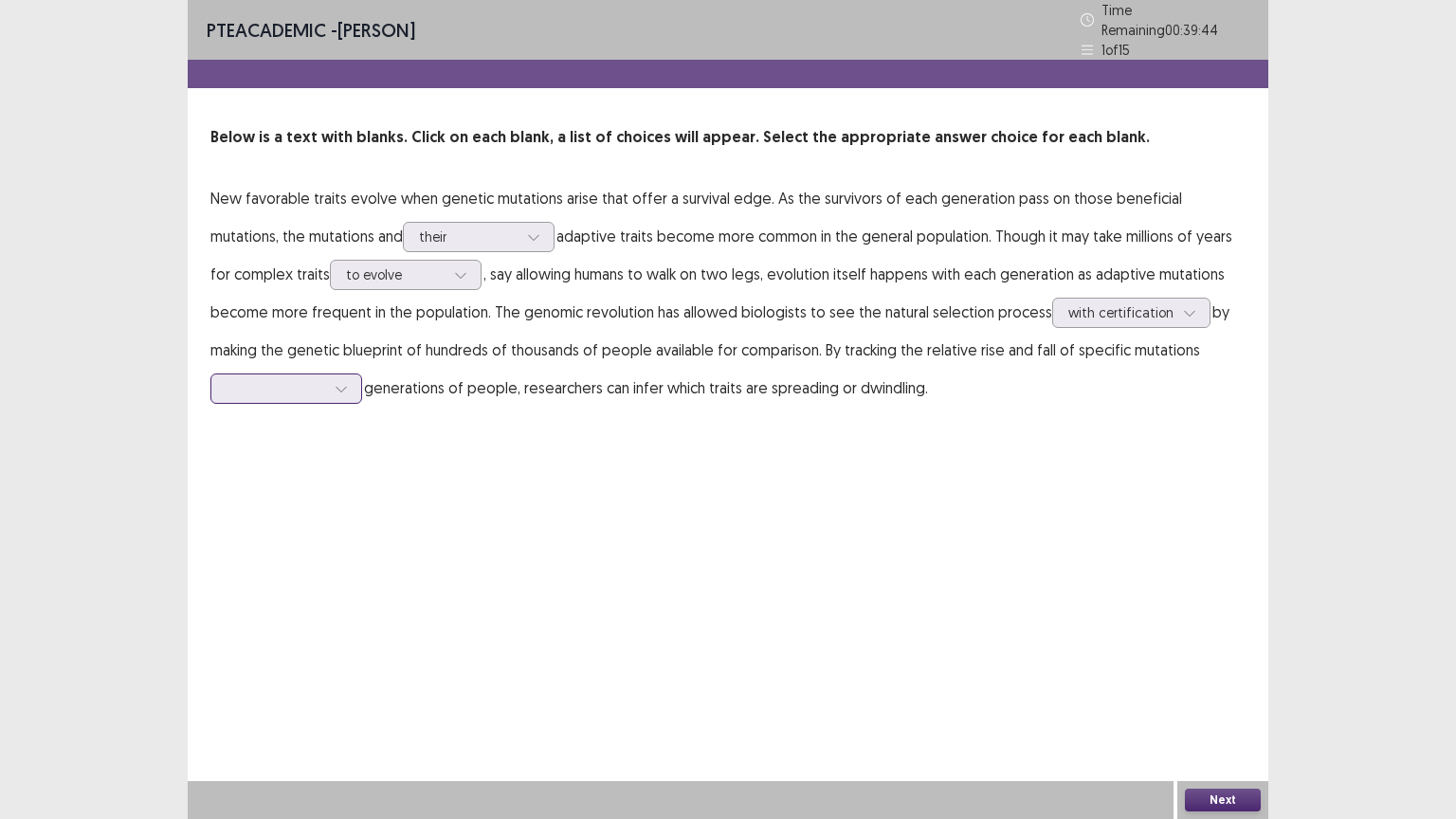 click at bounding box center [341, 389] 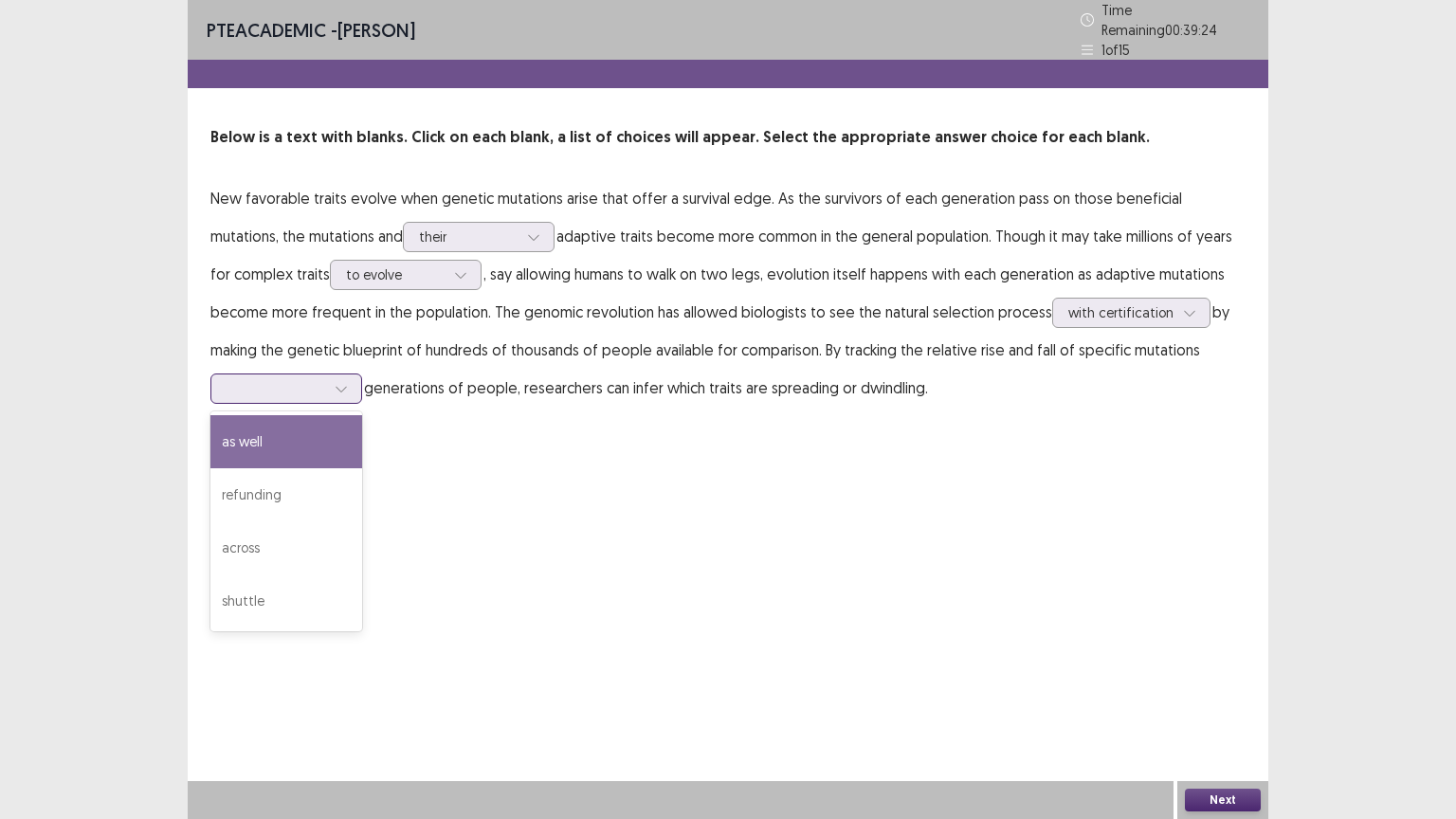 click on "as well" at bounding box center (286, 442) 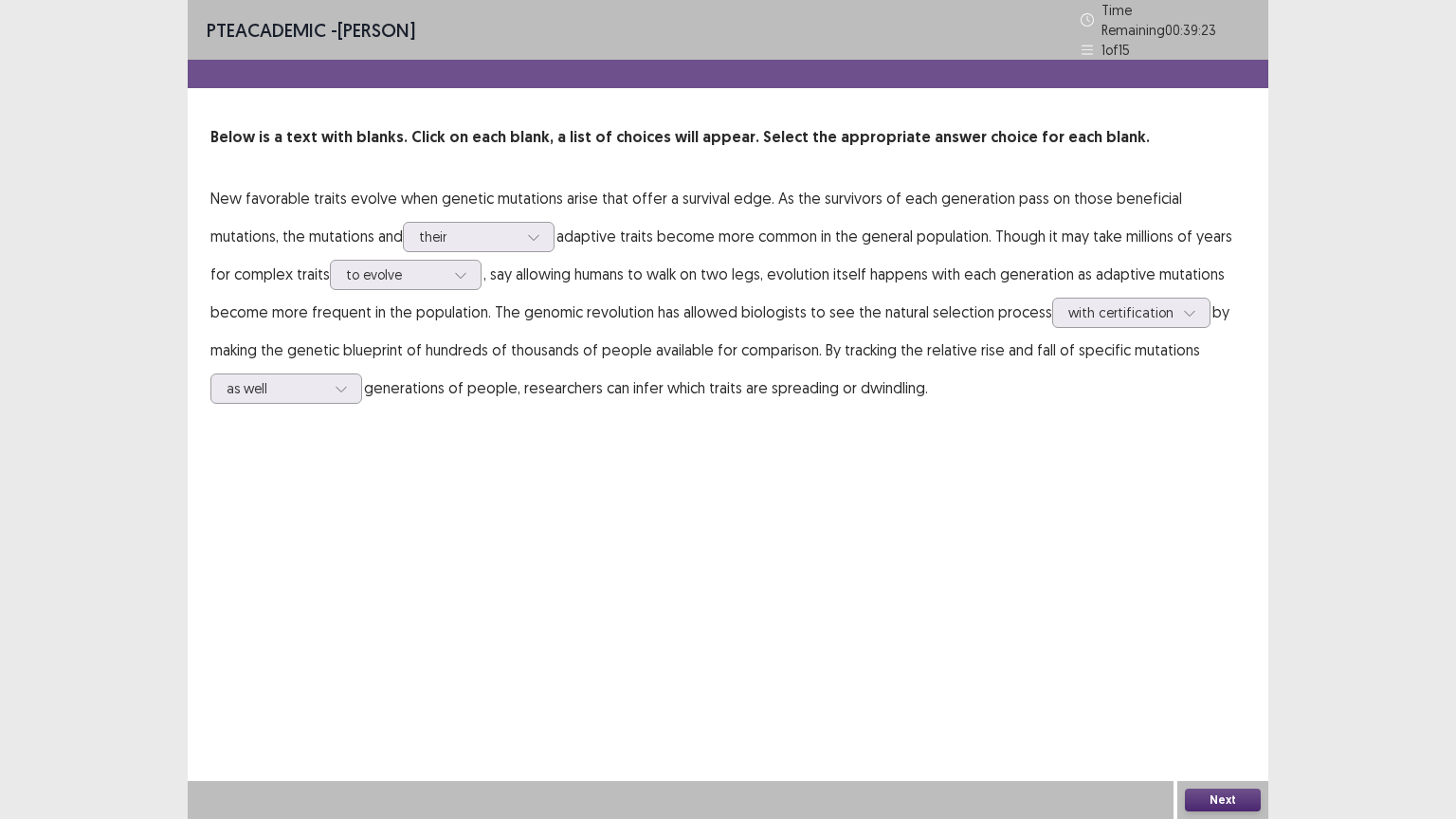 click on "Next" at bounding box center [1223, 800] 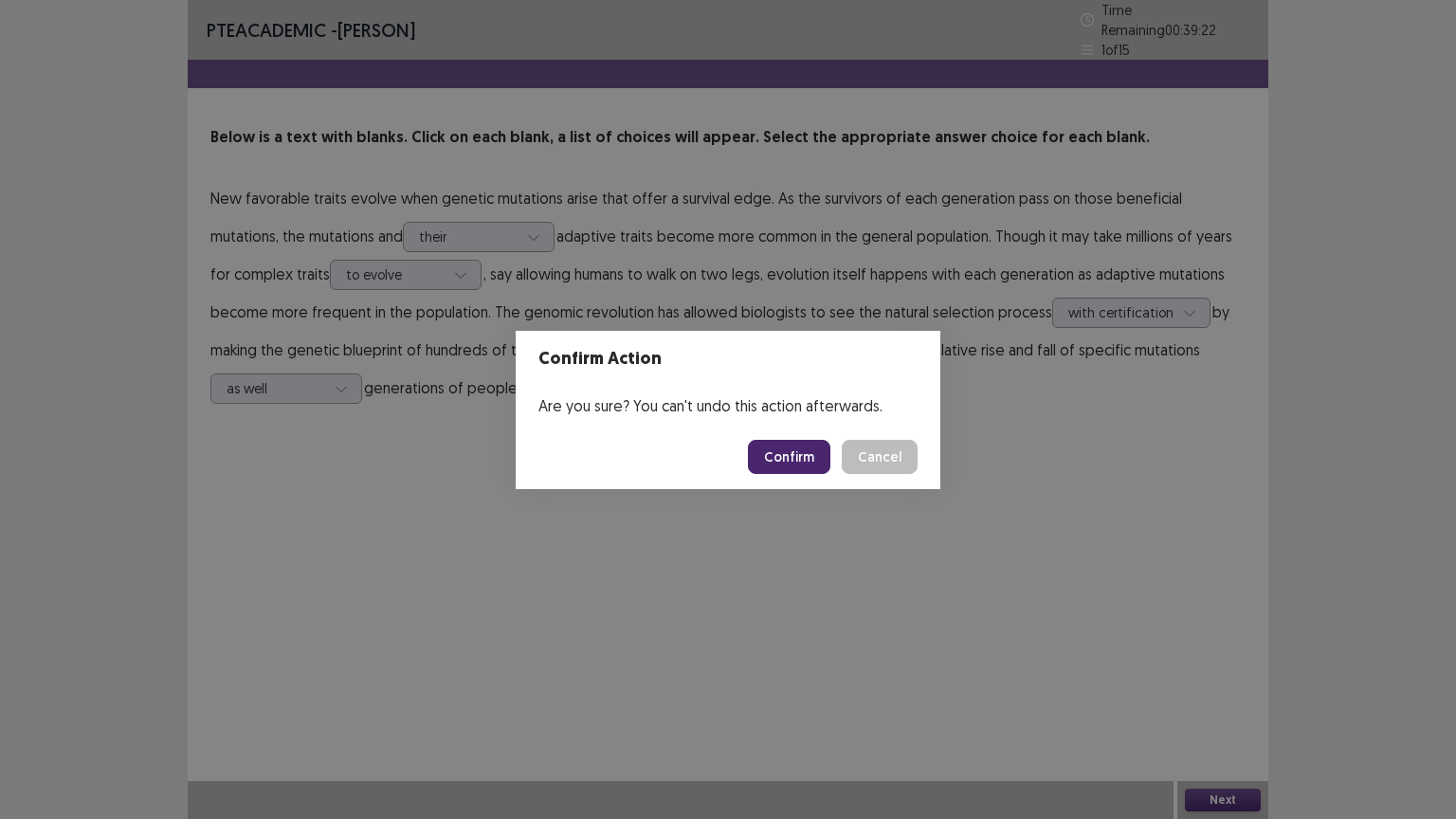 click on "Confirm" at bounding box center [789, 457] 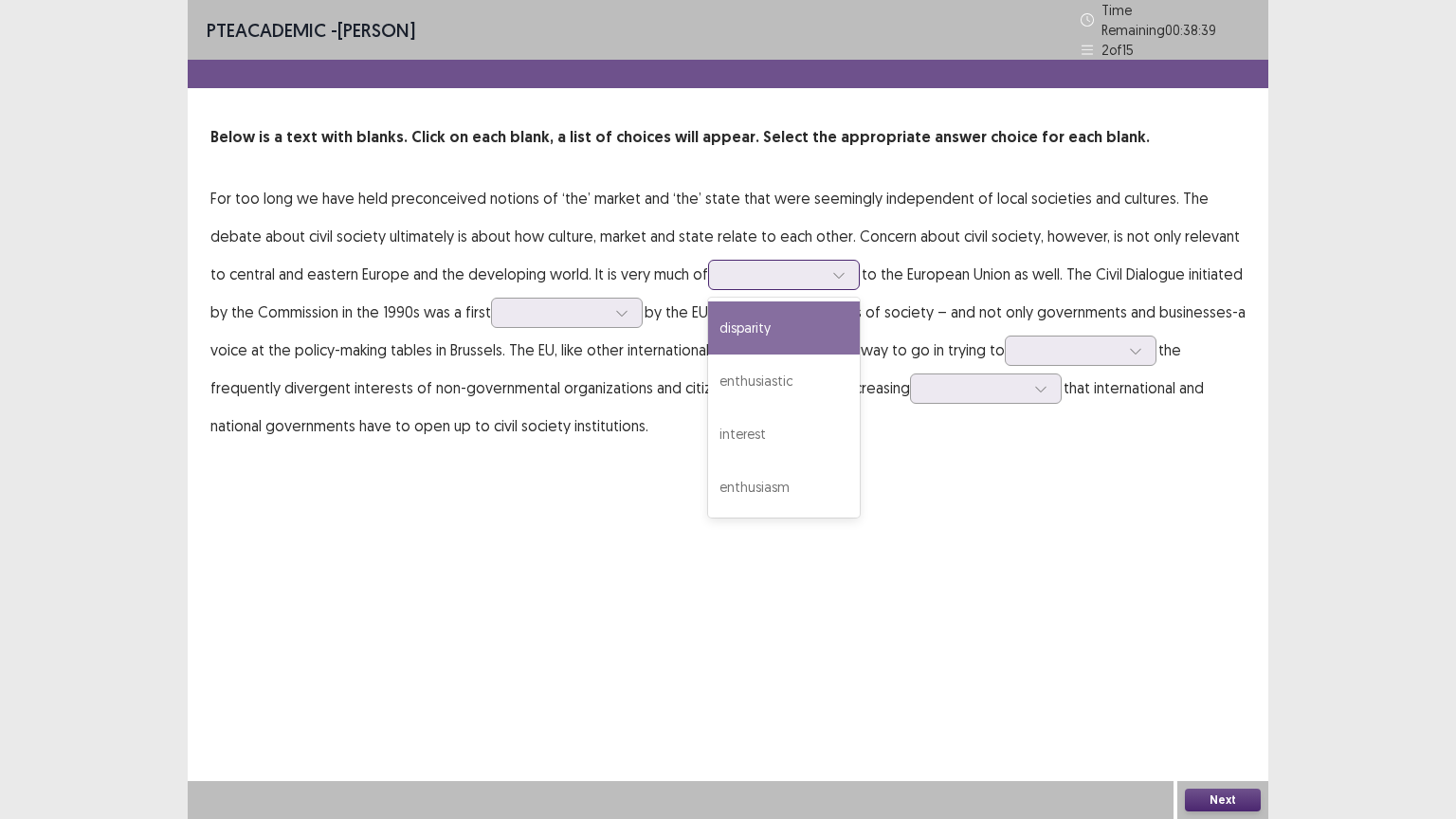 click at bounding box center [839, 275] 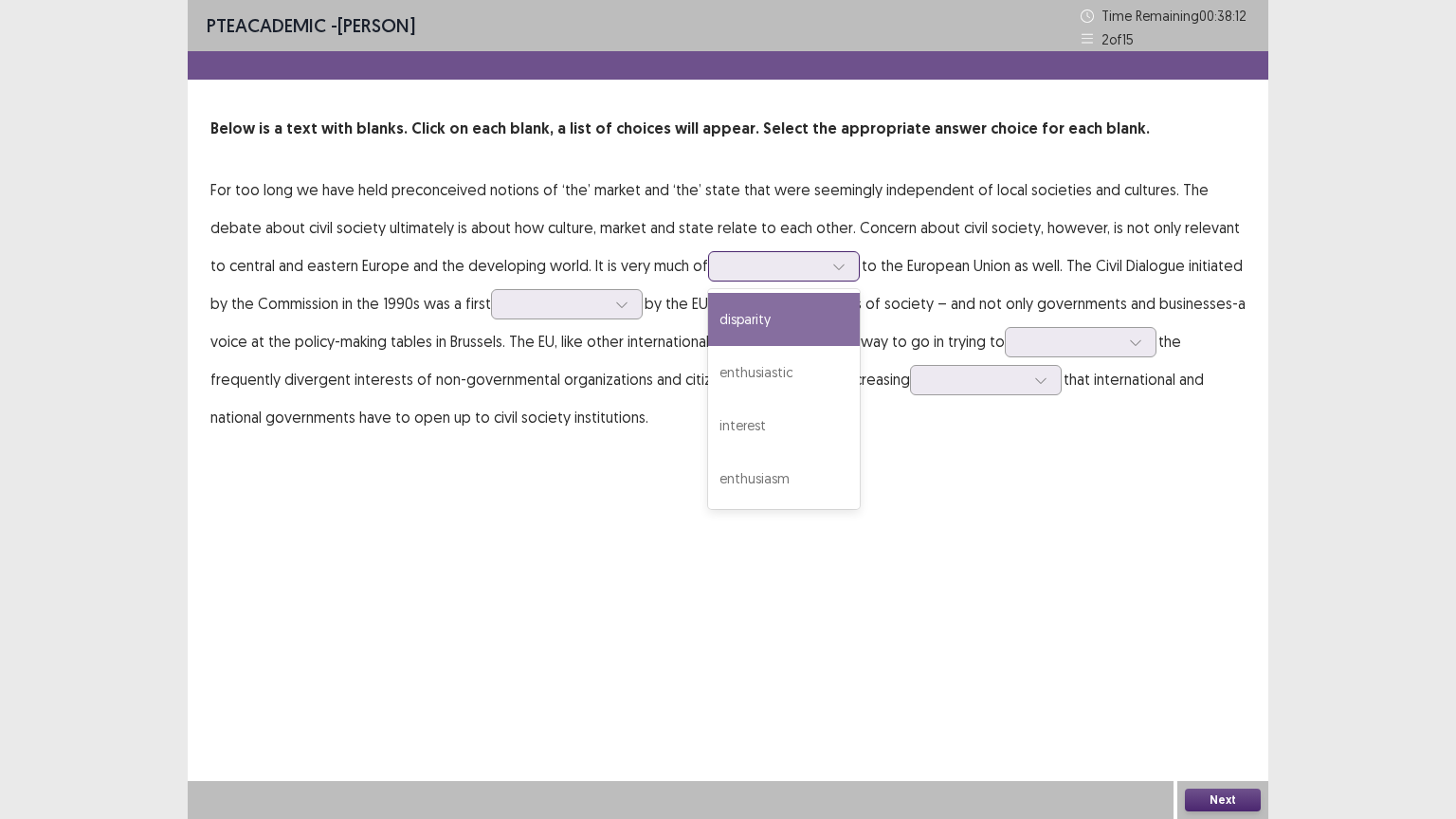 click on "disparity" at bounding box center (784, 319) 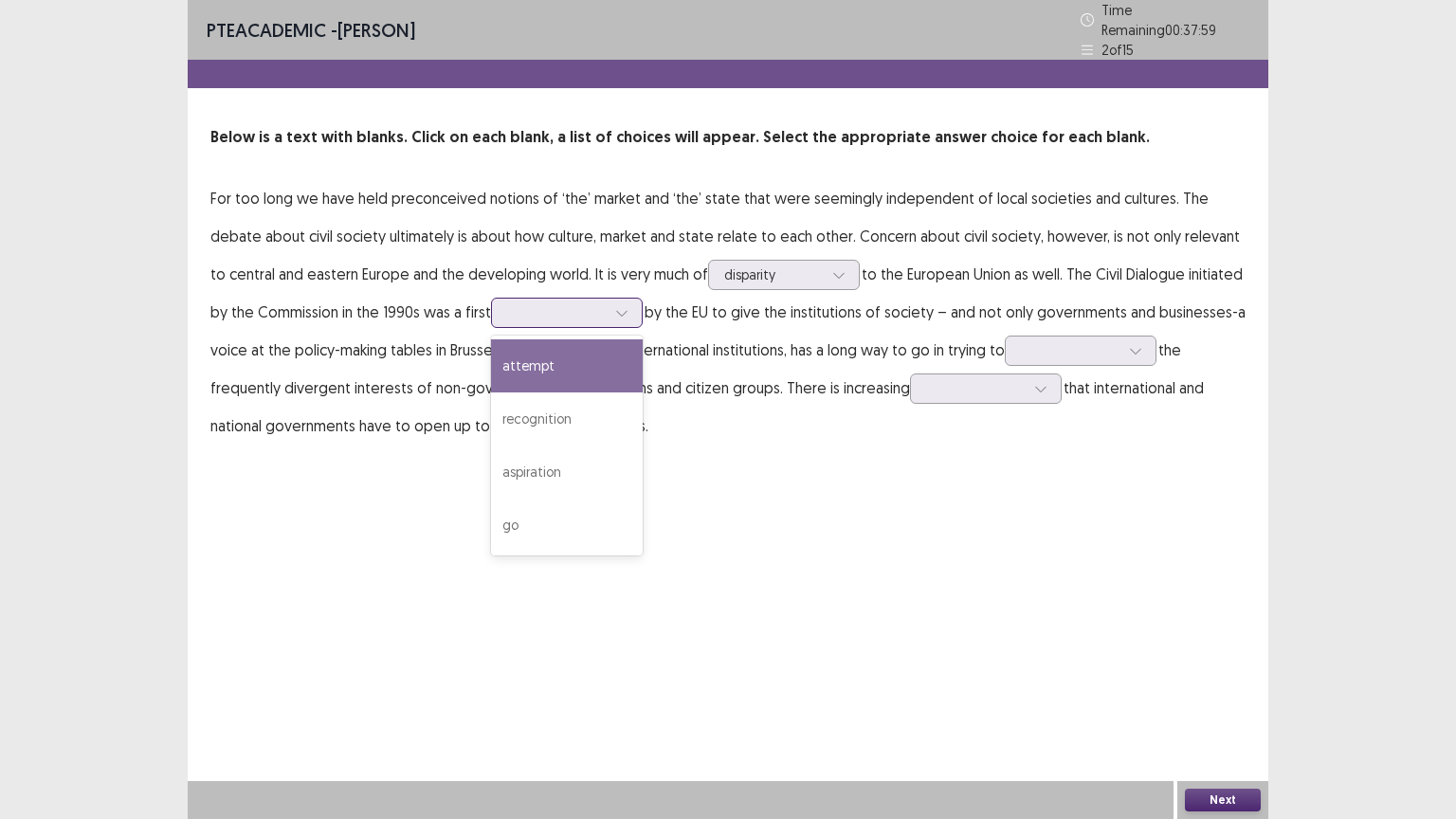 click at bounding box center [622, 313] 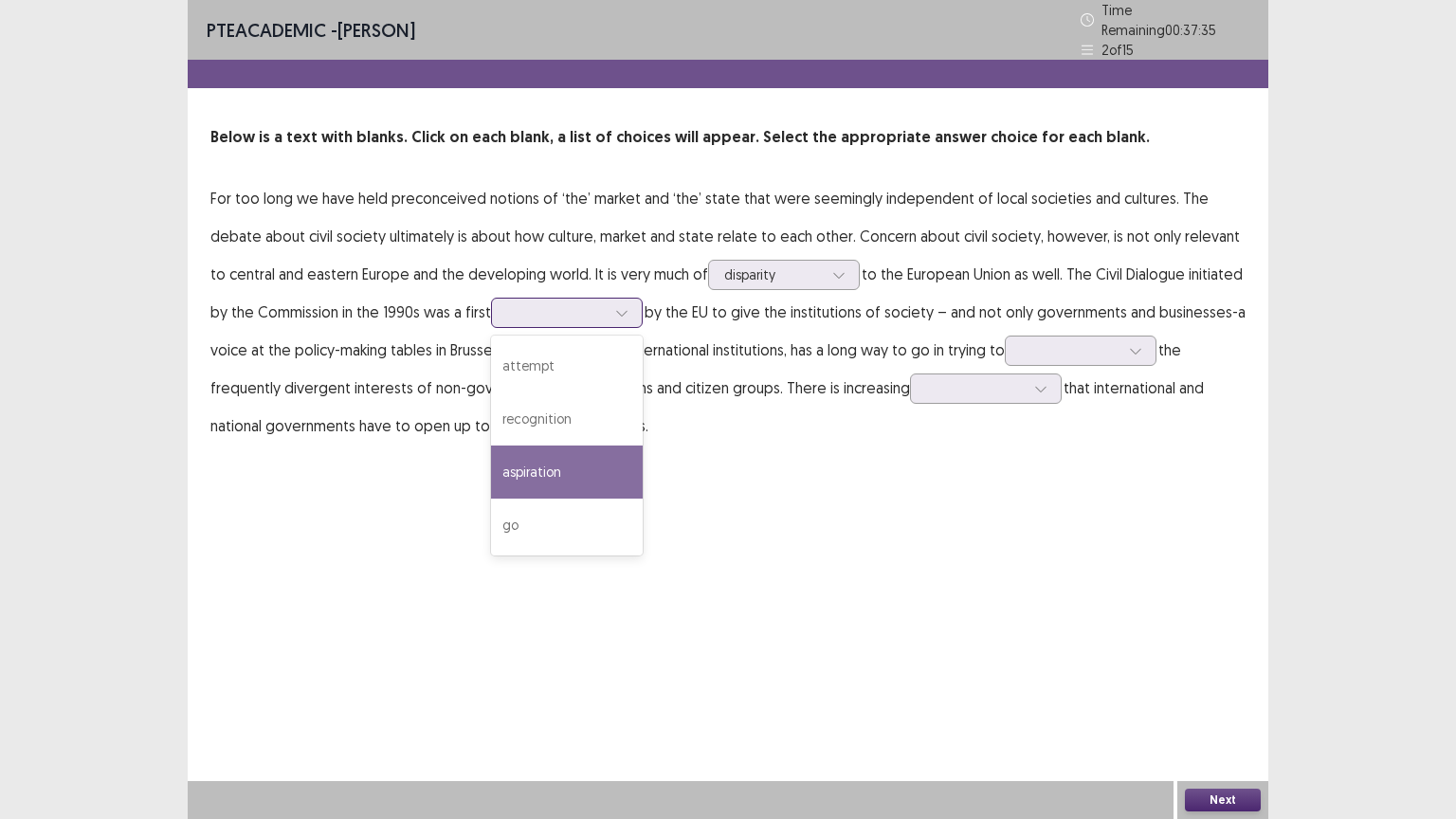 click on "aspiration" at bounding box center (567, 472) 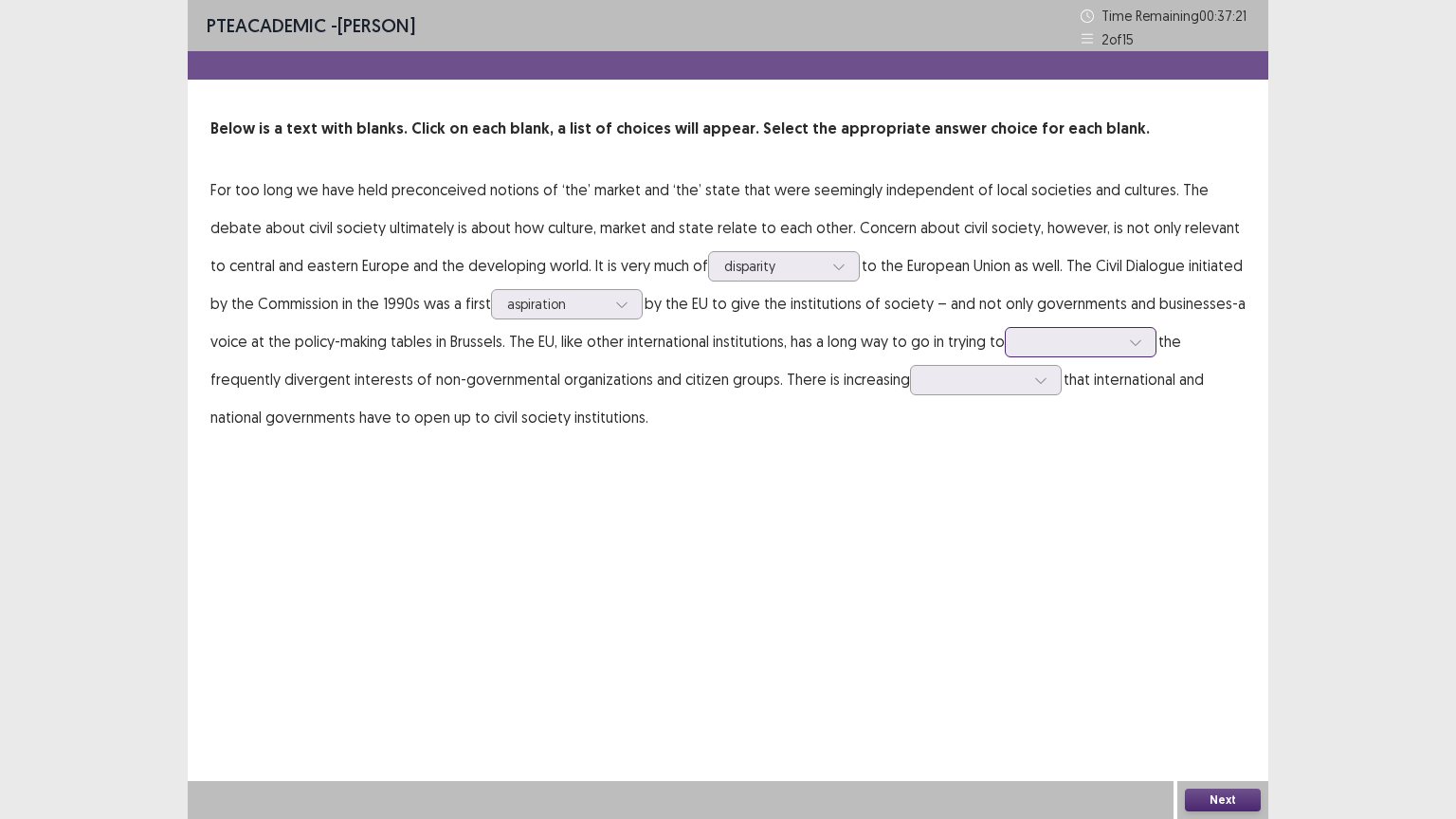 click at bounding box center (1136, 342) 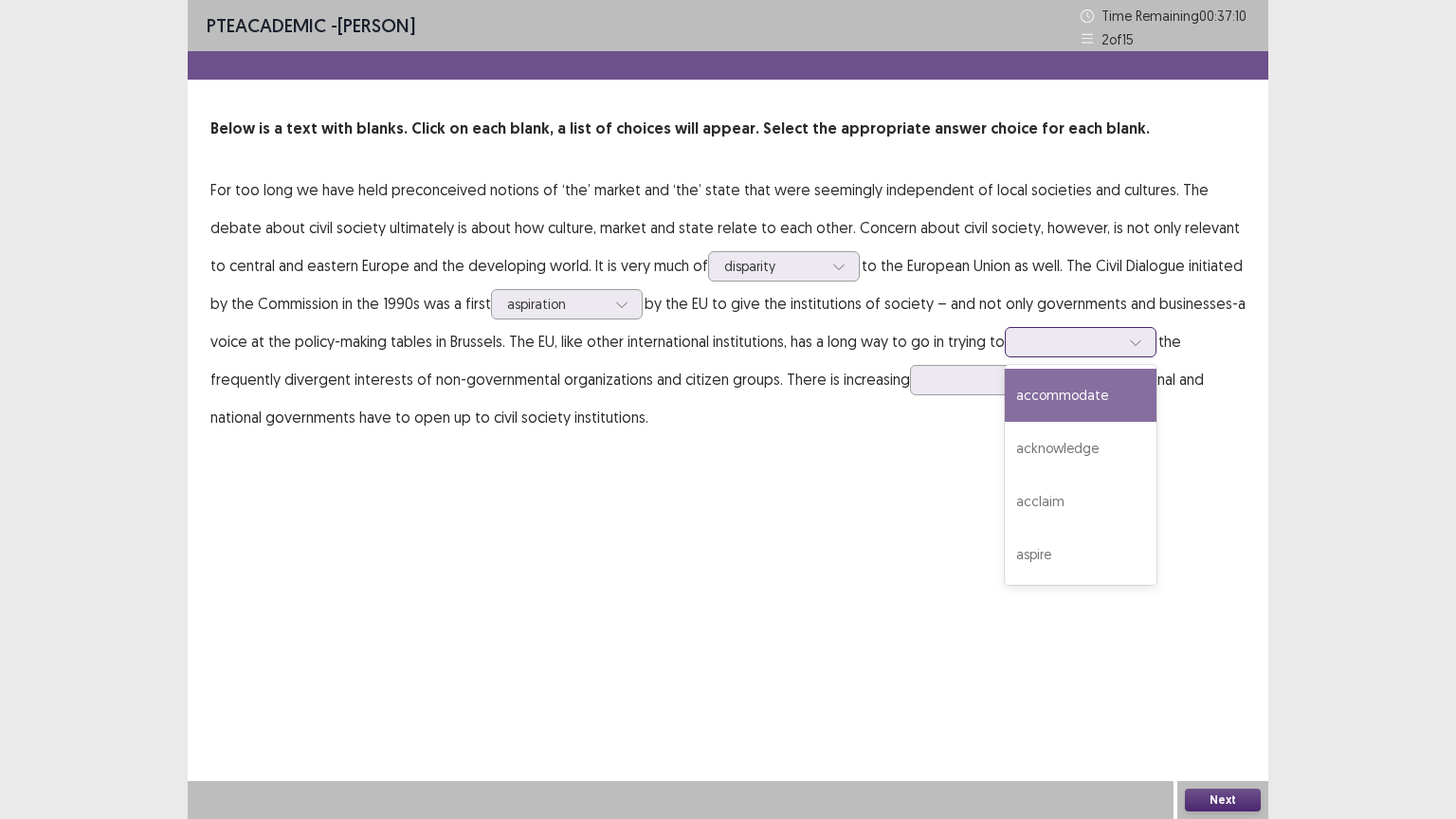 click on "accommodate" at bounding box center (1081, 395) 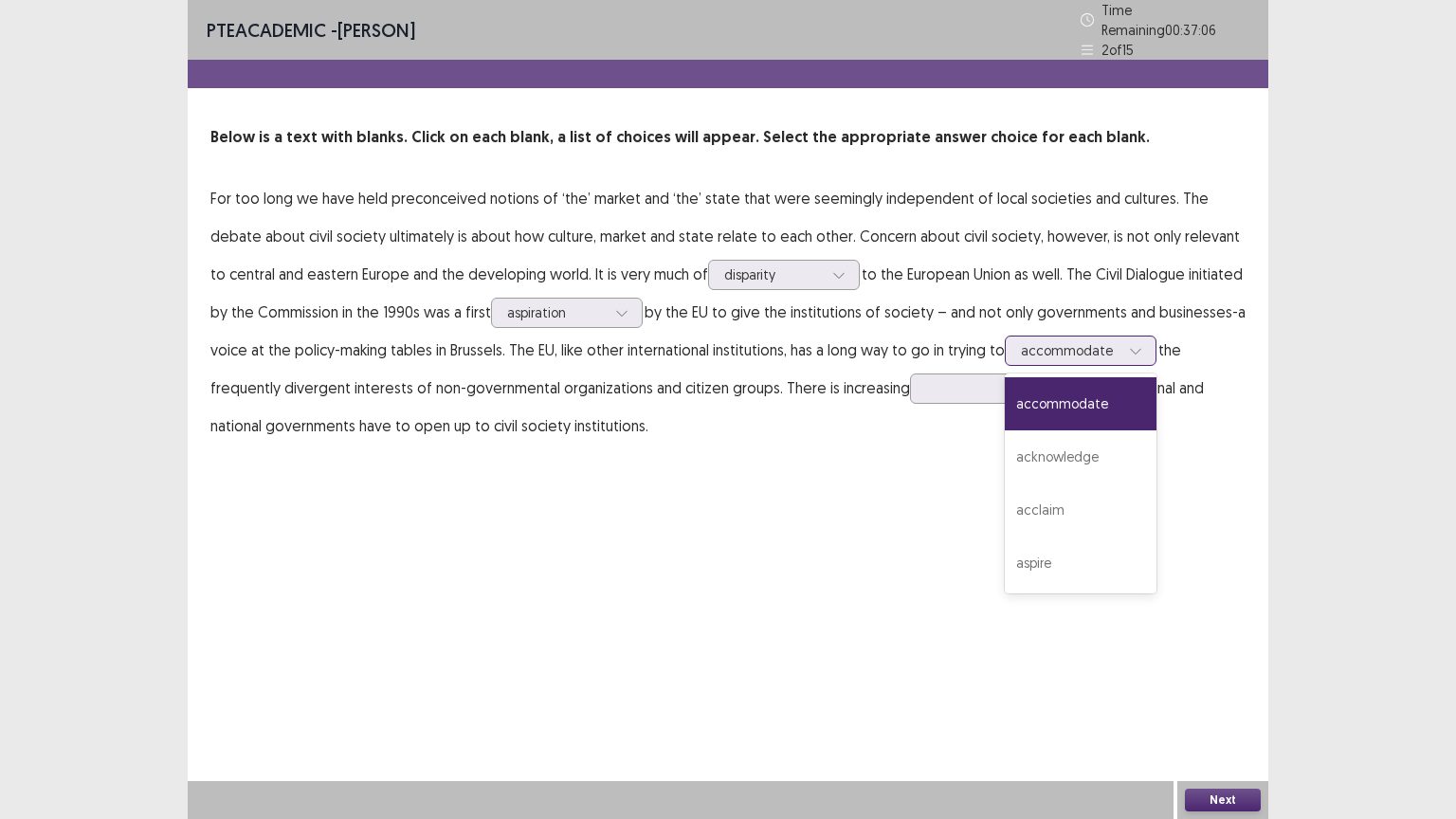 click 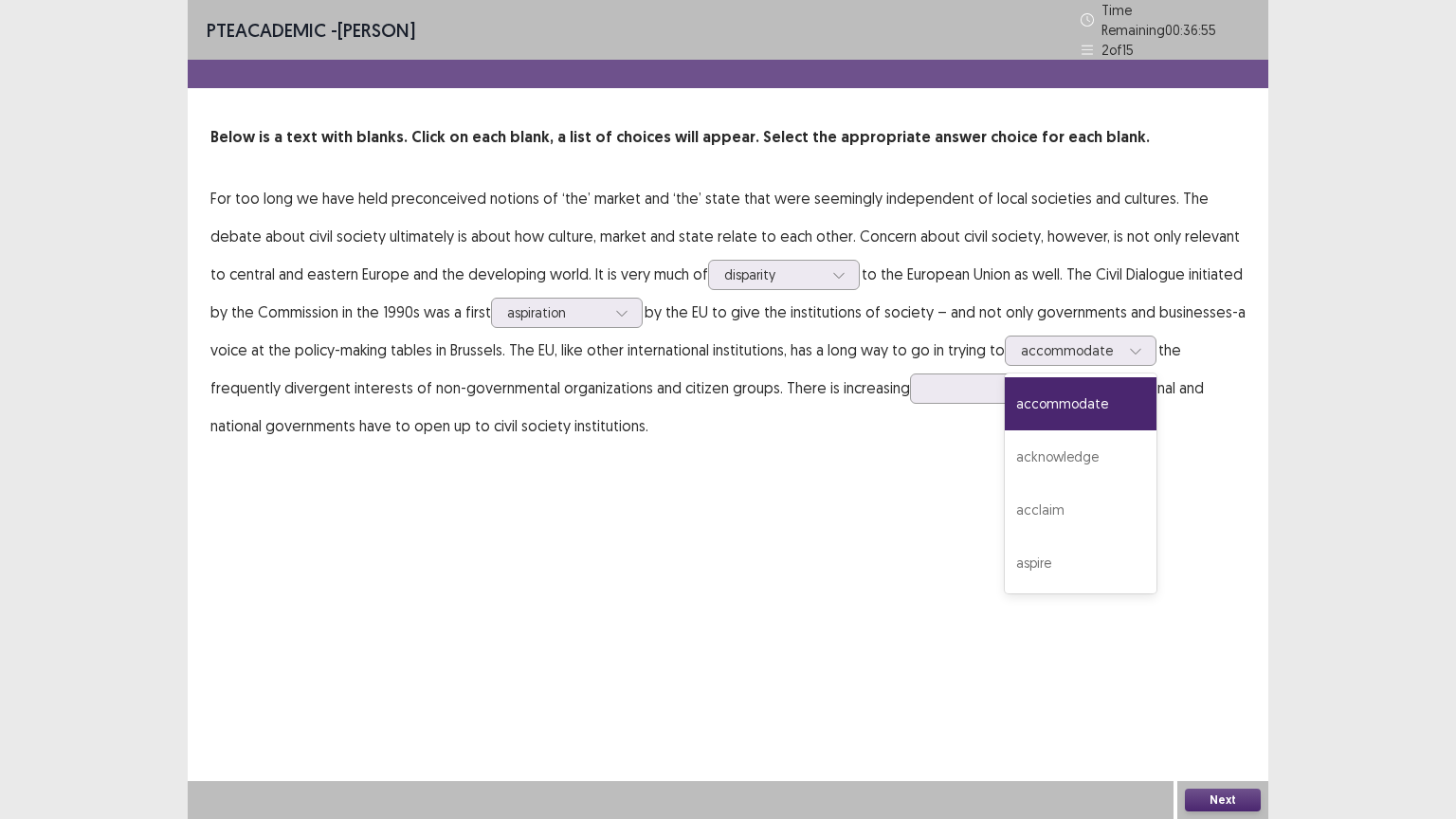click on "For too long we have held preconceived notions of ‘the’ market and ‘the’ state that were seemingly independent of local societies and cultures. The debate about civil society ultimately is about how culture, market and state relate to each other. Concern about civil society, however, is not only relevant to central and eastern Europe and the developing world. It is very much of  disparity  to the European Union as well. The Civil Dialogue initiated by the Commission in the 1990s was a first  aspiration  by the EU to give the institutions of society – and not only governments and businesses-a voice at the policy-making tables in Brussels. The EU, like other international institutions, has a long way to go in trying to  option accommodate, selected. 4 results available. Use Up and Down to choose options, press Enter to select the currently focused option, press Escape to exit the menu, press Tab to select the option and exit the menu. accommodate accommodate acknowledge acclaim aspire" at bounding box center [728, 312] 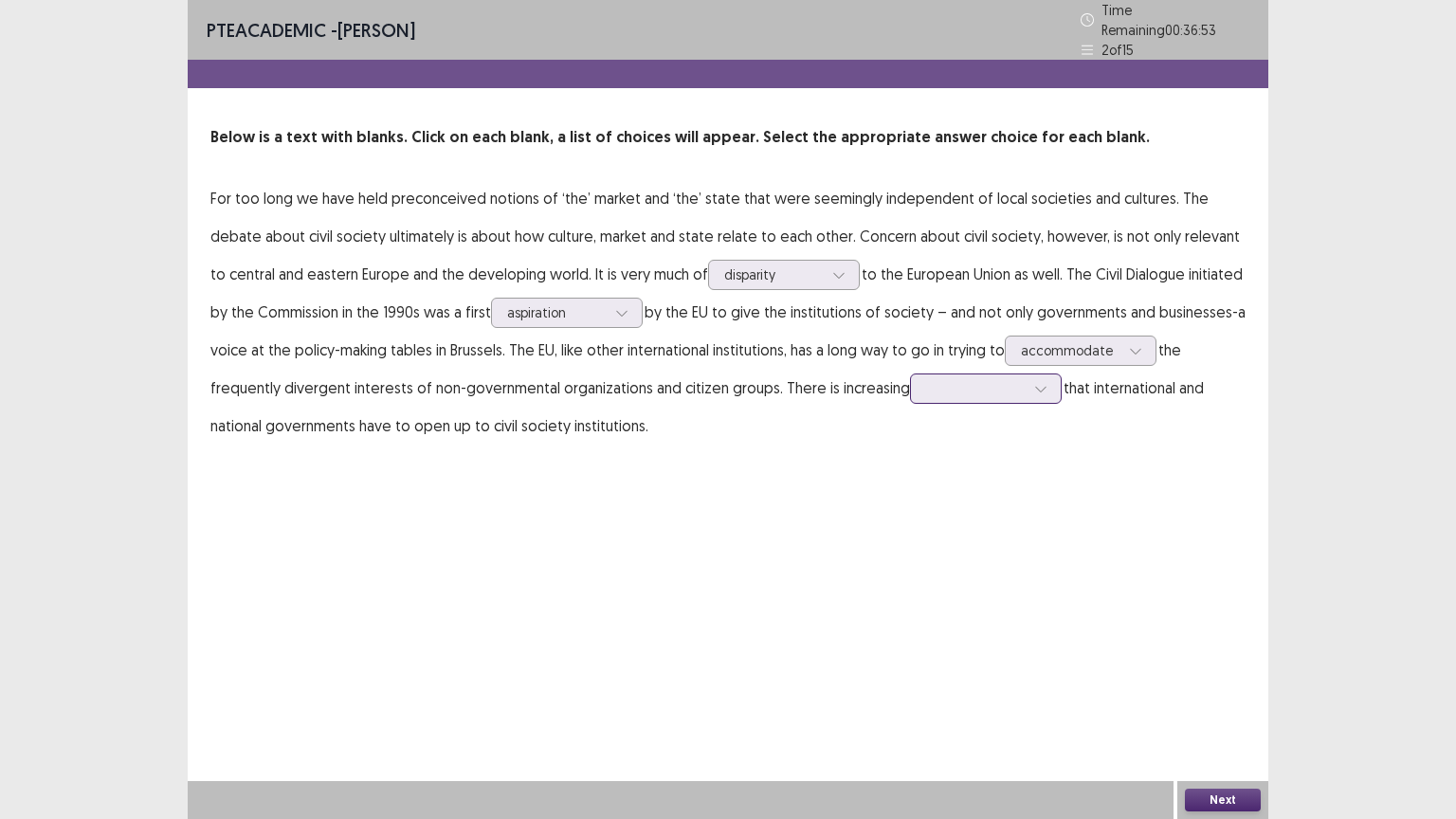 click at bounding box center [1041, 389] 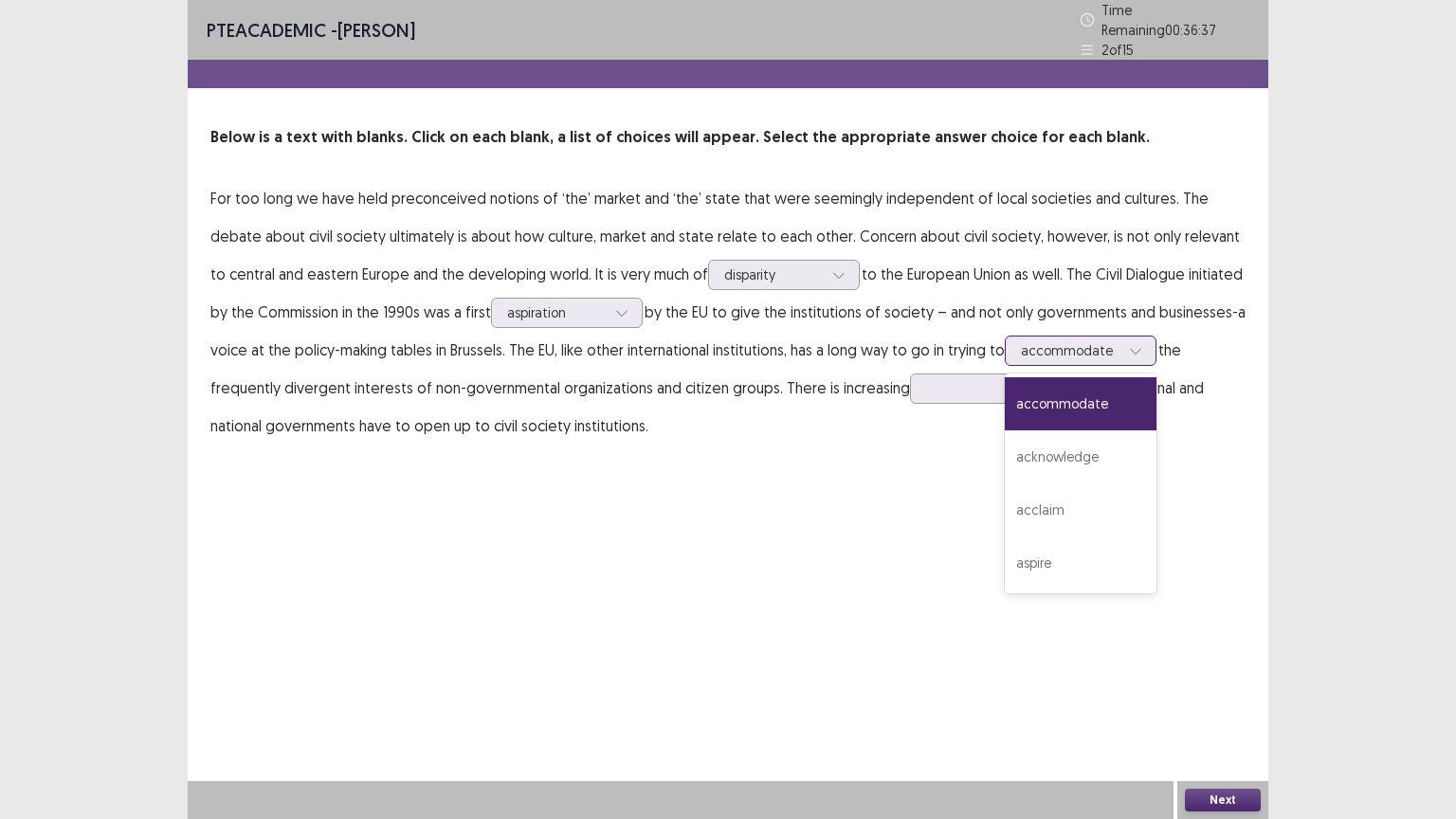 click 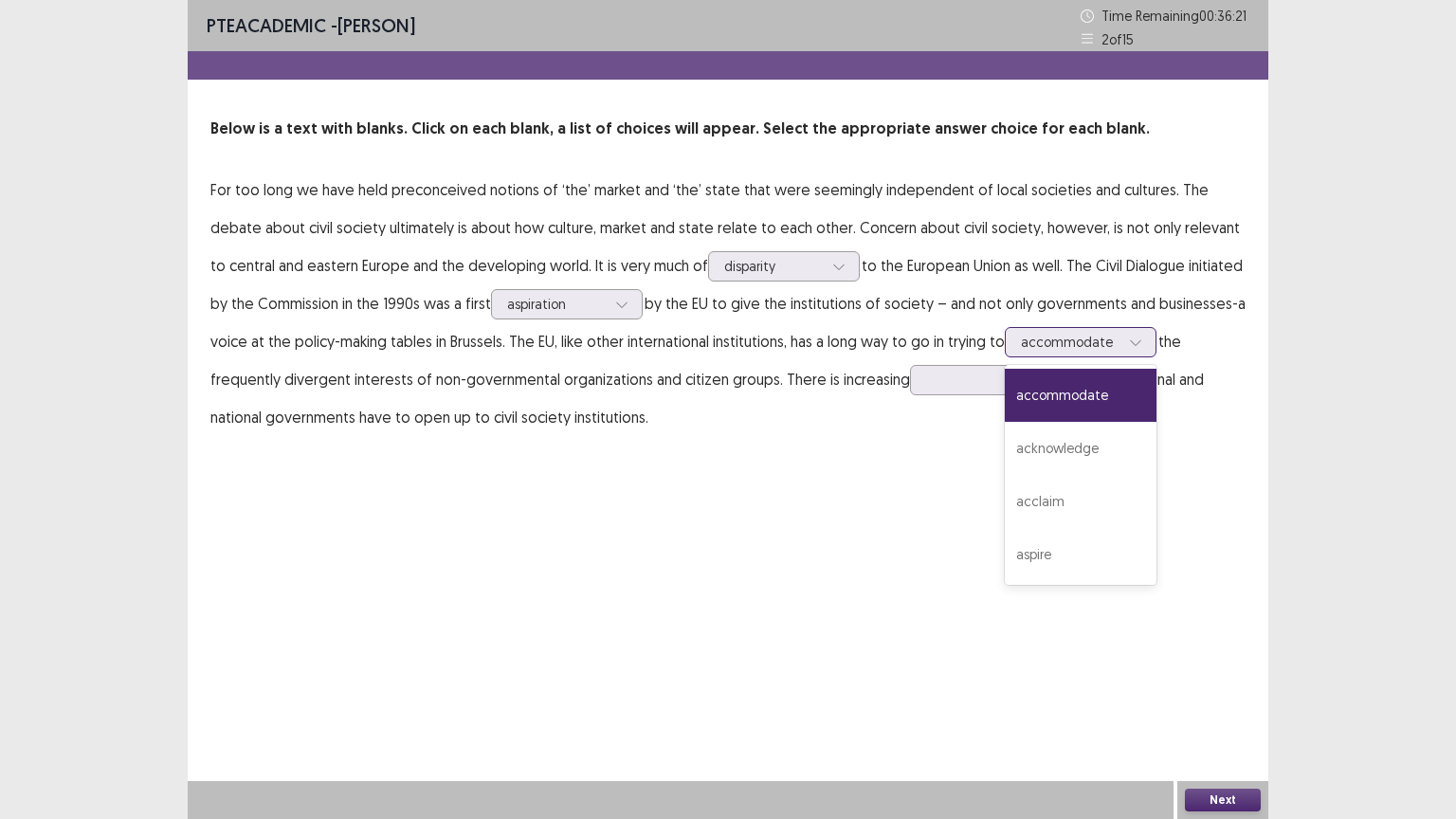 click on "accommodate" at bounding box center [1081, 395] 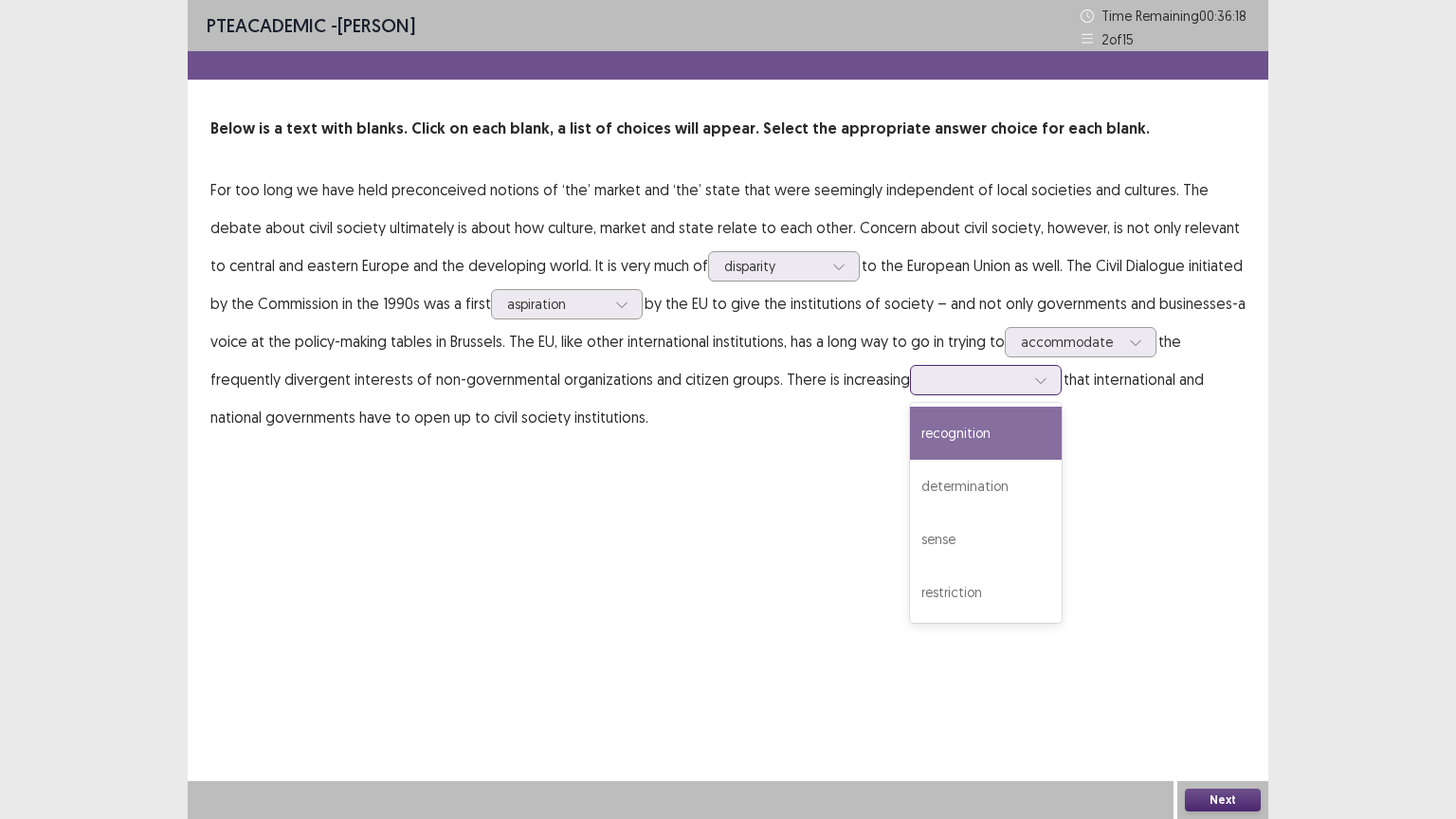 click at bounding box center (1041, 380) 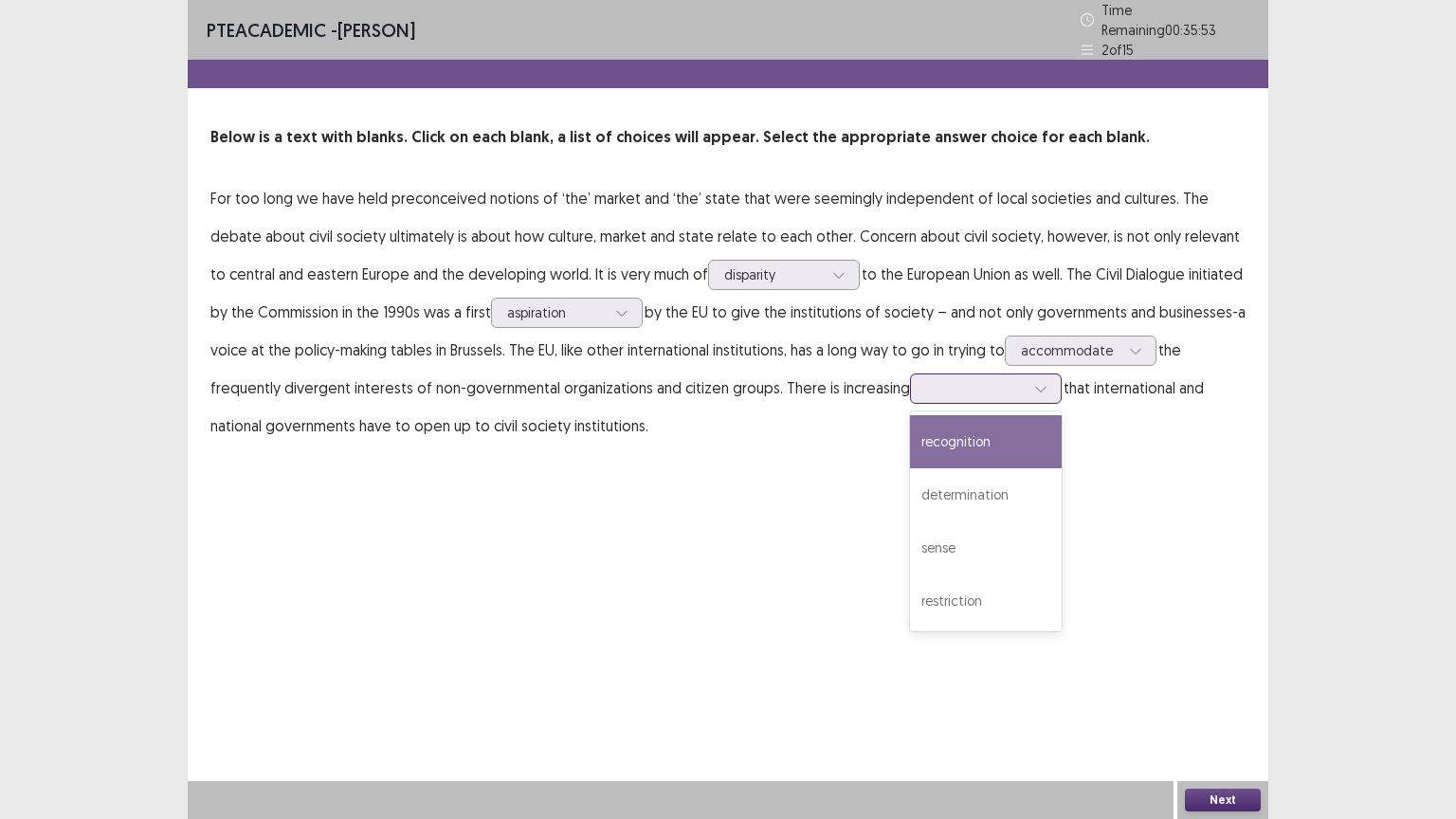 click on "recognition" at bounding box center [986, 442] 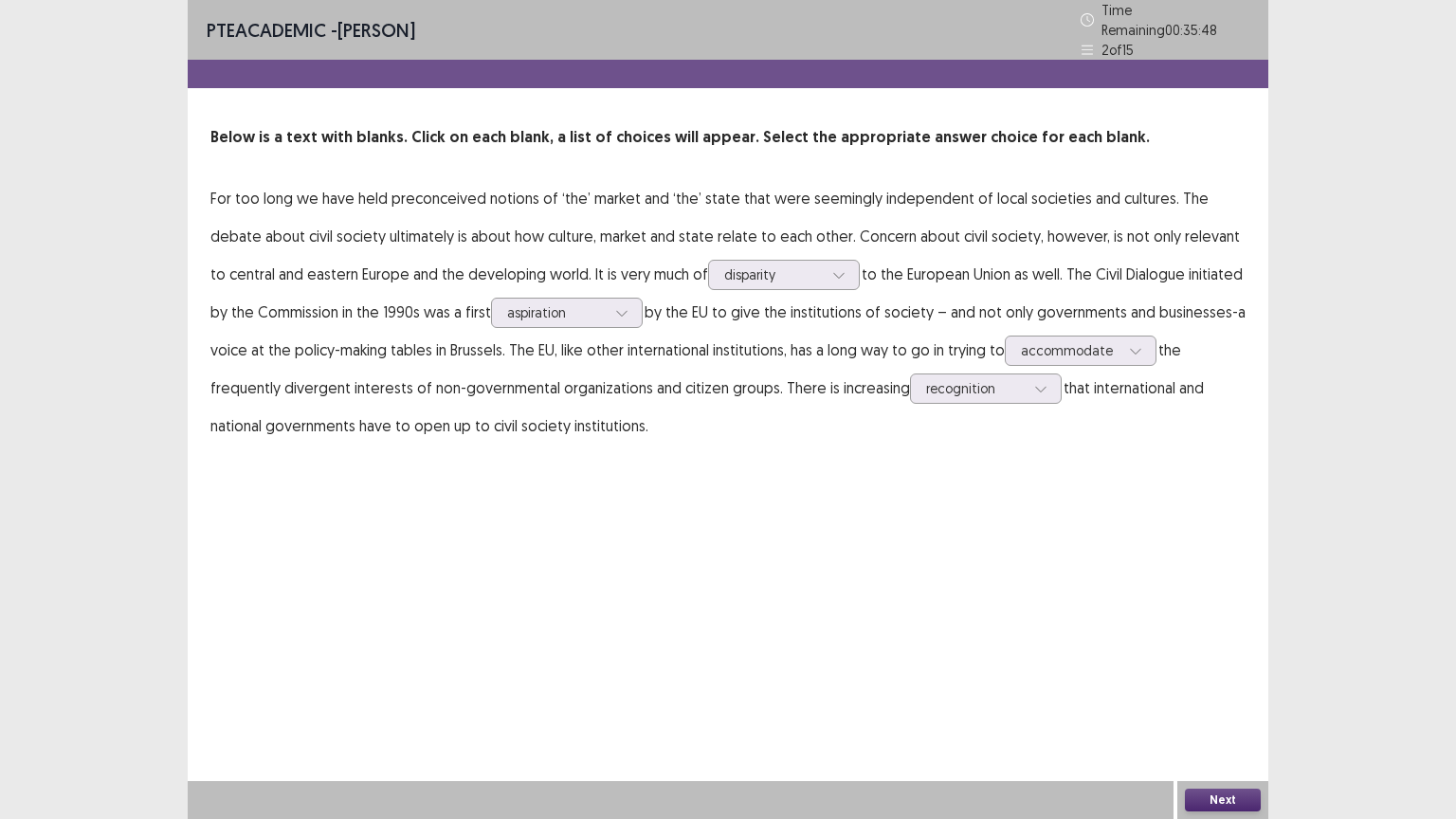 click on "Next" at bounding box center (1223, 800) 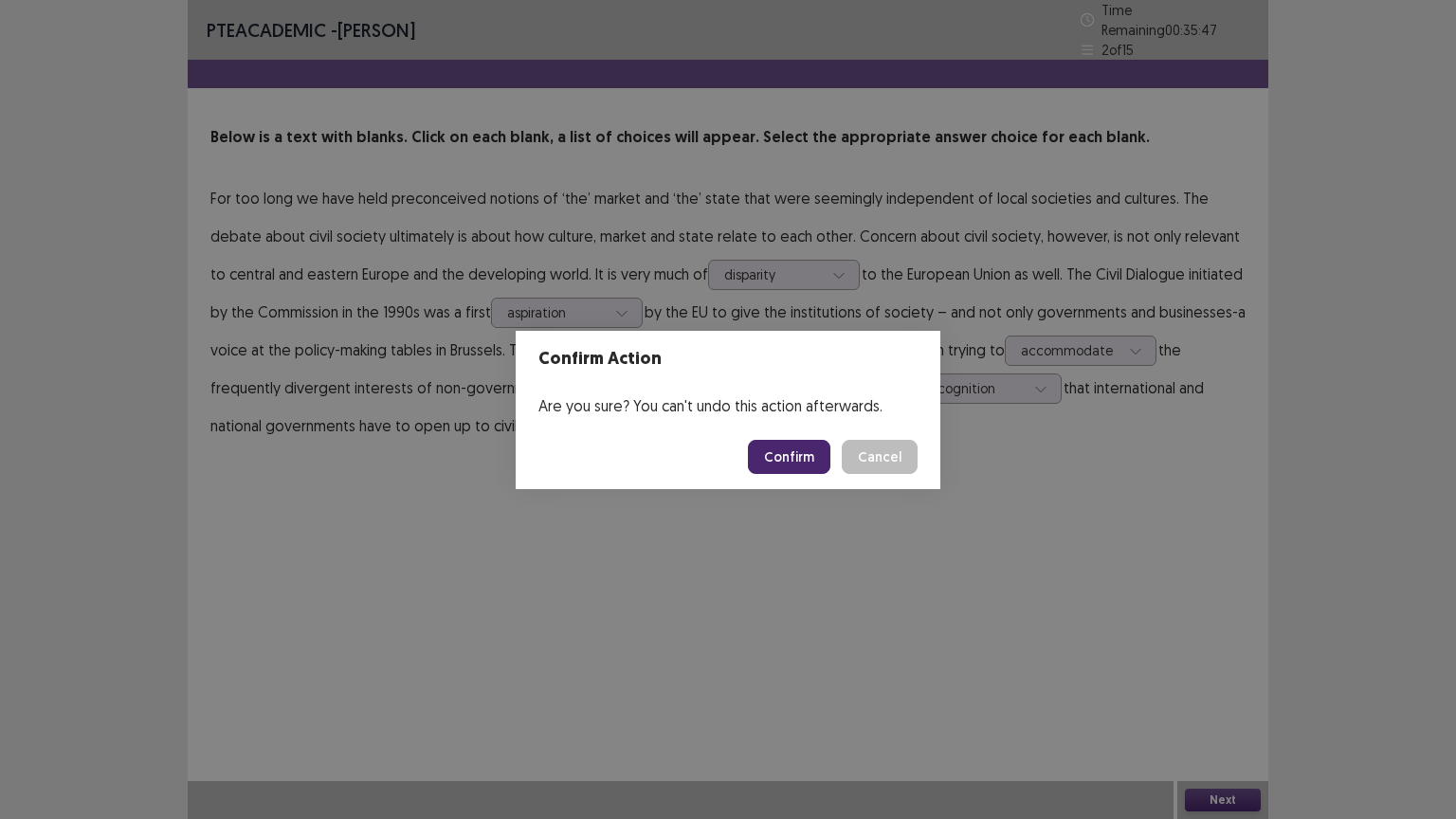click on "Confirm" at bounding box center [789, 457] 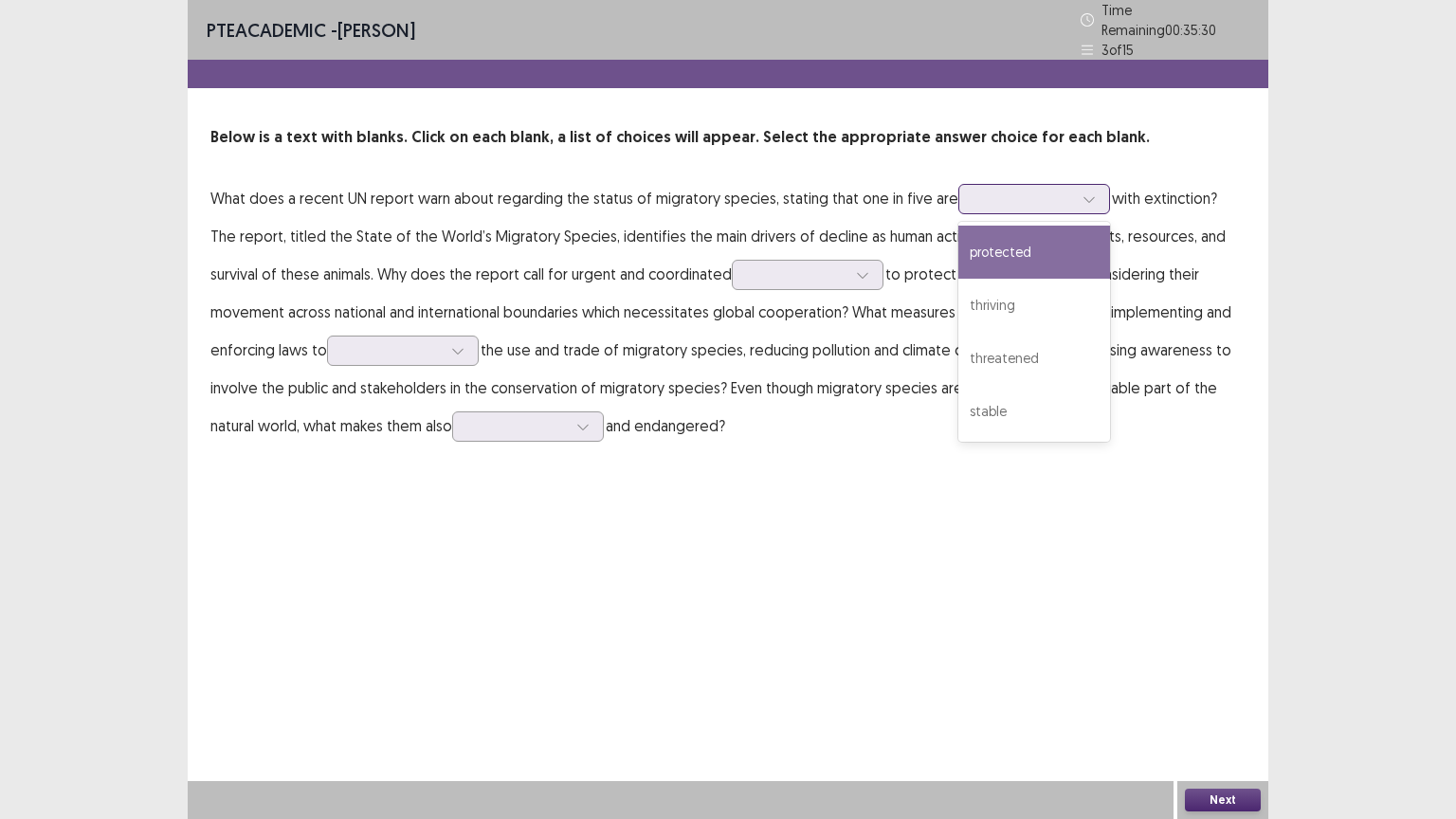 click 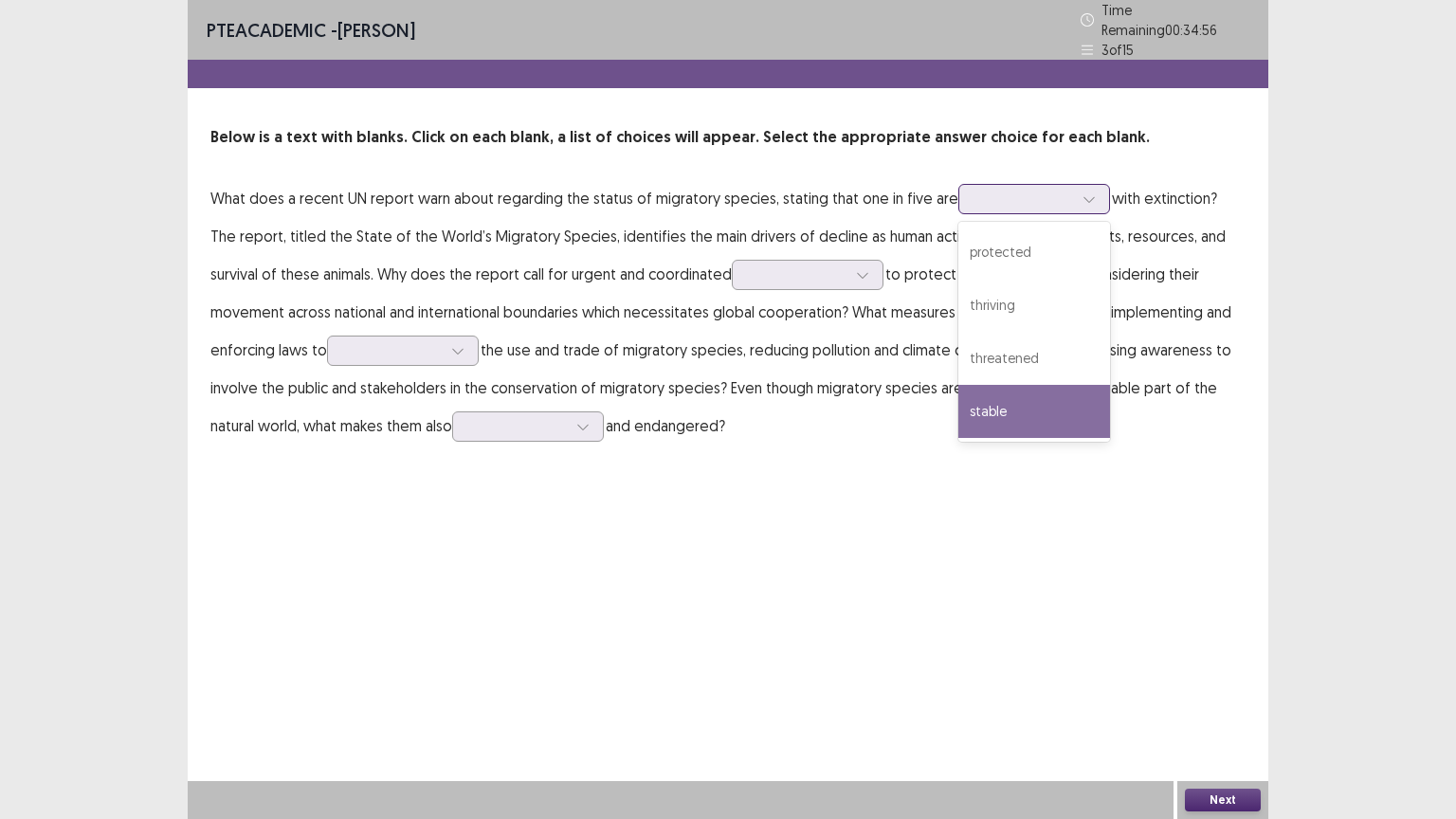 click on "stable" at bounding box center (1034, 411) 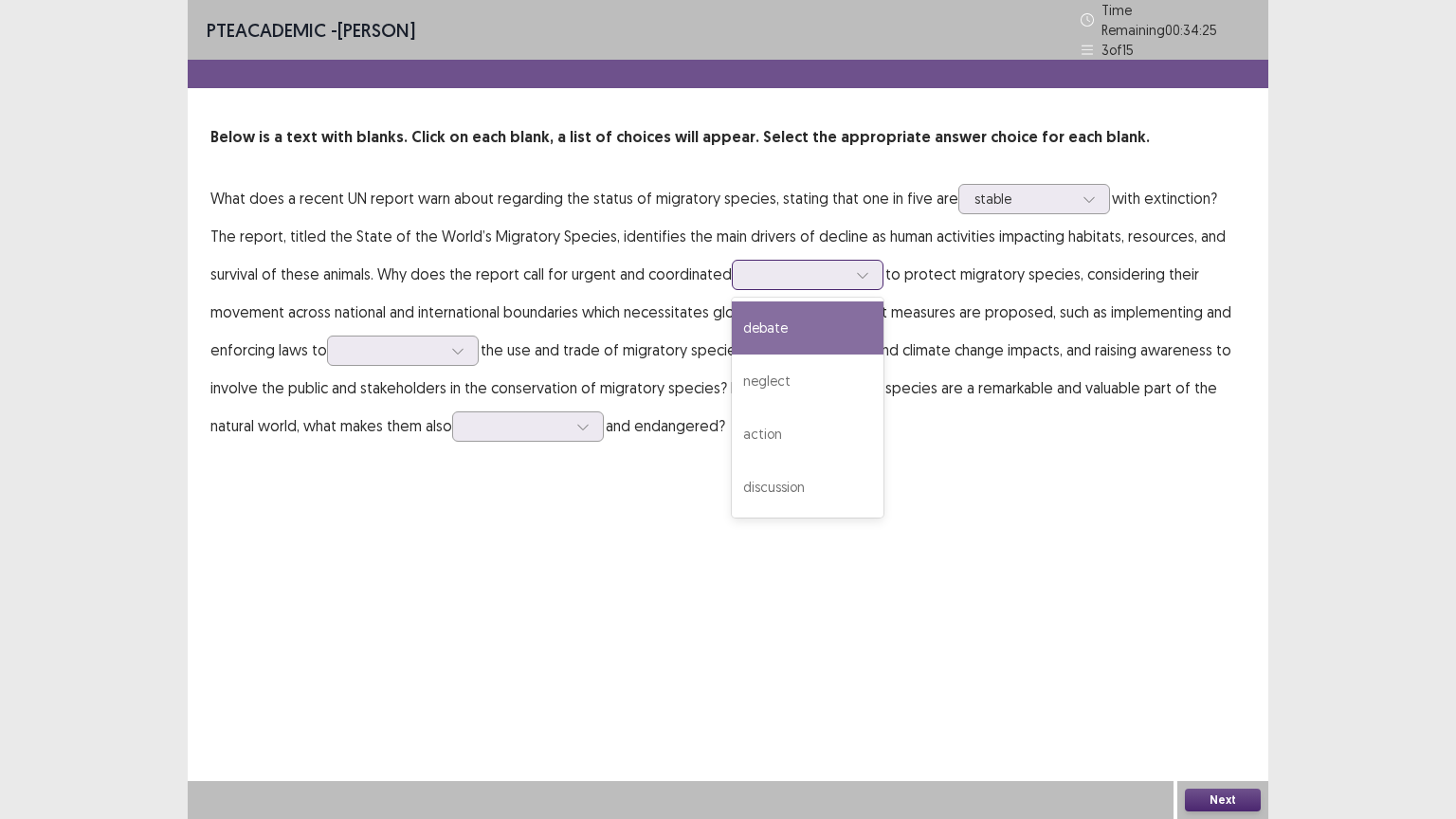 click at bounding box center (808, 275) 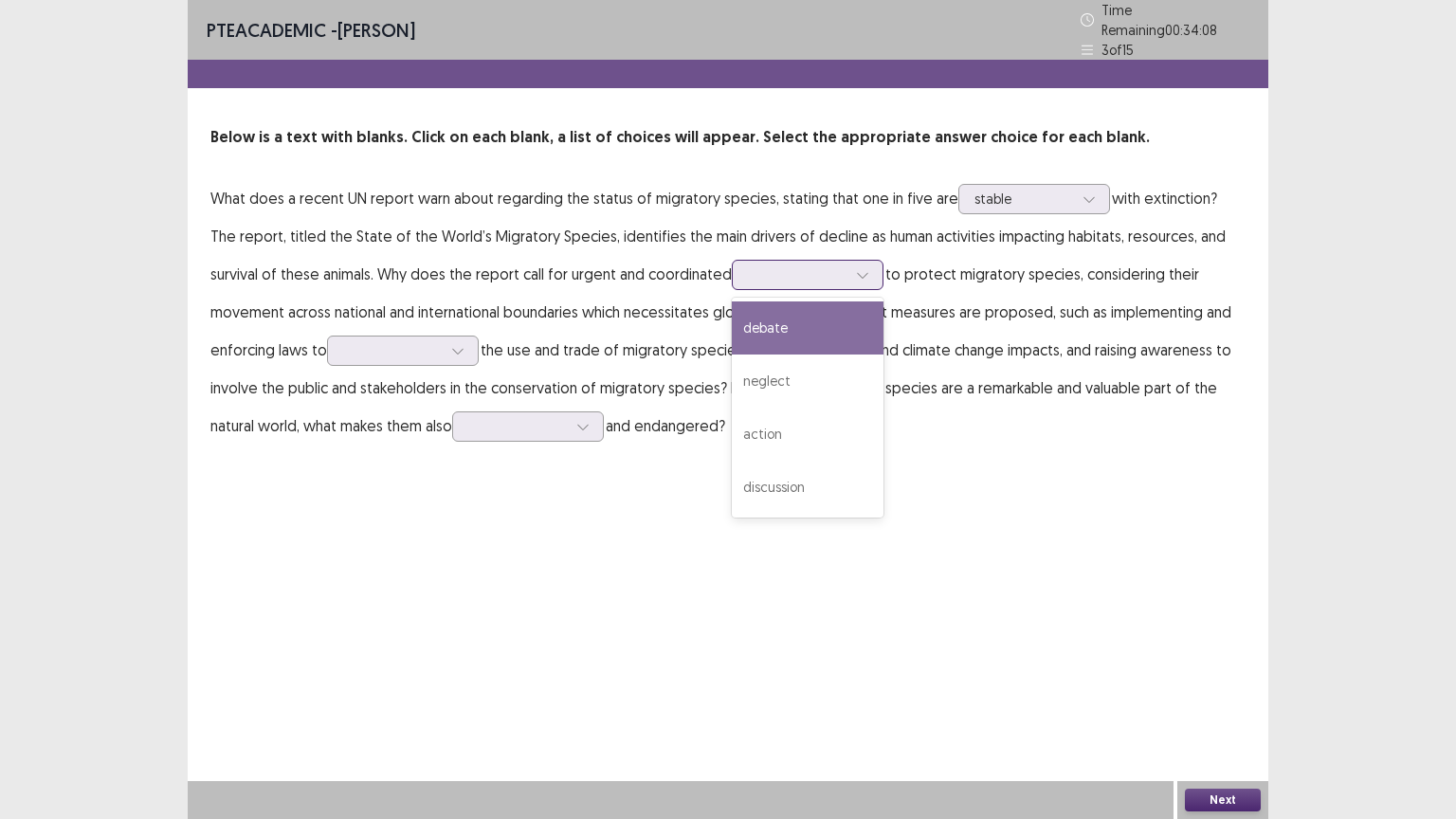 click on "debate" at bounding box center (808, 328) 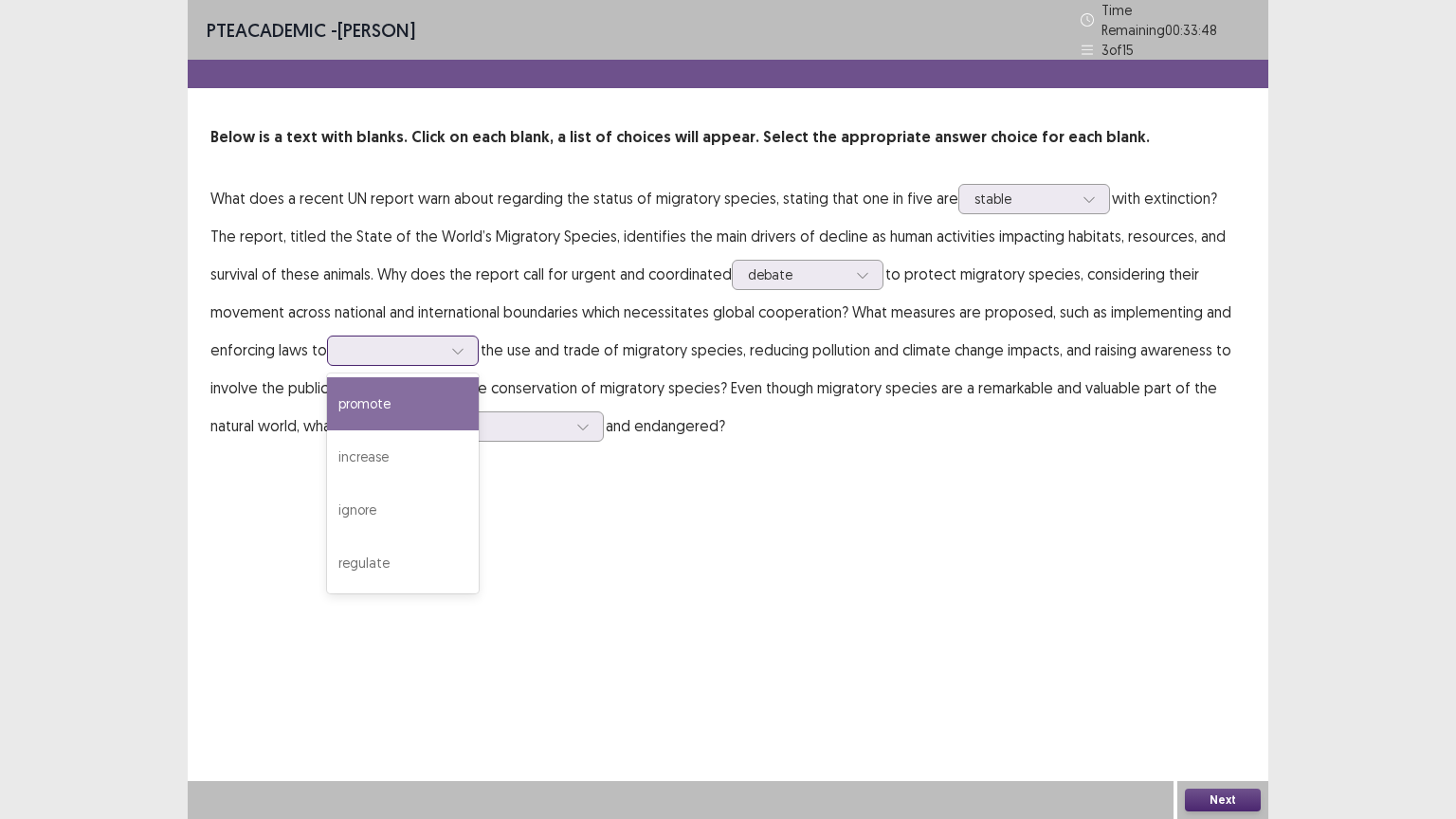 click at bounding box center (458, 351) 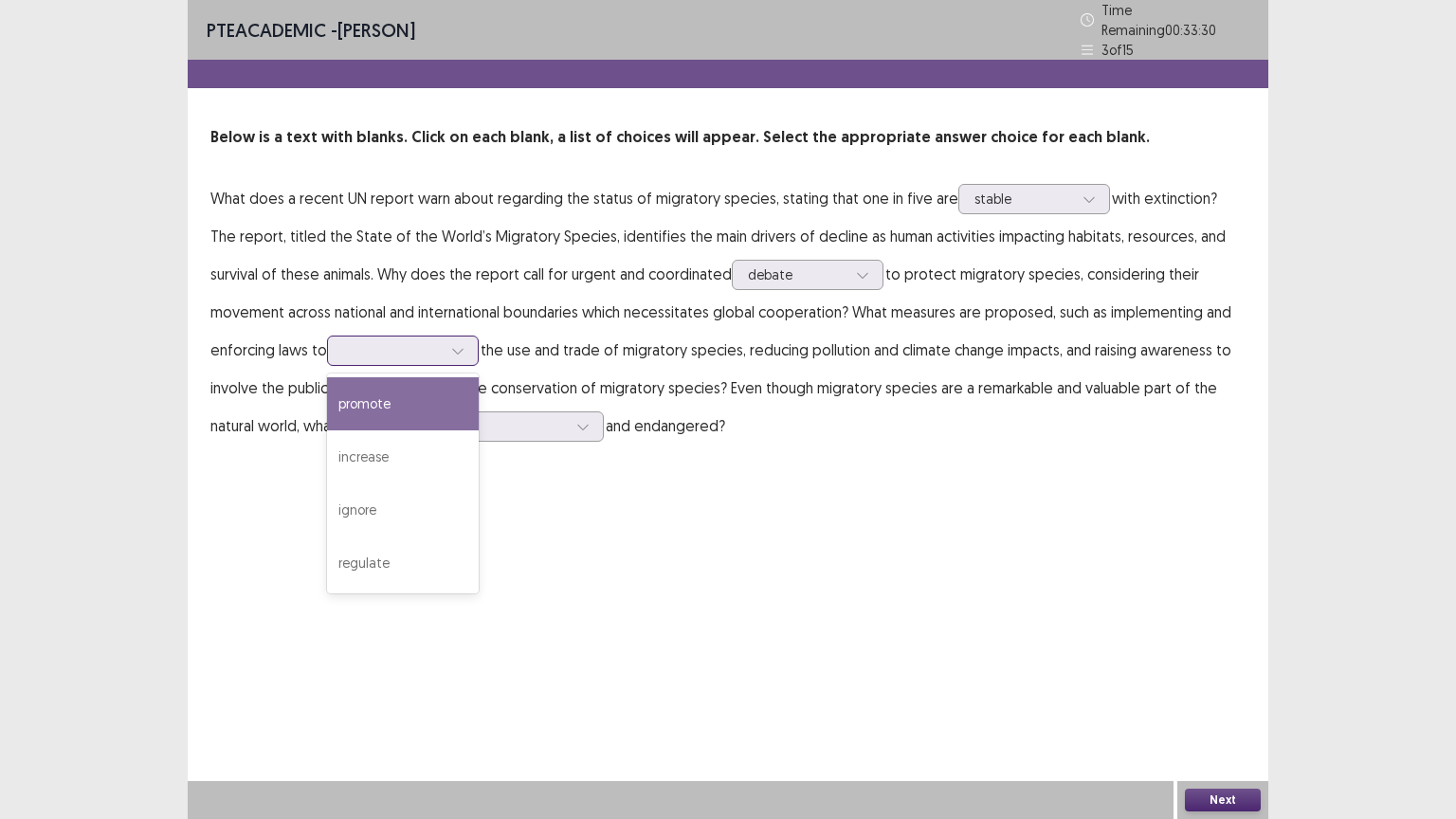 click on "promote" at bounding box center [403, 404] 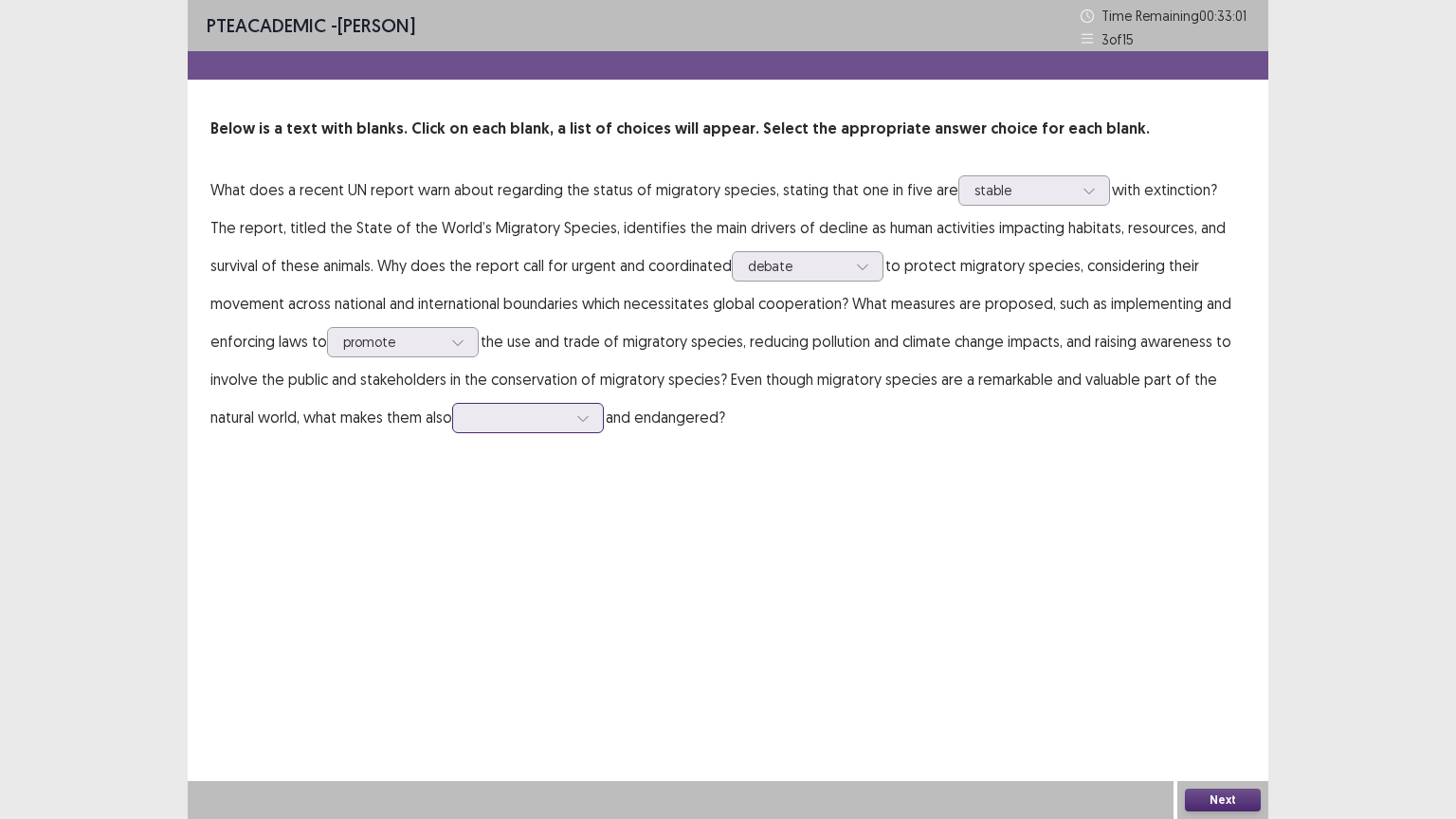 click 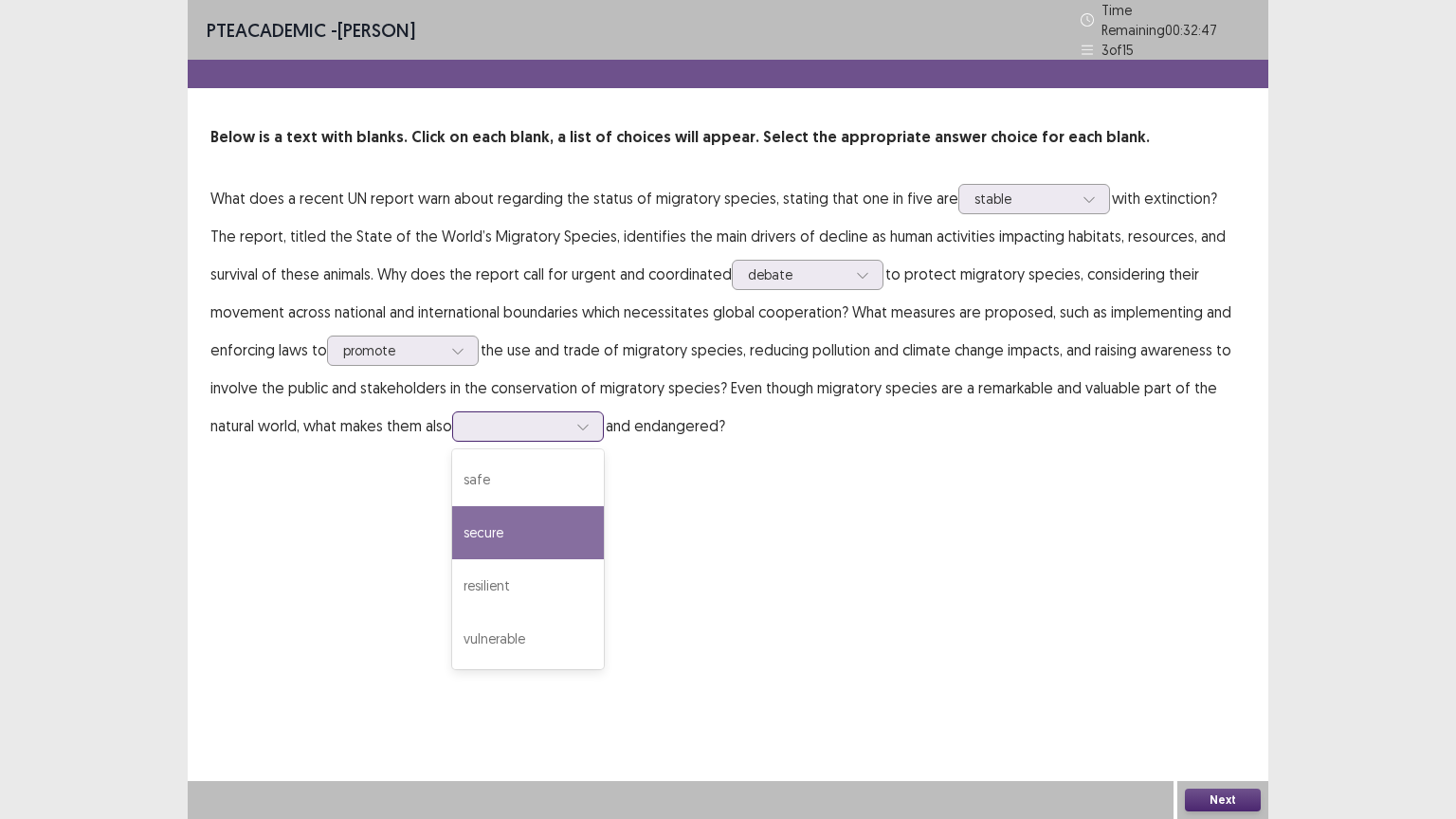 click on "secure" at bounding box center (528, 533) 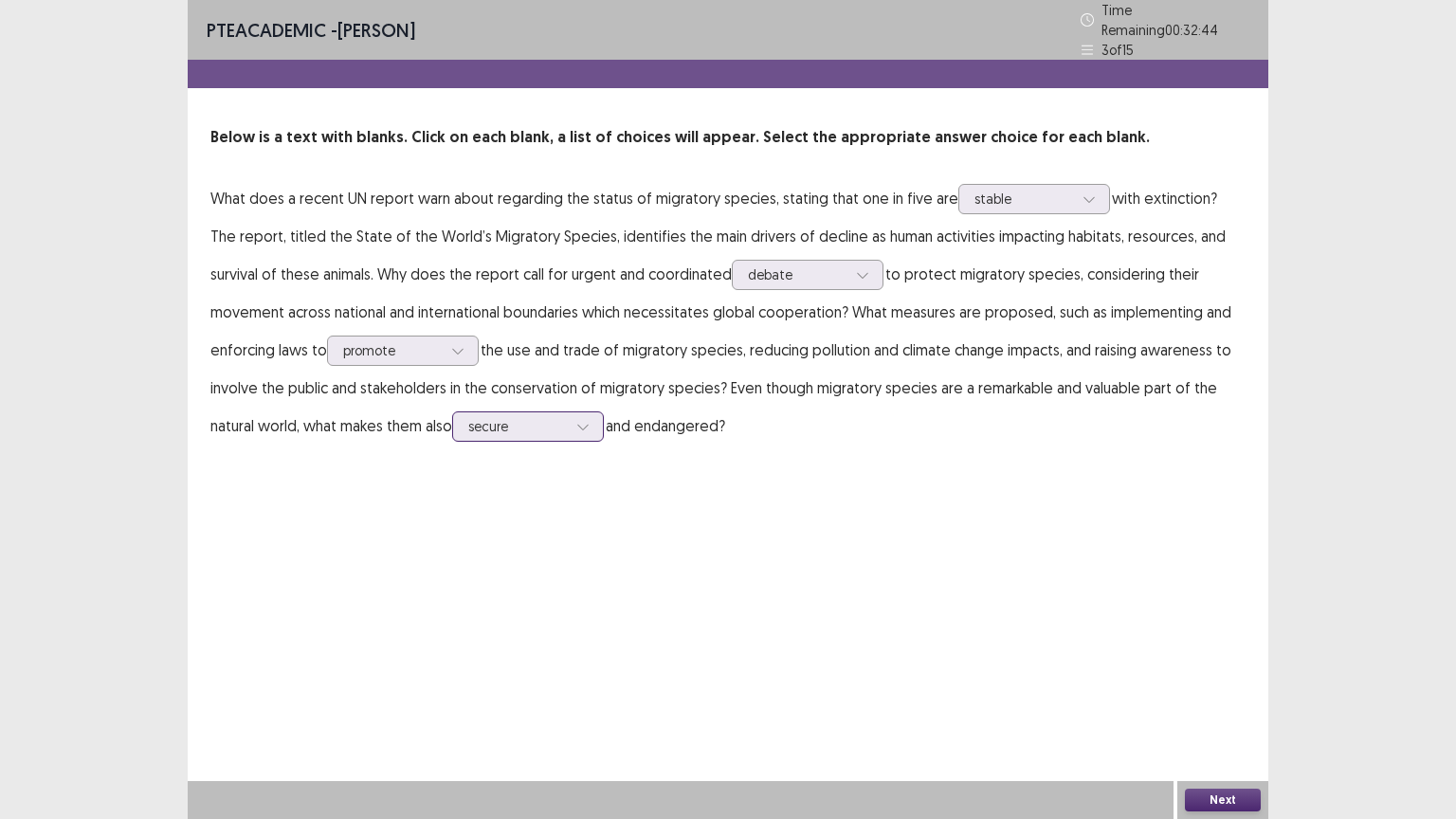 click at bounding box center [583, 427] 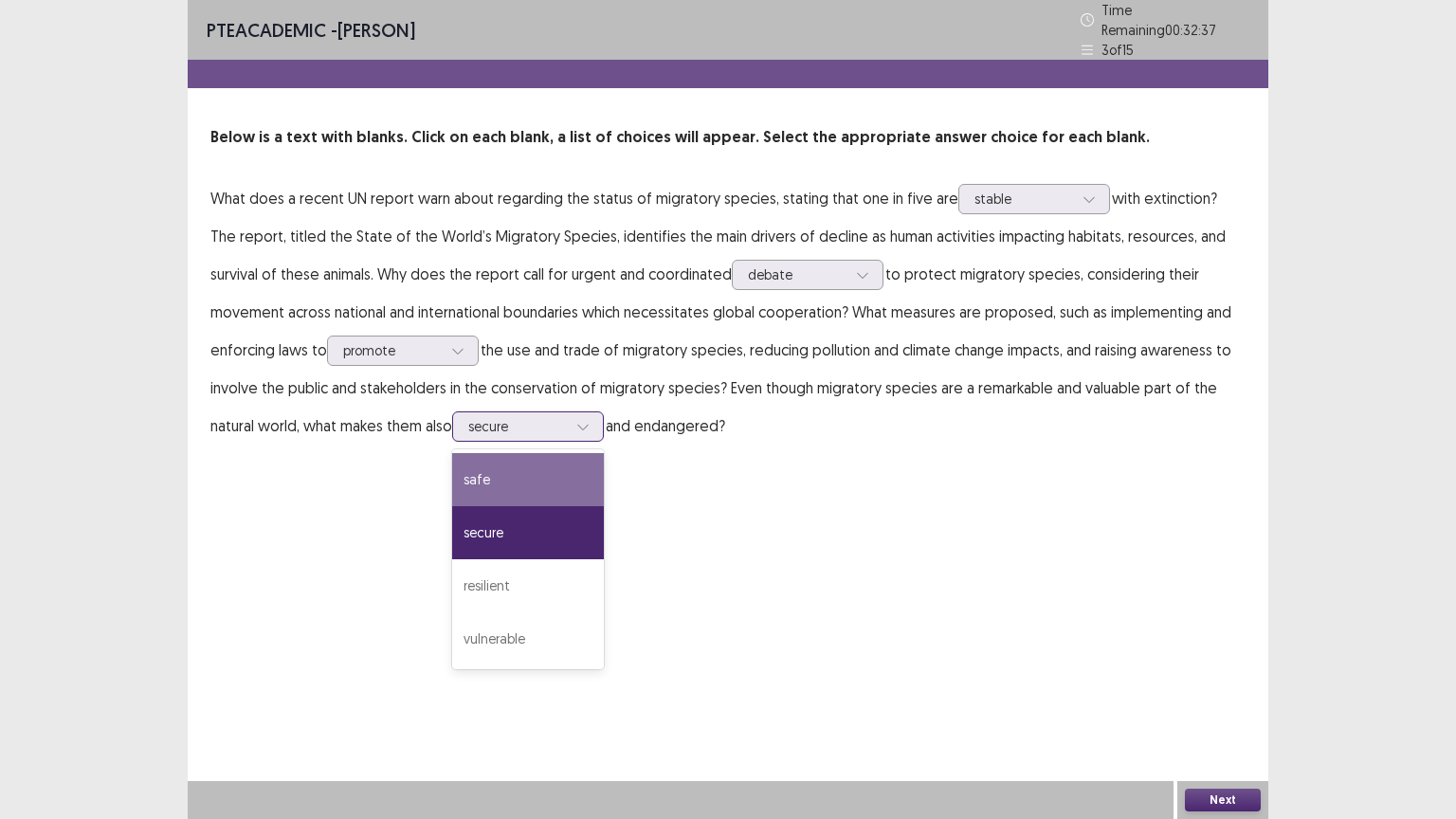 click on "safe" at bounding box center [528, 480] 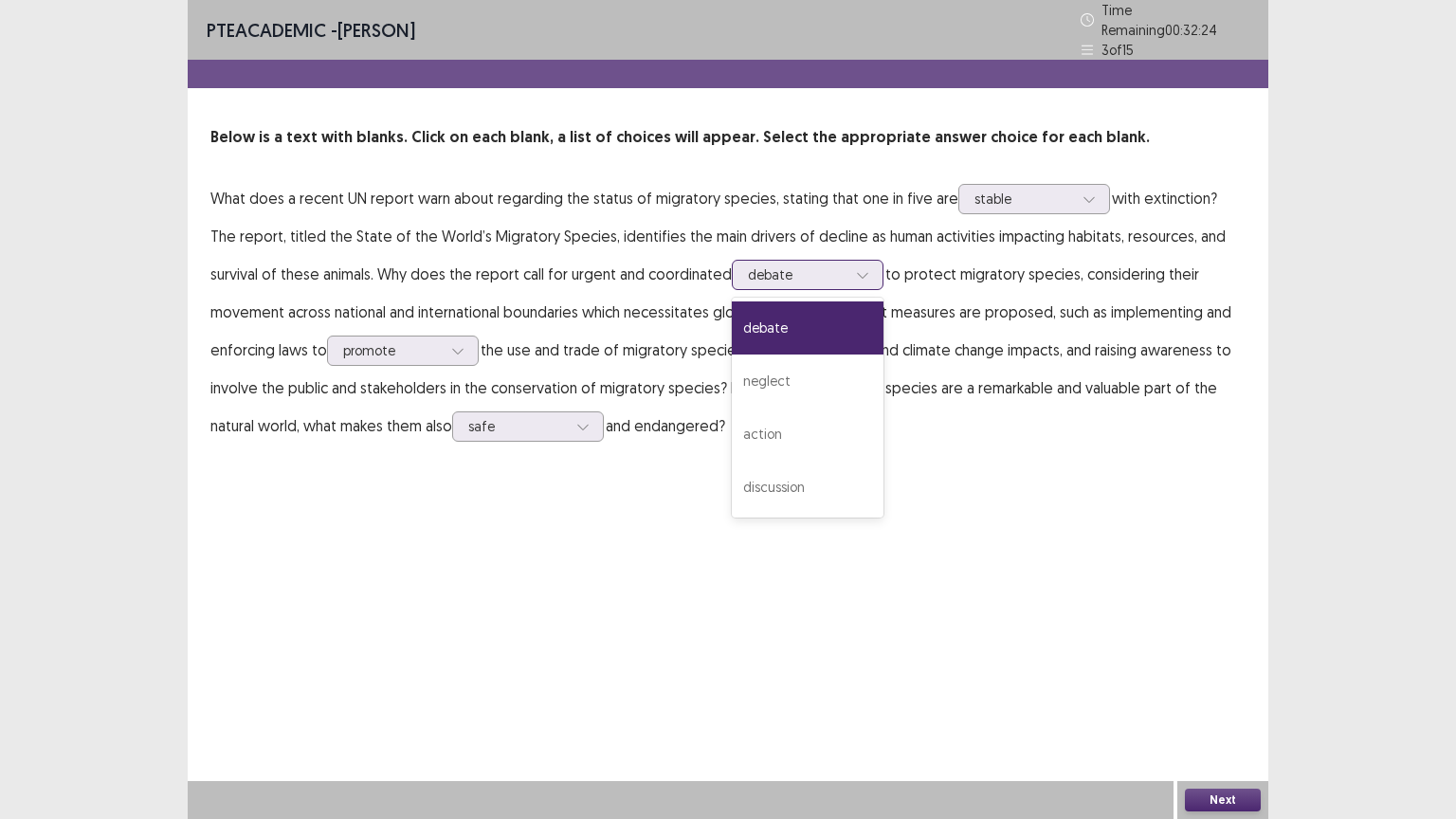 click at bounding box center [863, 275] 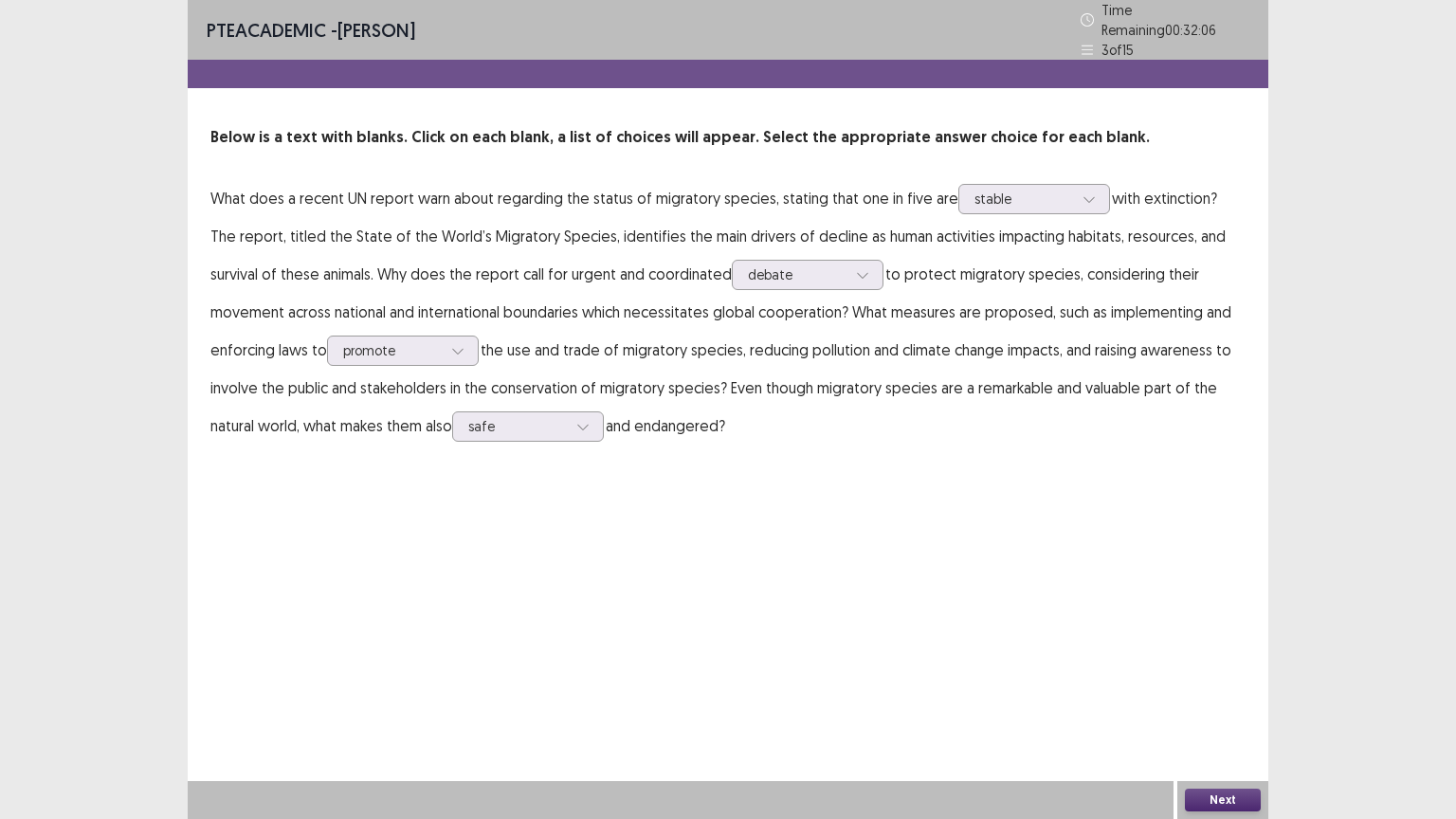click on "PTE academic - [NAME] Time Remaining 00 : 32 : 06 3 of 15 Below is a text with blanks. Click on each blank, a list of choices will appear. Select the appropriate answer choice for each blank. What does a recent UN report warn about regarding the status of migratory species, stating that one in five are stable with extinction? The report, titled the State of the World’s Migratory Species, identifies the main drivers of decline as human activities impacting habitats, resources, and survival of these animals. Why does the report call for urgent and coordinated debate to protect migratory species, considering their movement across national and international boundaries which necessitates global cooperation? What measures are proposed, such as implementing and enforcing laws to promote safe and endangered? Next" at bounding box center [728, 410] 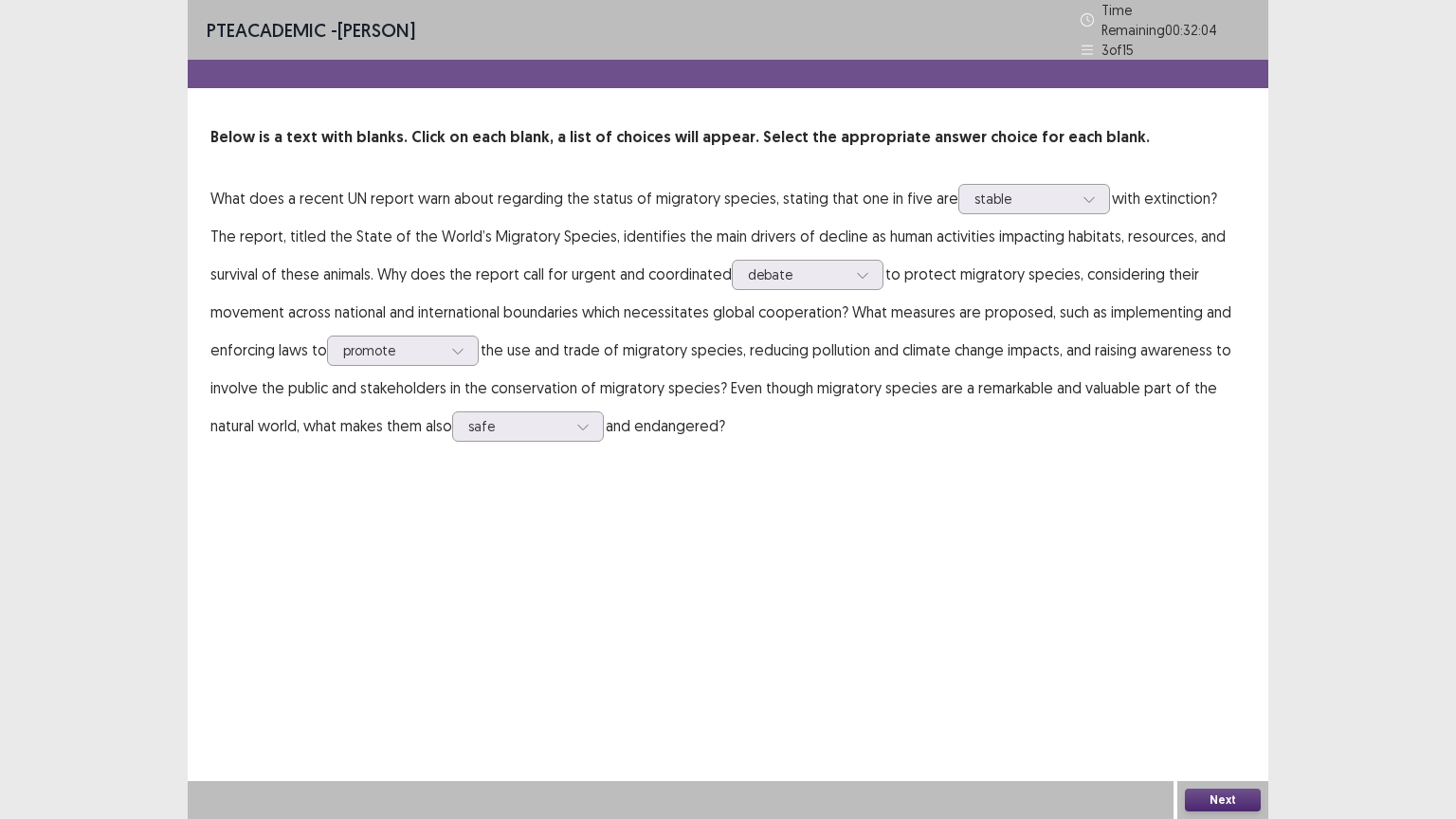click on "Next" at bounding box center (1223, 800) 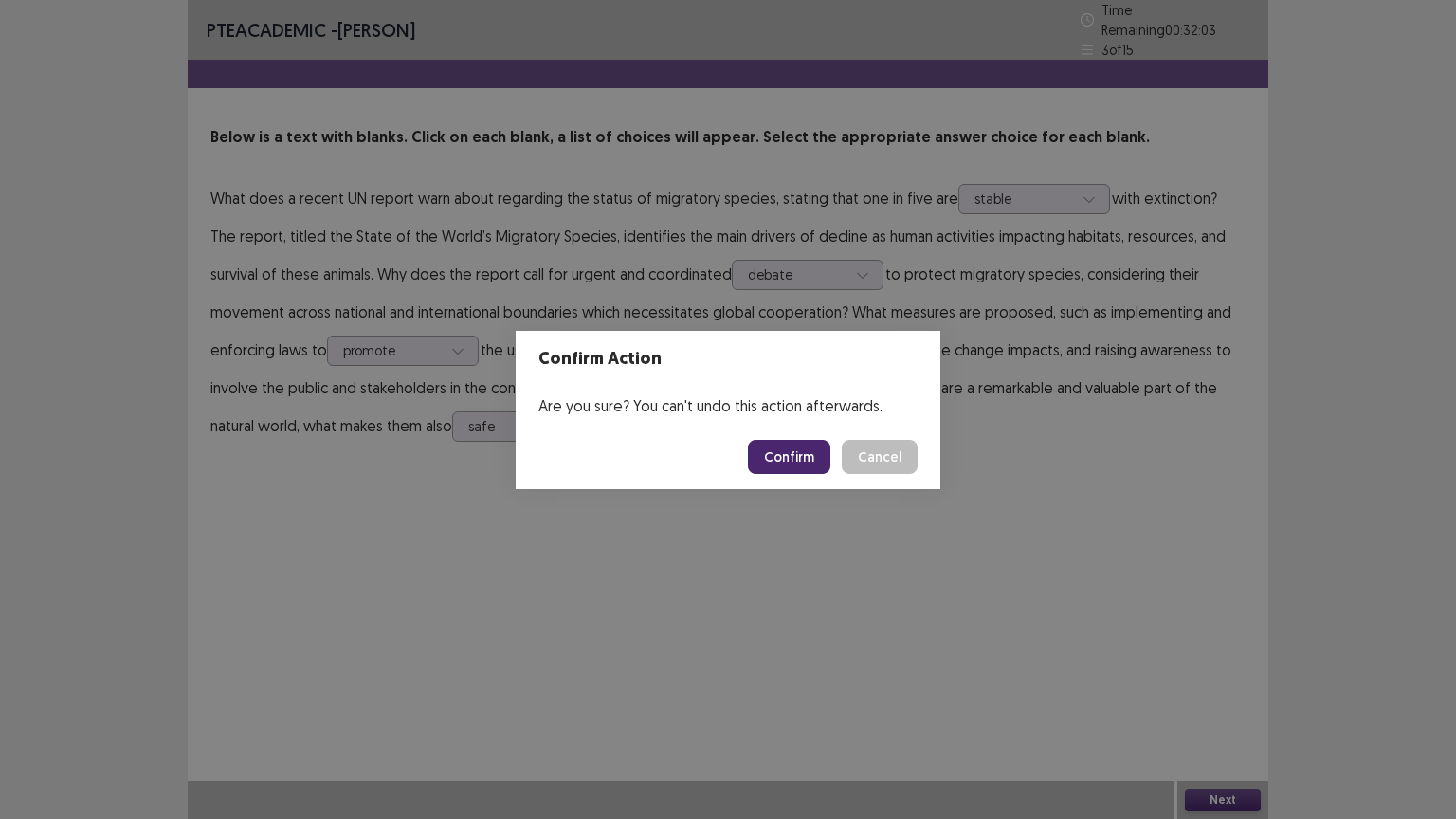 click on "Confirm" at bounding box center [789, 457] 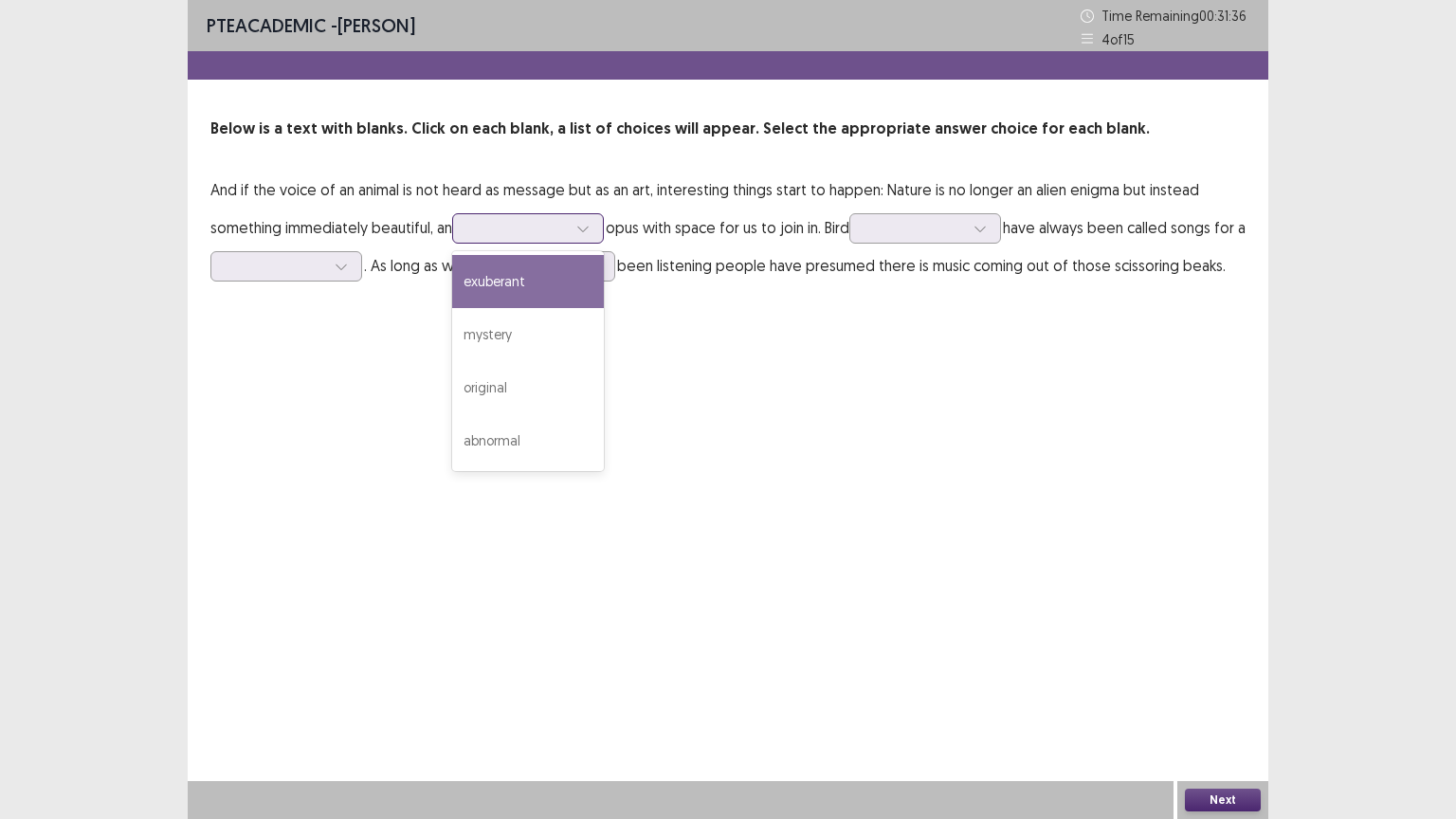click 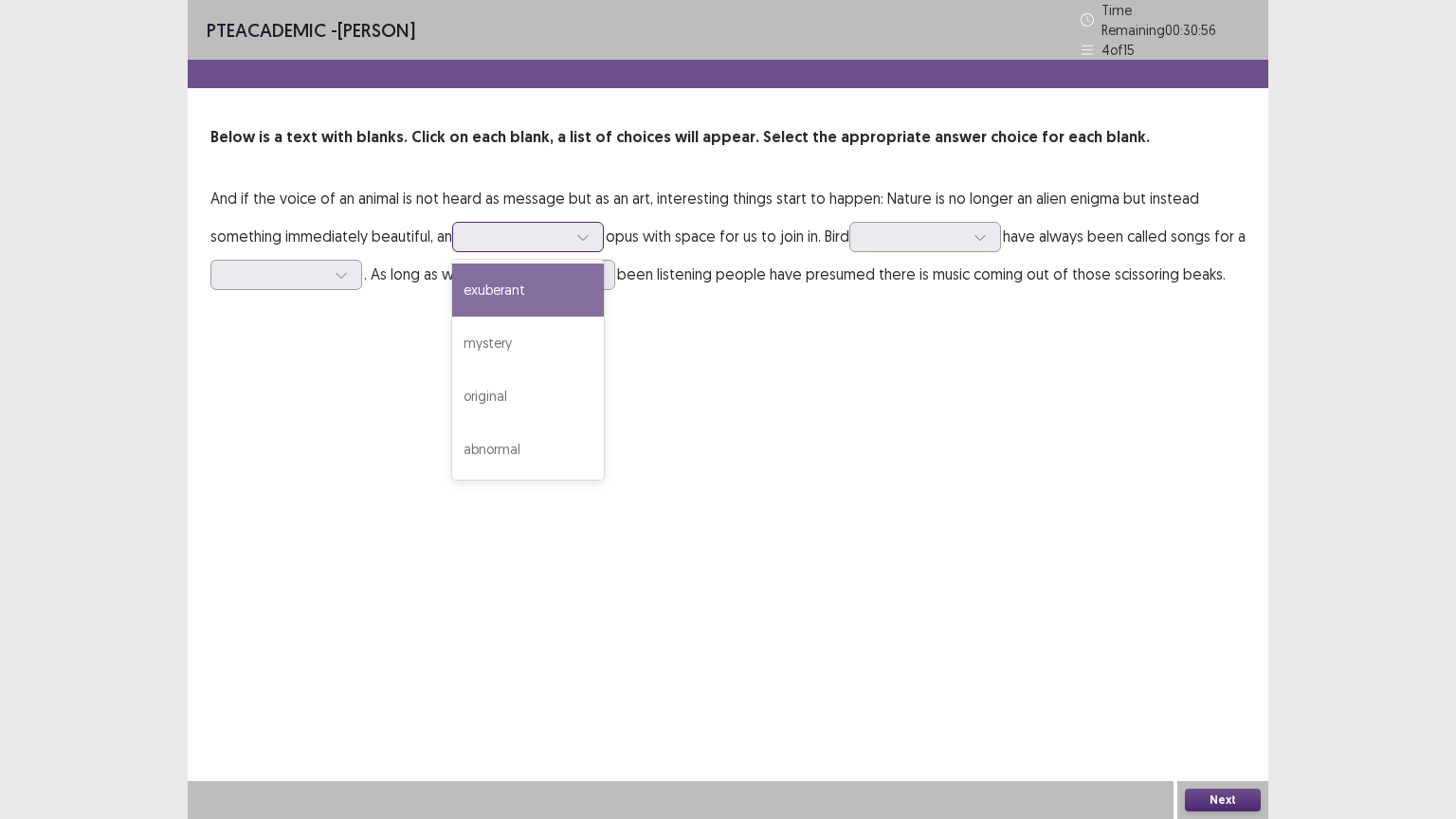 click on "exuberant" at bounding box center [528, 290] 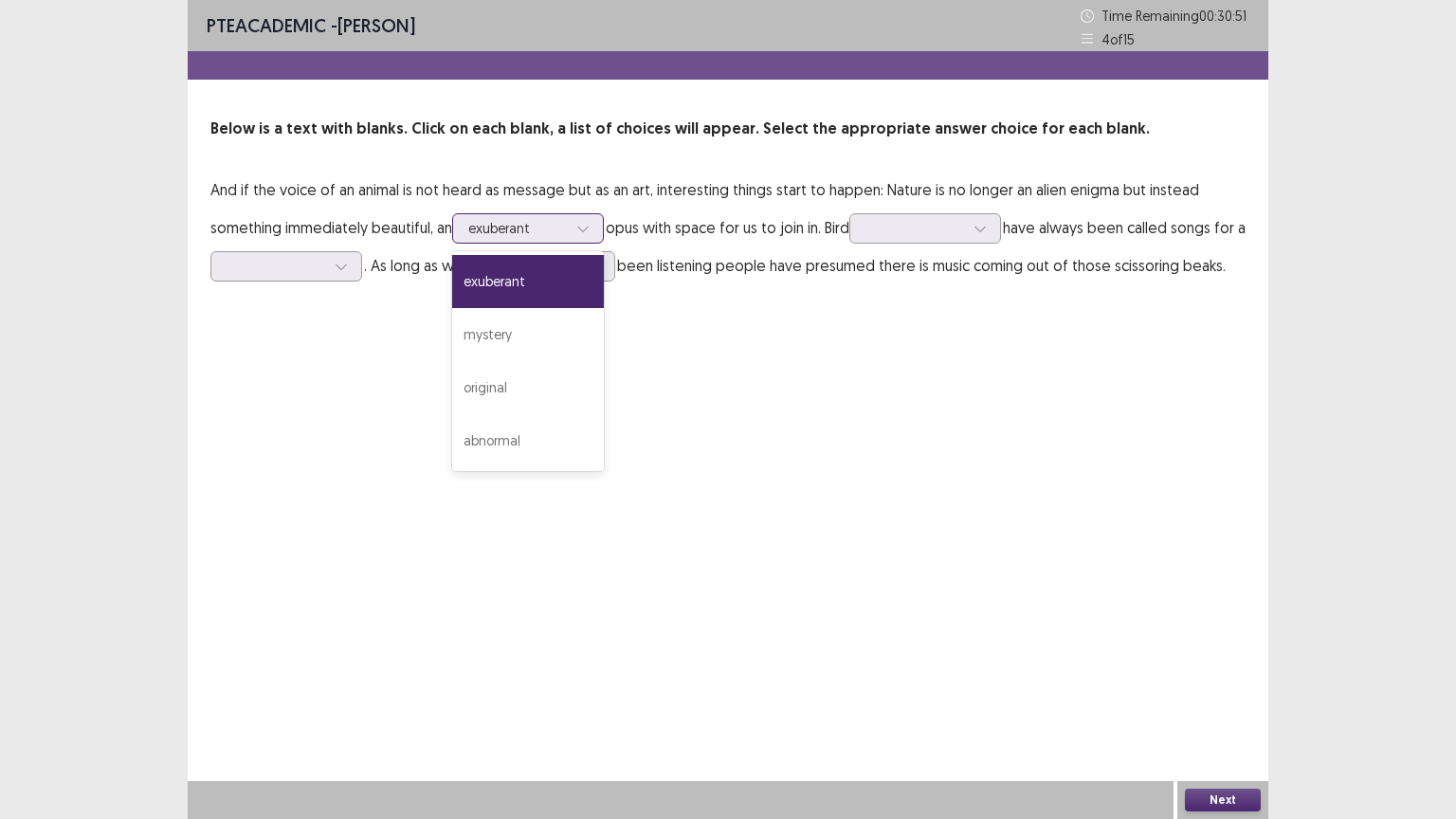 click at bounding box center [583, 228] 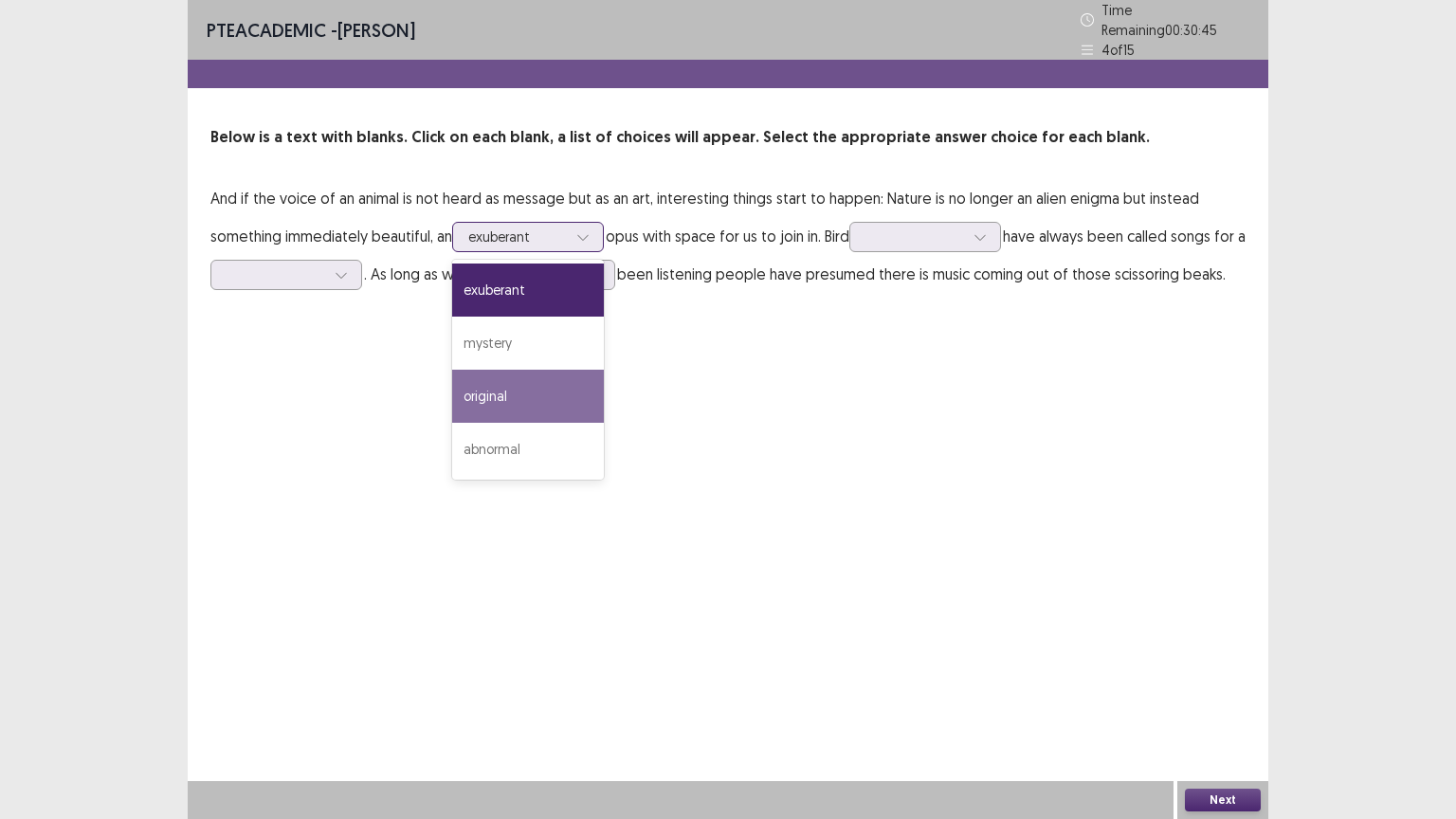 click on "original" at bounding box center (528, 396) 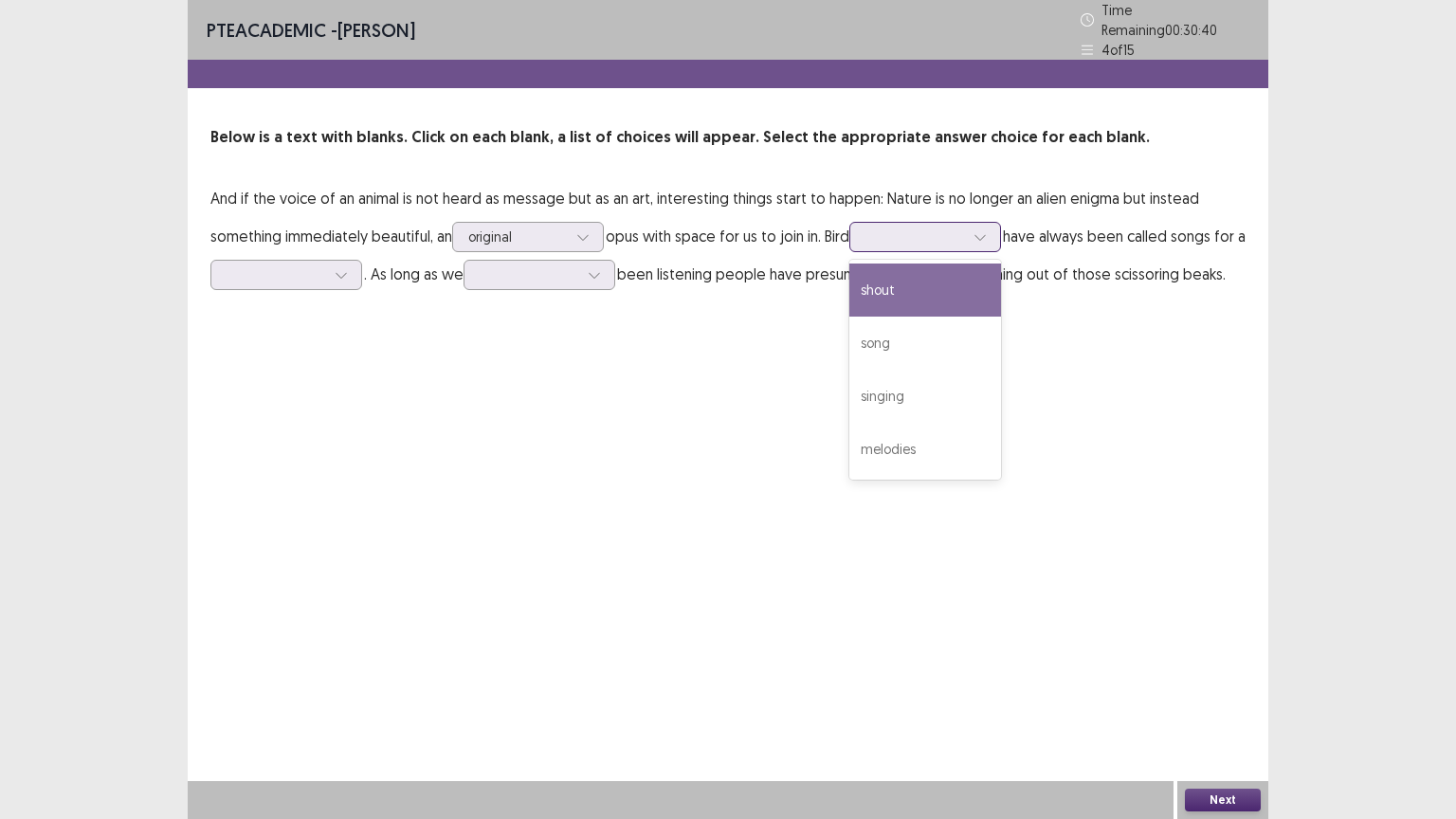 click 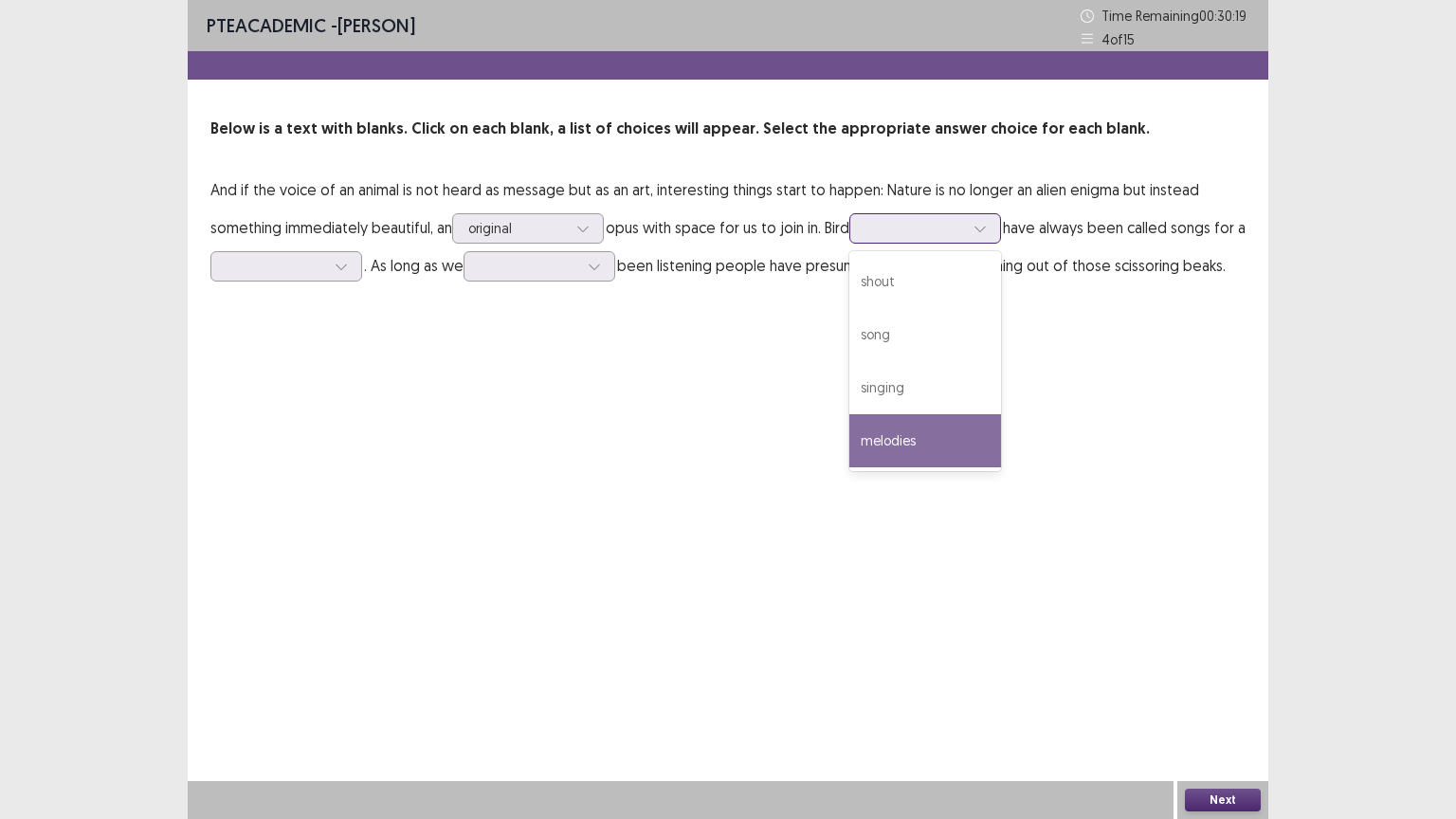 click on "melodies" at bounding box center (925, 441) 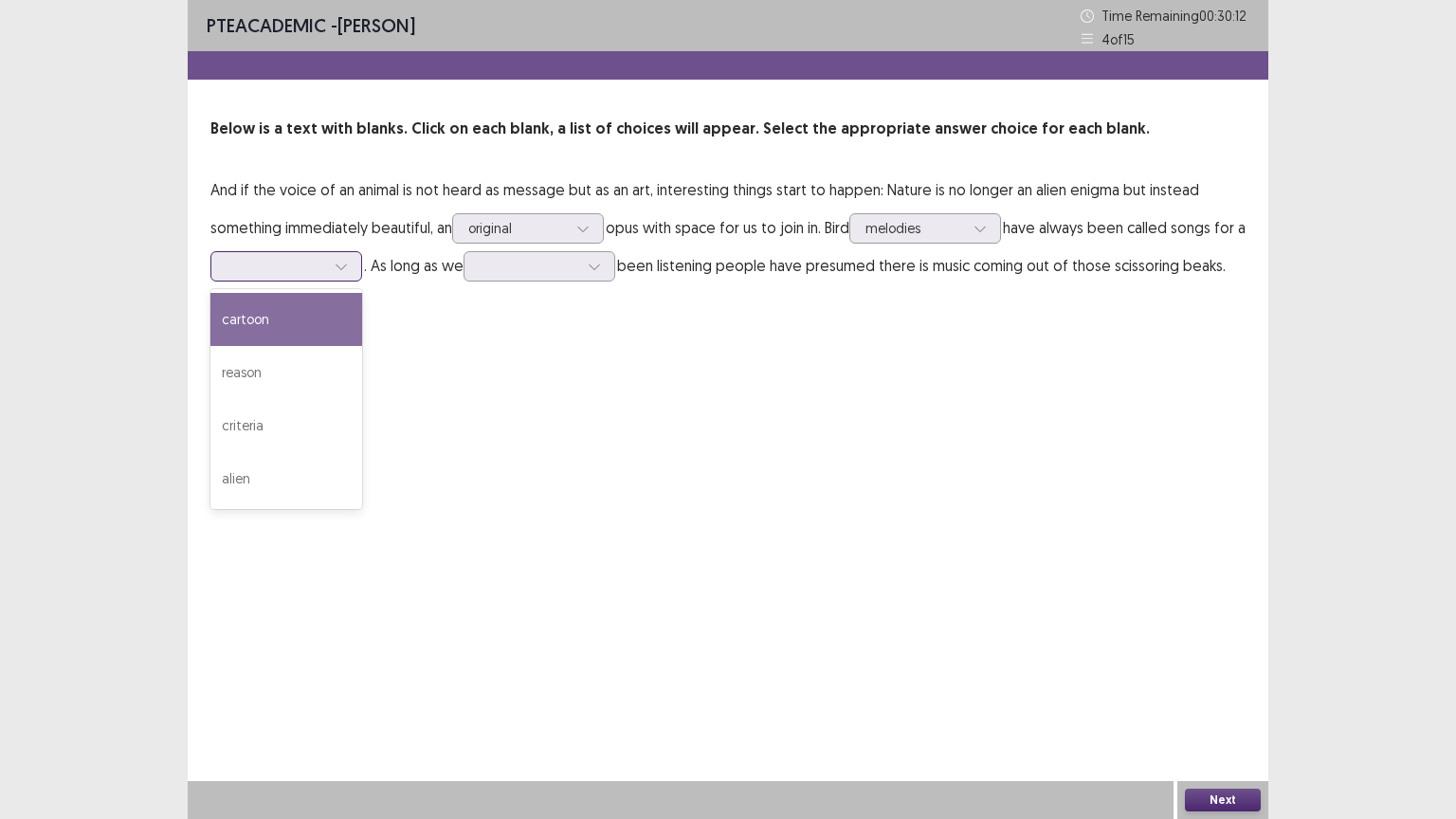 click at bounding box center [341, 266] 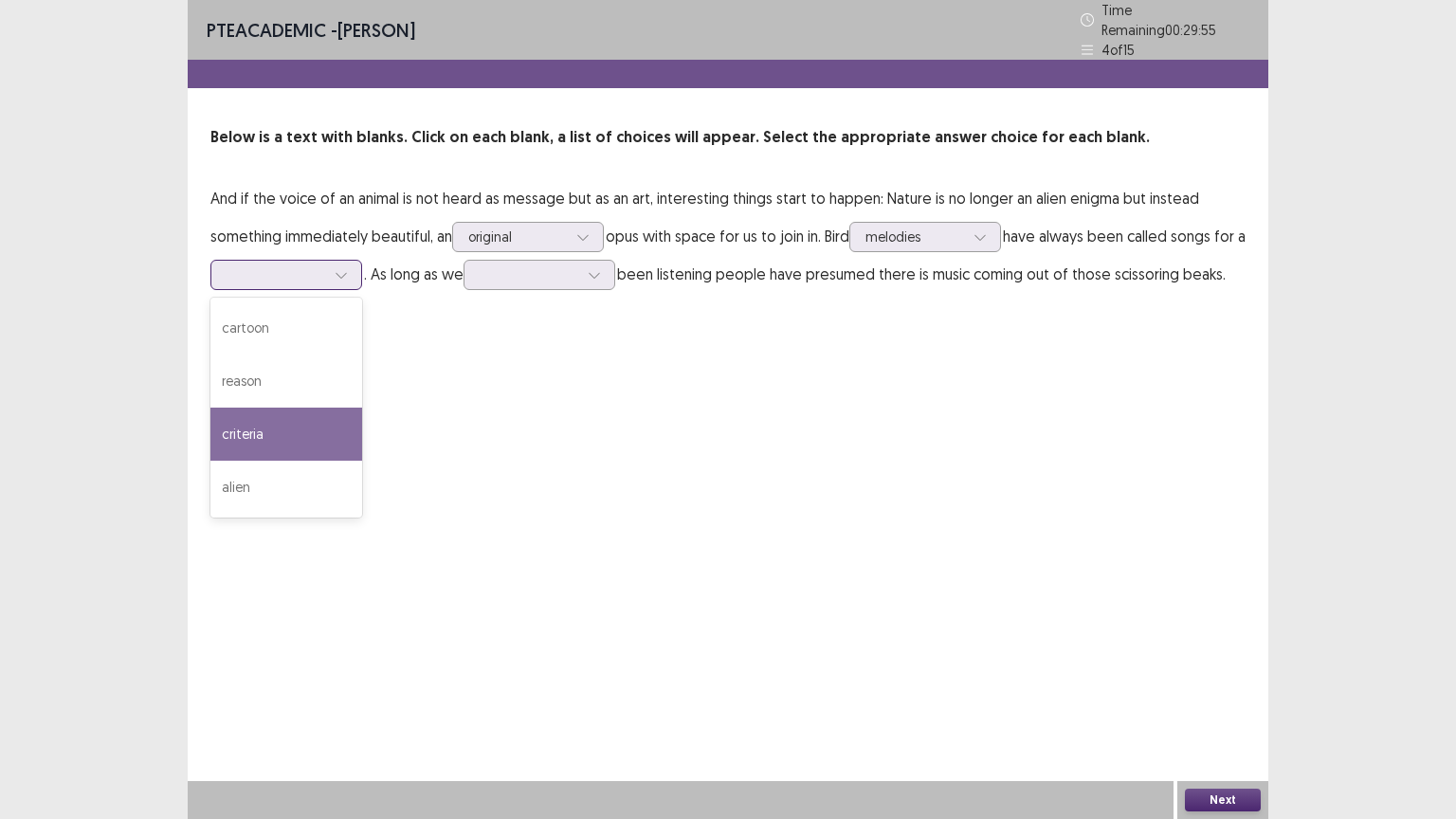 click on "criteria" at bounding box center [286, 434] 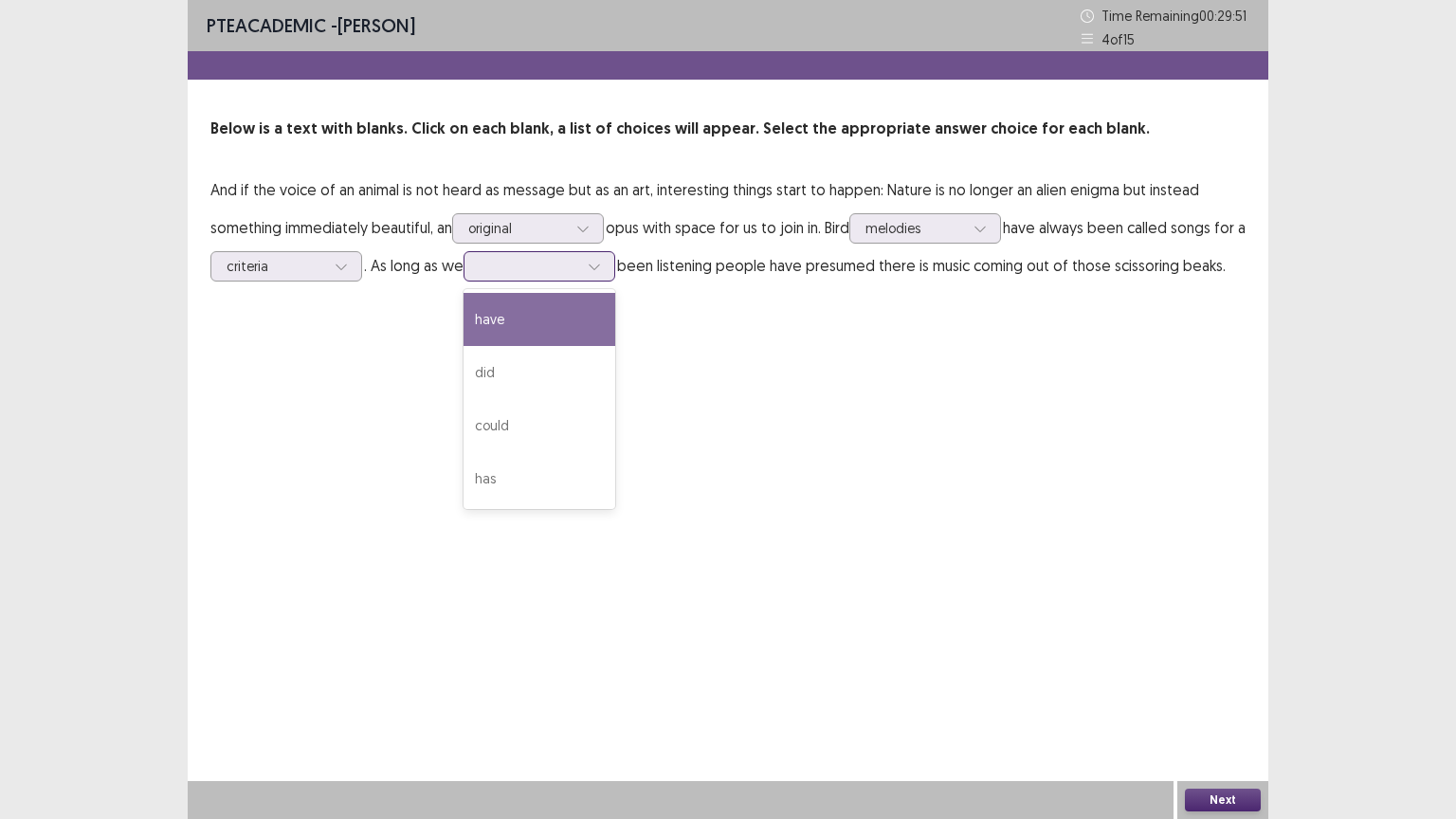 click 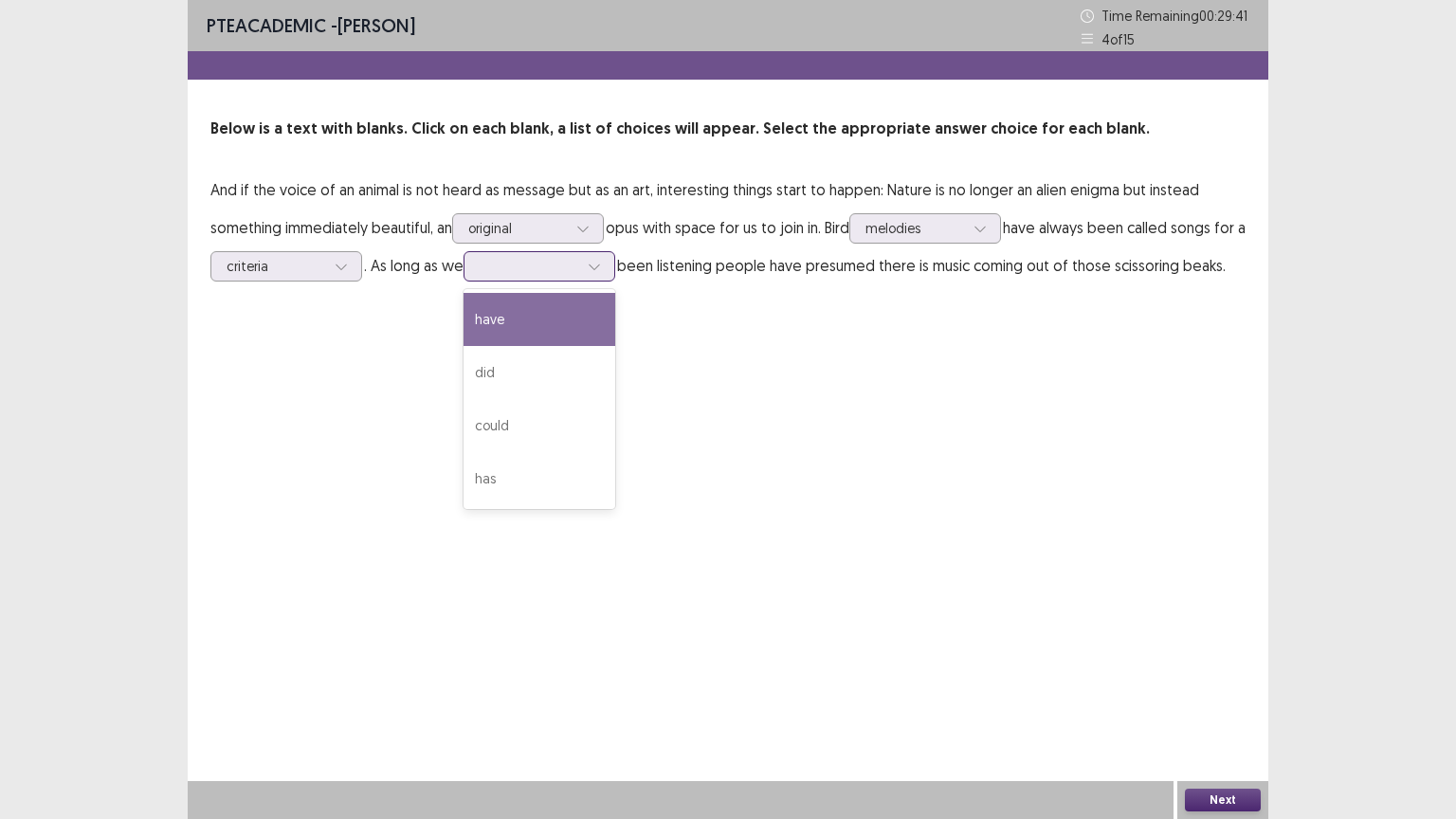 click on "have" at bounding box center (539, 319) 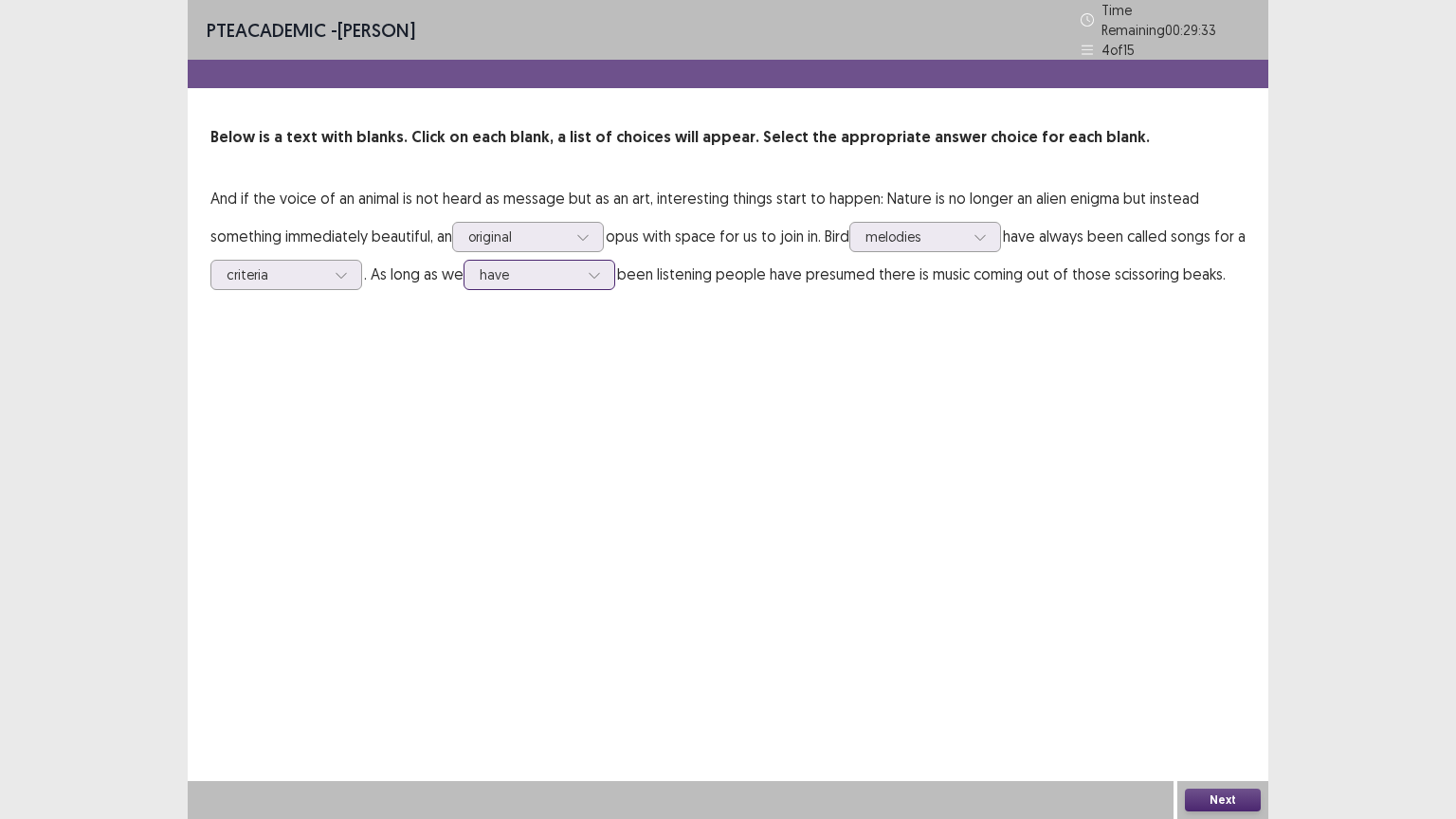 click 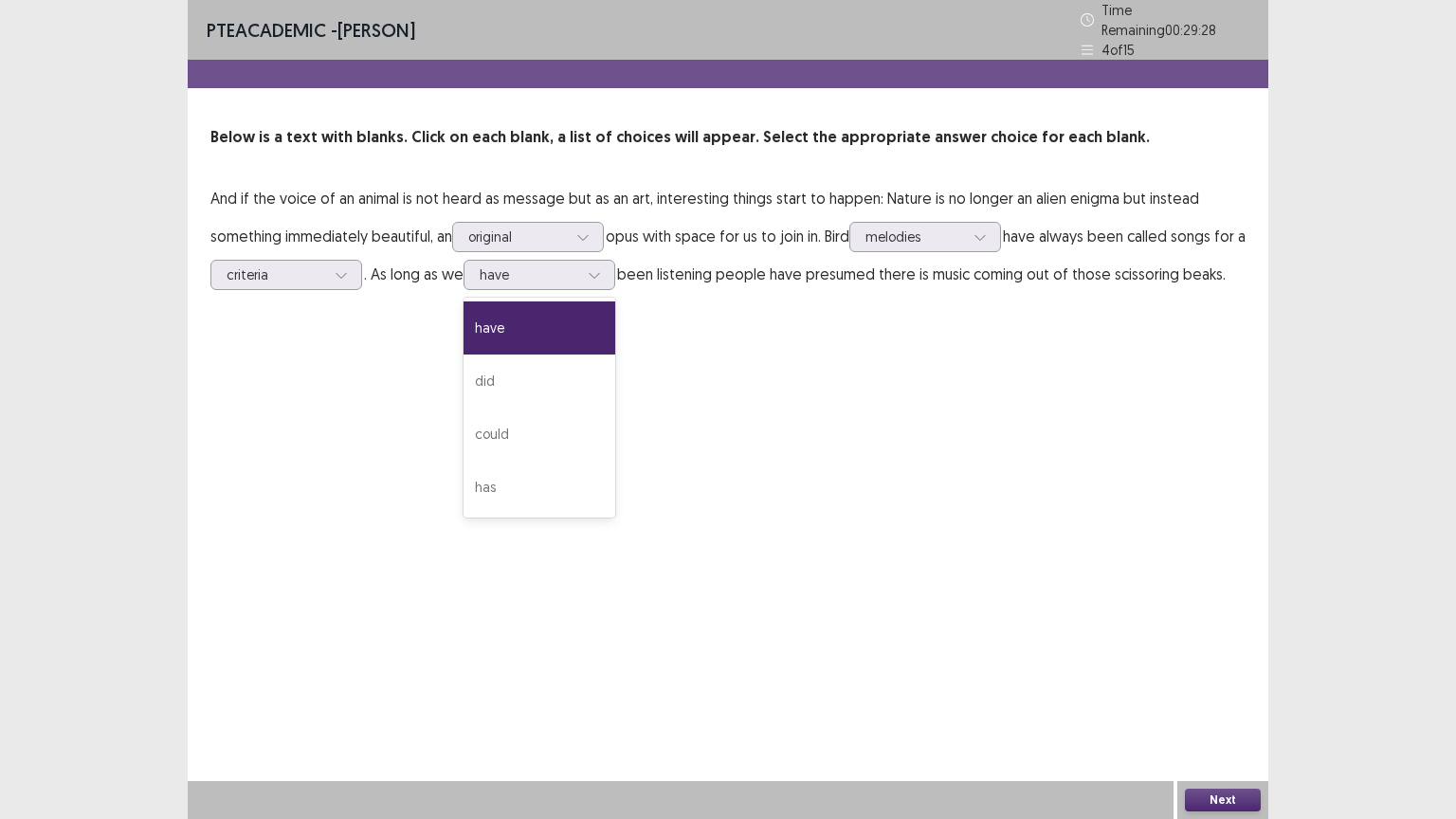 click on "PTE  academic   -  [PERSON] Time Remaining  00 : 29 : 28 4  of  15 Below is a text with blanks. Click on each blank, a list of choices will appear. Select the appropriate answer choice for each blank. And if the voice of an animal is not heard as message but as an art, interesting things start to happen: Nature is no longer an alien enigma but instead something immediately beautiful, an  original  opus with space for us to join in. Bird  melodies  have always been called songs for a  criteria . As long as we  option have, selected. 4 results available. Use Up and Down to choose options, press Enter to select the currently focused option, press Escape to exit the menu, press Tab to select the option and exit the menu. have have did could has  been listening people have presumed there is music coming out of those scissoring beaks. Next" at bounding box center (728, 410) 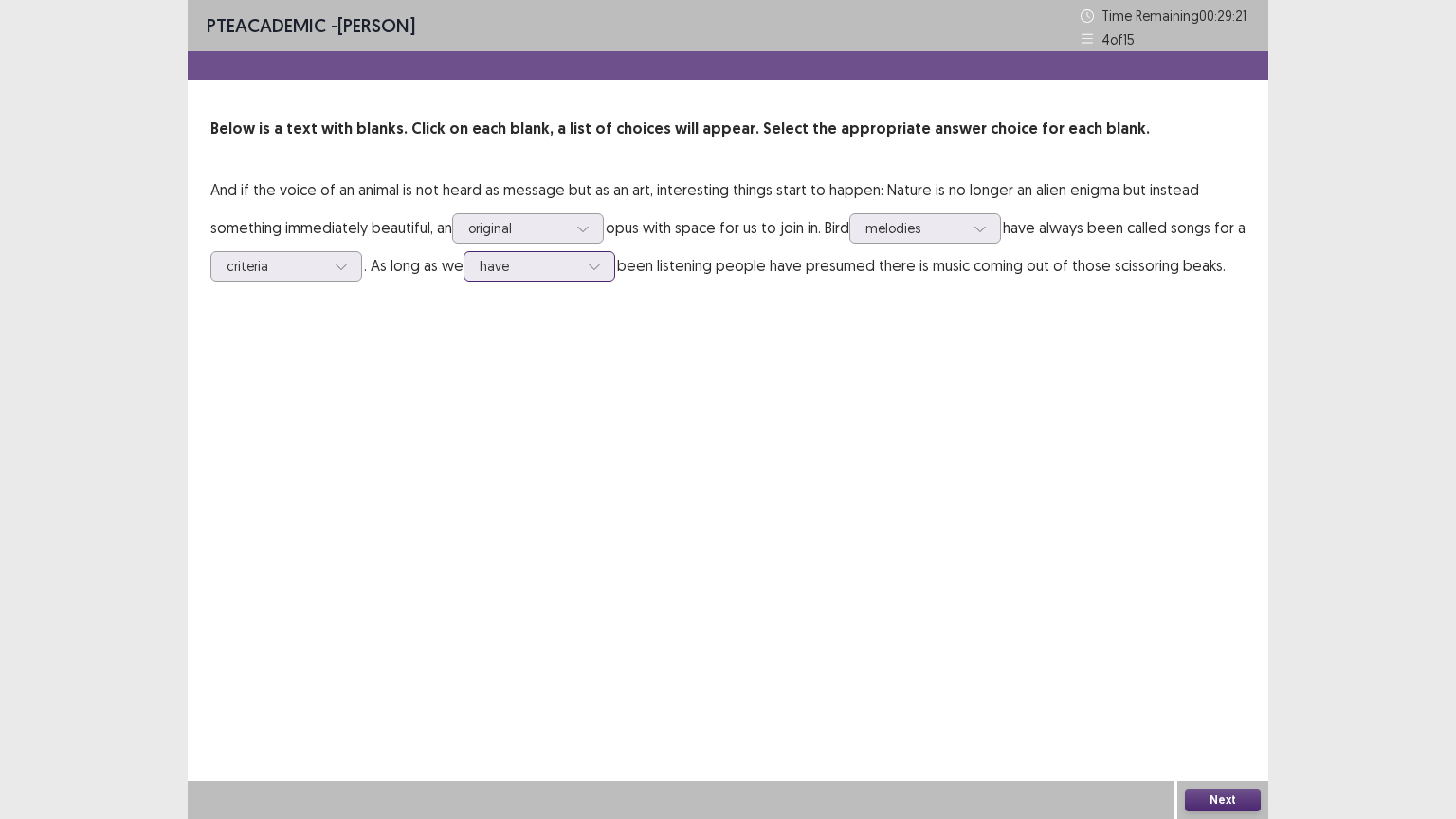 click at bounding box center [594, 266] 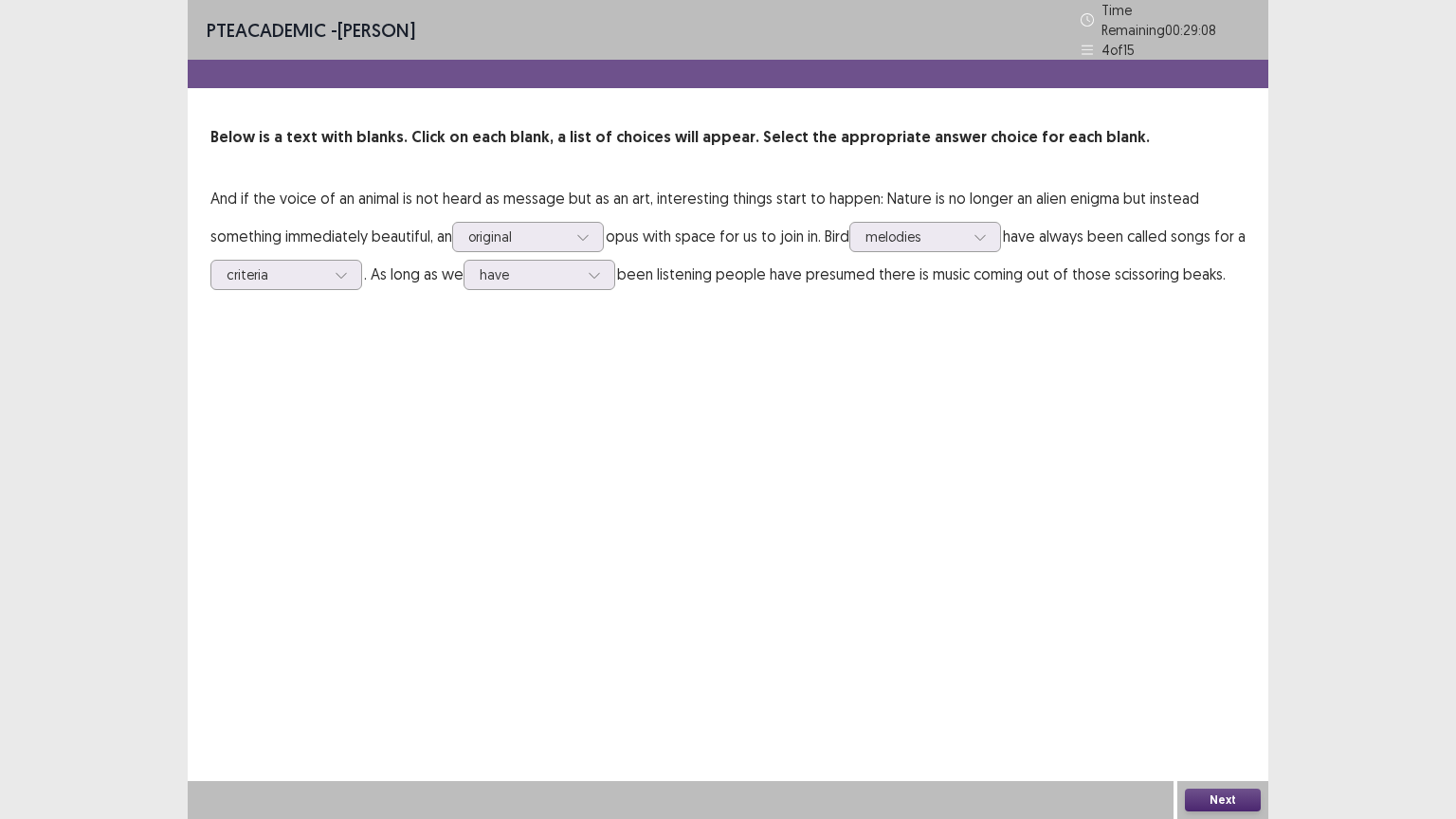 drag, startPoint x: 766, startPoint y: 372, endPoint x: 741, endPoint y: 326, distance: 52.35456 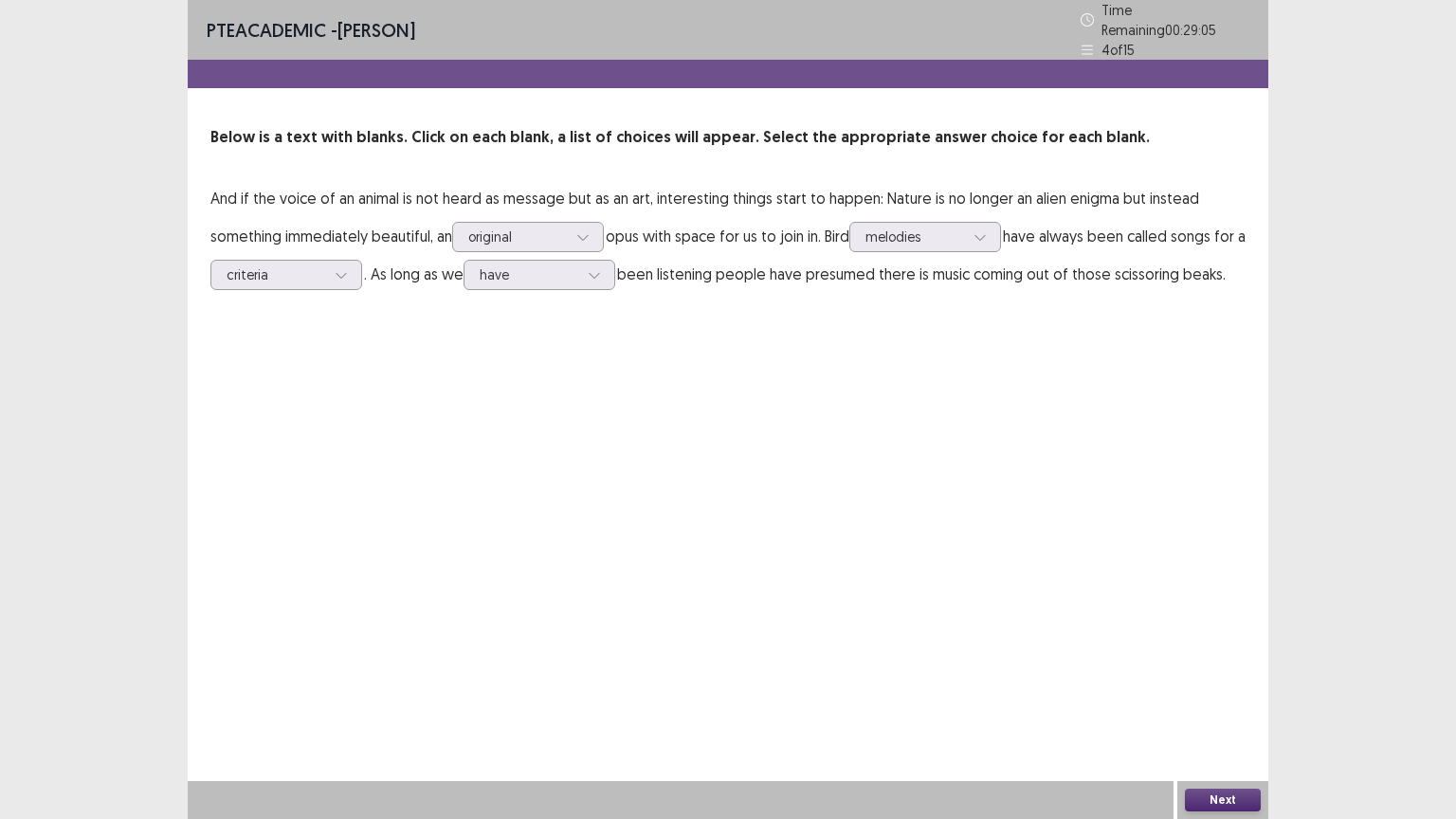 click on "Next" at bounding box center (1223, 800) 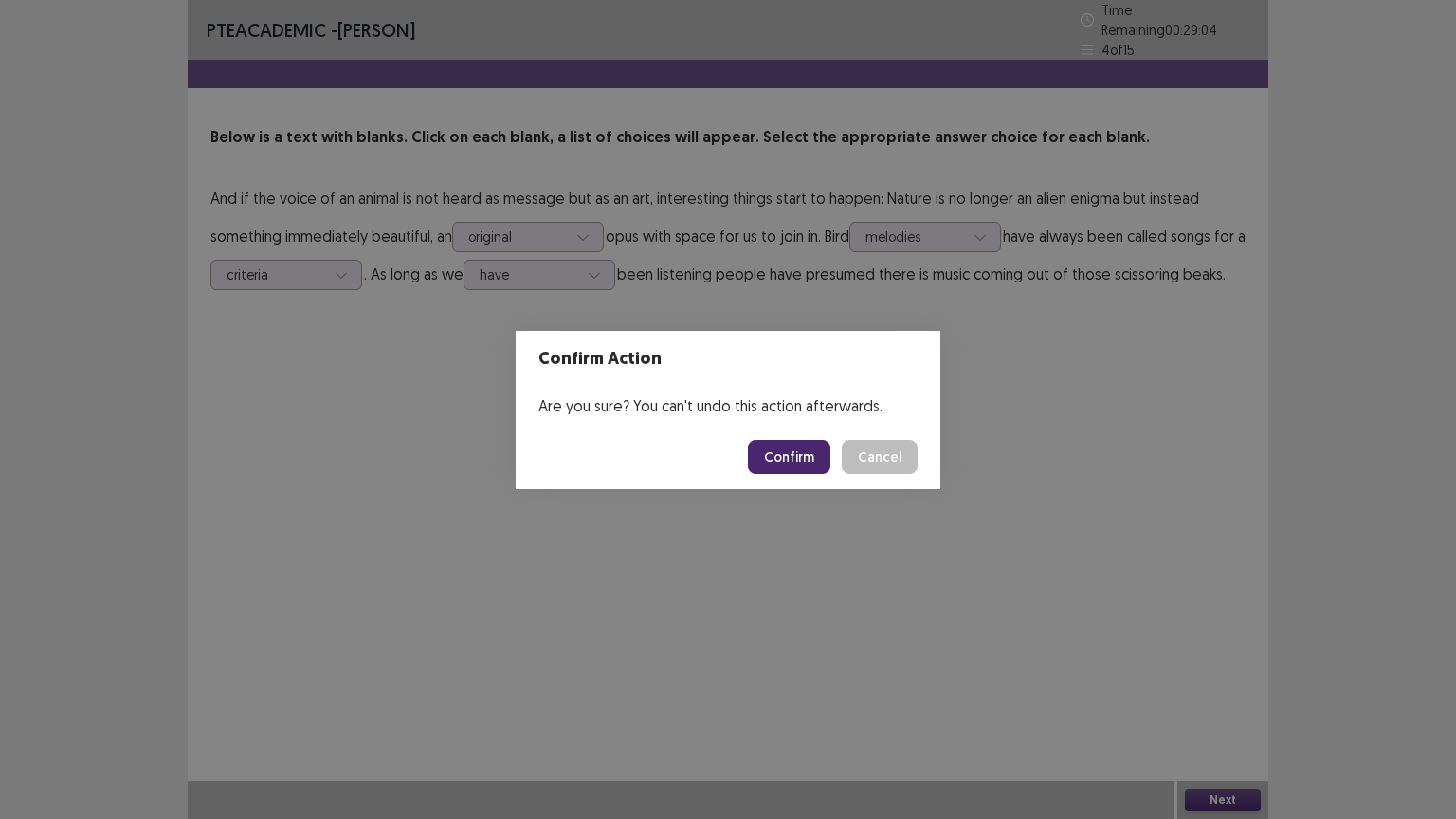 click on "Confirm" at bounding box center (789, 457) 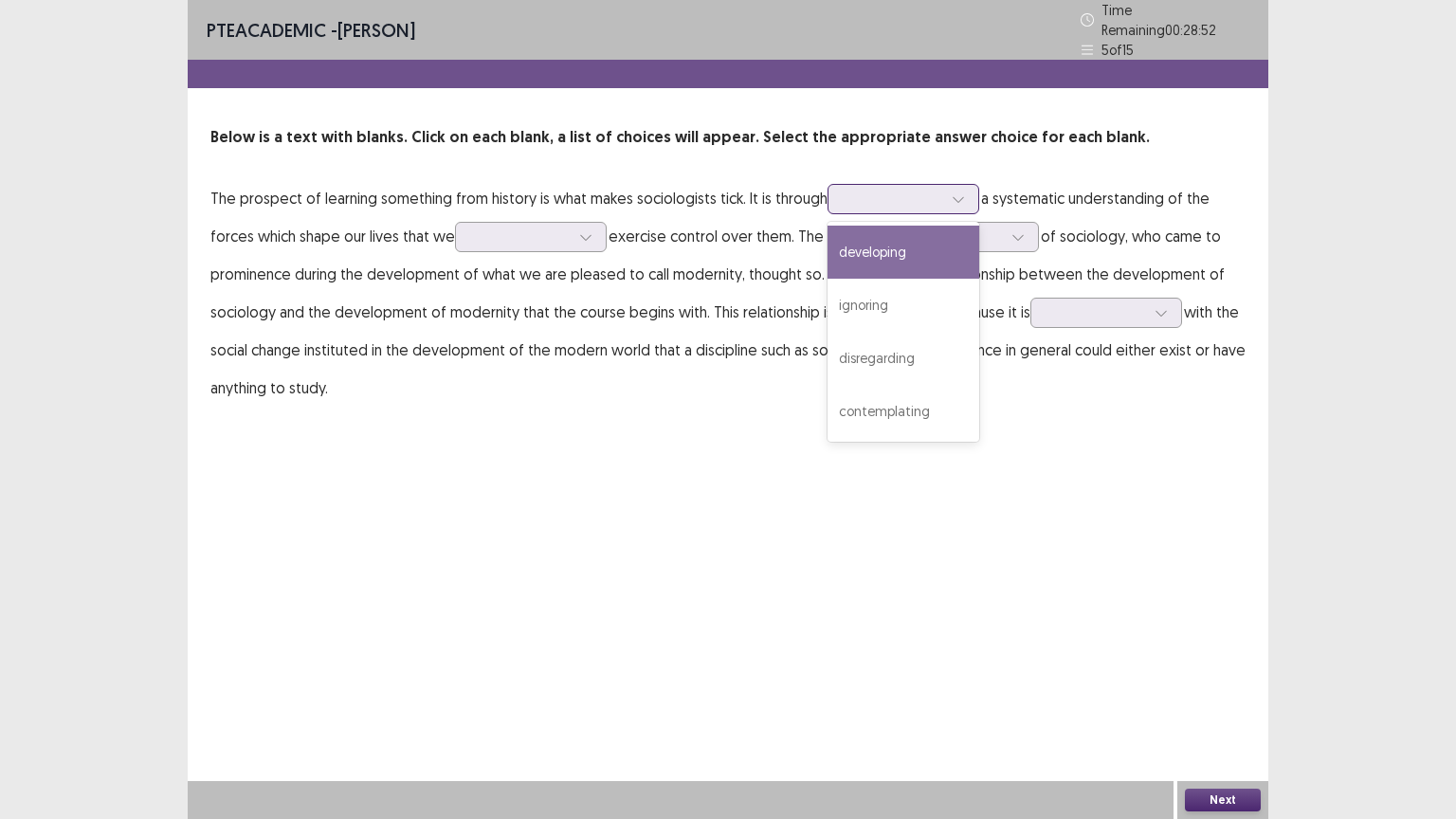 click at bounding box center (958, 199) 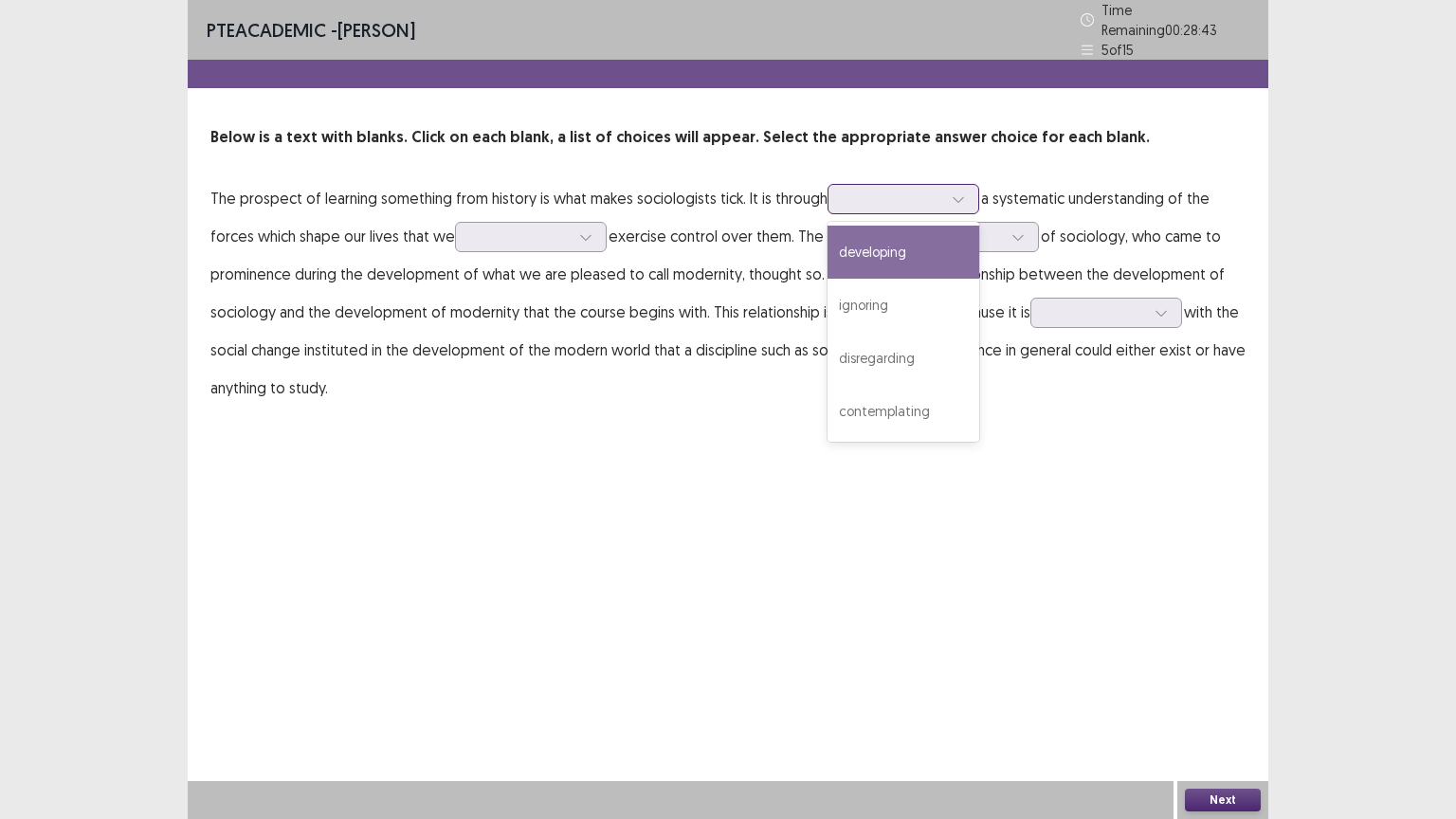 click on "developing" at bounding box center (903, 252) 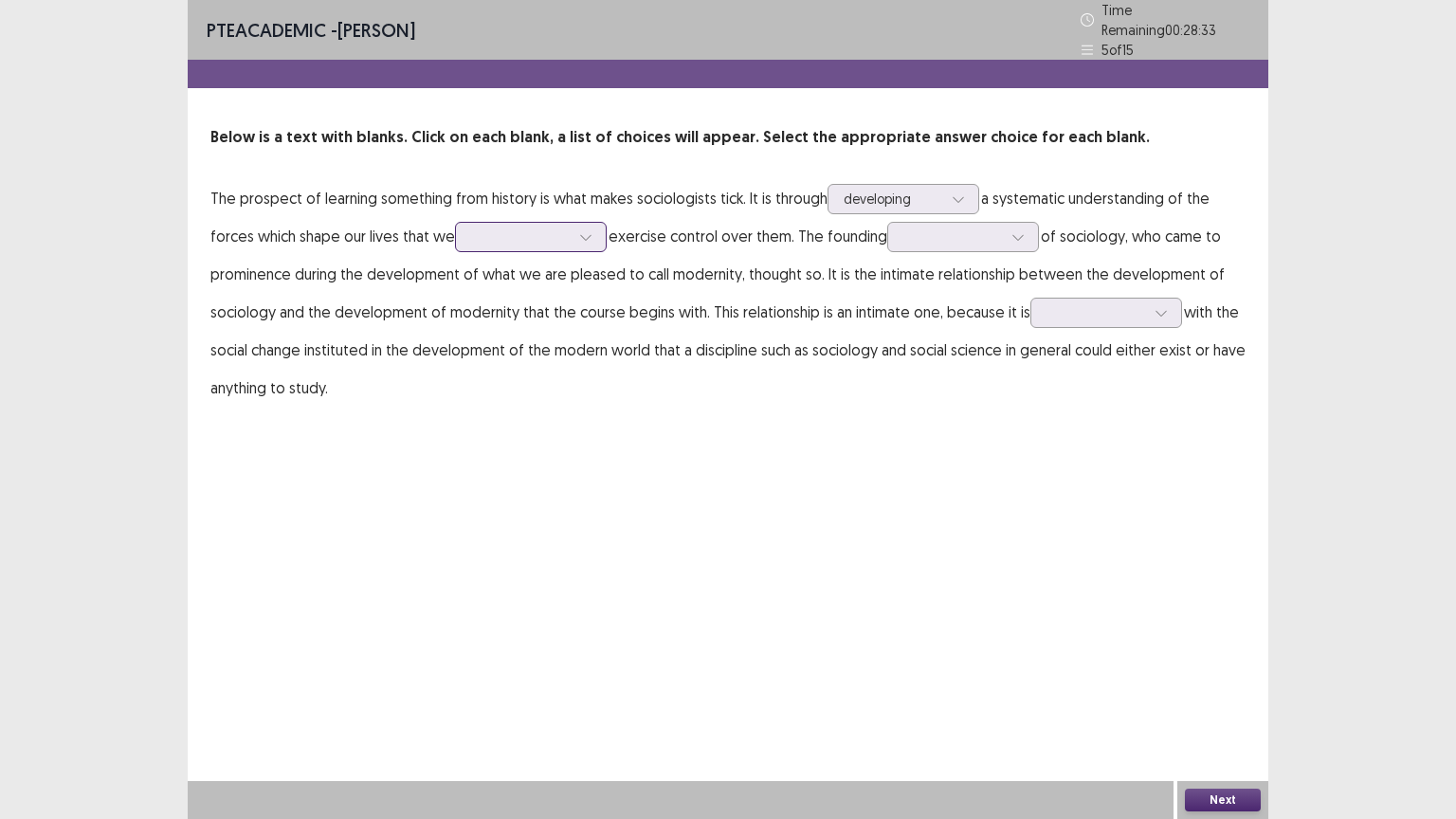 click 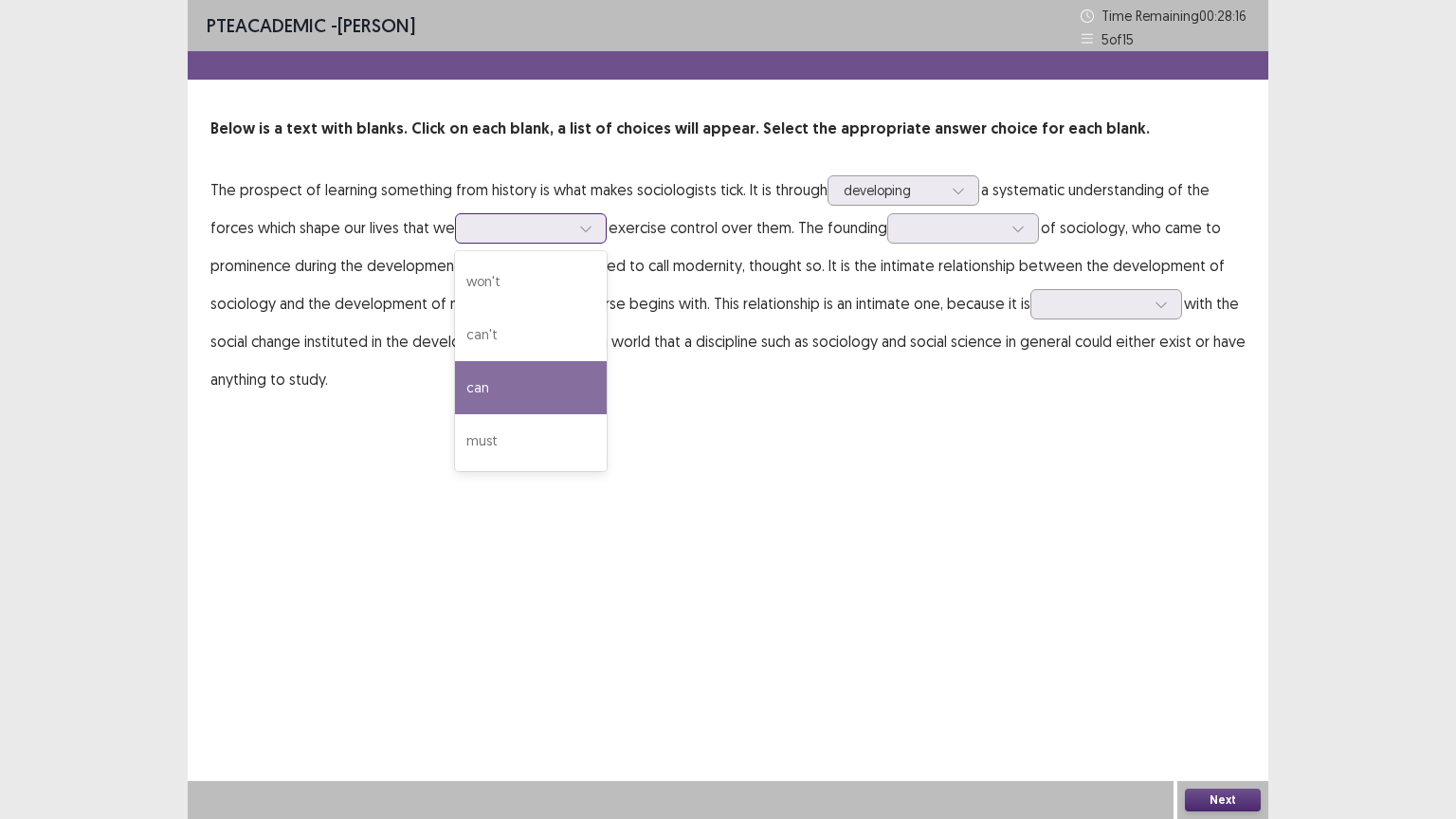 drag, startPoint x: 504, startPoint y: 396, endPoint x: 505, endPoint y: 372, distance: 24.020824 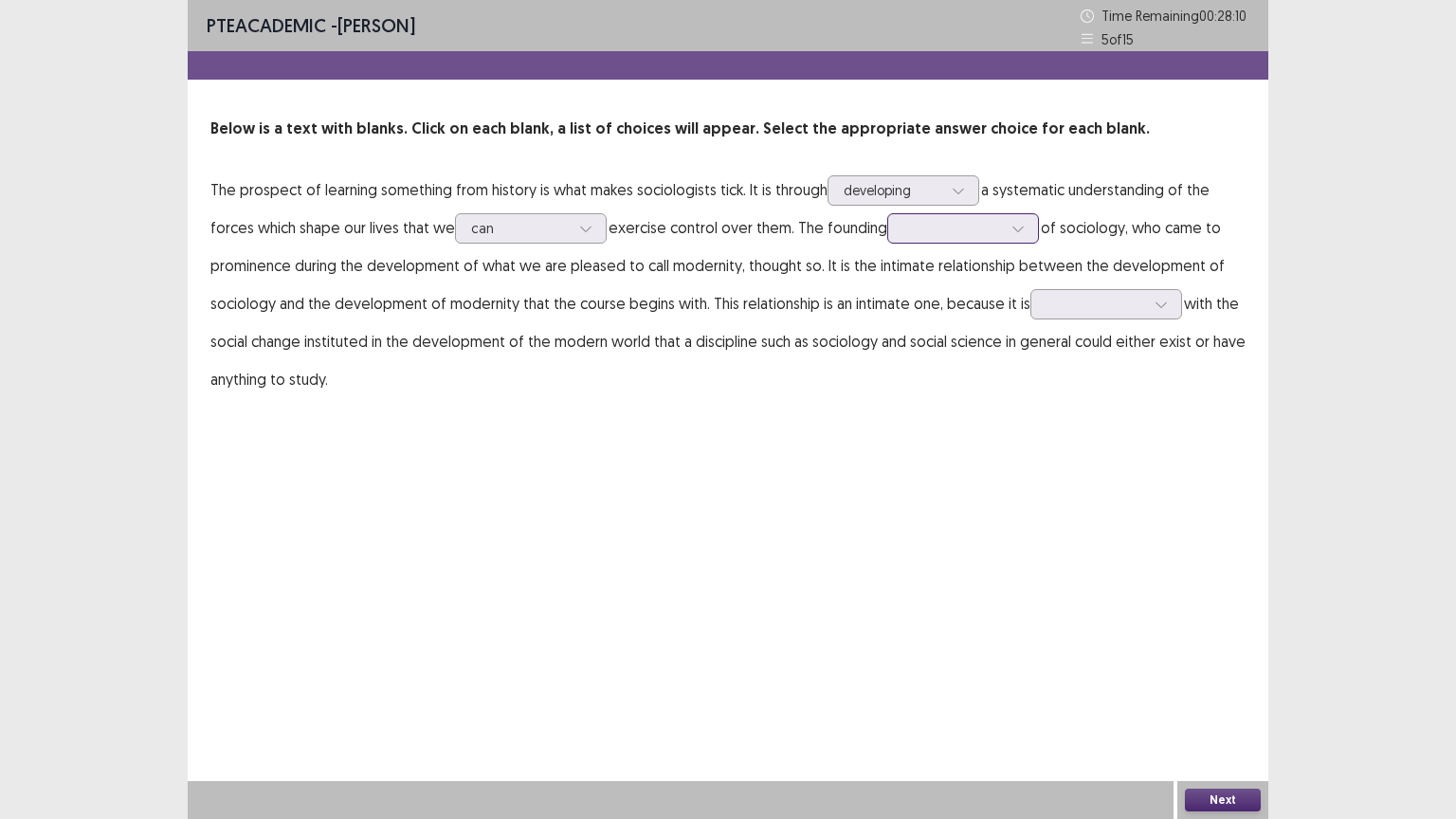 click 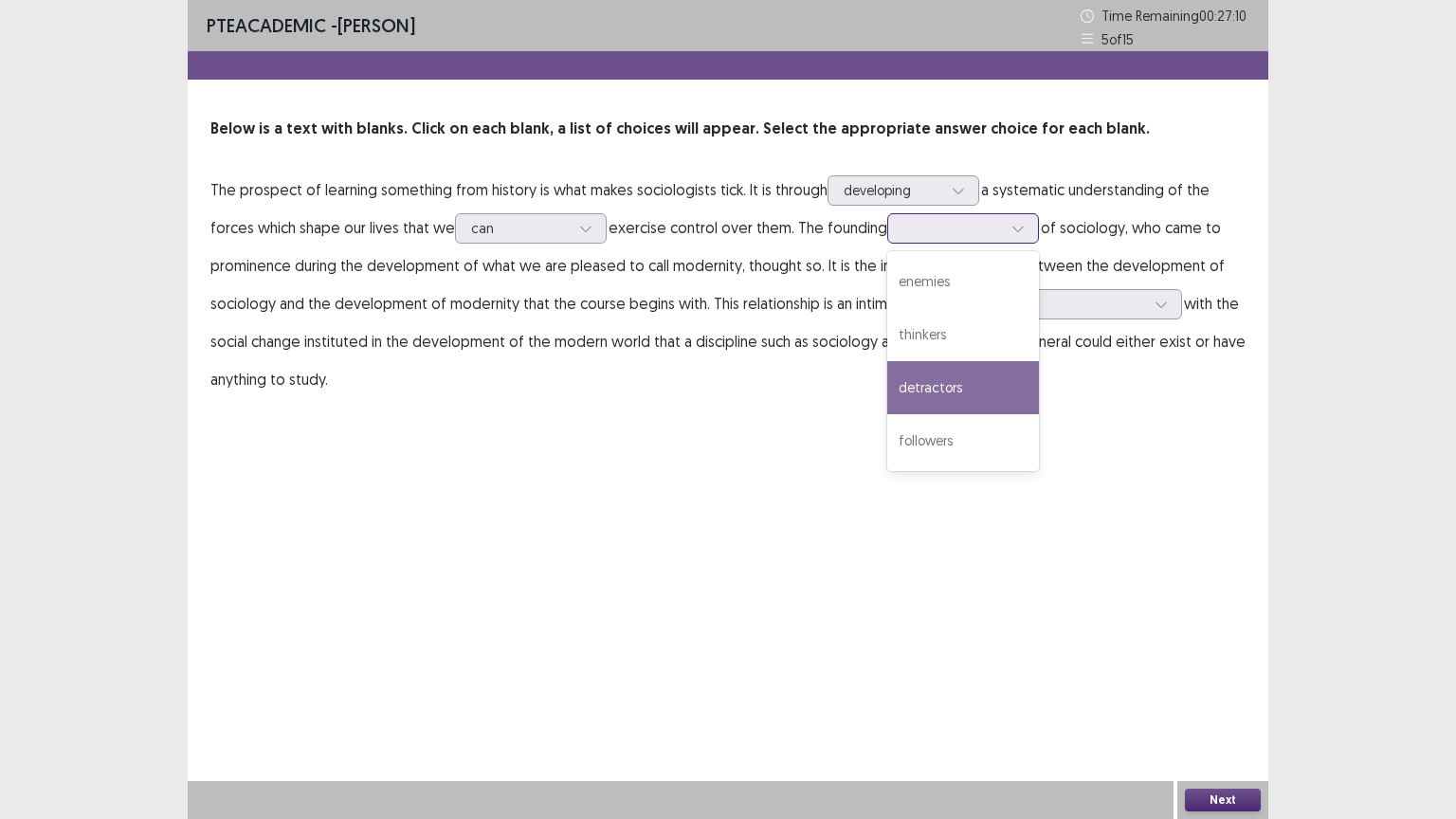 click on "detractors" at bounding box center (963, 388) 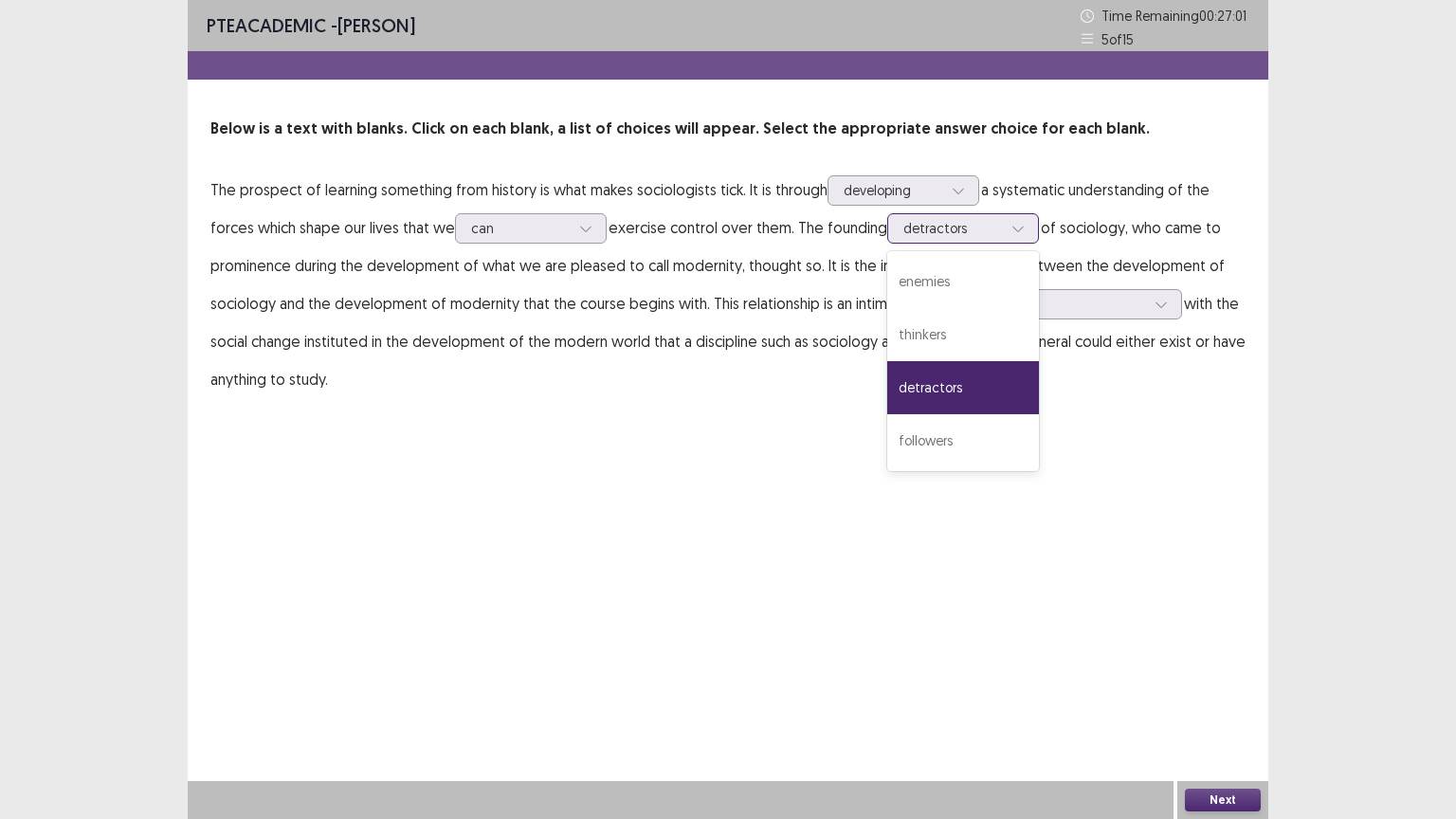 click on "detractors" at bounding box center (953, 228) 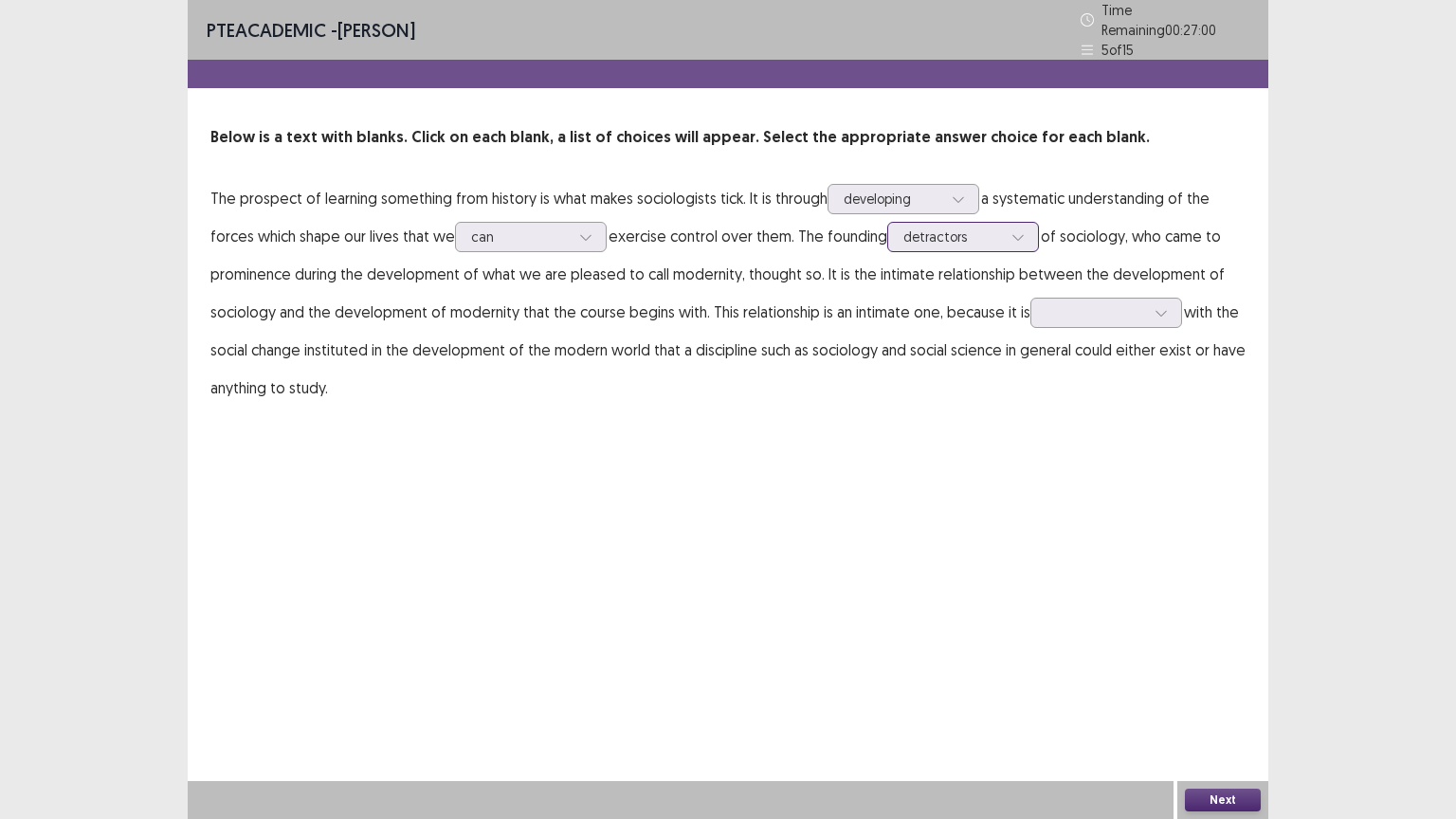click on "detractors" at bounding box center [953, 237] 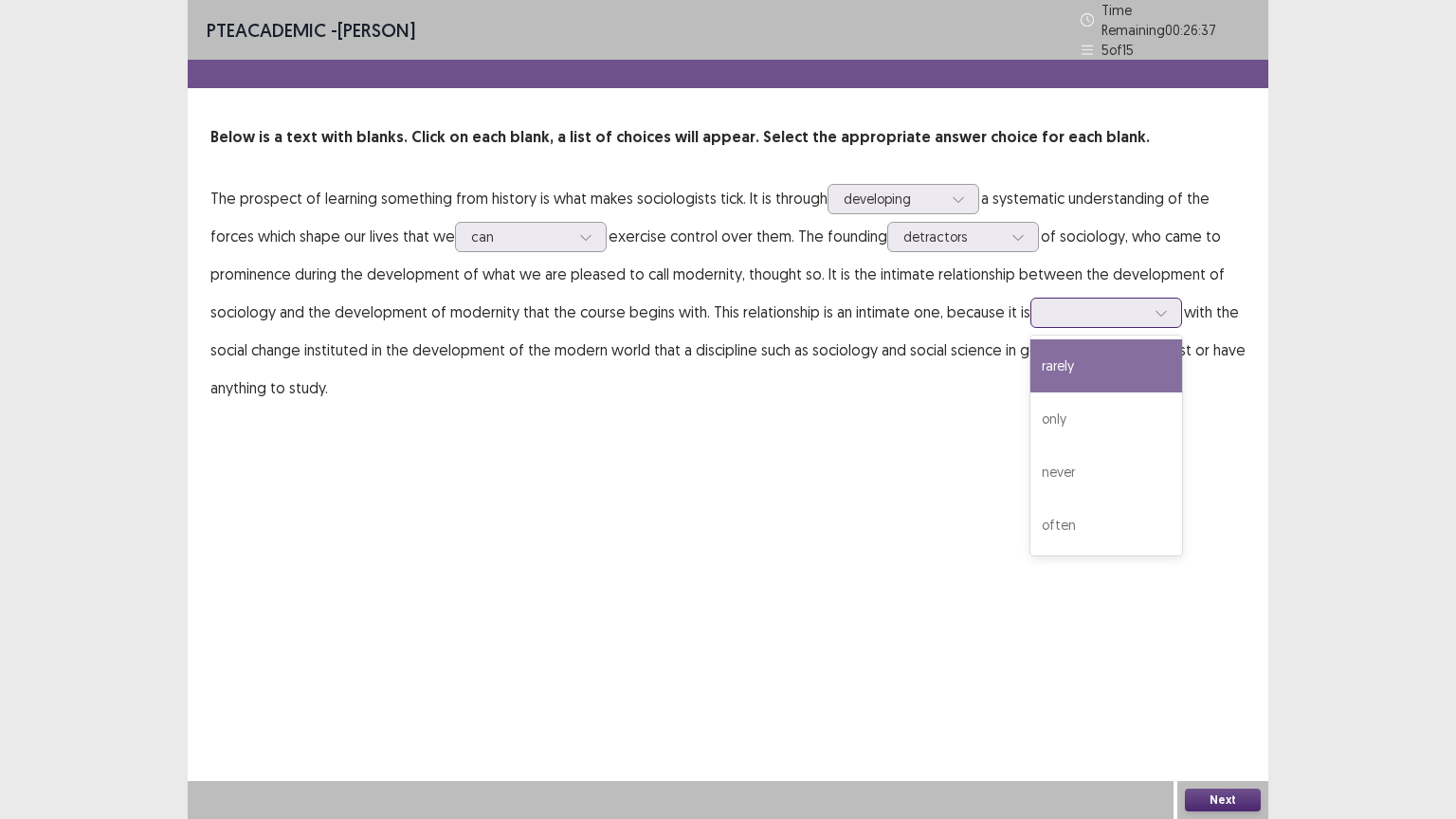 click 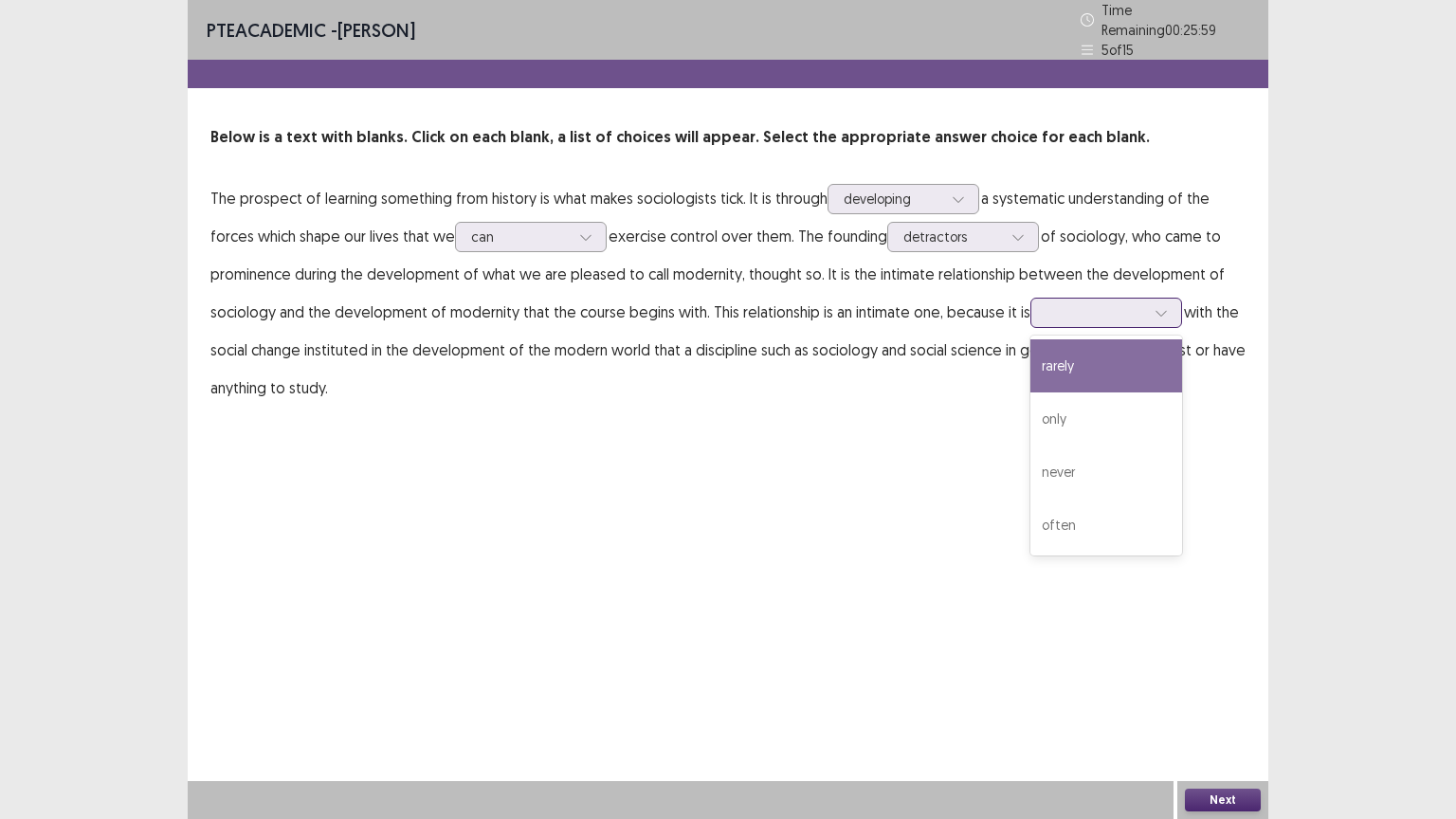 click on "rarely" at bounding box center (1106, 366) 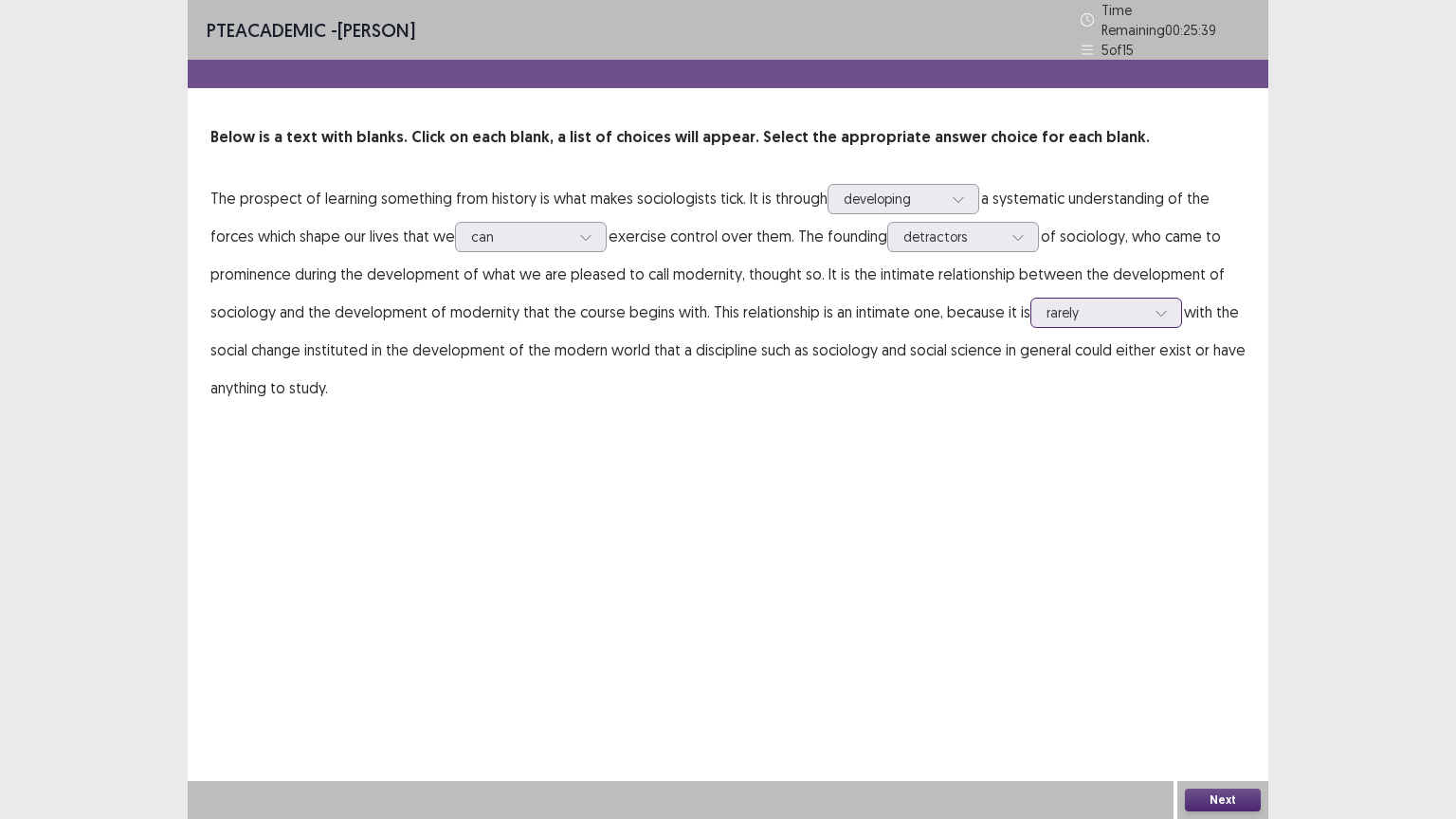 click 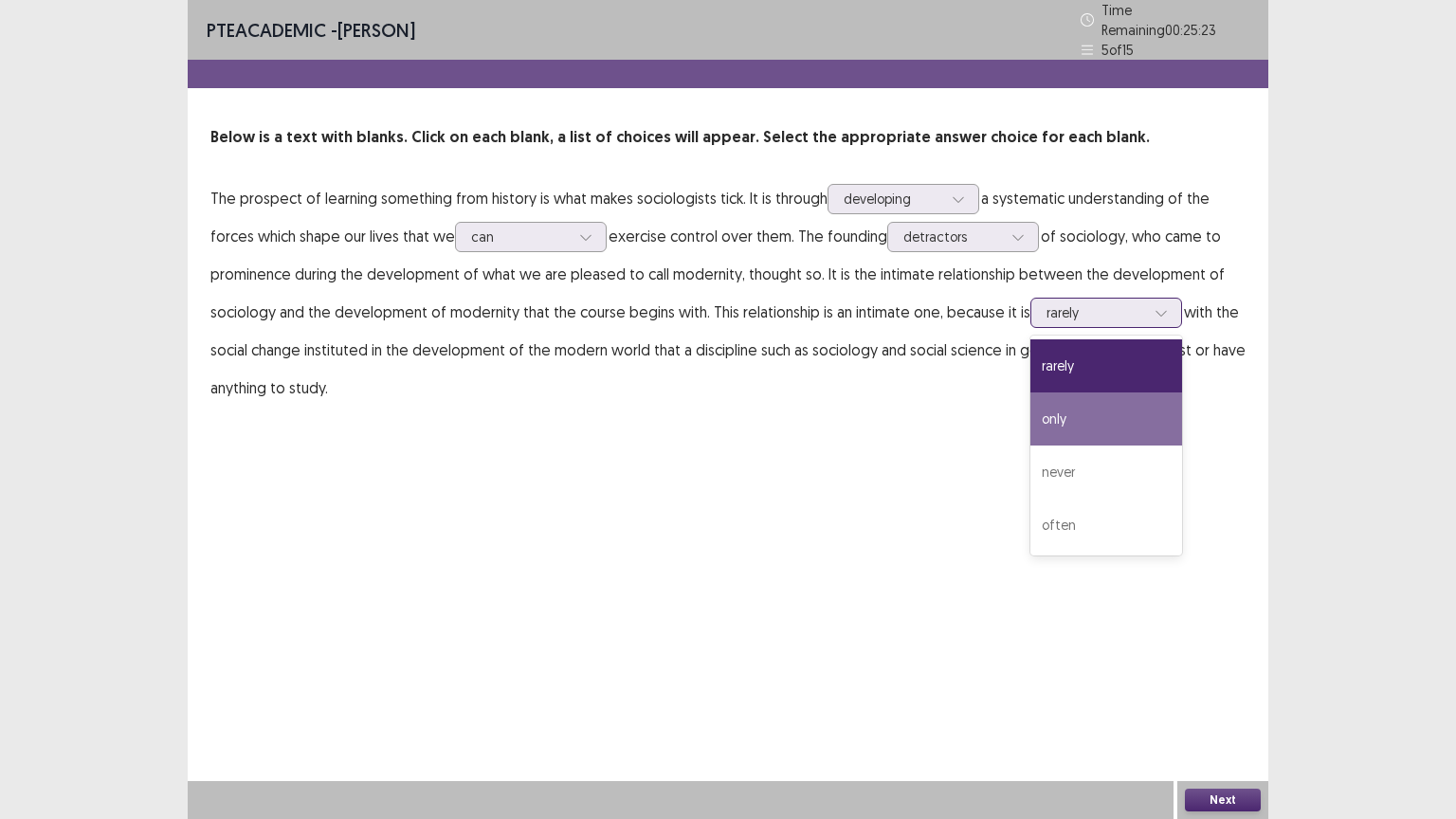 click on "only" at bounding box center [1106, 419] 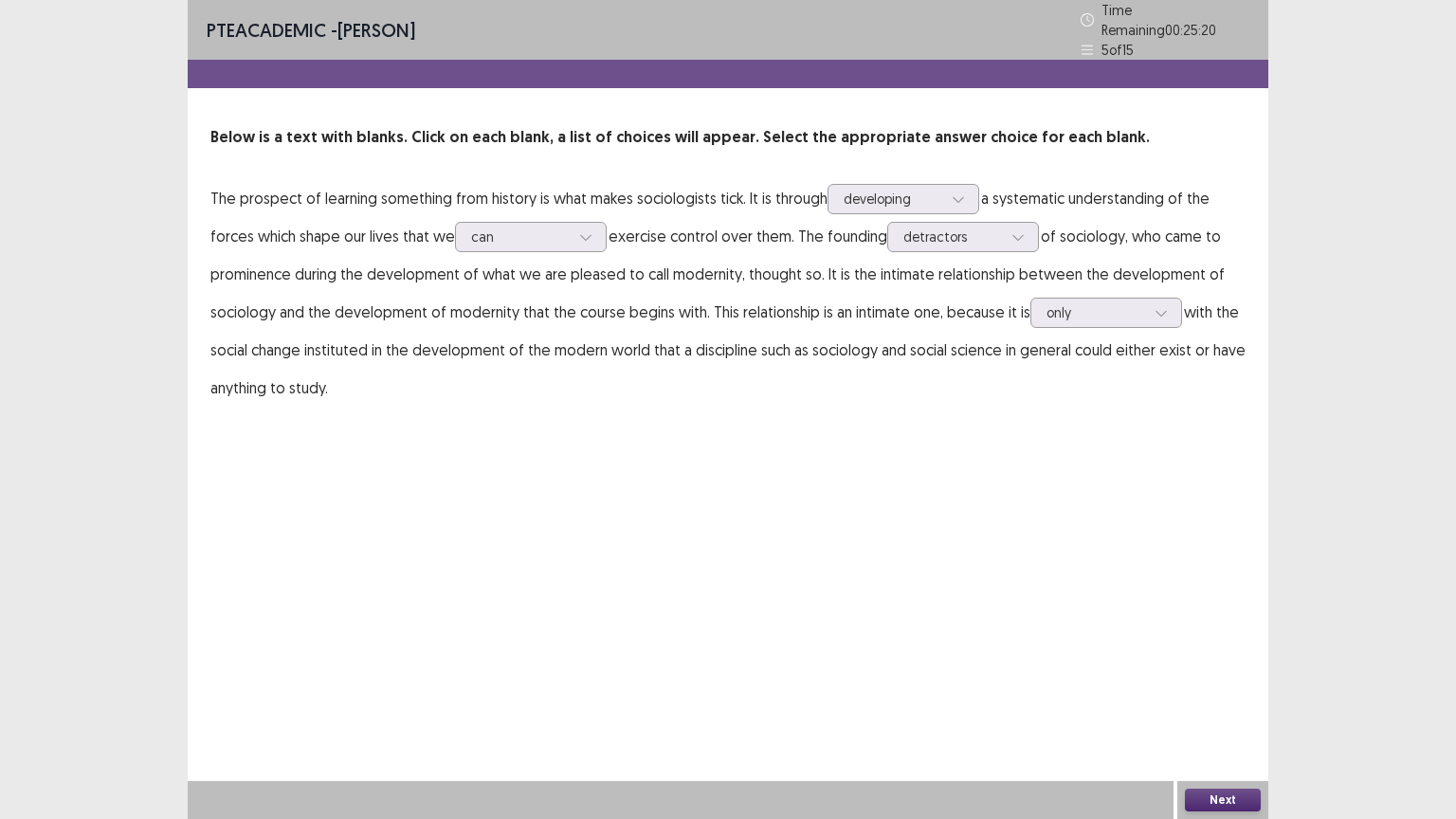 click on "Next" at bounding box center (1223, 800) 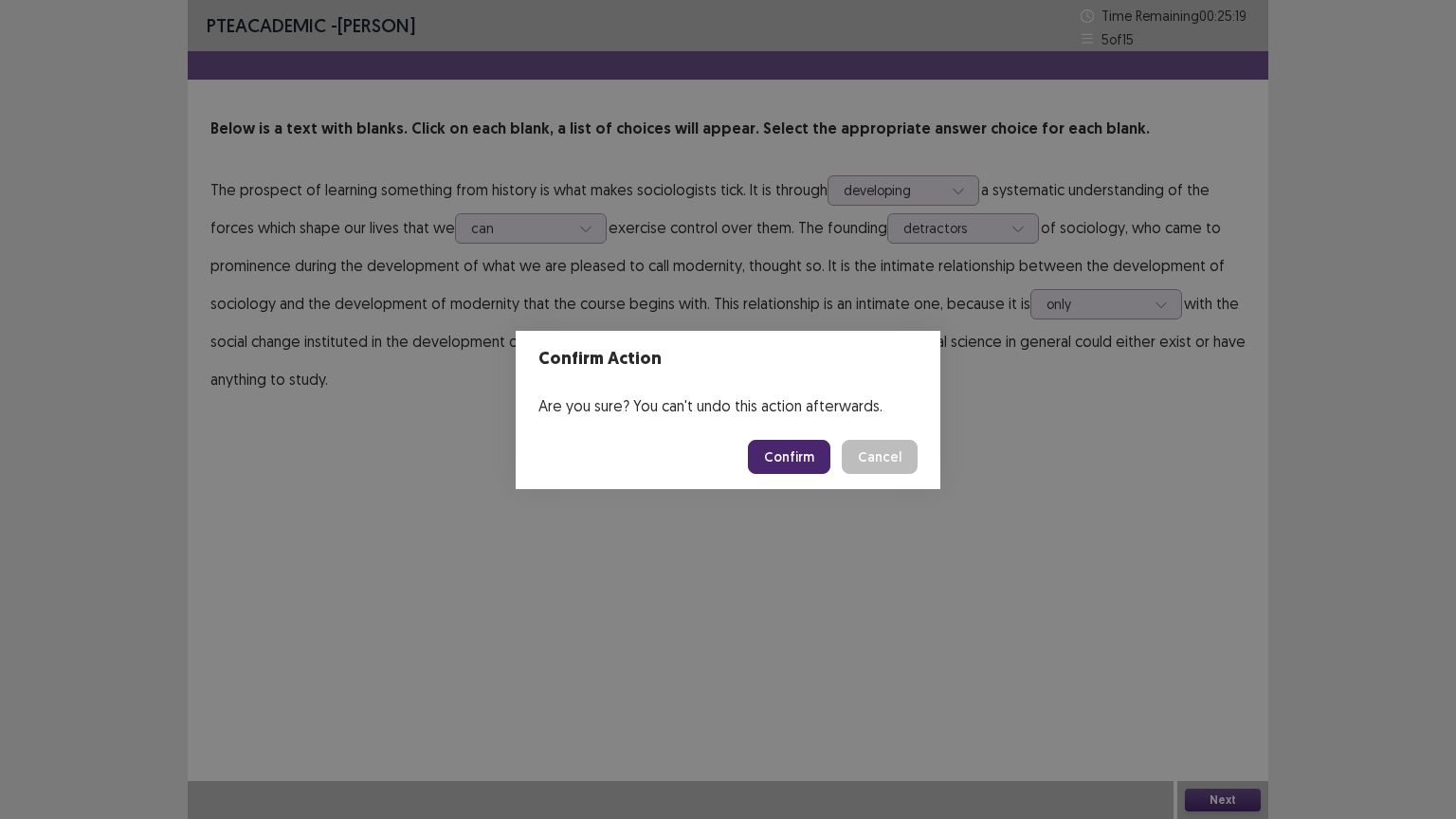 click on "Confirm" at bounding box center [789, 457] 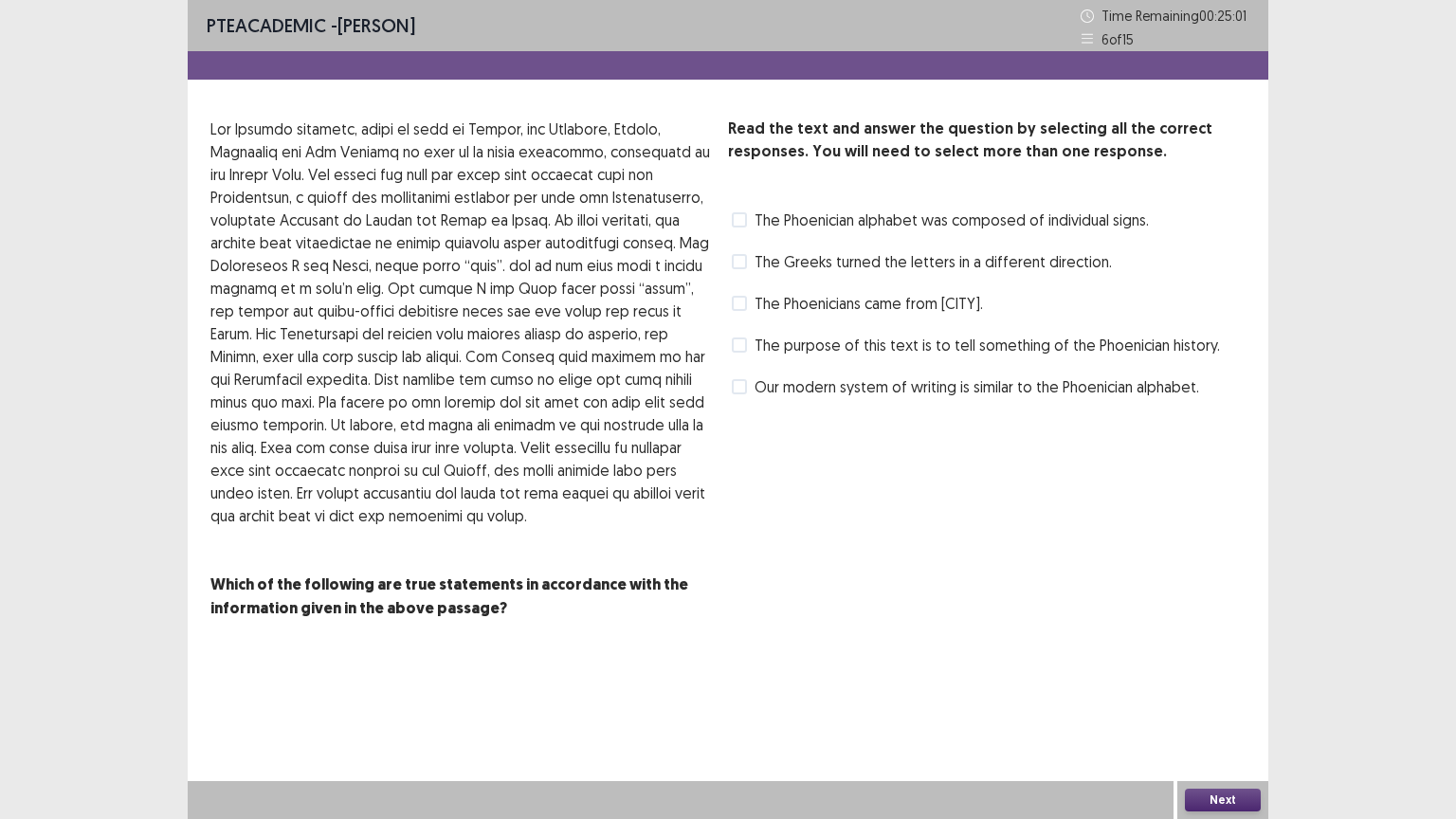 click on "The Phoenician alphabet was composed of individual signs." at bounding box center (952, 220) 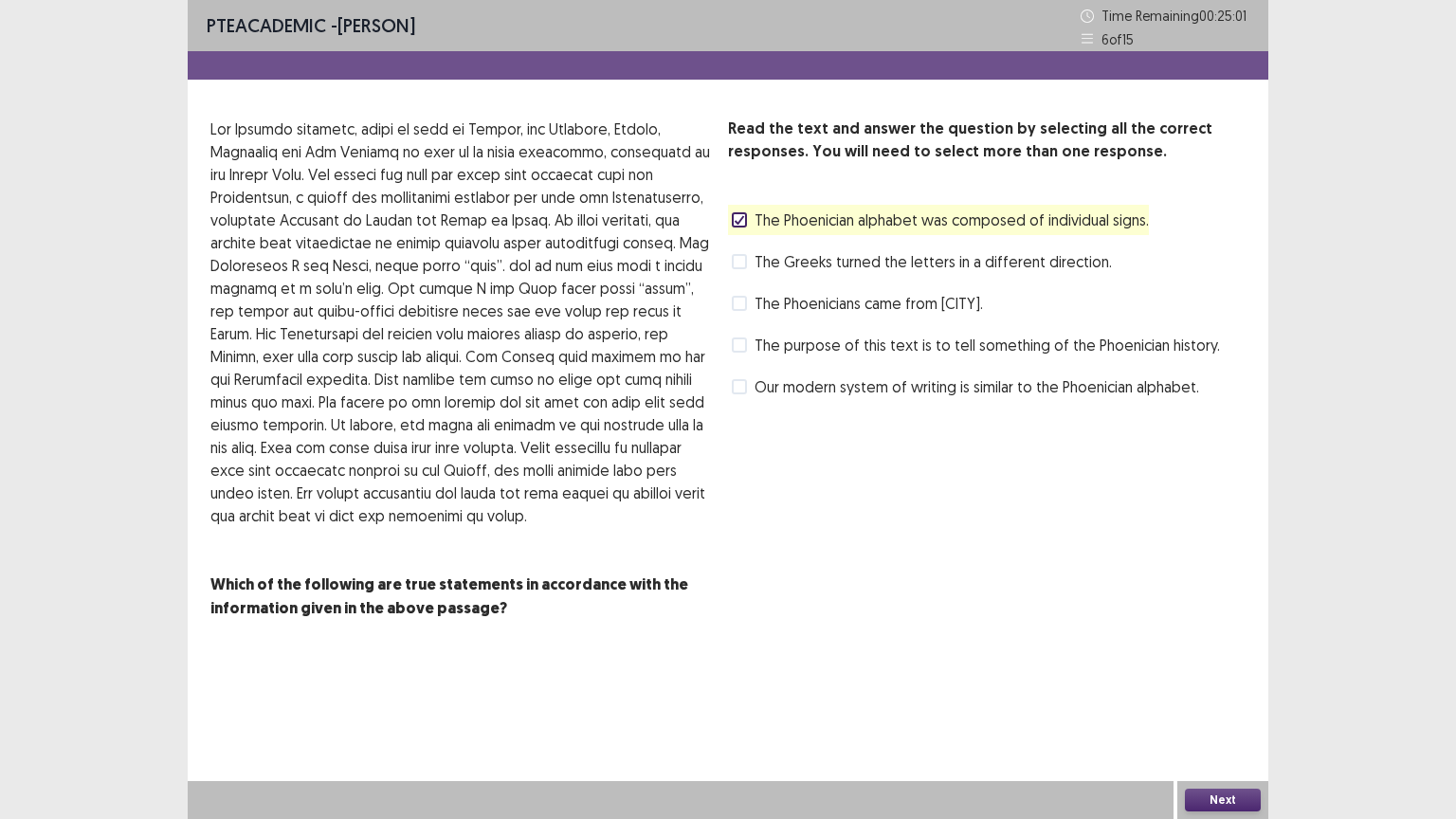 click on "The Greeks turned the letters in a different direction." at bounding box center [921, 262] 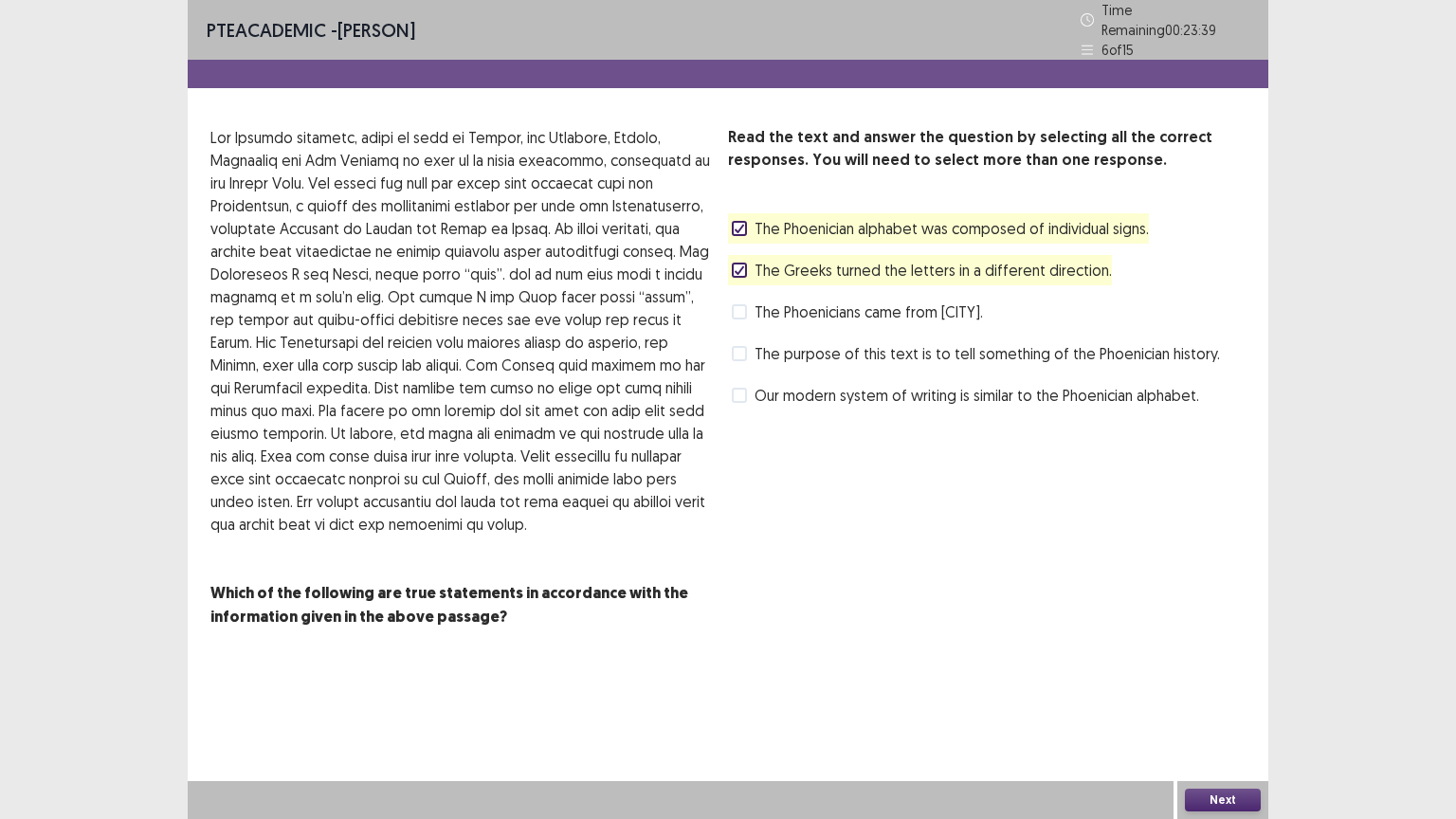 click 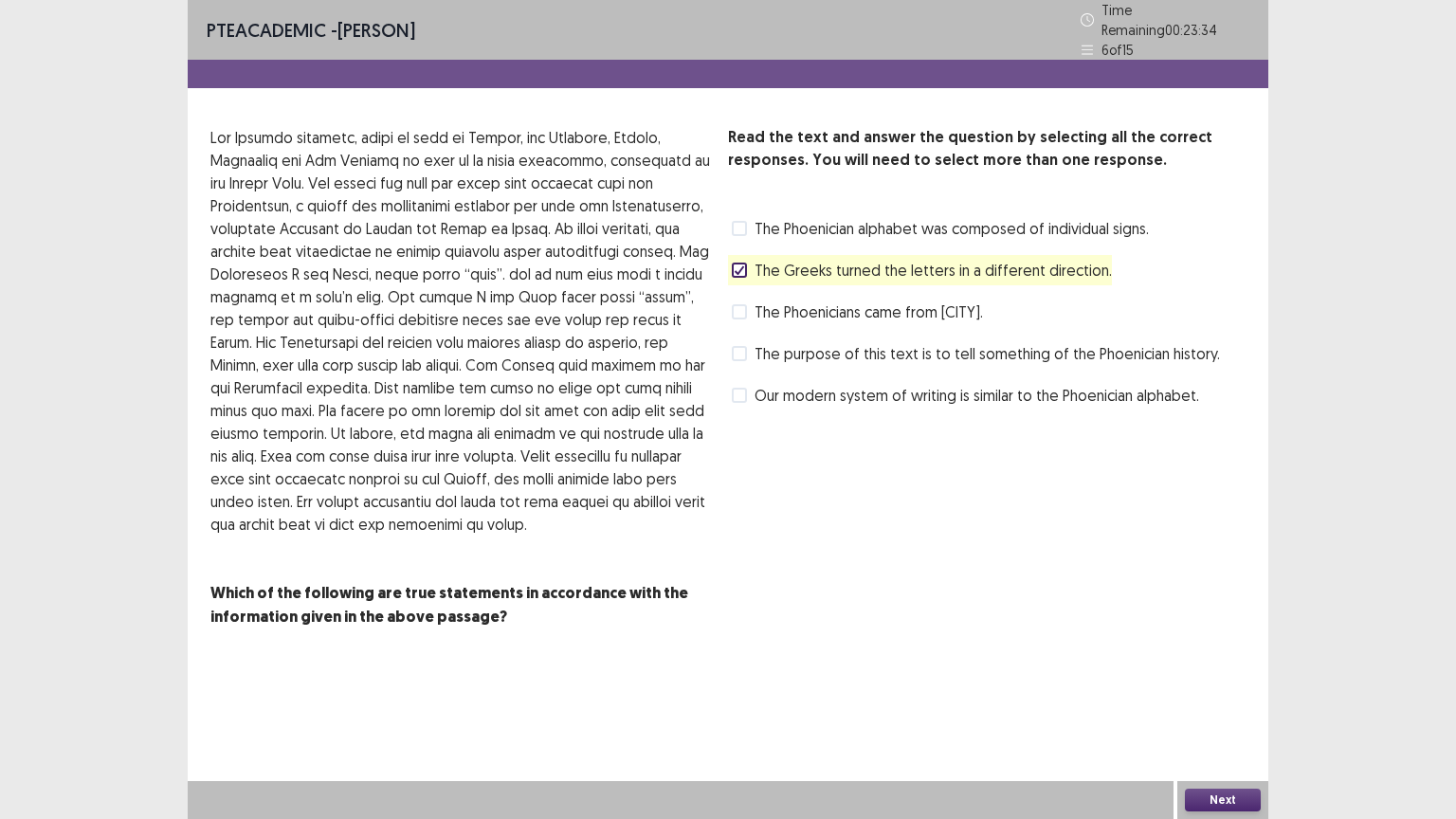 click on "The Phoenicians came from [CITY]." at bounding box center (855, 312) 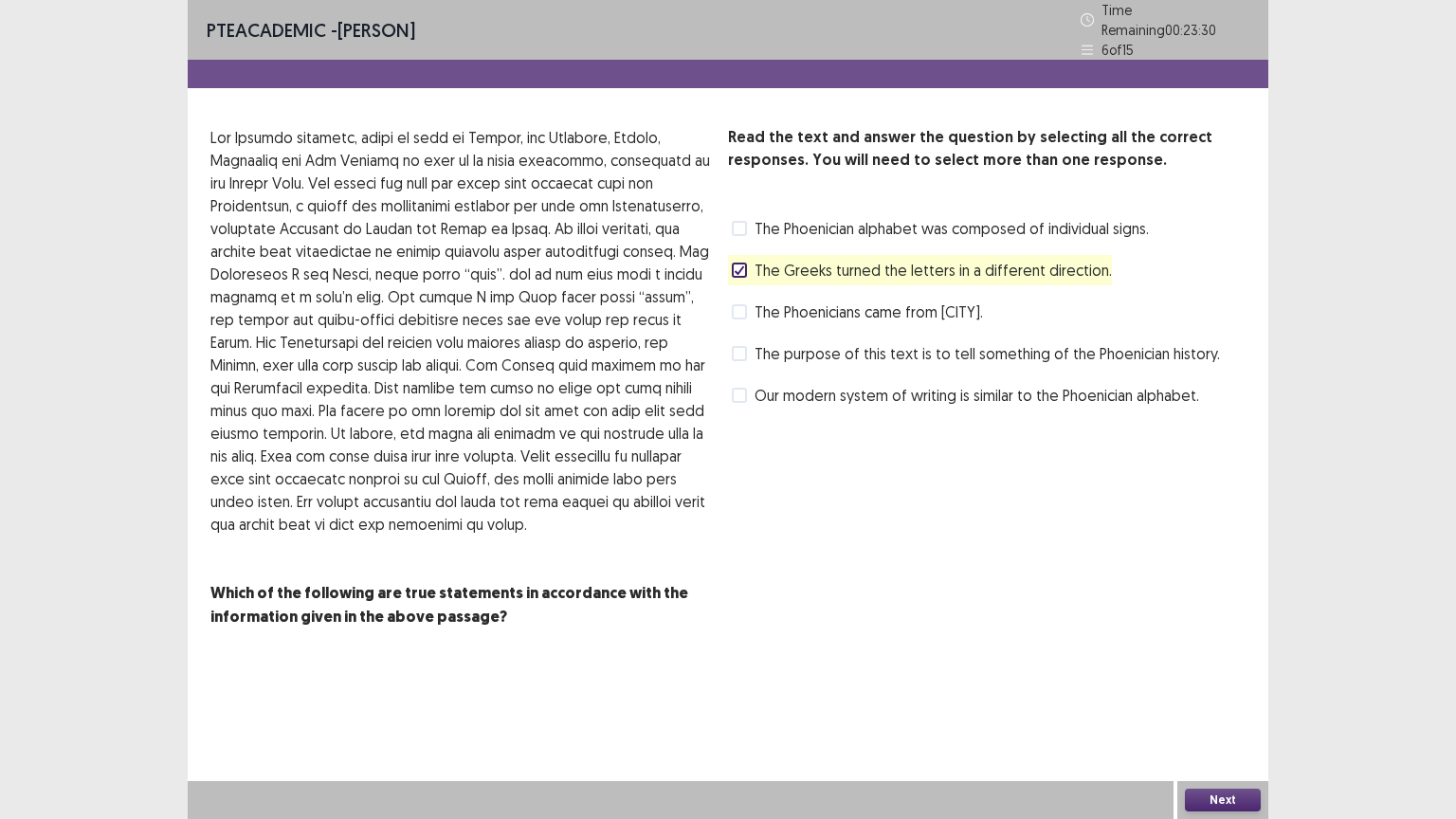 click at bounding box center (739, 354) 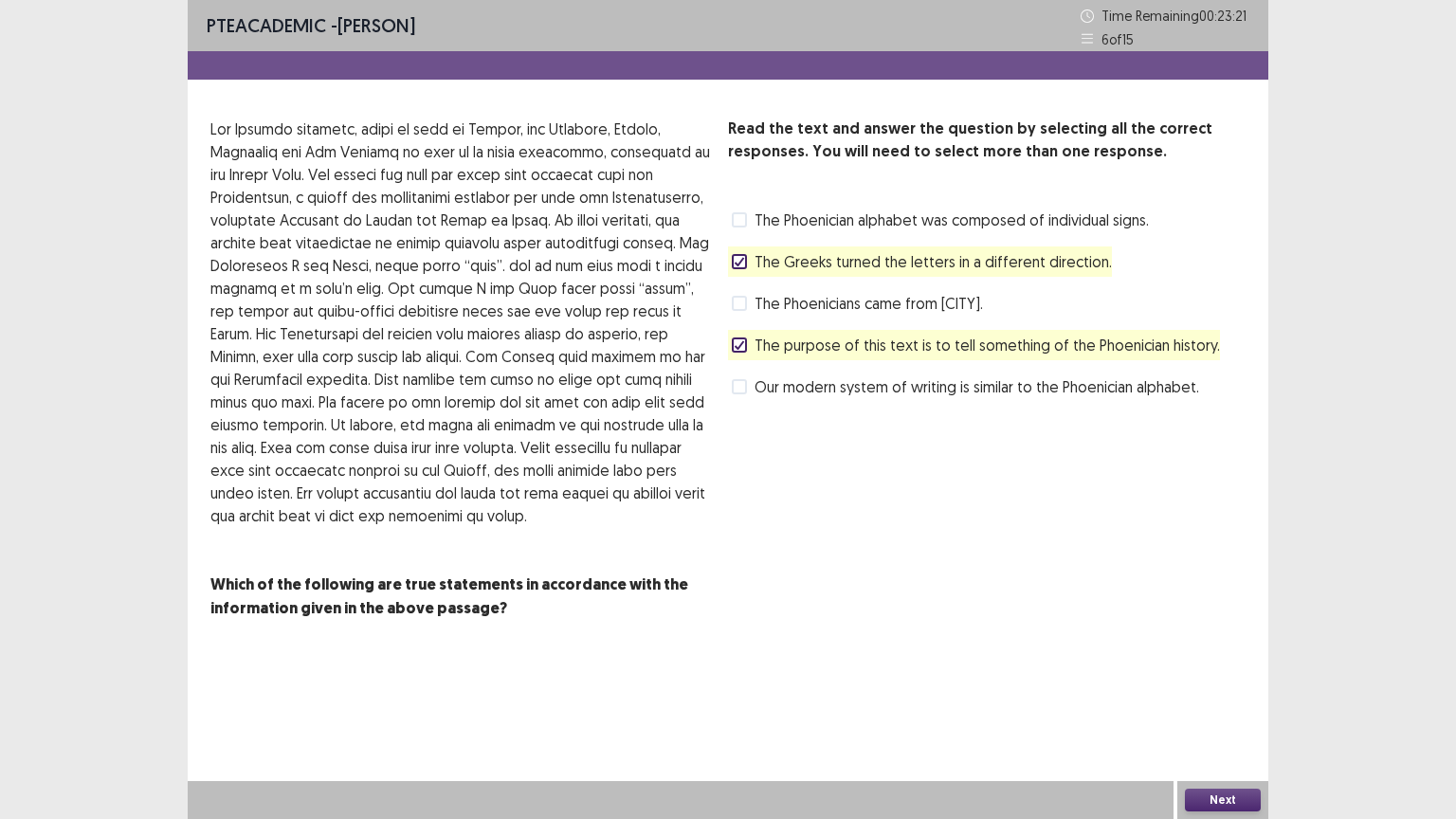 click on "Our modern system of writing is similar to the Phoenician alphabet." at bounding box center [965, 387] 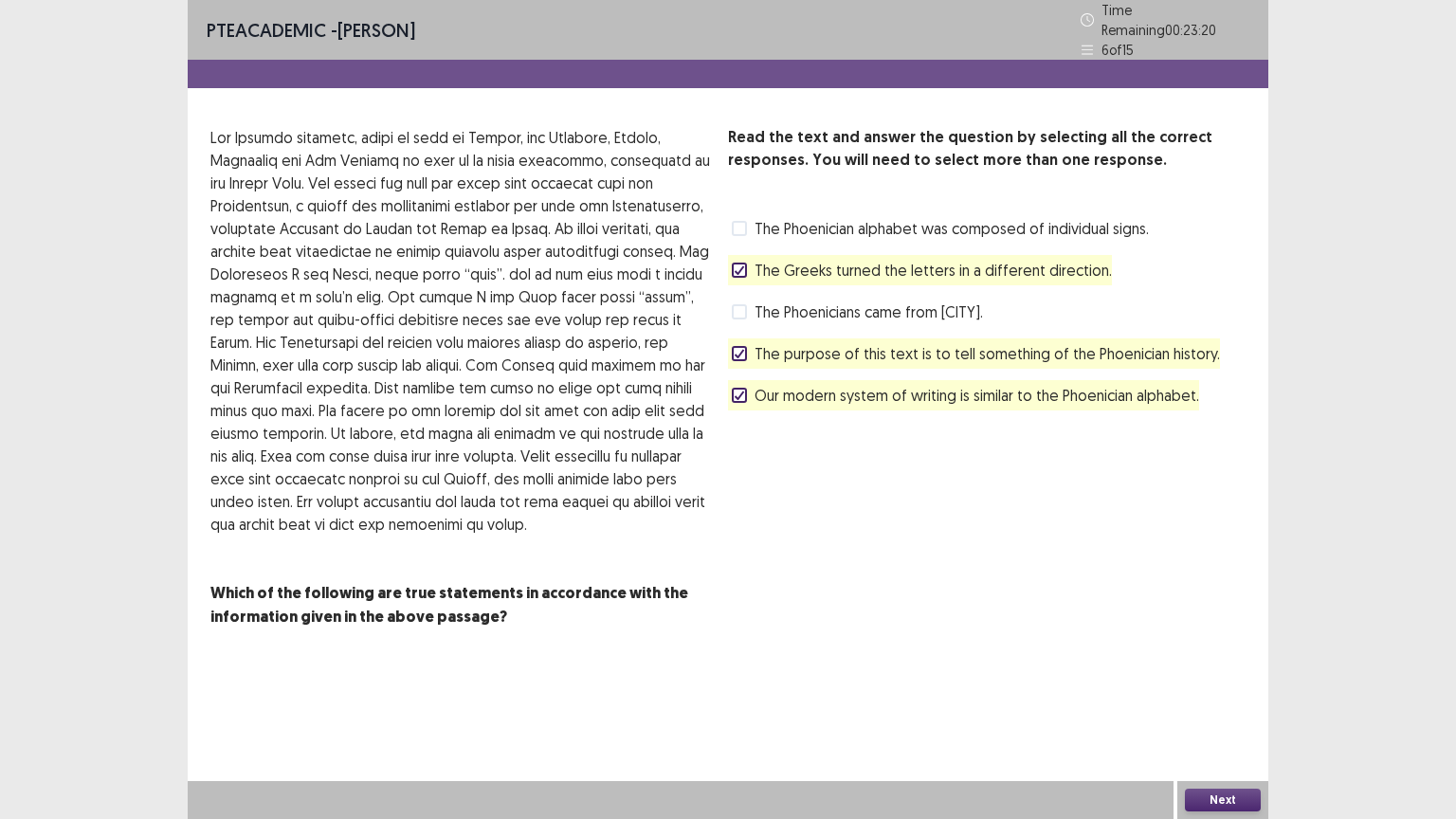 click 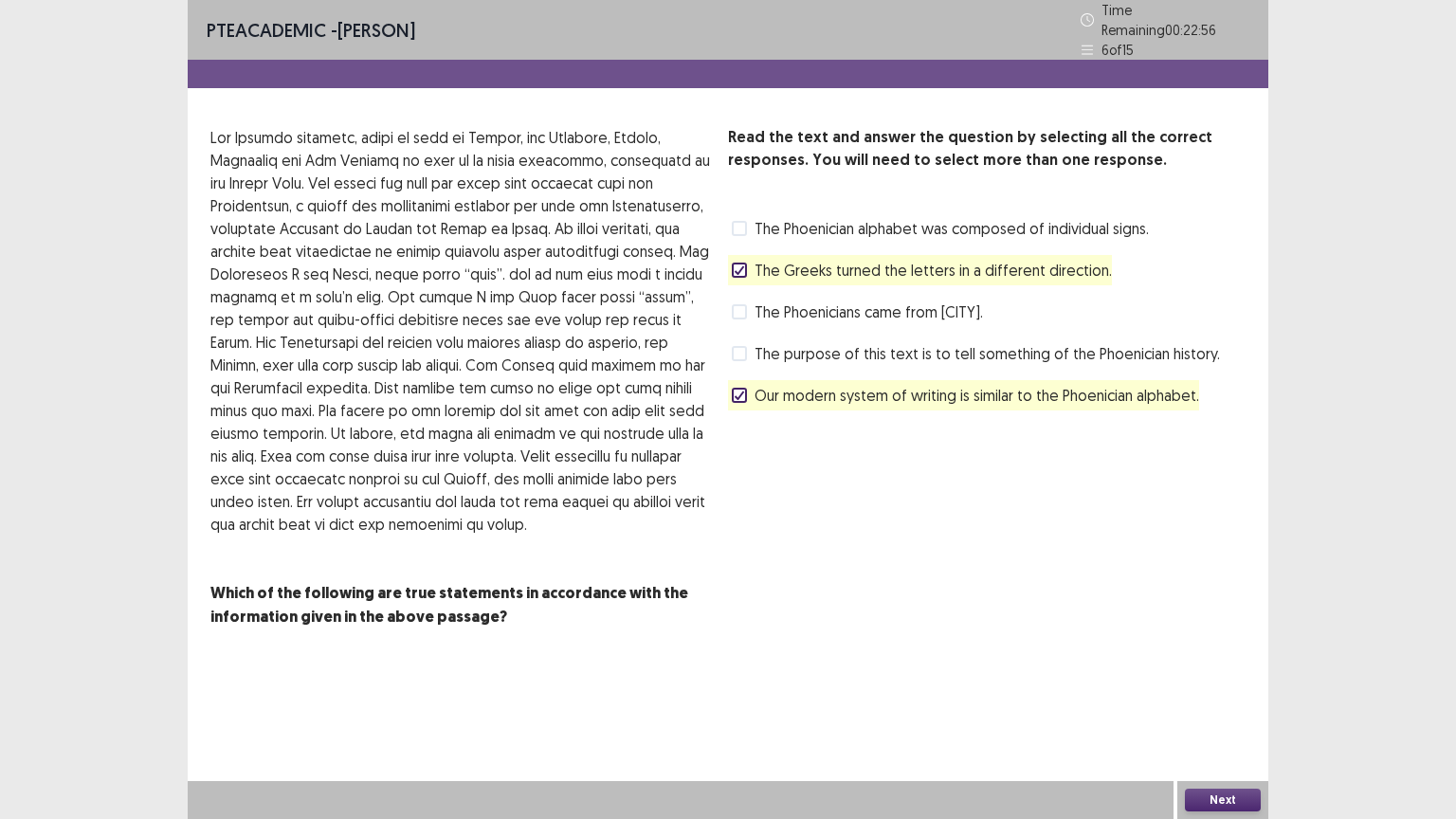 click on "The purpose of this text is to tell something of the Phoenician history." at bounding box center [987, 354] 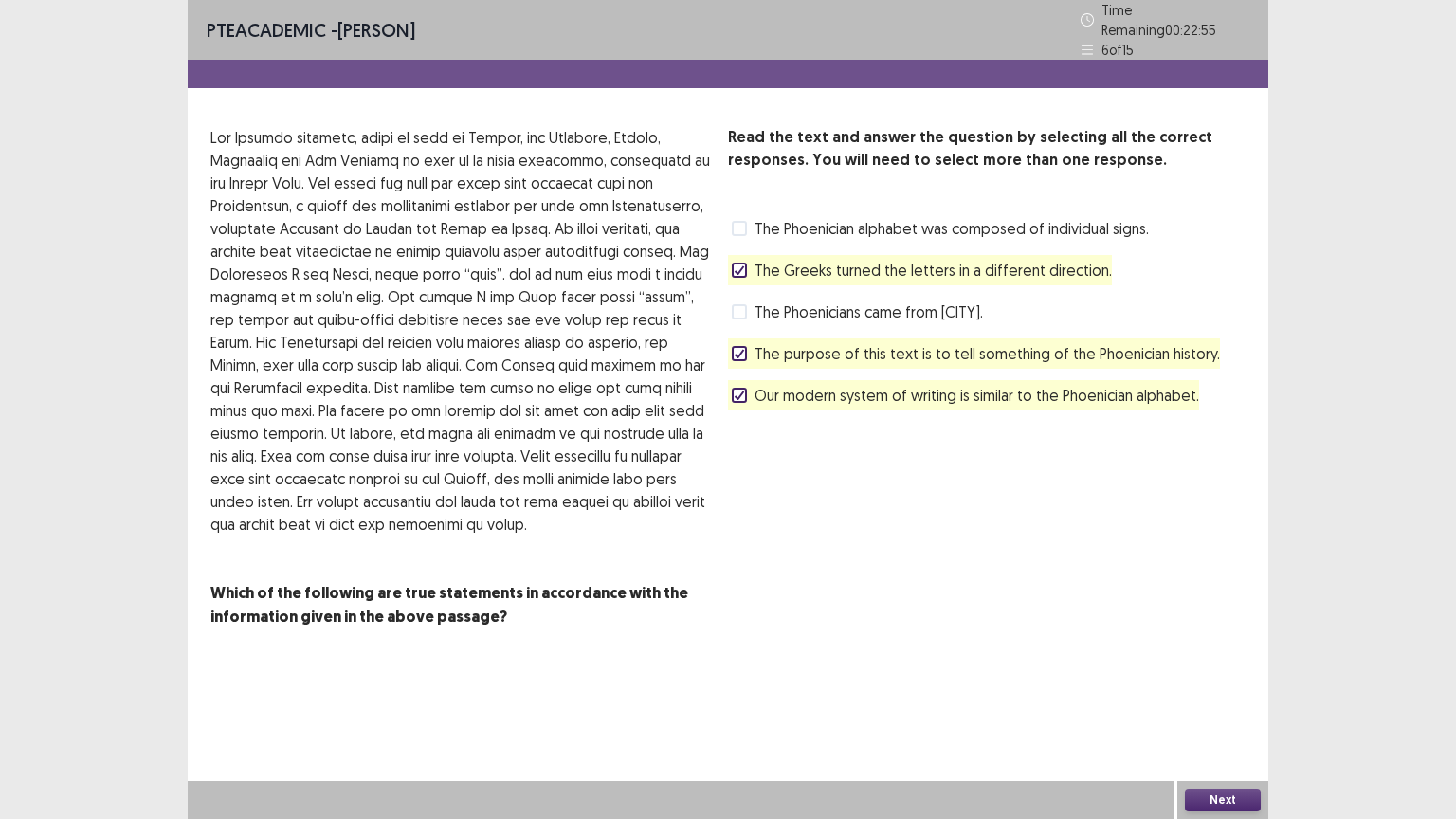 click on "Next" at bounding box center (1223, 800) 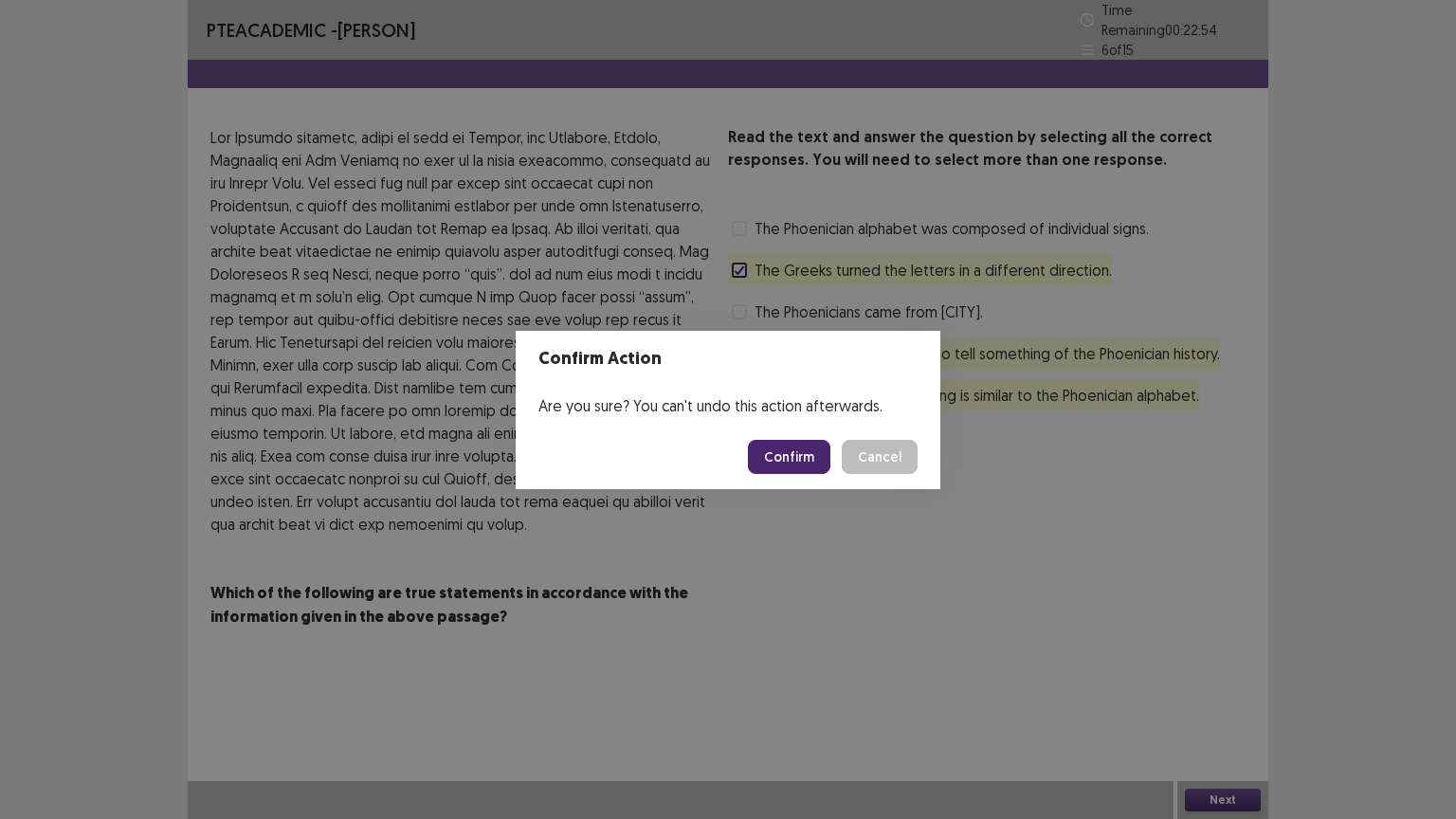 click on "Confirm" at bounding box center (789, 457) 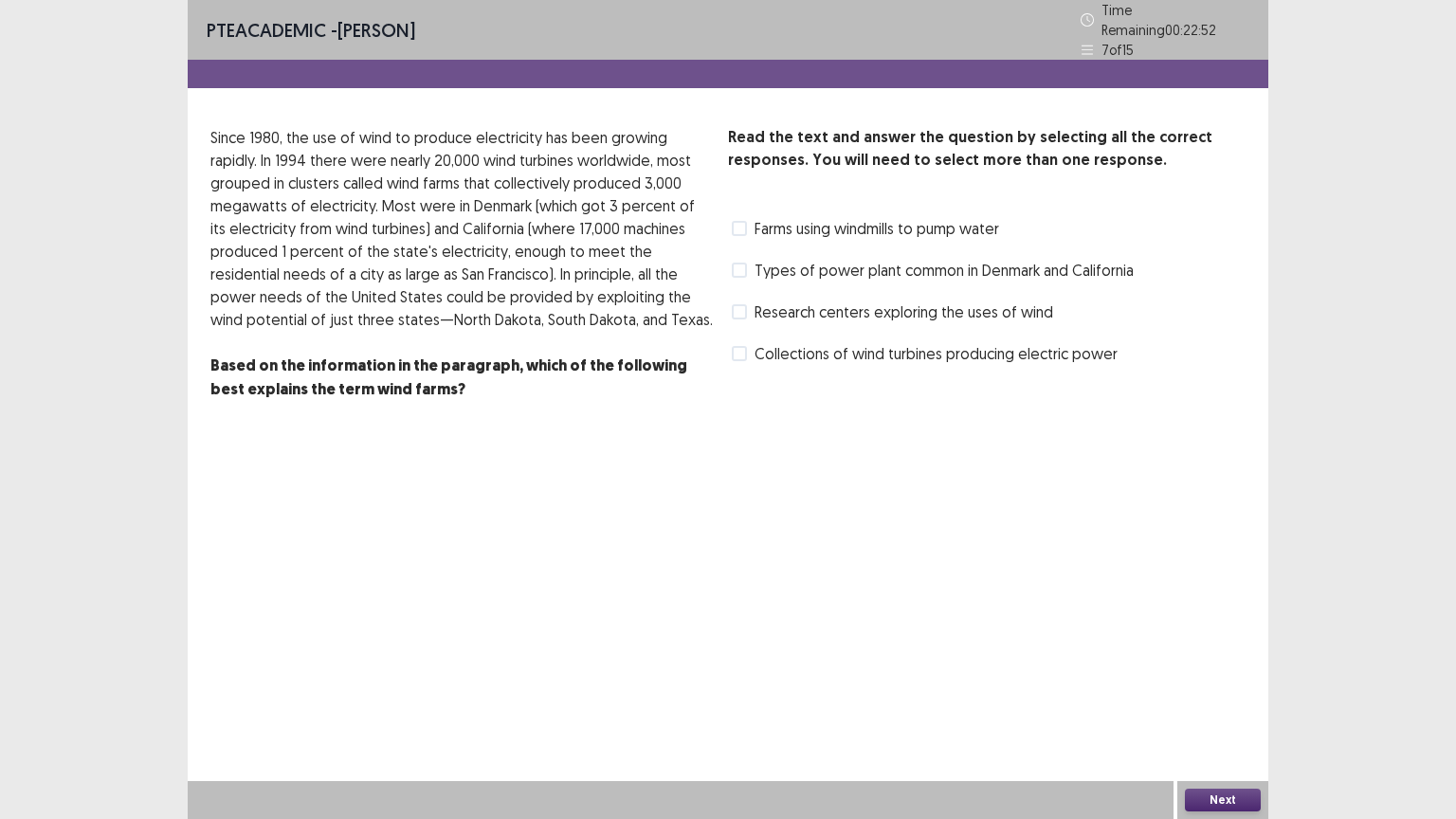 click on "Farms using windmills to pump water" at bounding box center (877, 228) 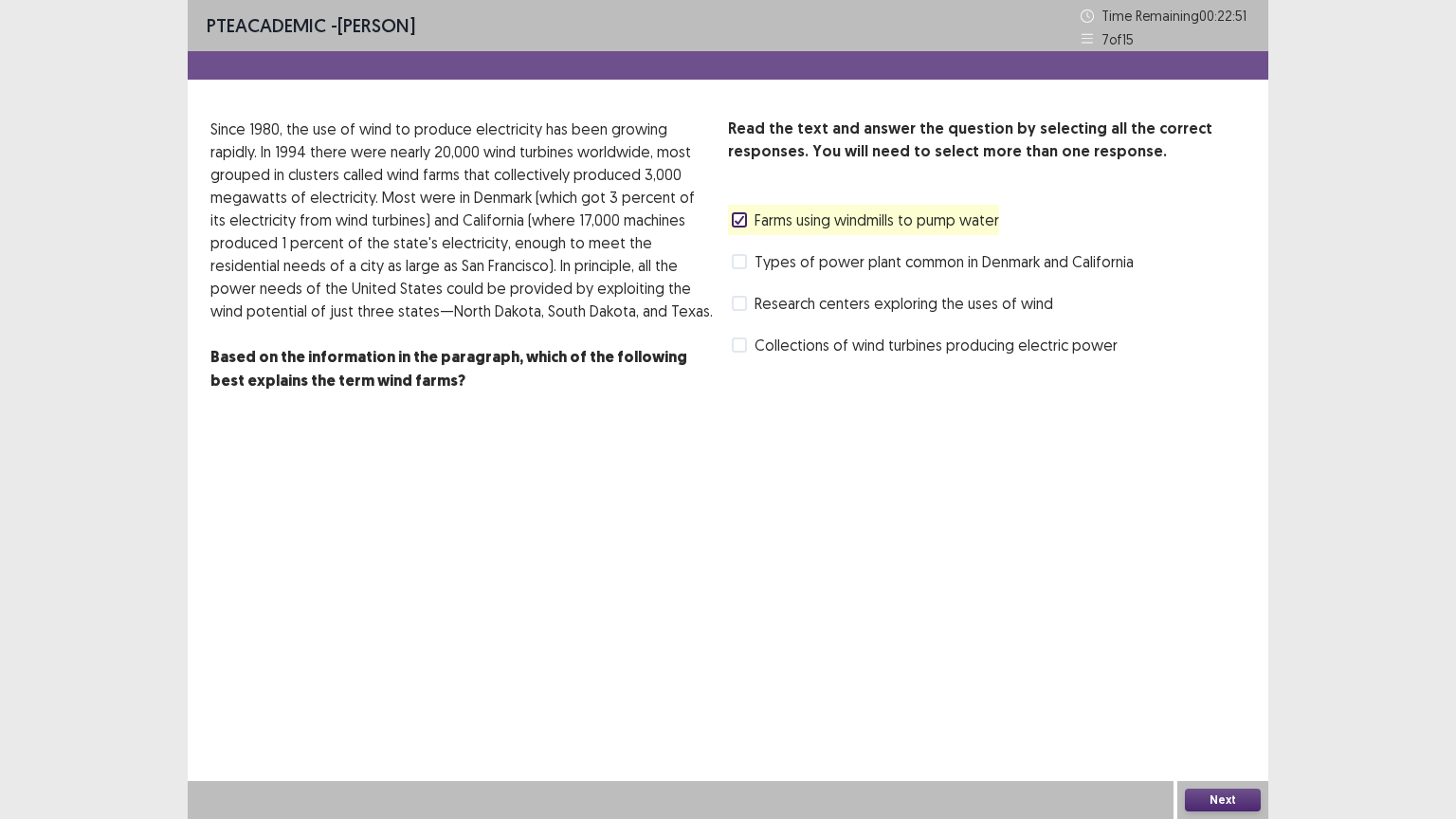 click on "Types of power plant common in Denmark and California" at bounding box center [931, 262] 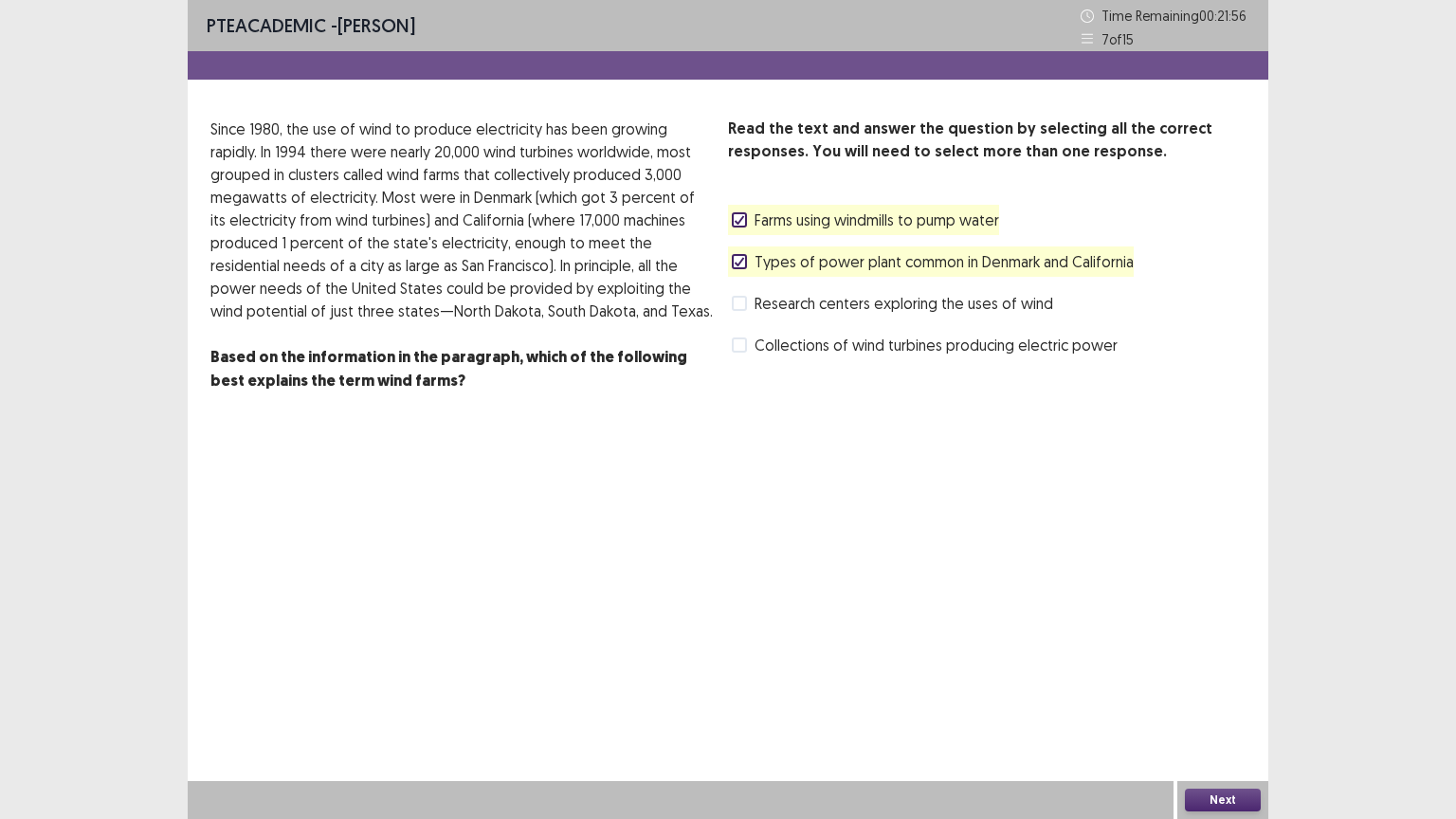click at bounding box center (739, 345) 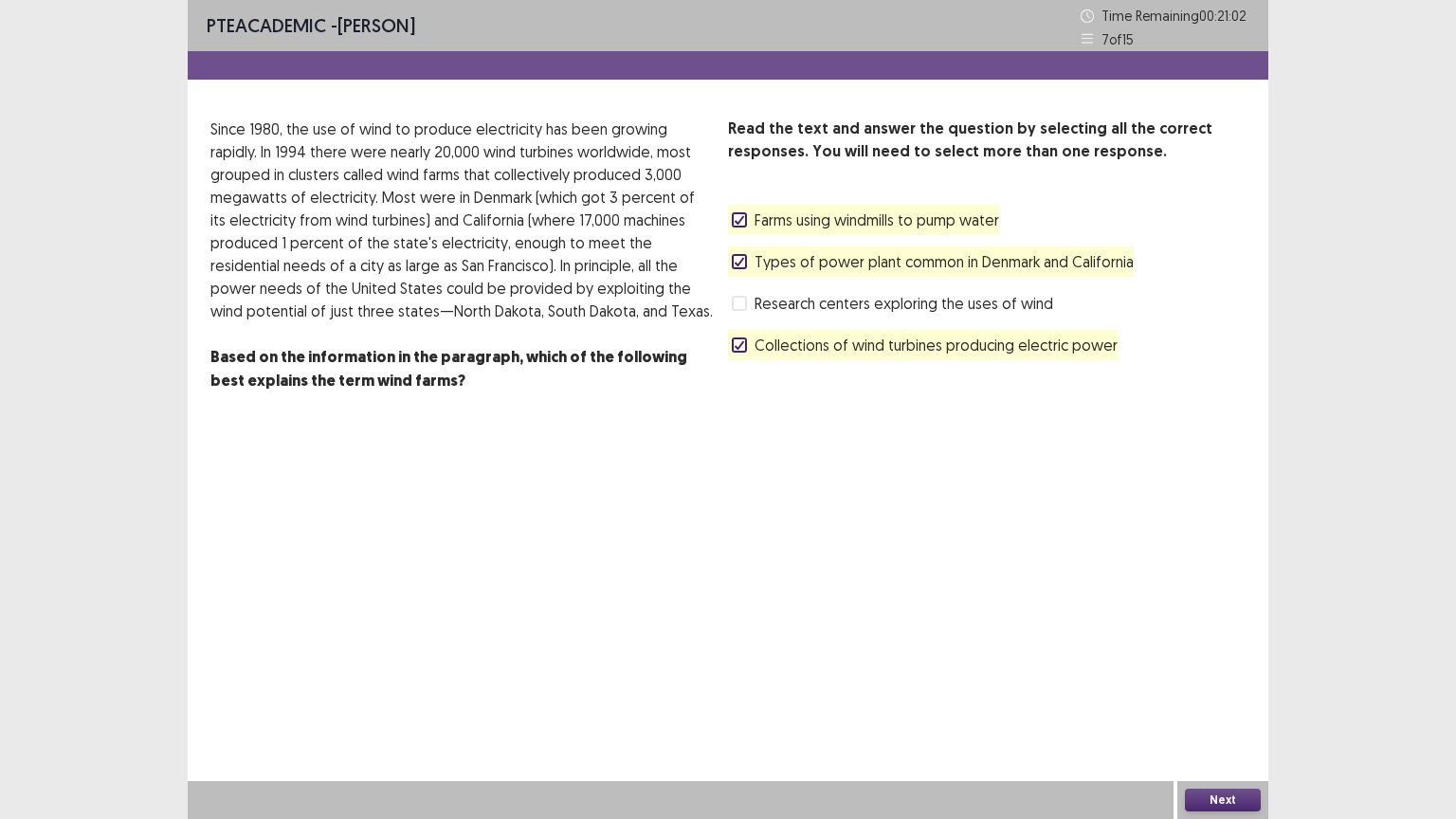 click on "Types of power plant common in Denmark and California" at bounding box center [944, 262] 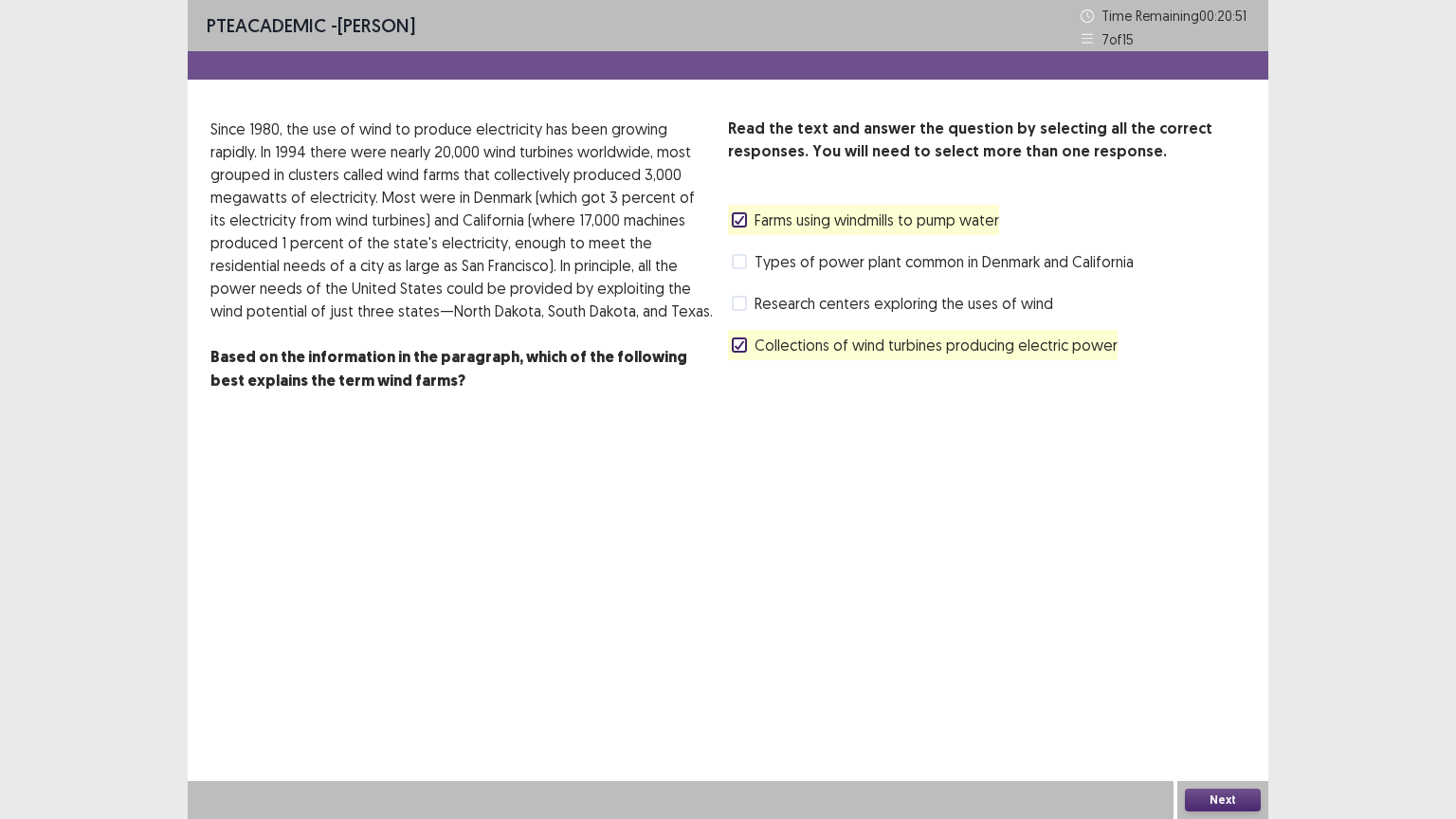 click on "Collections of wind turbines producing electric power" at bounding box center (936, 345) 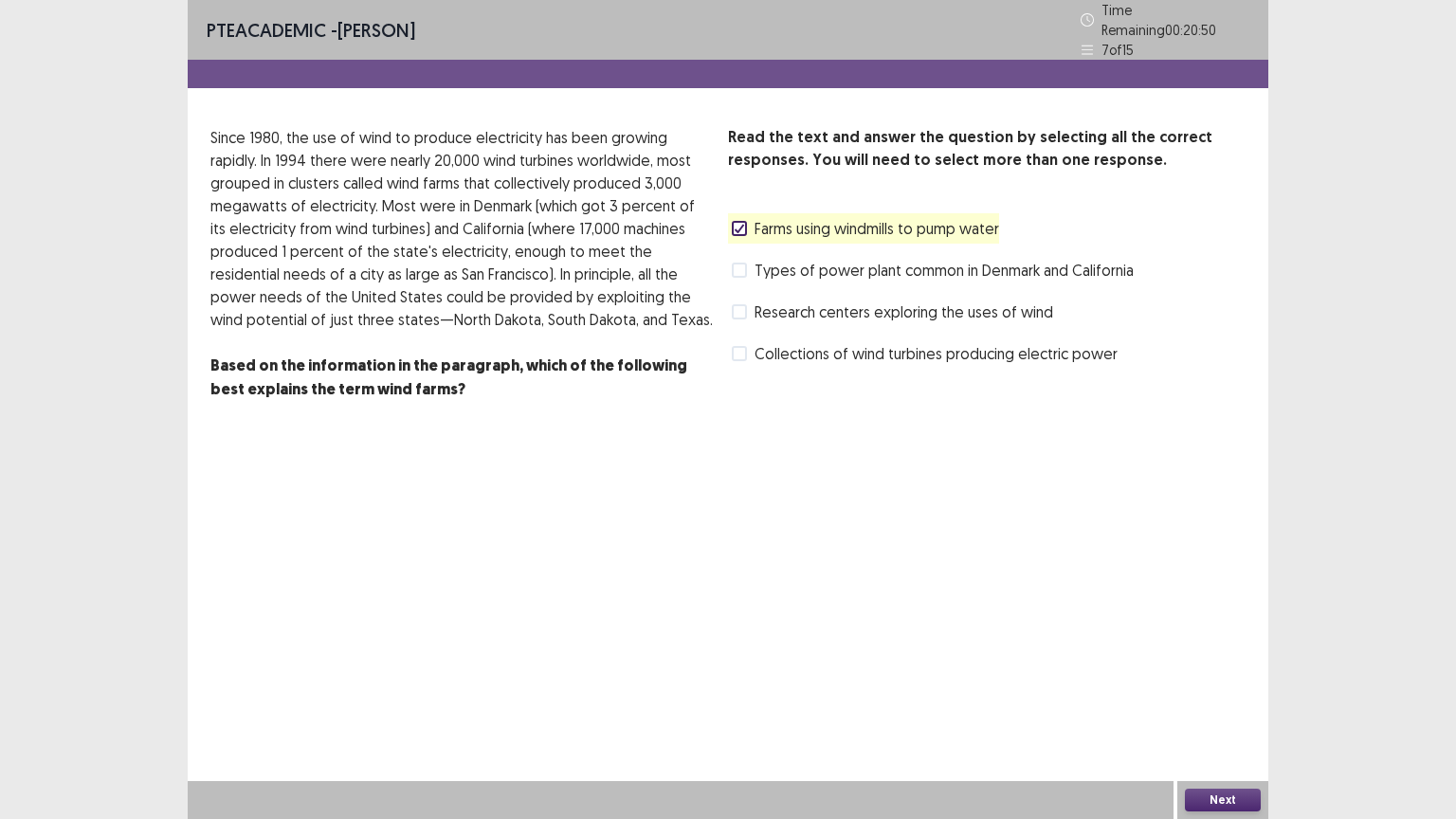 click on "Types of power plant common in Denmark and California" at bounding box center [944, 270] 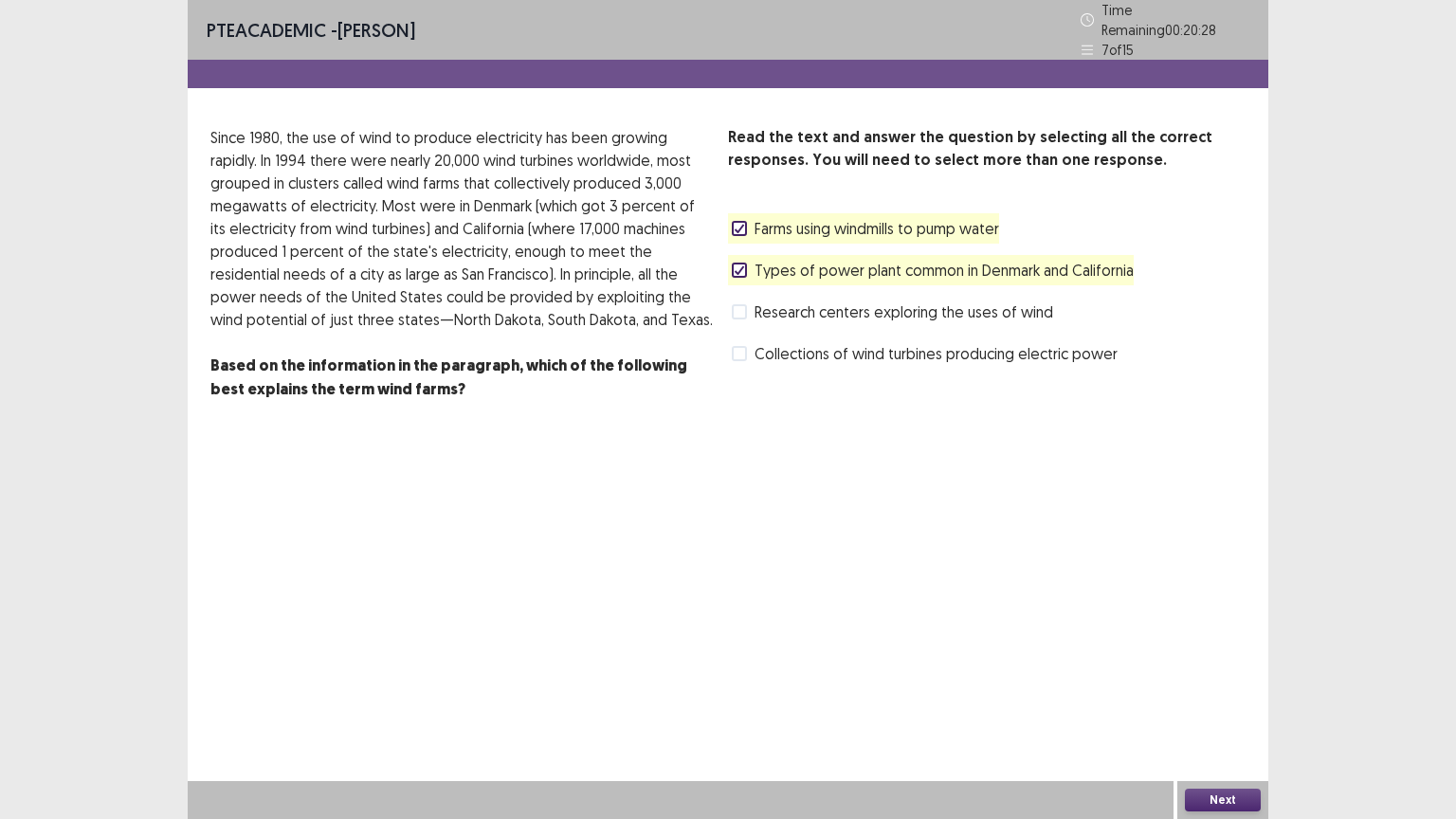 click on "Next" at bounding box center [1223, 800] 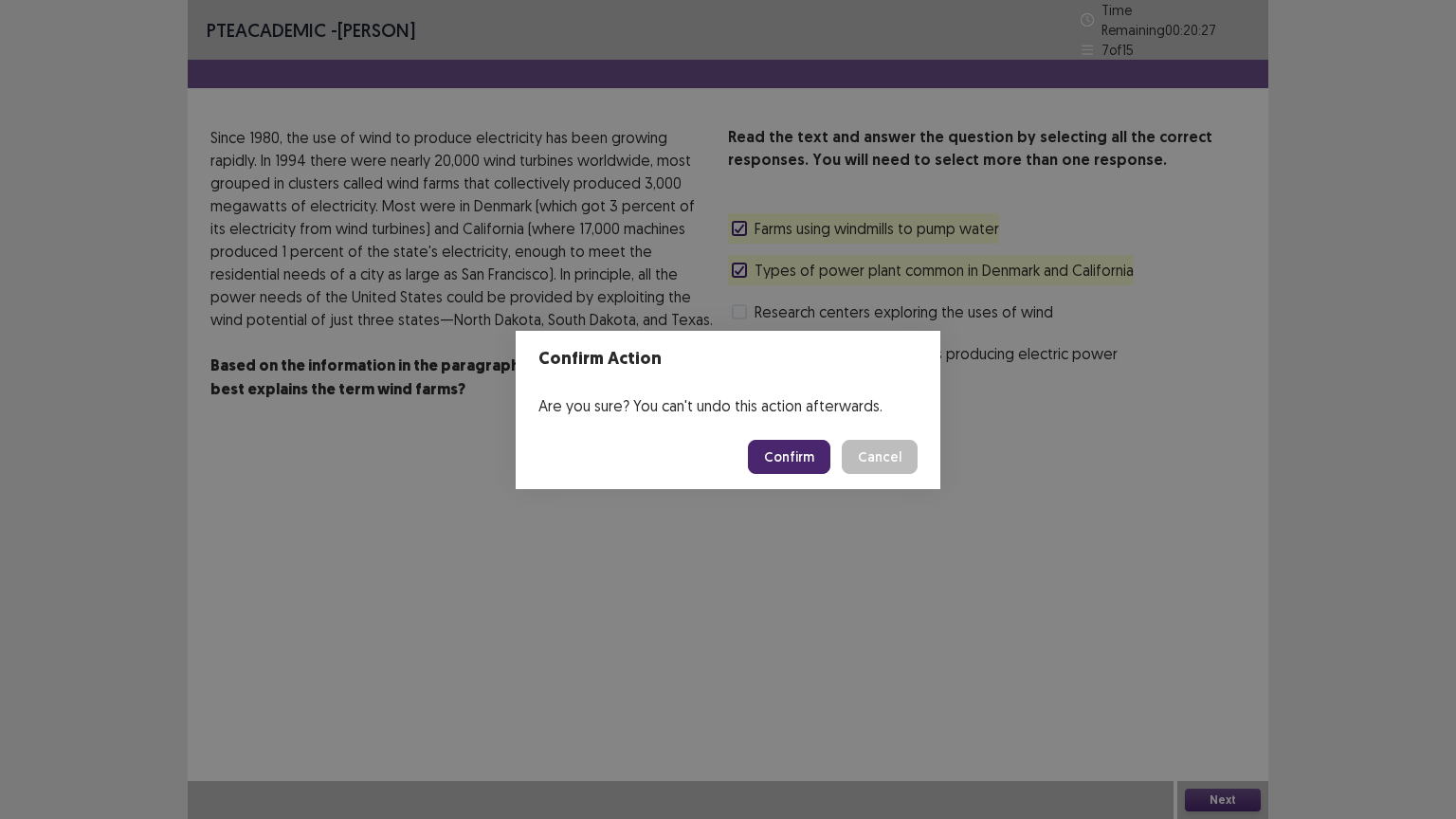 click on "Confirm" at bounding box center [789, 457] 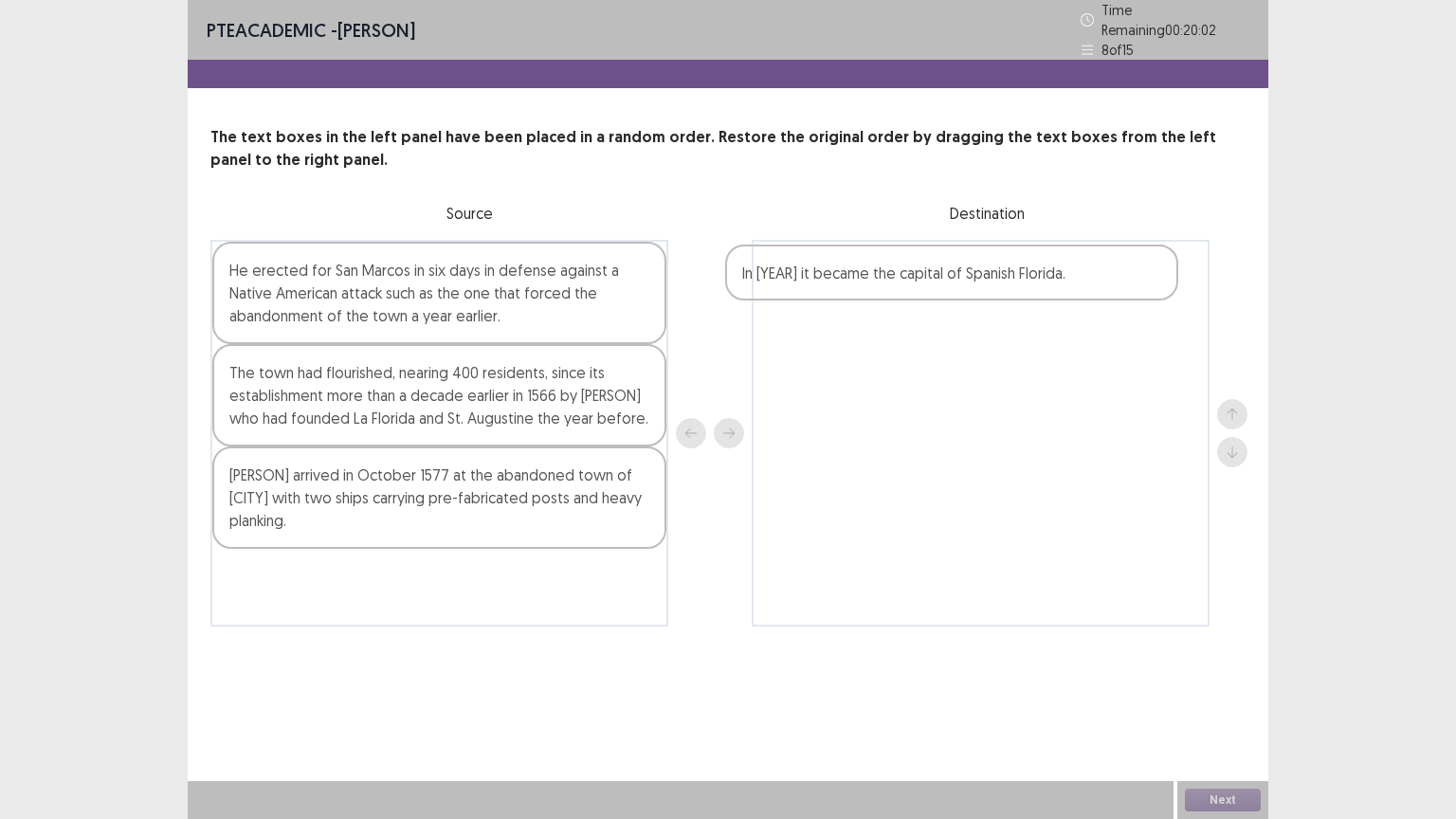 drag, startPoint x: 324, startPoint y: 366, endPoint x: 851, endPoint y: 266, distance: 536.4038 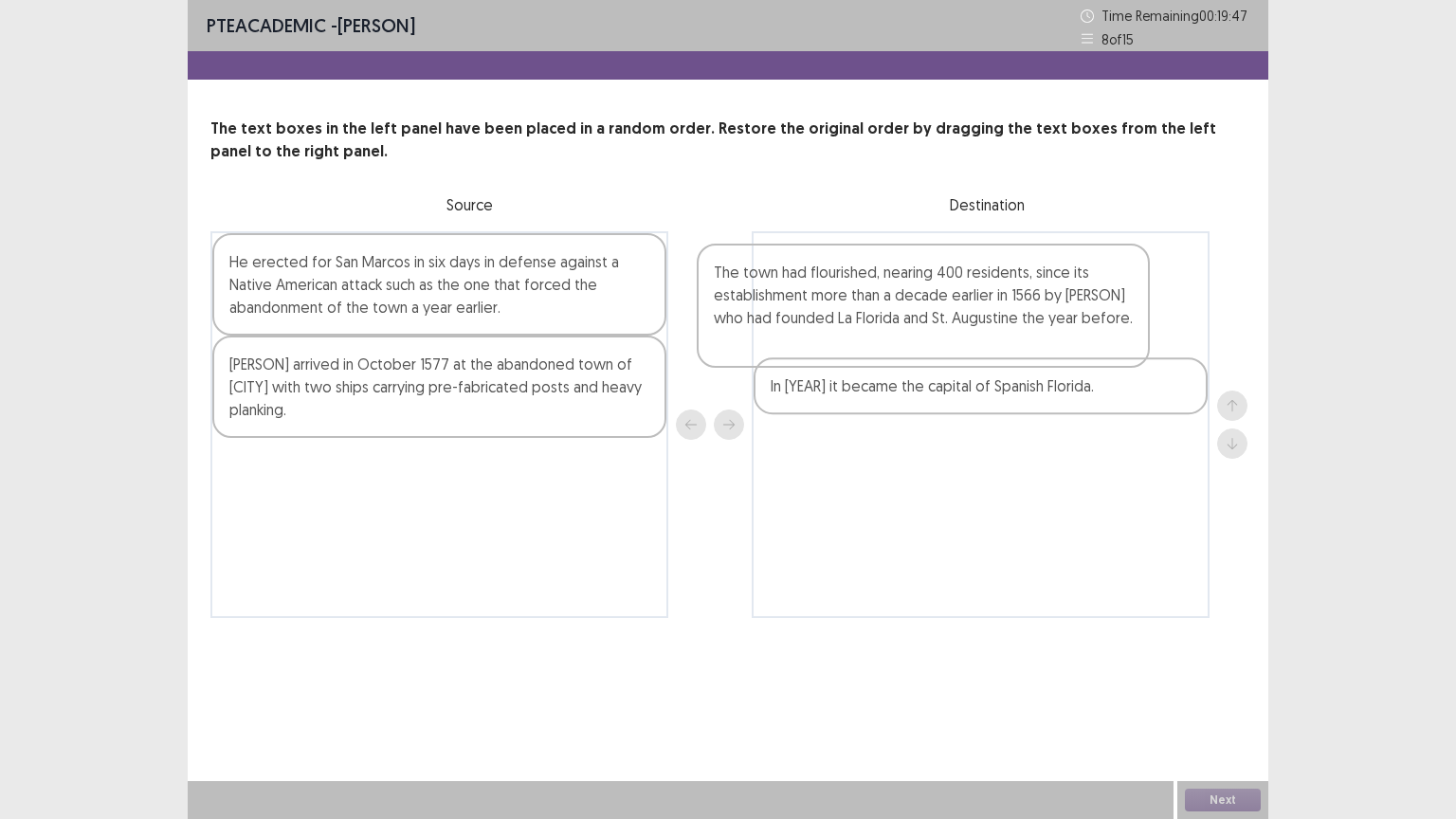 drag, startPoint x: 337, startPoint y: 415, endPoint x: 838, endPoint y: 320, distance: 509.9274 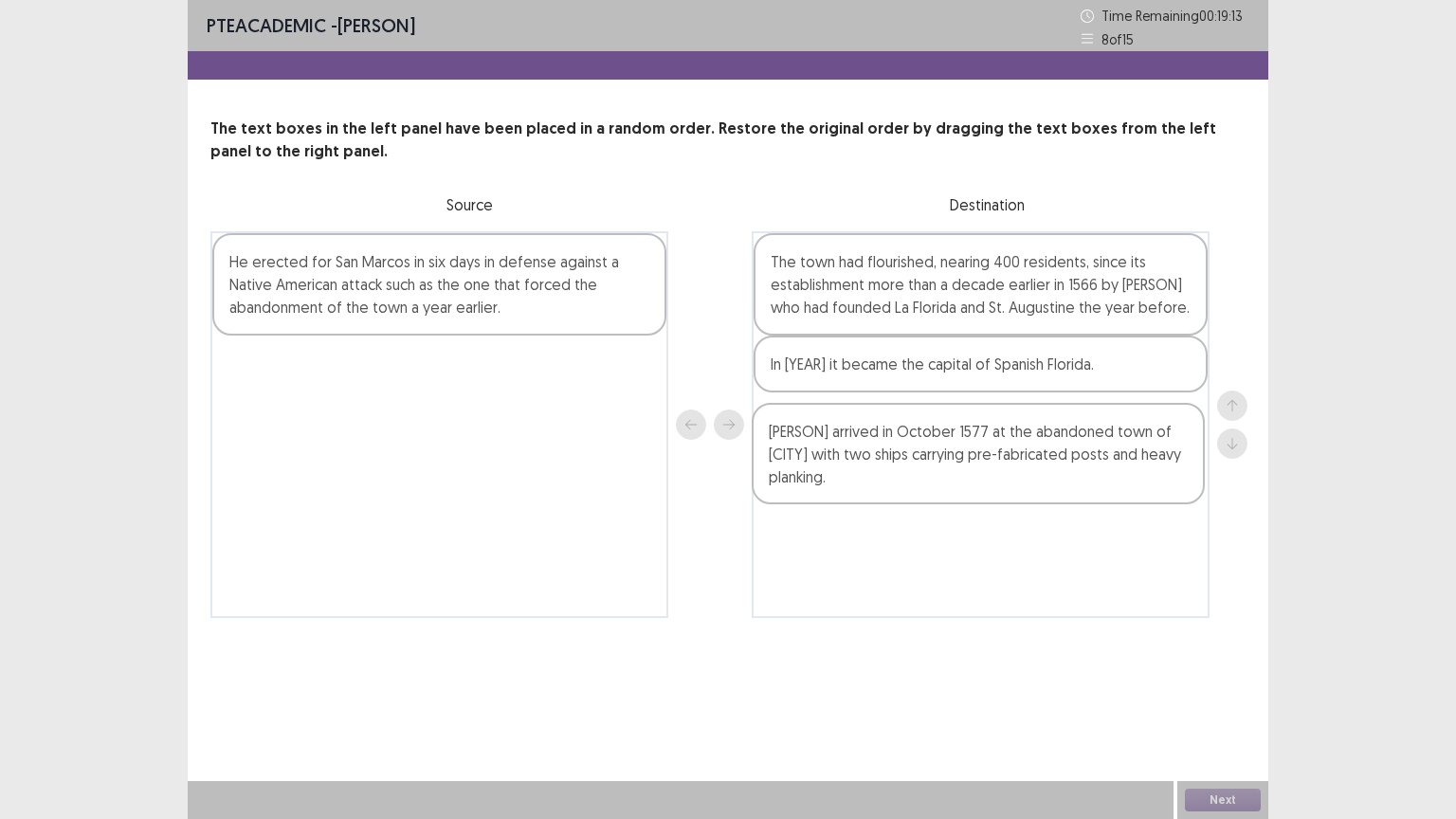 drag, startPoint x: 368, startPoint y: 391, endPoint x: 915, endPoint y: 459, distance: 551.21049 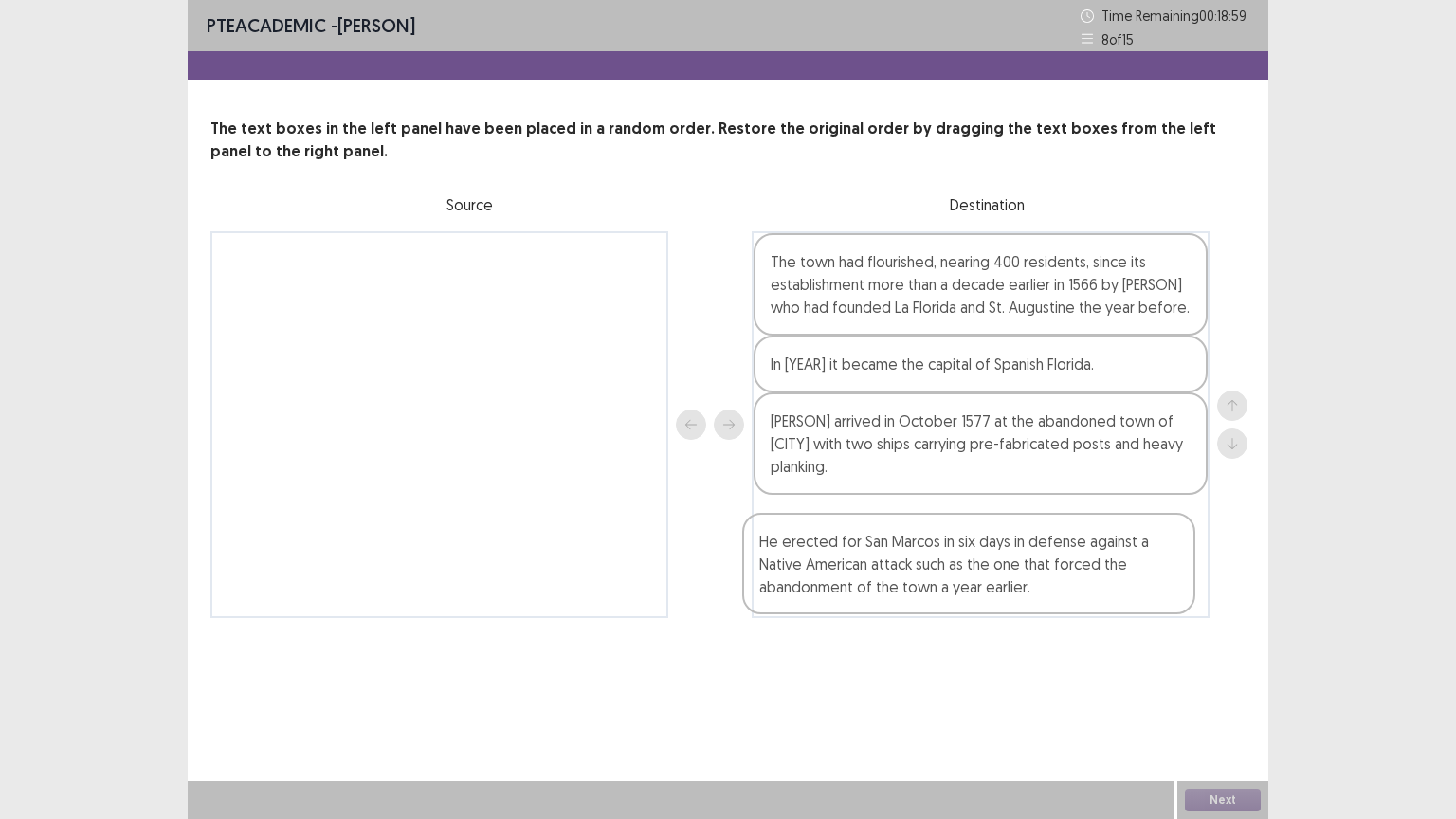 drag, startPoint x: 440, startPoint y: 295, endPoint x: 974, endPoint y: 573, distance: 602.0299 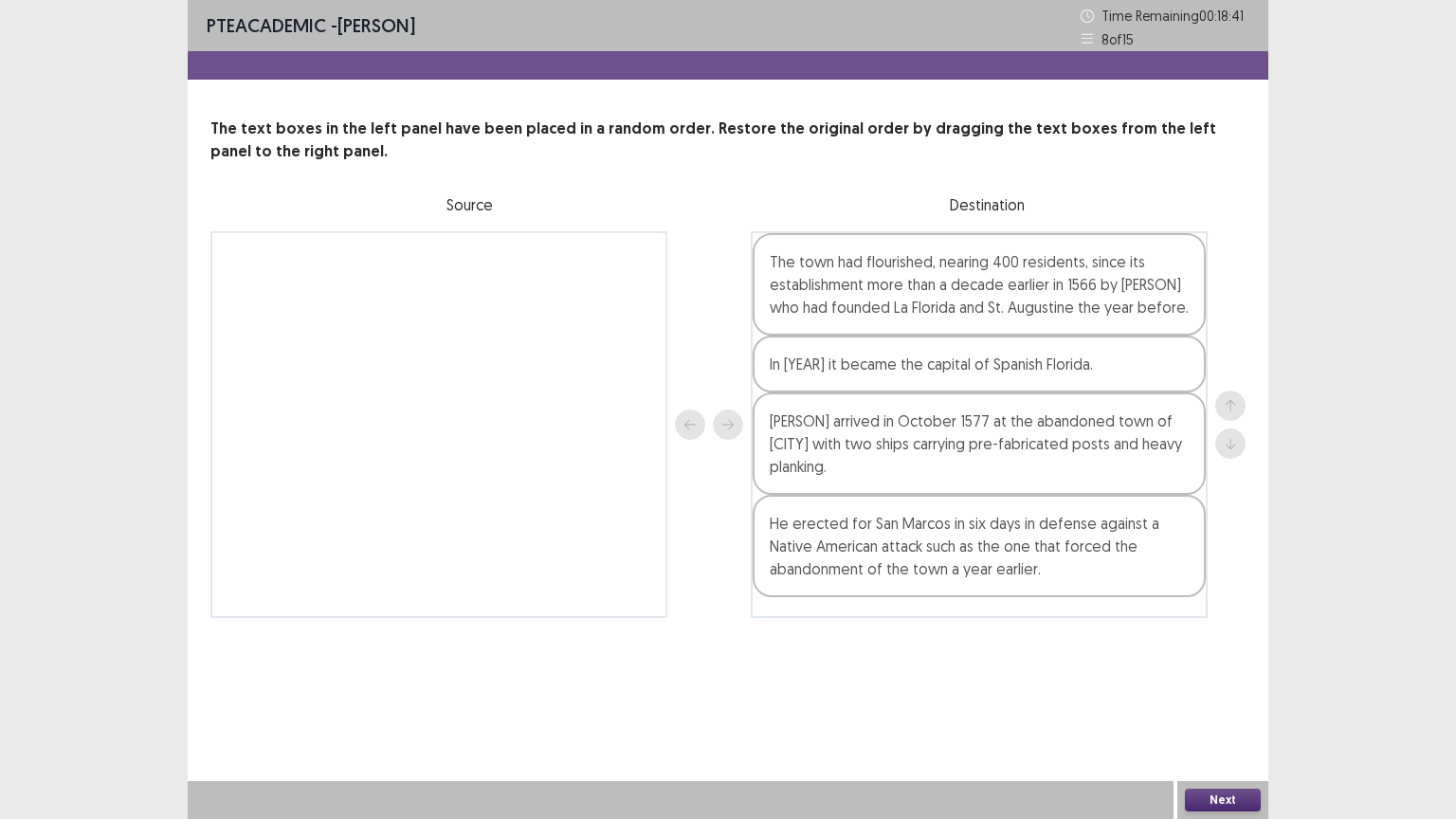 click on "Next" at bounding box center [1223, 800] 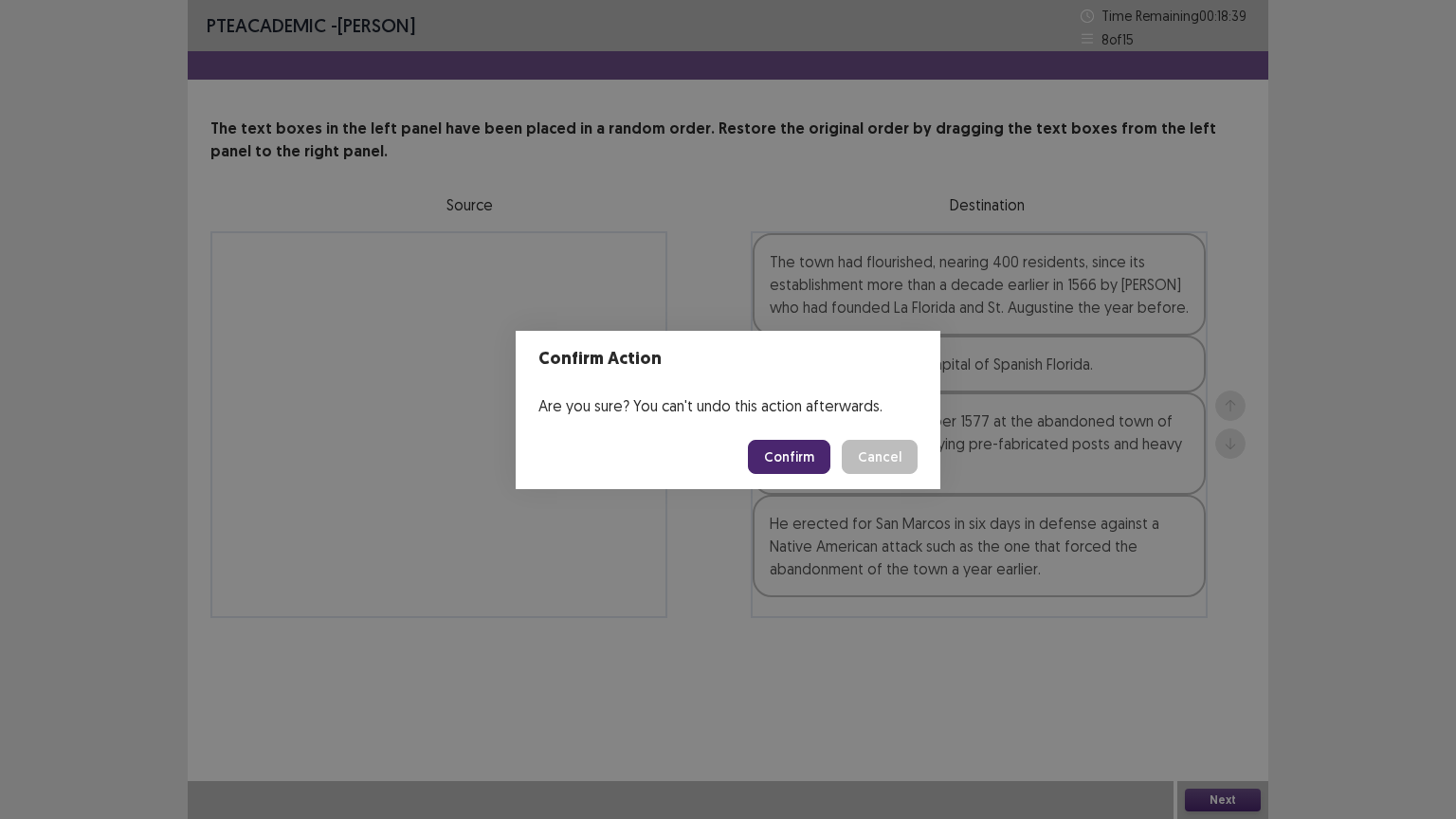 click on "Confirm" at bounding box center (789, 457) 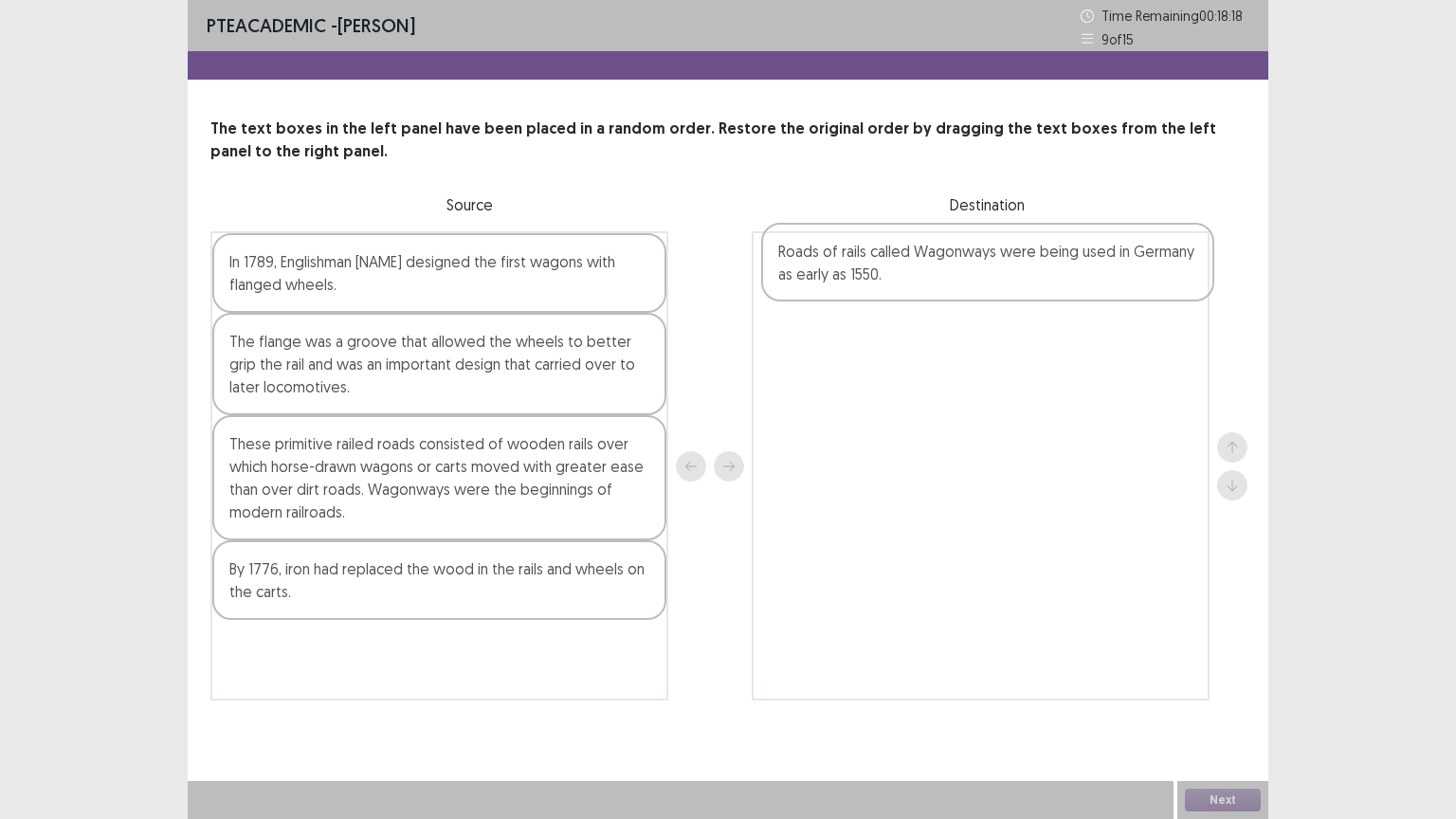 drag, startPoint x: 413, startPoint y: 586, endPoint x: 956, endPoint y: 276, distance: 625.2591 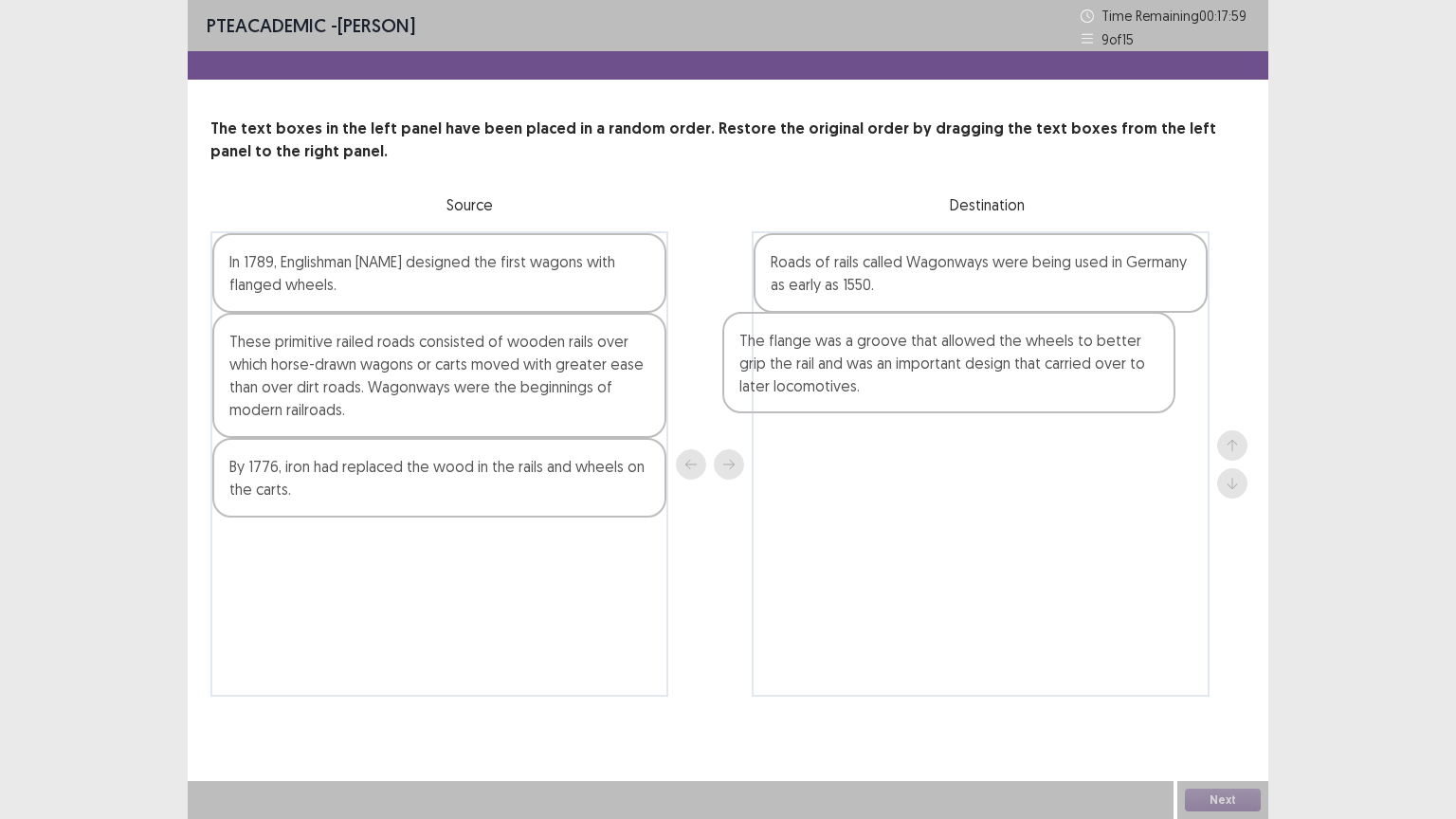 drag, startPoint x: 344, startPoint y: 379, endPoint x: 908, endPoint y: 379, distance: 564 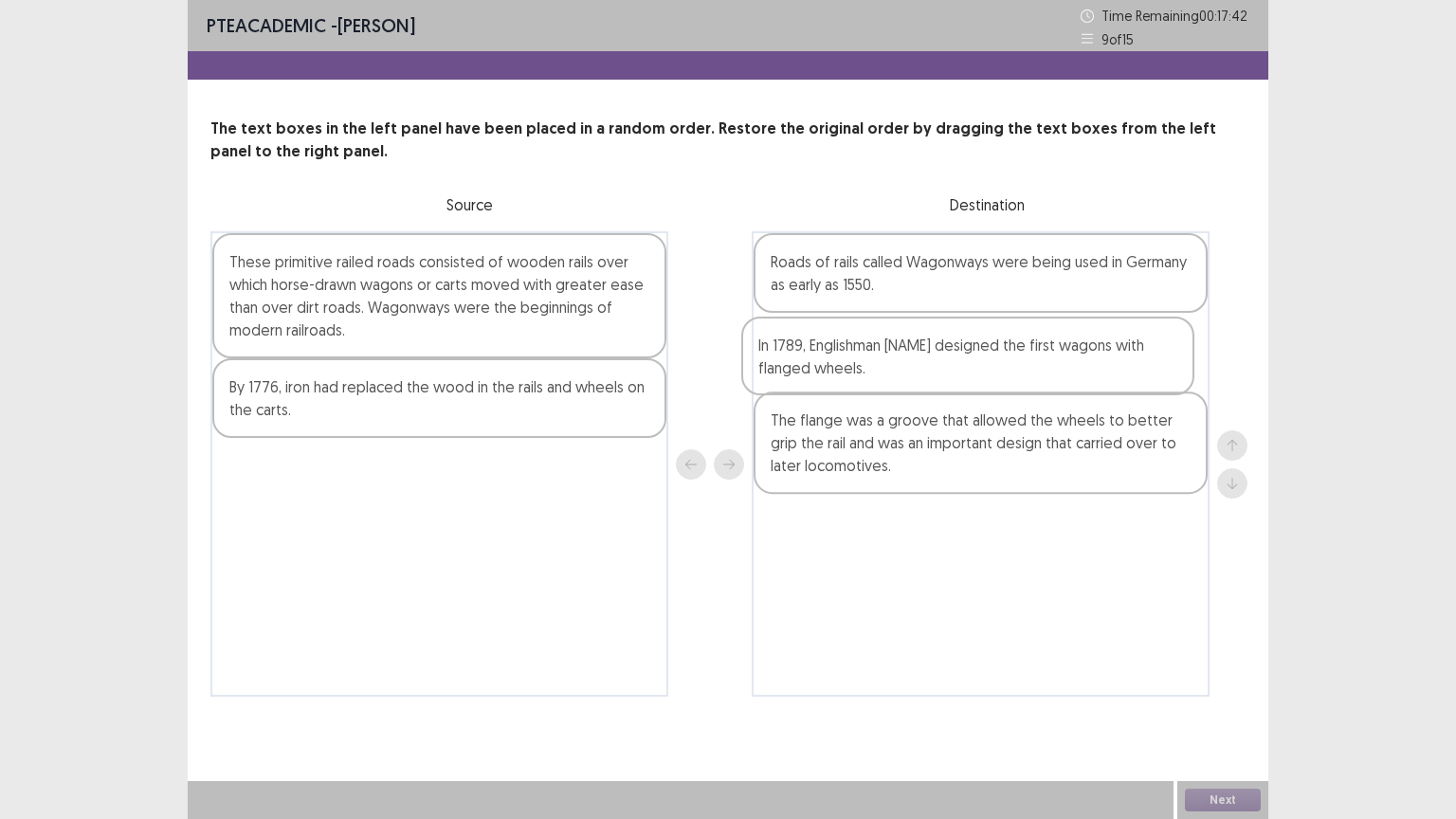 drag, startPoint x: 369, startPoint y: 288, endPoint x: 902, endPoint y: 372, distance: 539.57854 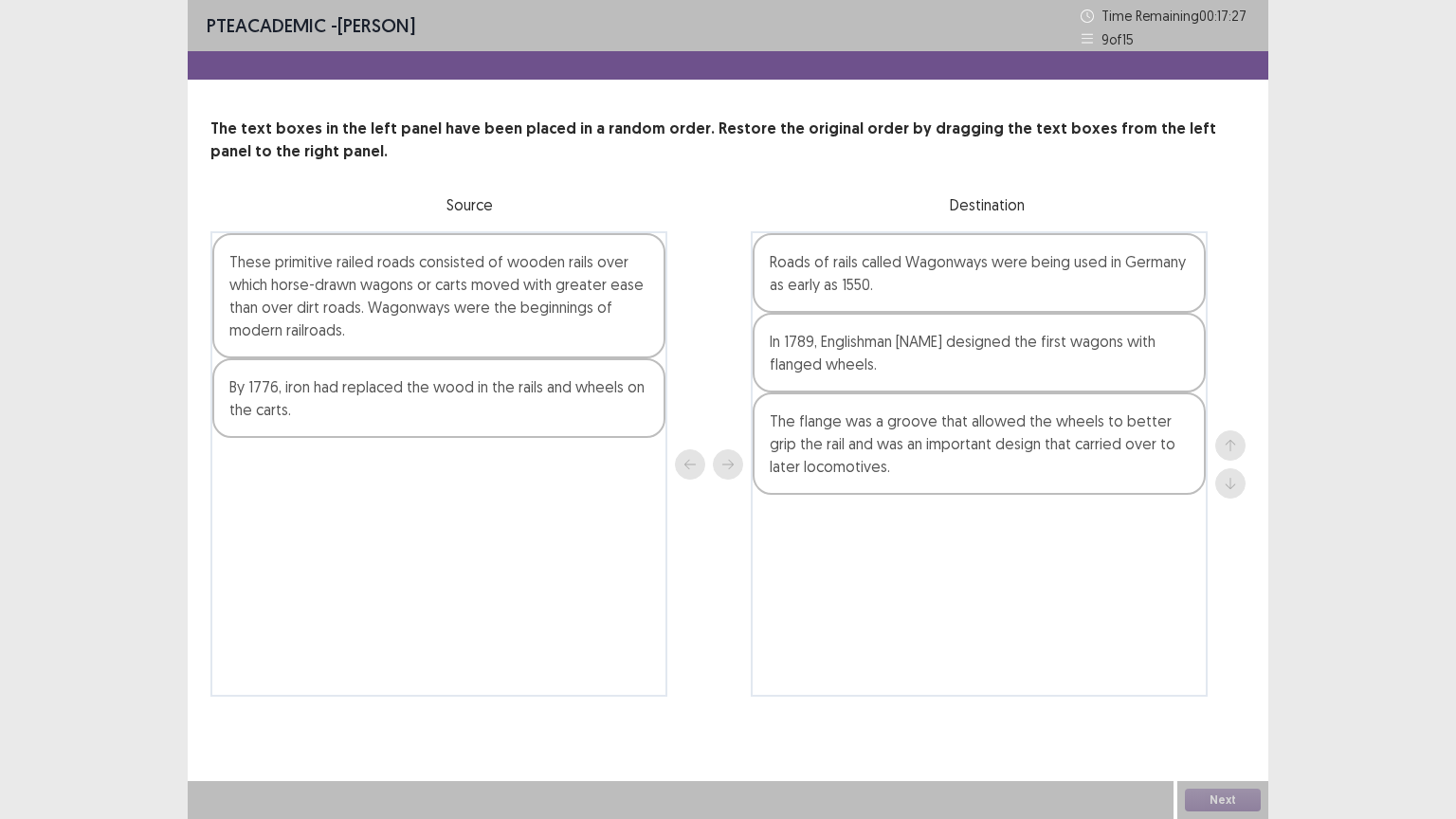 click on "These primitive railed roads consisted of wooden rails over which horse-drawn wagons or carts moved with greater ease than over dirt roads. Wagonways were the beginnings of modern railroads." at bounding box center (439, 296) 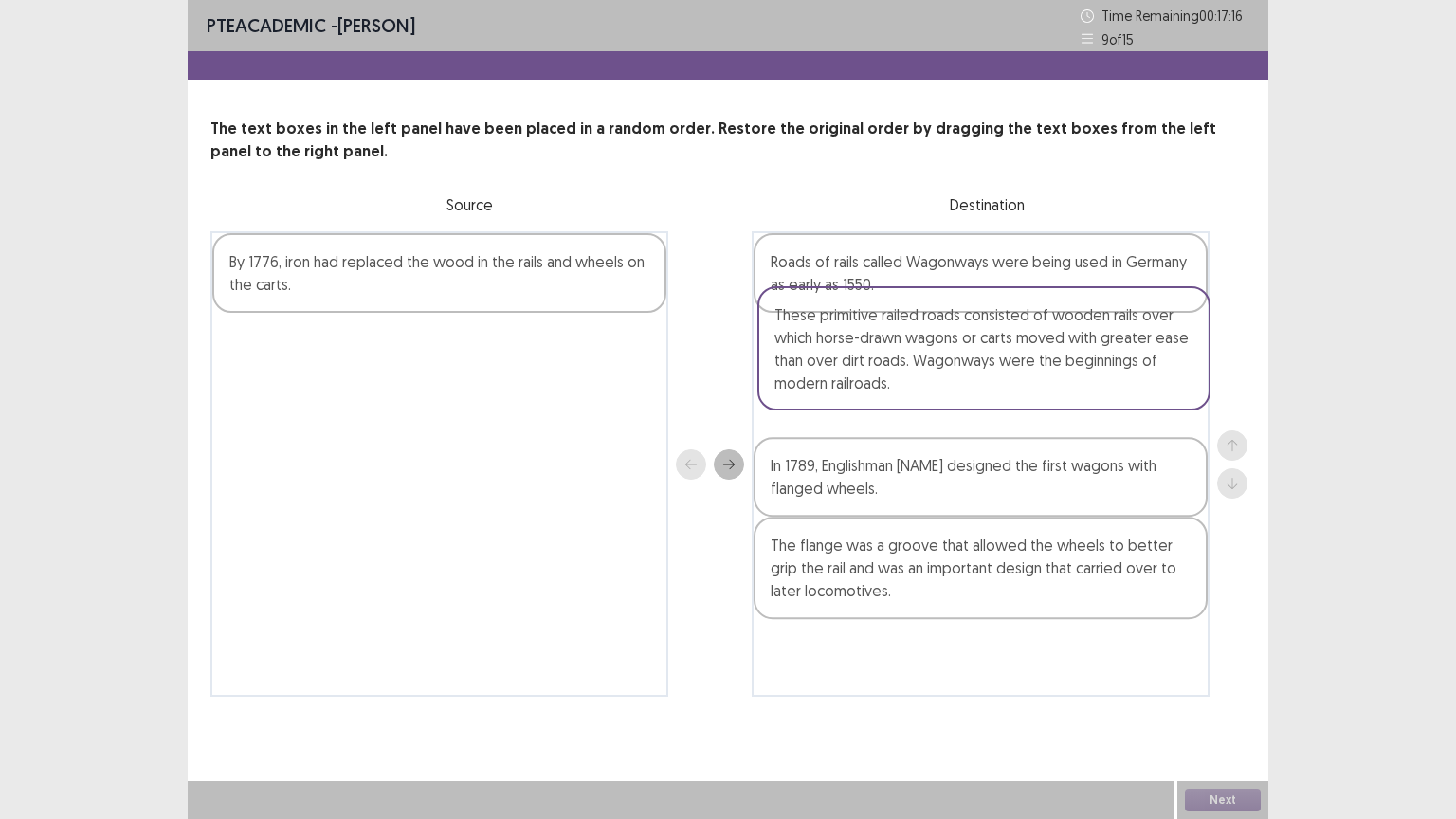drag, startPoint x: 429, startPoint y: 315, endPoint x: 979, endPoint y: 368, distance: 552.5477 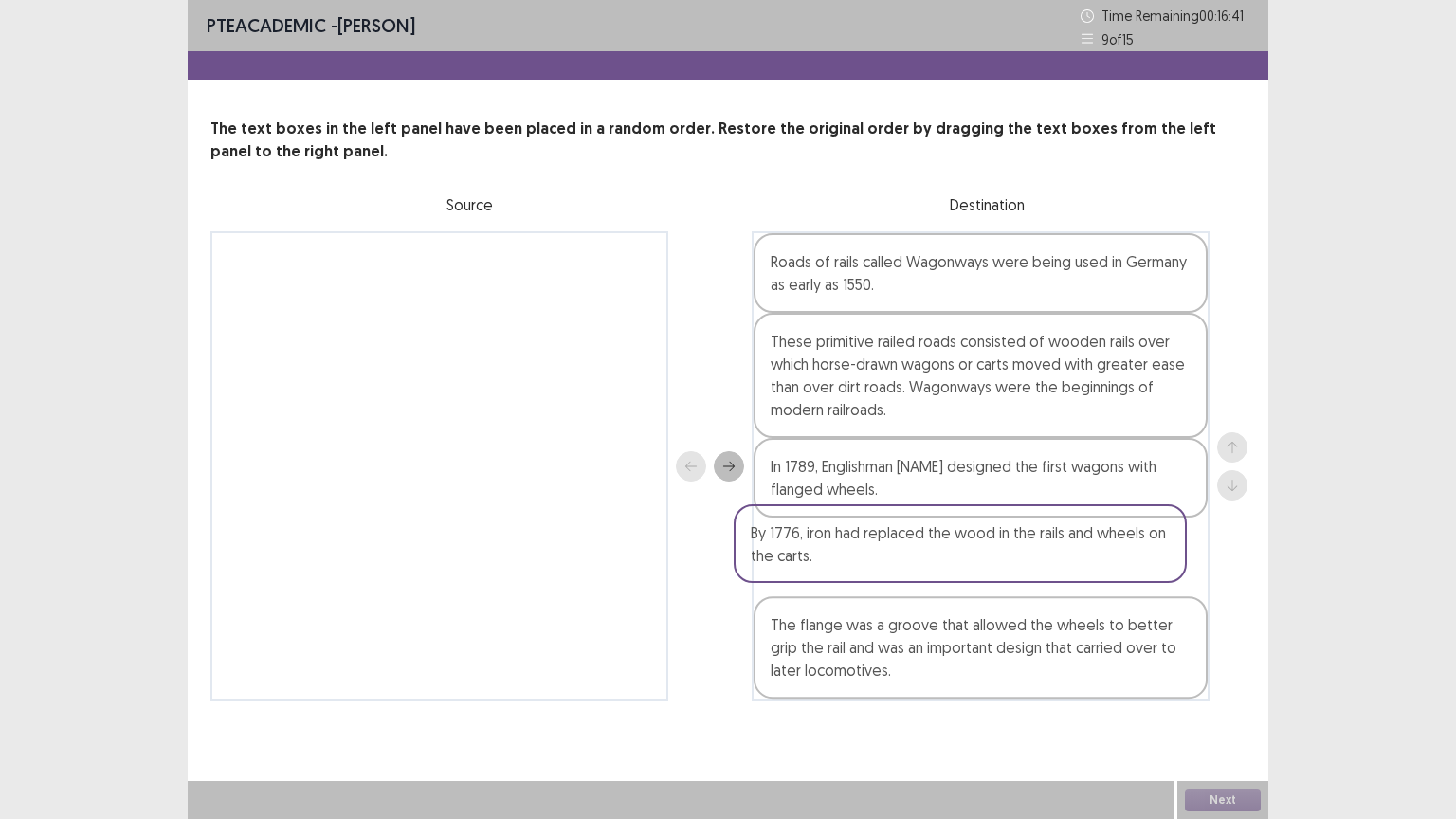 drag, startPoint x: 455, startPoint y: 287, endPoint x: 982, endPoint y: 561, distance: 593.9739 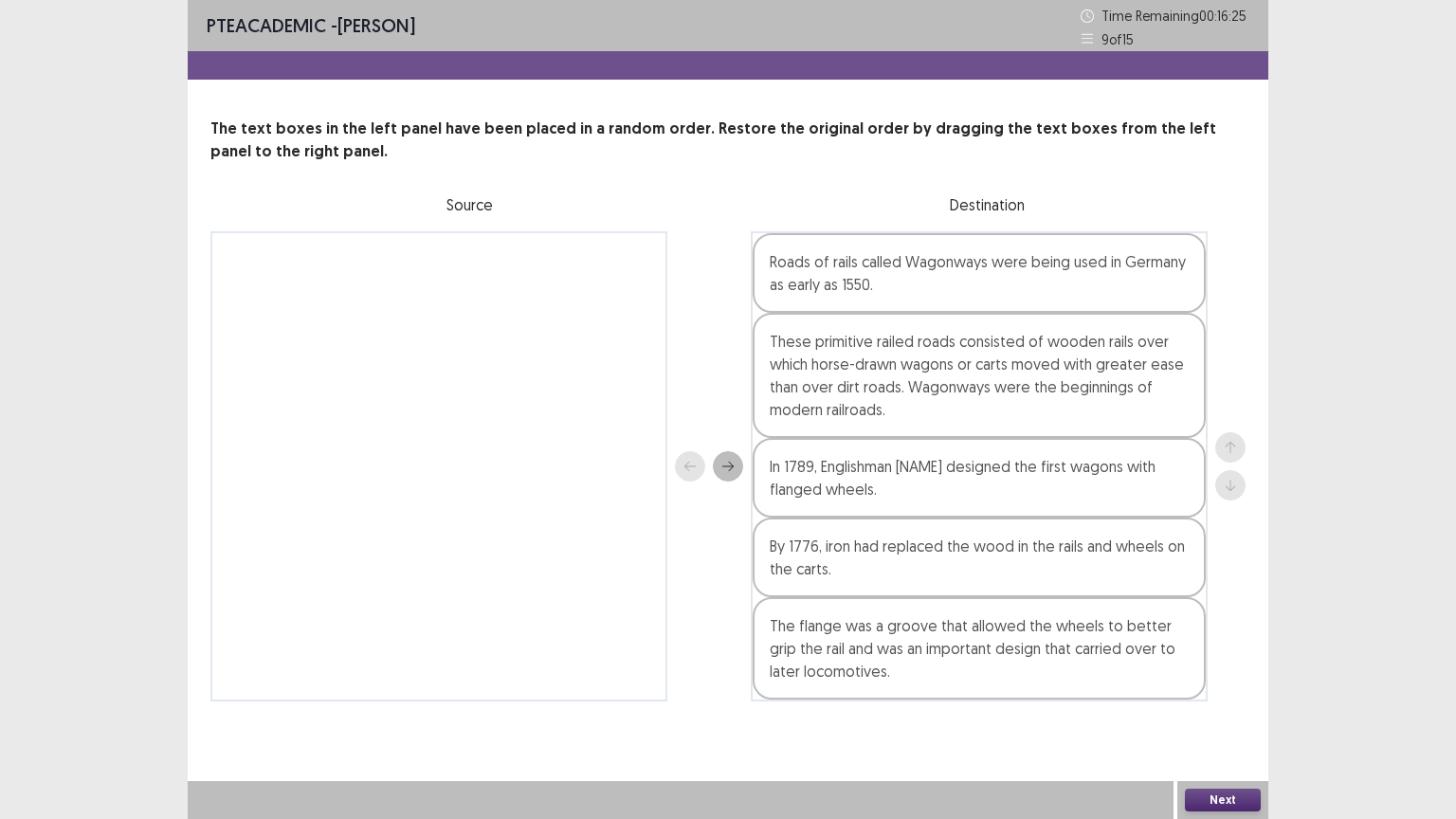 click on "Next" at bounding box center [1223, 800] 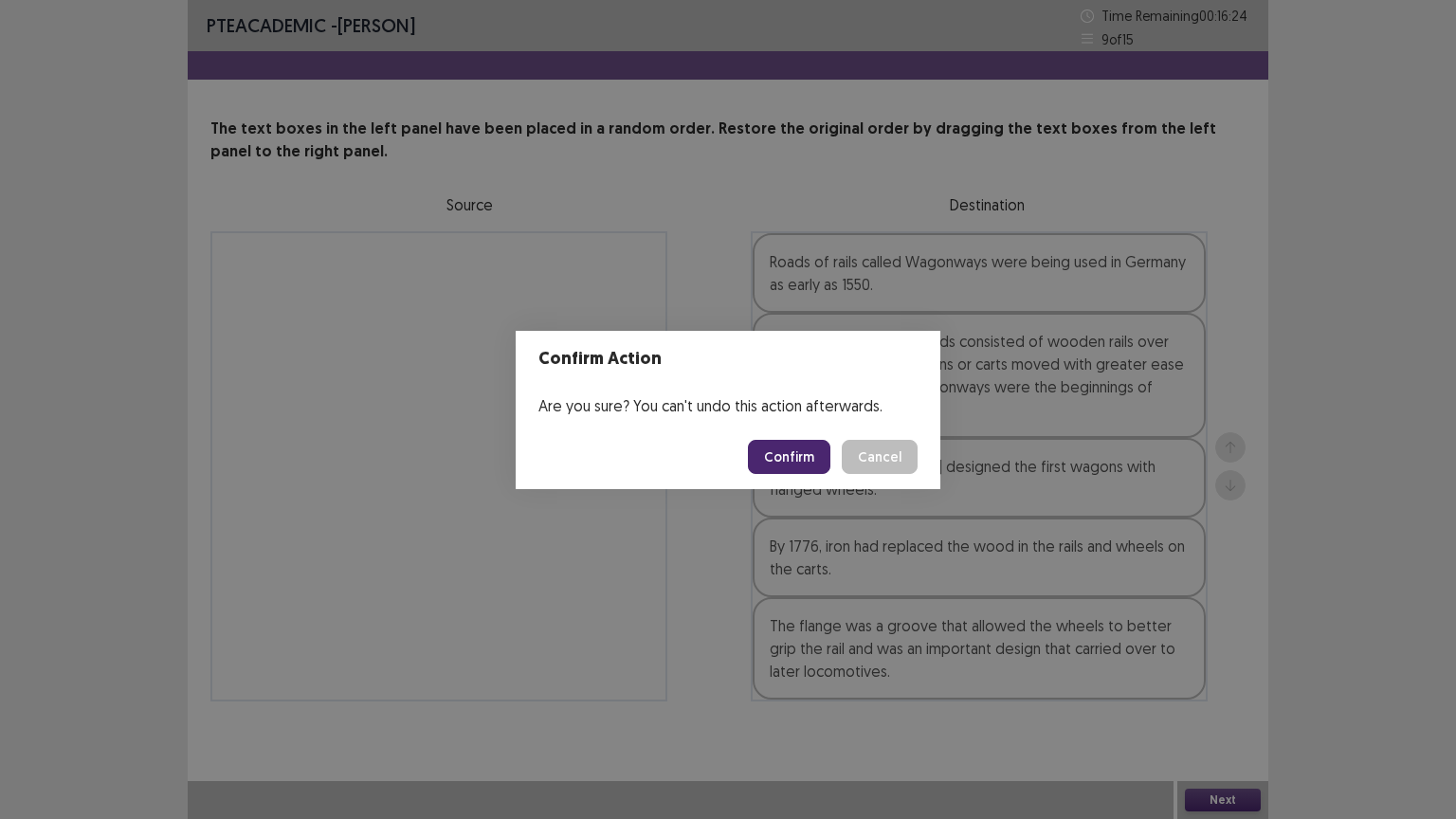 click on "Confirm" at bounding box center (789, 457) 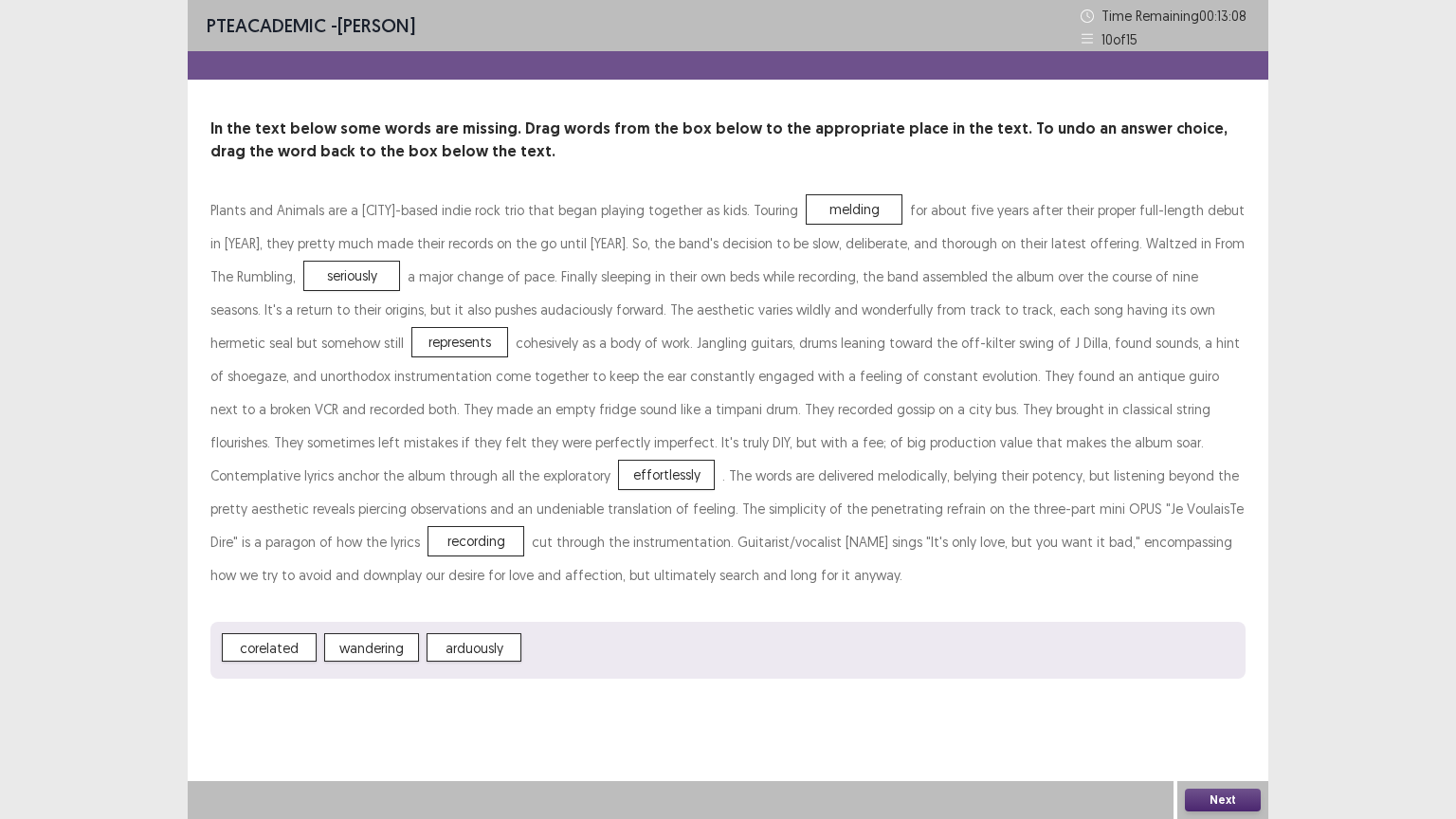 click on "Next" at bounding box center [1223, 800] 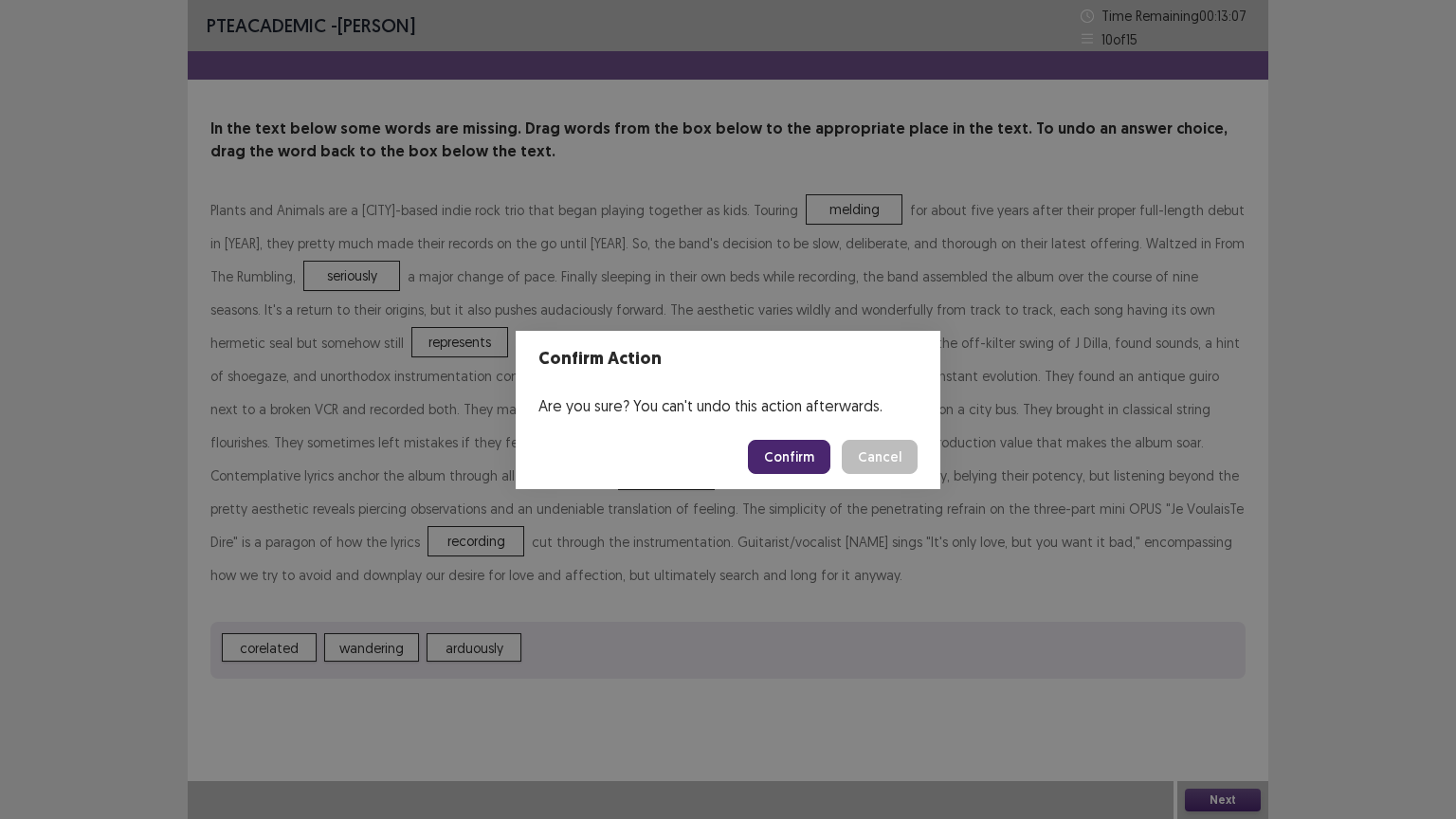 click on "Confirm" at bounding box center [789, 457] 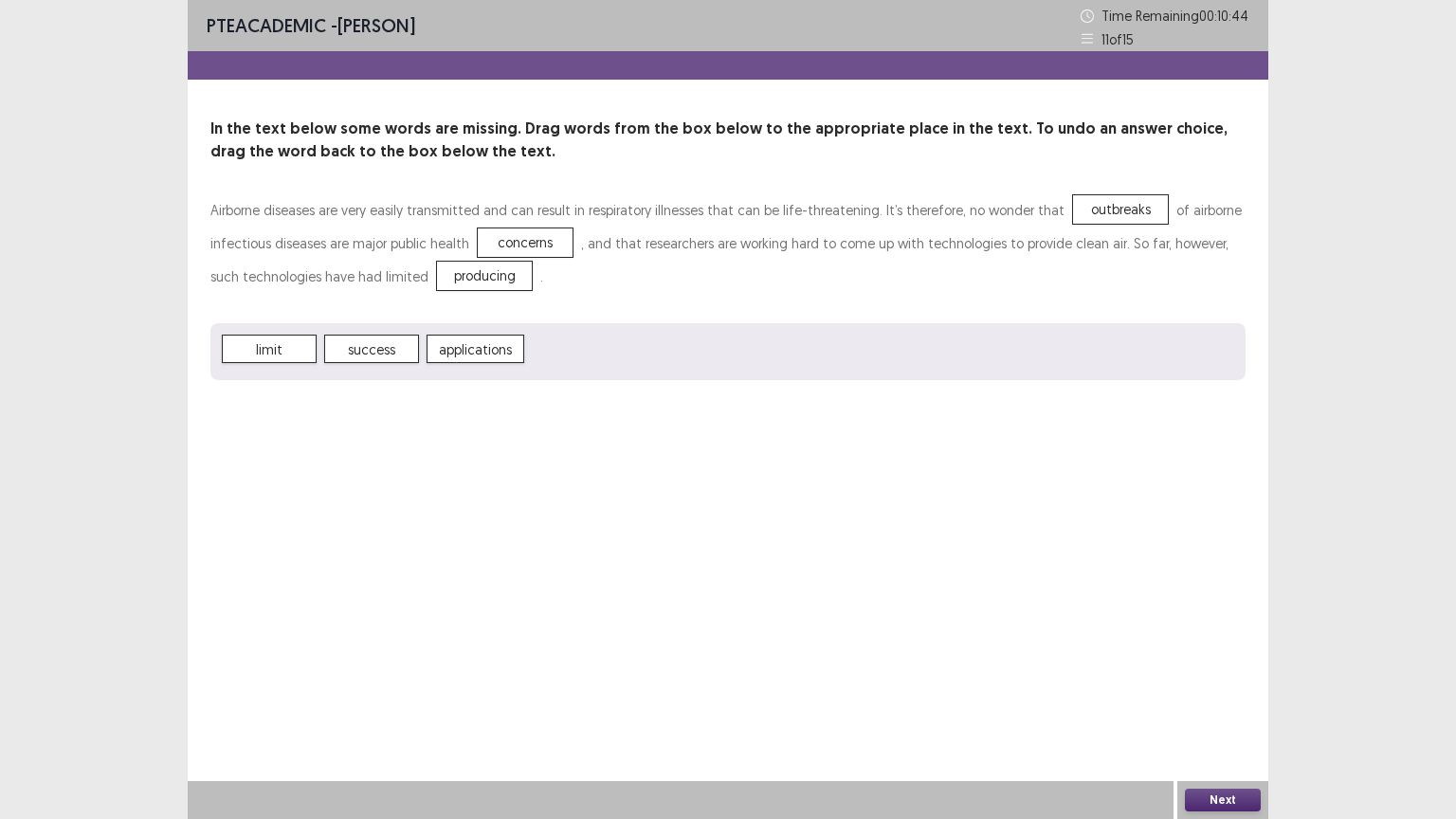 click on "Next" at bounding box center [1223, 800] 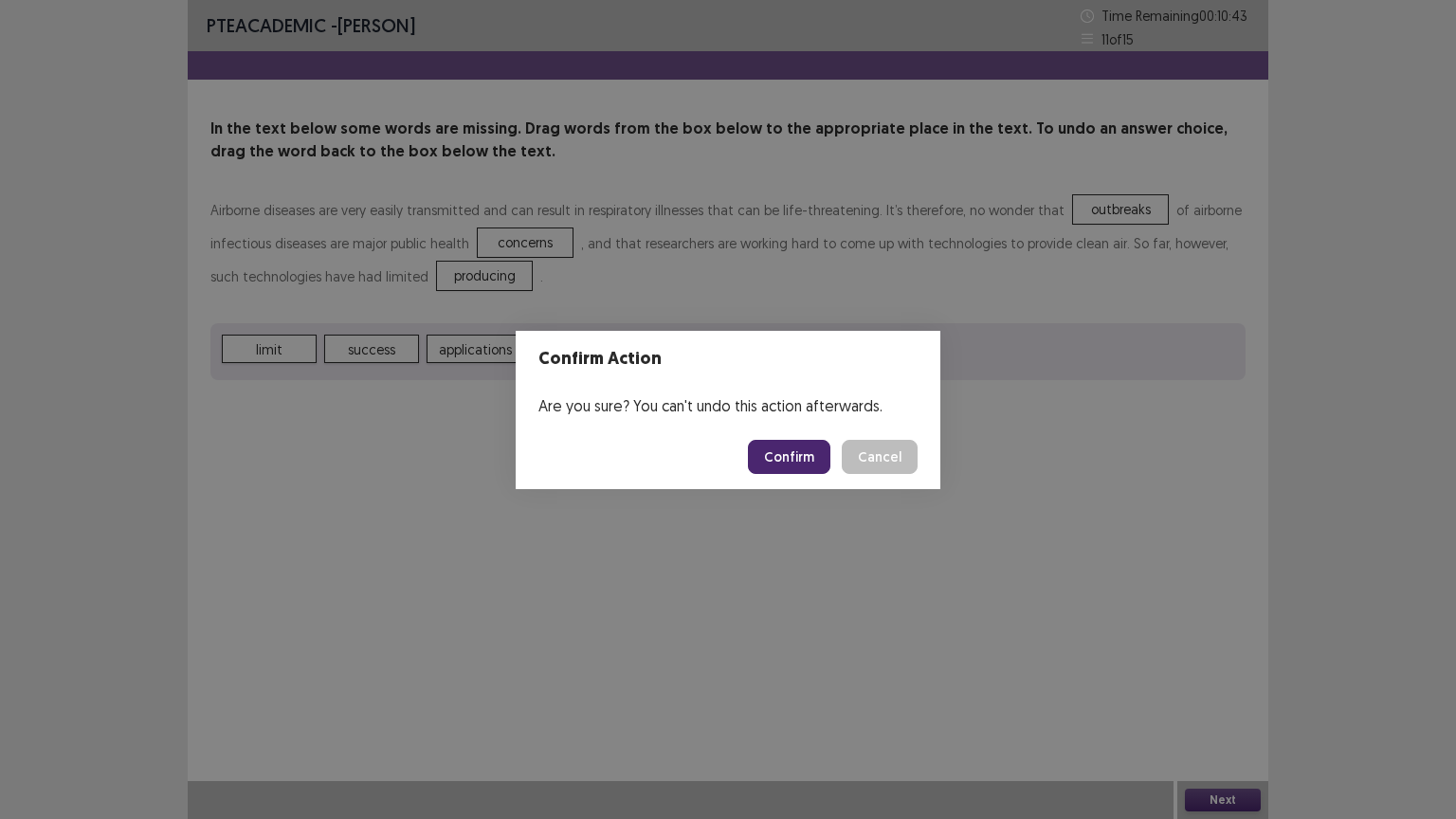 click on "Confirm" at bounding box center [789, 457] 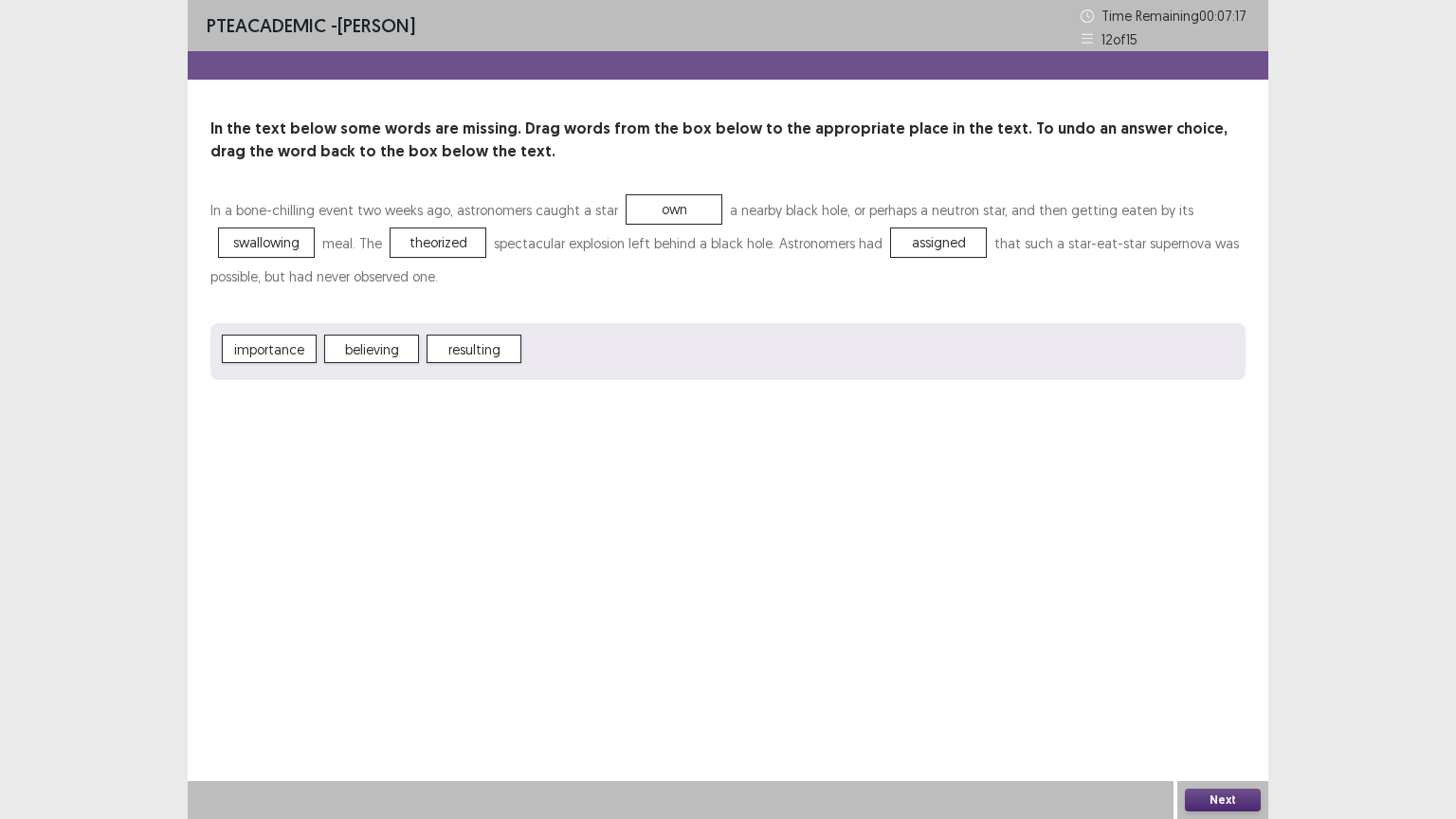 click on "Next" at bounding box center [1223, 800] 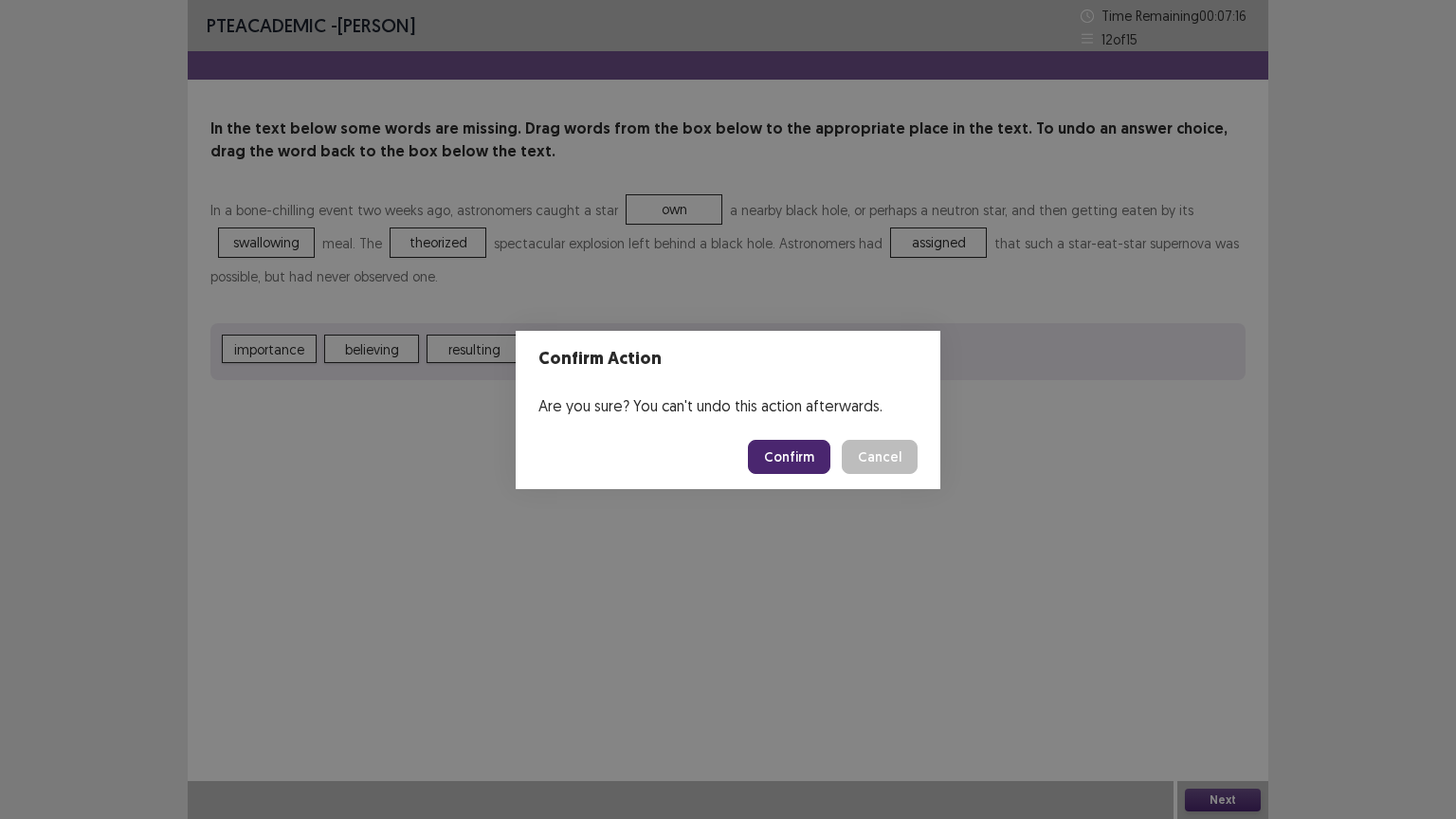 click on "Confirm" at bounding box center (789, 457) 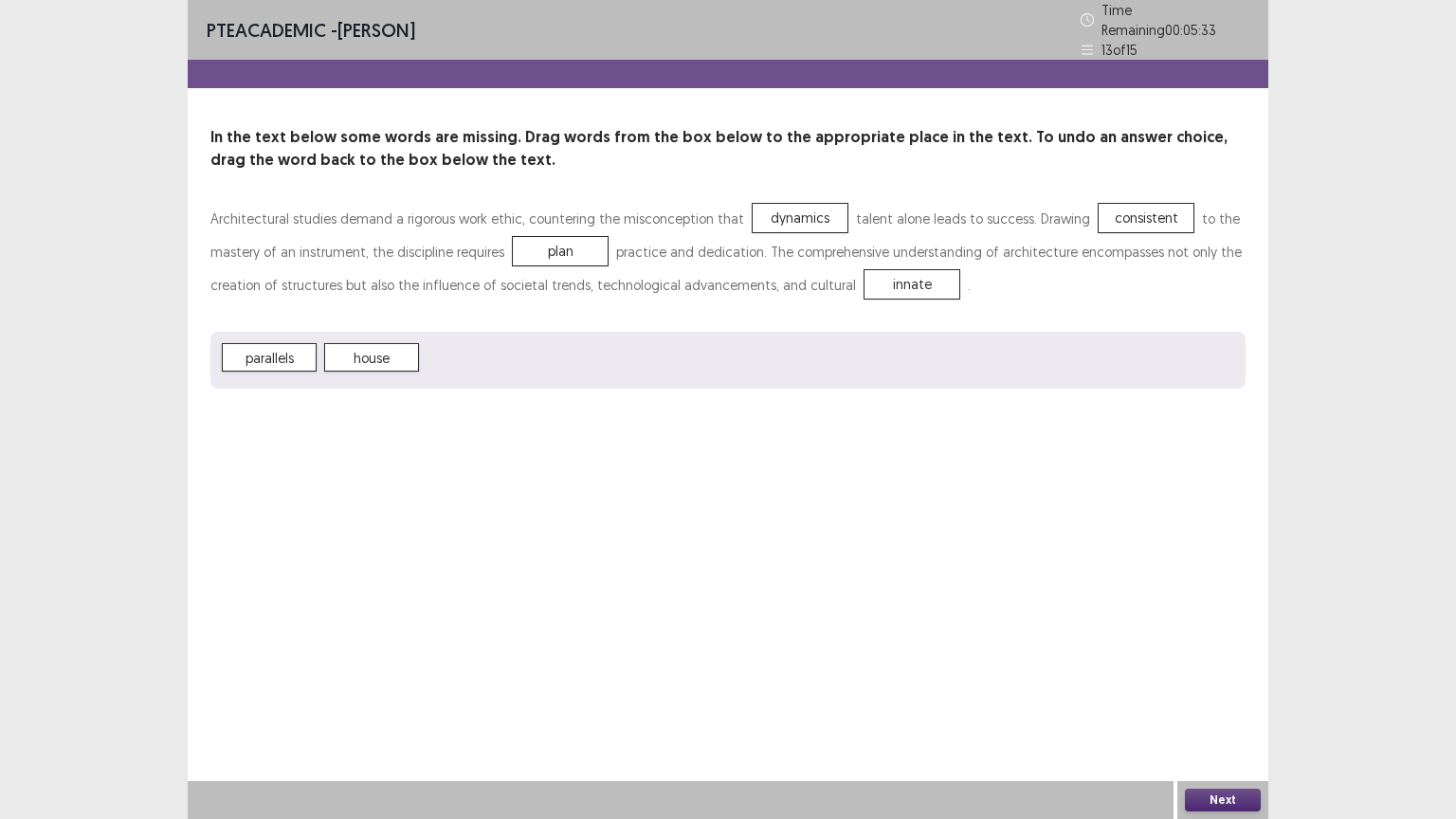 click on "Next" at bounding box center (1223, 800) 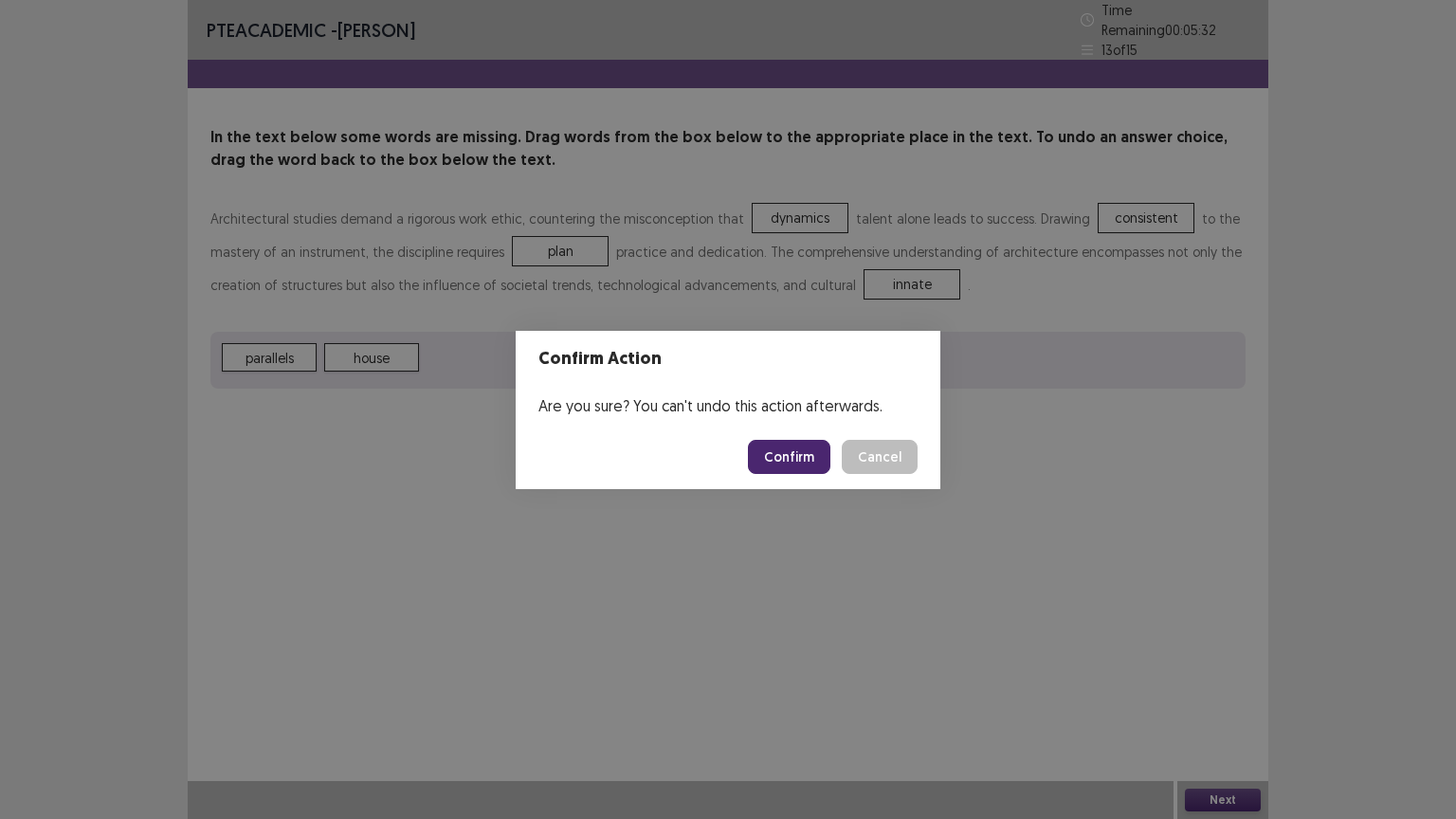 click on "Confirm" at bounding box center (789, 457) 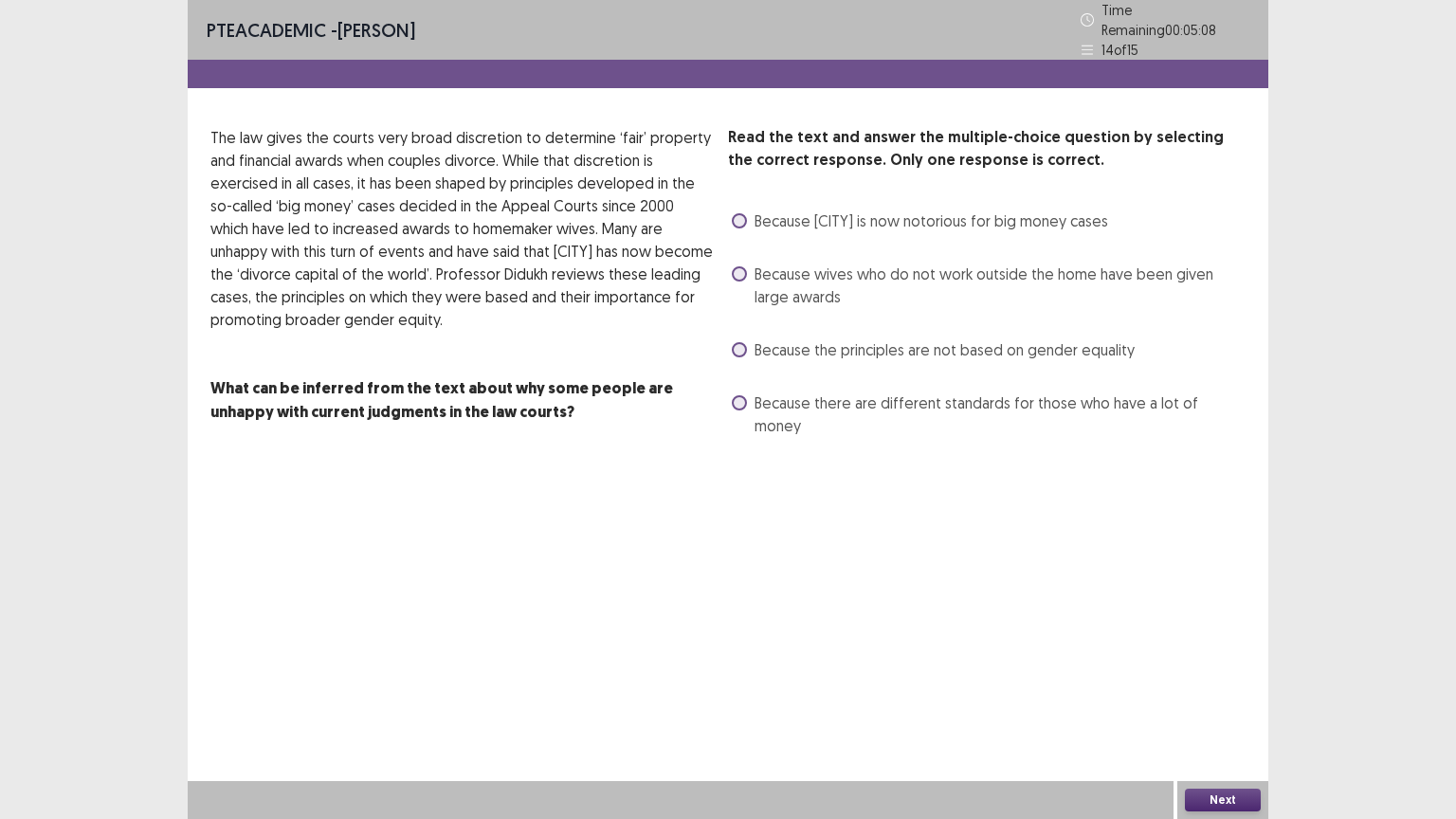 click on "Because the principles are not based on gender equality" at bounding box center (944, 350) 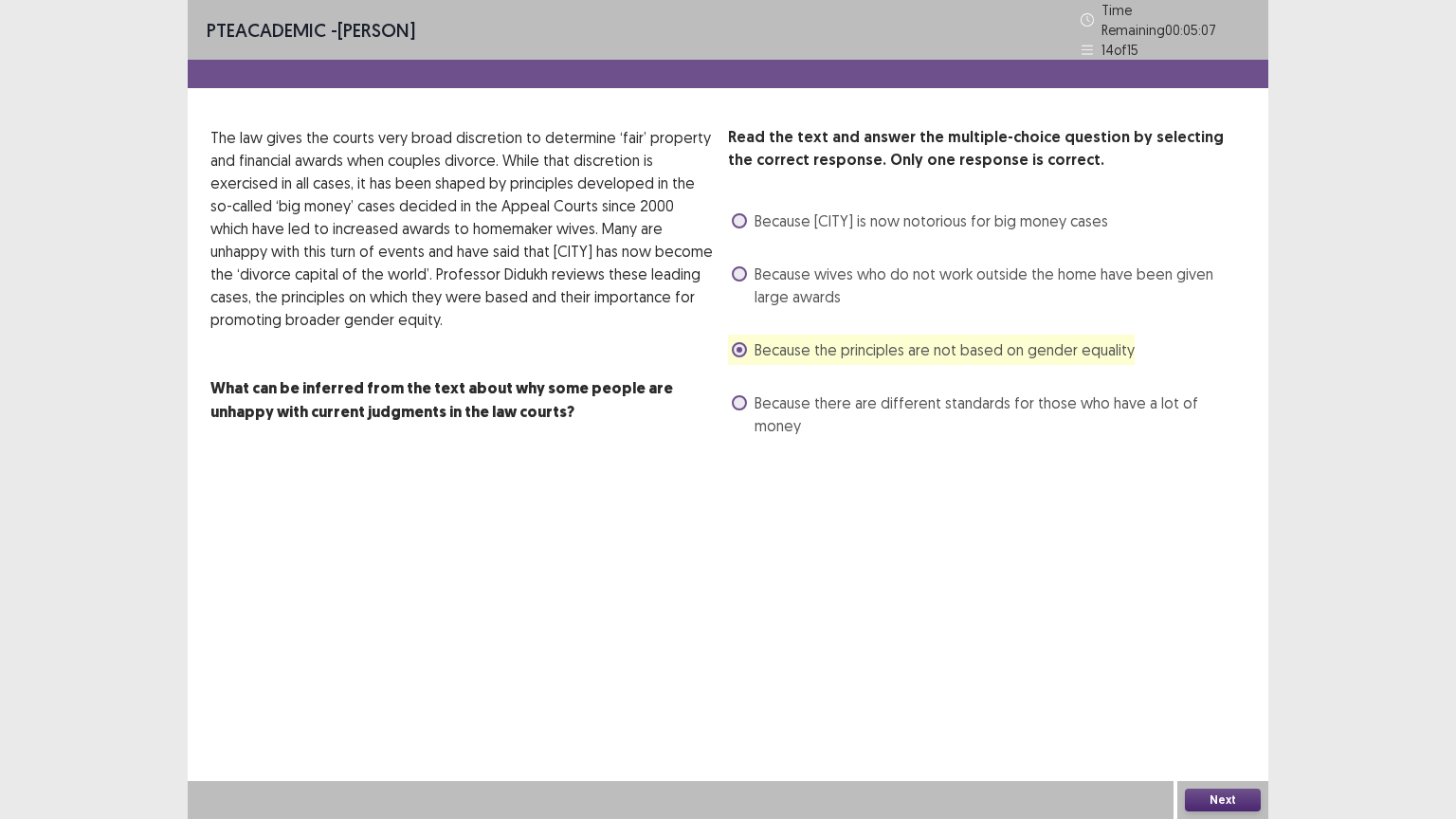 click on "PTE  academic   -  [PERSON] Time Remaining  00 : 05 : 07 14  of  15 Read the text and answer the multiple-choice question by selecting the correct response. Only one response is correct. The law gives the courts very broad discretion to determine ‘fair’ property and financial awards when couples divorce. While that discretion is exercised in all cases, it has been shaped by principles developed in the so-called ‘big money’ cases decided in the Appeal Courts since 2000 which have led to increased awards to homemaker wives. Many are unhappy with this turn of events and have said that [CITY] has now become the ‘divorce capital of the world’. Professor Didukh reviews these leading cases, the principles on which they were based and their importance for promoting broader gender equity. What can be inferred from the text about why some people are unhappy with current judgments in the law courts? Because [CITY] is now notorious for big money cases" at bounding box center [728, 239] 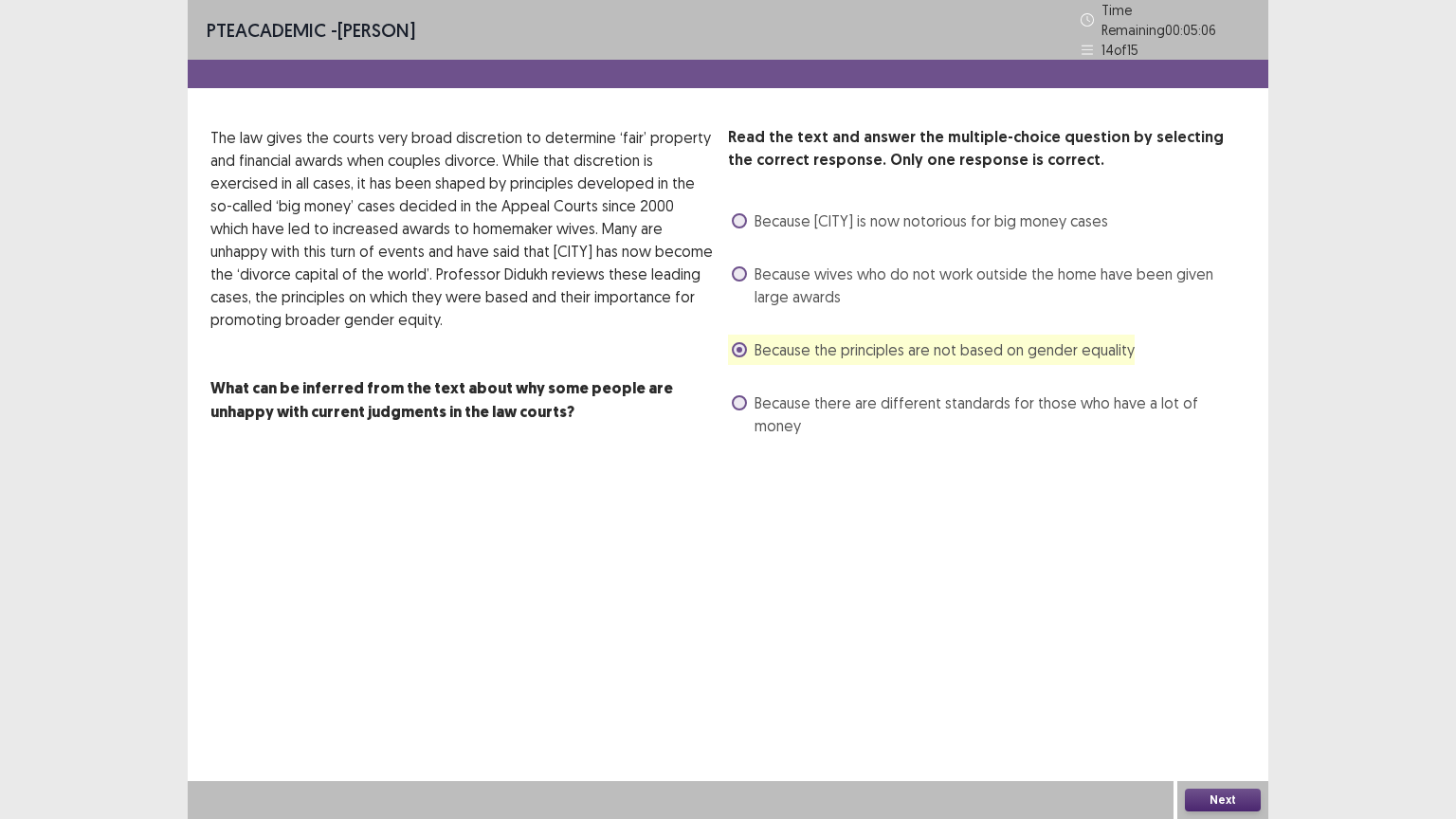click on "Read the text and answer the multiple-choice question by selecting the correct response. Only one response is correct. Because [CITY] is now notorious for big money cases Because wives who do not work outside the home have been given large awards Because the principles are not based on gender equality Because there are different standards for those who have a lot of money" at bounding box center [987, 283] 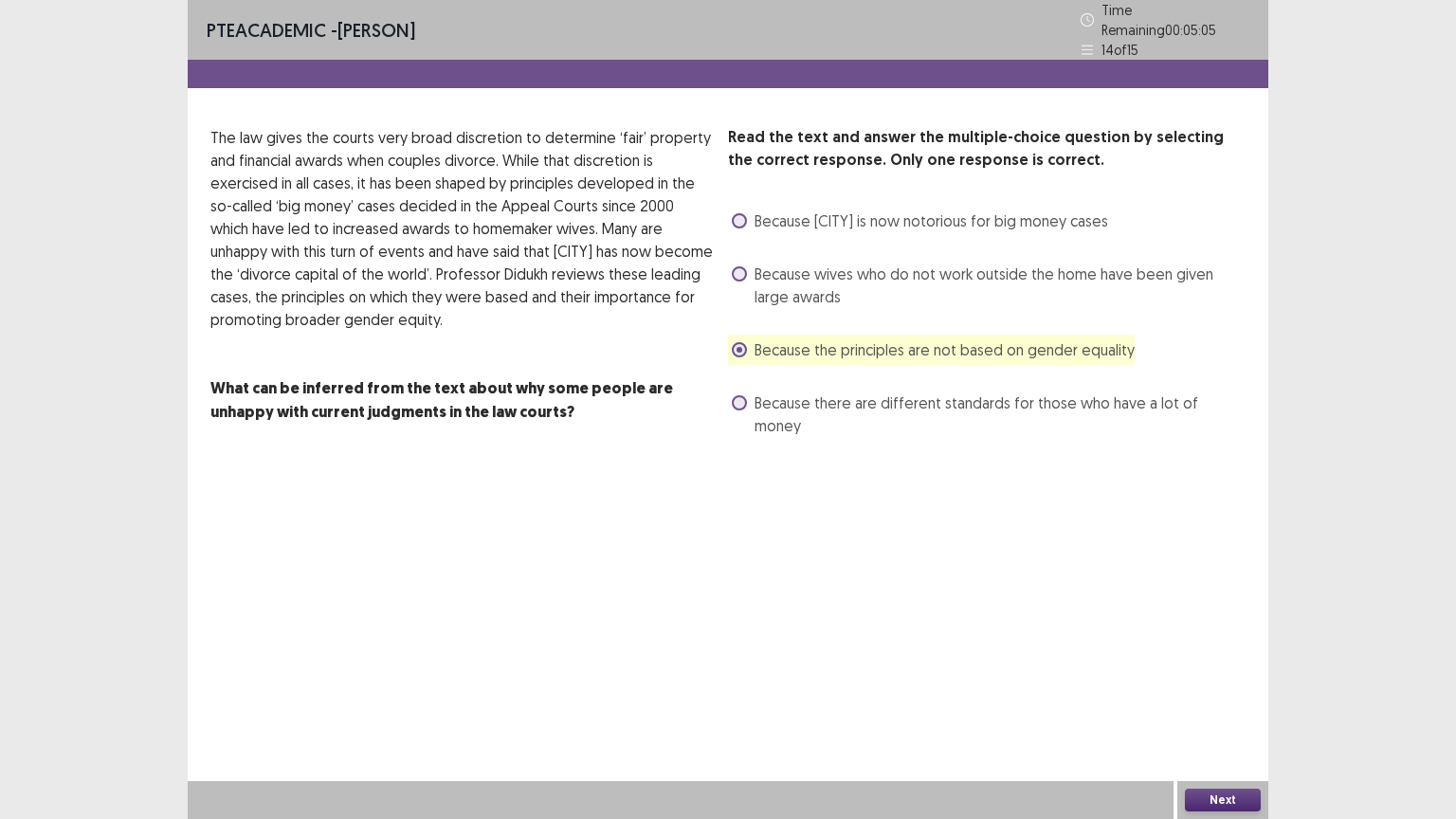 click on "Because there are different standards for those who have a lot of money" at bounding box center (1000, 414) 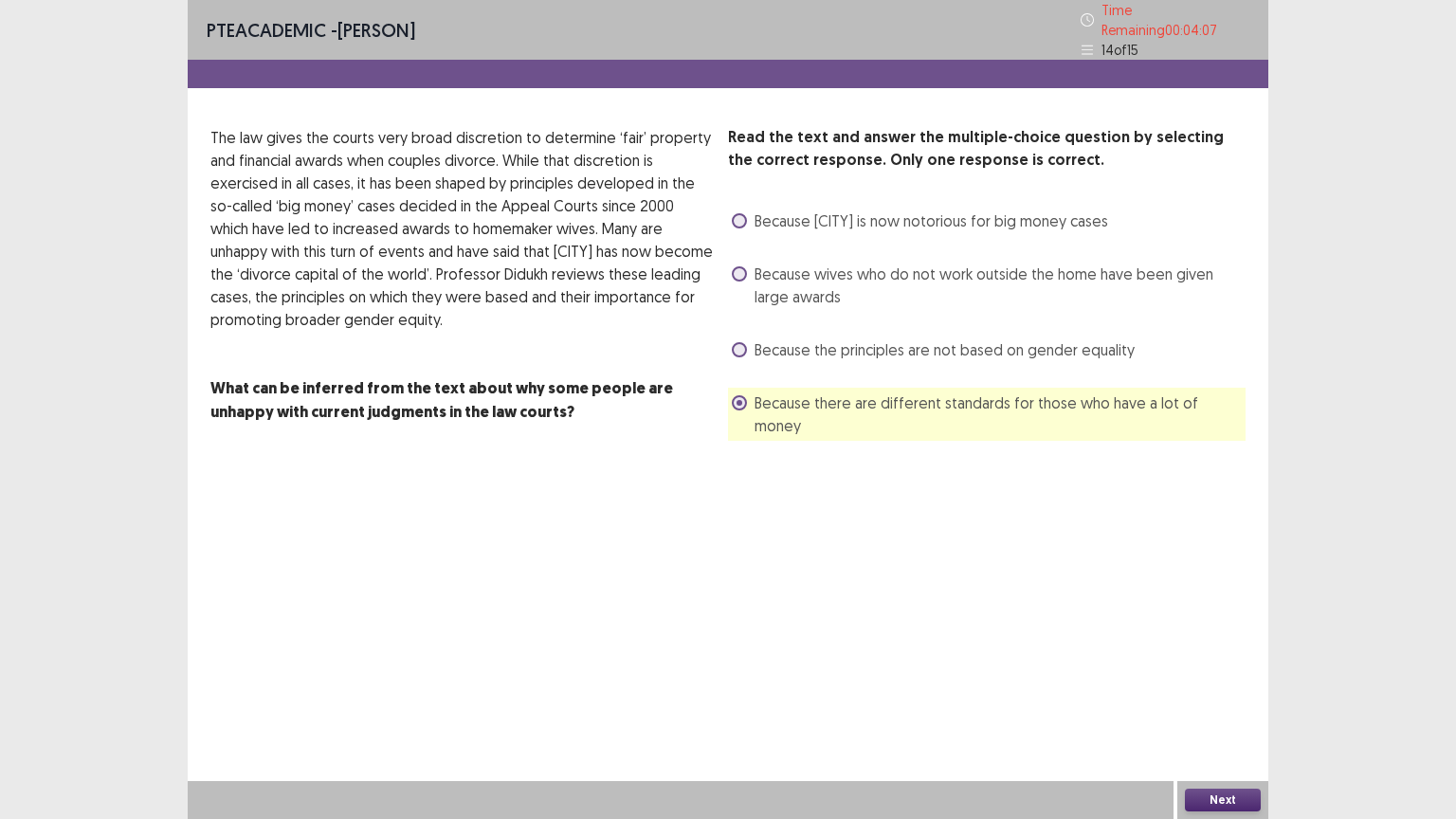 click on "Because the principles are not based on gender equality" at bounding box center [944, 350] 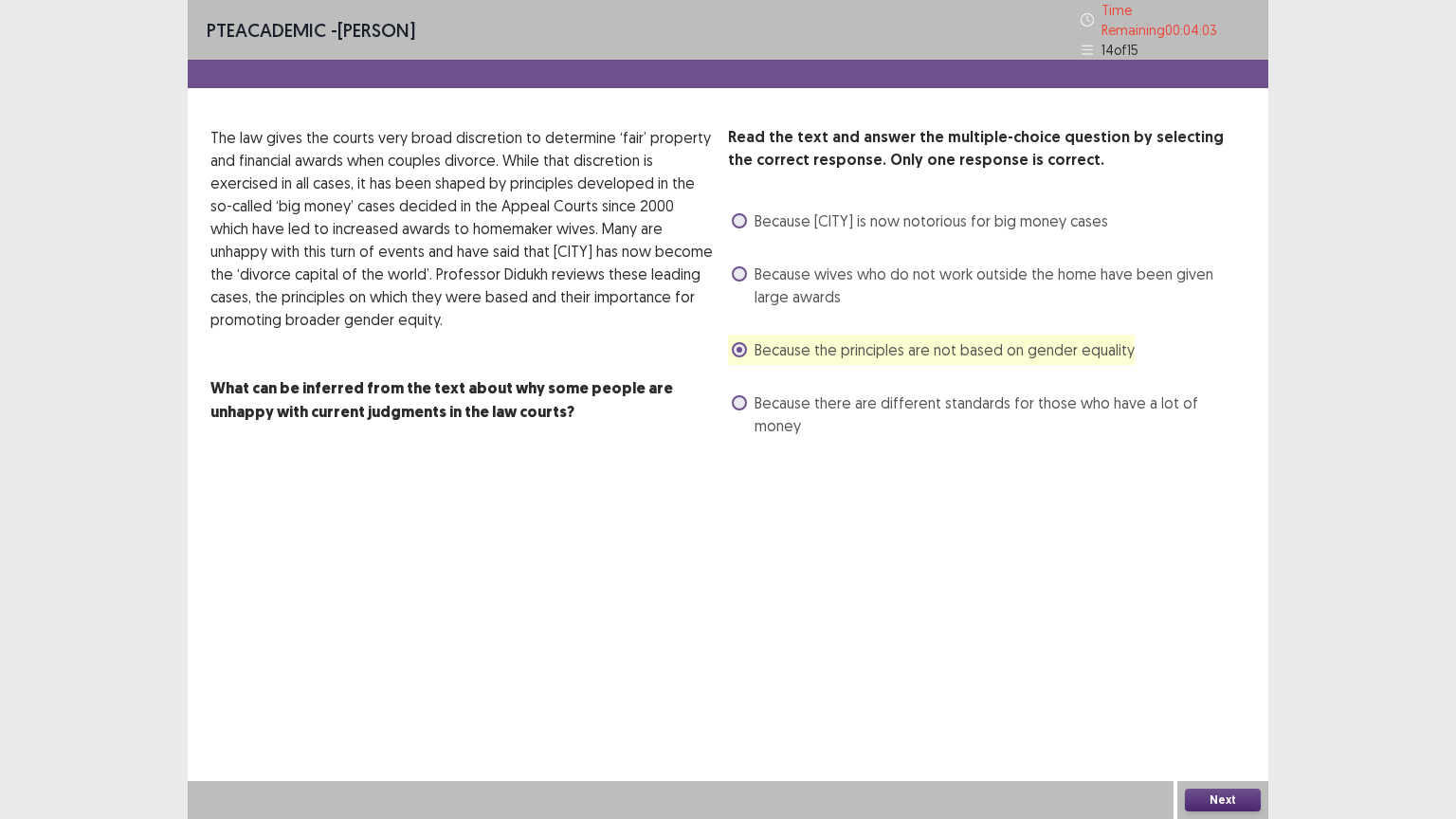 click on "Because there are different standards for those who have a lot of money" at bounding box center (1000, 414) 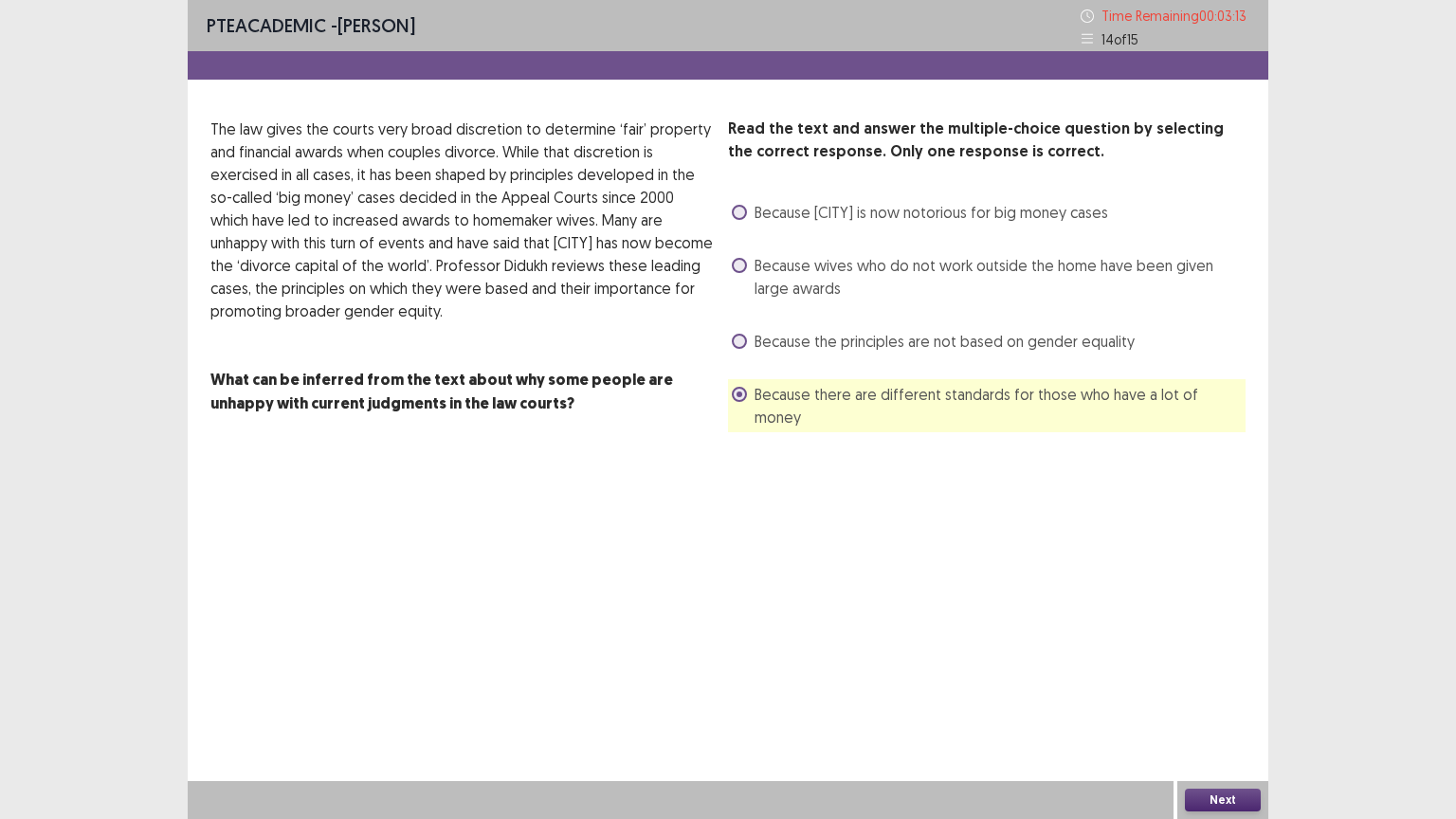 click on "Because wives who do not work outside the home have been given large awards" at bounding box center (1000, 277) 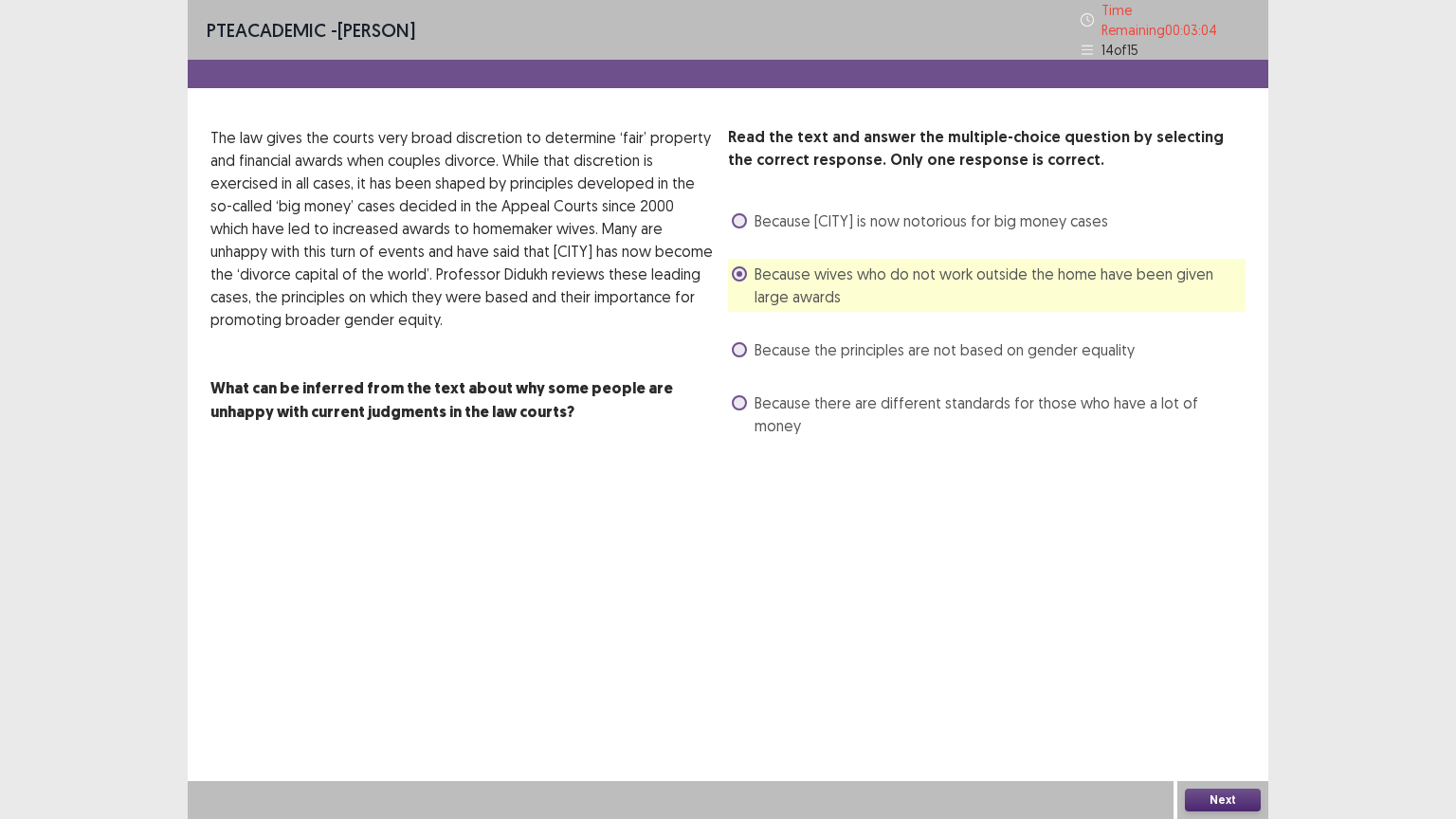 click on "Next" at bounding box center (1223, 800) 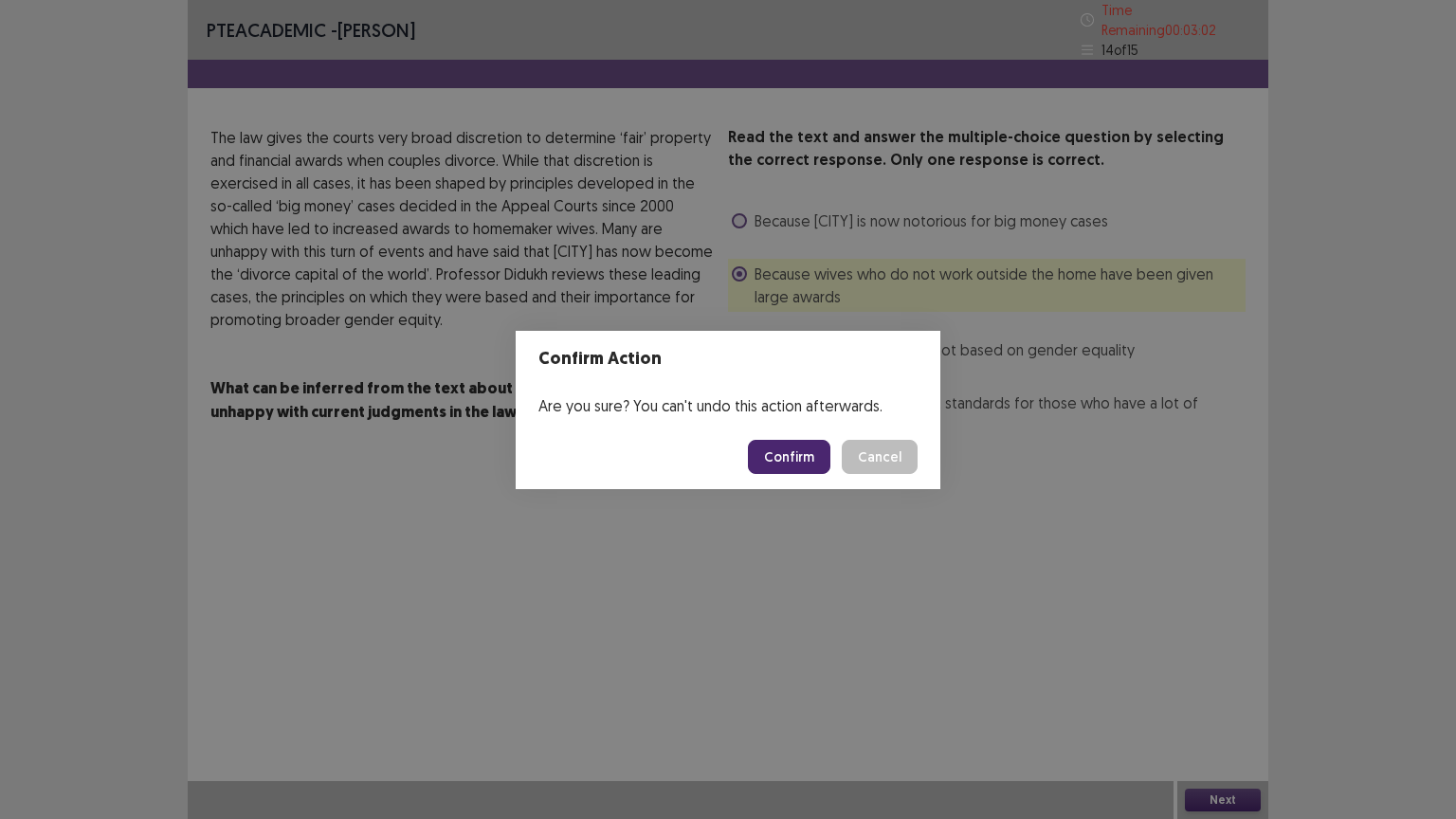 click on "Confirm" at bounding box center (789, 457) 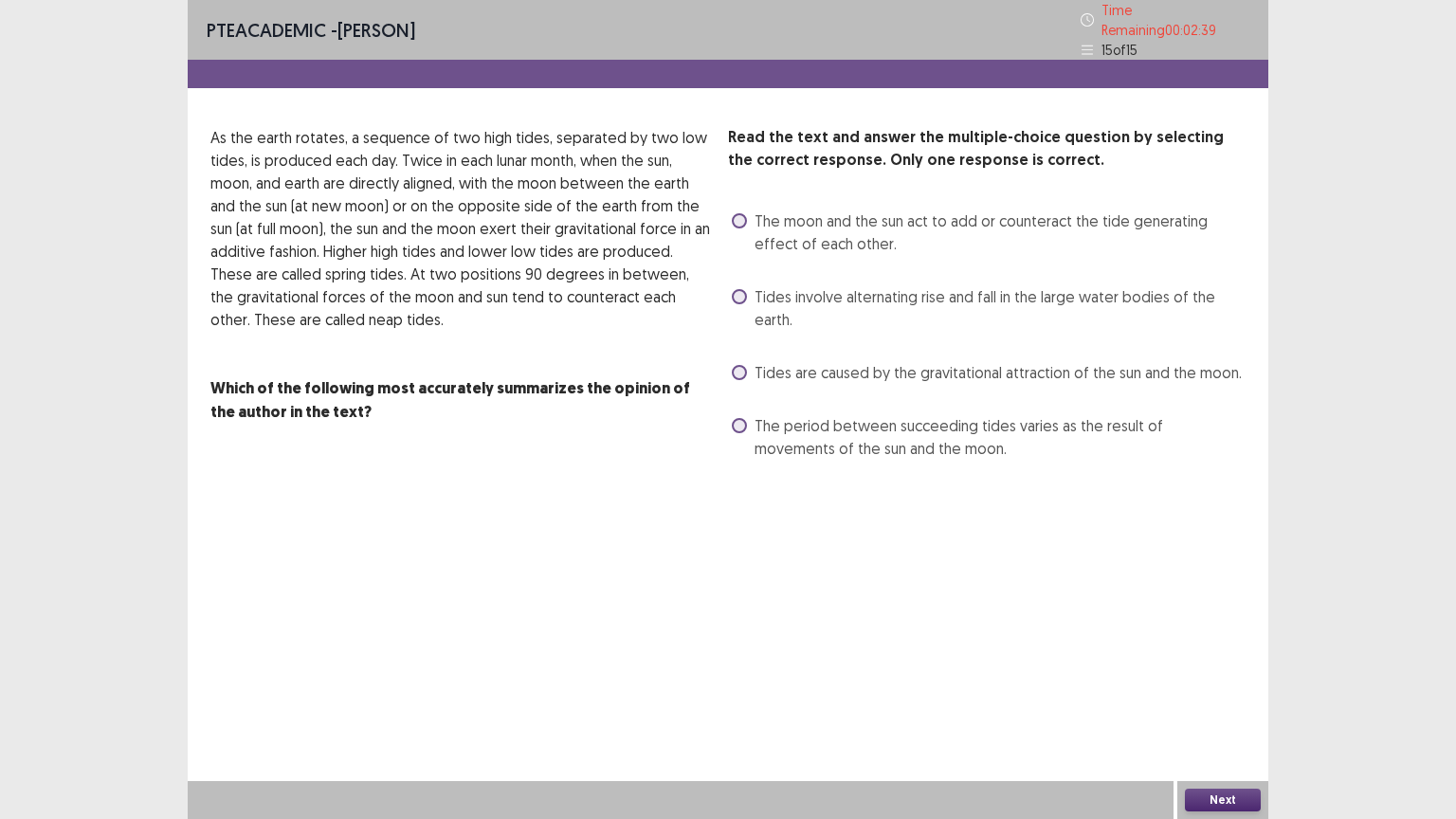 click on "The moon and the sun act to add or counteract the tide generating effect of each other." at bounding box center (1000, 232) 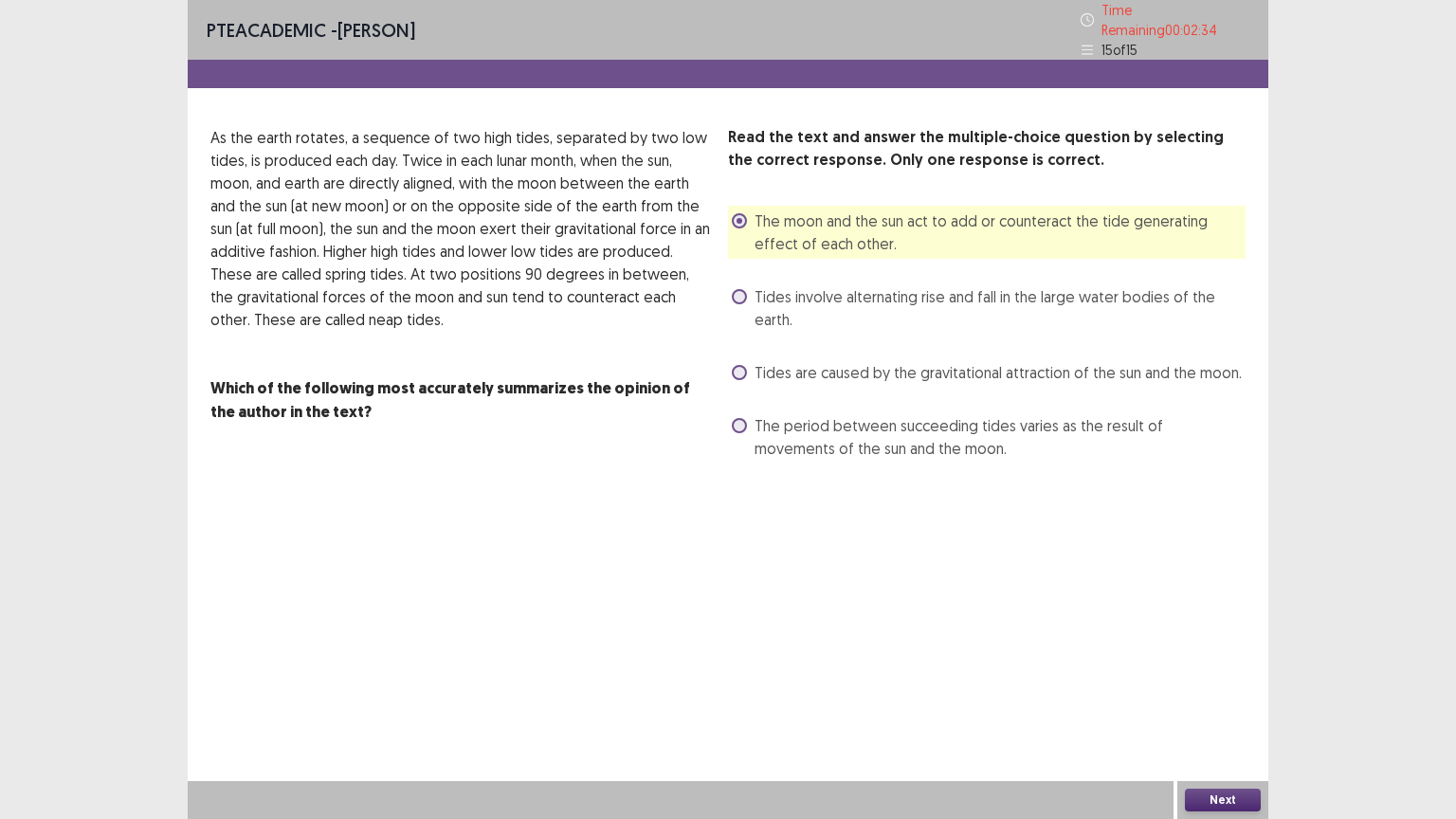 click on "Tides involve alternating rise and fall in the large water bodies of the earth." at bounding box center (989, 308) 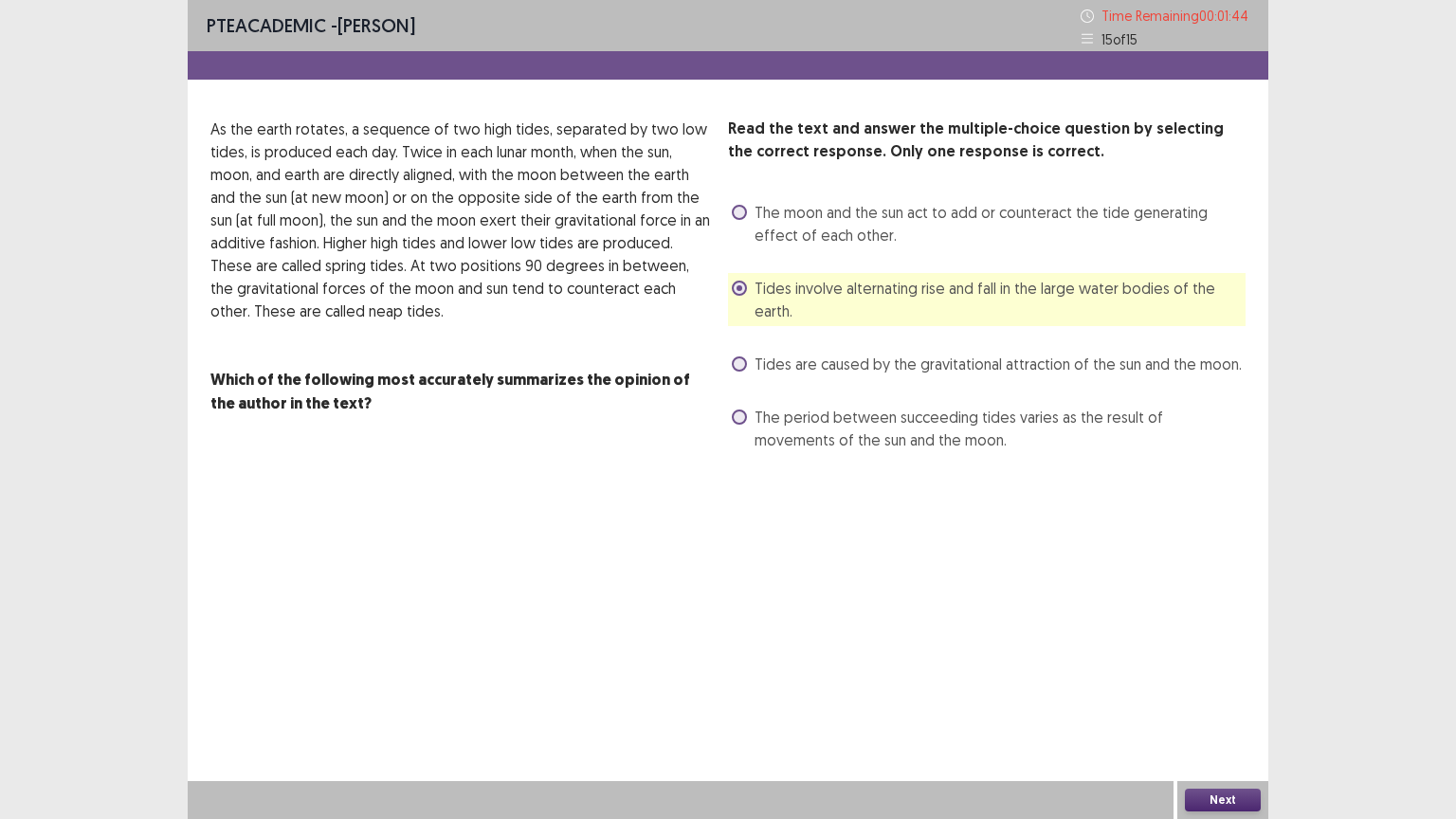 click on "Tides are caused by the gravitational attraction of the sun and the moon." at bounding box center (998, 364) 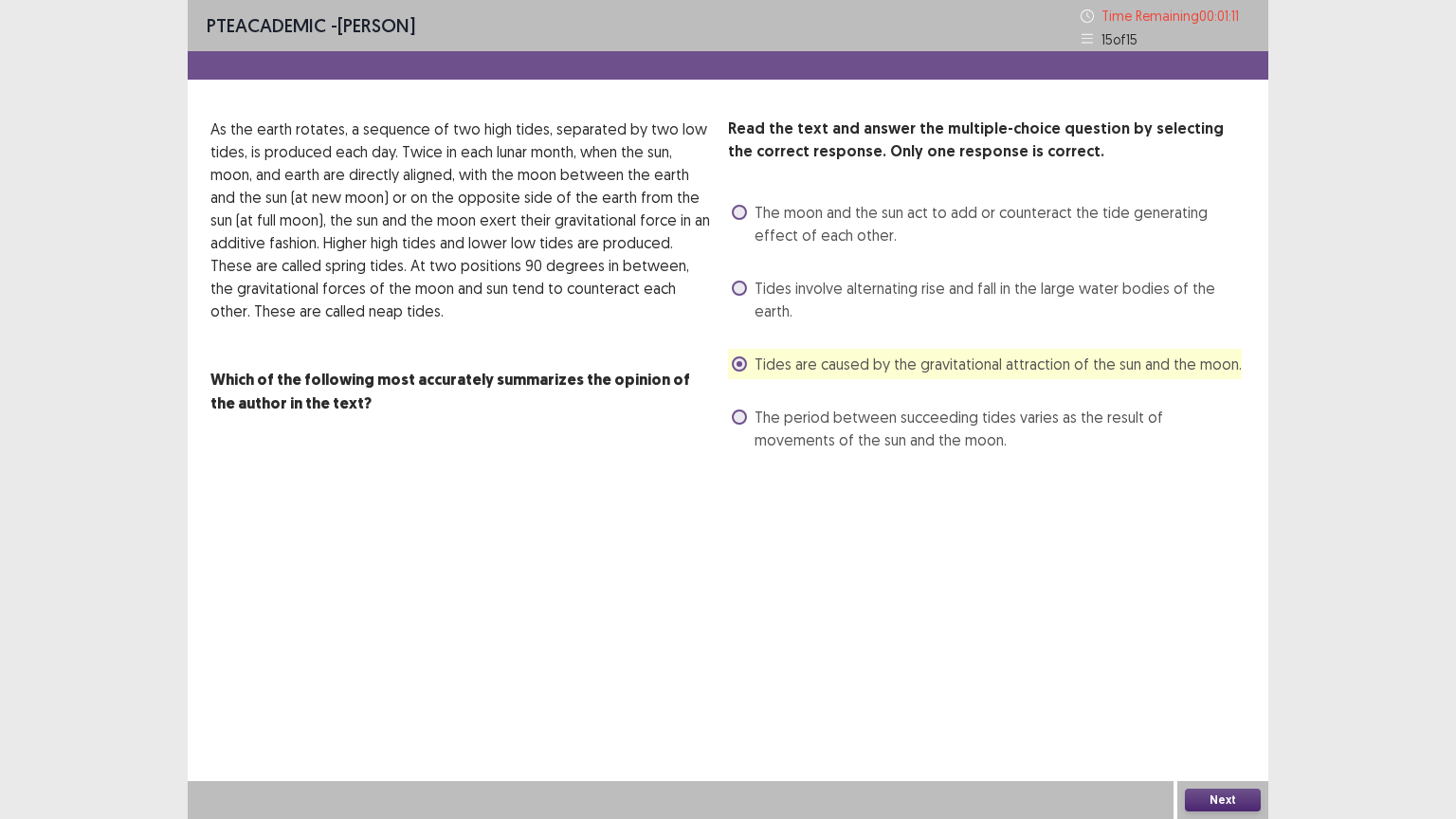 click on "The moon and the sun act to add or counteract the tide generating effect of each other." at bounding box center (1000, 224) 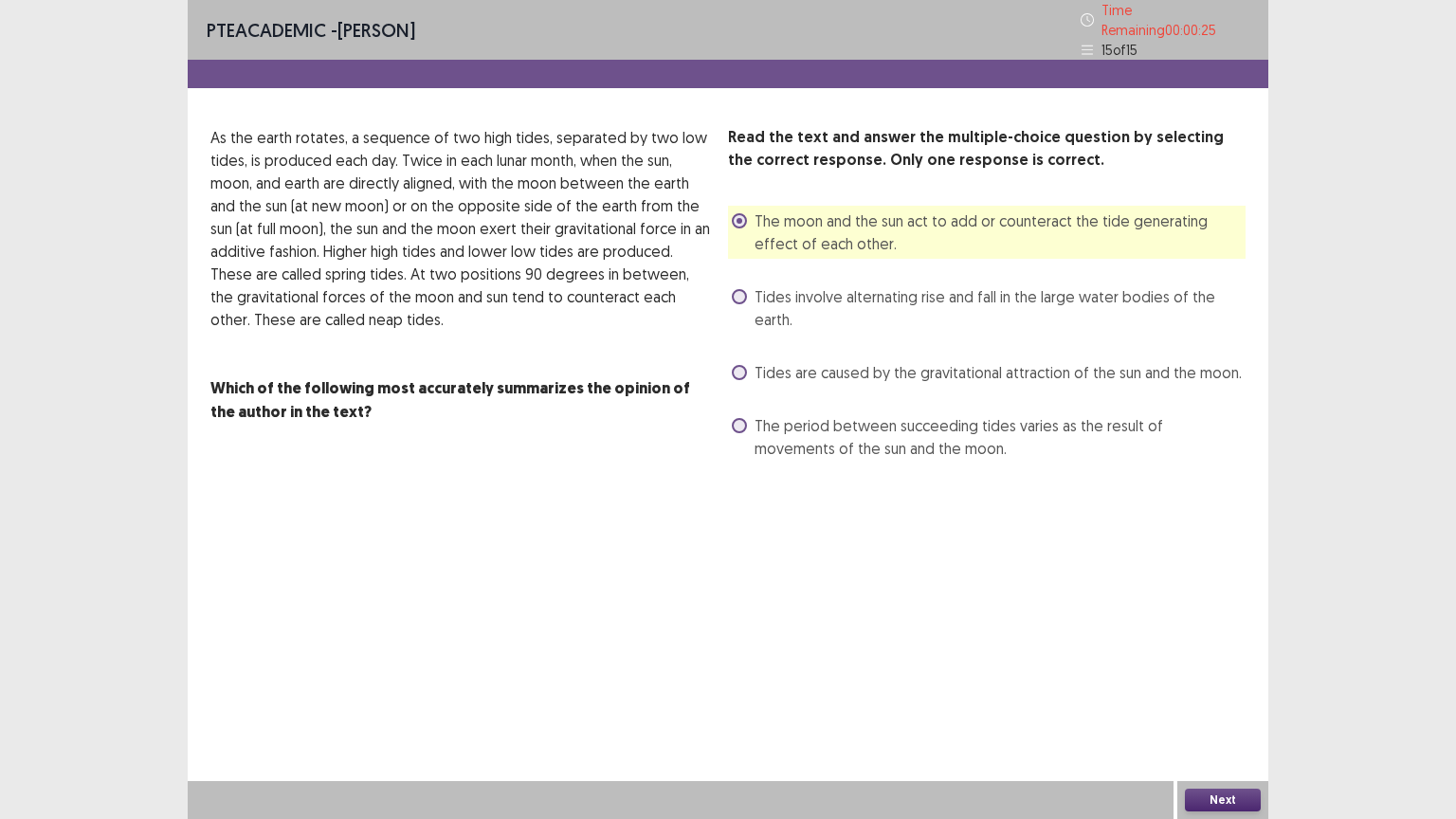 click at bounding box center (739, 373) 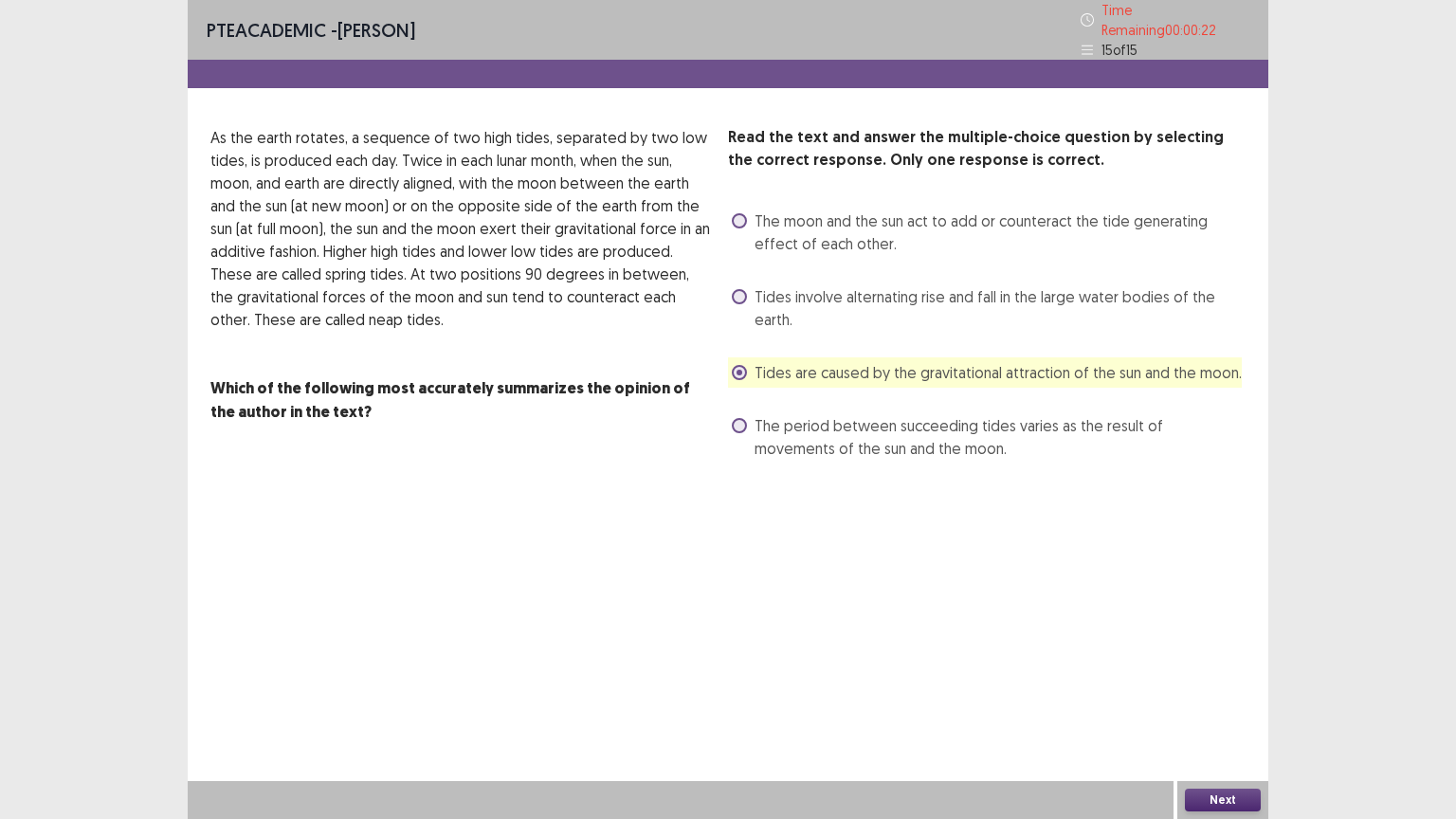 click on "Next" at bounding box center [1223, 800] 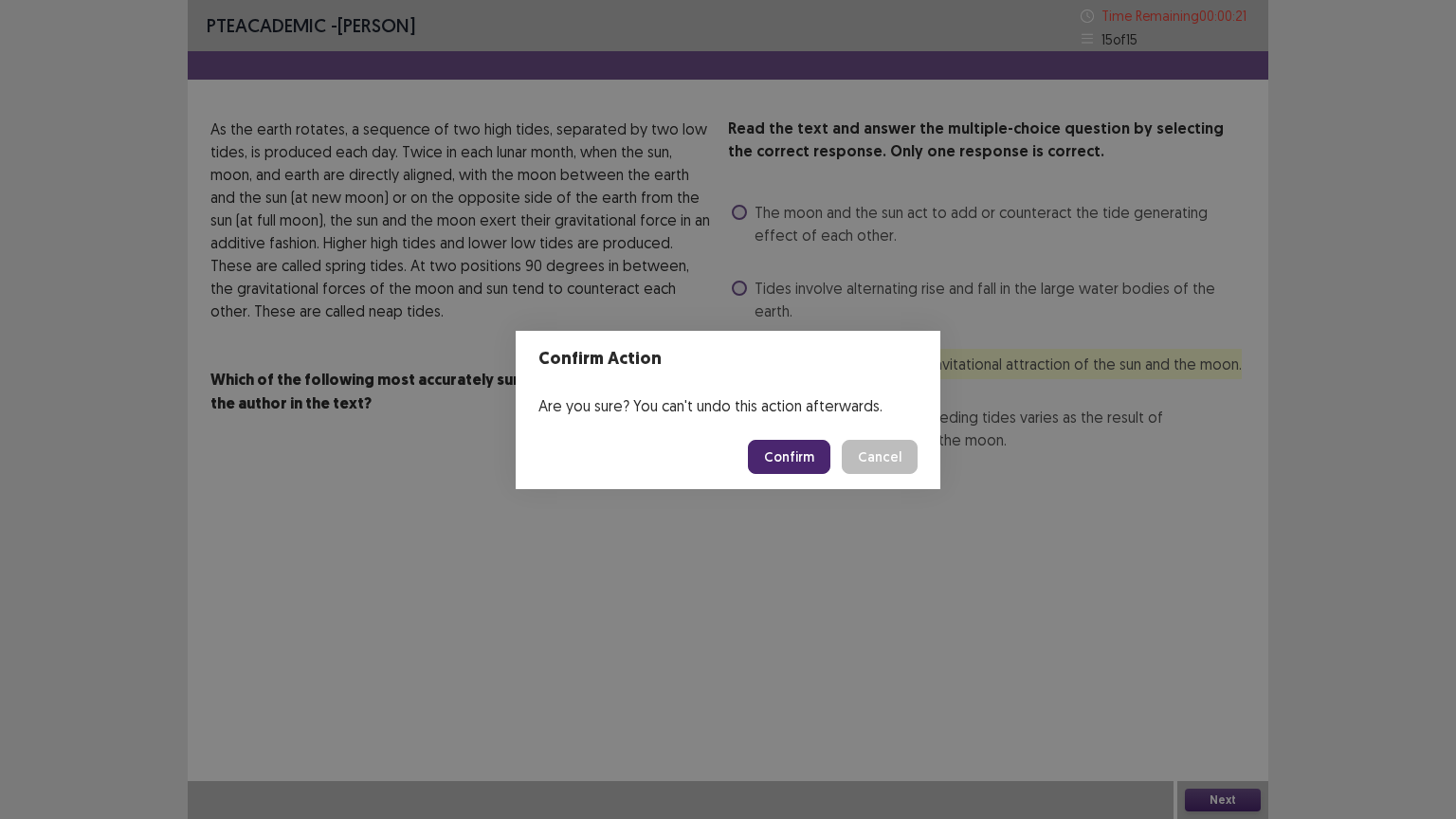 click on "Confirm" at bounding box center (789, 457) 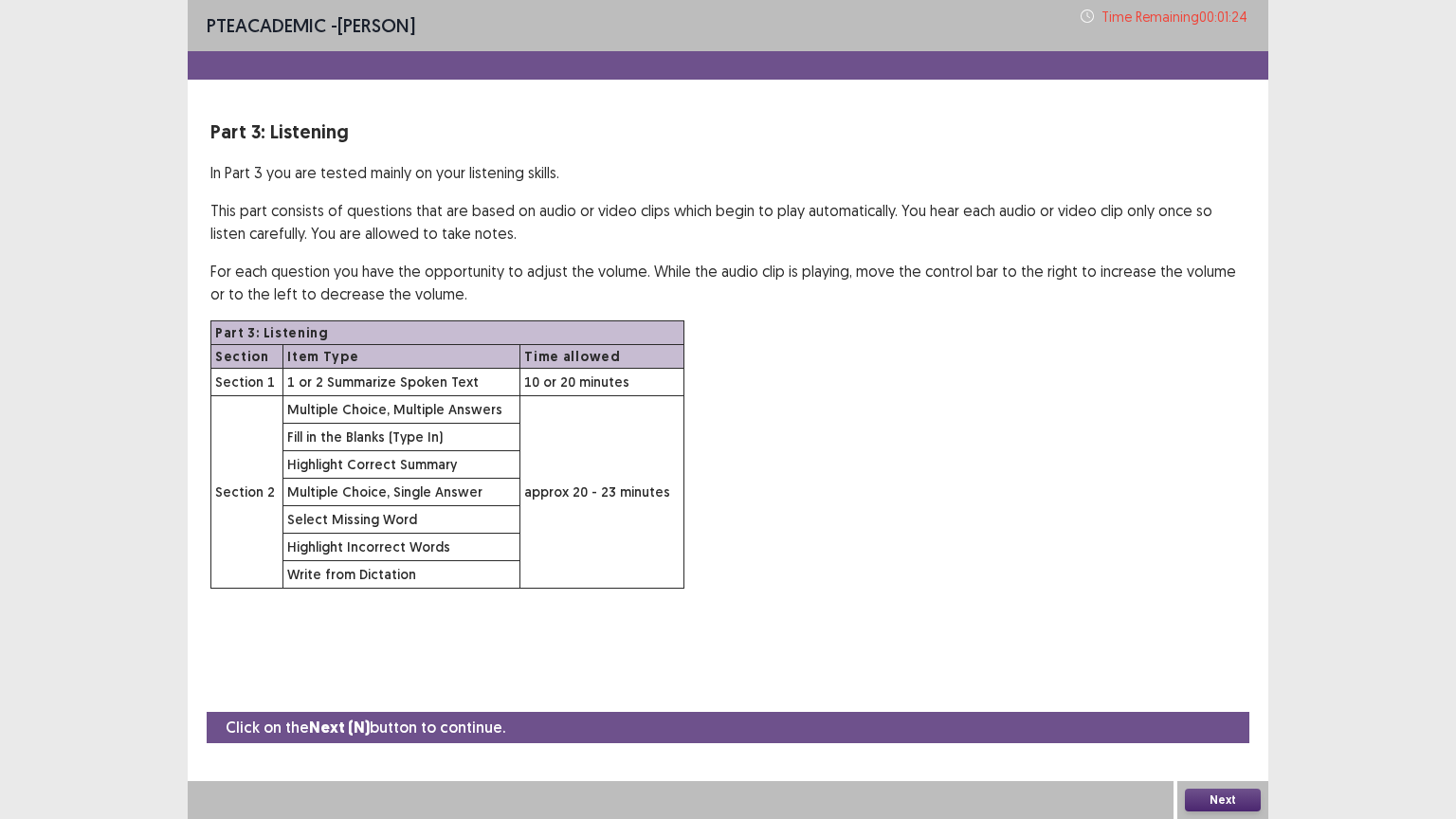 click on "Next" at bounding box center [1223, 800] 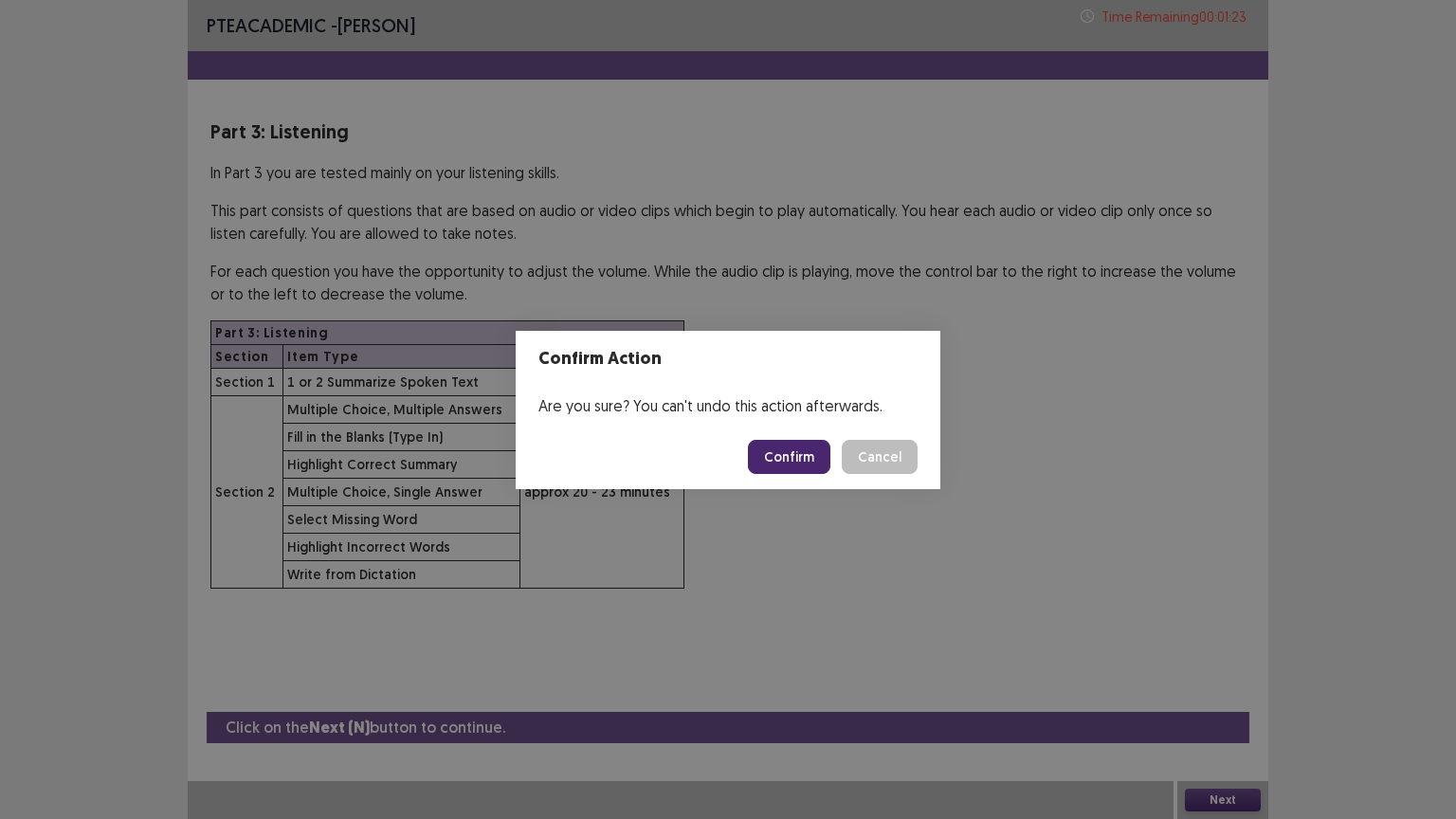 click on "Confirm" at bounding box center [789, 457] 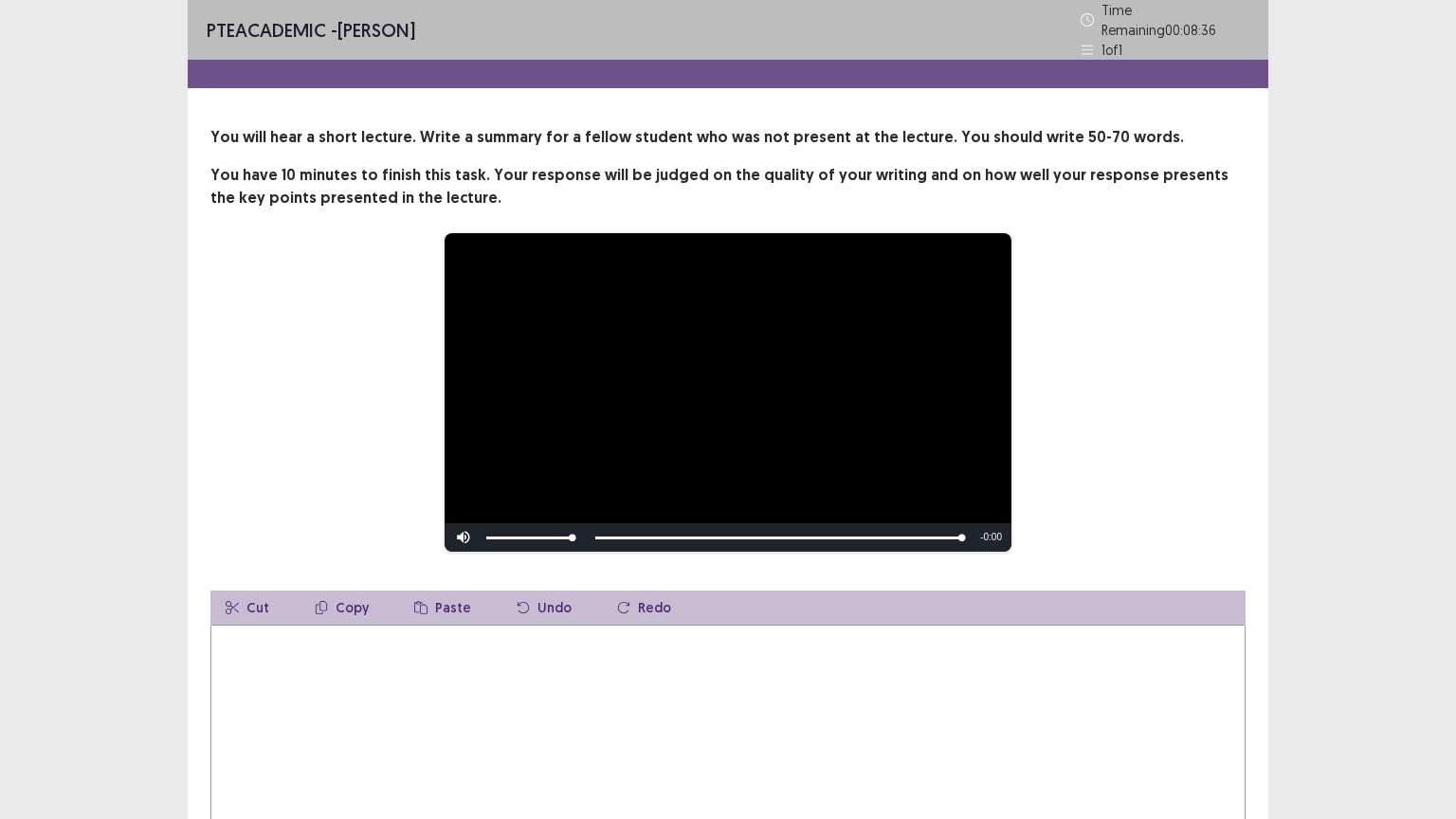 drag, startPoint x: 967, startPoint y: 706, endPoint x: 999, endPoint y: 697, distance: 33.24154 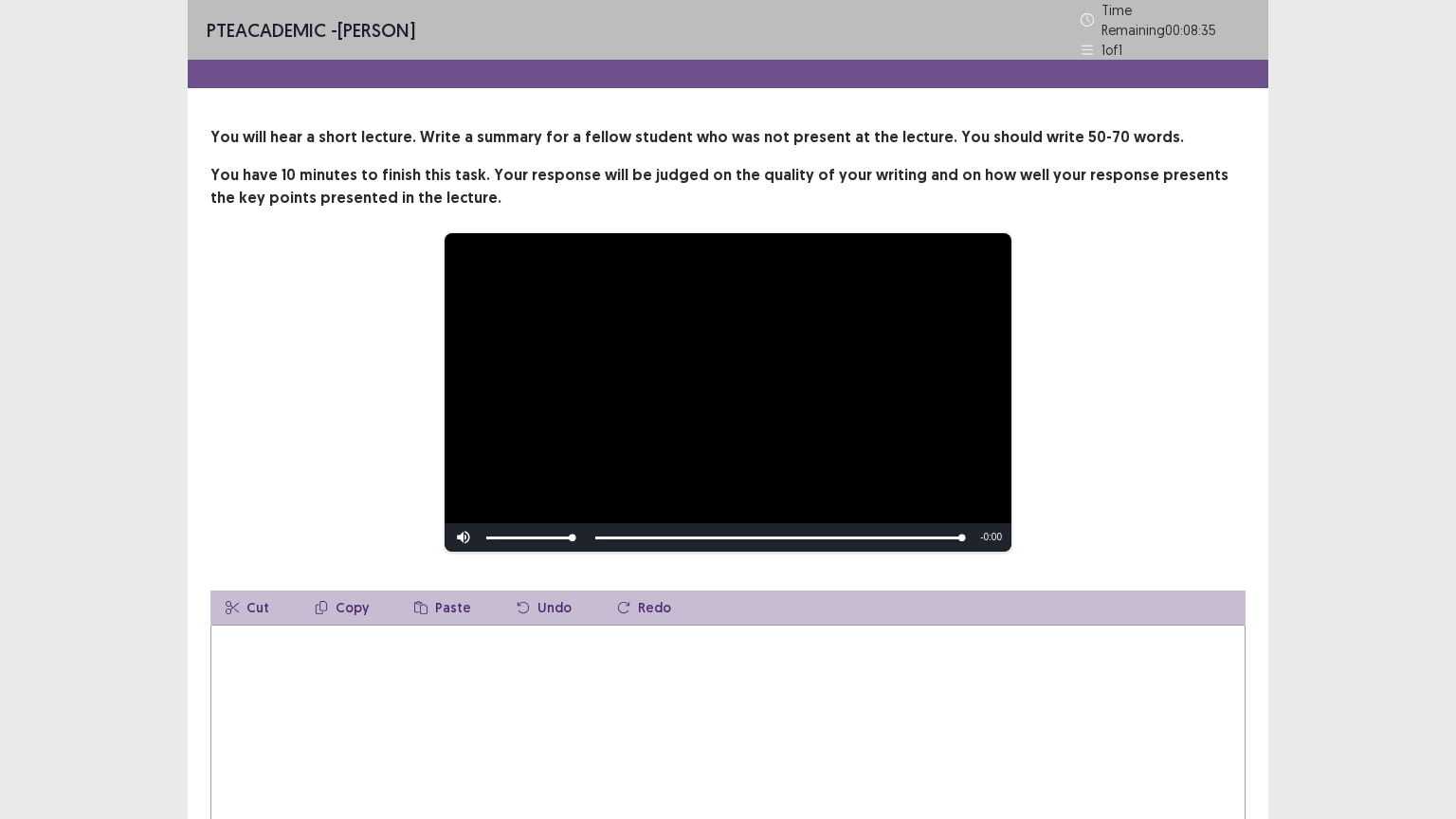 drag, startPoint x: 787, startPoint y: 682, endPoint x: 804, endPoint y: 677, distance: 17.720045 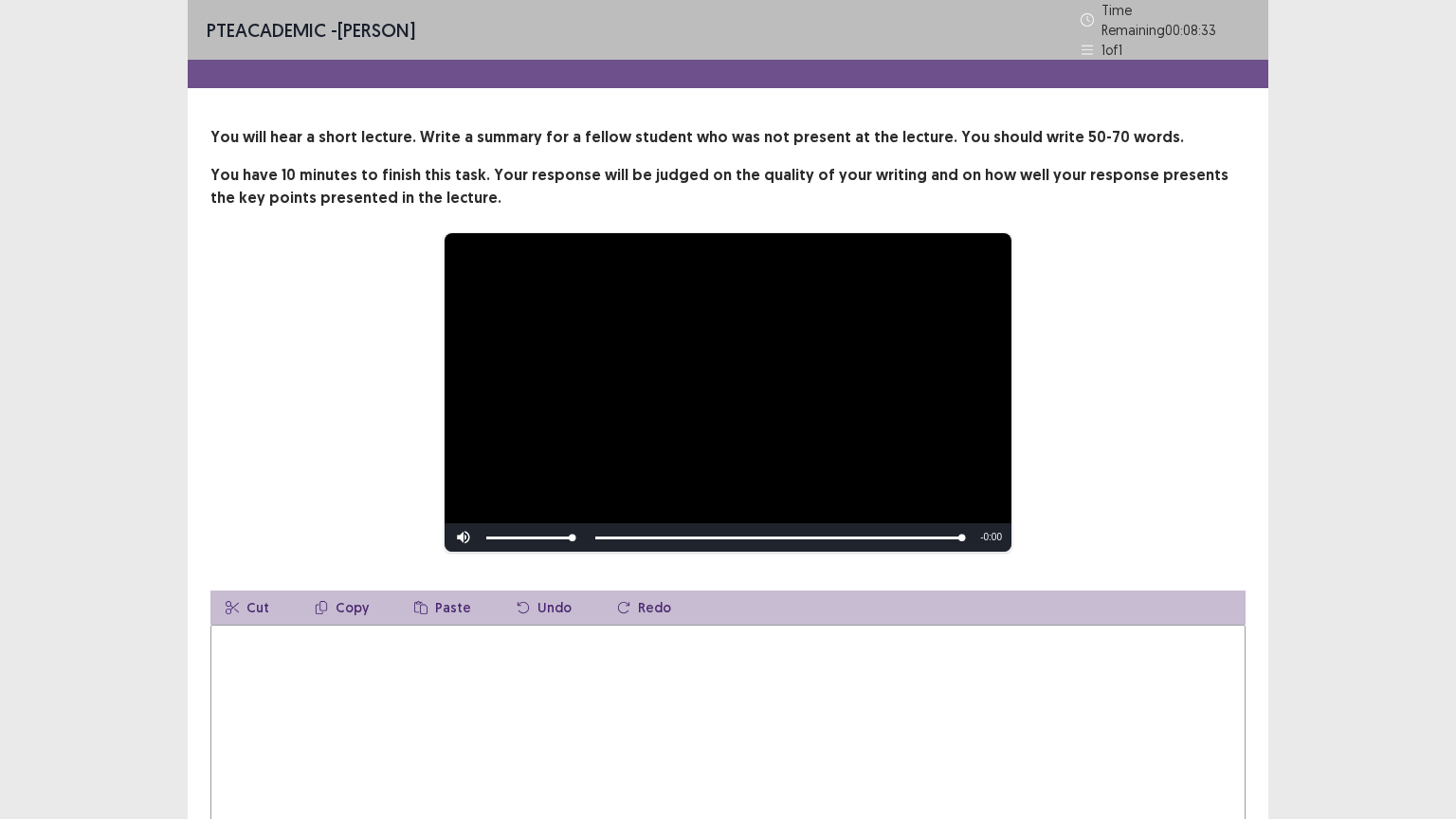 click on "**********" at bounding box center [728, 392] 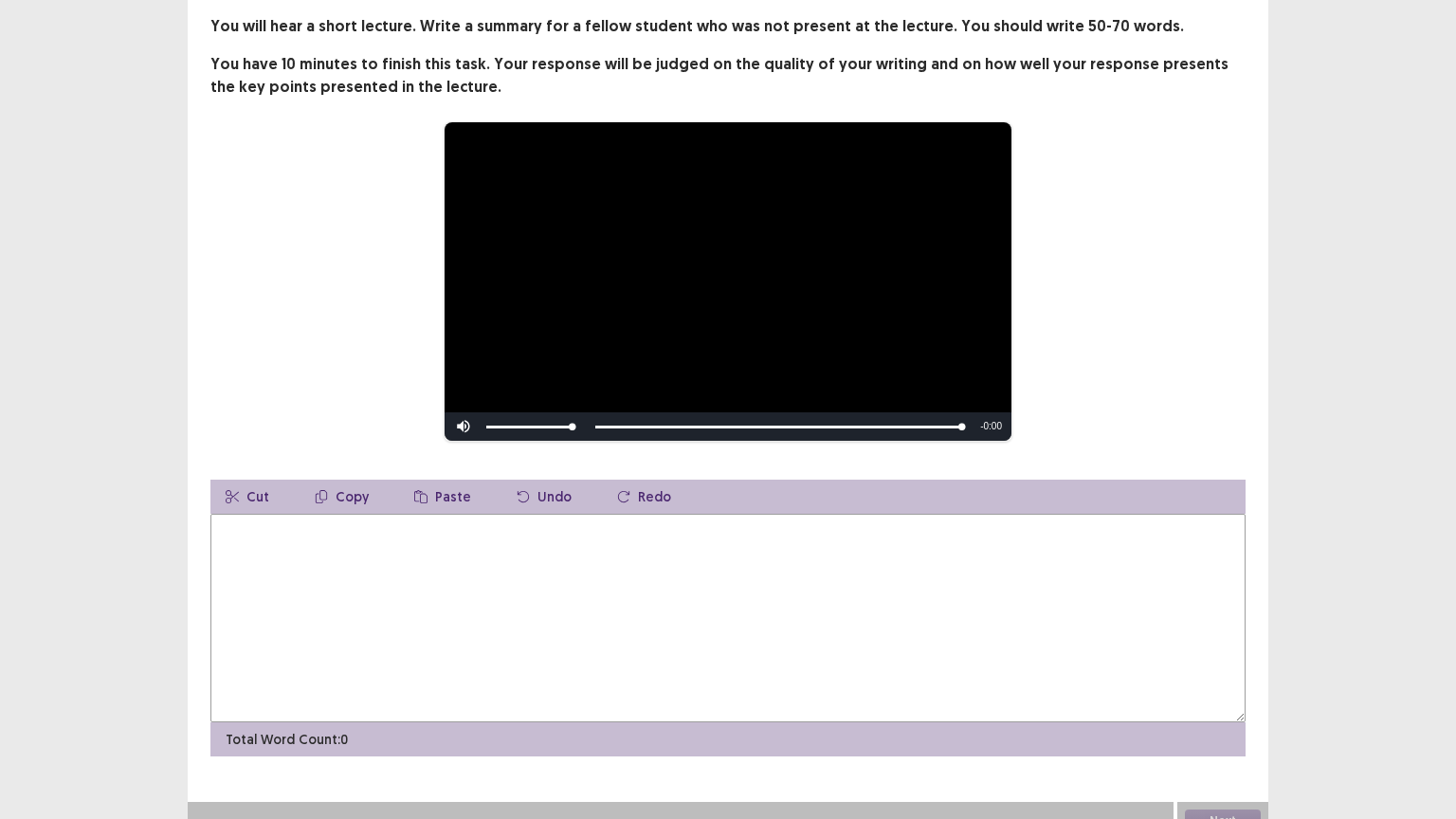 scroll, scrollTop: 114, scrollLeft: 0, axis: vertical 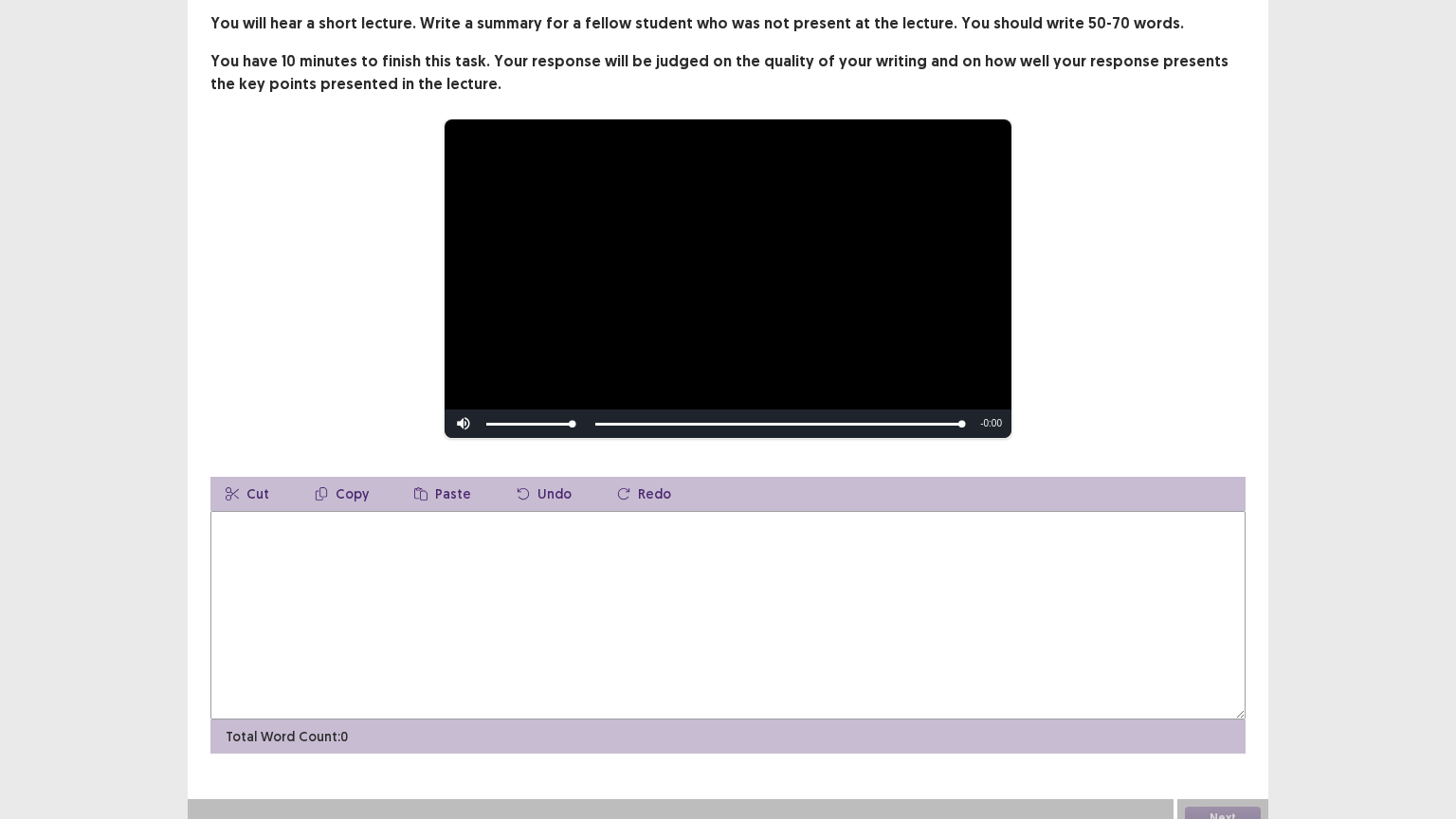 click at bounding box center [728, 615] 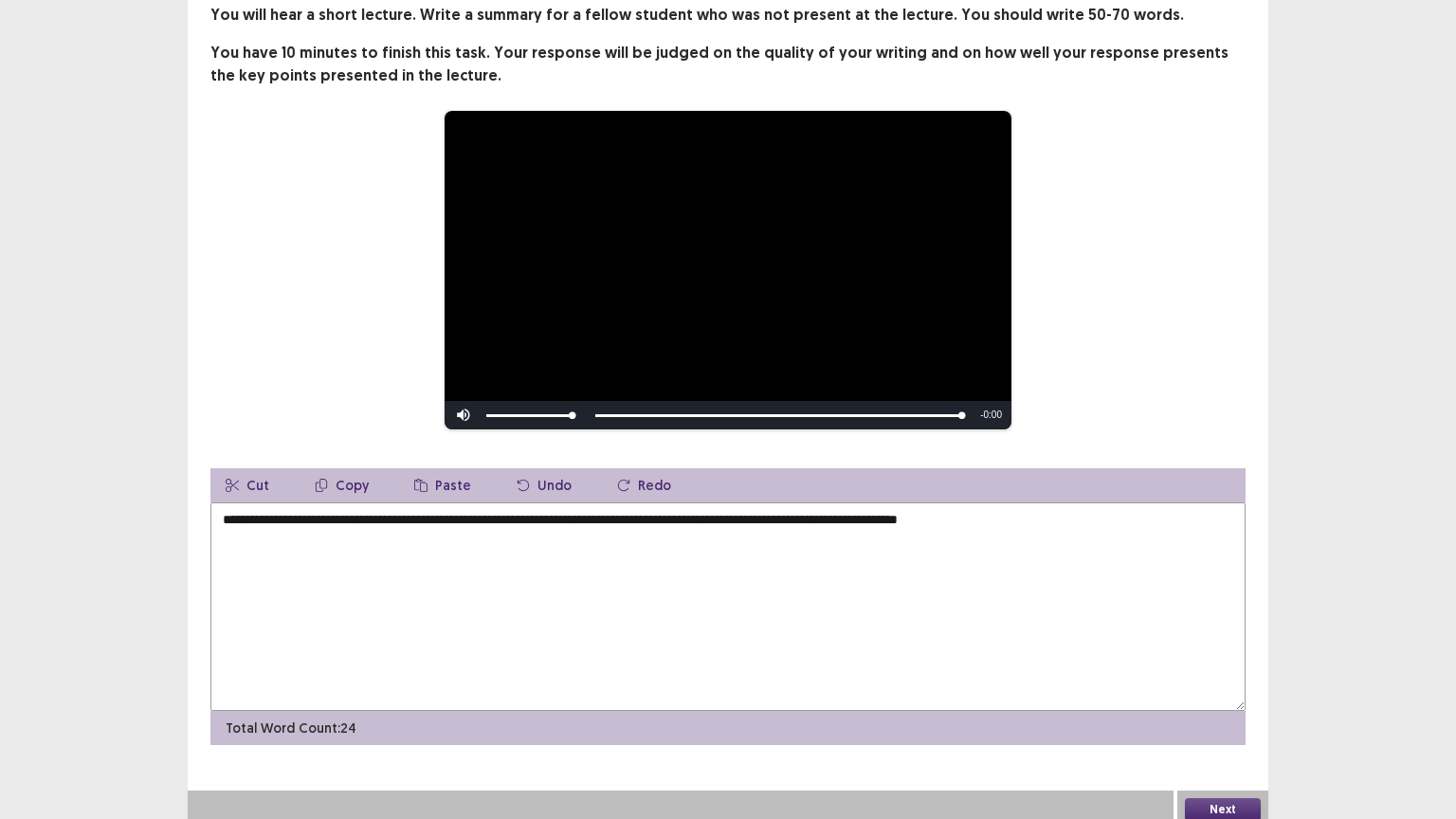 click on "**********" at bounding box center (728, 607) 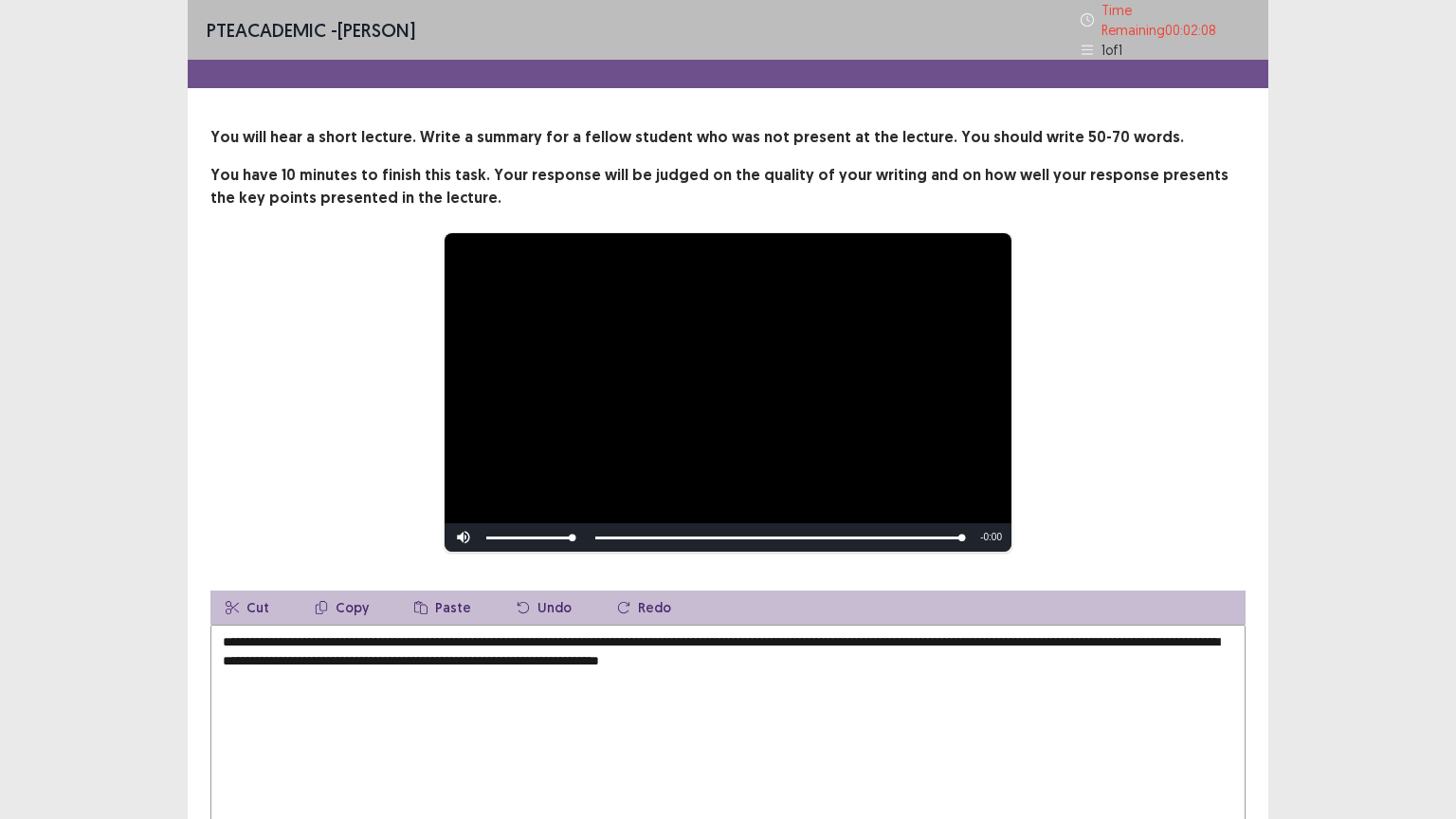 scroll, scrollTop: 123, scrollLeft: 0, axis: vertical 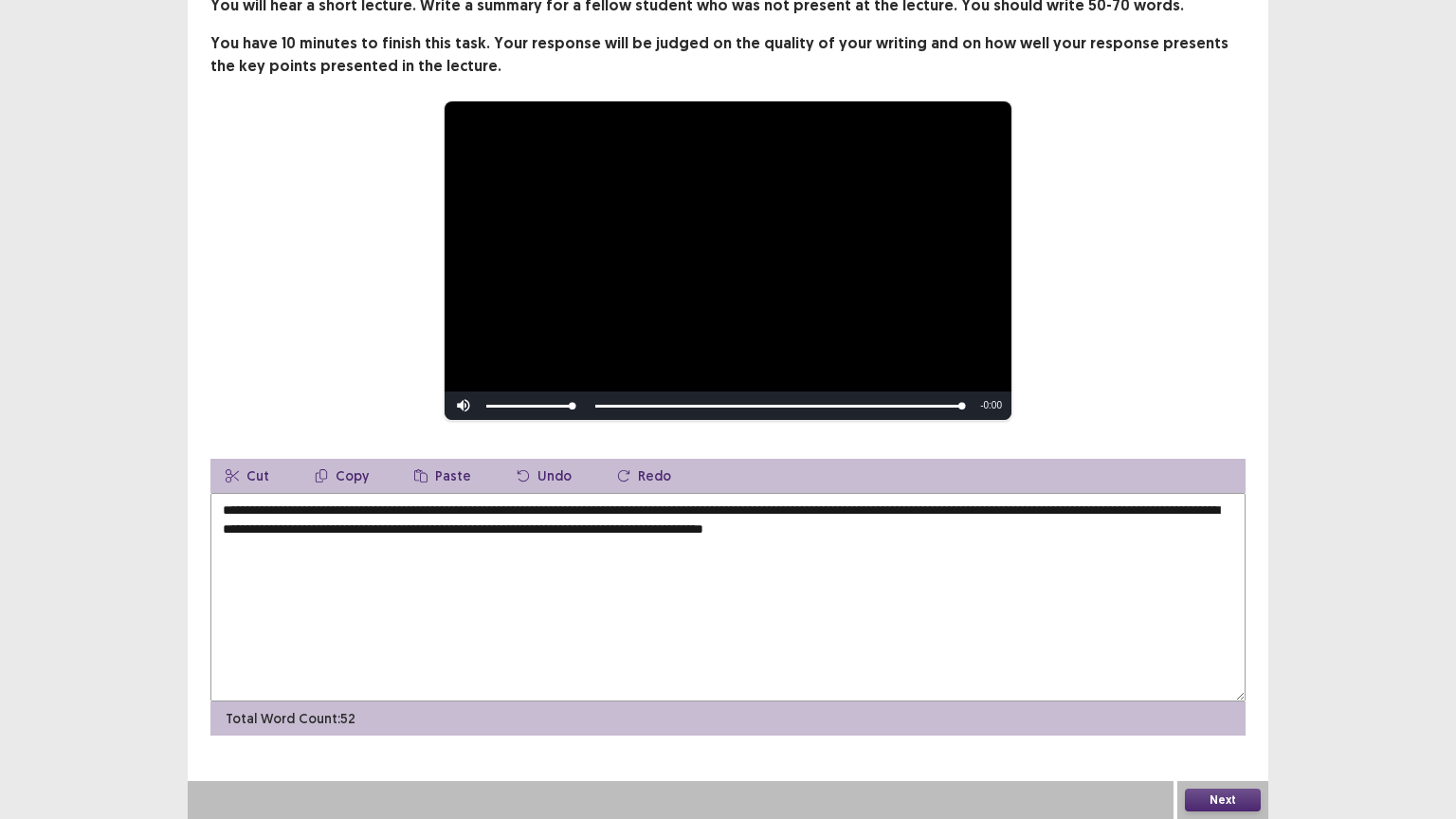click on "**********" at bounding box center [728, 597] 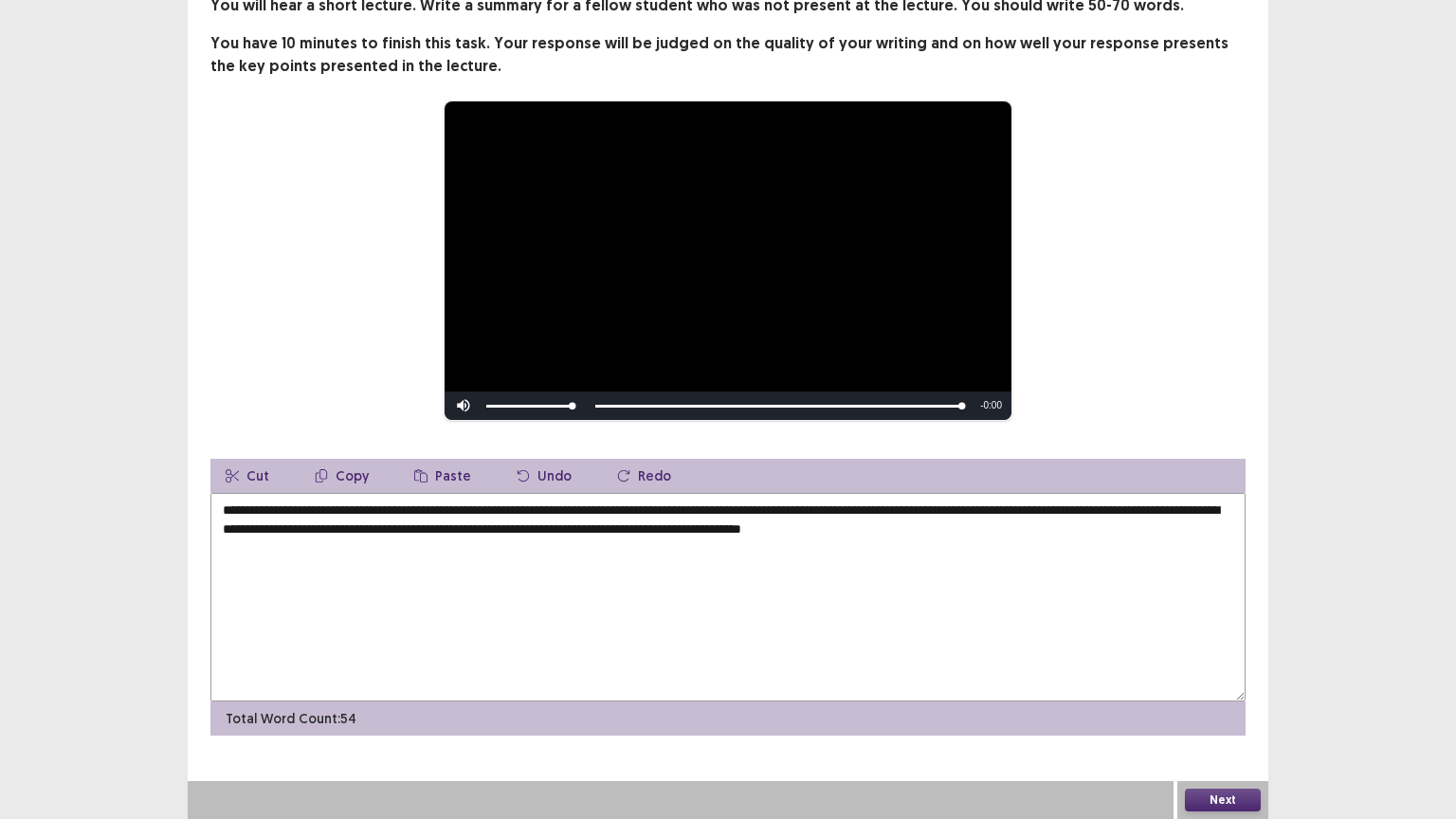 click on "**********" at bounding box center [728, 597] 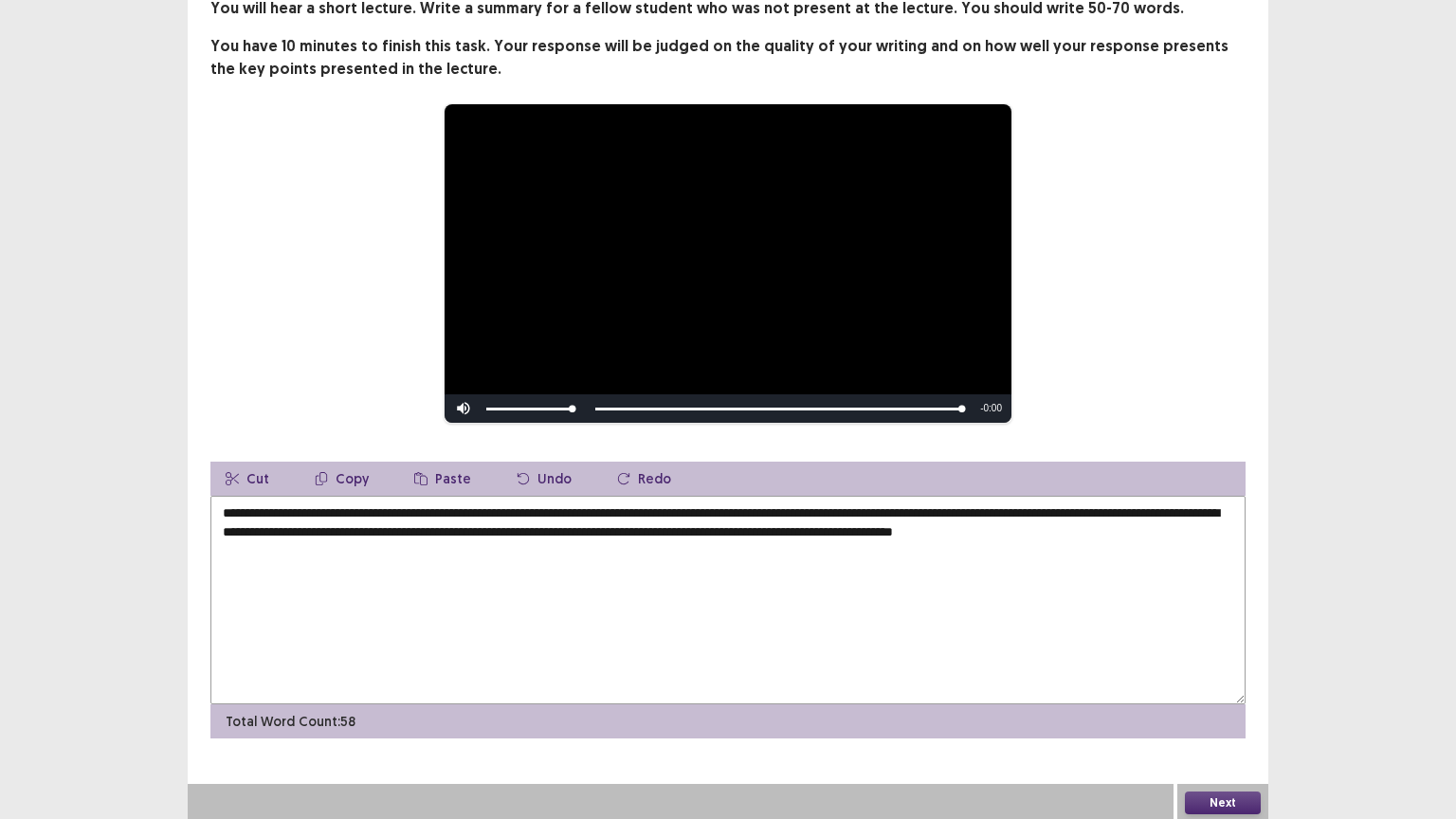 scroll, scrollTop: 123, scrollLeft: 0, axis: vertical 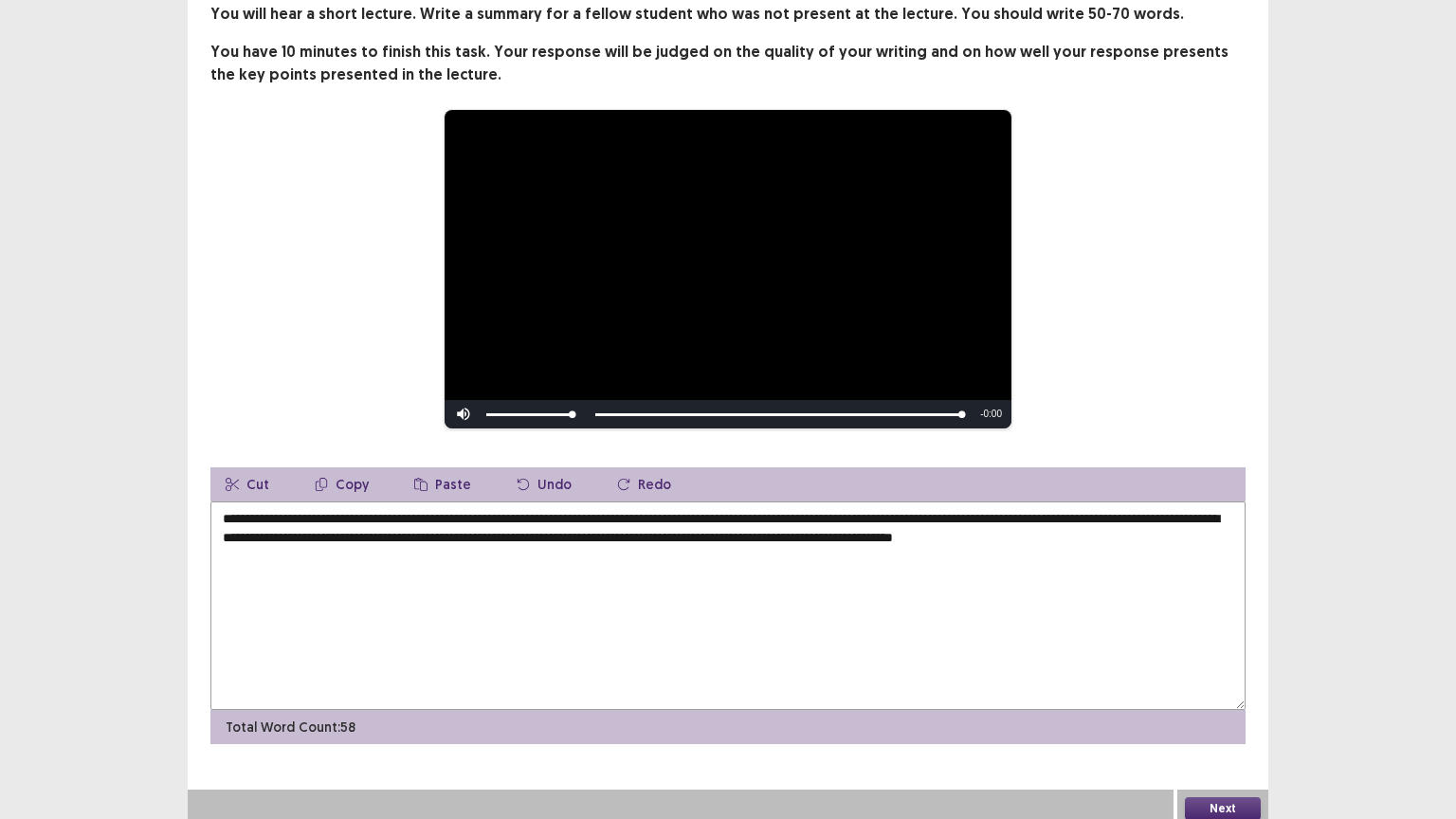 type on "**********" 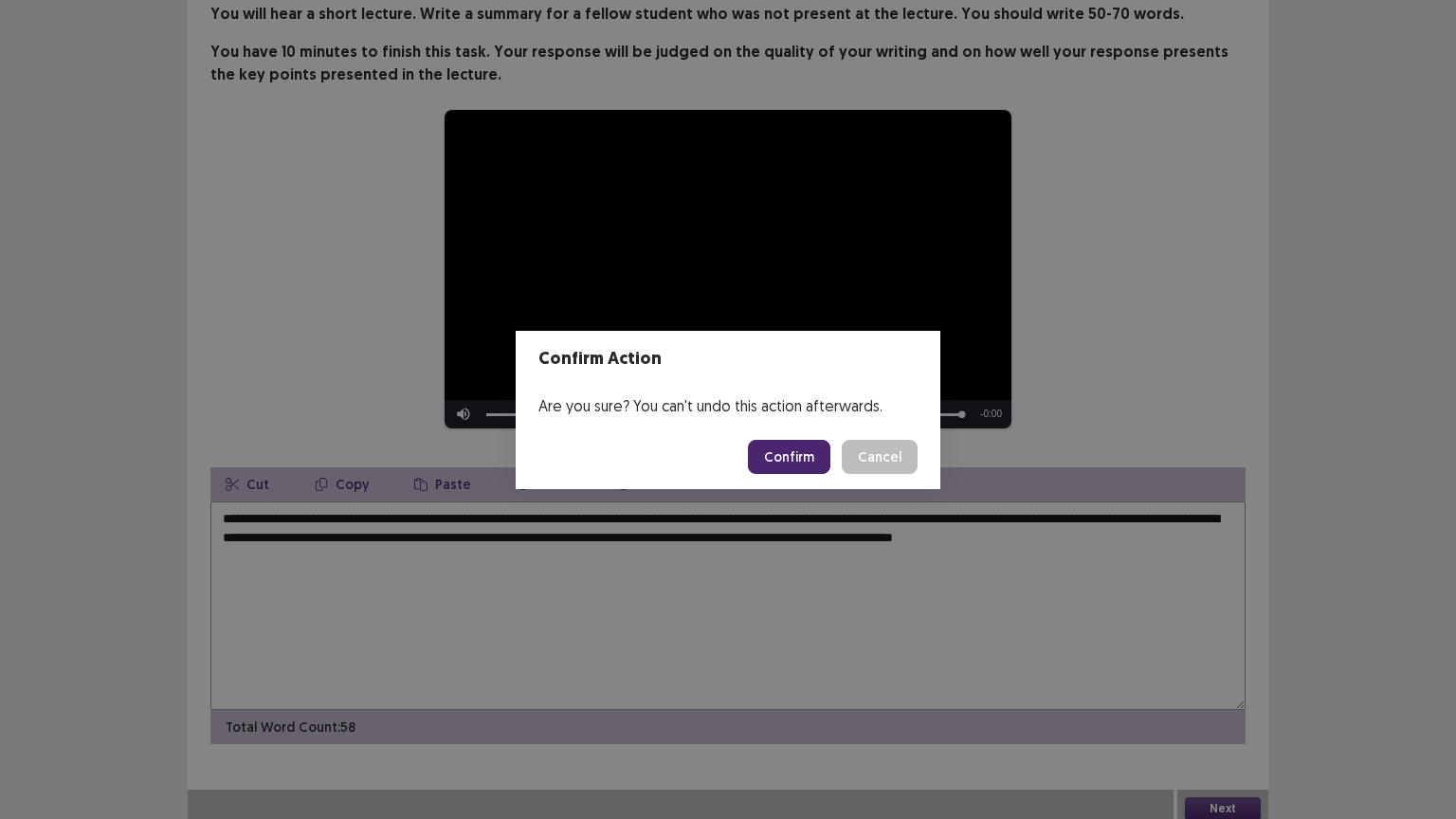 click on "Confirm" at bounding box center [789, 457] 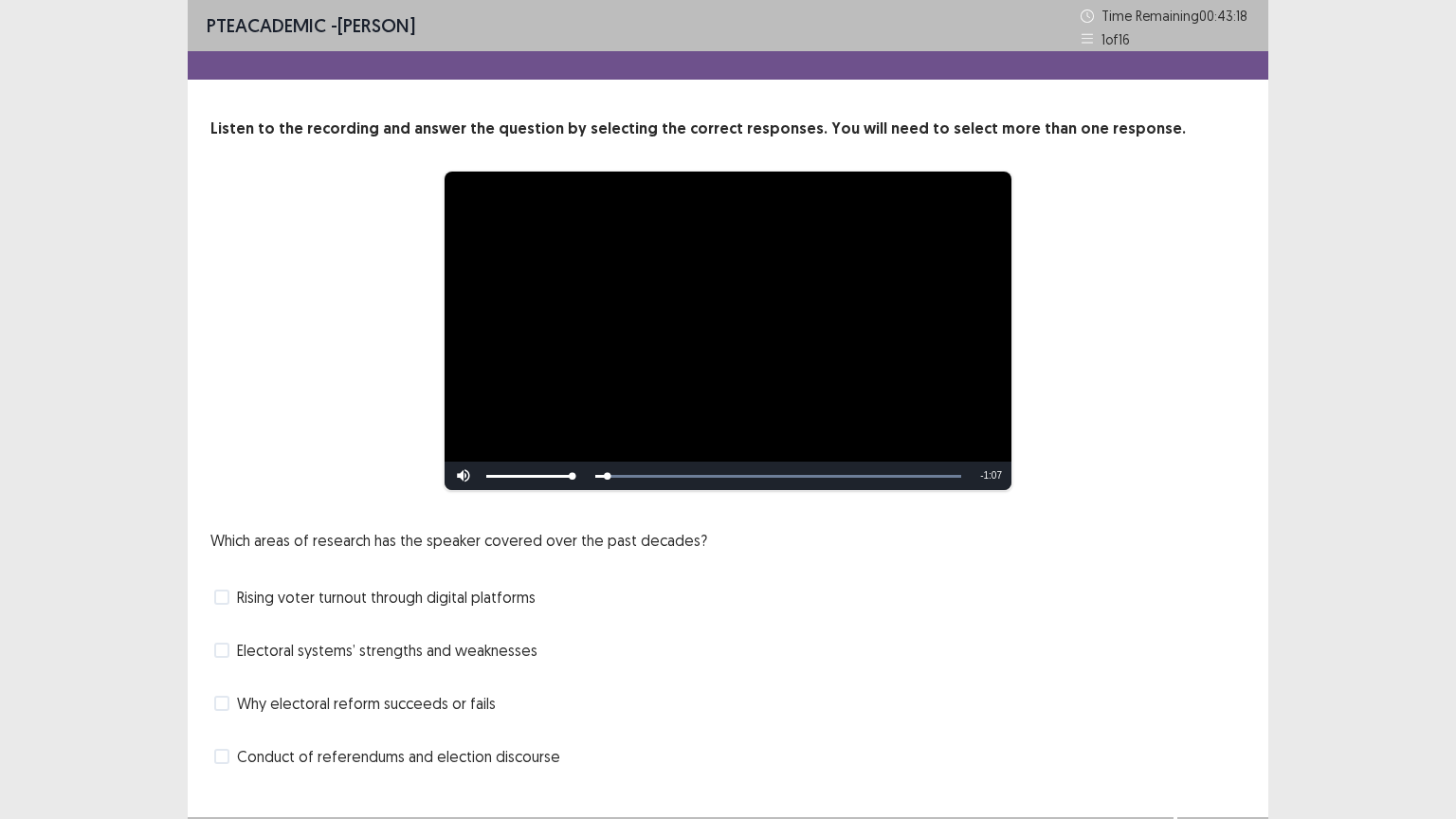 scroll, scrollTop: 36, scrollLeft: 0, axis: vertical 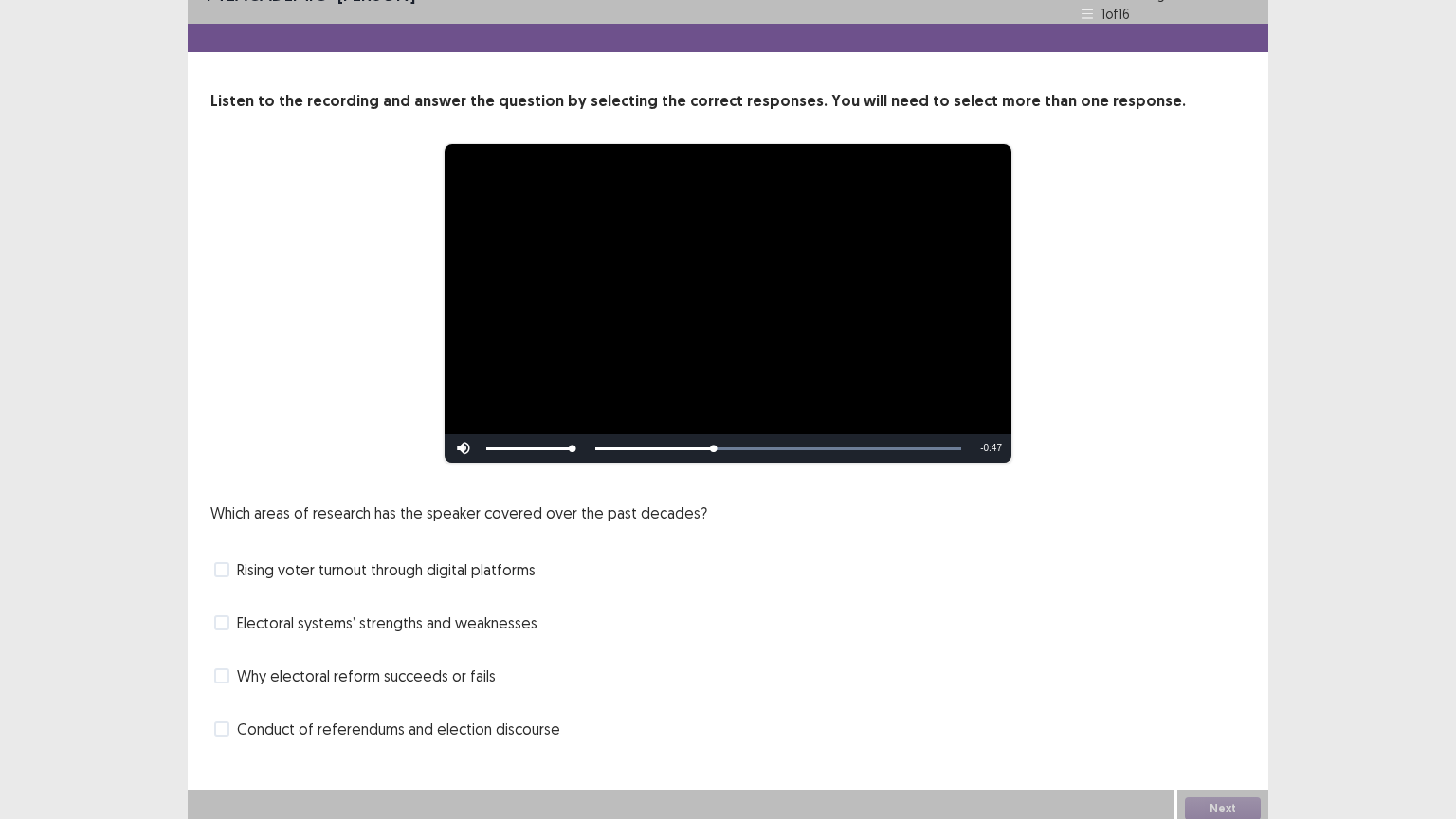 click at bounding box center [222, 623] 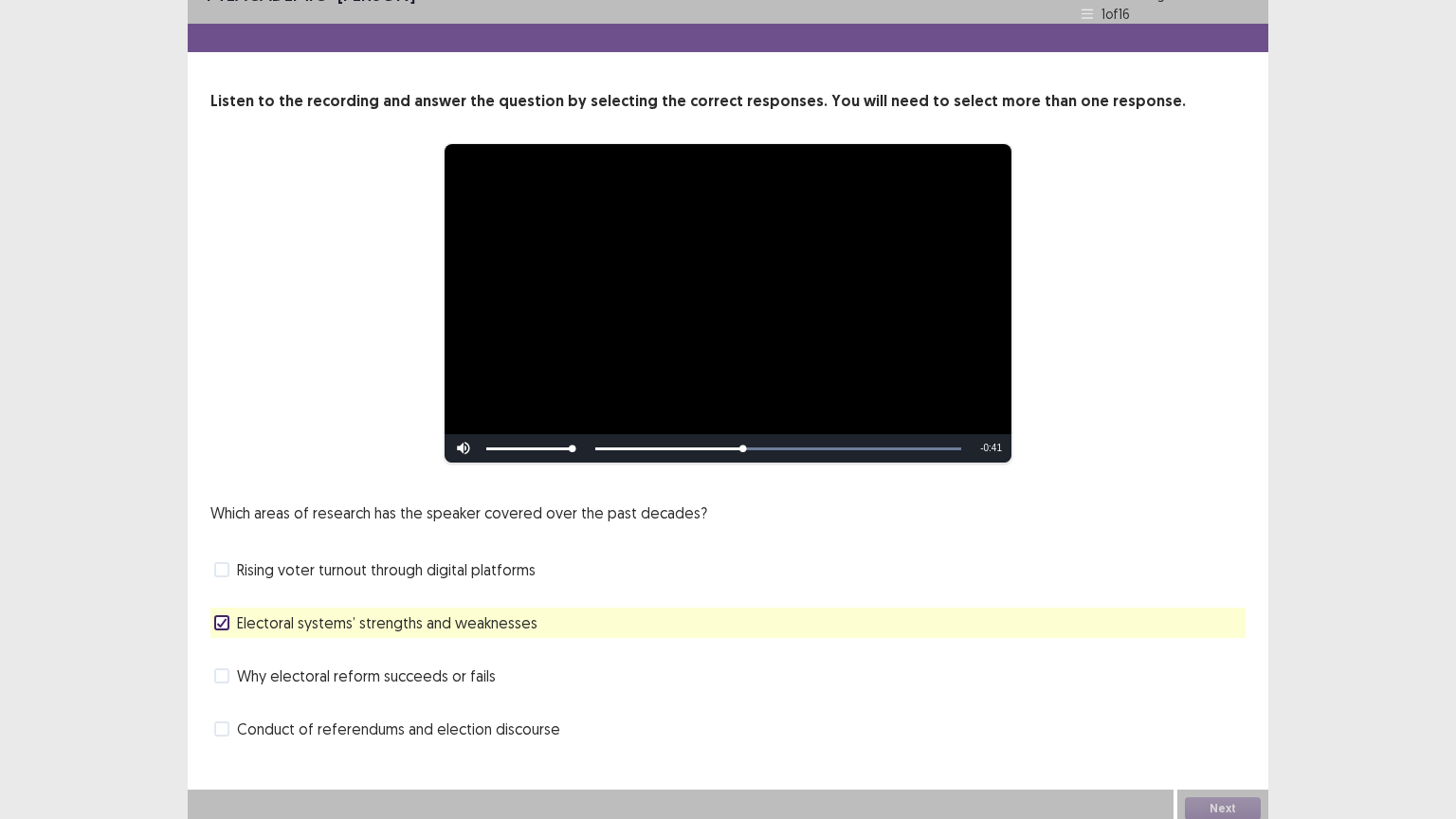 click on "Conduct of referendums and election discourse" at bounding box center [398, 729] 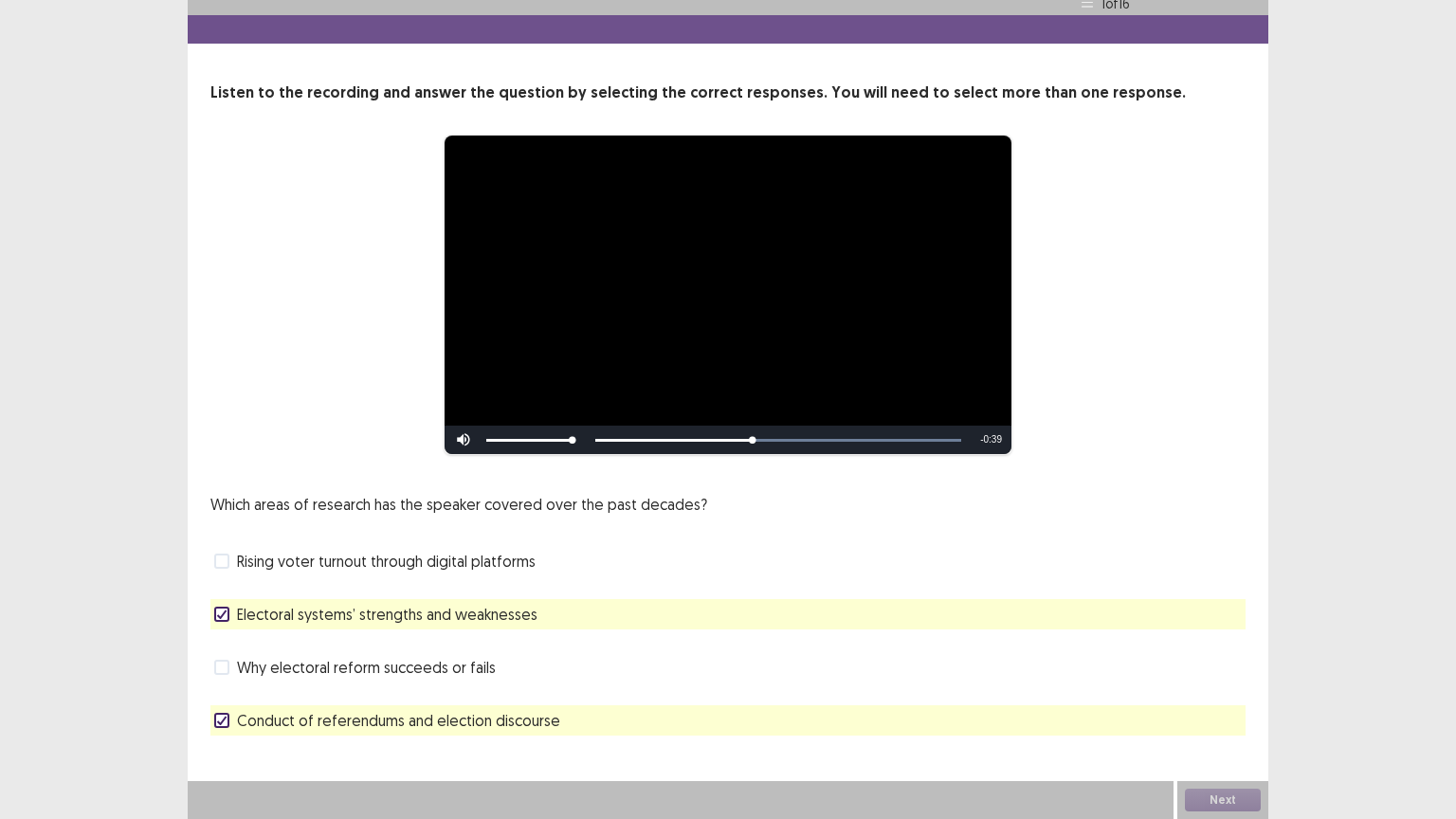 click on "Conduct of referendums and election discourse" at bounding box center (398, 720) 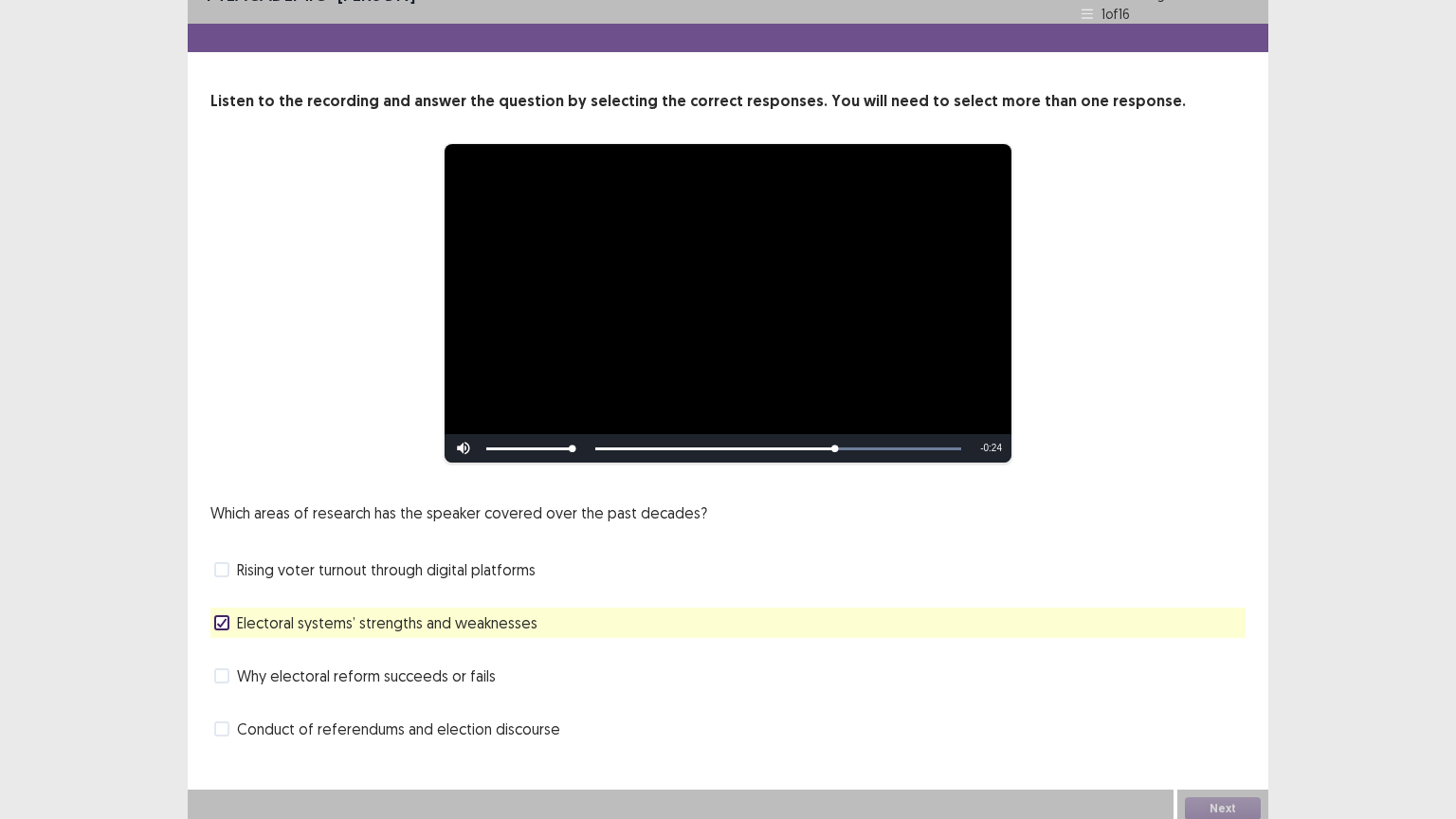click on "Why electoral reform succeeds or fails" at bounding box center [366, 676] 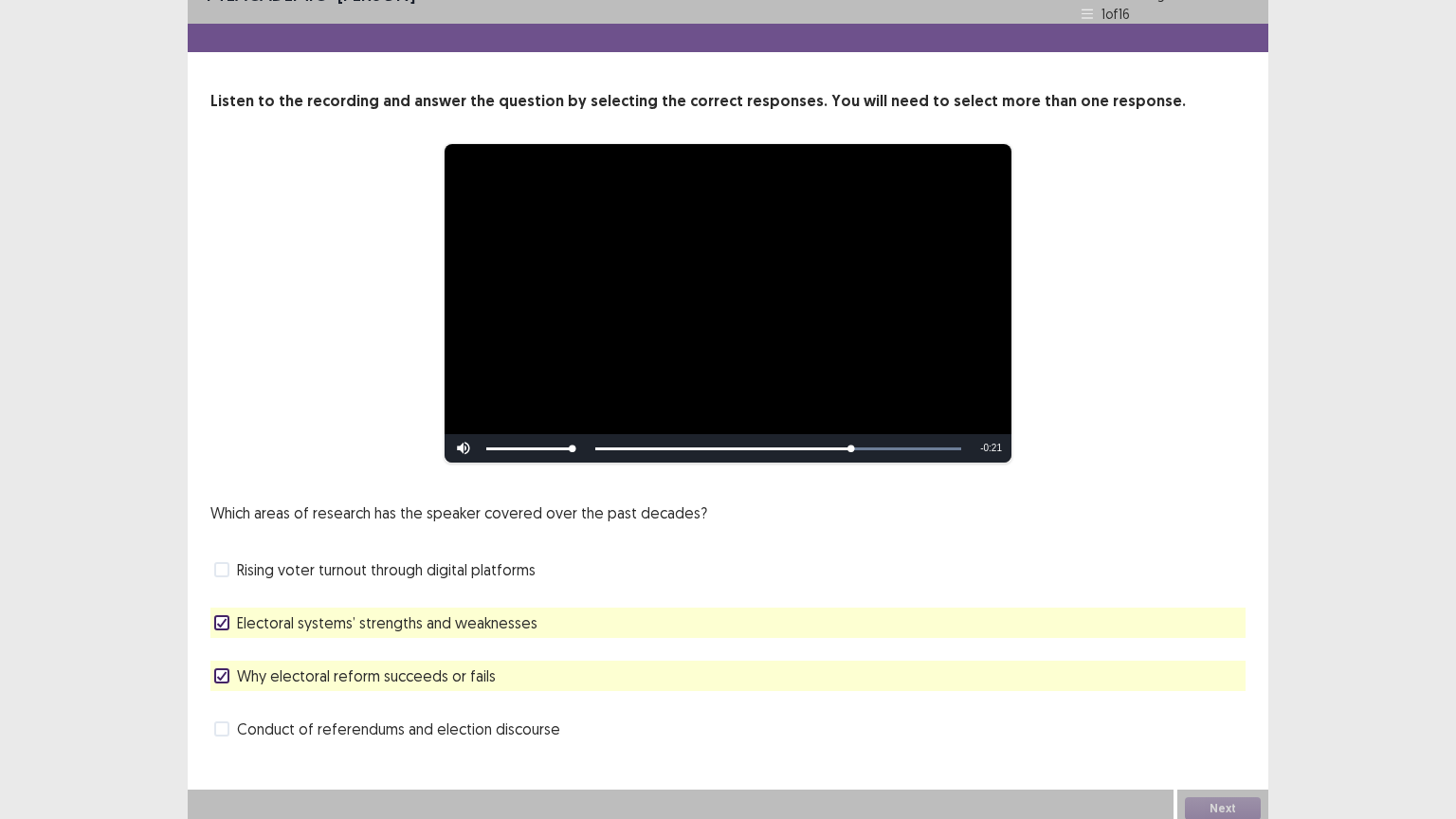 click on "Why electoral reform succeeds or fails" at bounding box center [366, 676] 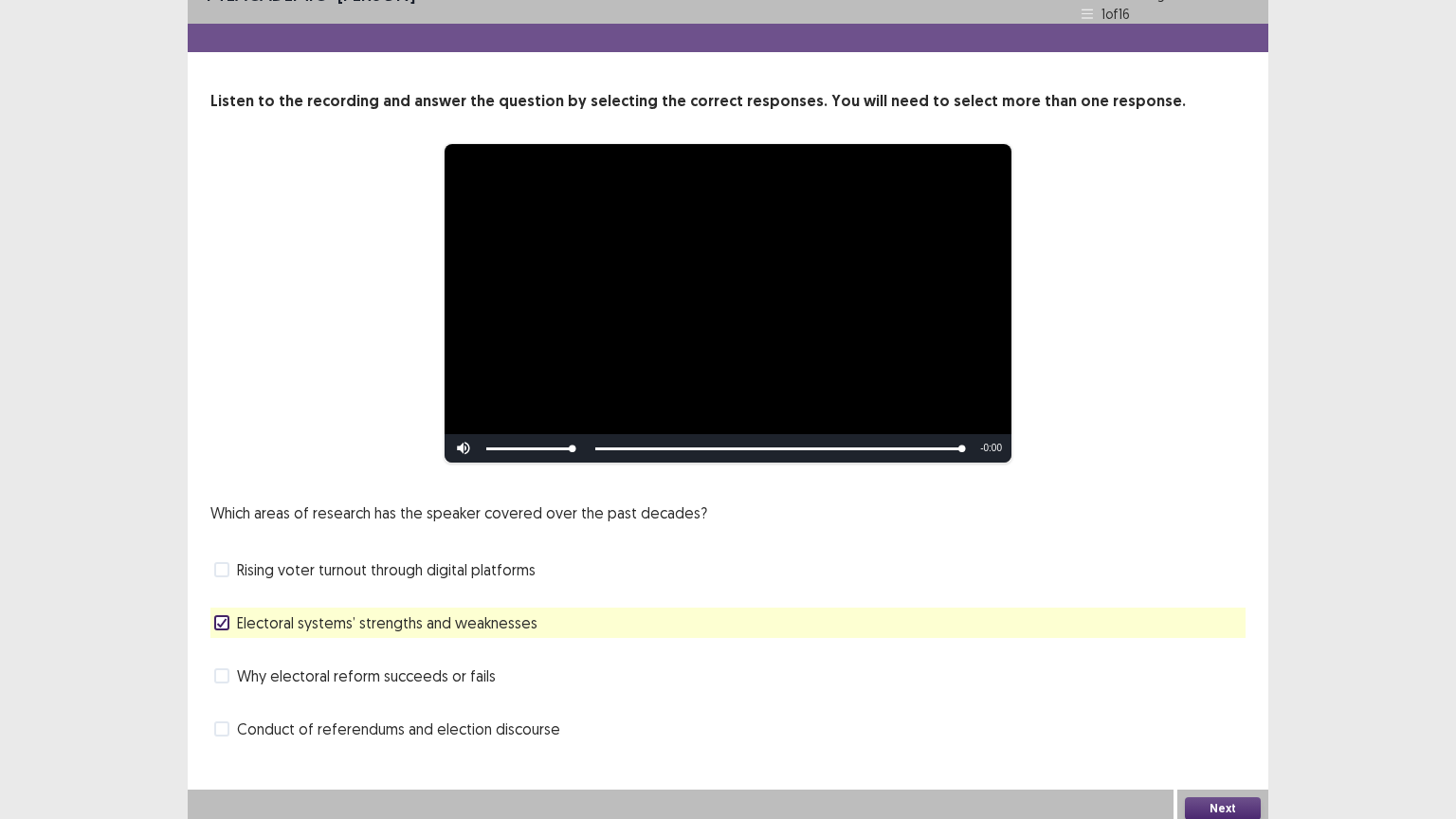 click on "Rising voter turnout through digital platforms" at bounding box center [386, 570] 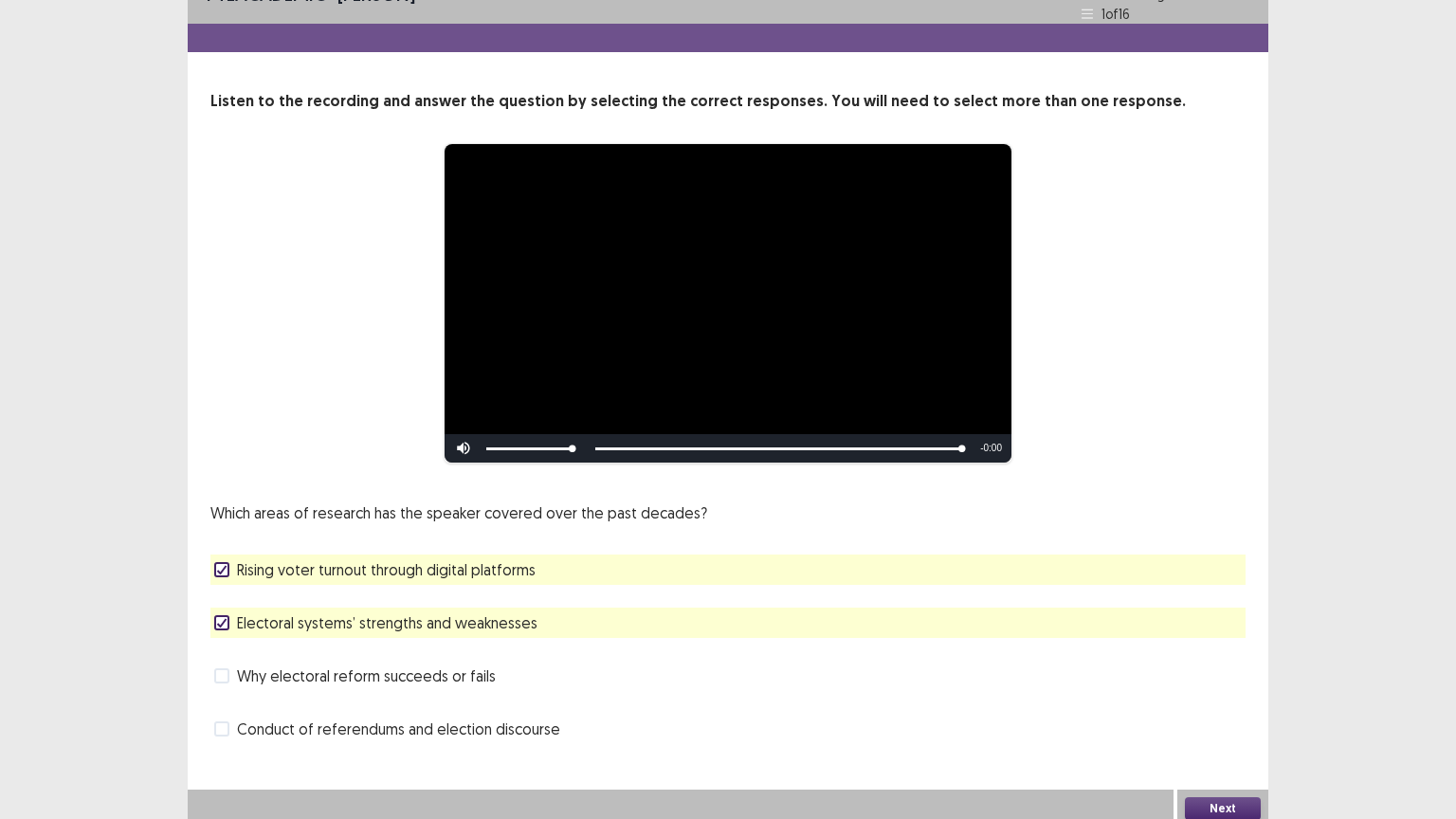click on "Next" at bounding box center (1223, 809) 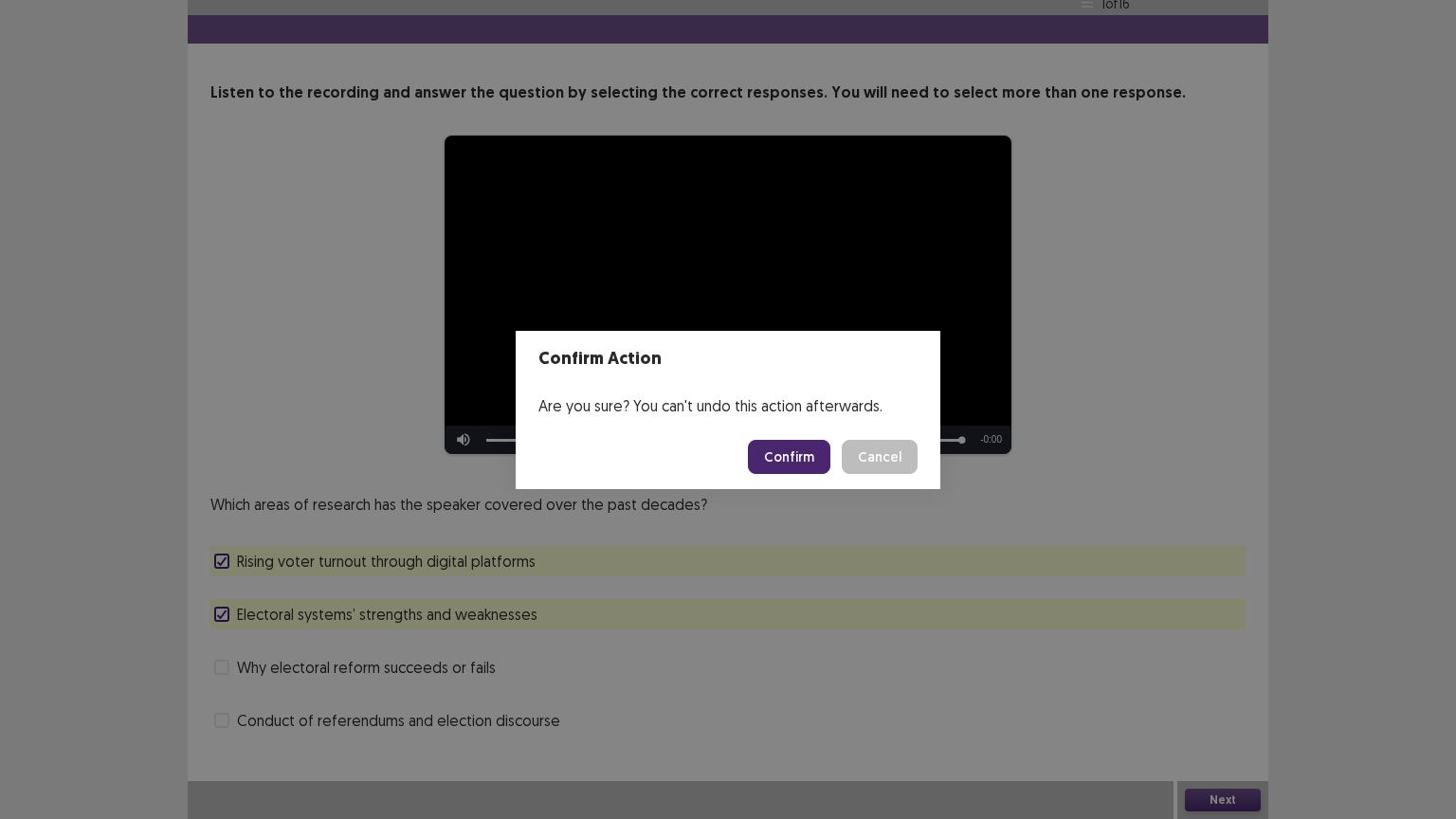 click on "Confirm" at bounding box center (789, 457) 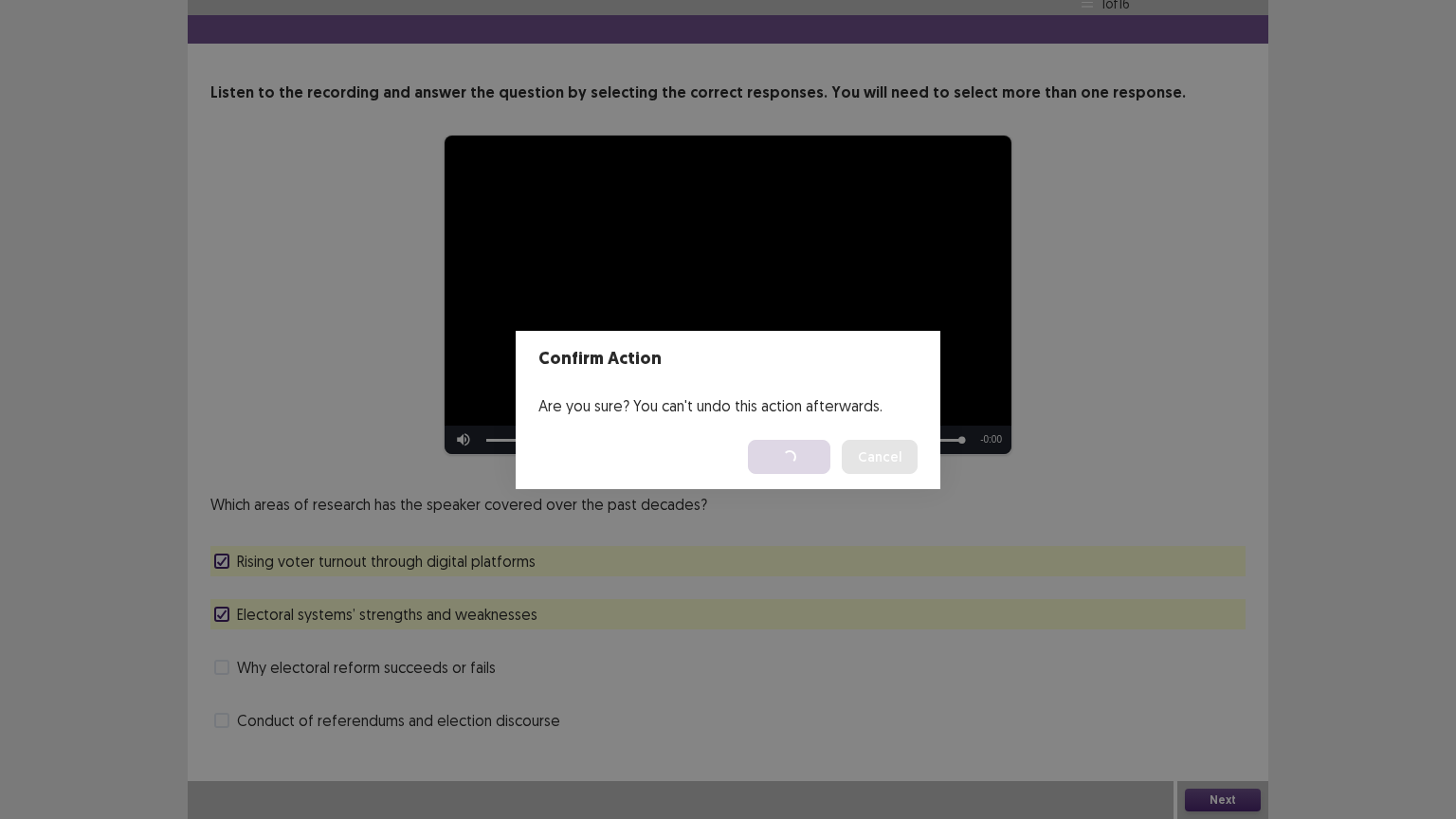 scroll, scrollTop: 0, scrollLeft: 0, axis: both 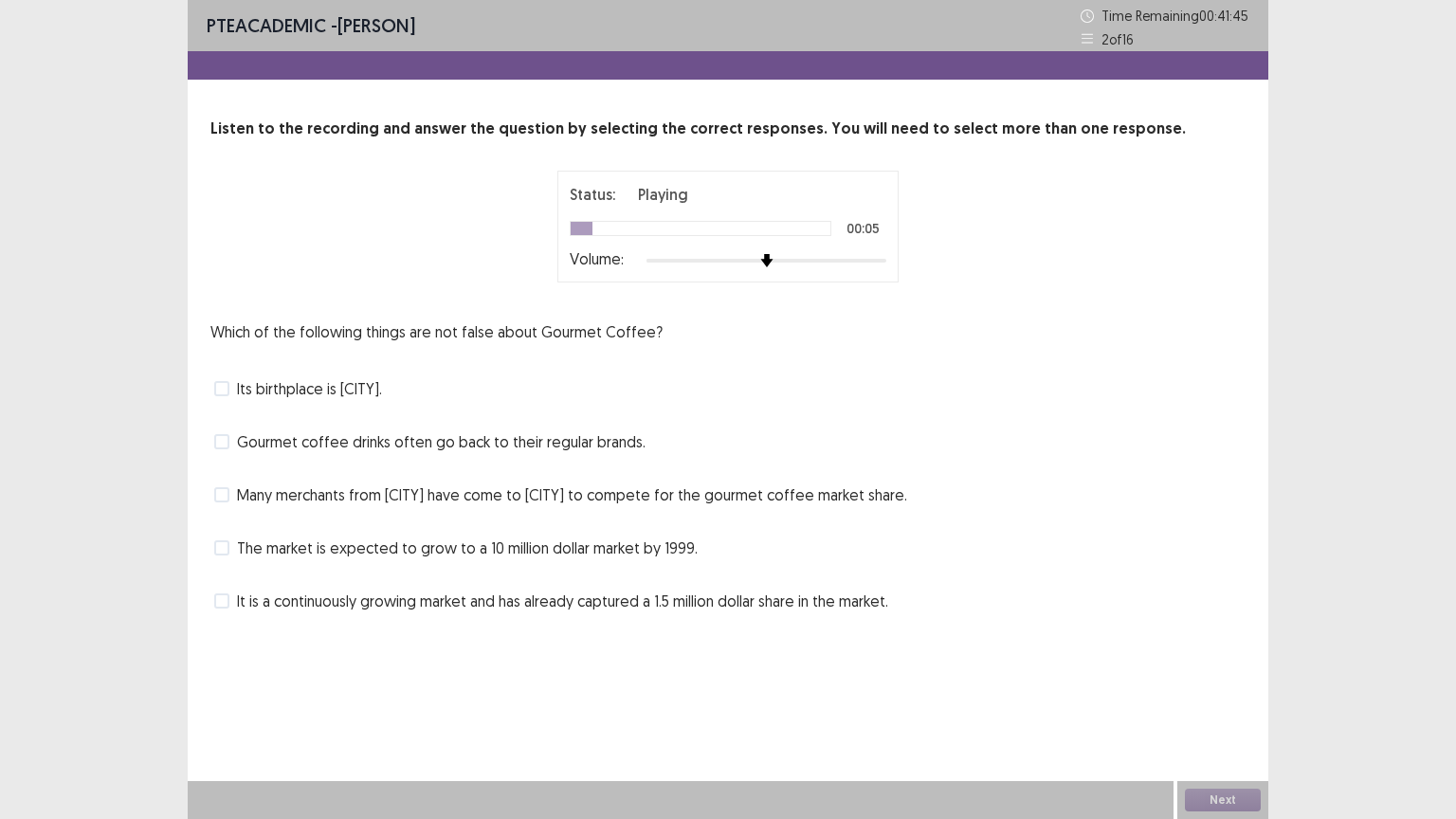 drag, startPoint x: 315, startPoint y: 386, endPoint x: 308, endPoint y: 409, distance: 24 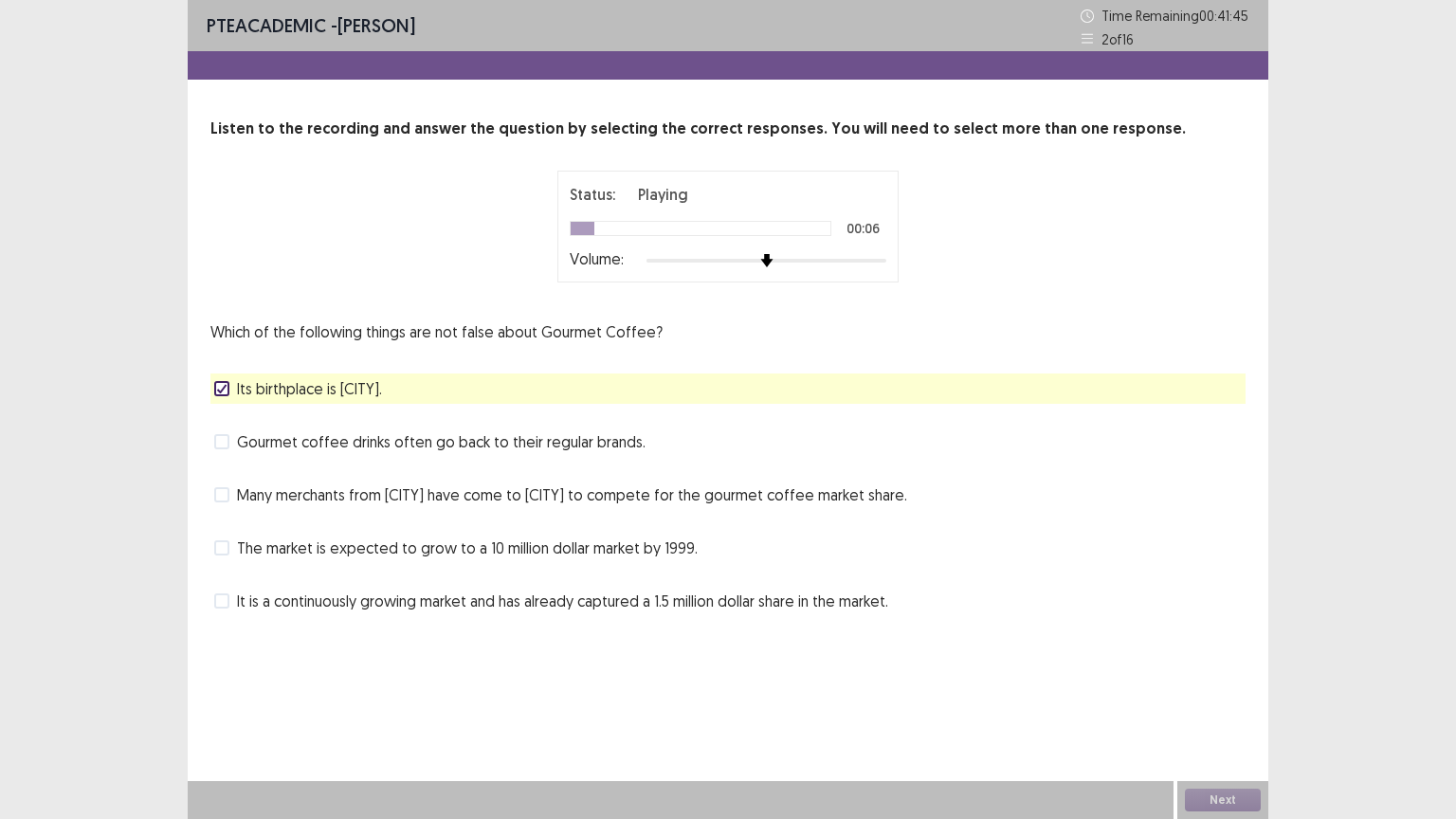 click on "Gourmet coffee drinks often go back to their regular brands." at bounding box center [441, 442] 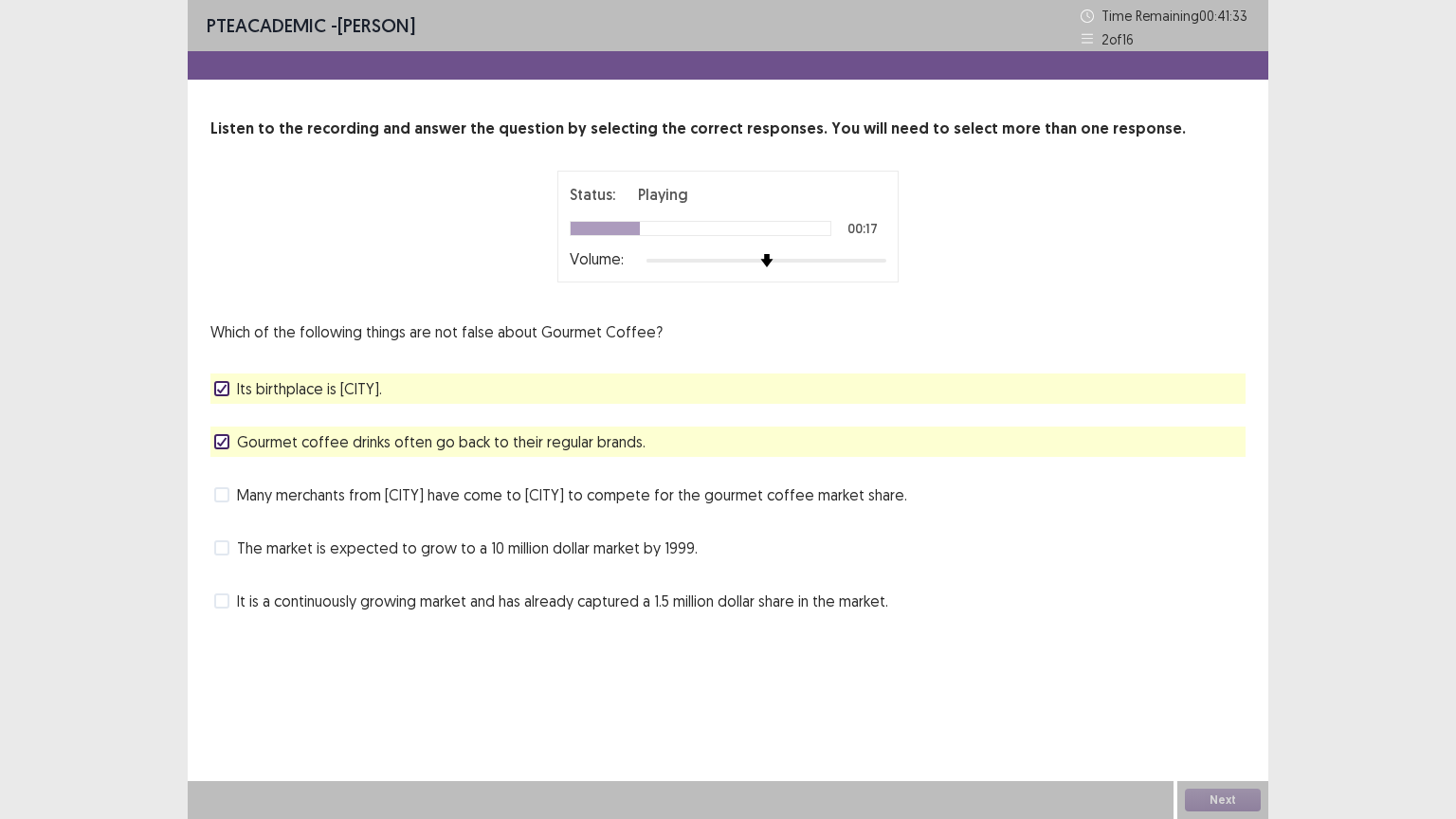 click on "Many merchants from [CITY] have come to [CITY] to compete for the gourmet coffee market share." at bounding box center [572, 495] 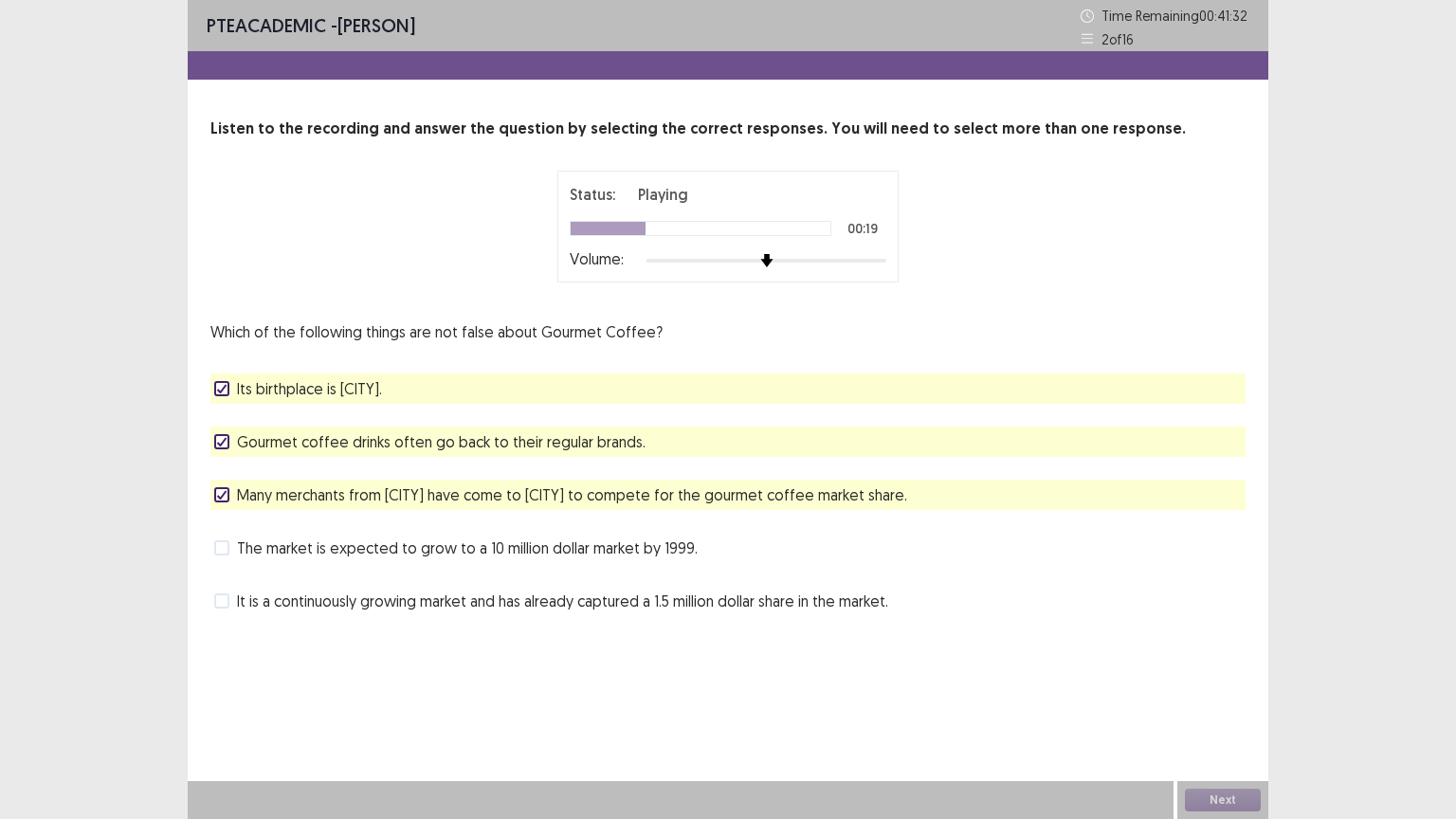 click on "Gourmet coffee drinks often go back to their regular brands." at bounding box center (441, 442) 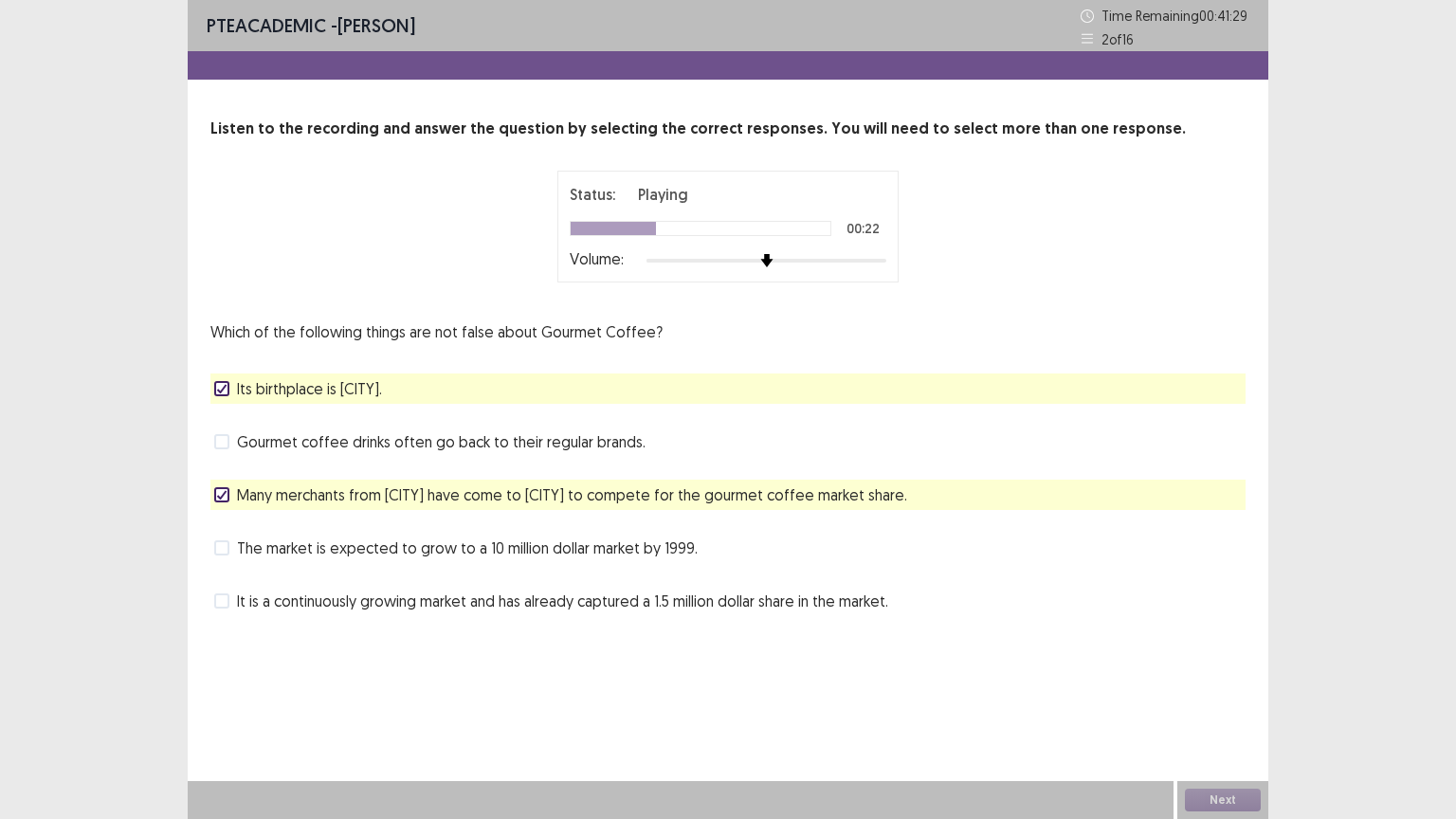 click on "Gourmet coffee drinks often go back to their regular brands." at bounding box center (441, 442) 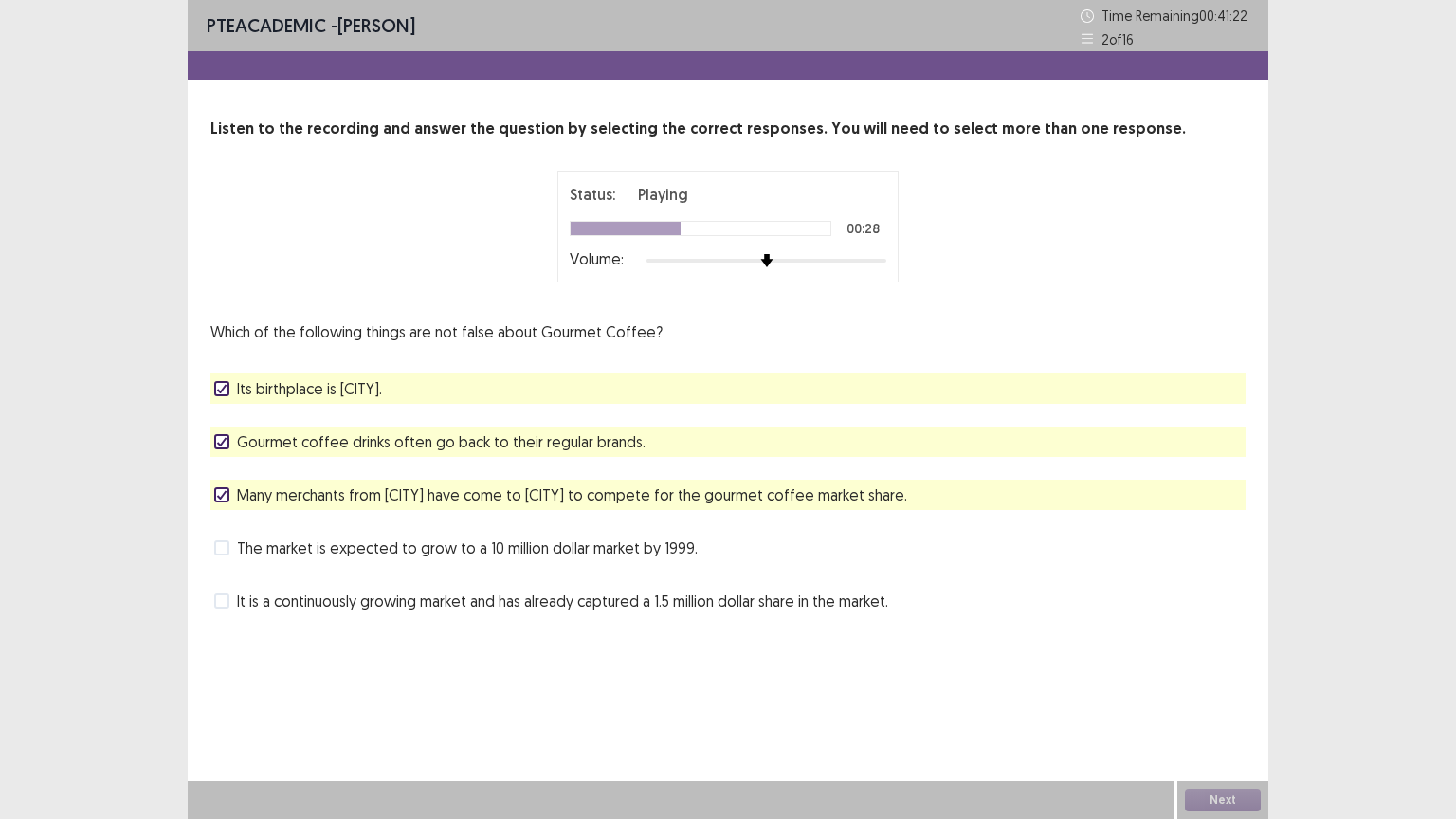 click on "Many merchants from [CITY] have come to [CITY] to compete for the gourmet coffee market share." at bounding box center [572, 495] 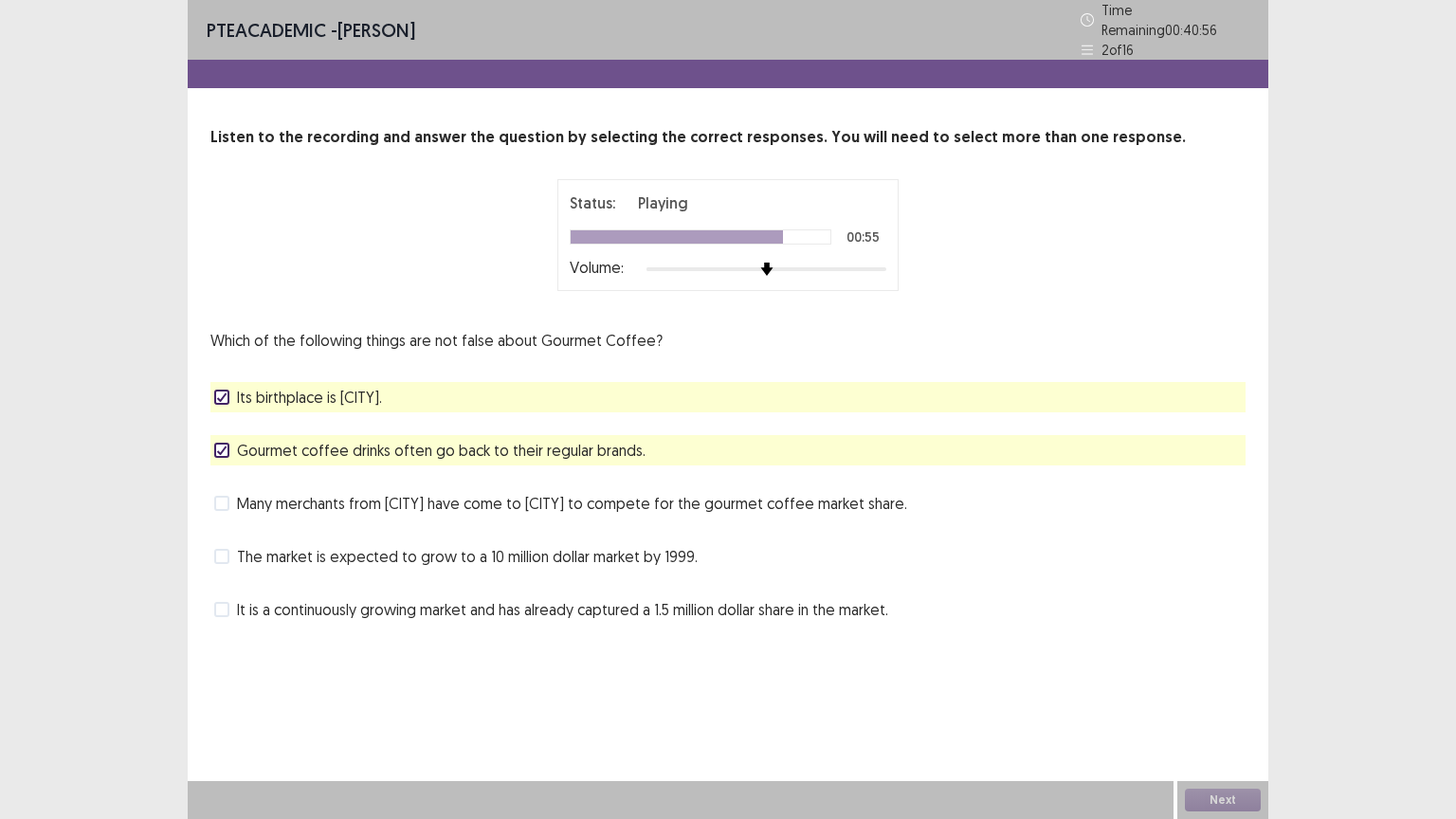 click on "The market is expected to grow to a 10 million dollar market by 1999." at bounding box center [467, 556] 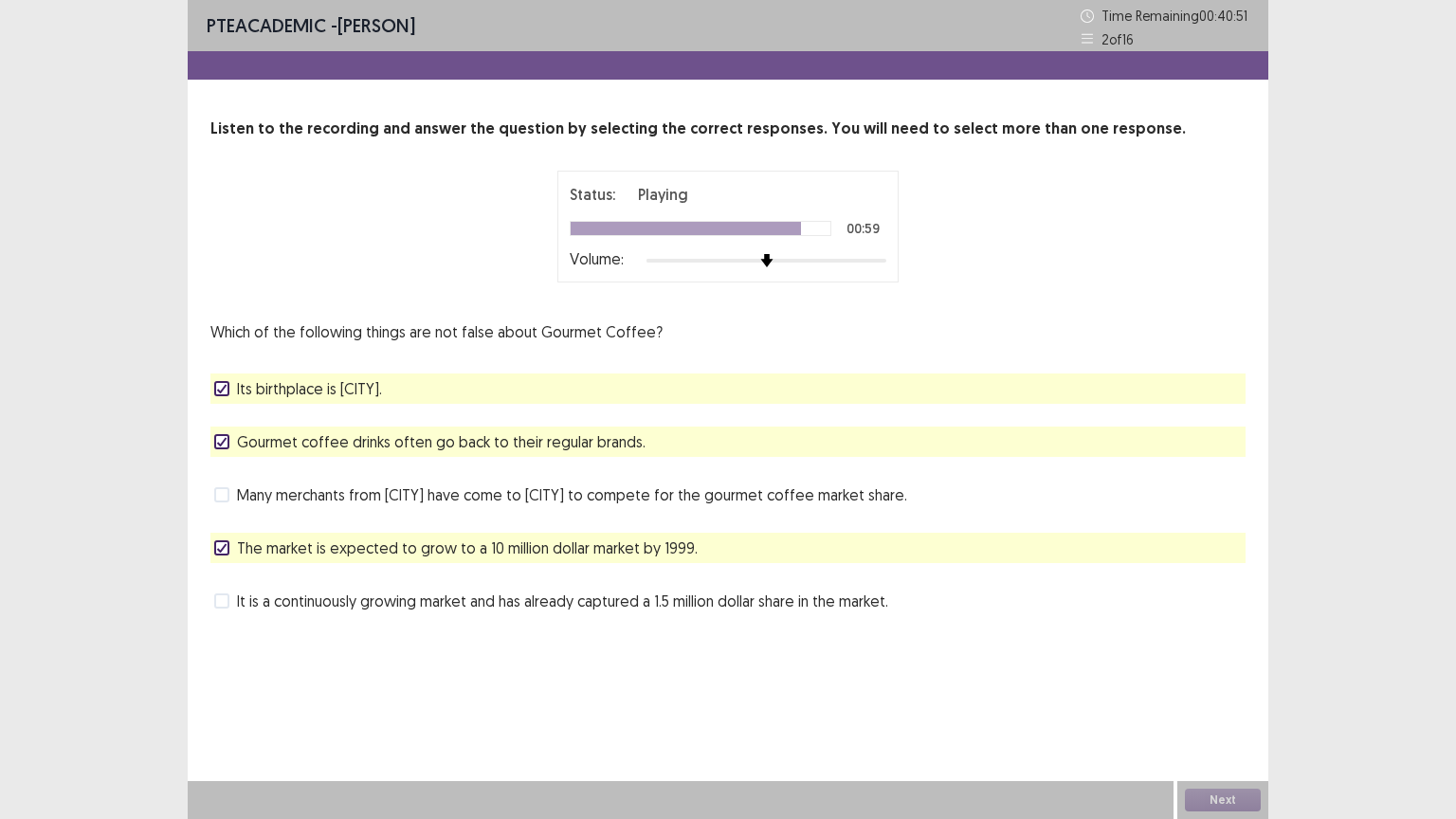 click on "It is a continuously growing market and has already captured a 1.5 million dollar share in the market." at bounding box center (562, 601) 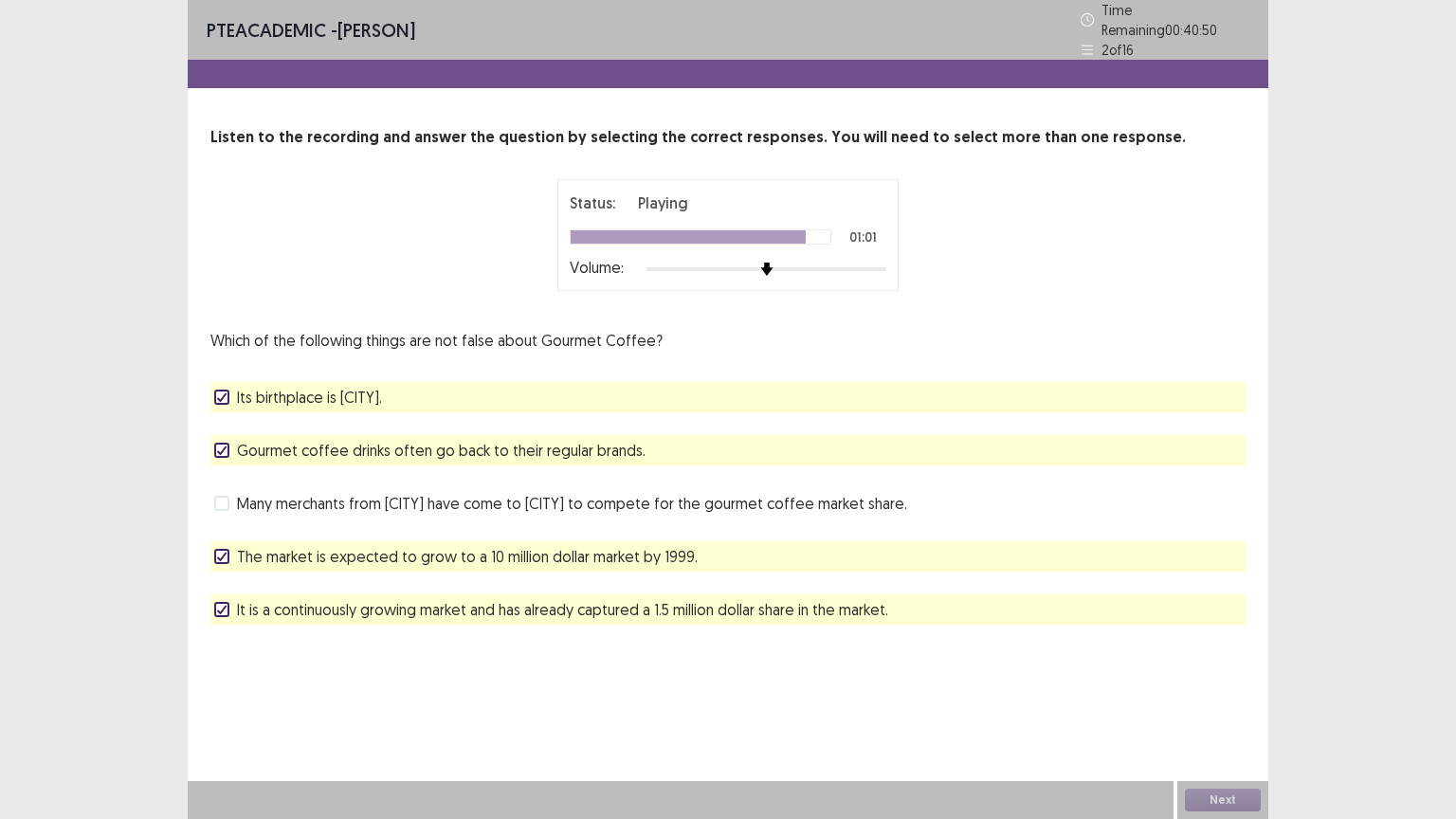click on "The market is expected to grow to a 10 million dollar market by 1999." at bounding box center [467, 556] 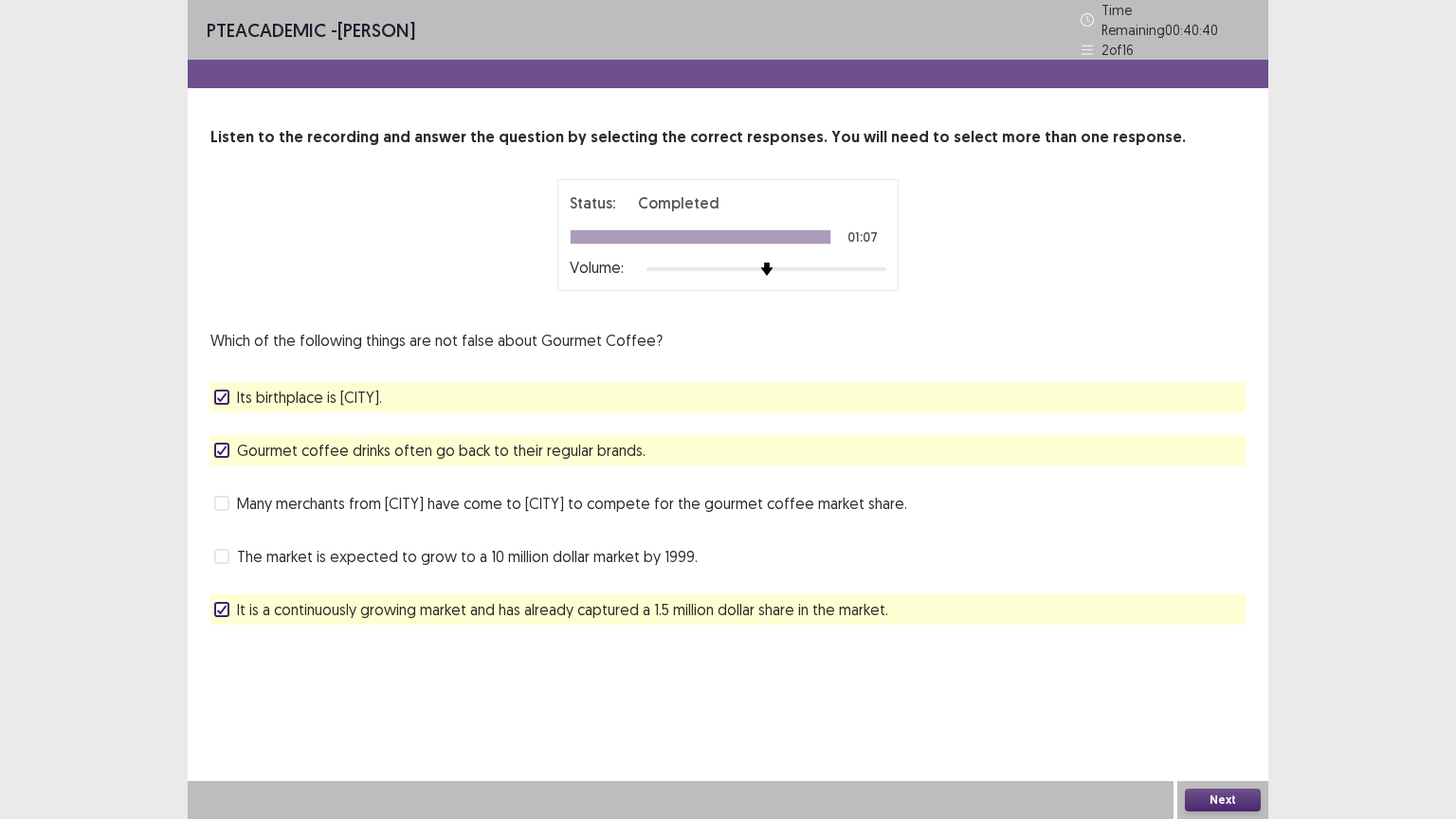 click on "Its birthplace is [CITY]." at bounding box center [728, 397] 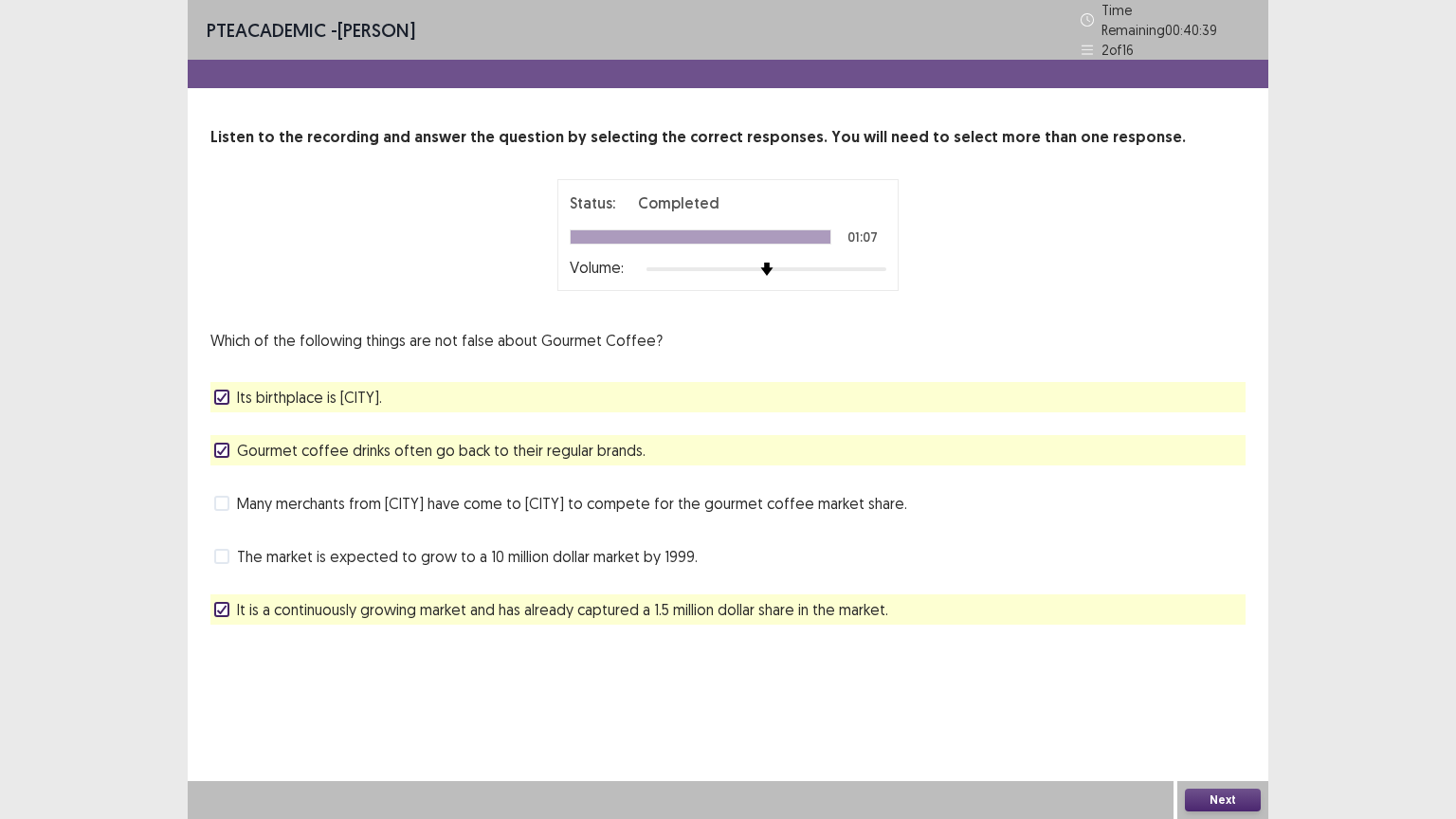 click on "Its birthplace is [CITY]." at bounding box center (728, 397) 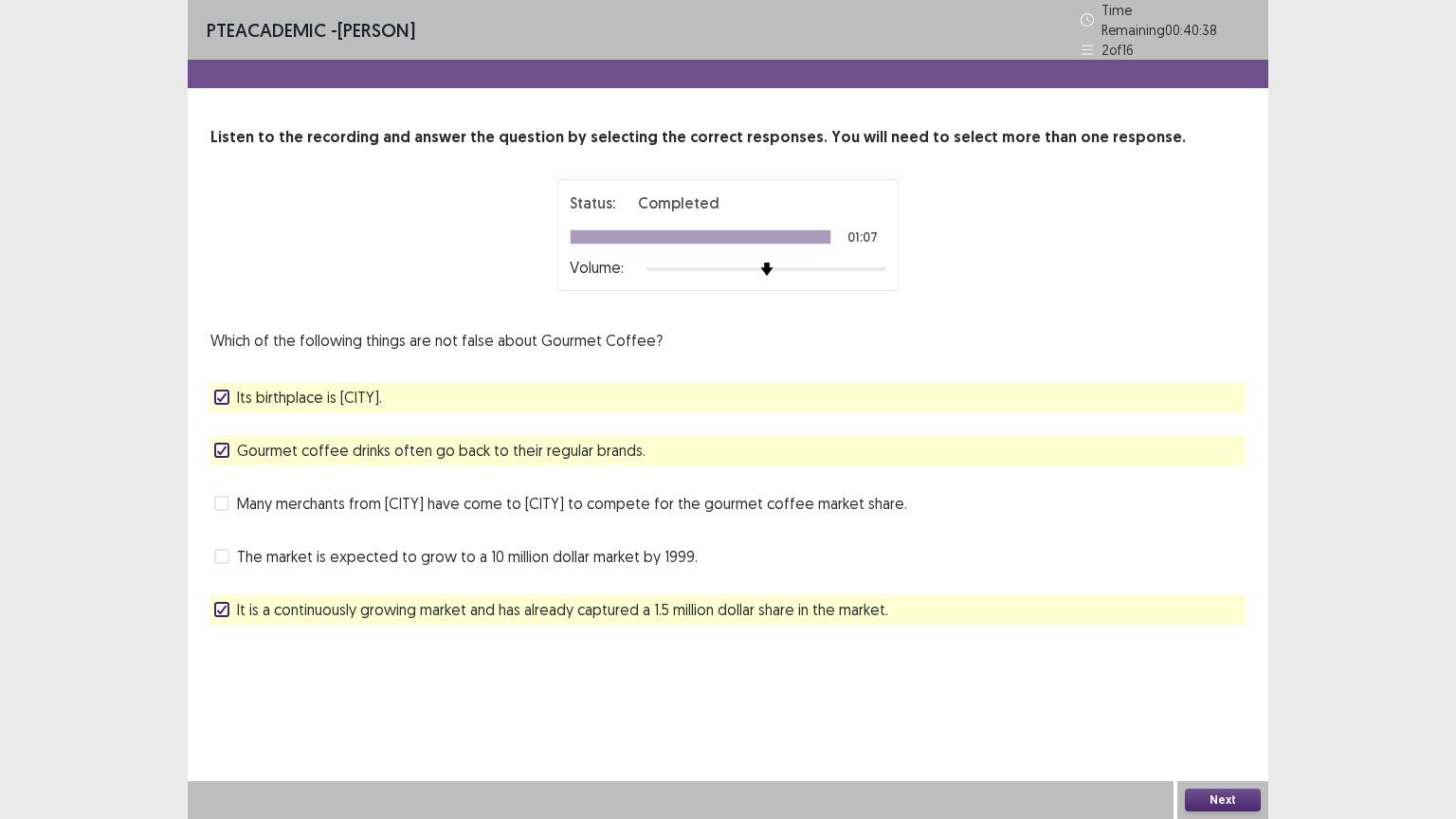 click on "Its birthplace is [CITY]." at bounding box center (309, 397) 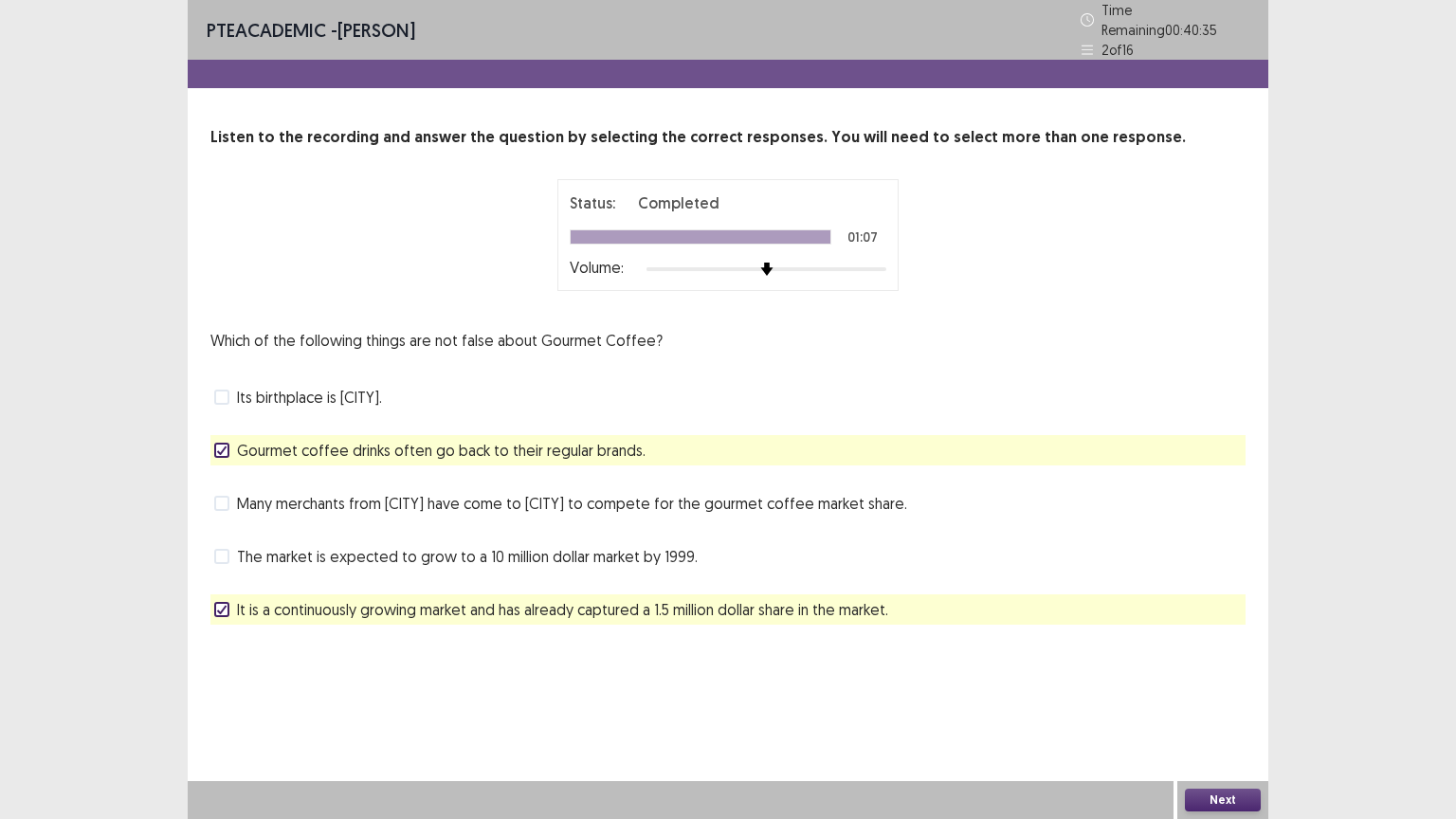 click on "Next" at bounding box center (1223, 800) 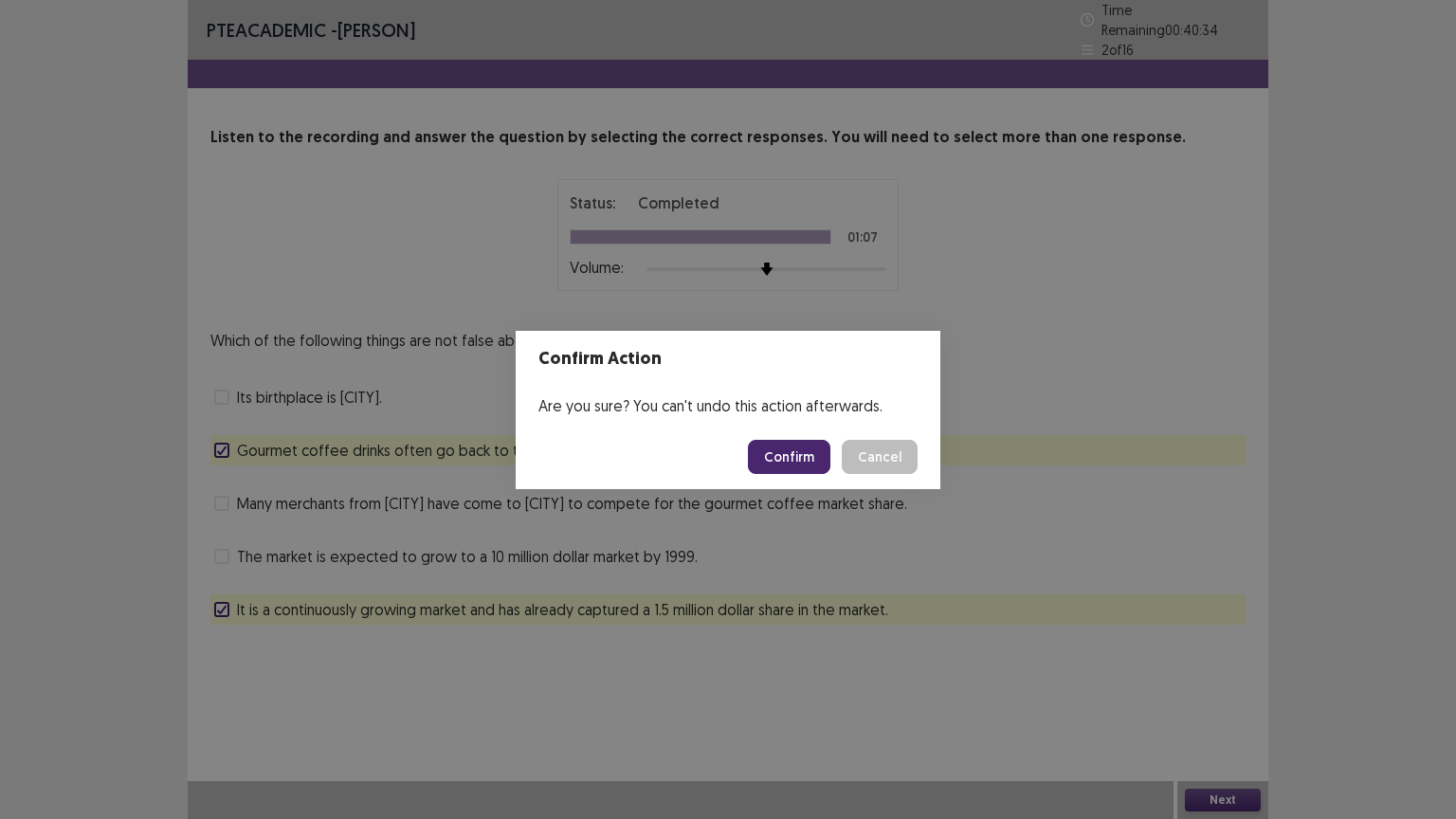click on "Confirm" at bounding box center [789, 457] 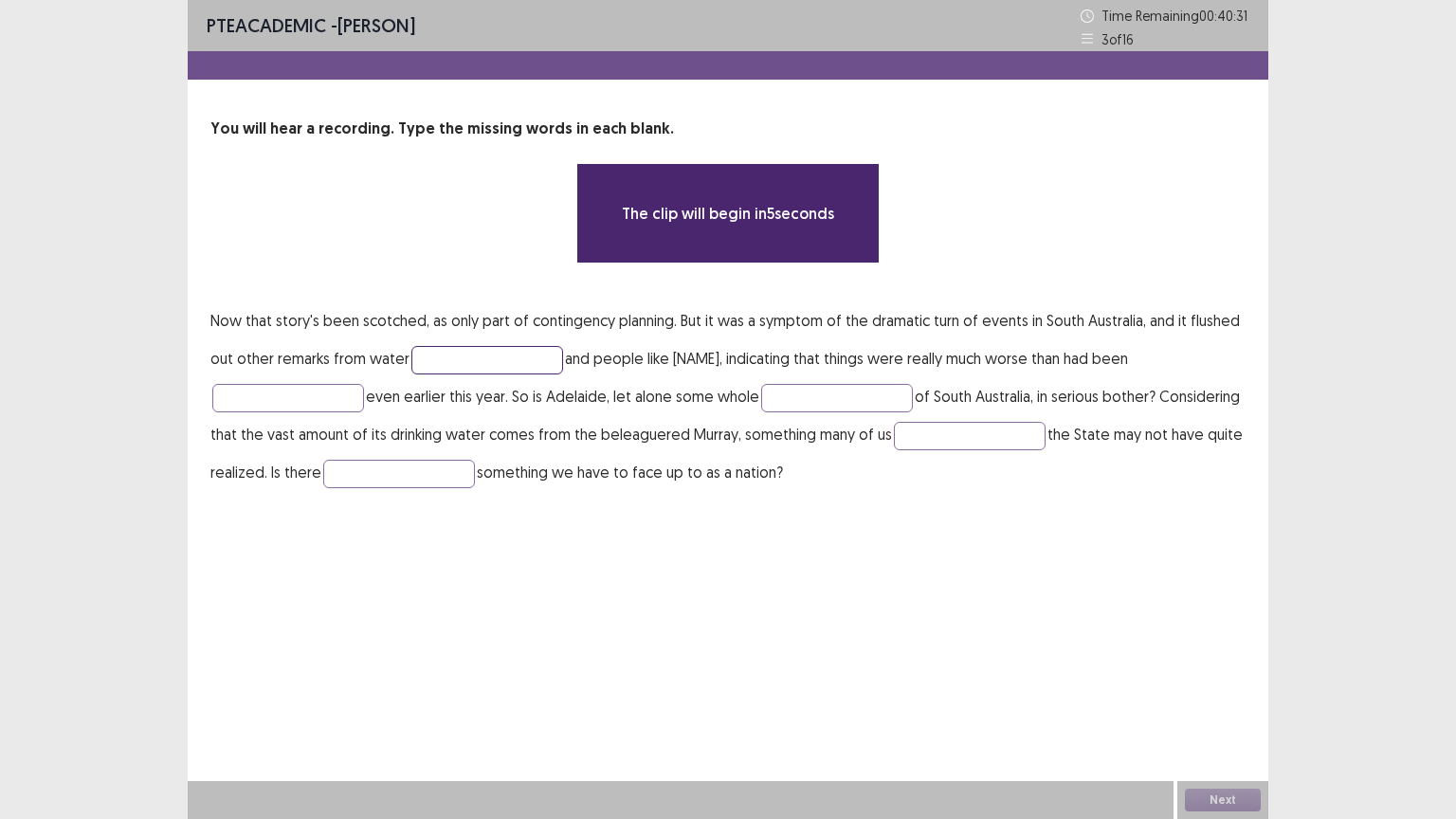 click at bounding box center (487, 360) 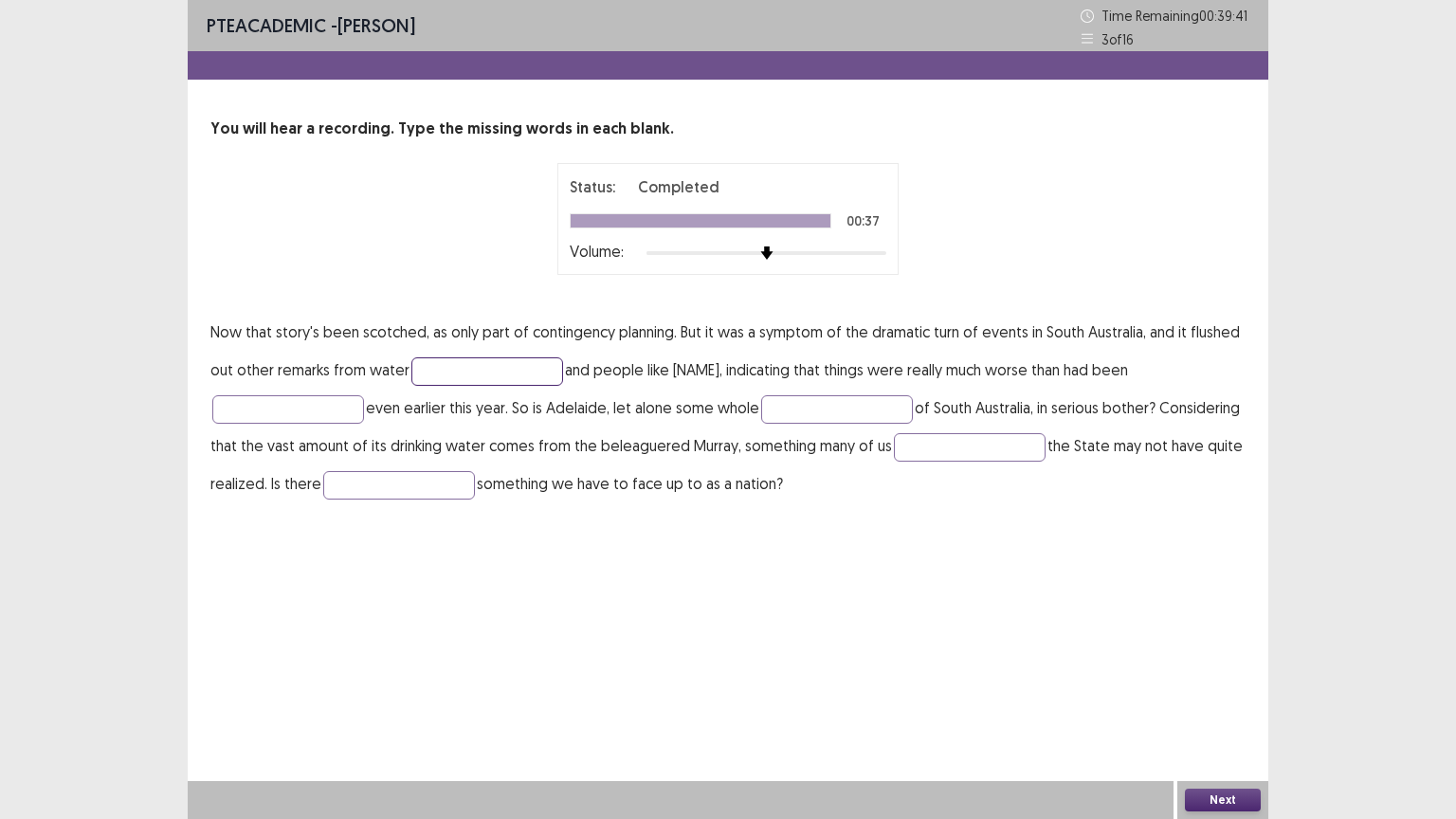 click at bounding box center [487, 372] 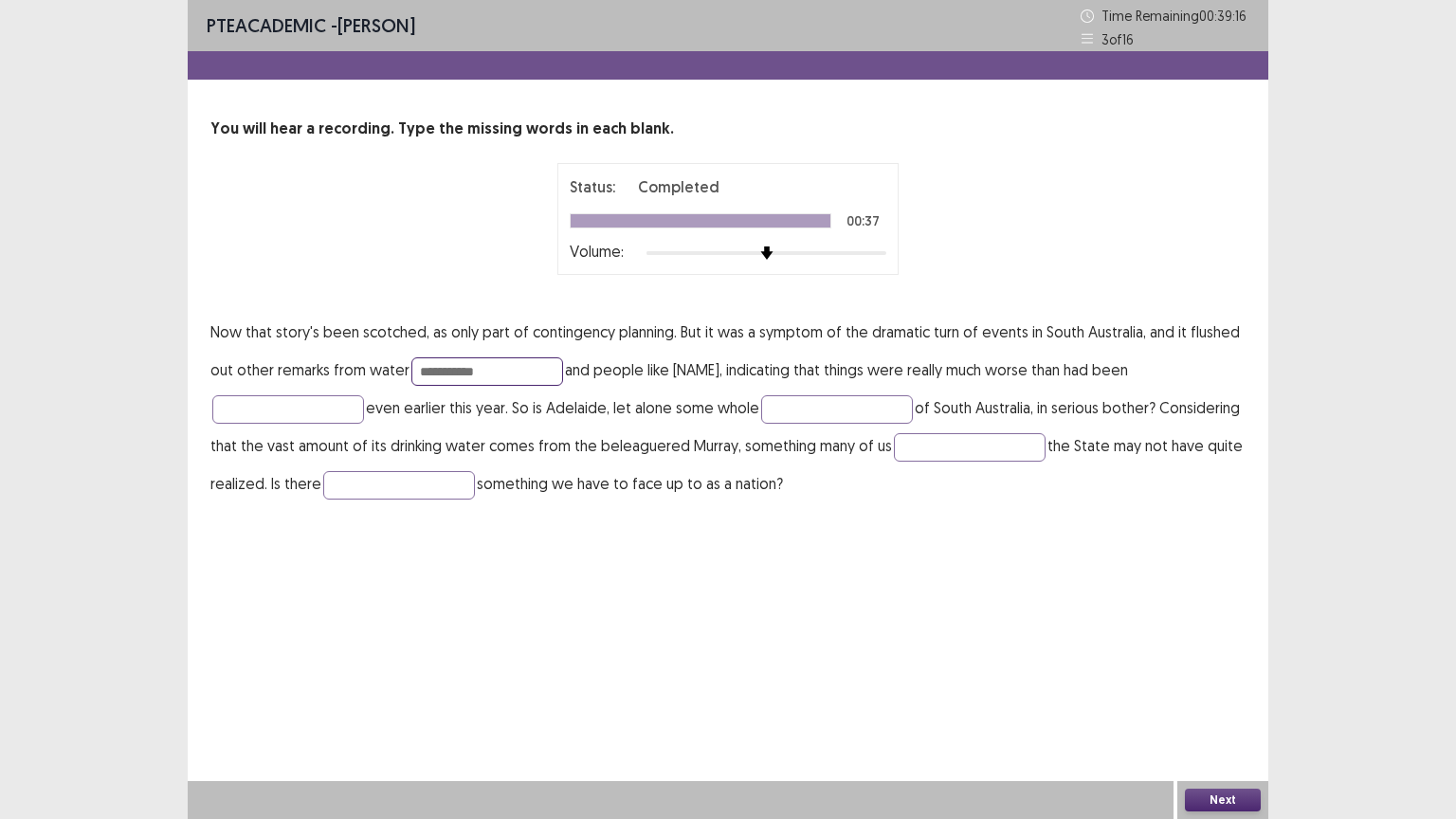 type on "**********" 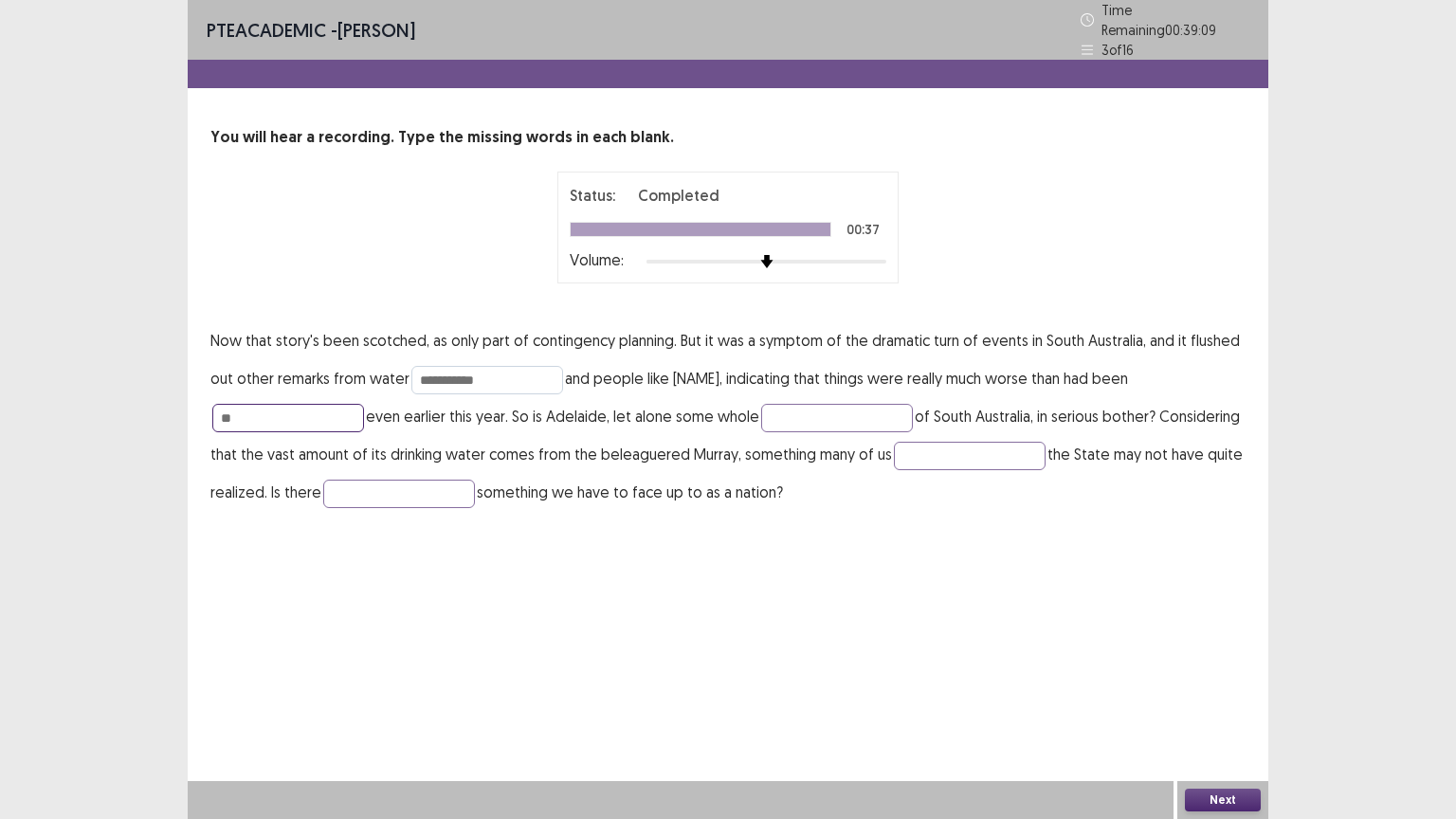 type on "*" 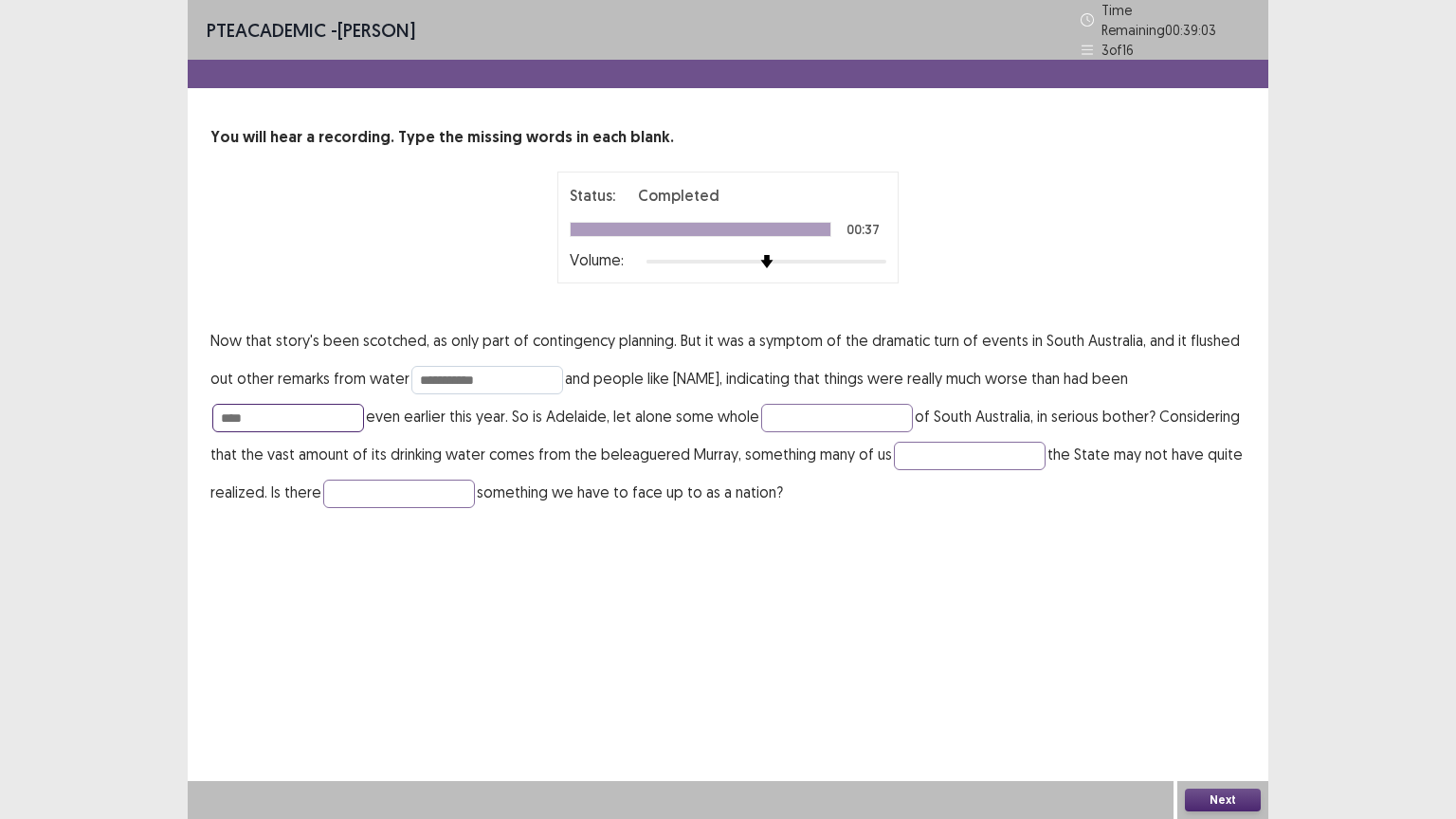 type on "****" 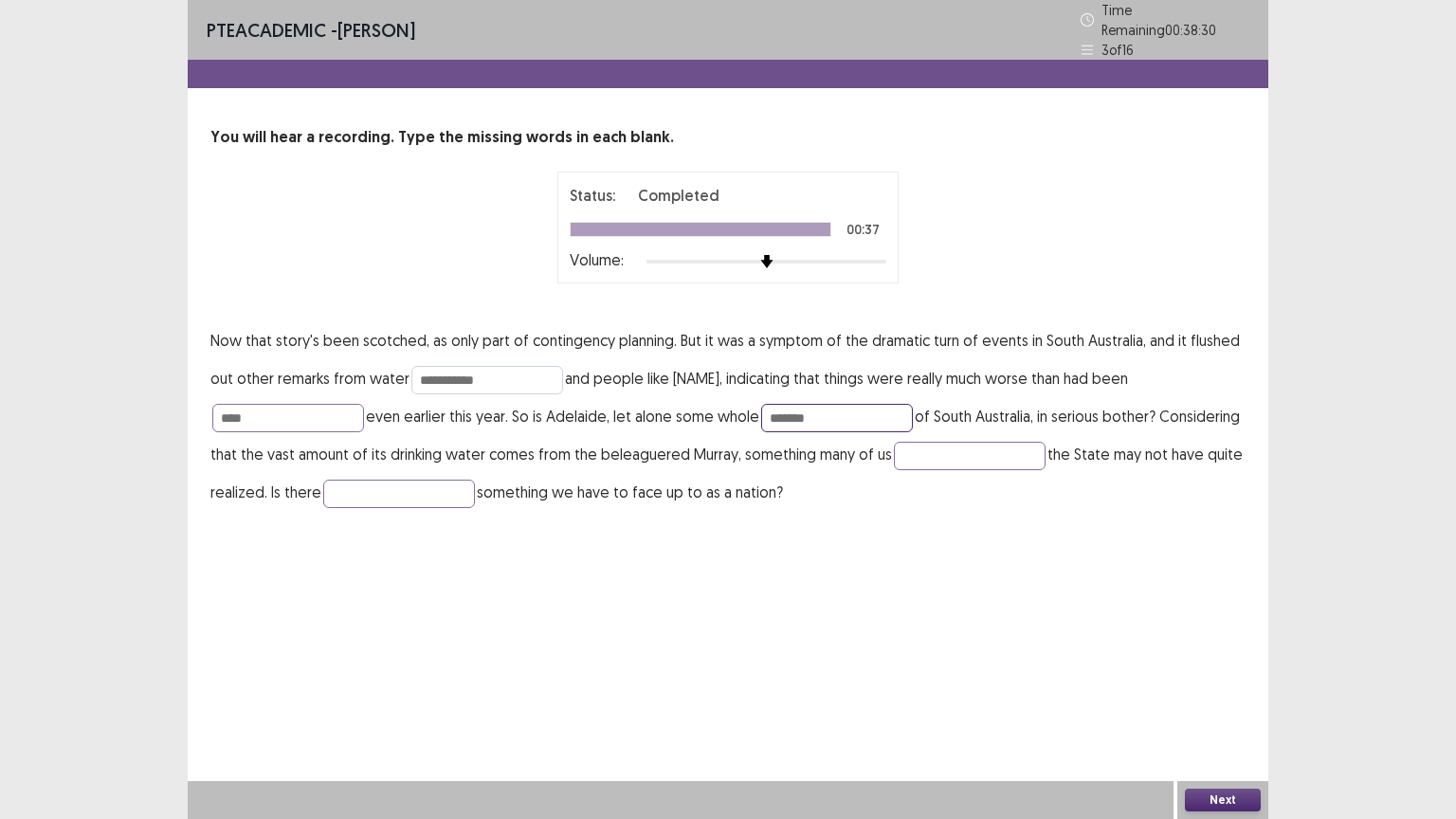 type on "*******" 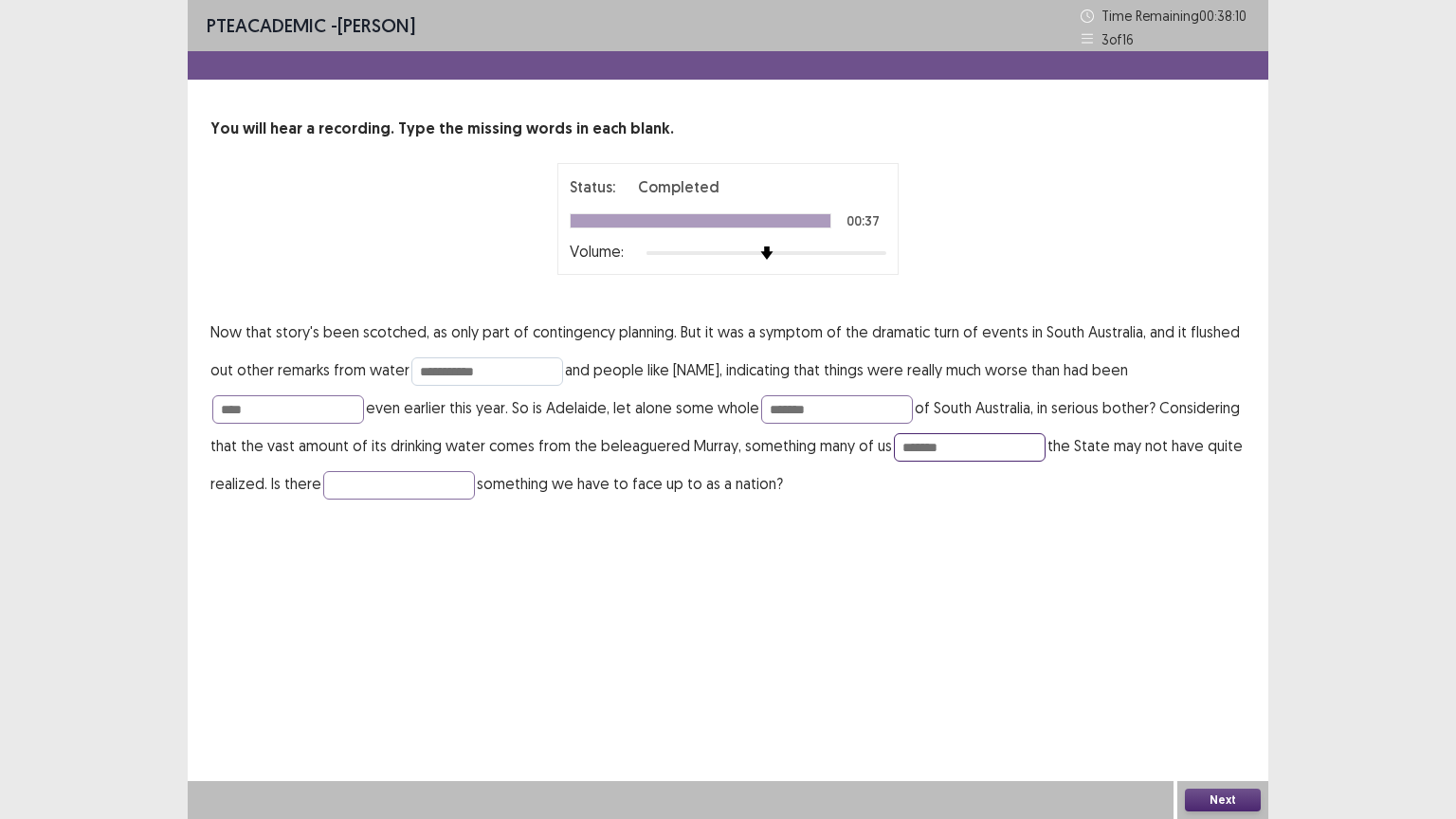 type on "*******" 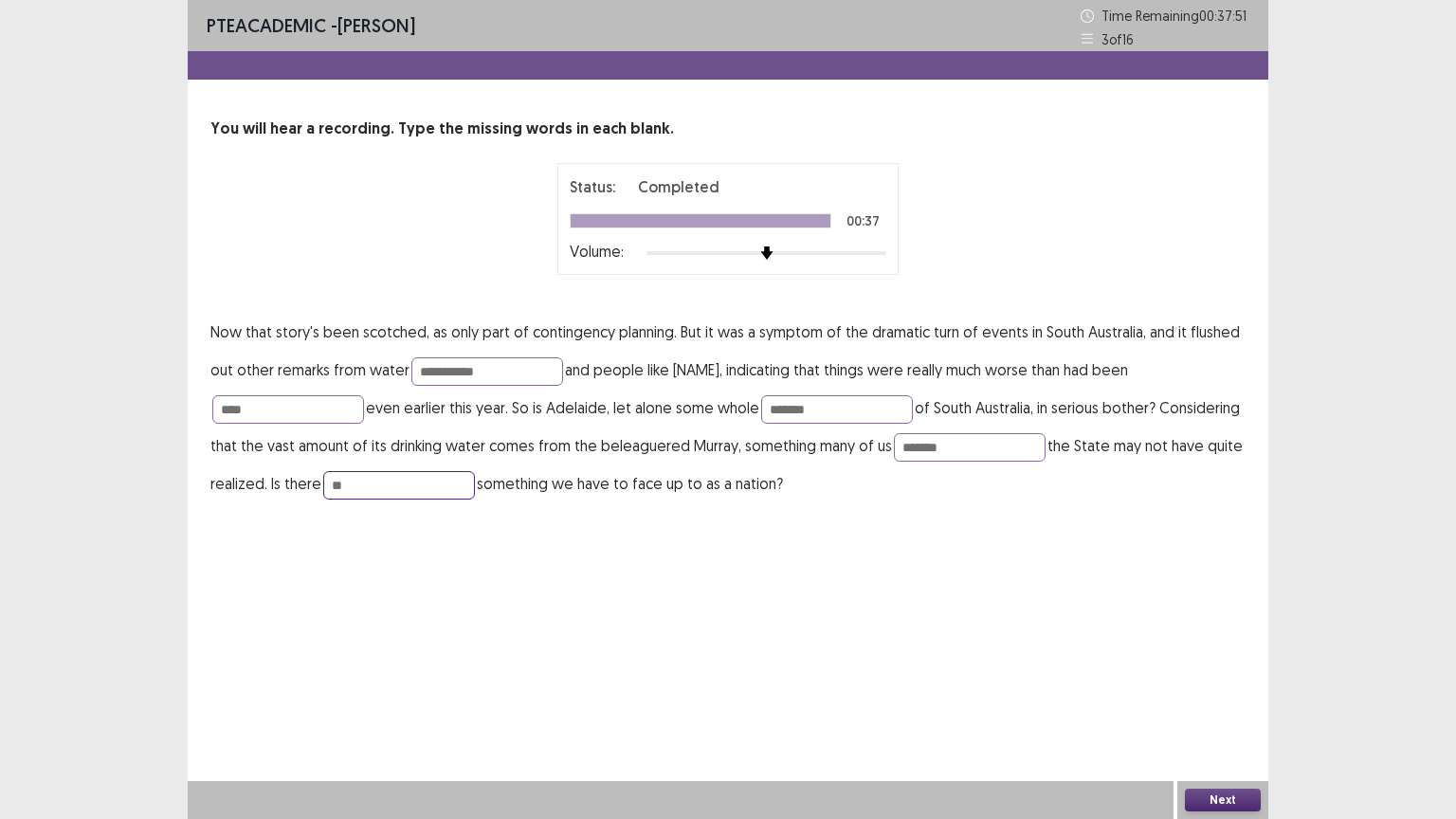 type on "**" 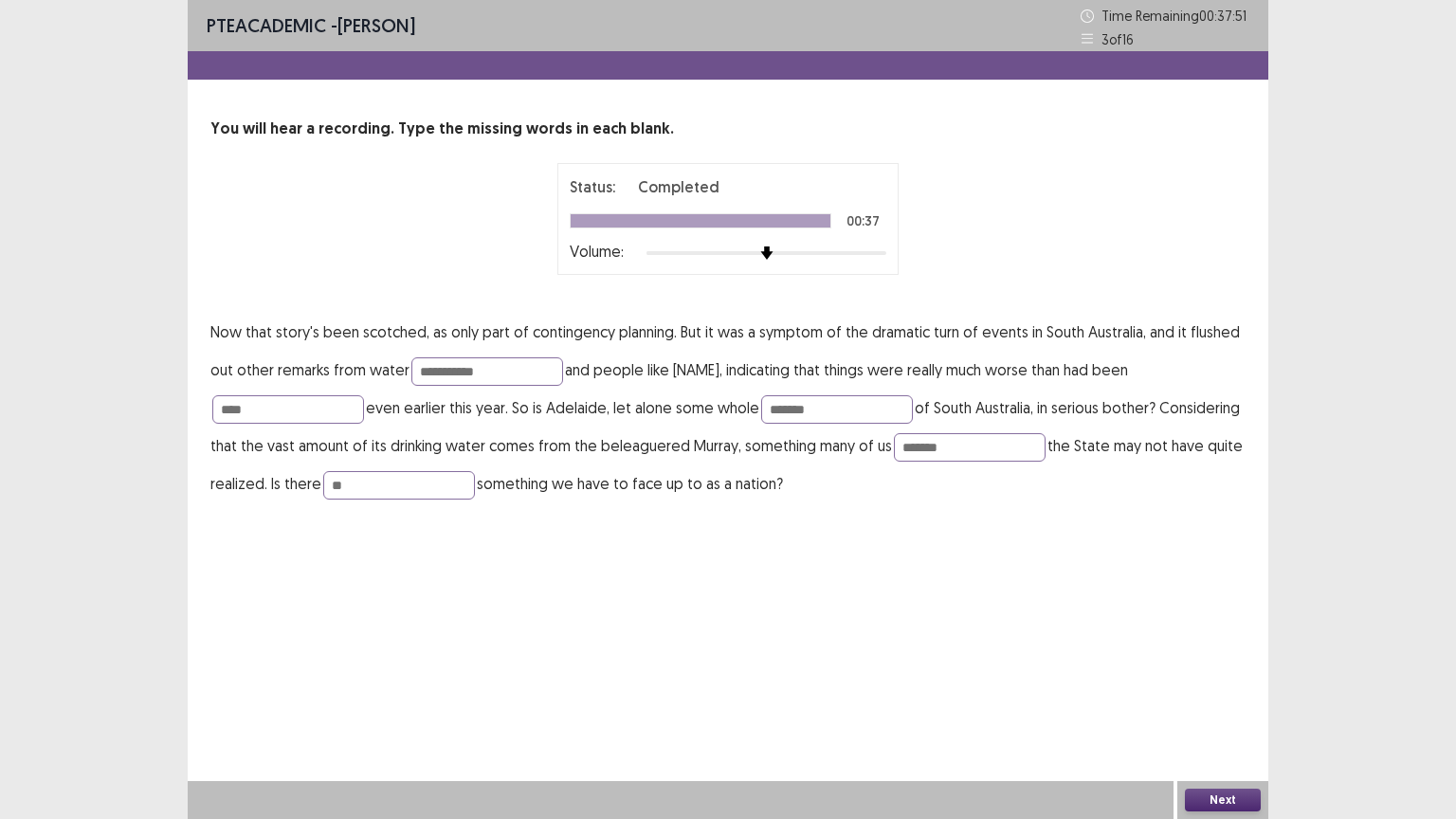 click on "Next" at bounding box center (1223, 800) 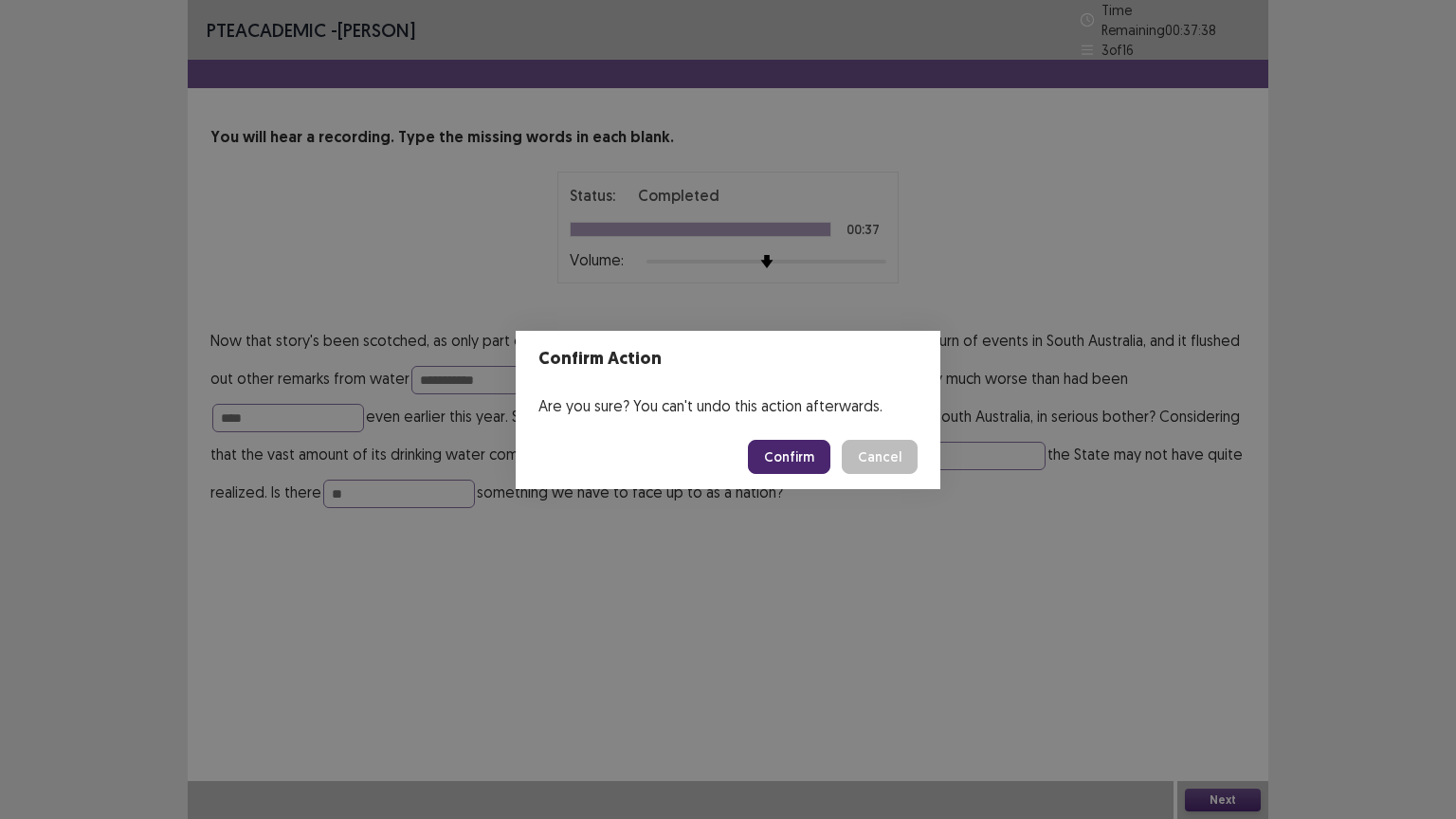 click on "Confirm" at bounding box center (789, 457) 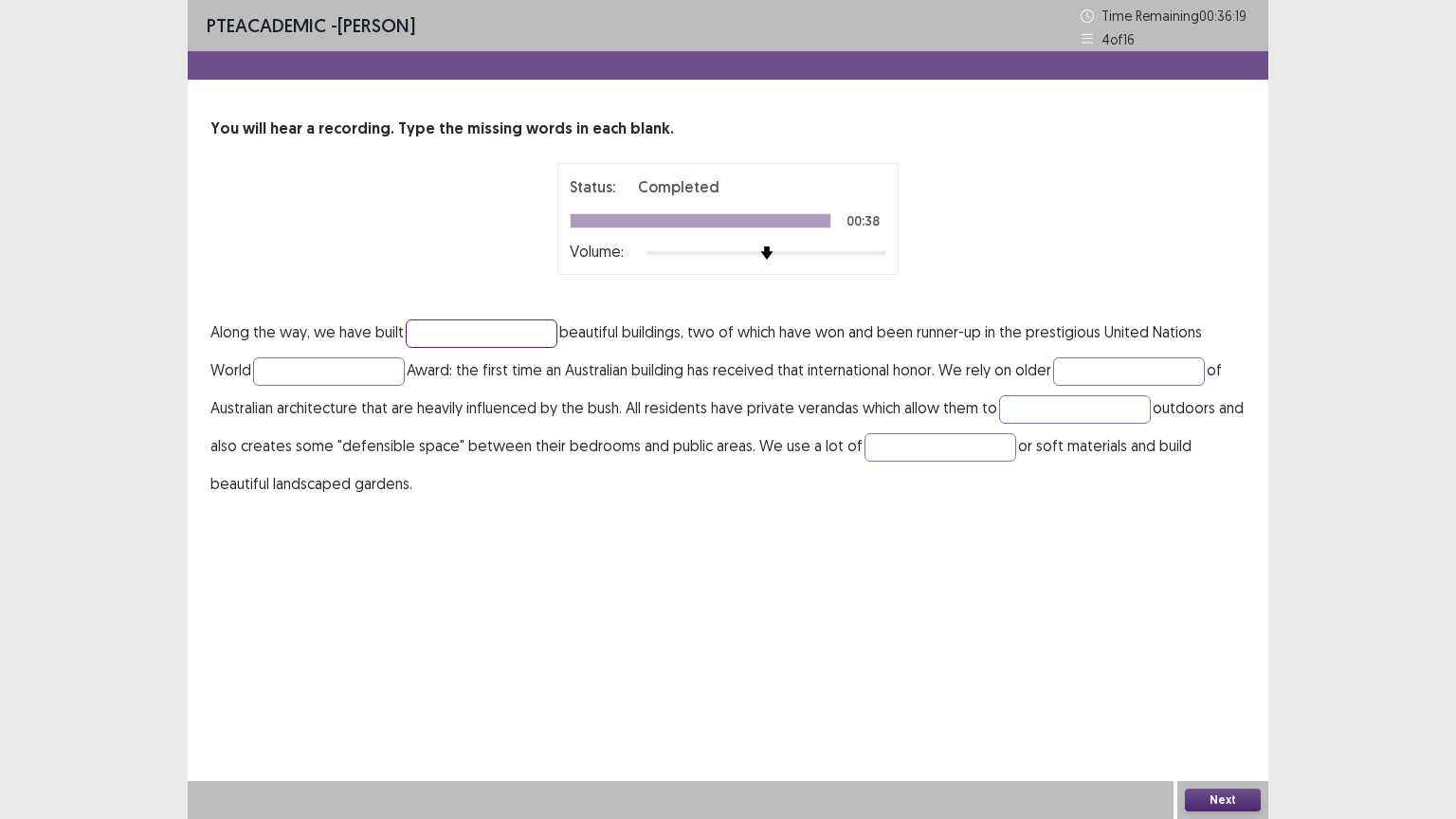click at bounding box center (482, 334) 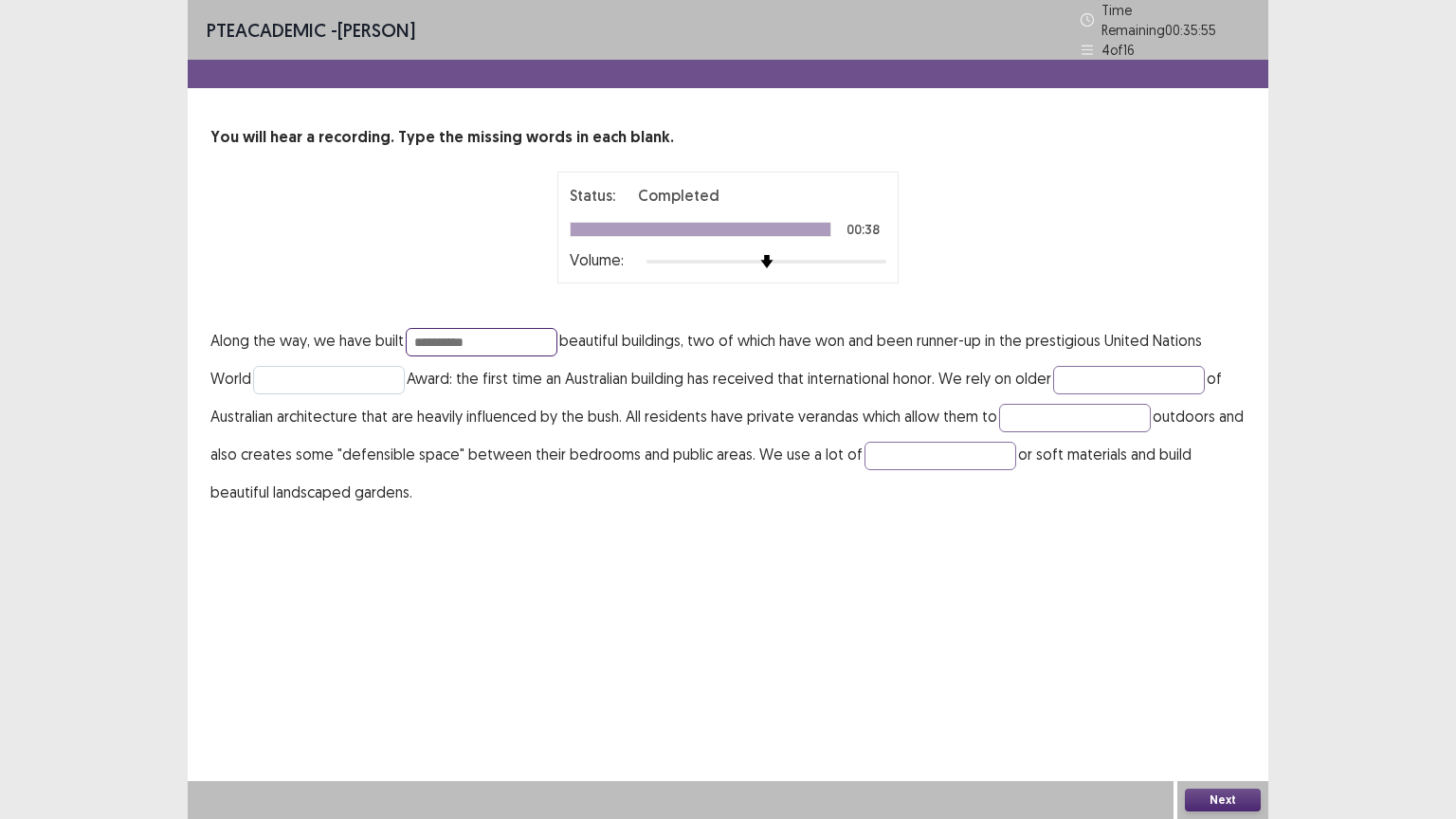 type on "*********" 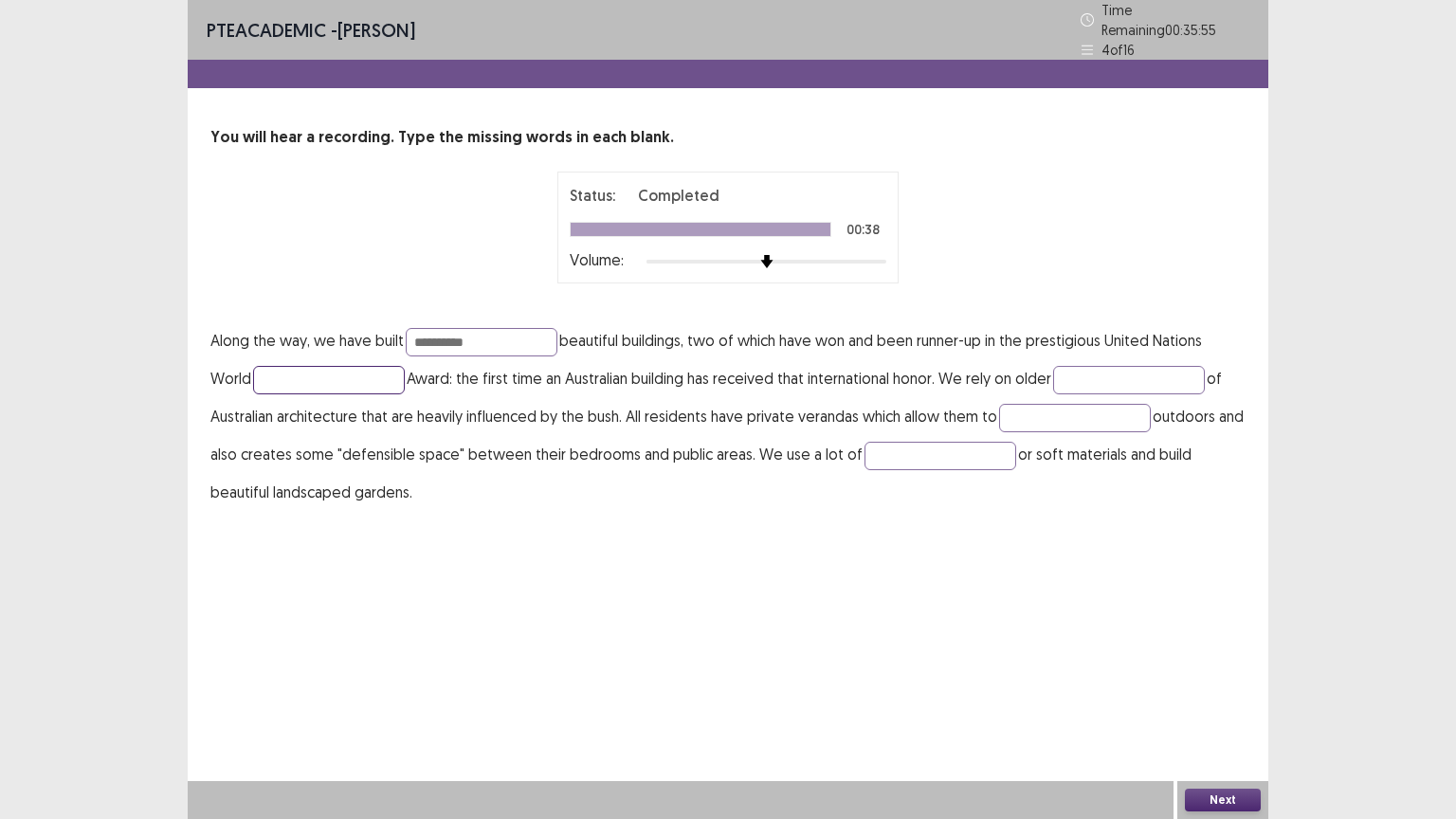 click at bounding box center [329, 380] 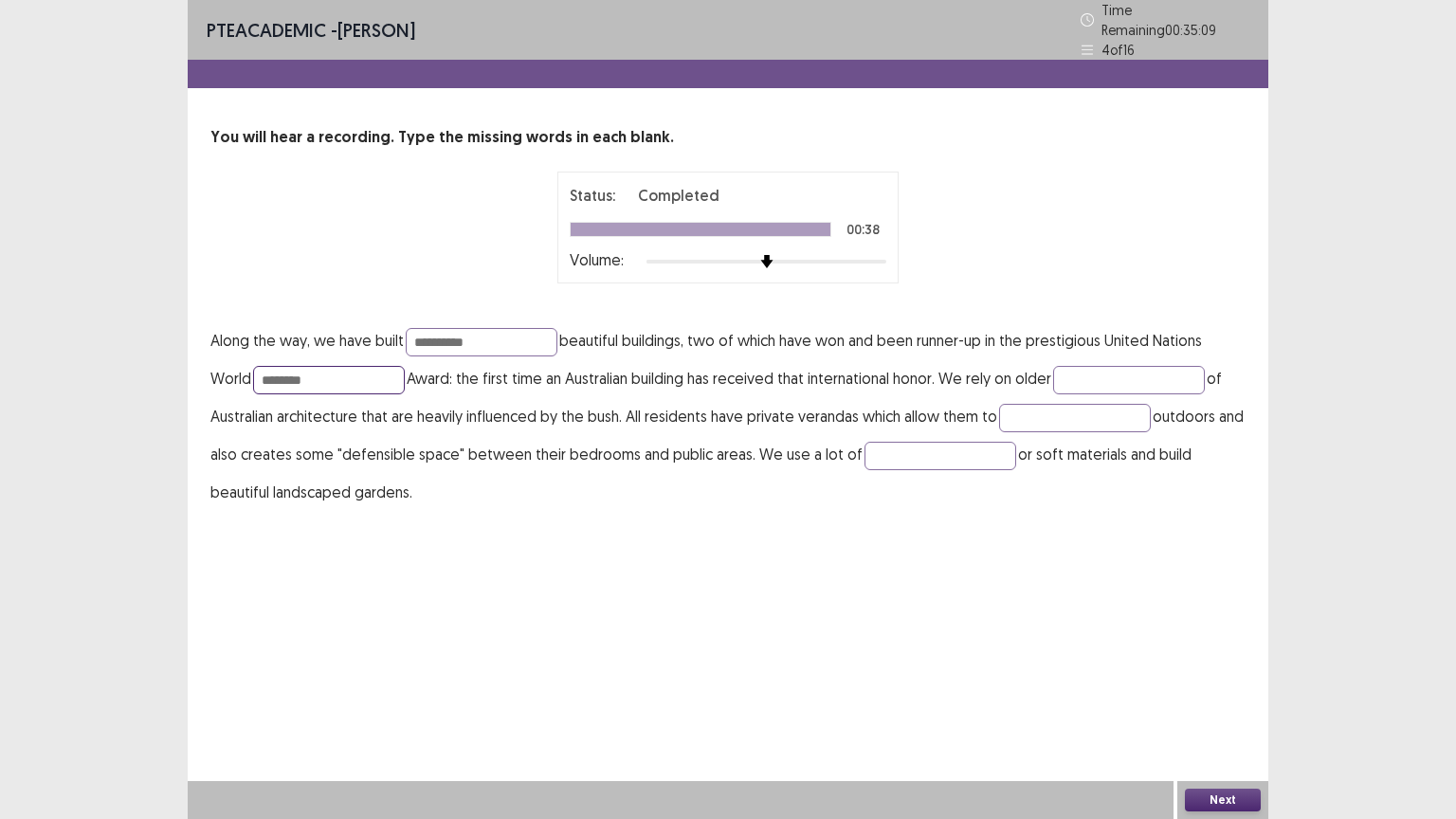 type on "********" 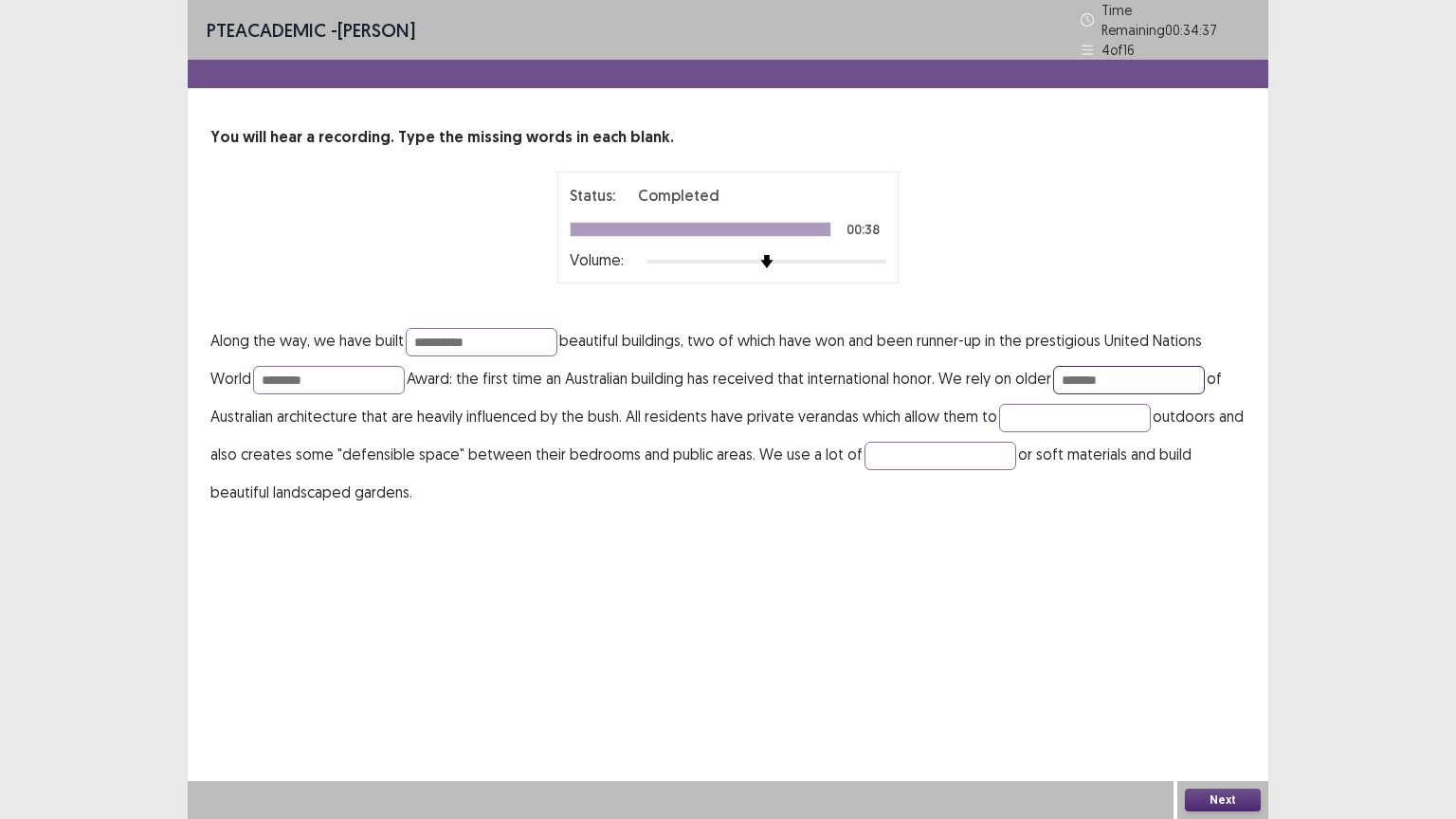 type on "*******" 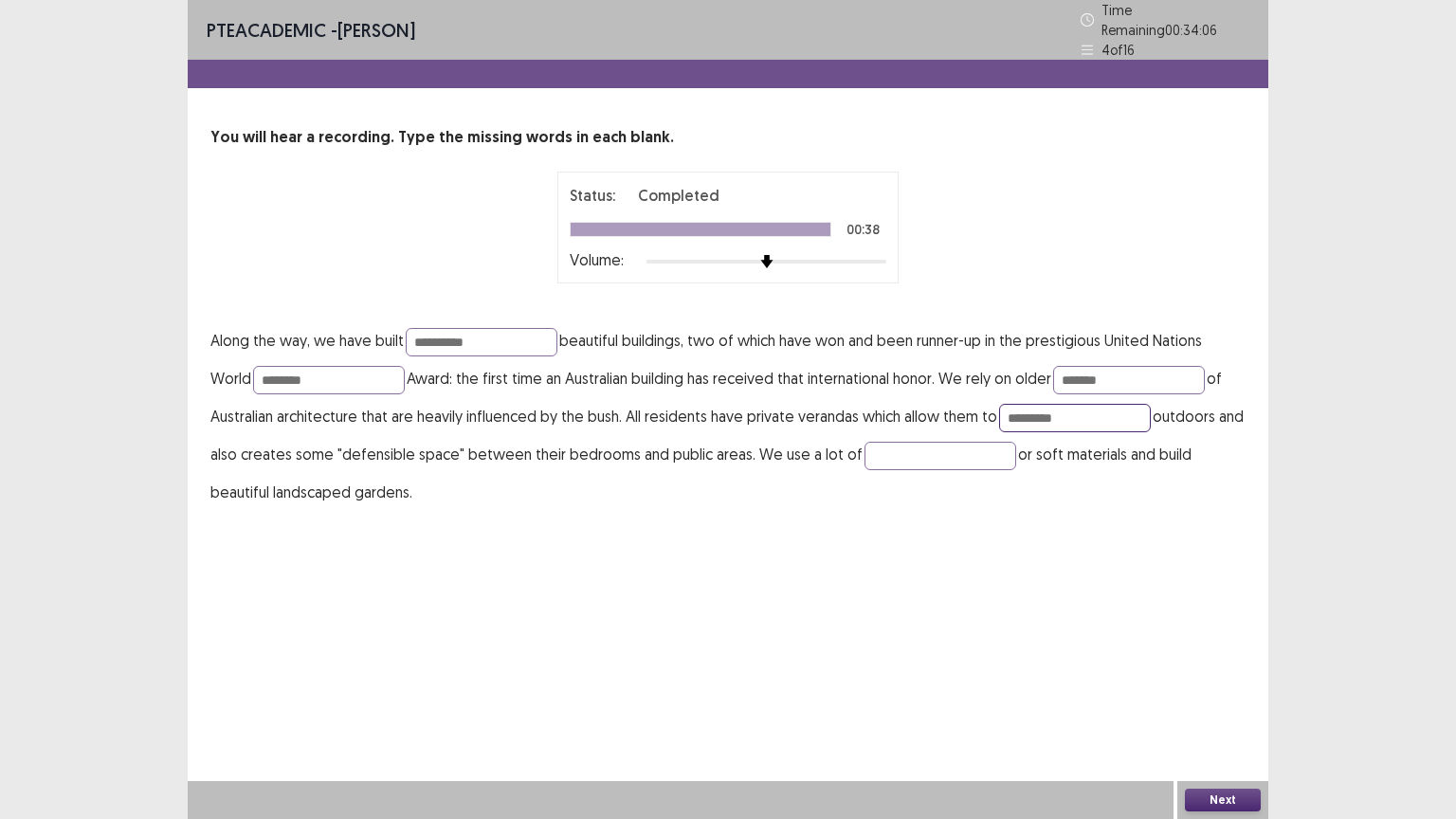 type on "*********" 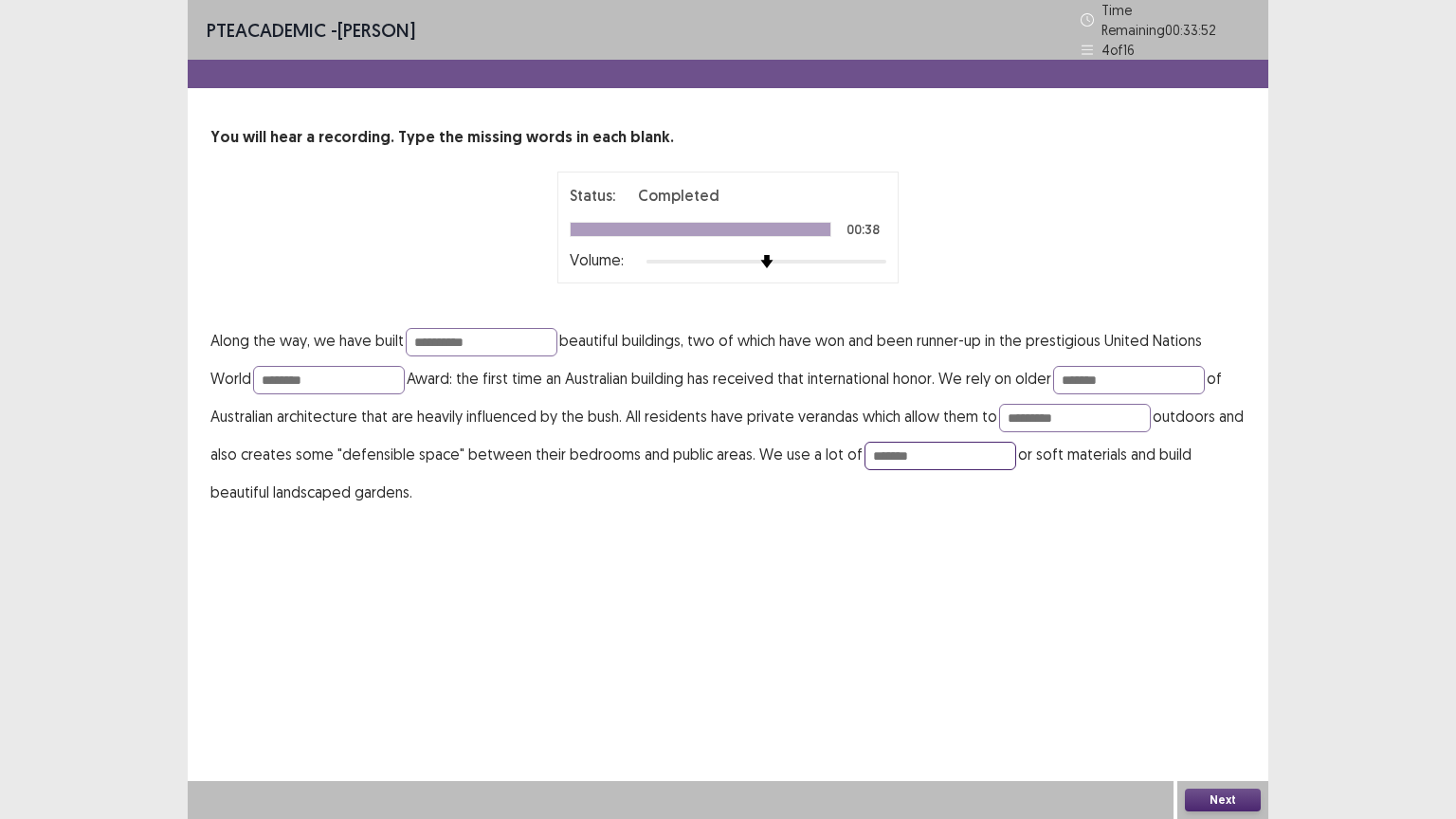 type on "*******" 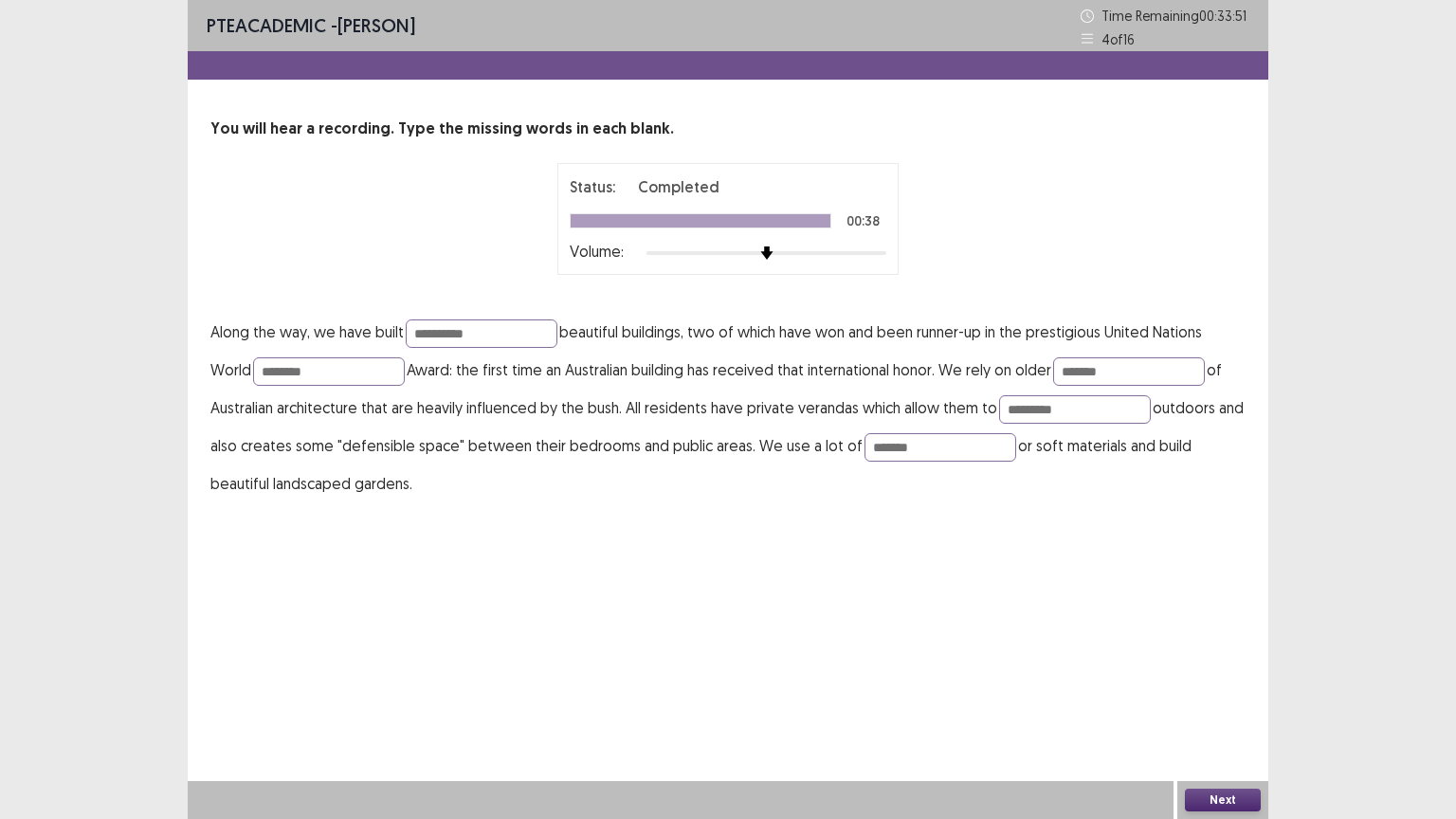 click on "Next" at bounding box center [1223, 800] 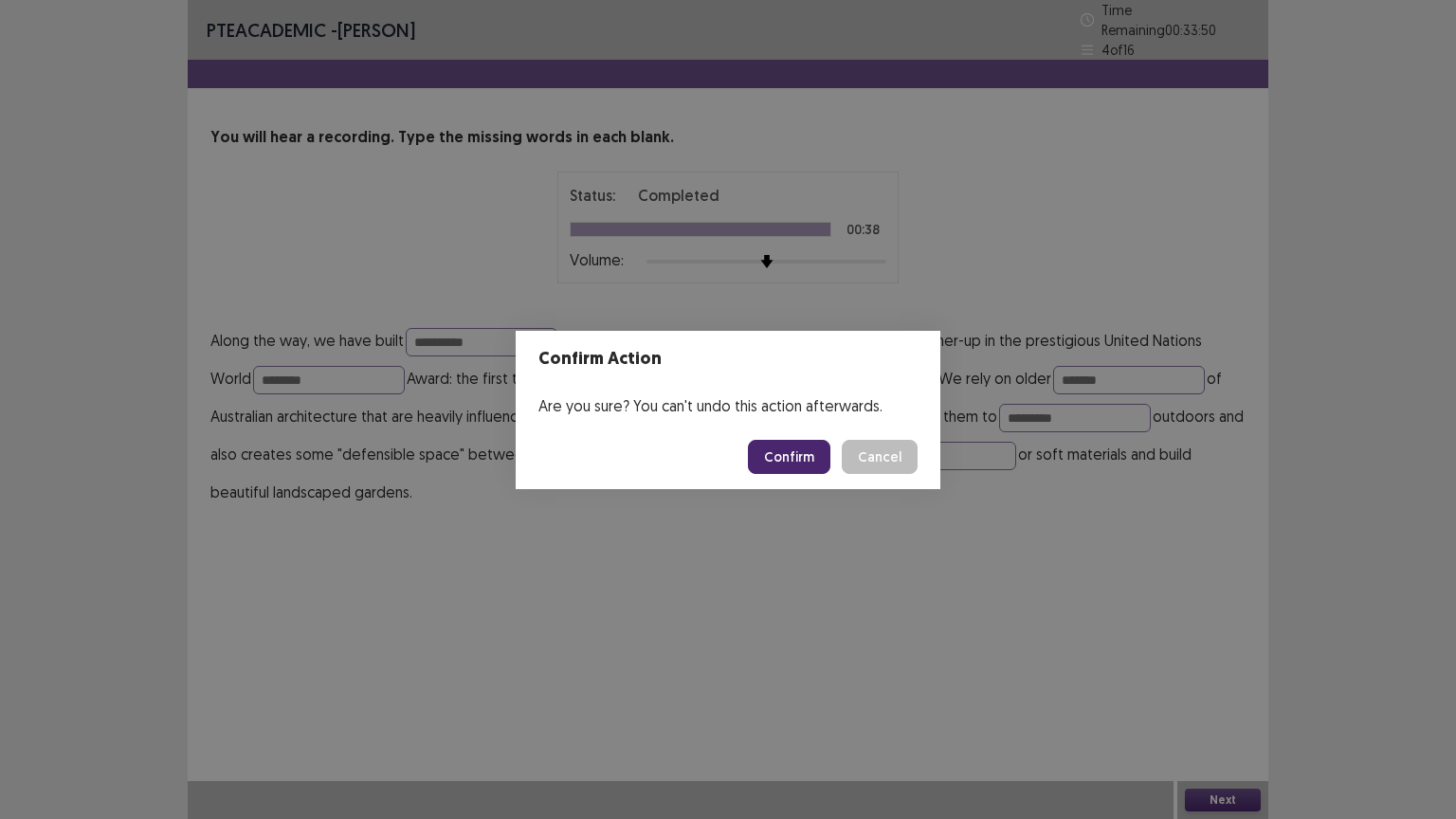 click on "Confirm" at bounding box center (789, 457) 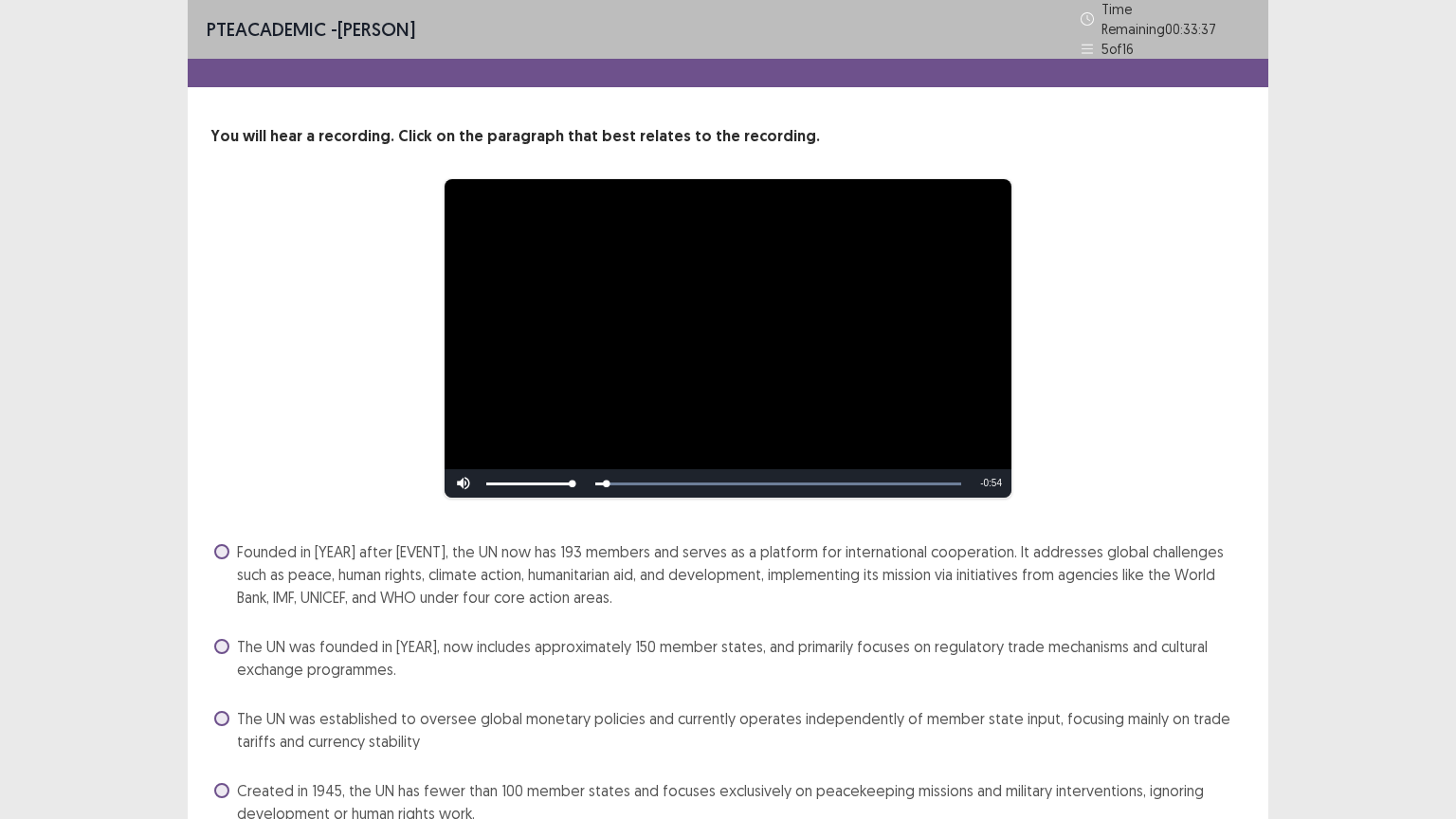 scroll, scrollTop: 85, scrollLeft: 0, axis: vertical 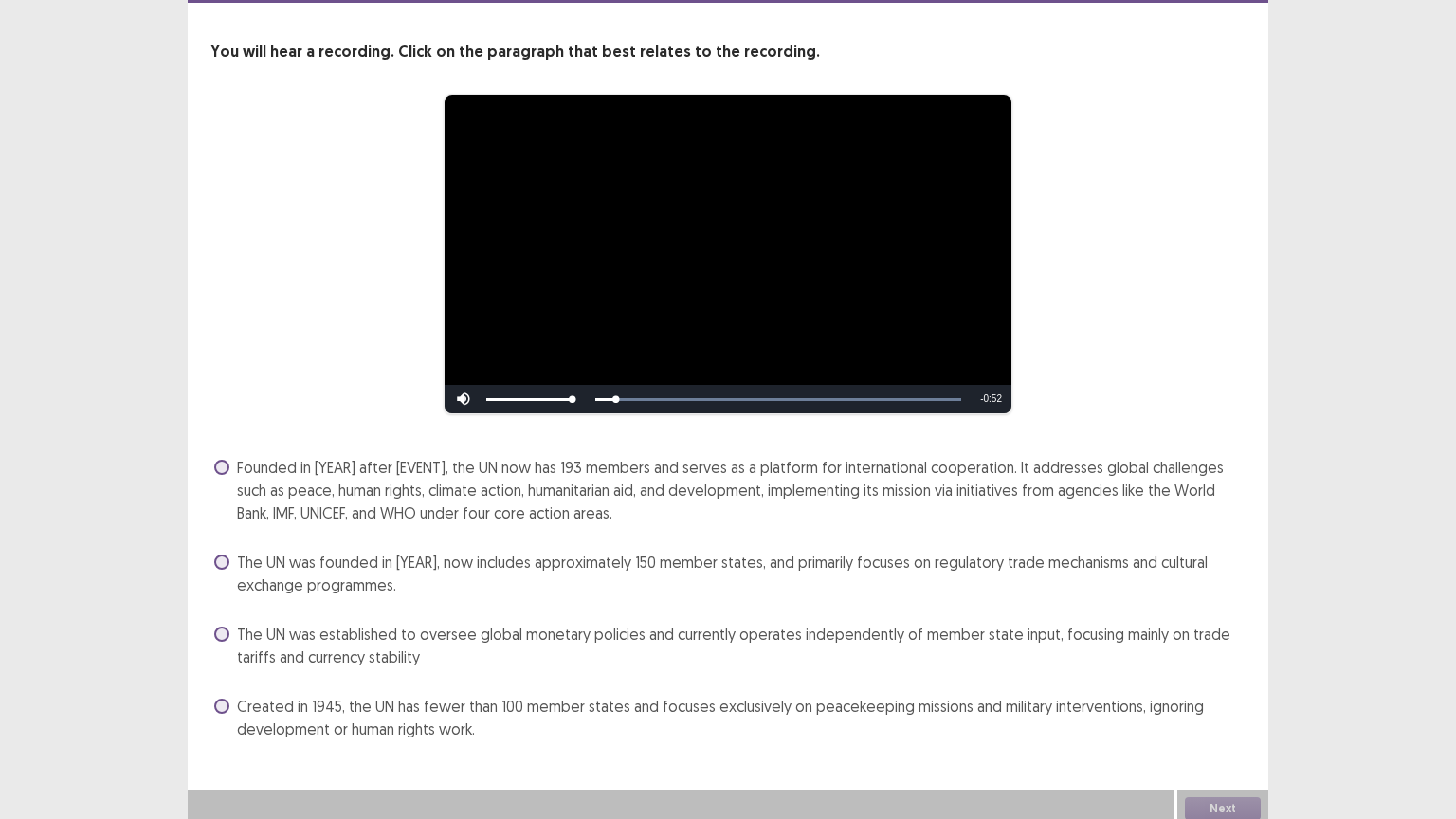 click on "Founded in [YEAR] after [EVENT], the UN now has 193 members and serves as a platform for international cooperation. It addresses global challenges such as peace, human rights, climate action, humanitarian aid, and development, implementing its mission via initiatives from agencies like the World Bank, IMF, UNICEF, and WHO under four core action areas." at bounding box center [730, 490] 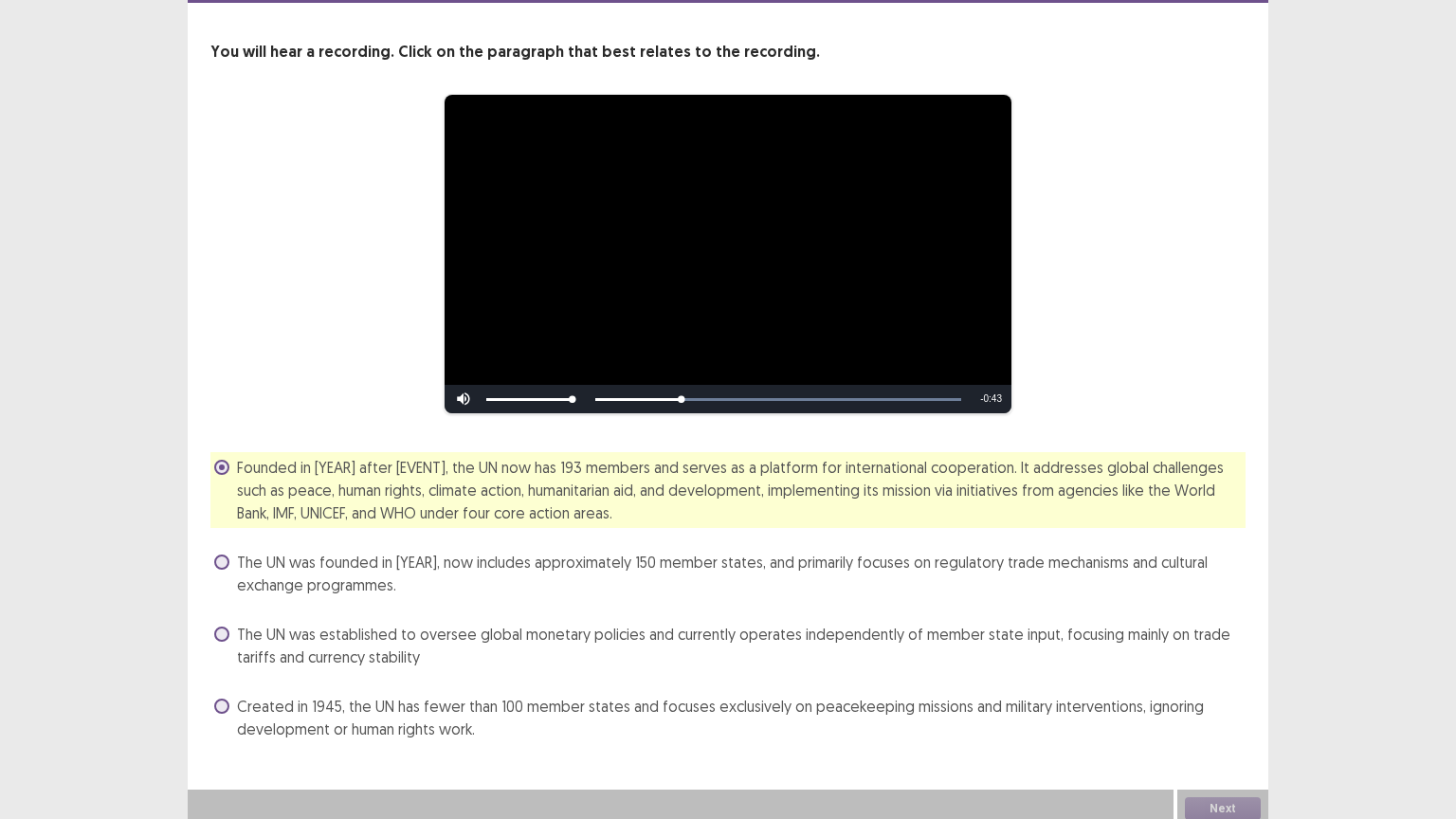 click on "The UN was founded in [YEAR], now includes approximately 150 member states, and primarily focuses on regulatory trade mechanisms and cultural exchange programmes." at bounding box center [741, 573] 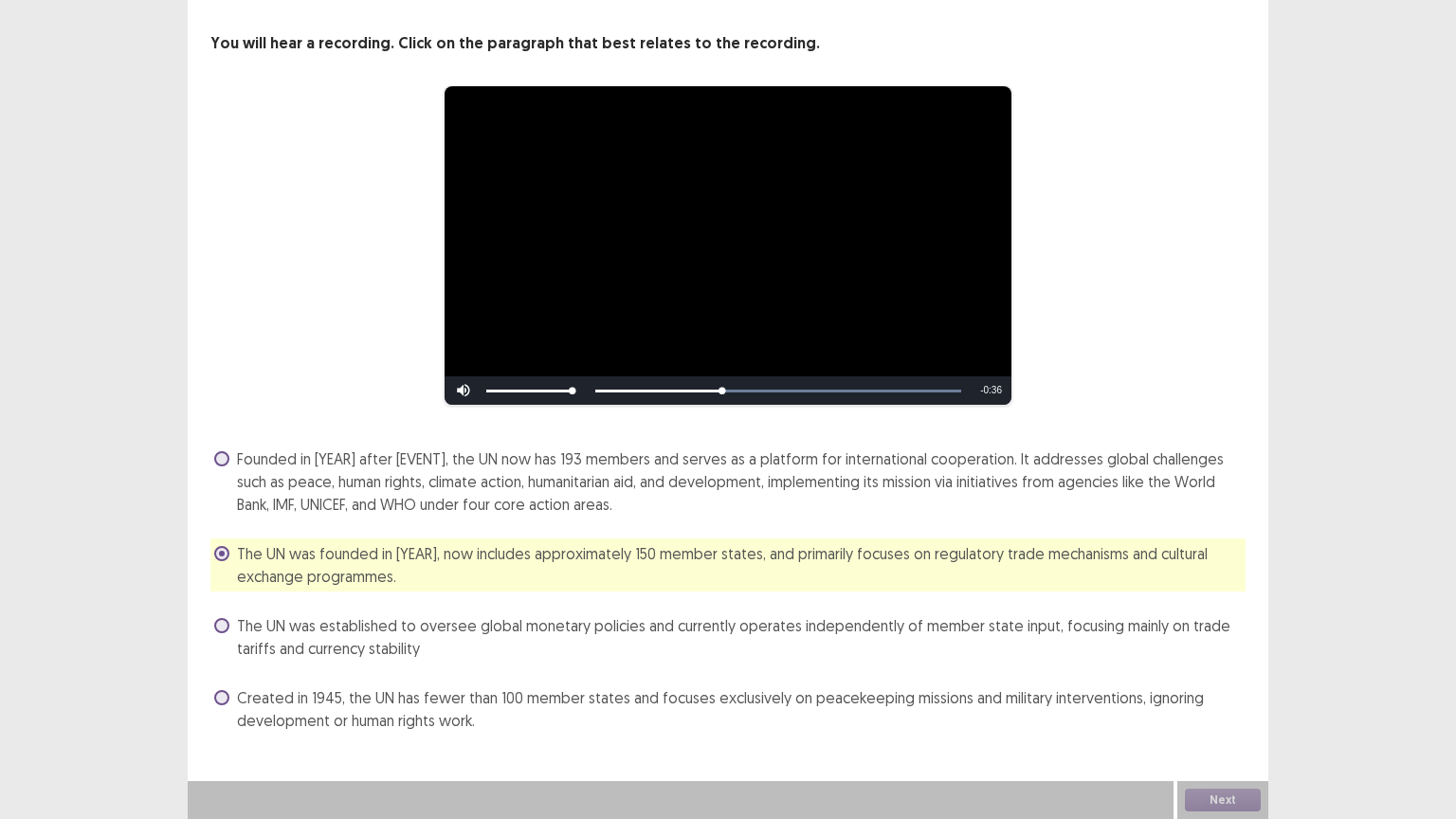 click on "Created in 1945, the UN has fewer than 100 member states and focuses exclusively on peacekeeping missions and military interventions, ignoring development or human rights work." at bounding box center (741, 709) 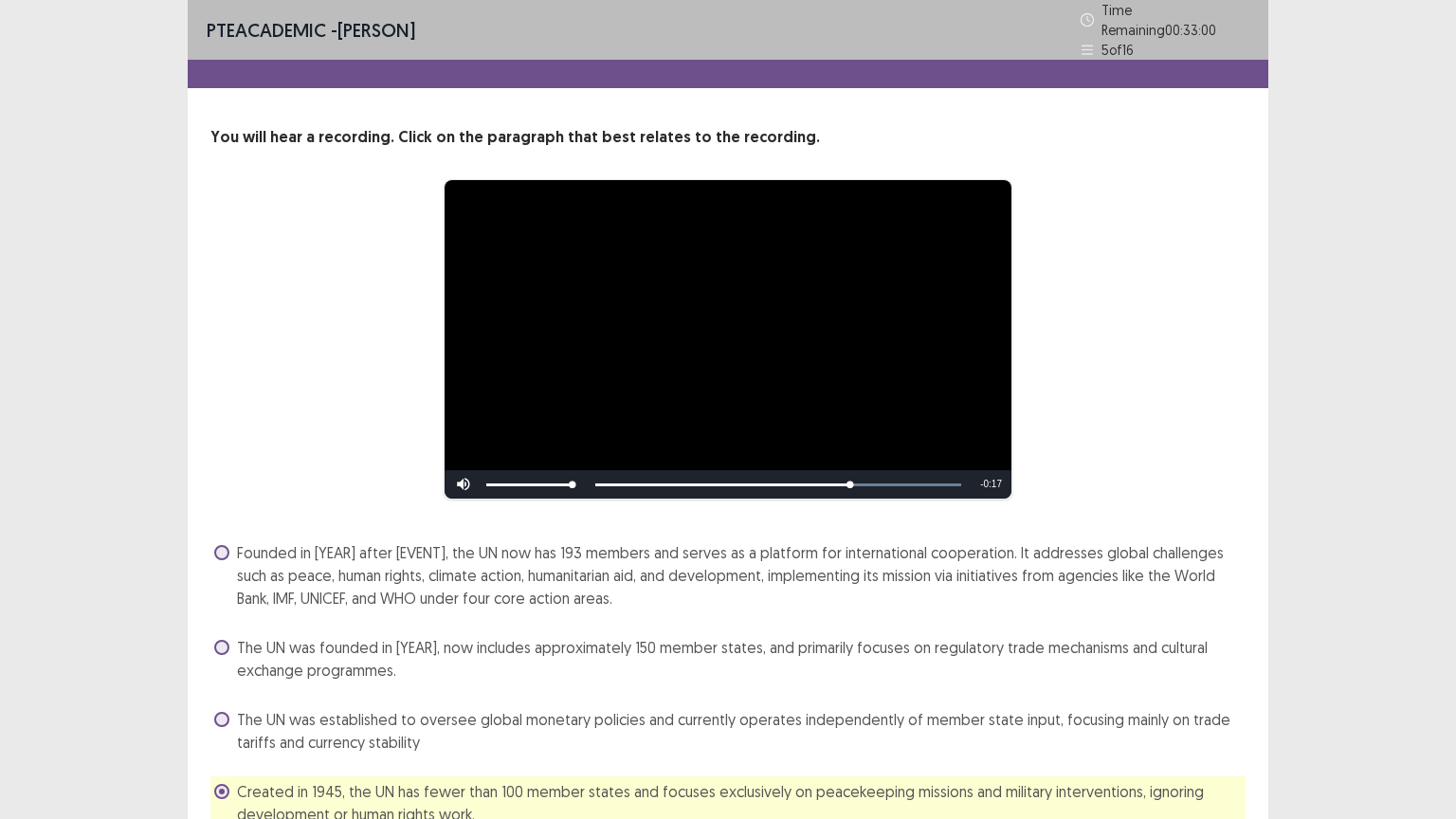 scroll, scrollTop: 85, scrollLeft: 0, axis: vertical 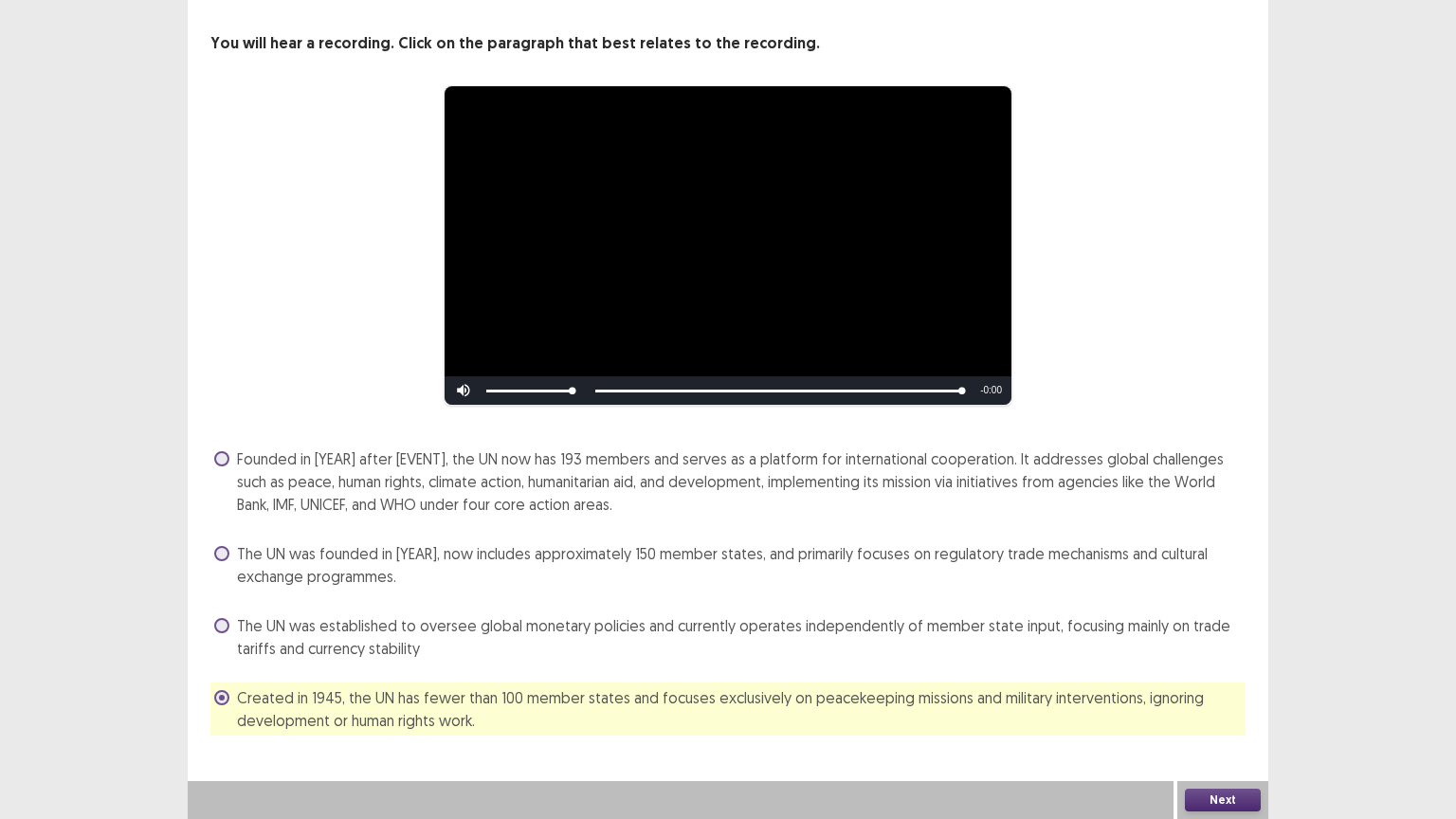 click on "Next" at bounding box center (1223, 800) 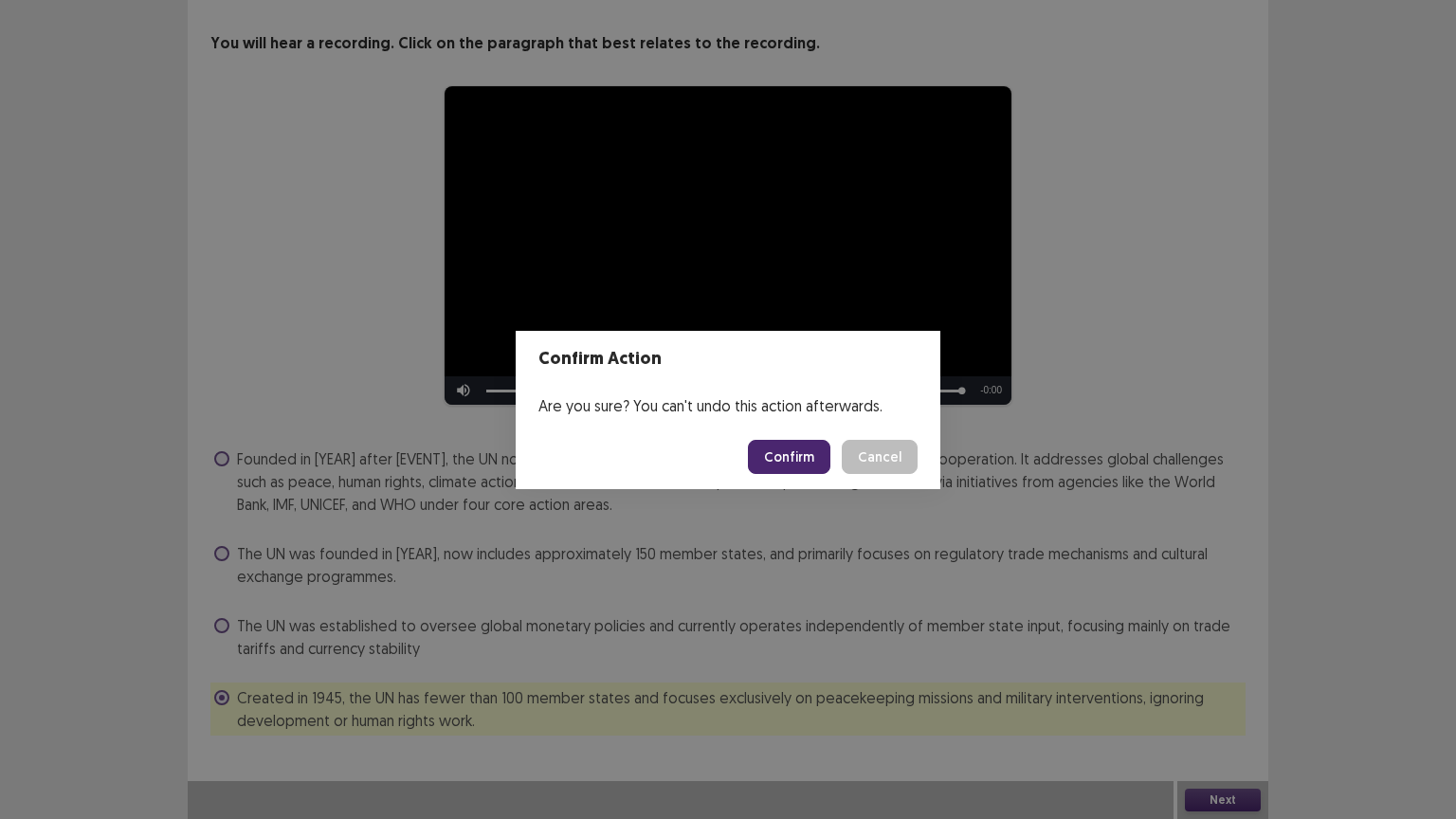 click on "Confirm" at bounding box center [789, 457] 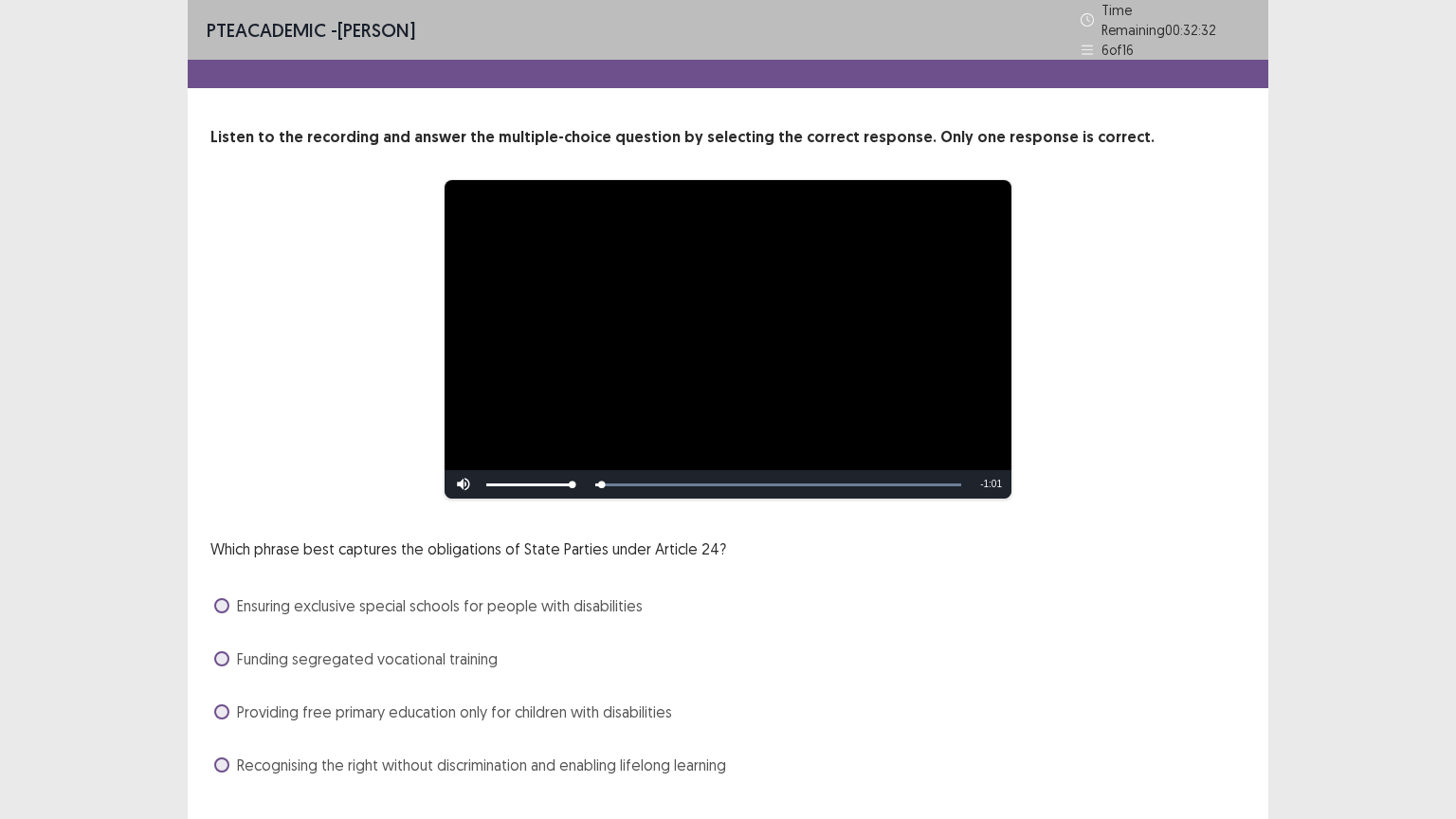 scroll, scrollTop: 36, scrollLeft: 0, axis: vertical 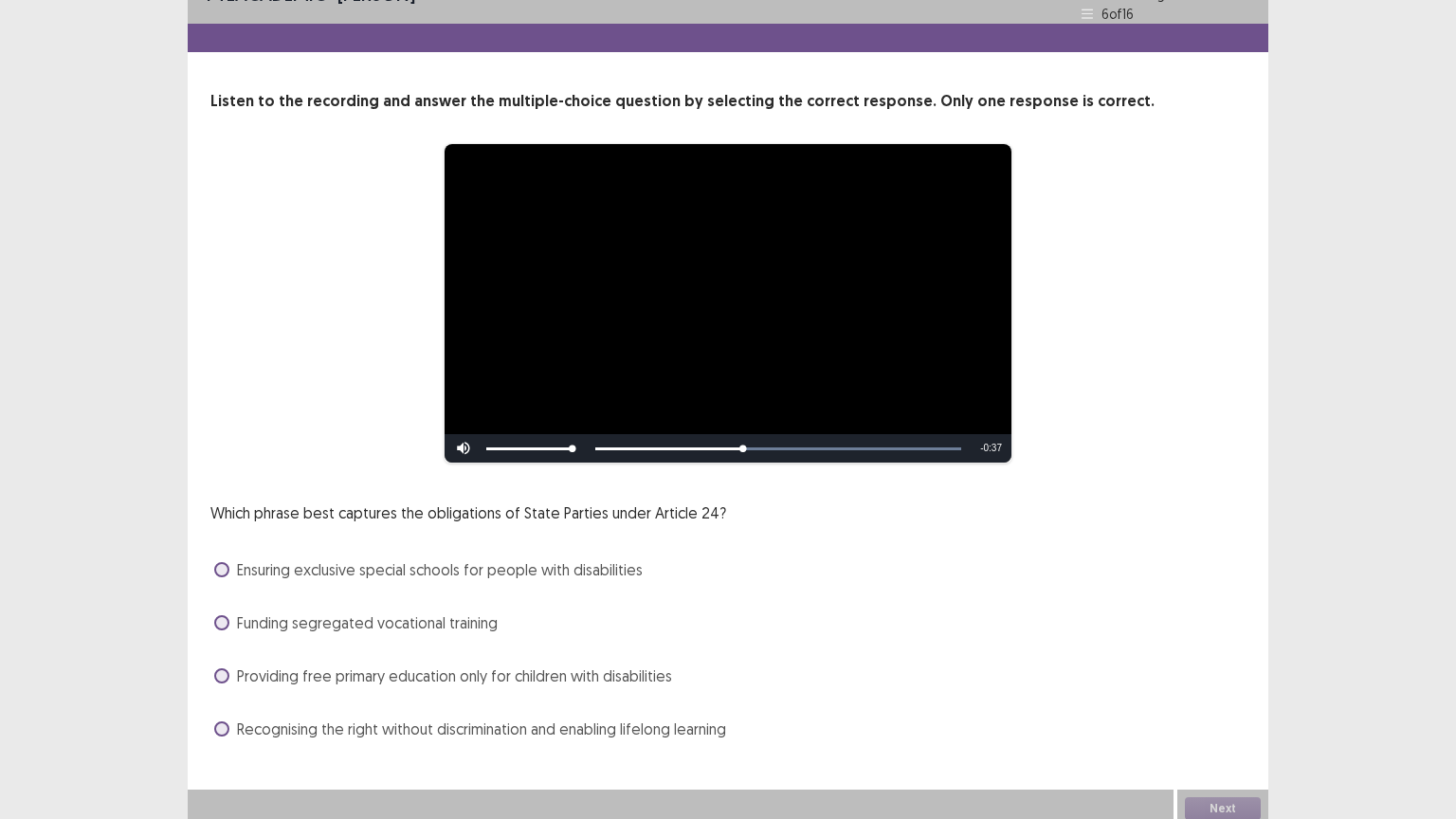 drag, startPoint x: 244, startPoint y: 555, endPoint x: 244, endPoint y: 575, distance: 20 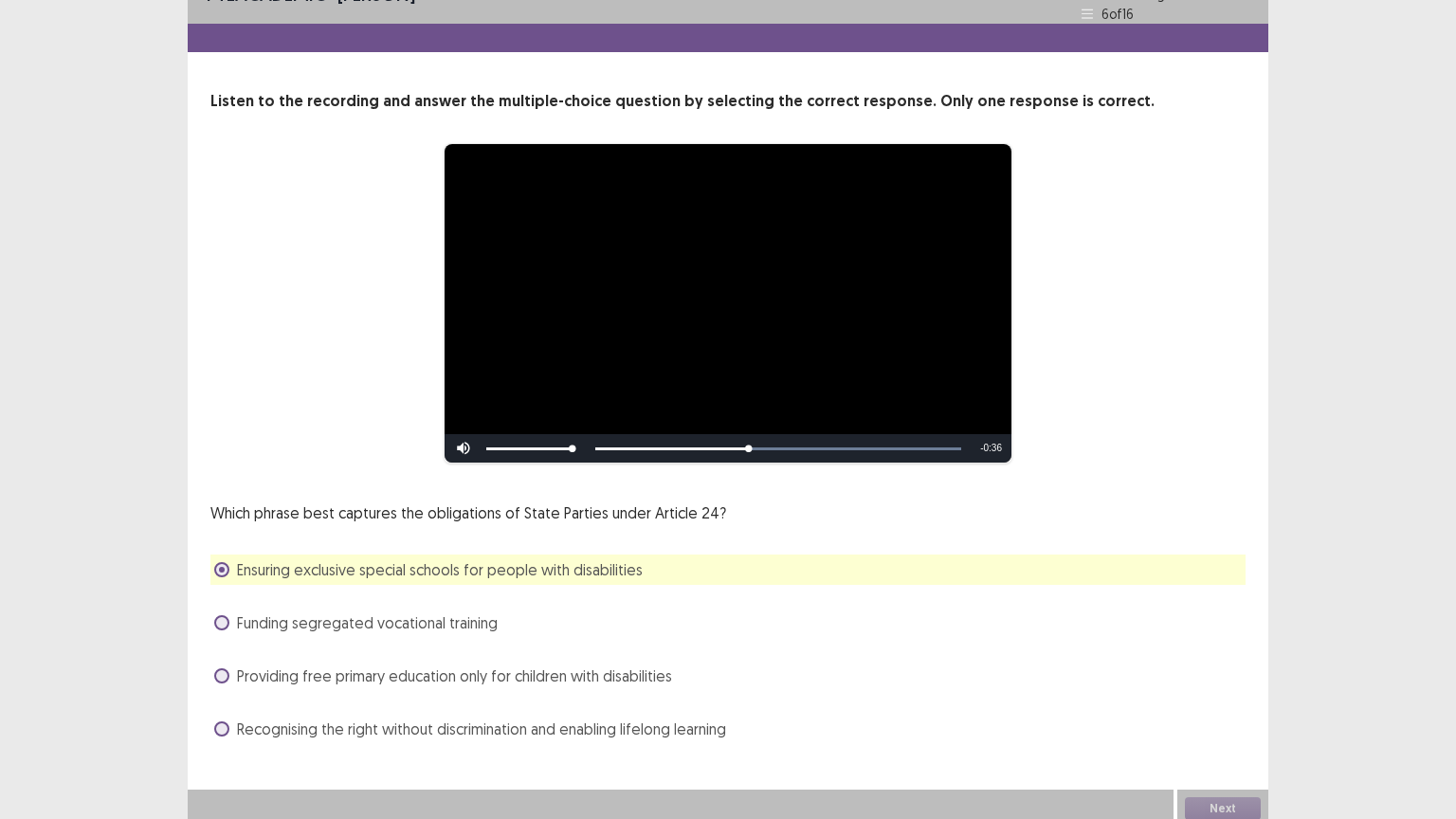 click on "Funding segregated vocational training" at bounding box center [728, 623] 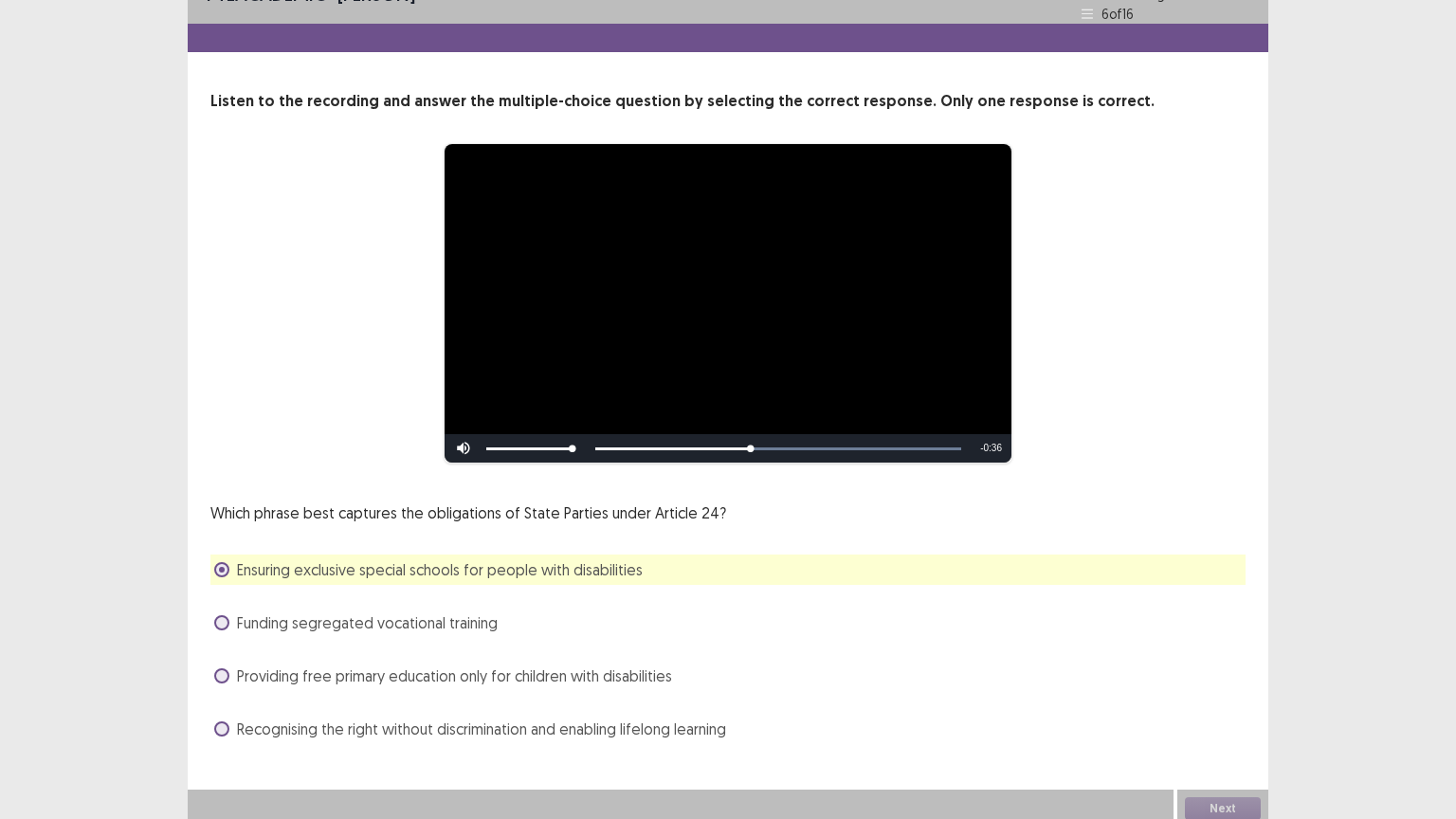 click on "Funding segregated vocational training" at bounding box center [367, 623] 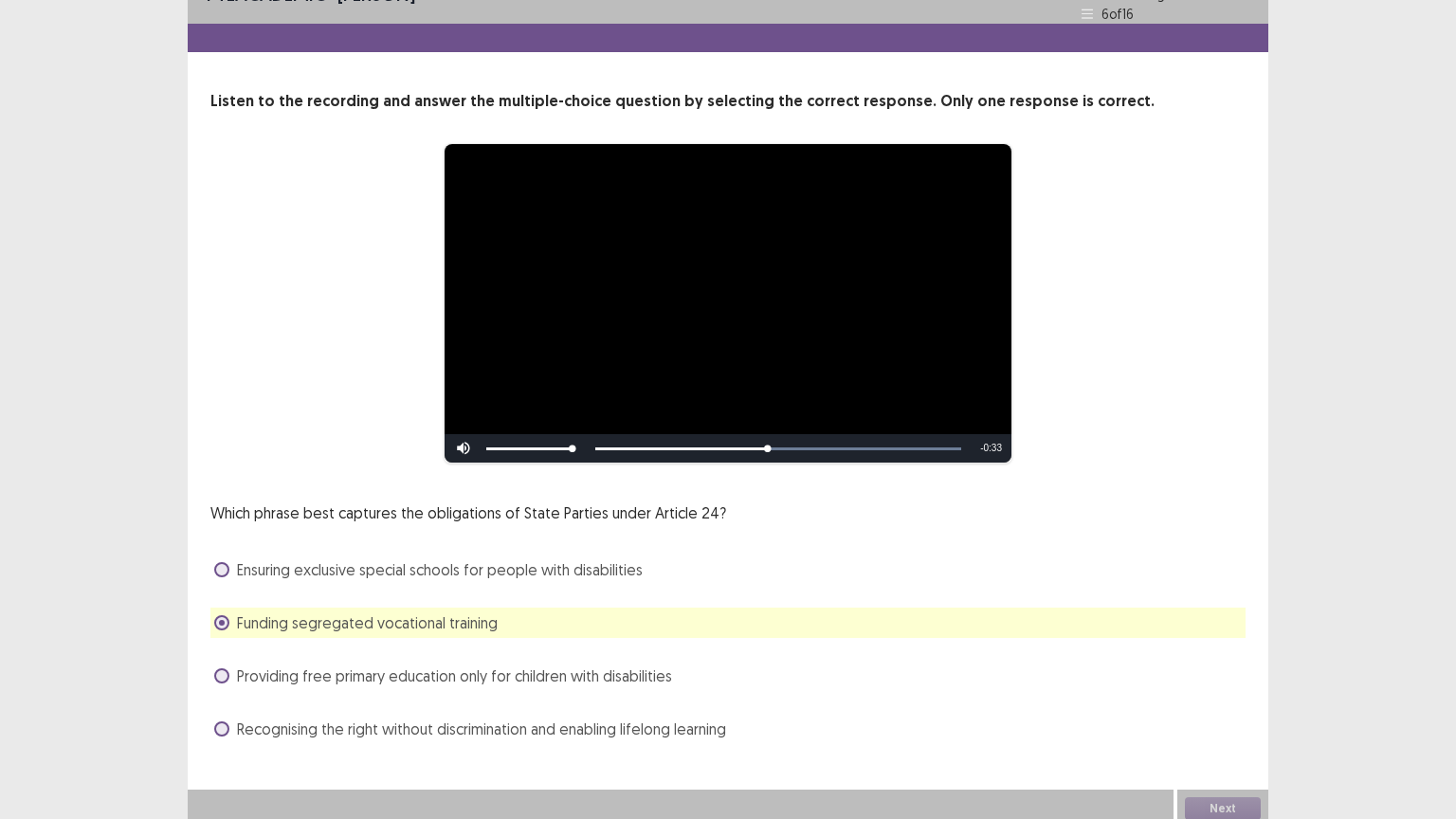 click on "Ensuring exclusive special schools for people with disabilities" at bounding box center (440, 570) 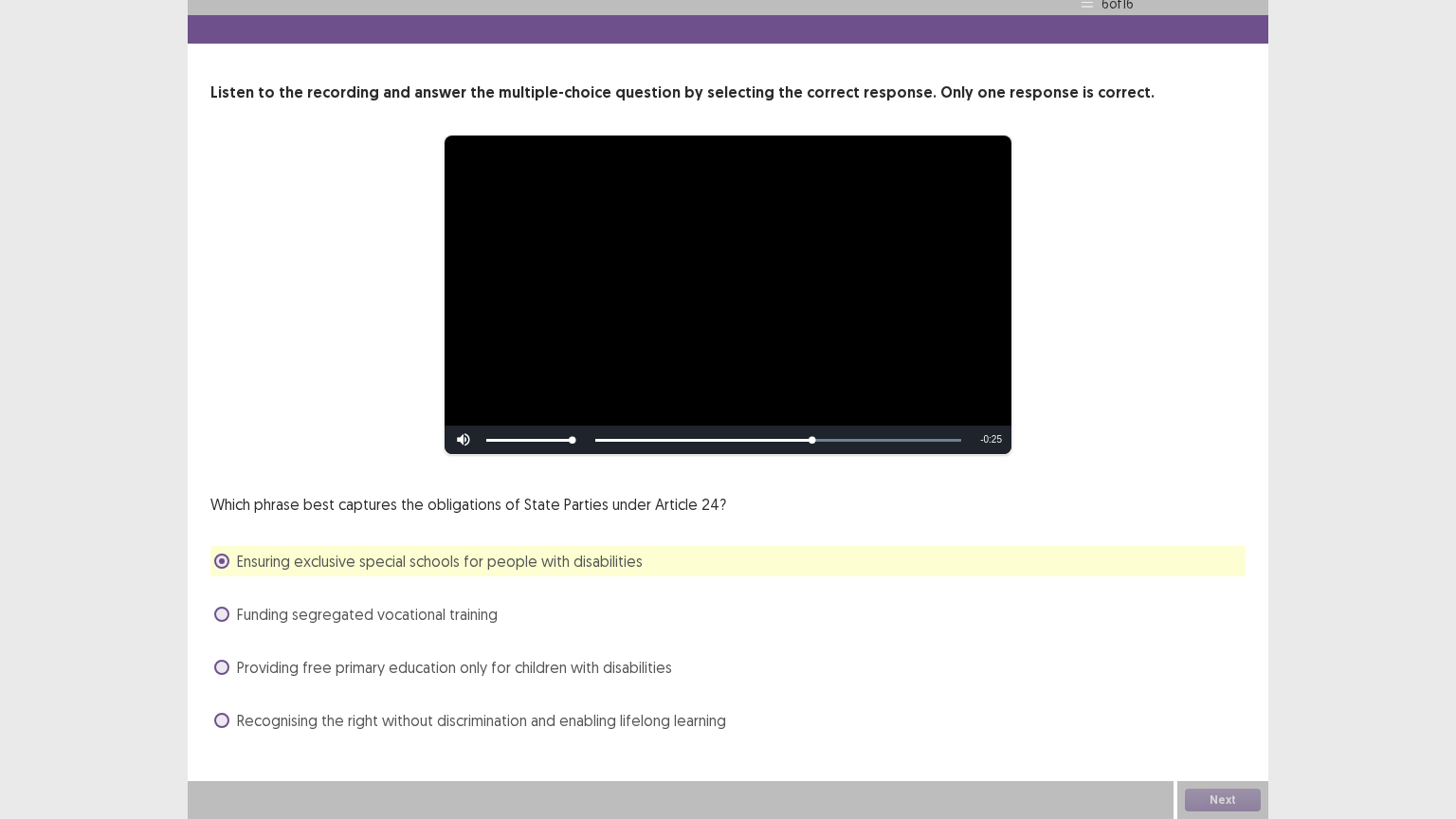 click on "Providing free primary education only for children with disabilities" at bounding box center (454, 667) 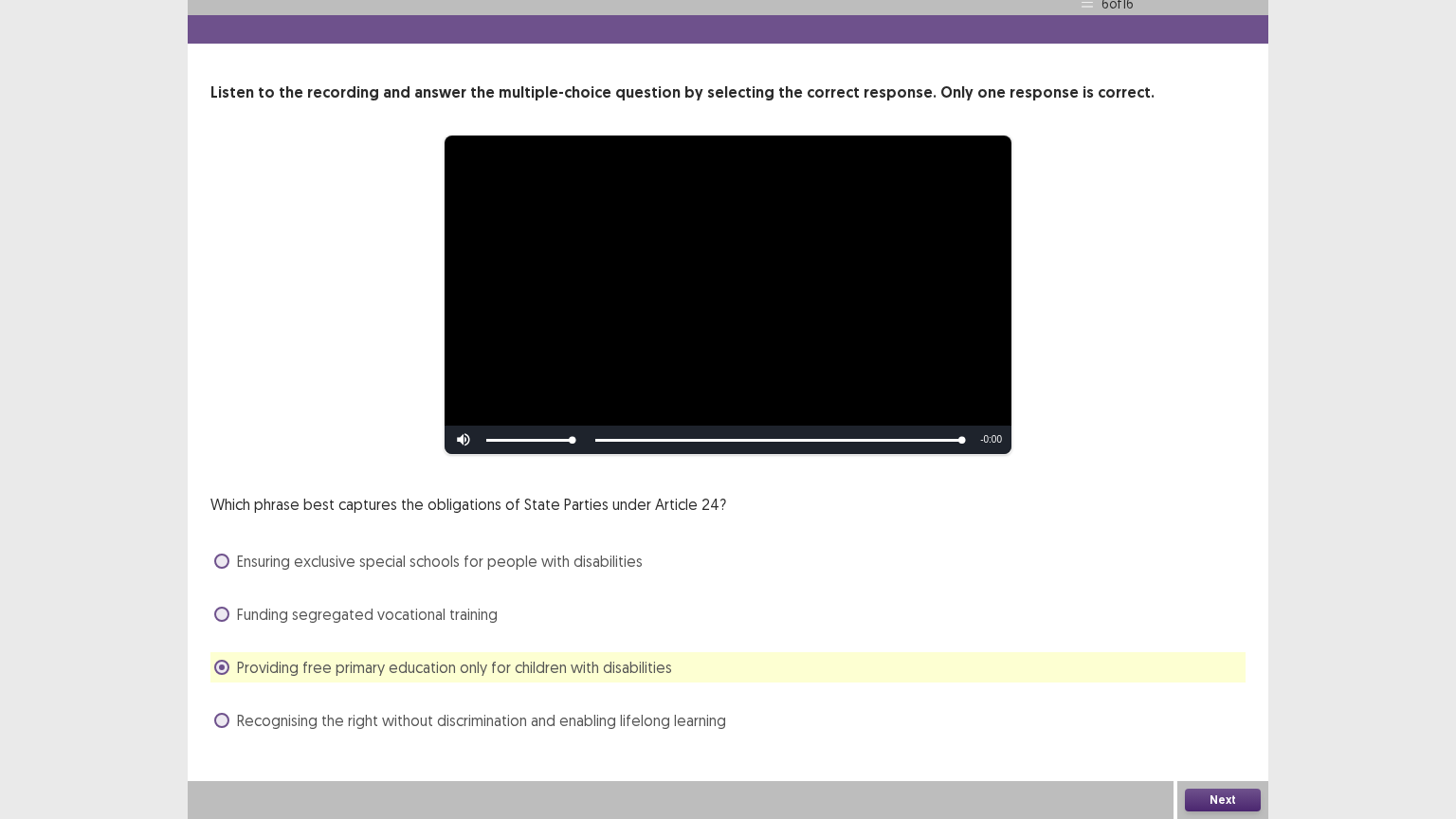 click on "Recognising the right without discrimination and enabling lifelong learning" at bounding box center [482, 720] 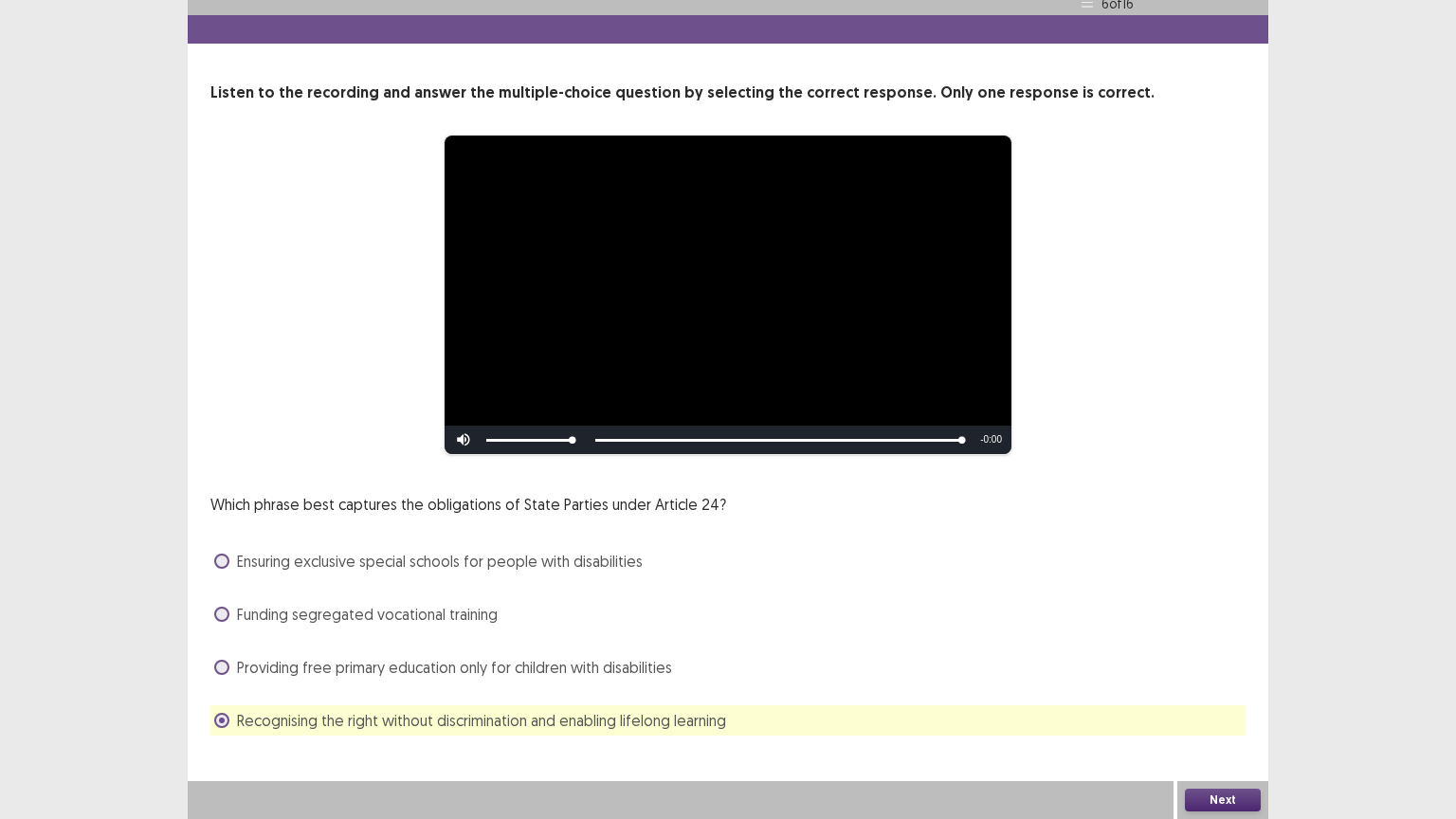 click on "Ensuring exclusive special schools for people with disabilities" at bounding box center [440, 561] 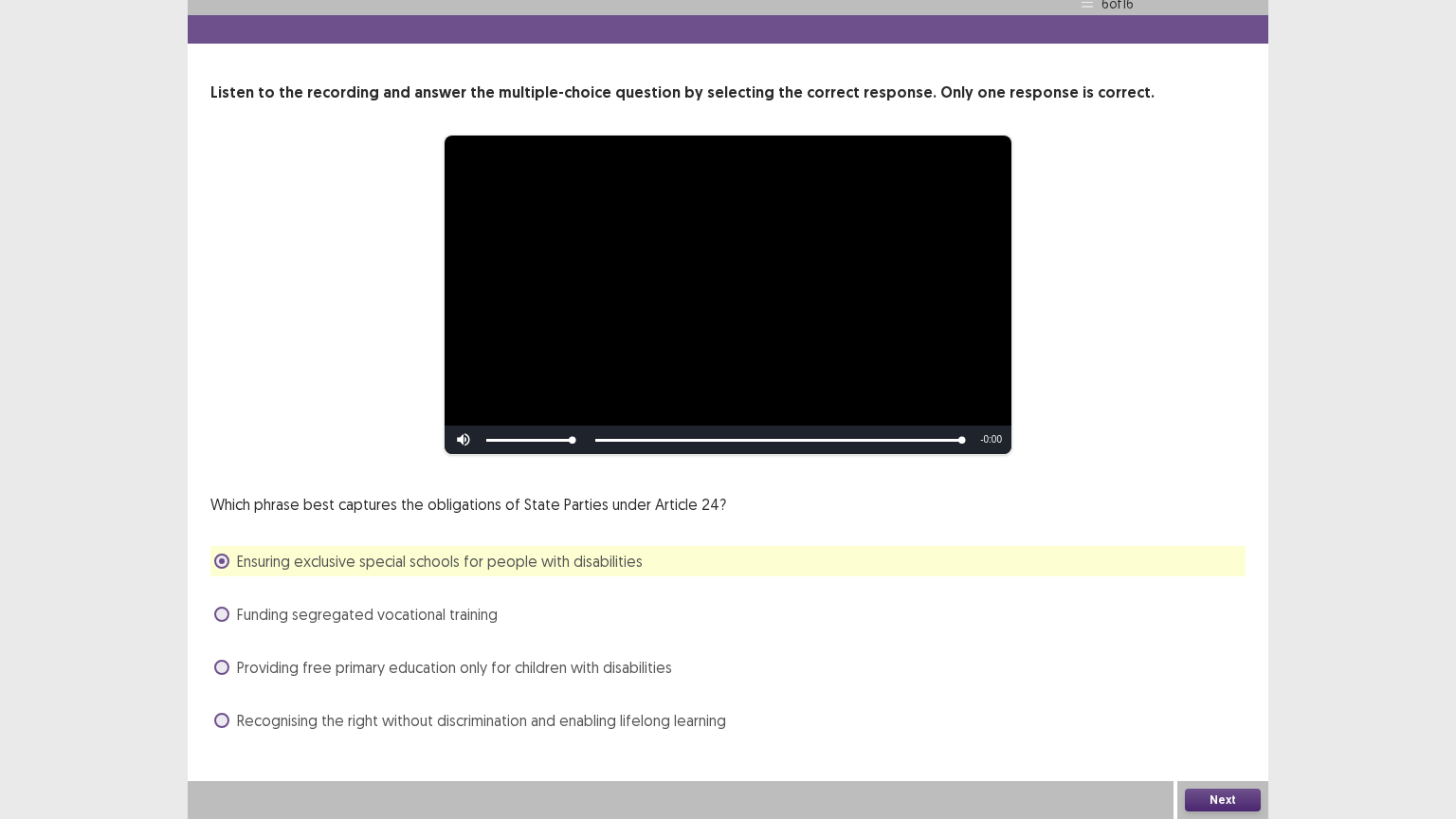 click on "Providing free primary education only for children with disabilities" at bounding box center (454, 667) 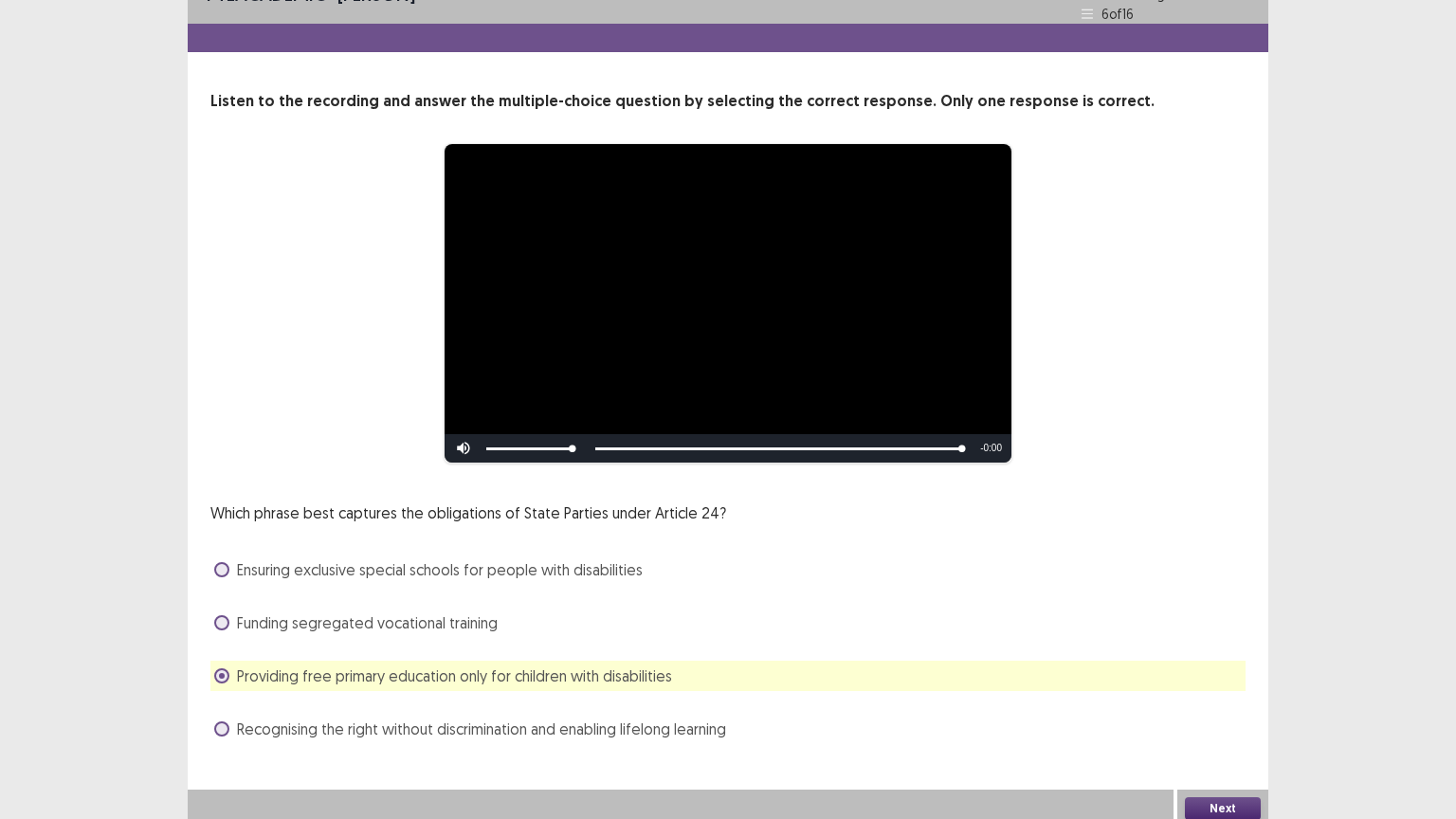 click on "Next" at bounding box center (1223, 809) 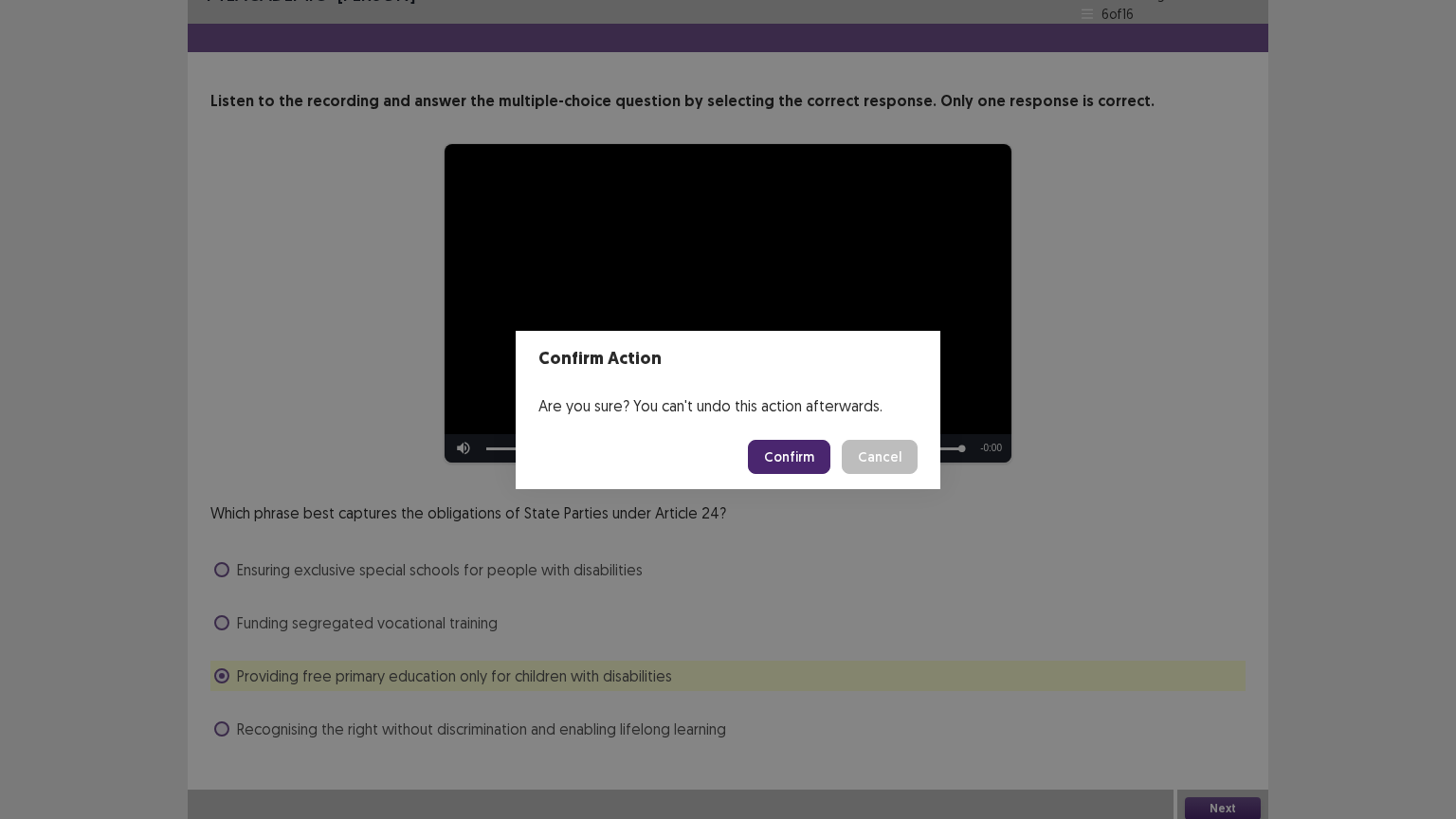 click on "Confirm" at bounding box center [789, 457] 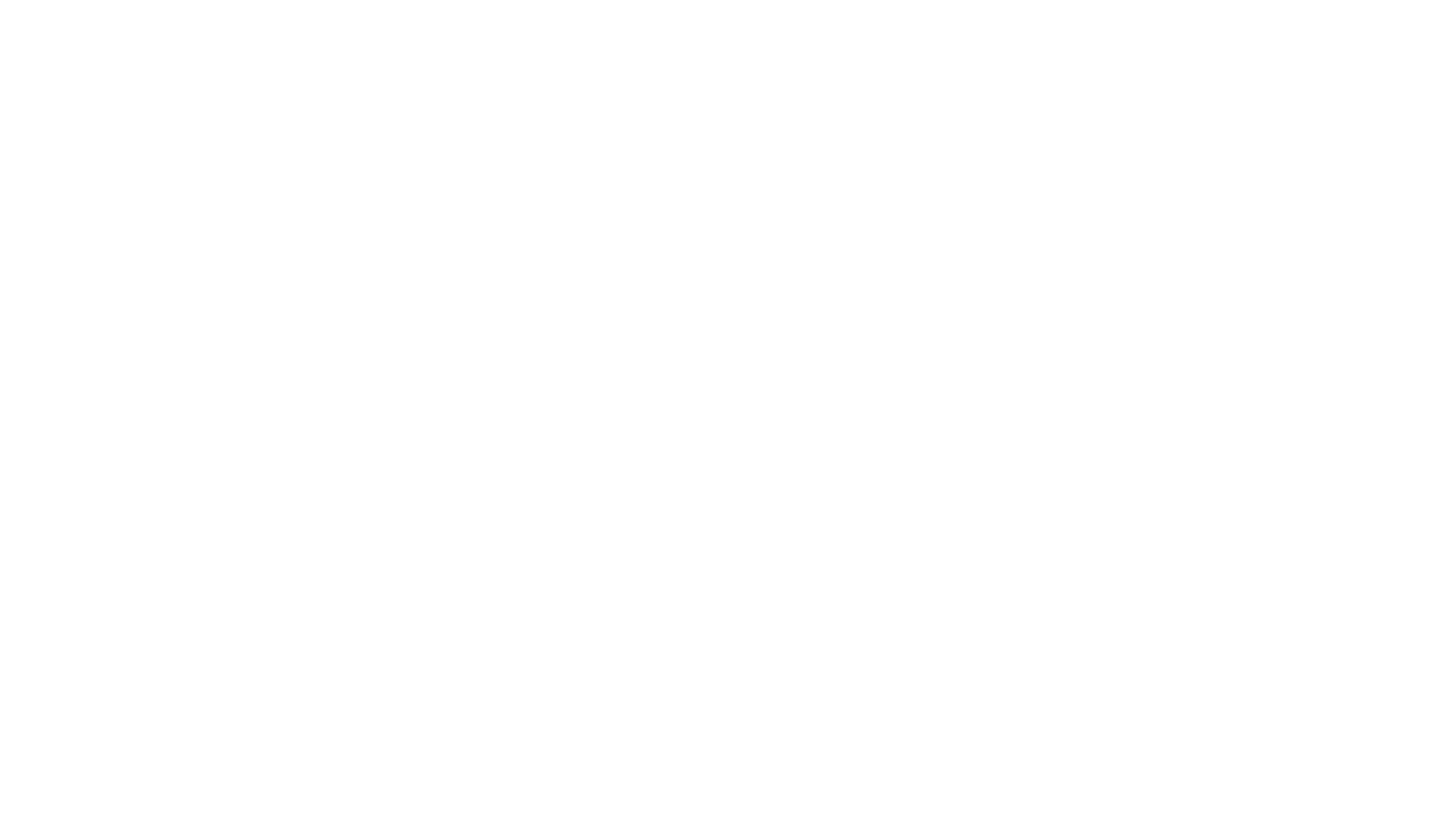 scroll, scrollTop: 0, scrollLeft: 0, axis: both 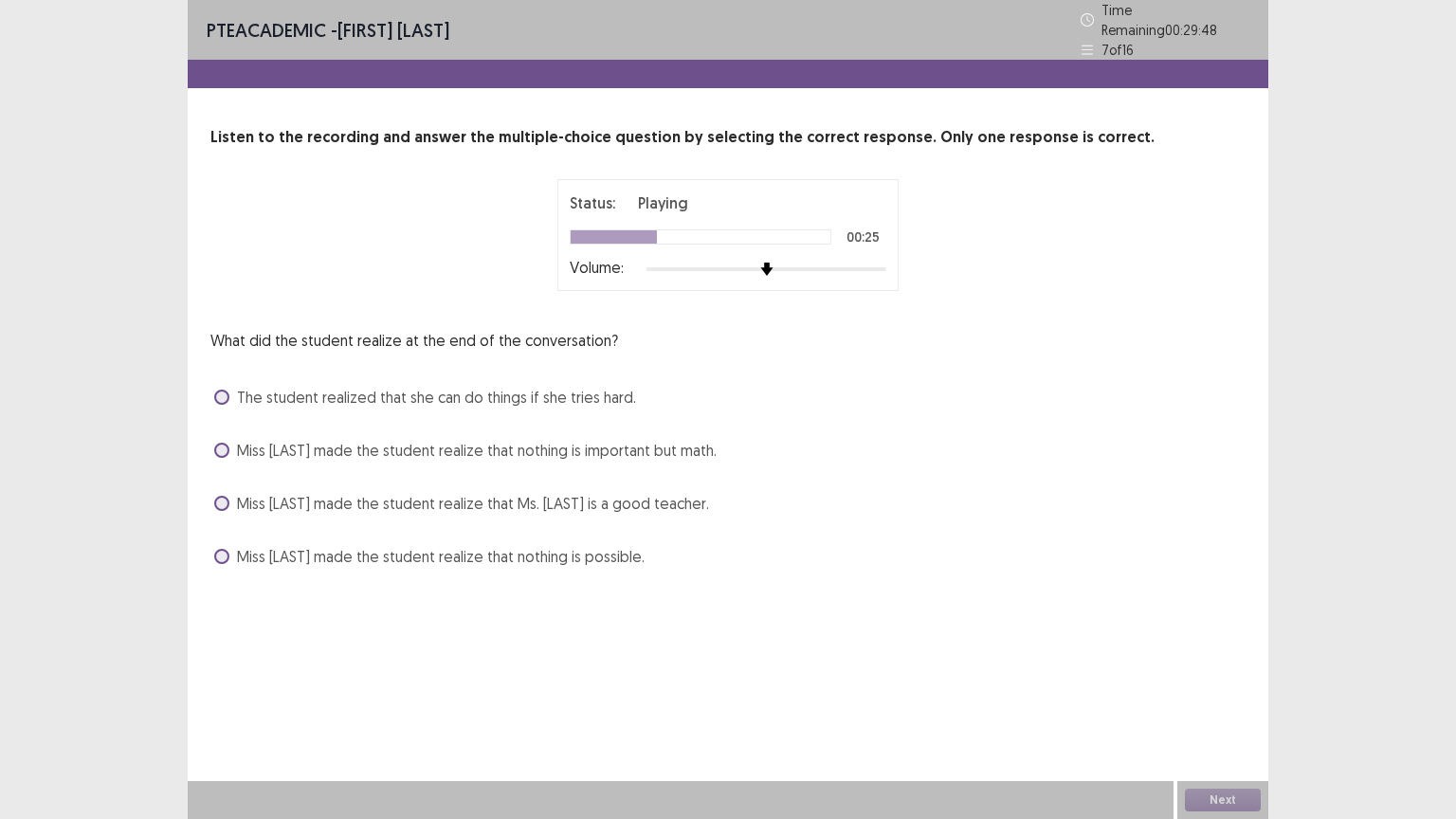 drag, startPoint x: 499, startPoint y: 445, endPoint x: 435, endPoint y: 419, distance: 69.079664 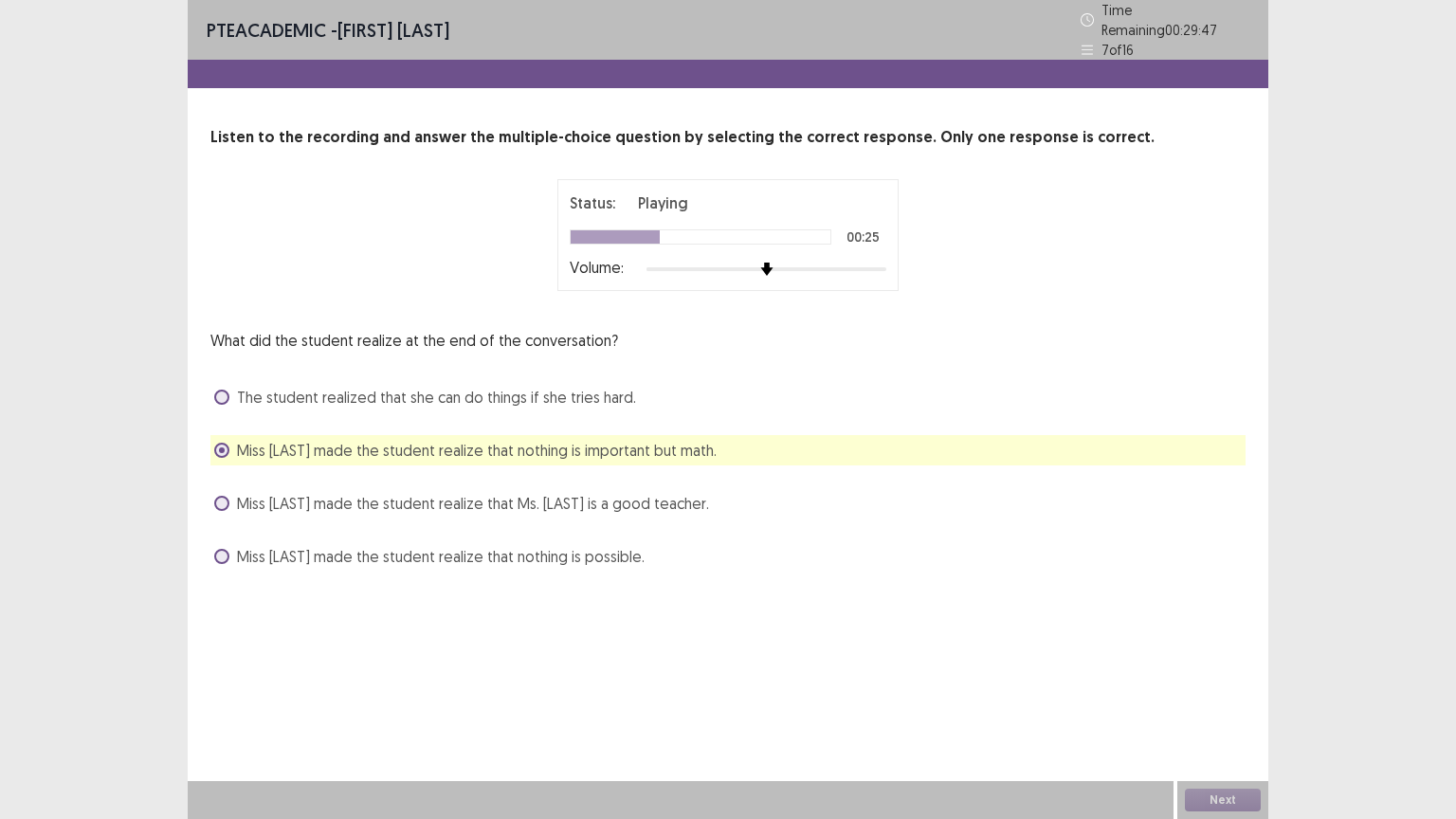 click on "The student realized that she can do things if she tries hard." at bounding box center [436, 397] 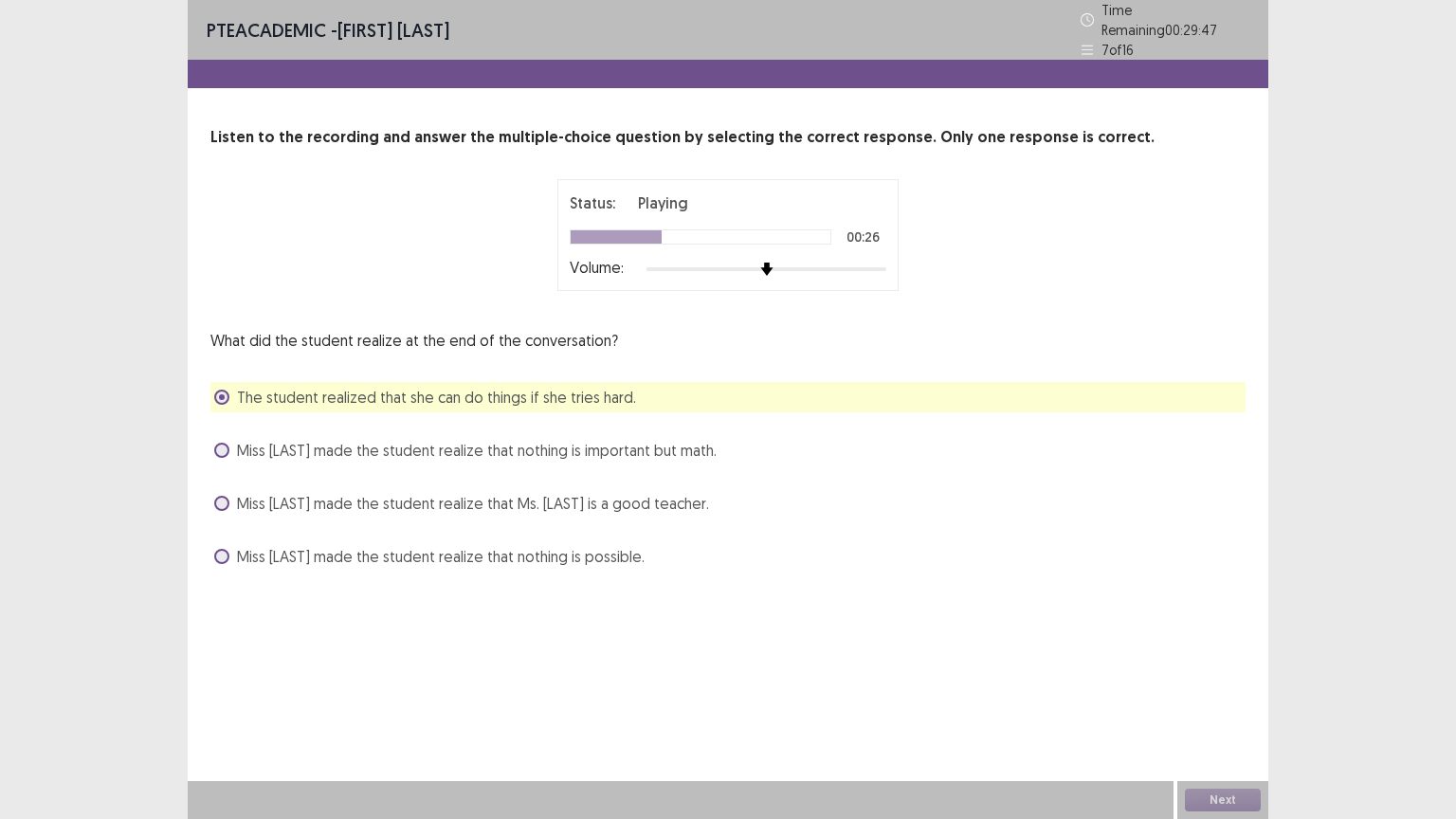 click on "Miss [NAME] made the student realize that nothing is important but math." at bounding box center (477, 450) 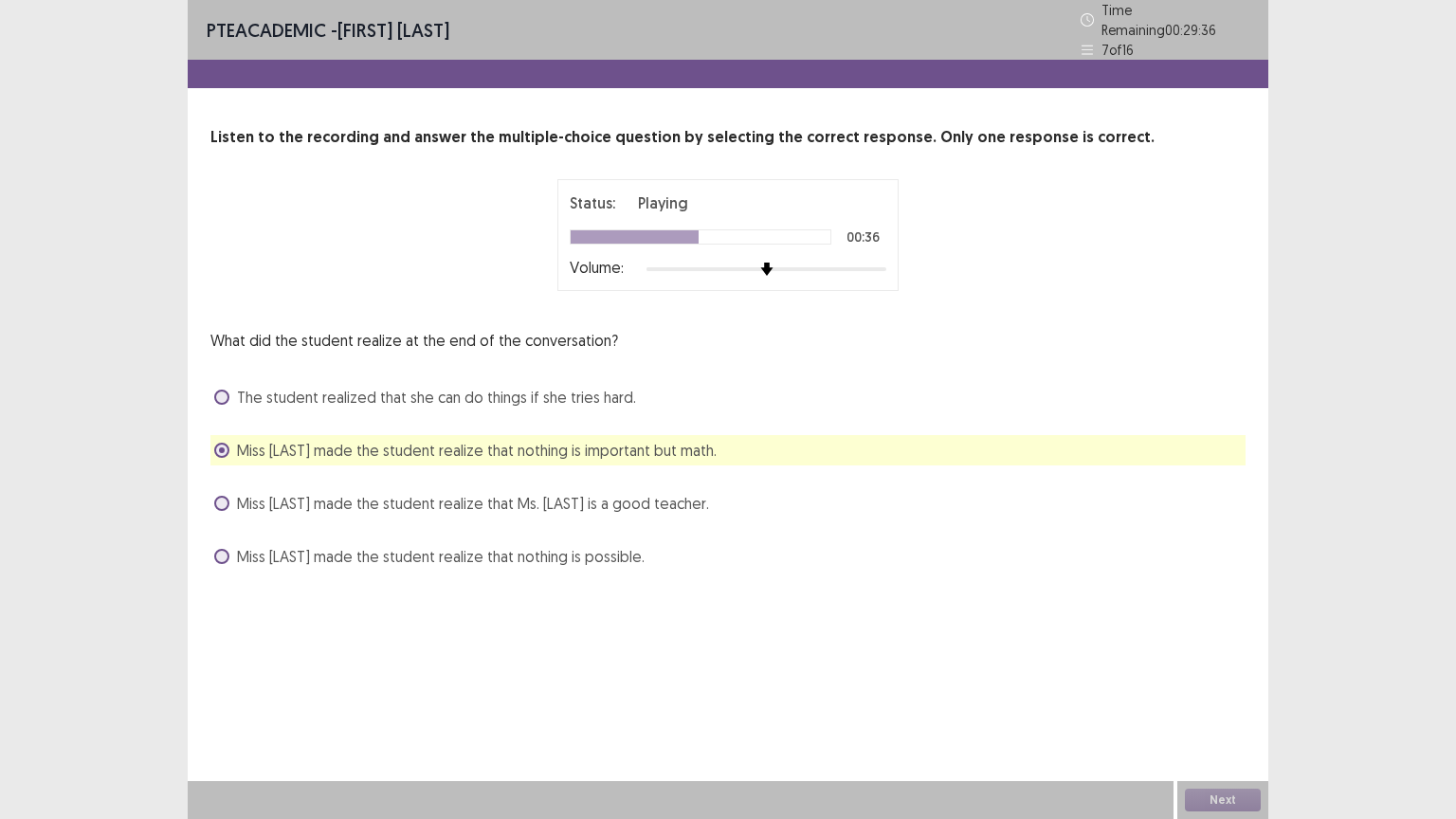 click on "Miss [PERSON] made the student realize that Ms. [PERSON] is a good teacher." at bounding box center (473, 503) 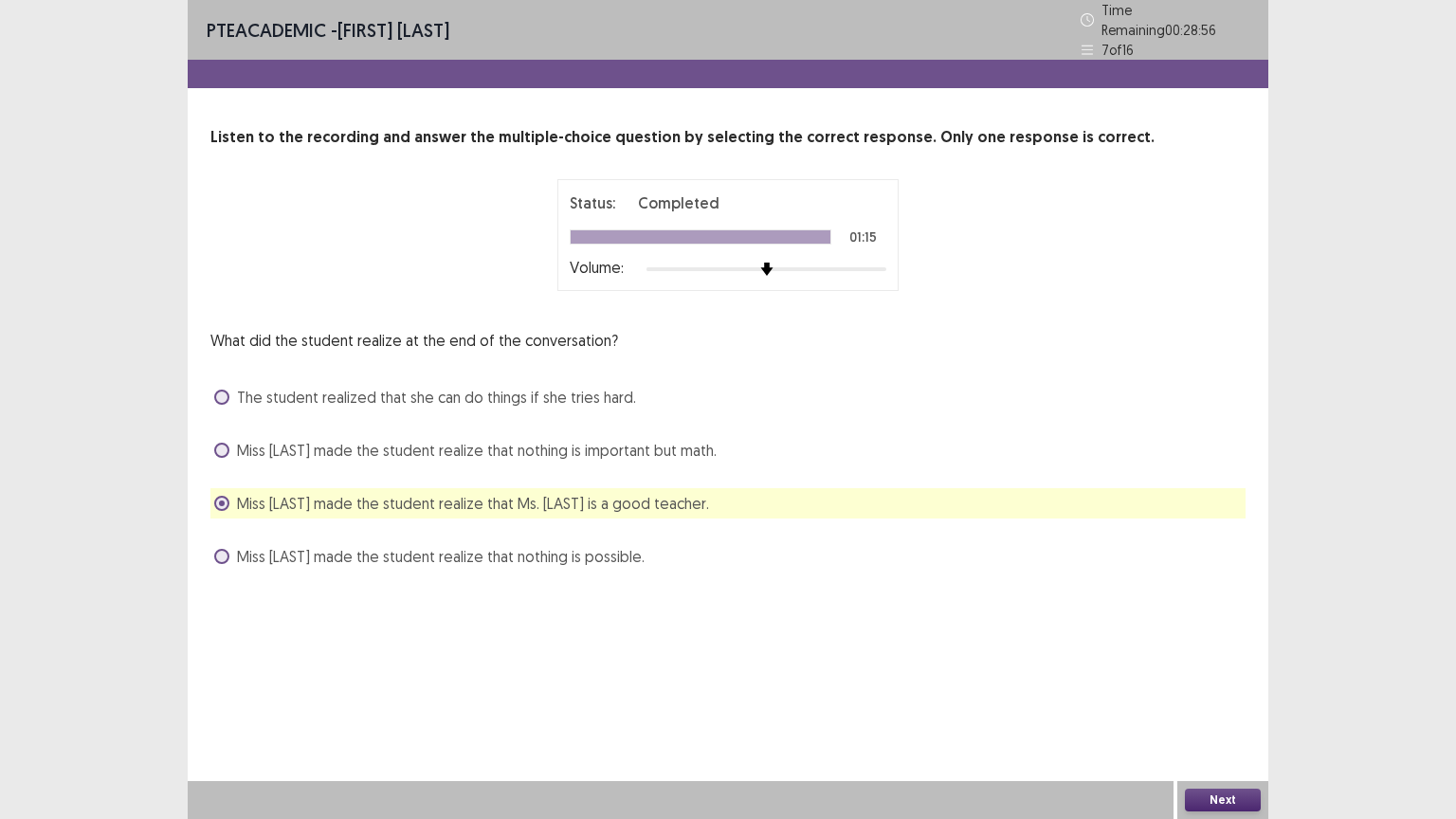 click on "Next" at bounding box center [1223, 800] 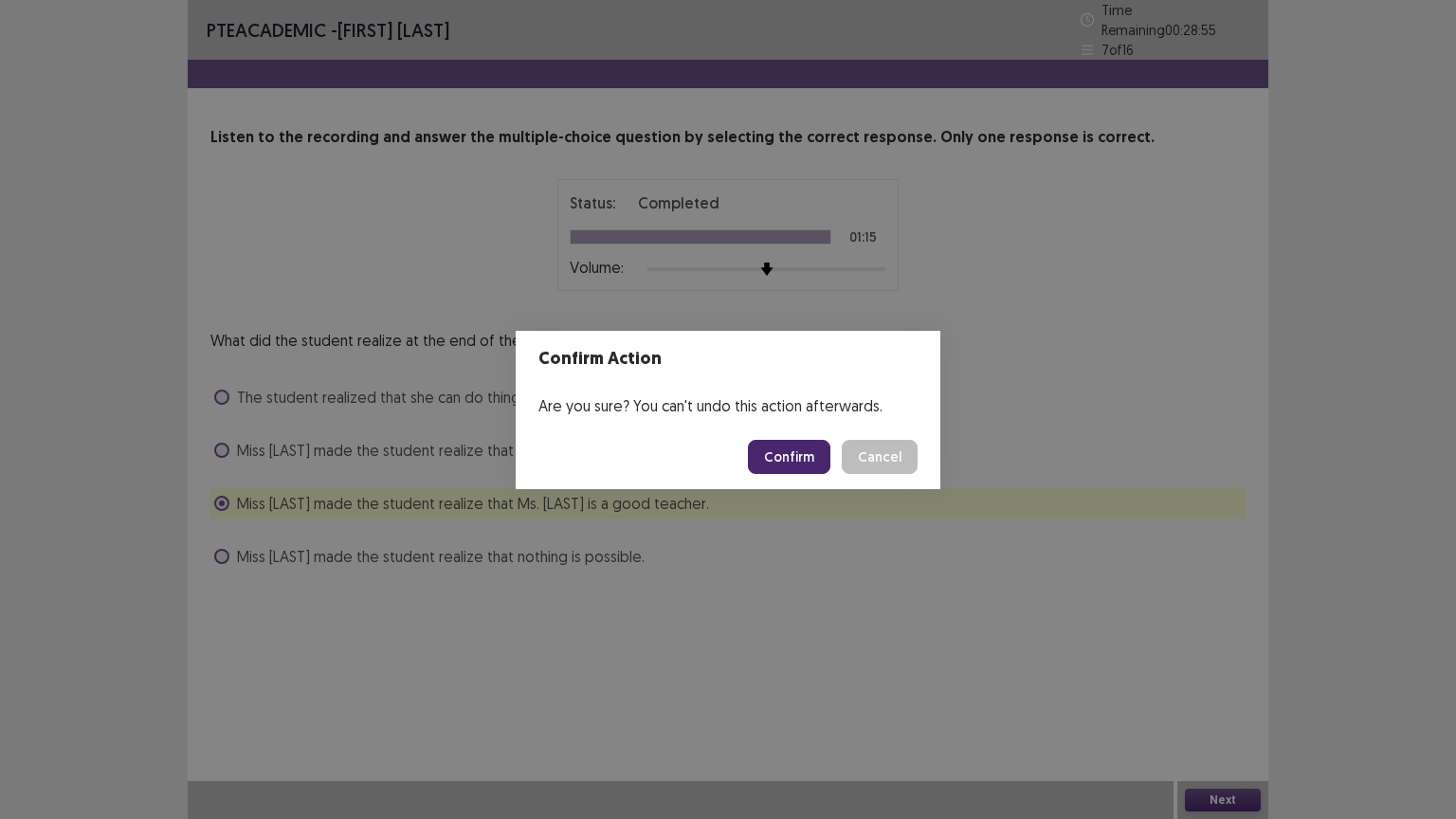 click on "Confirm" at bounding box center [789, 457] 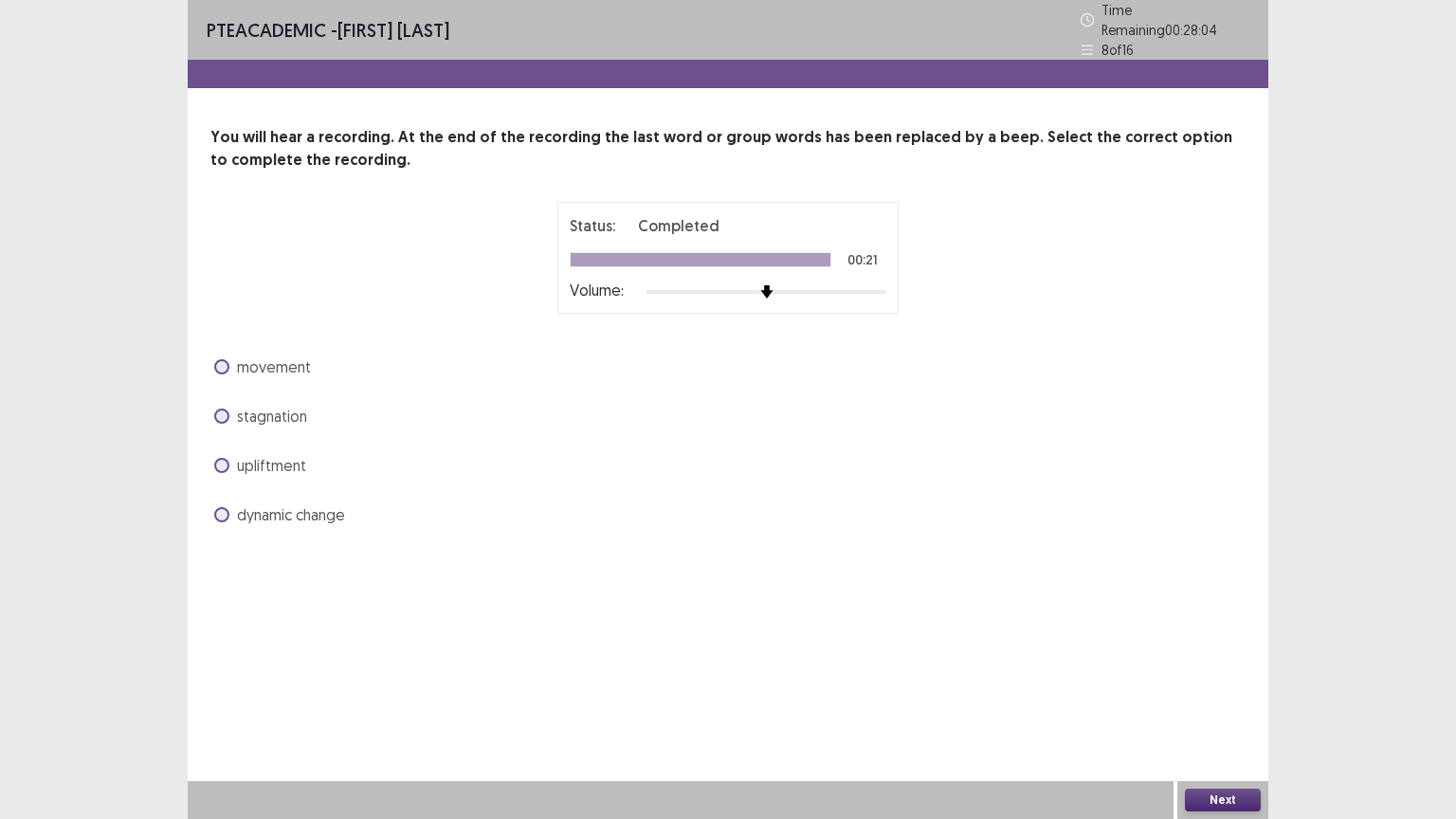 click on "upliftment" at bounding box center [728, 465] 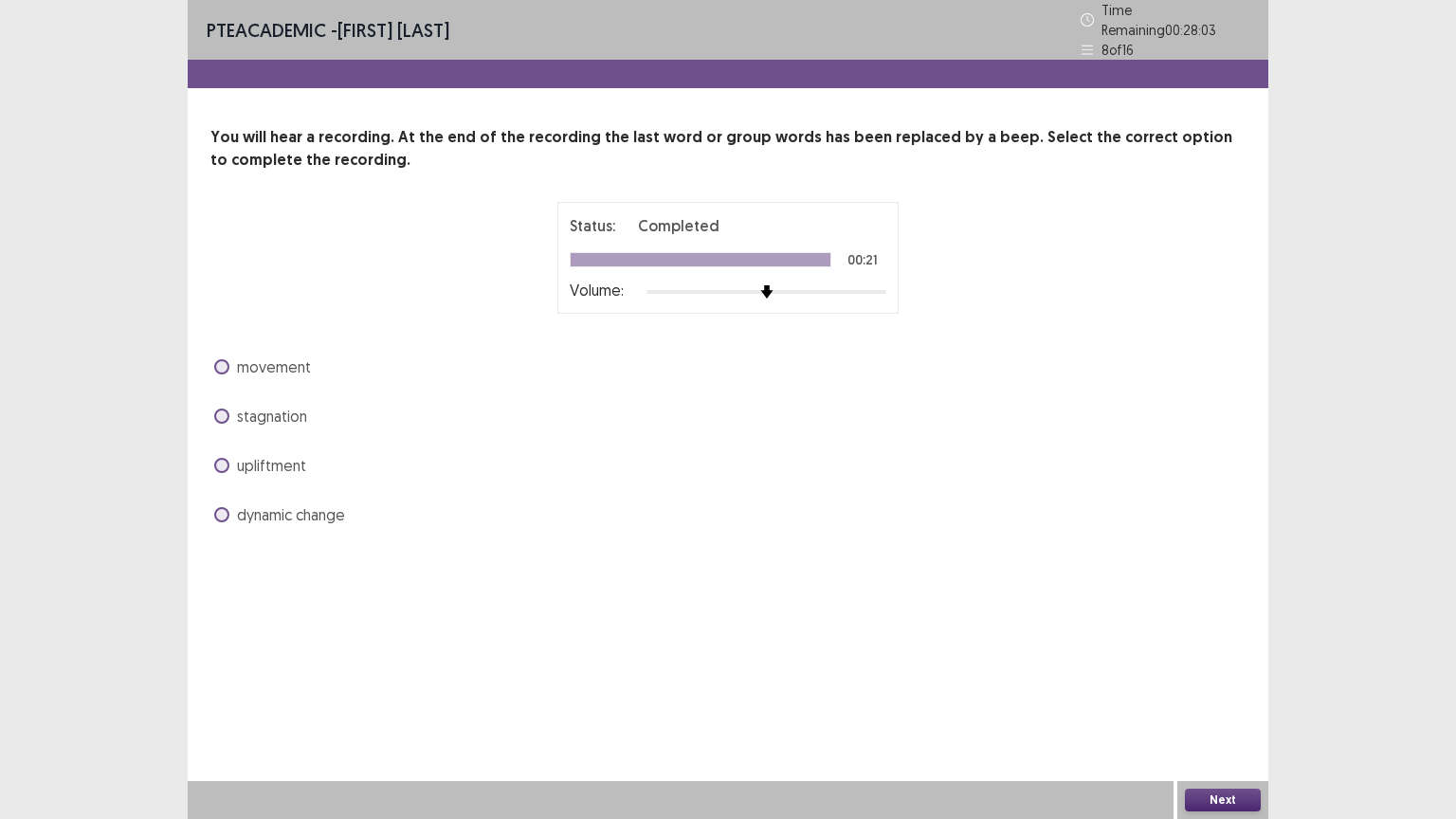 click on "upliftment" at bounding box center [271, 465] 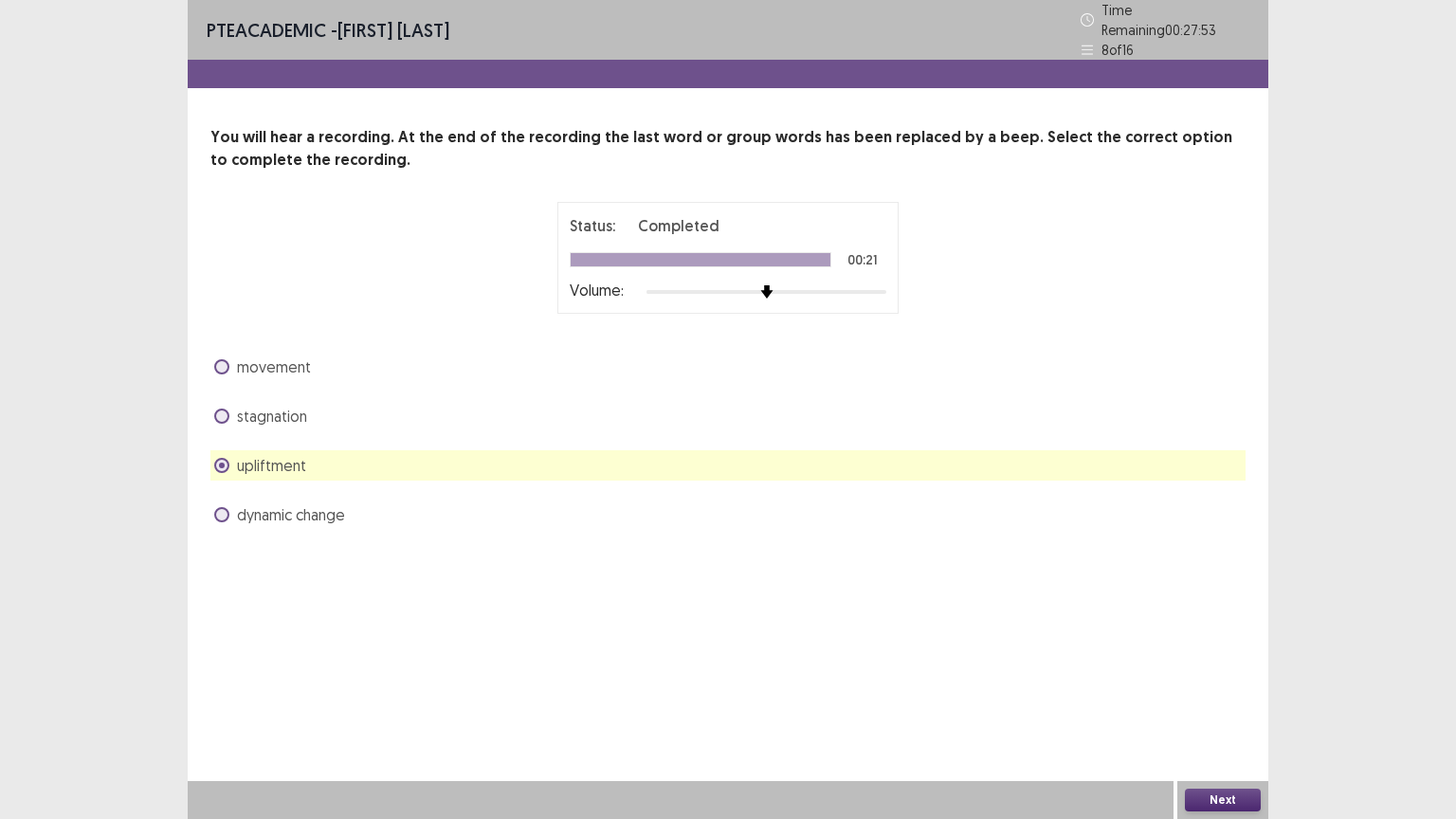 click on "Next" at bounding box center [1223, 800] 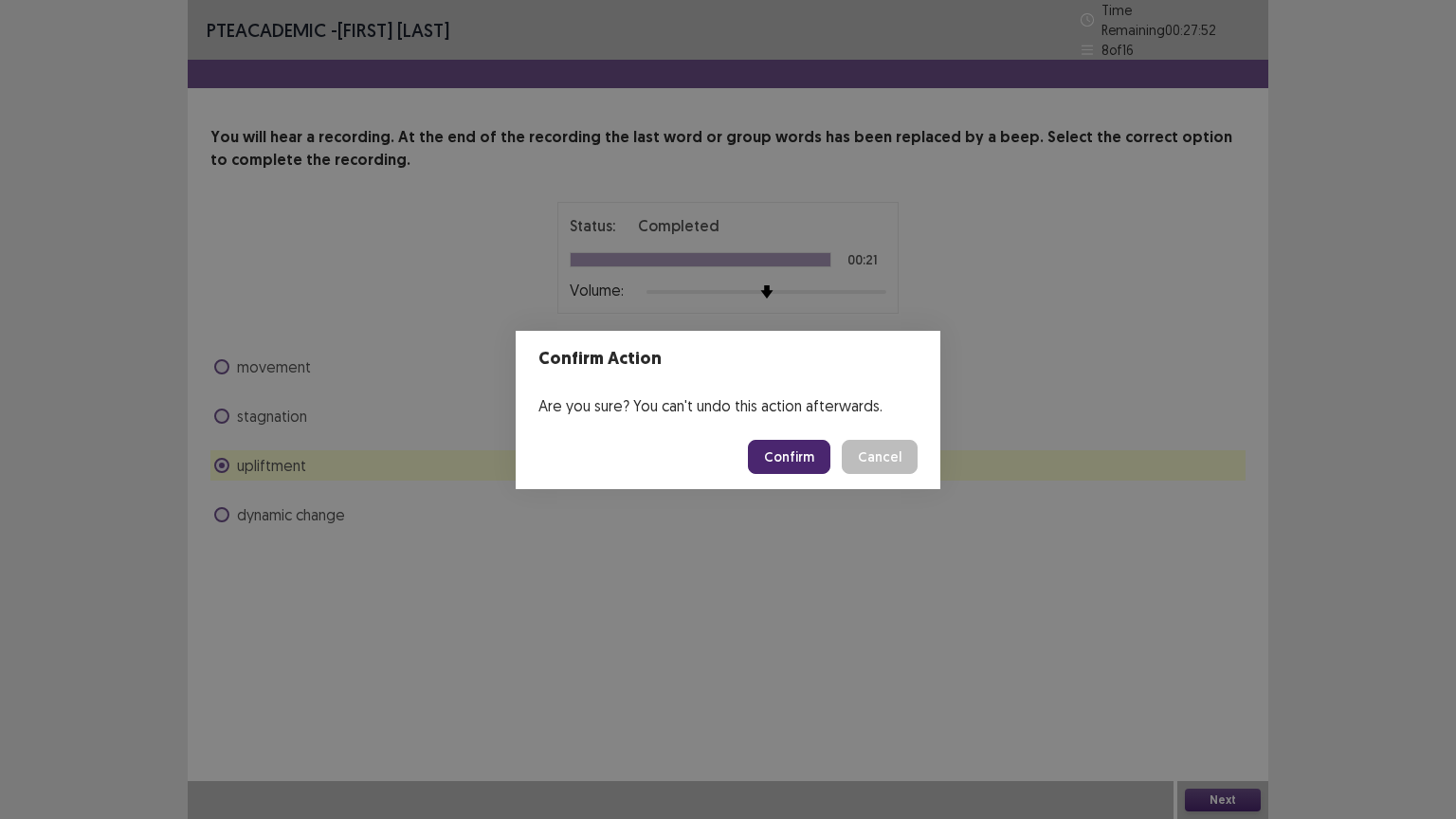 click on "Confirm" at bounding box center [789, 457] 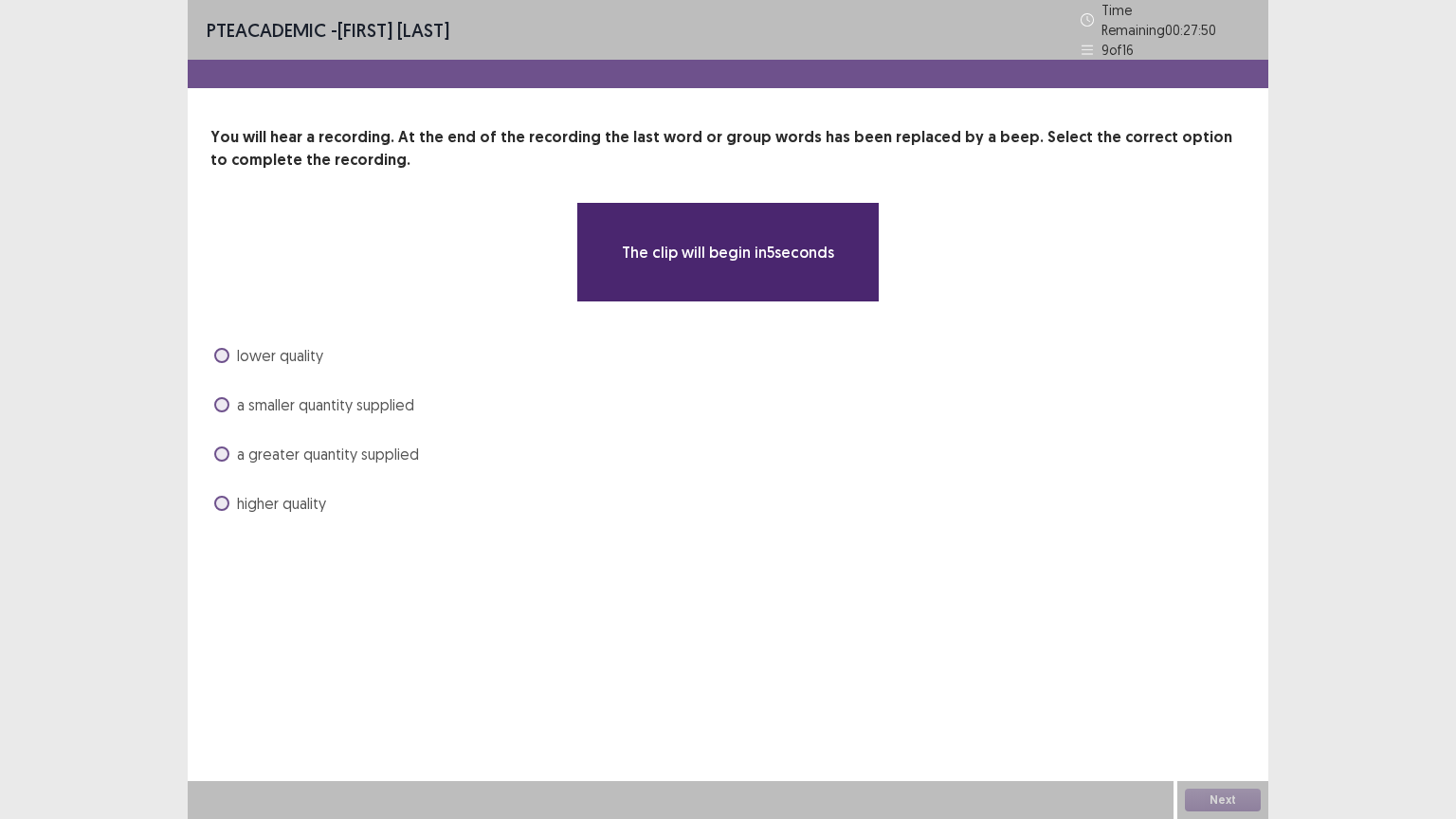 click on "a greater quantity supplied" at bounding box center [728, 454] 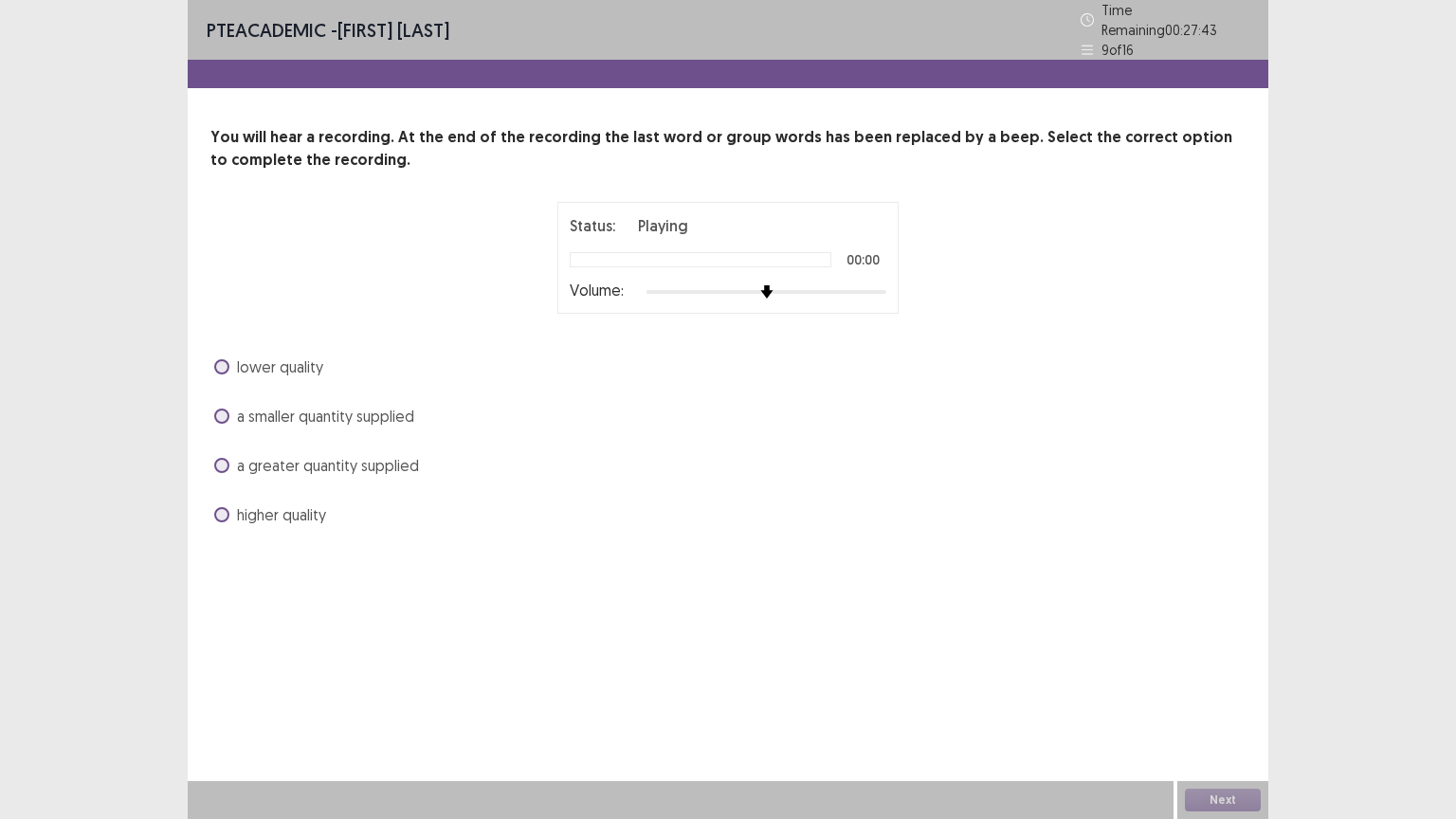 click at bounding box center [766, 292] 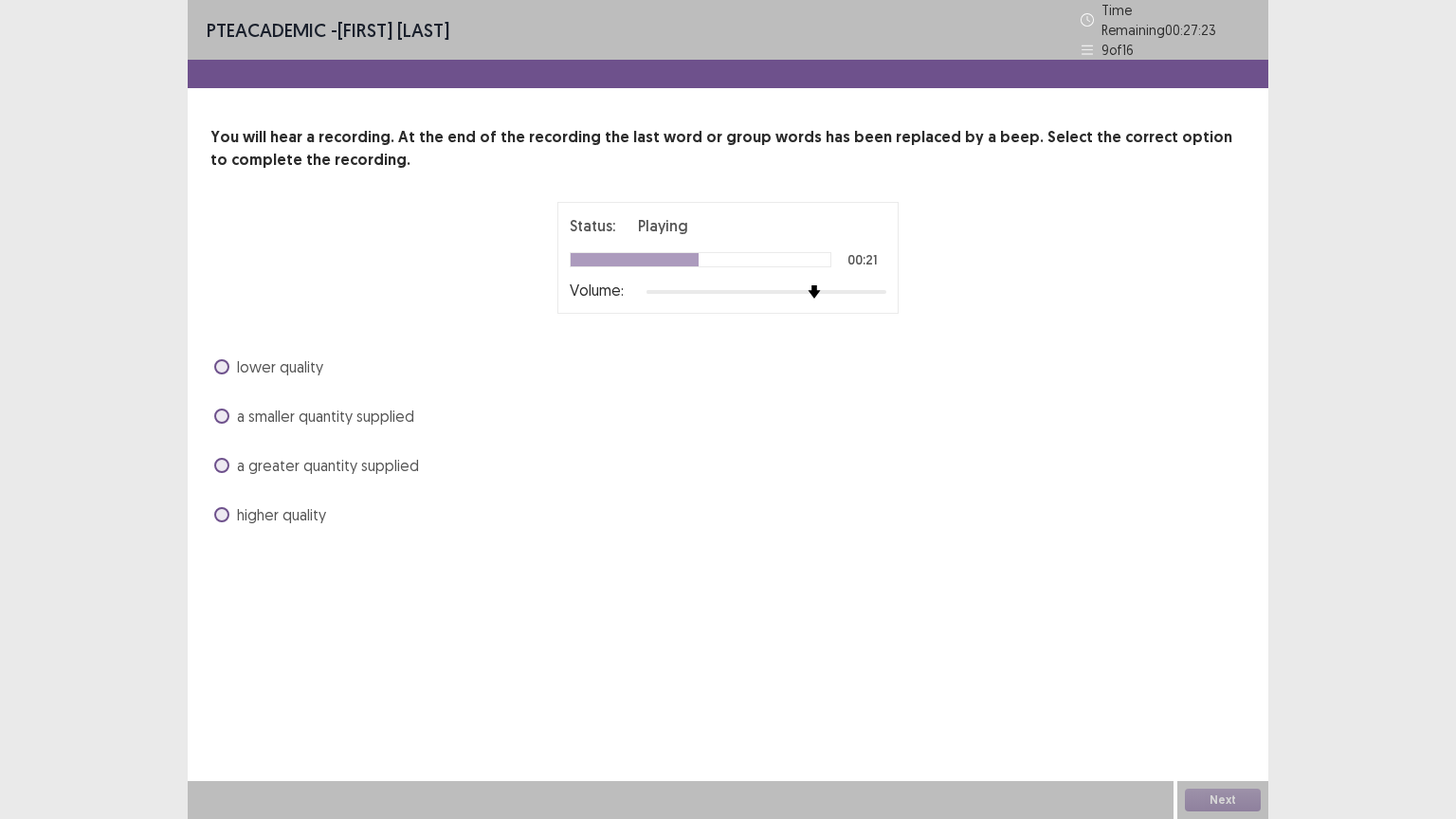click on "higher quality" at bounding box center [282, 515] 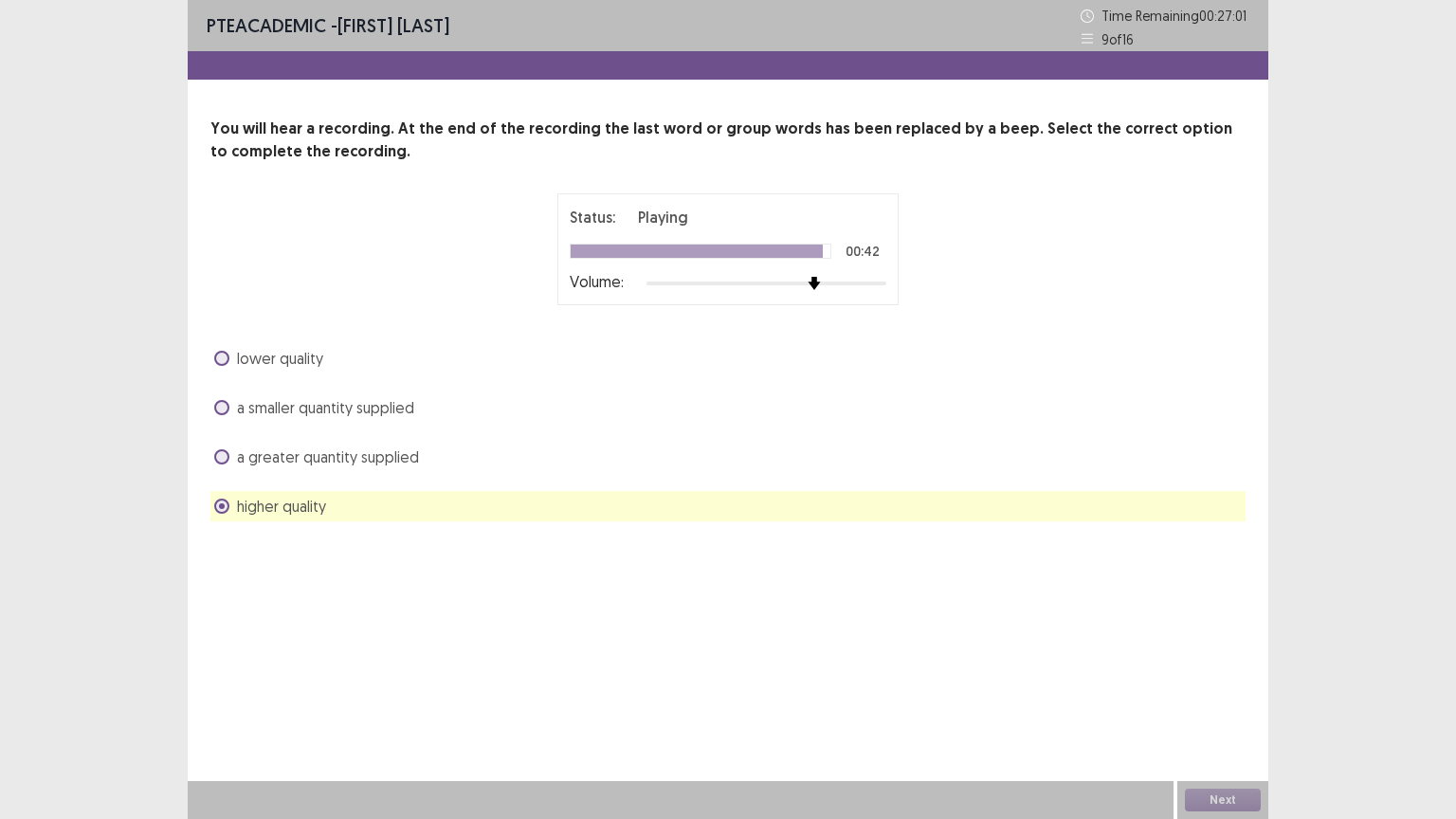 click on "PTE  academic   -  Sanjay Tamang Time Remaining  00 : 27 : 01 9  of  16 You will hear a recording. At the end of the recording the last word or group words has been replaced by a beep. Select the correct option to complete the recording. Status: Playing 00:42 Volume: lower quality a smaller quantity supplied a greater quantity supplied higher quality Next" at bounding box center [728, 410] 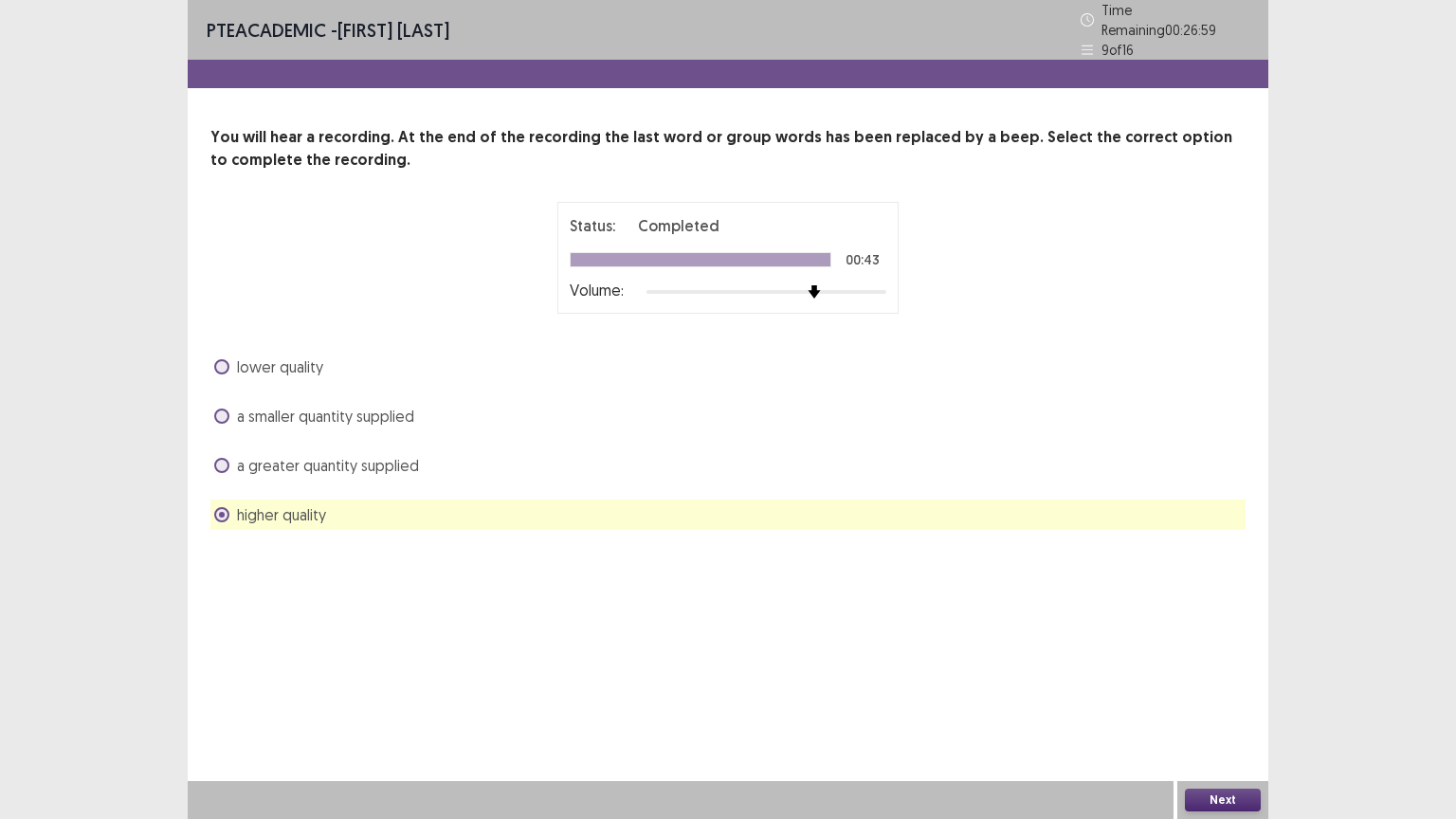 click on "Next" at bounding box center (1223, 800) 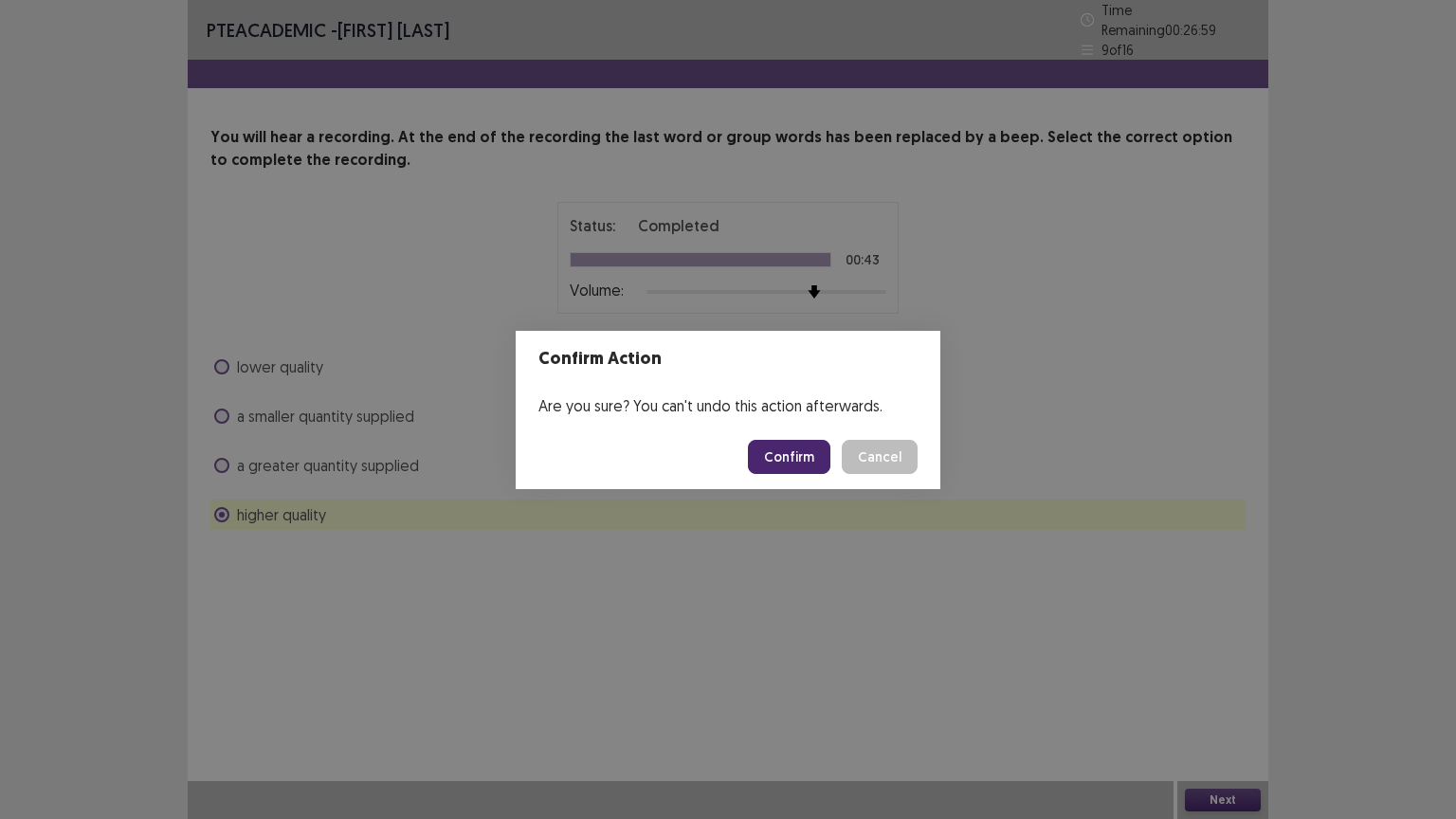 click on "Confirm" at bounding box center (789, 457) 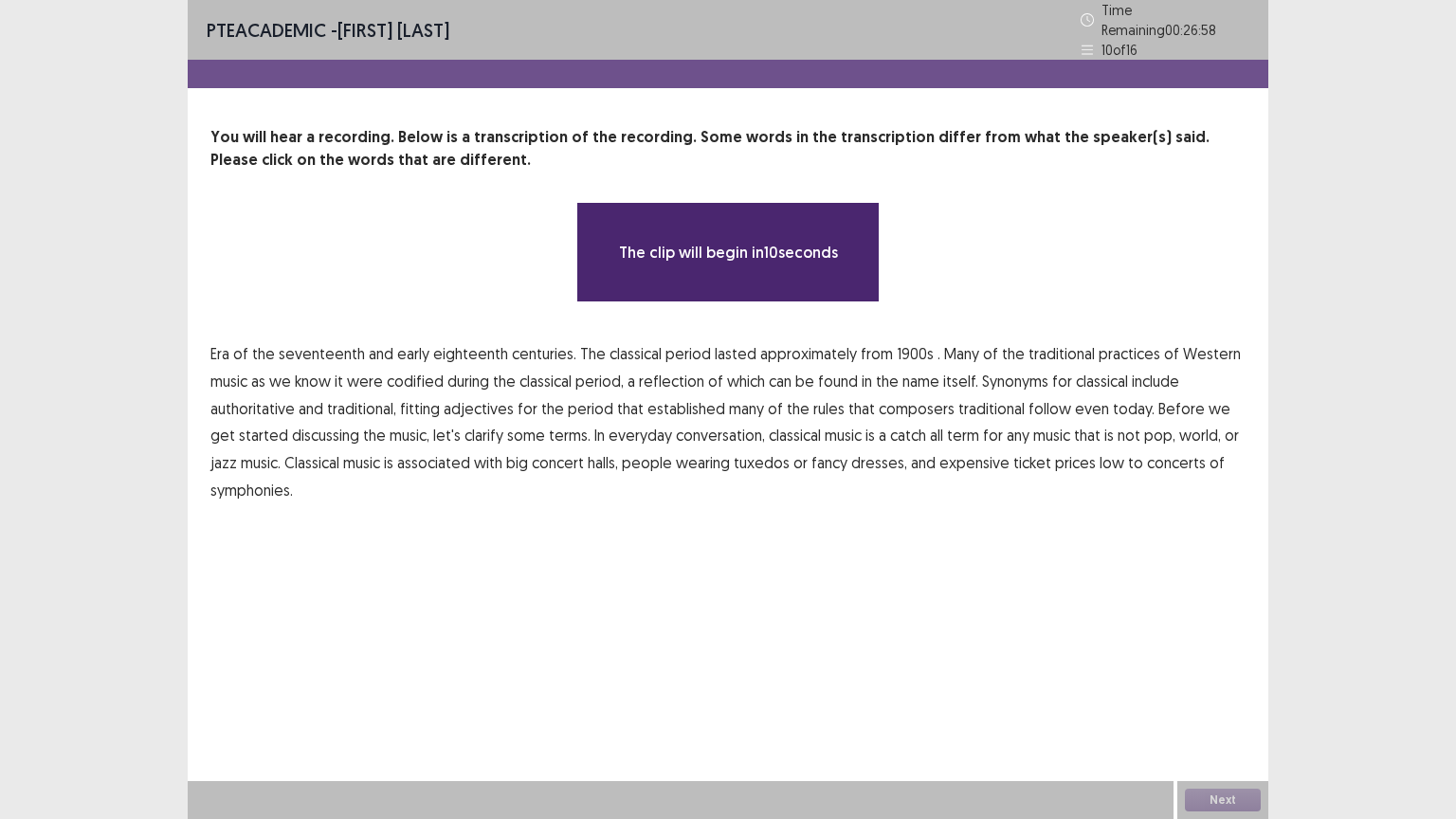 click on "**********" at bounding box center [728, 410] 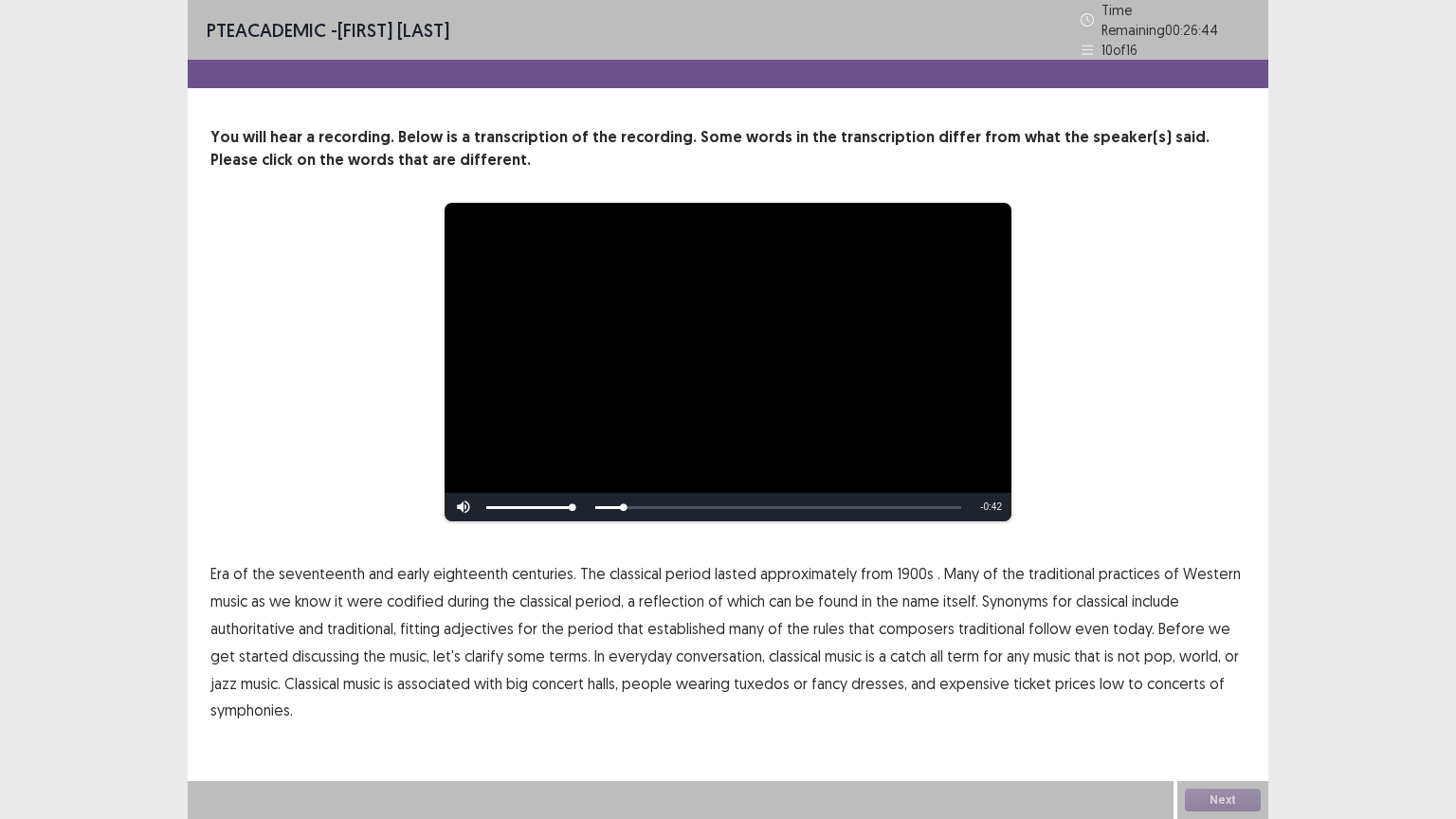 click on "centuries." at bounding box center [544, 573] 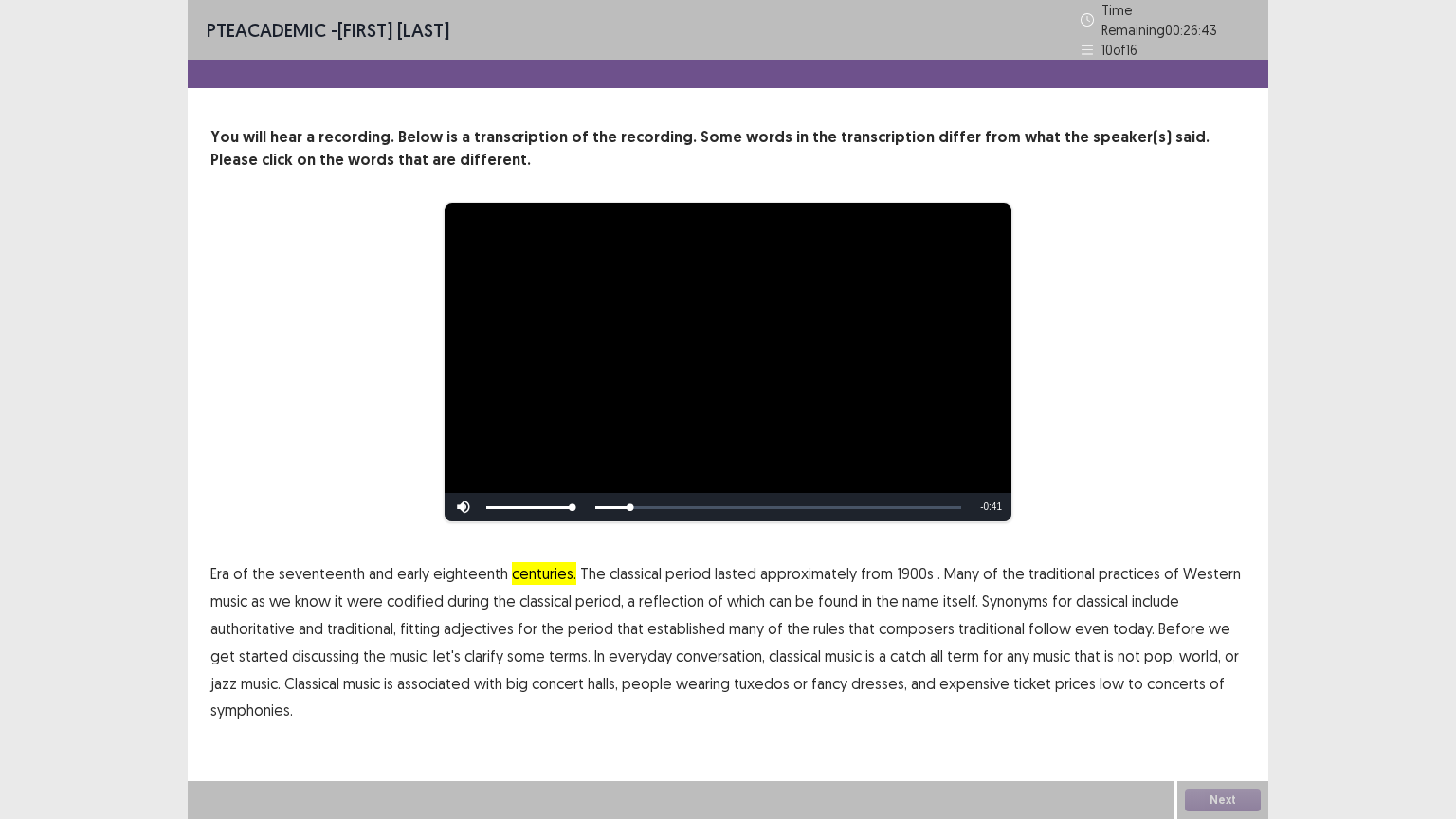 click on "centuries." at bounding box center [544, 573] 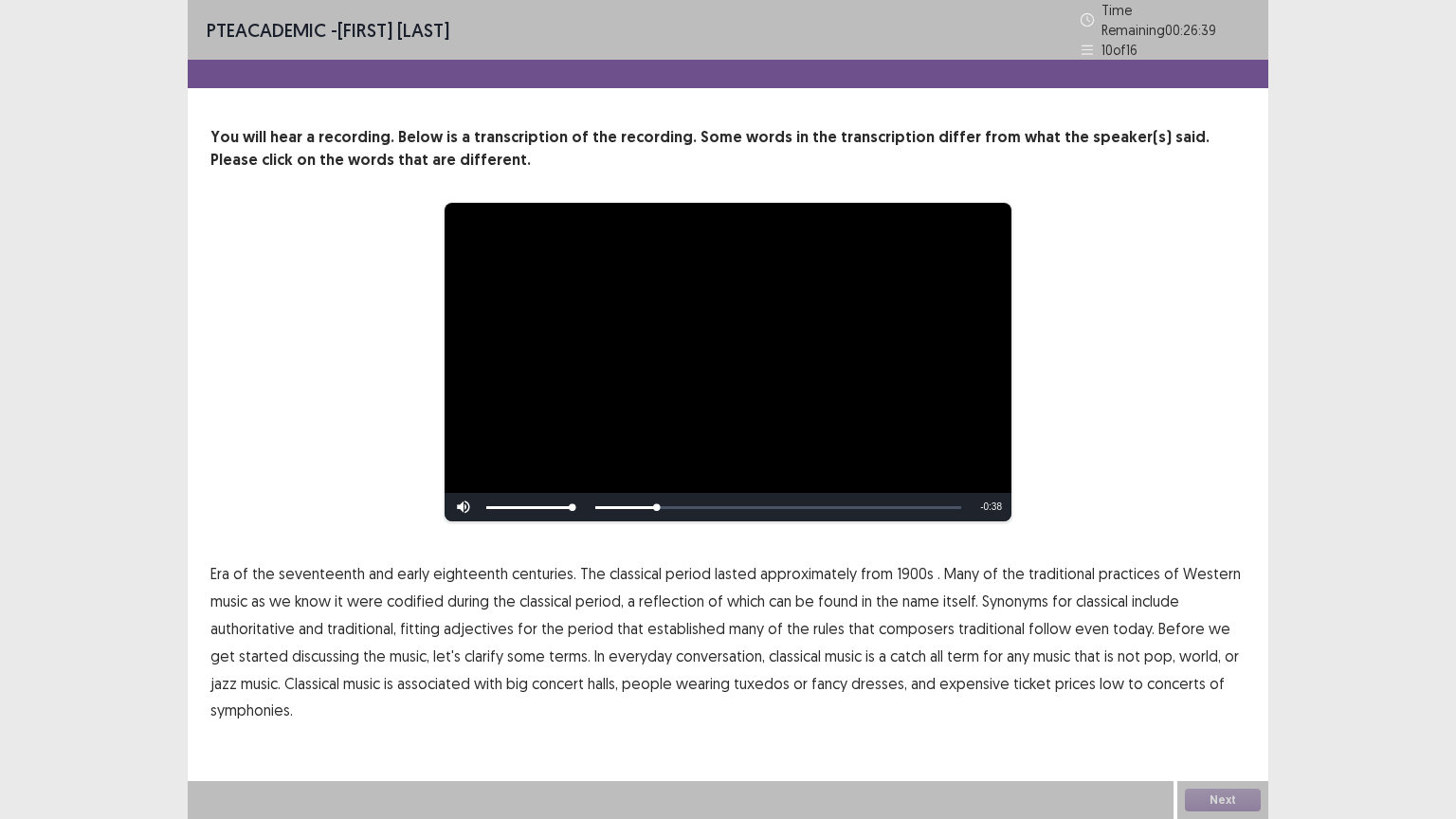 click on "1900s" at bounding box center (915, 573) 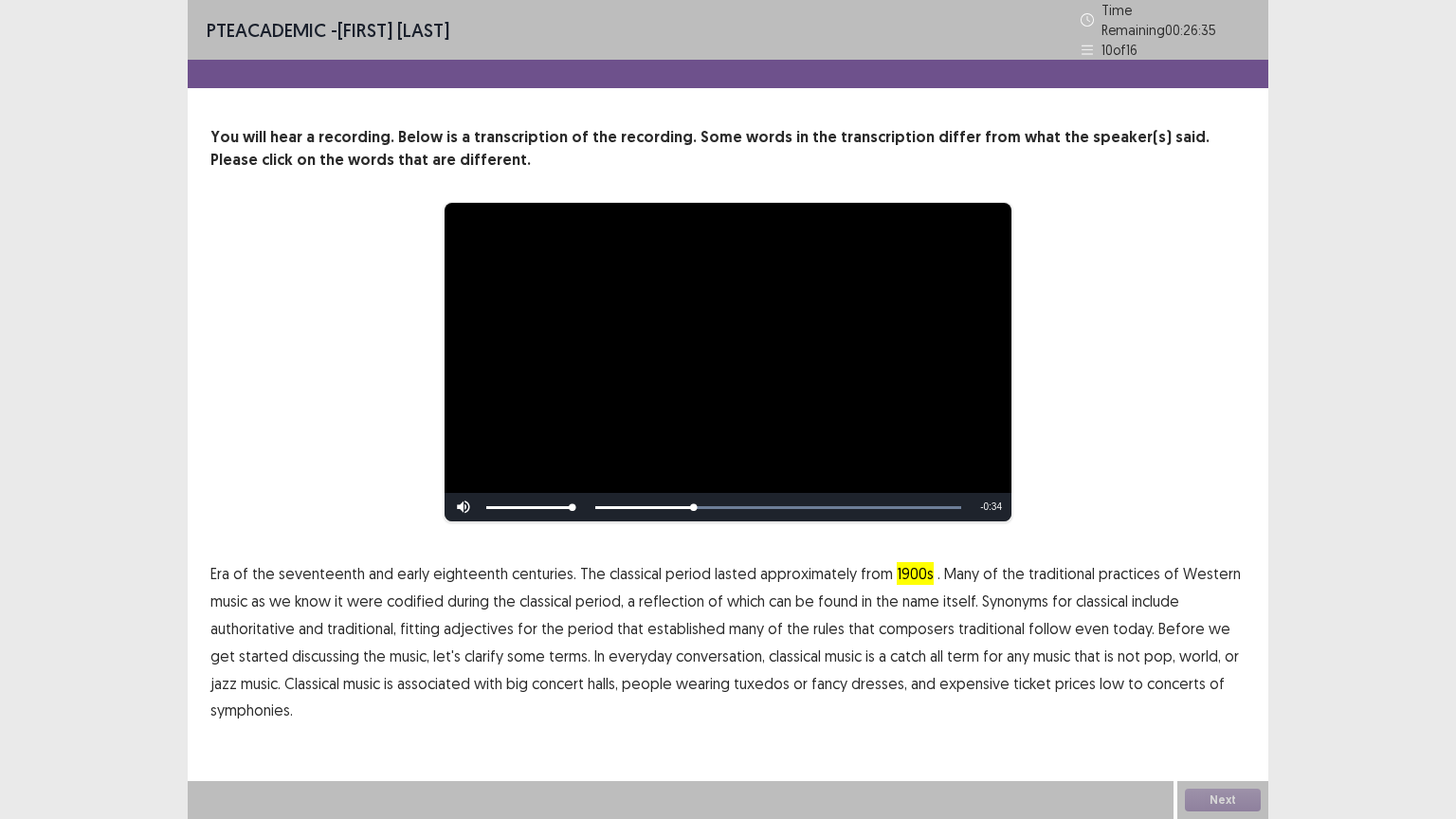 click on "codified" at bounding box center [415, 601] 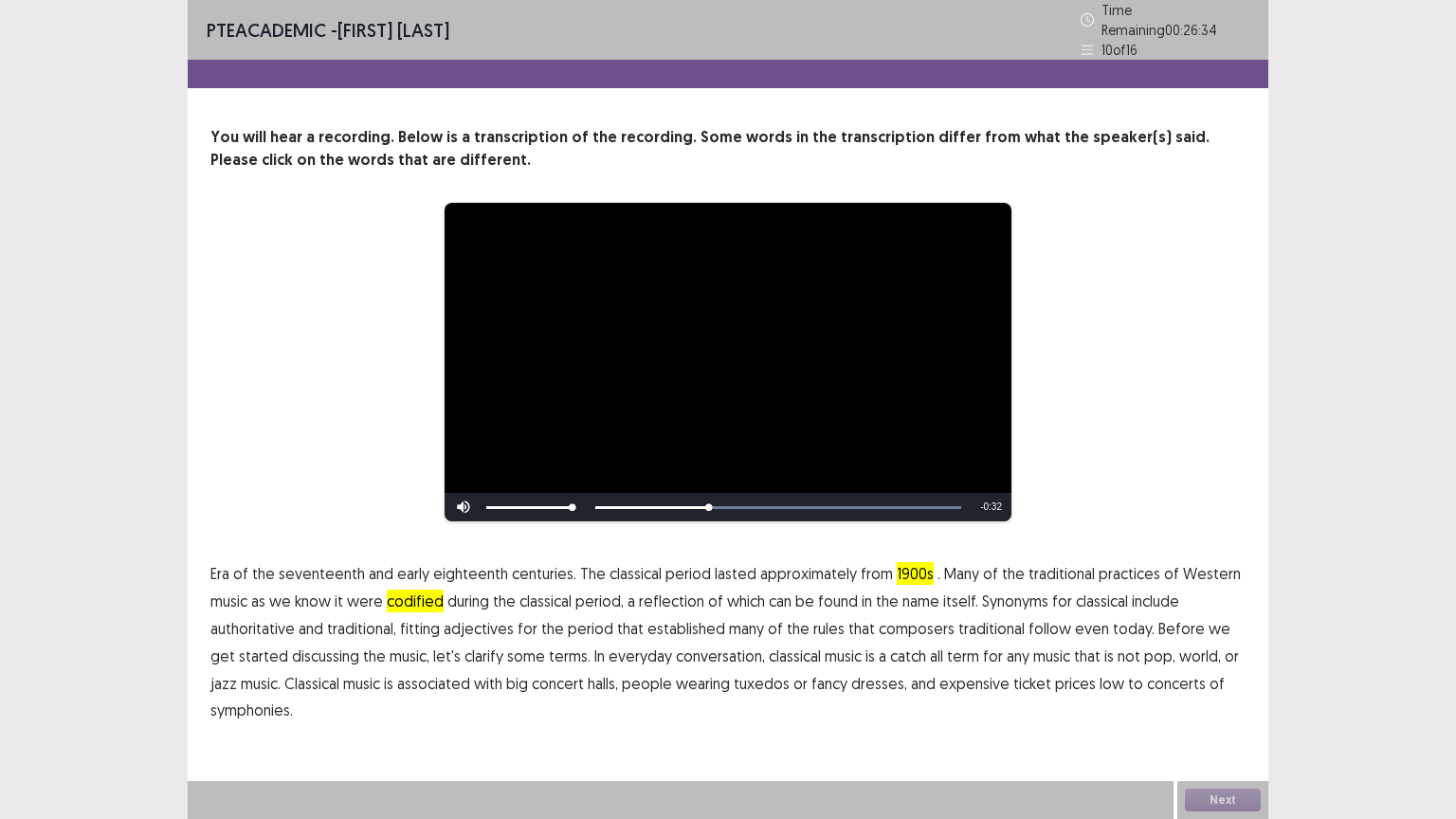 click on "codified" at bounding box center (415, 601) 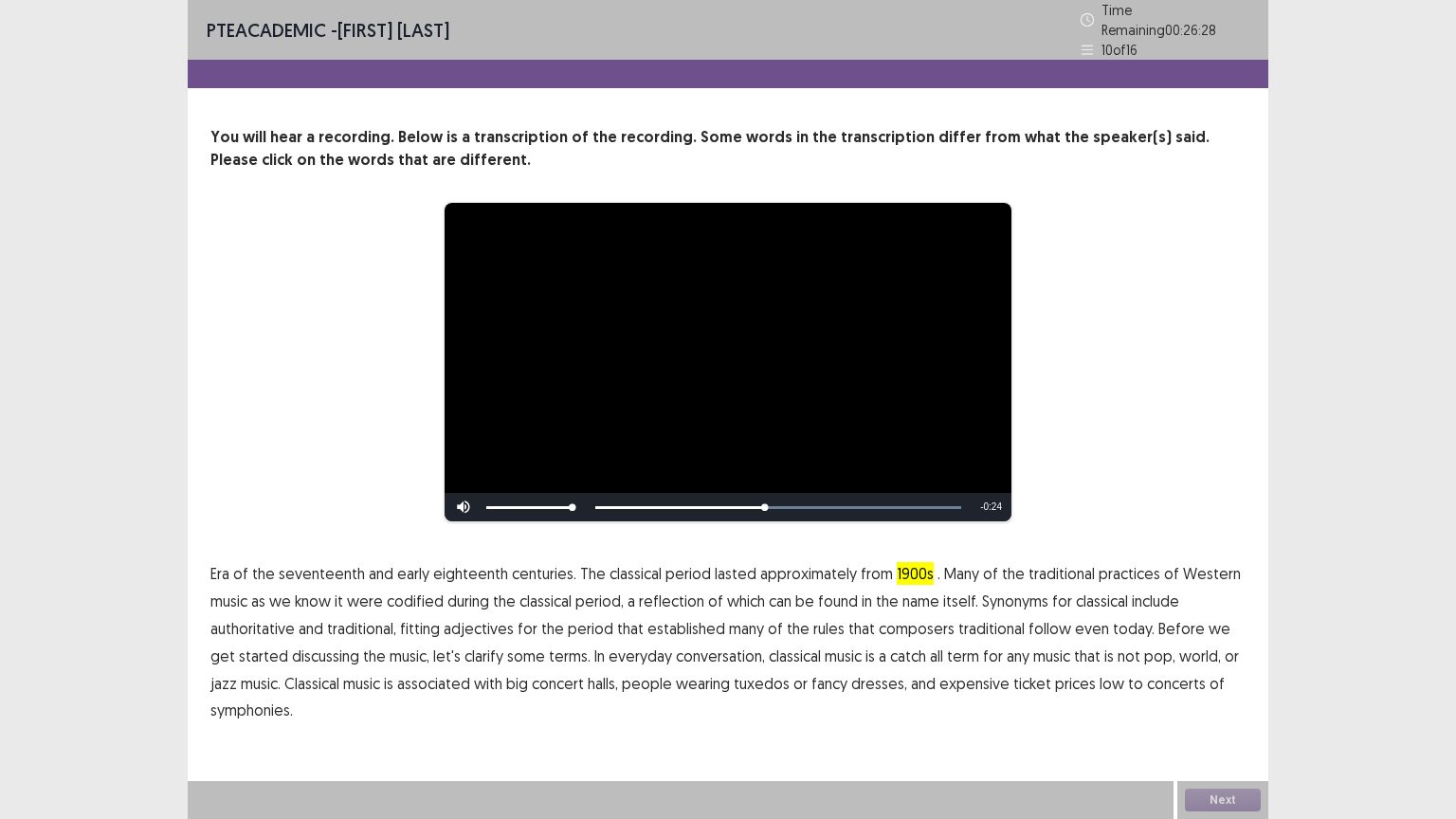click on "traditional," at bounding box center [361, 628] 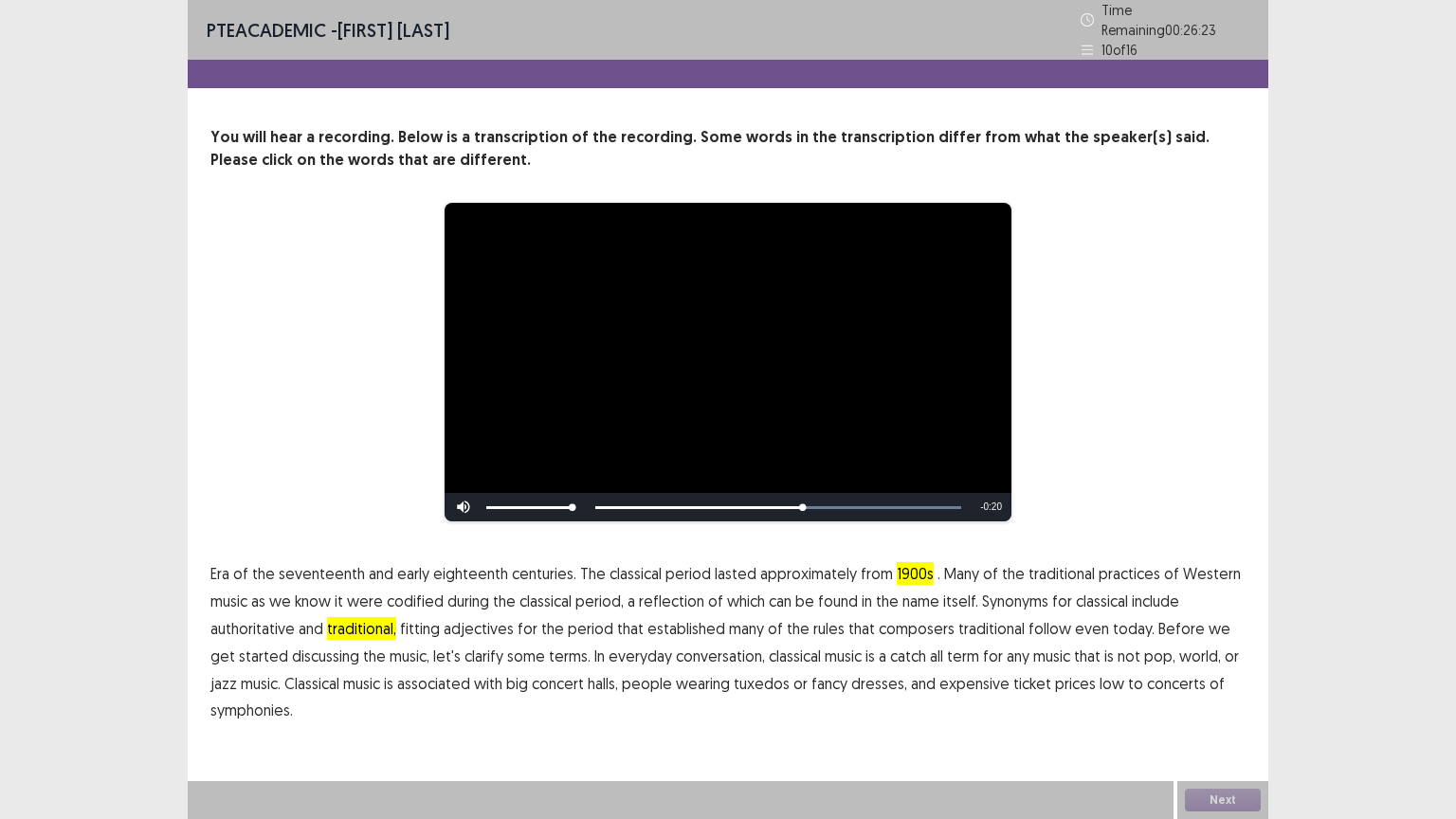 click on "established" at bounding box center [686, 628] 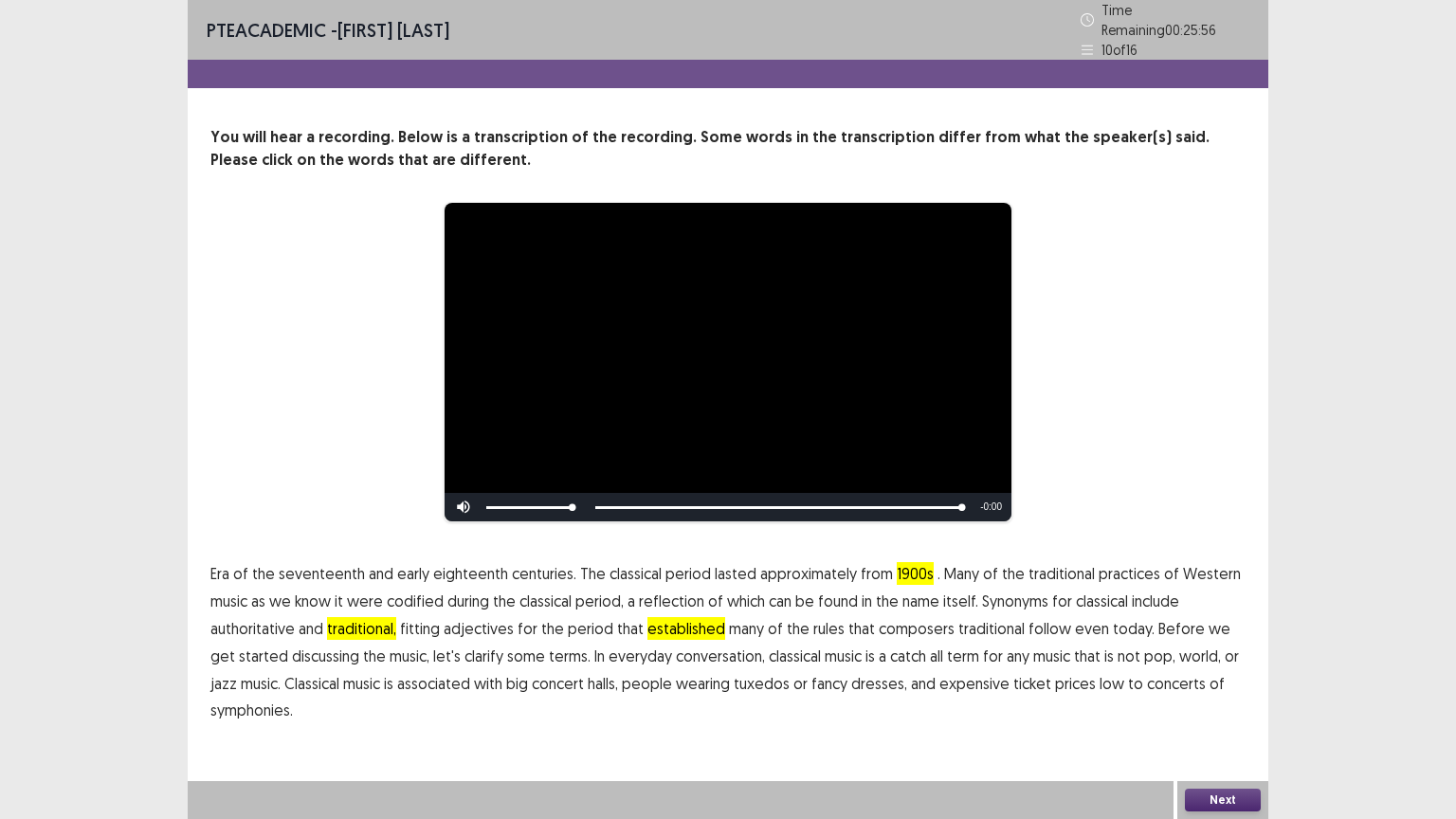 click on "established" at bounding box center [686, 628] 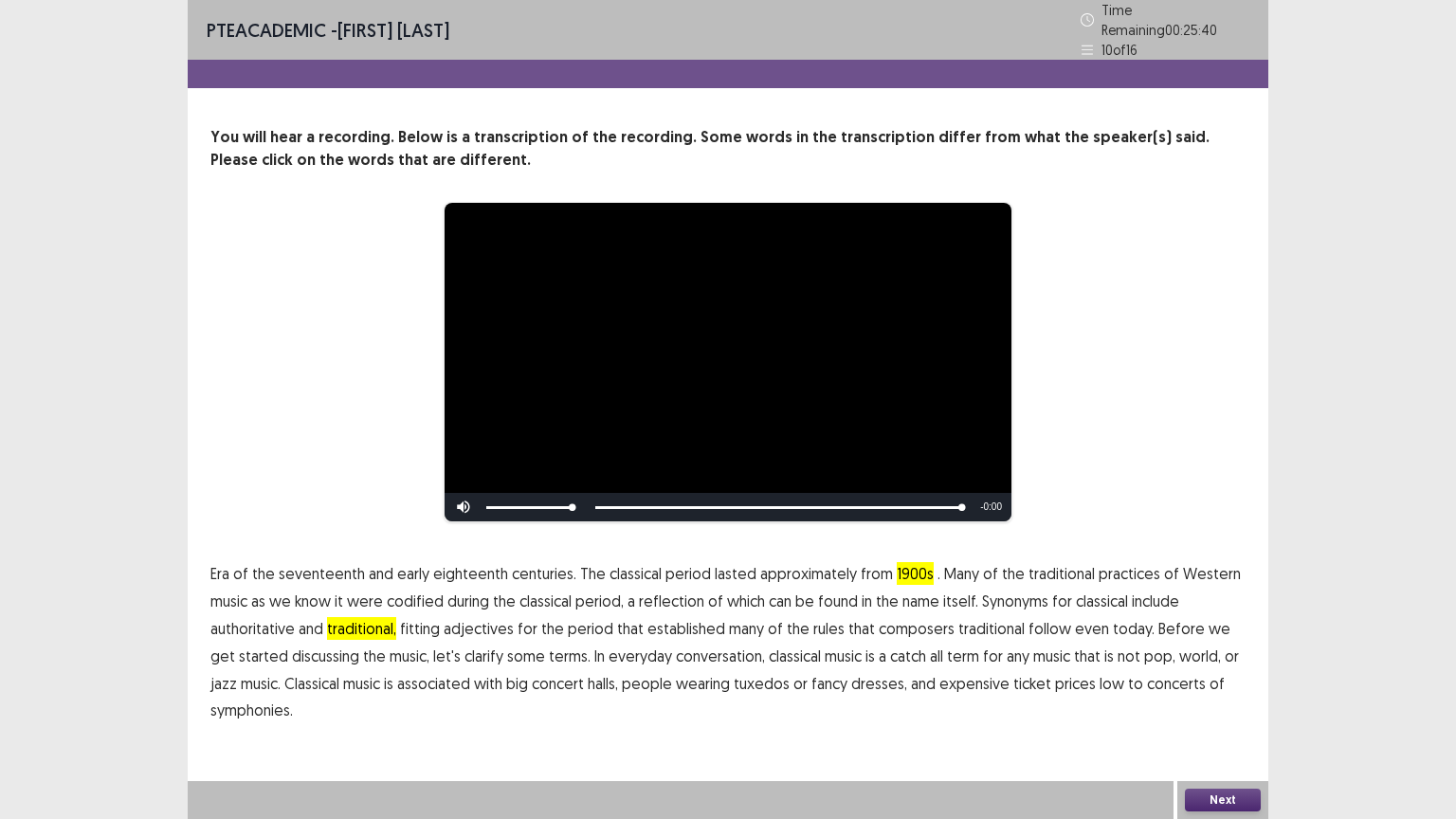 click on "traditional," at bounding box center [361, 628] 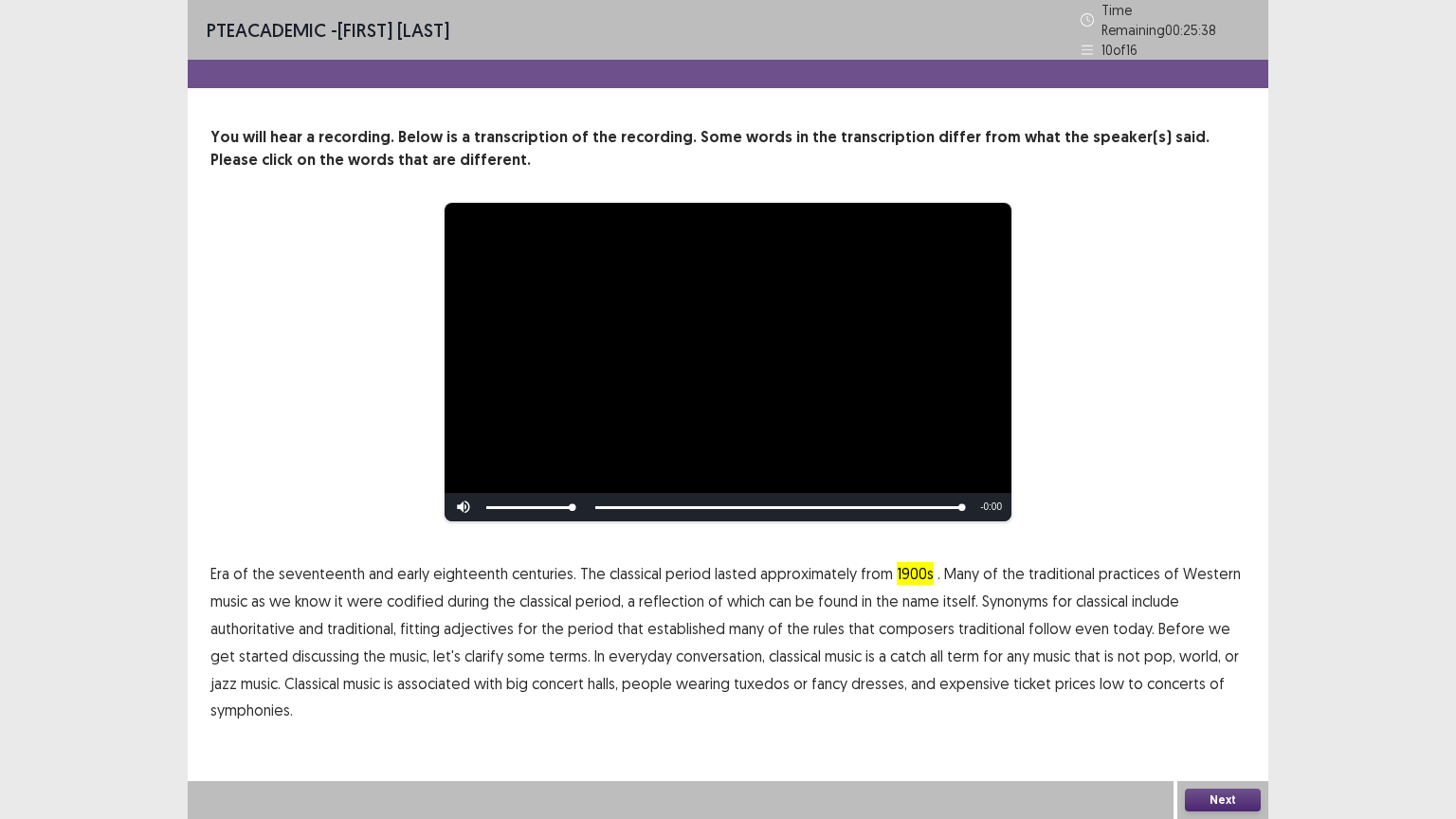 click on "adjectives" at bounding box center (479, 628) 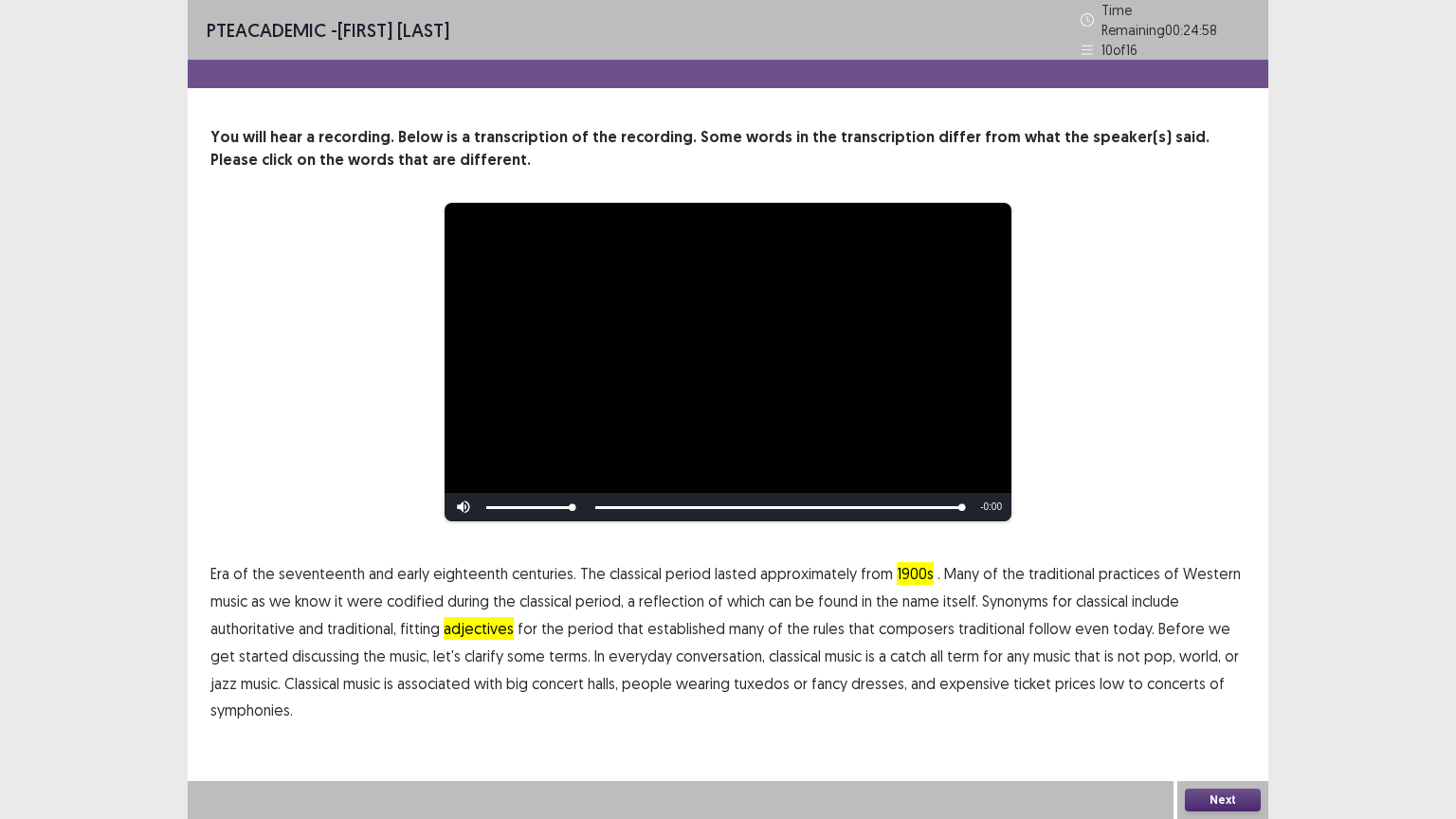click on "Next" at bounding box center [1223, 800] 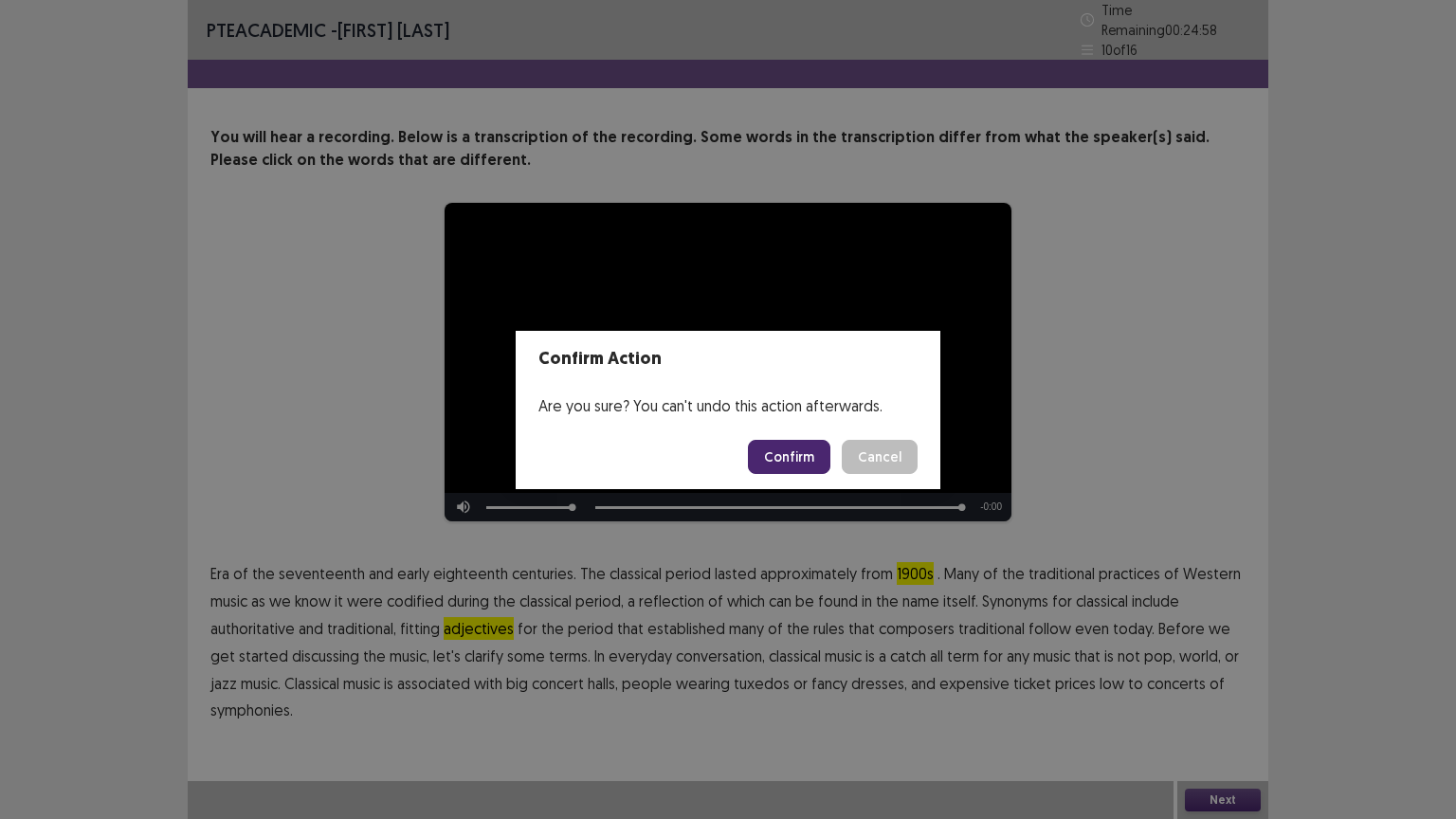 click on "Confirm" at bounding box center (789, 457) 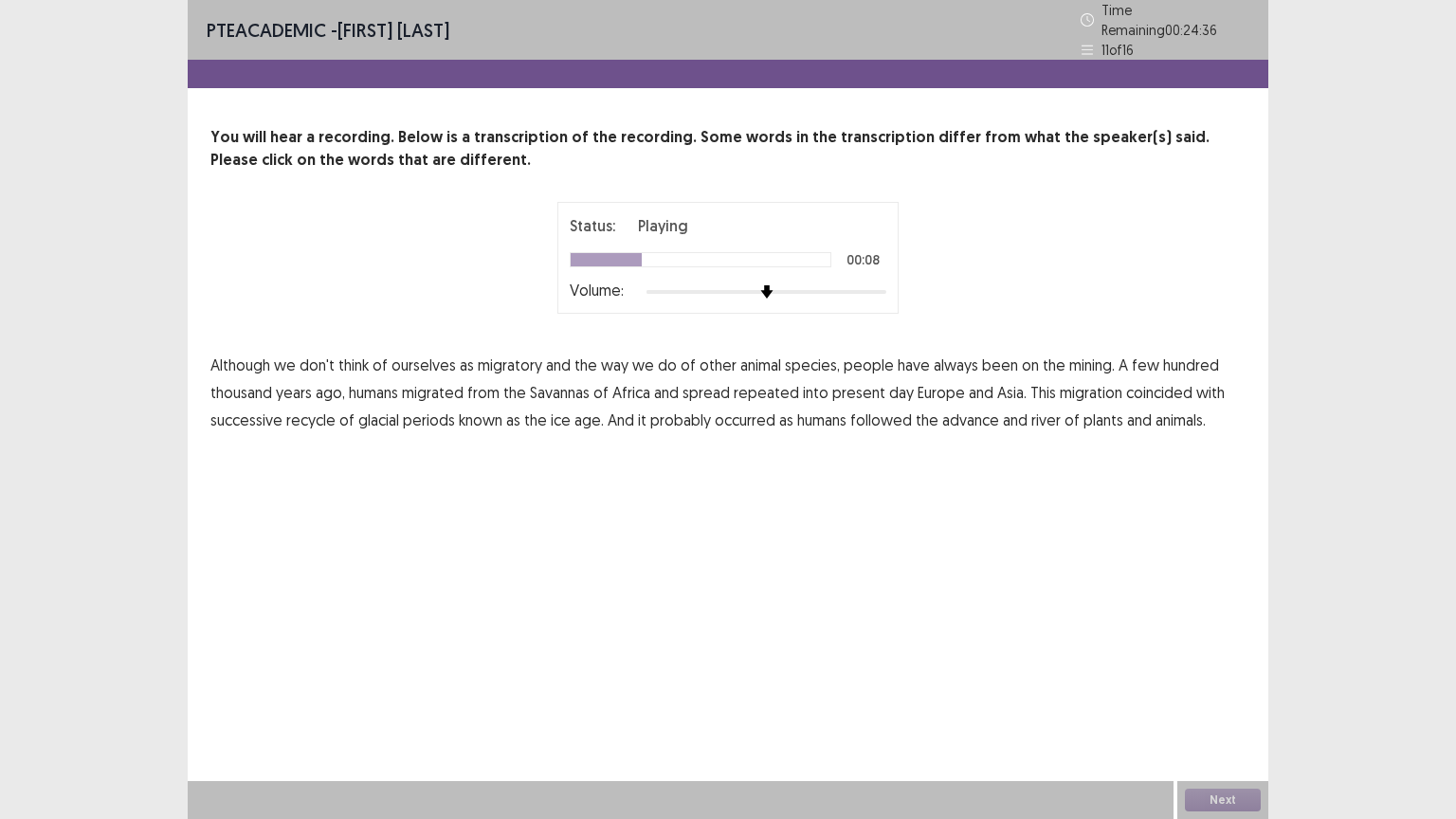 click on "mining." at bounding box center [1092, 365] 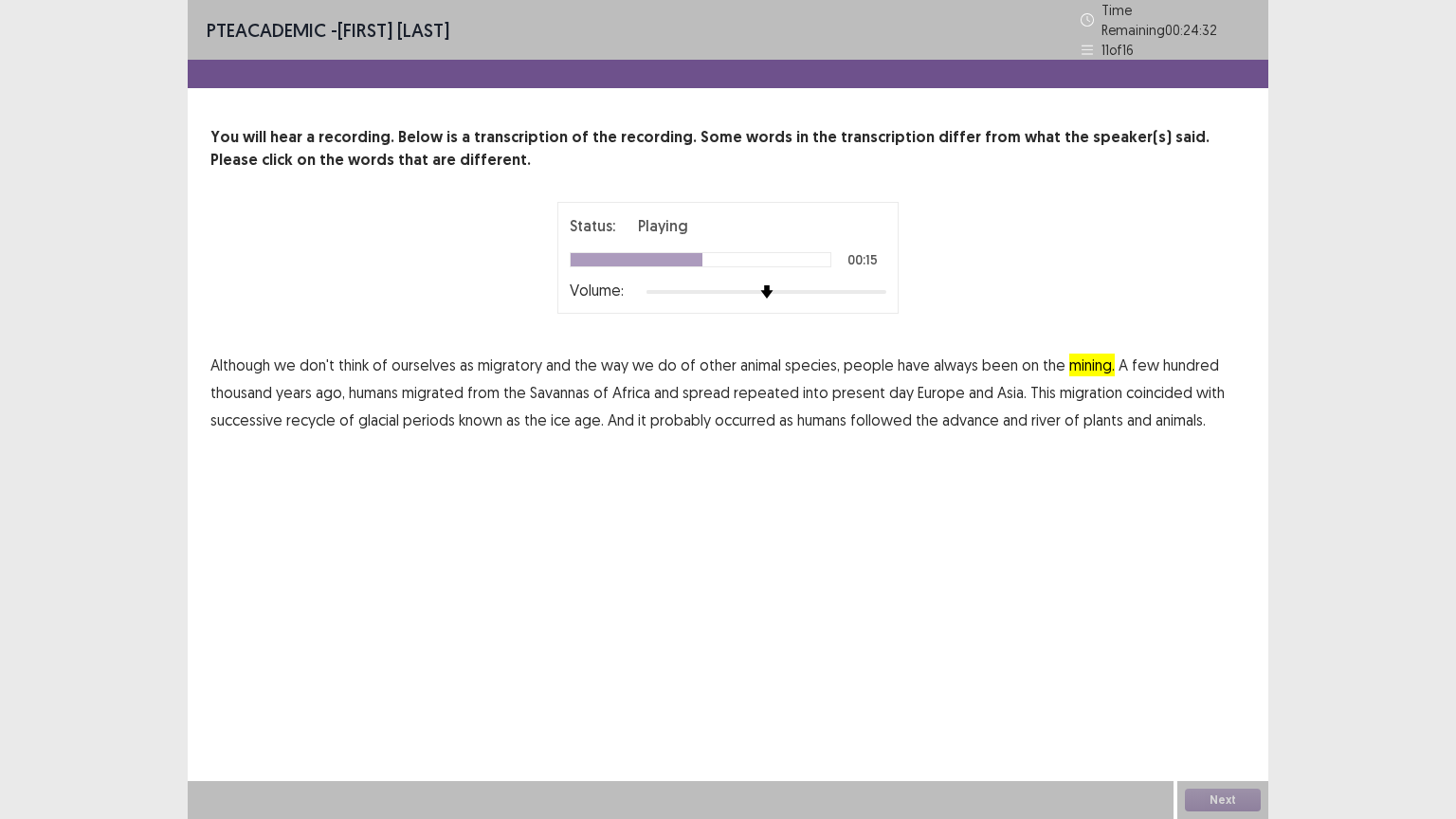 click on "repeated" at bounding box center (766, 392) 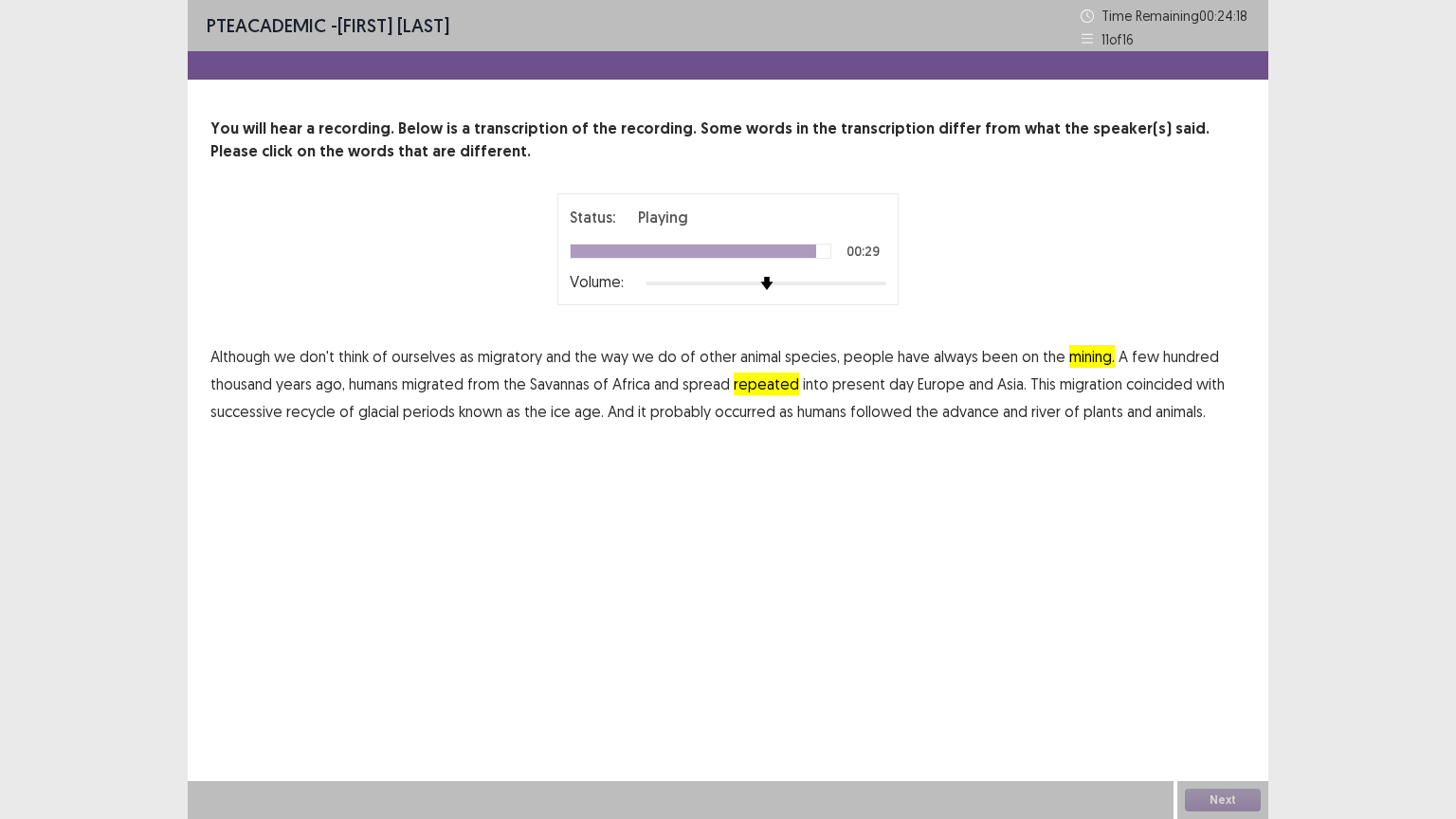 click on "river" at bounding box center (1046, 411) 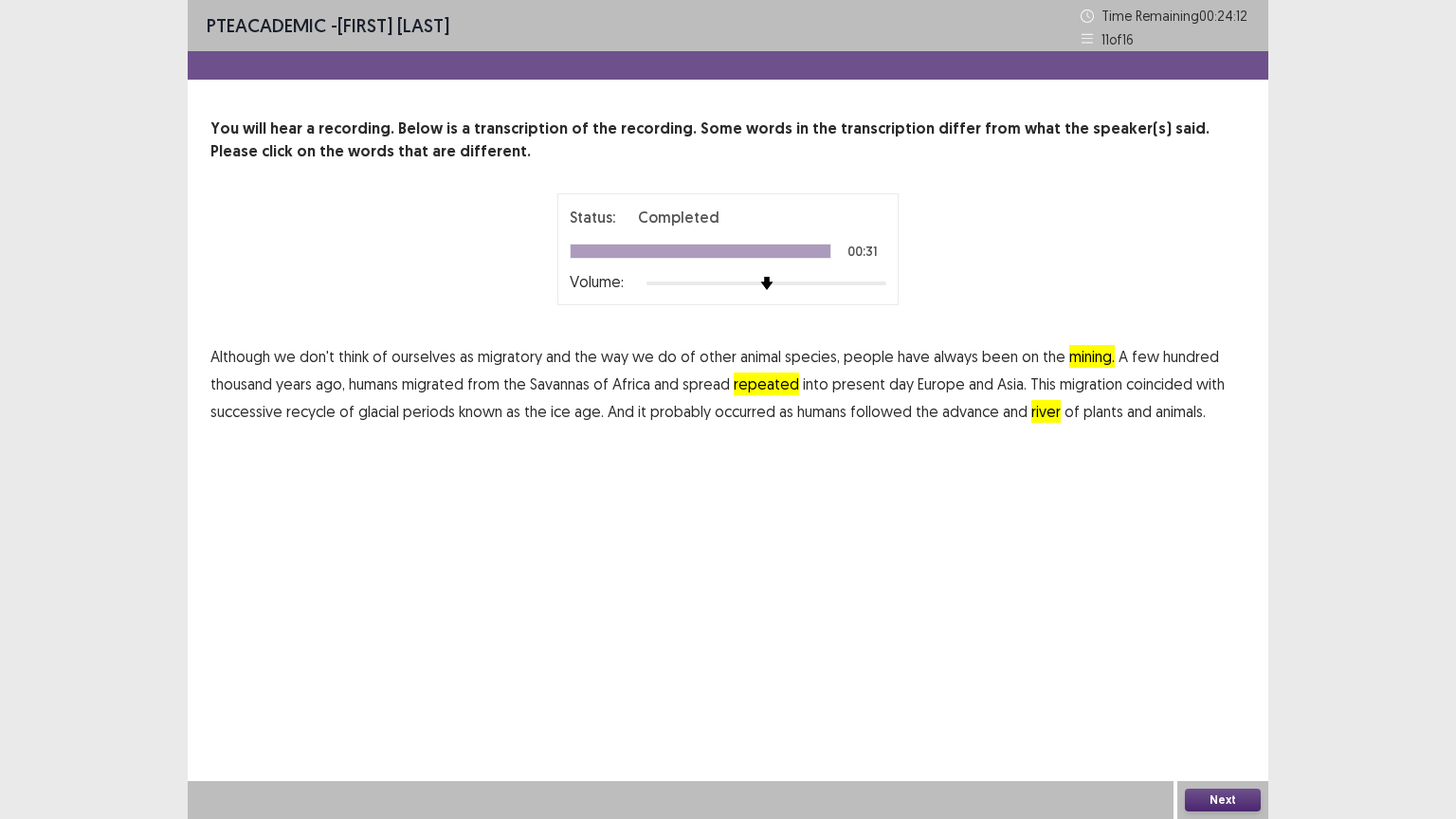 click on "Next" at bounding box center (1223, 800) 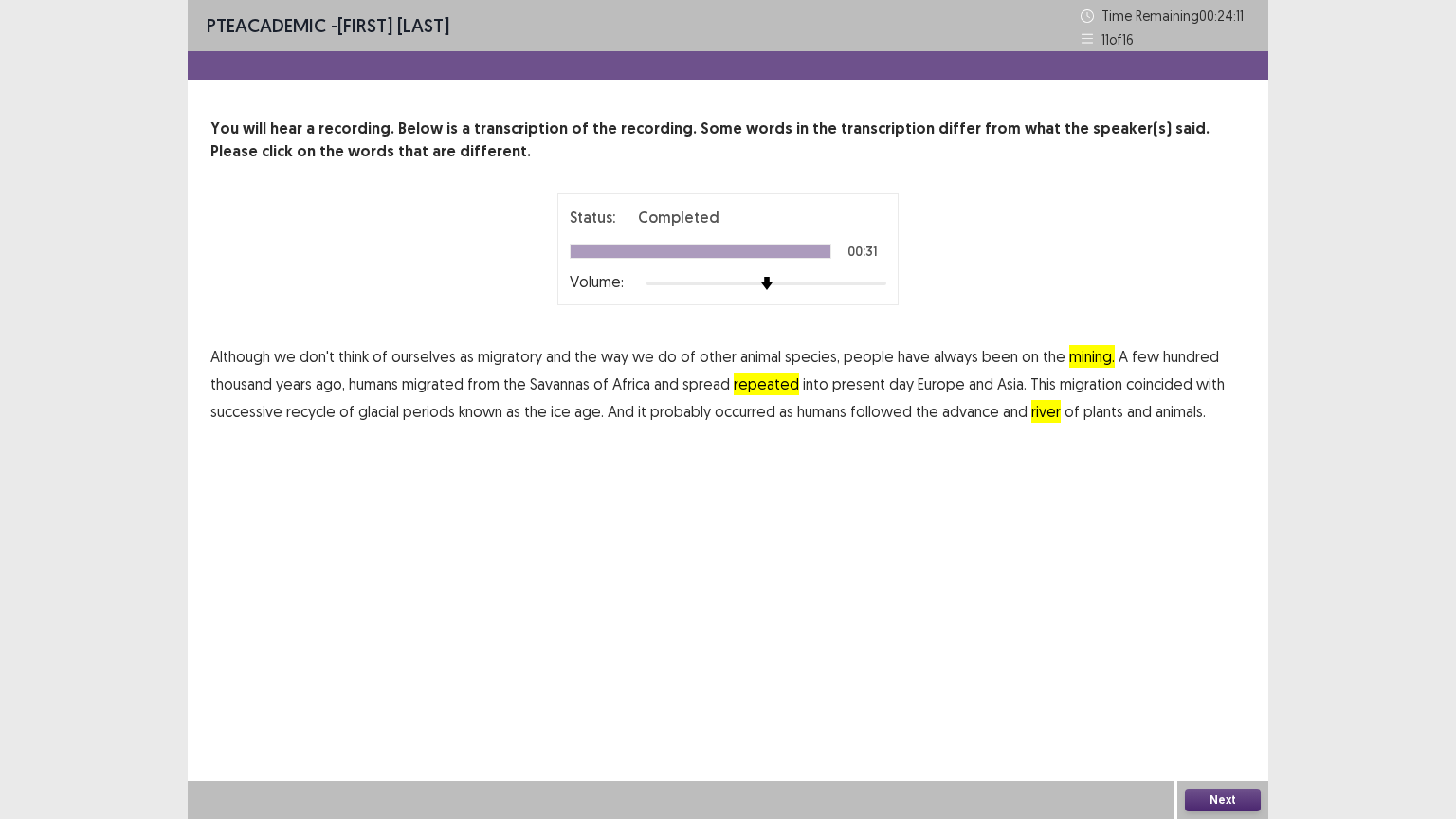 click on "Confirm" at bounding box center (789, 457) 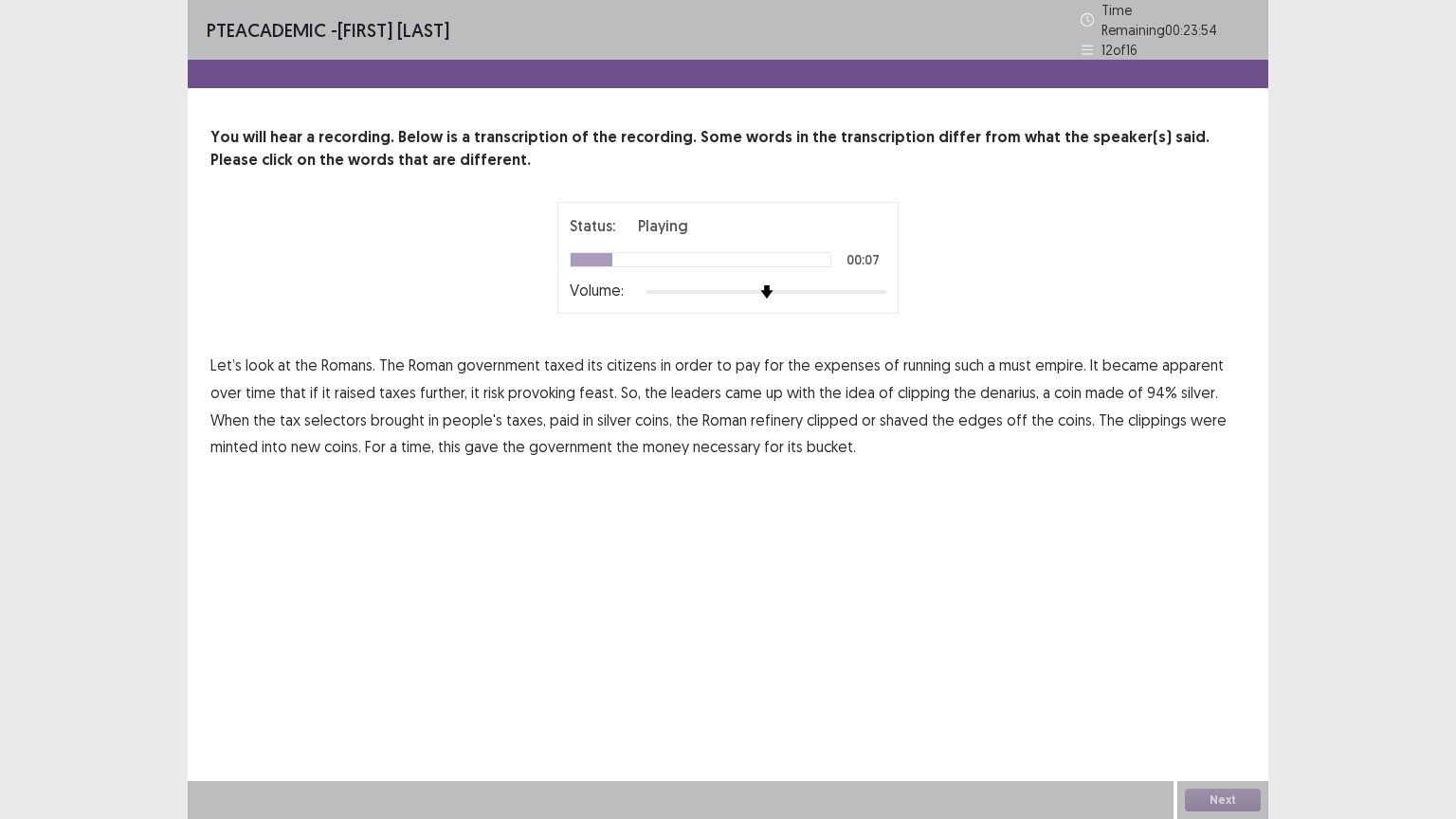 click on "must" at bounding box center [1015, 365] 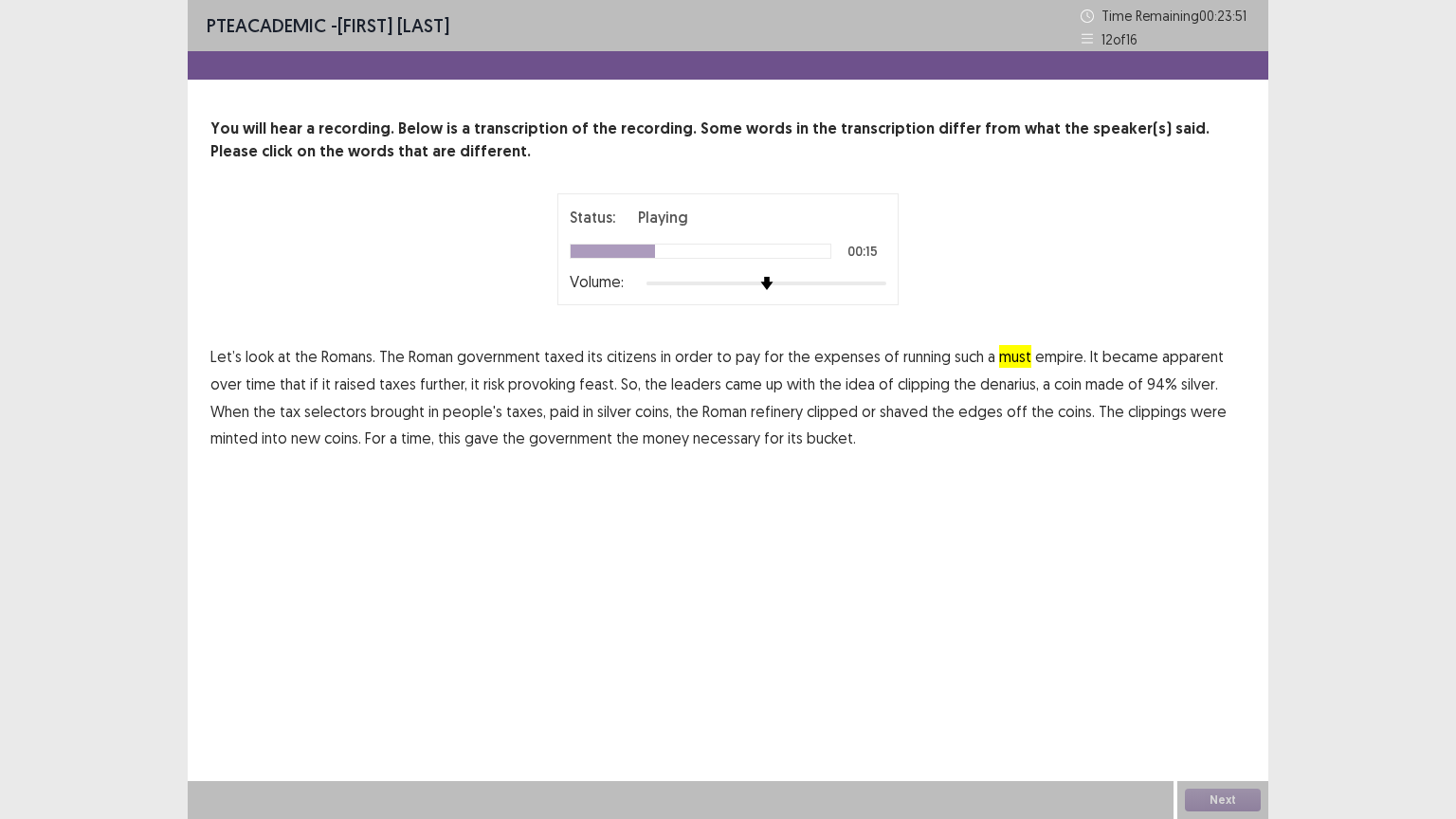 click on "provoking" at bounding box center [541, 384] 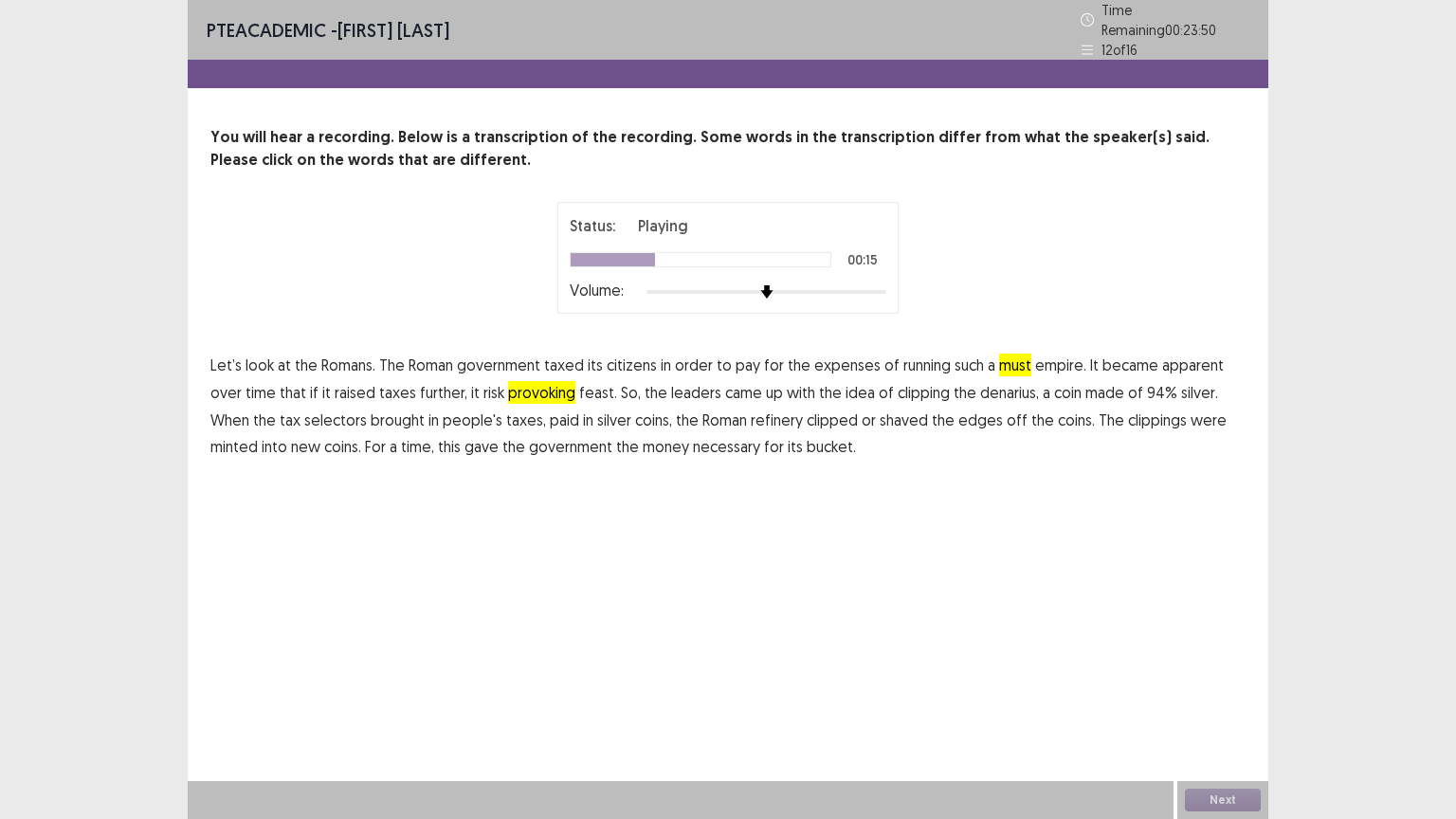 click on "provoking" at bounding box center [541, 392] 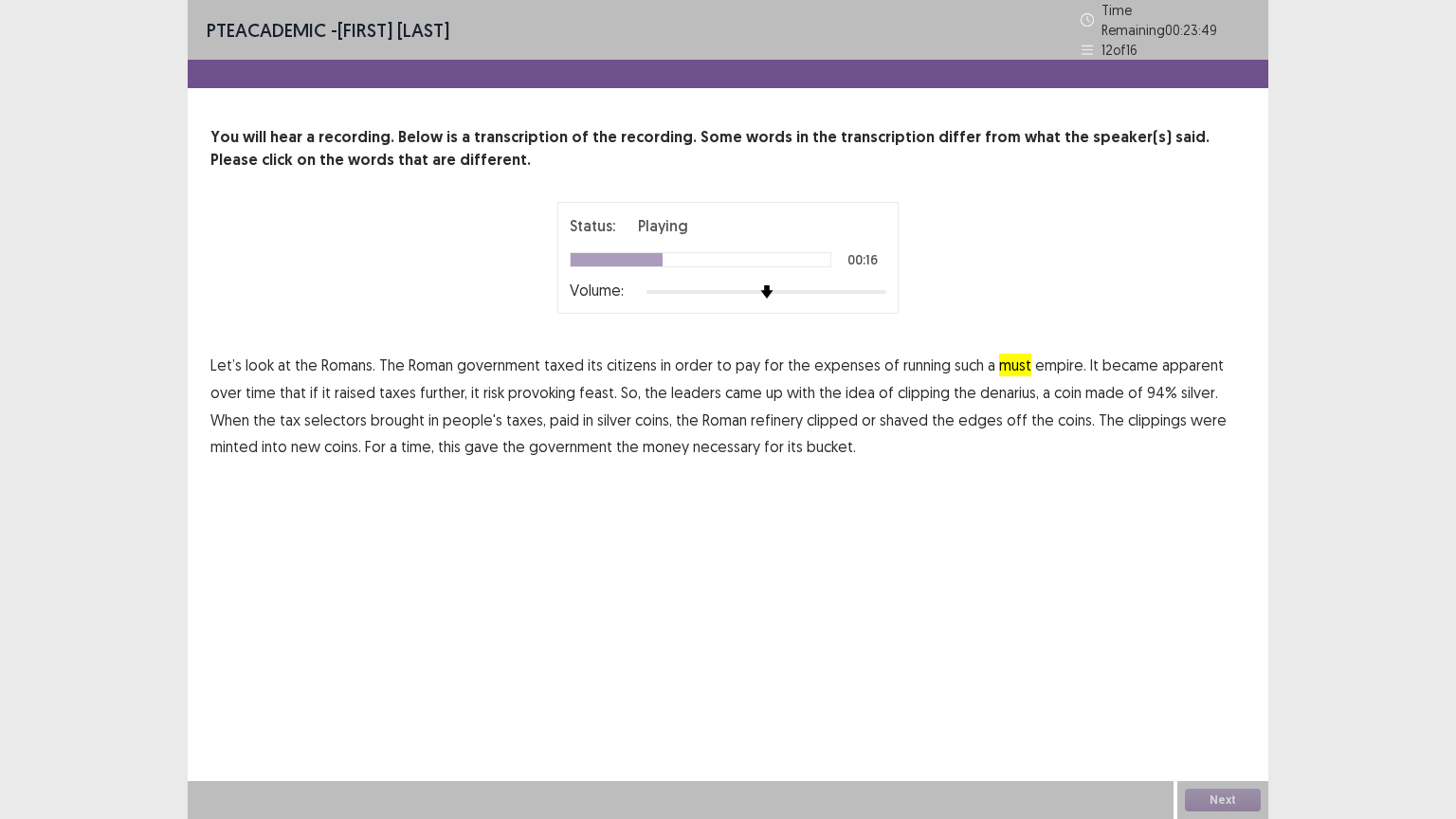 click on "feast." at bounding box center [598, 392] 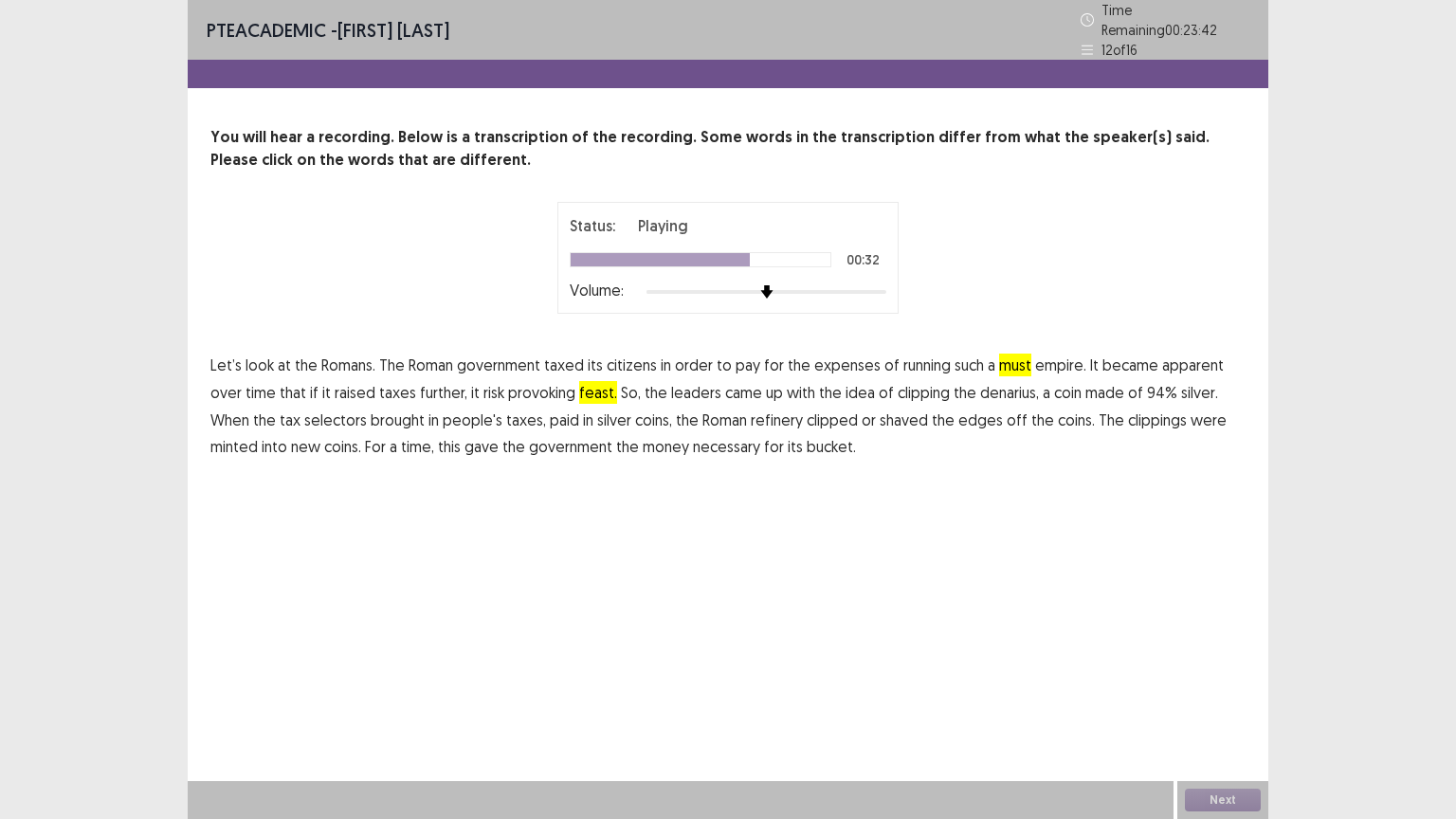click on "refinery" at bounding box center [776, 420] 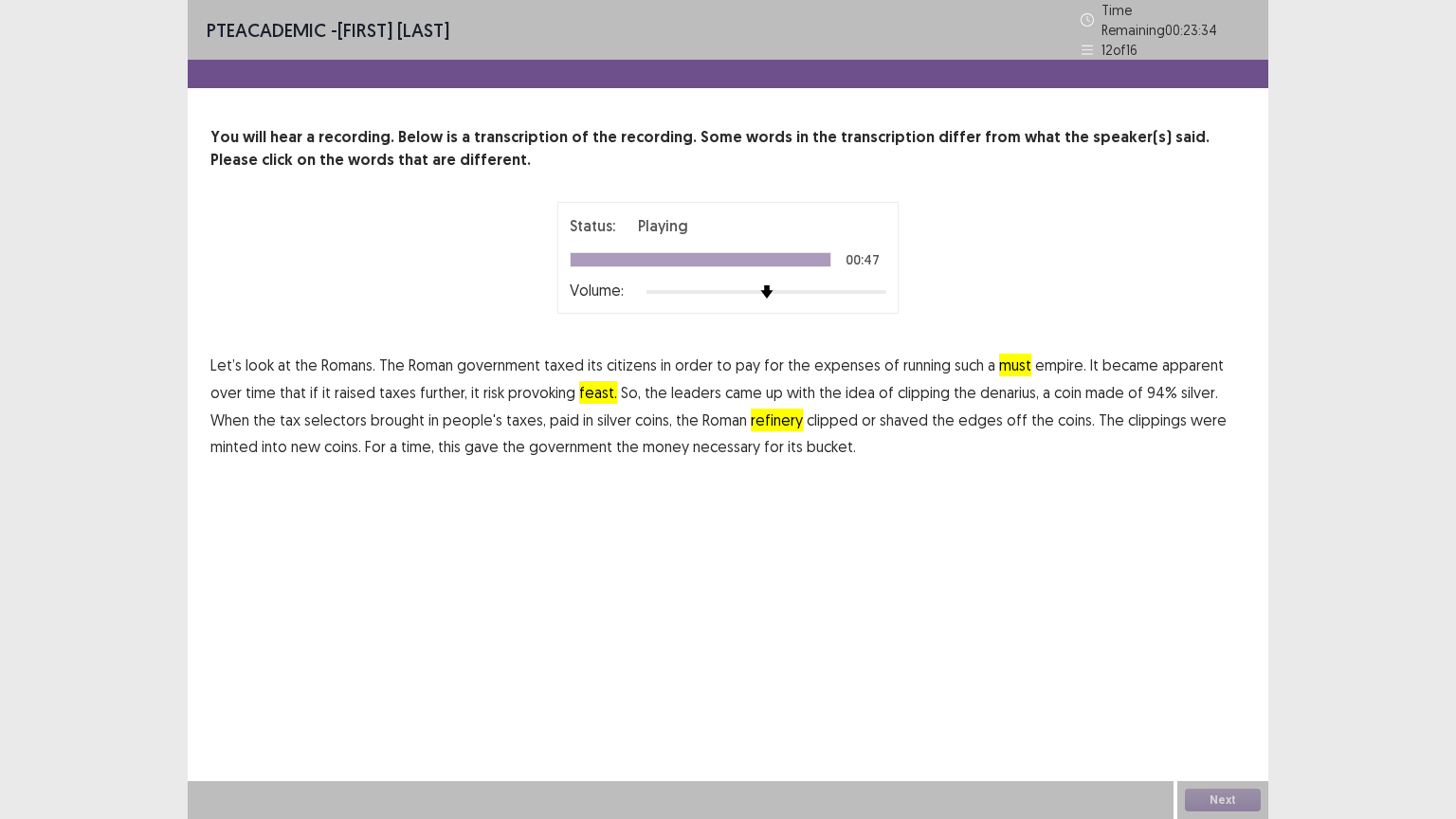 click on "bucket." at bounding box center [831, 446] 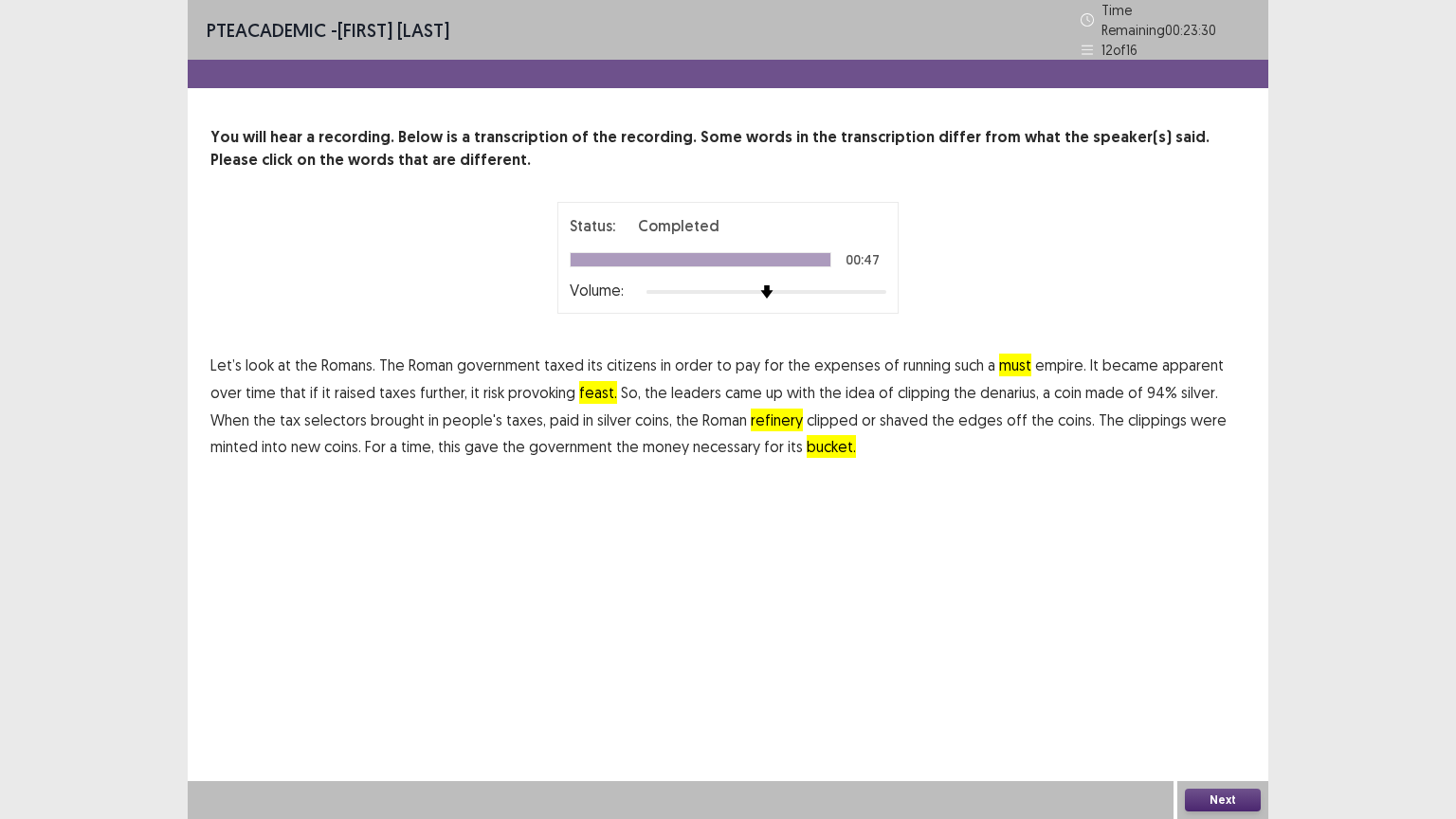 click on "Next" at bounding box center (1223, 800) 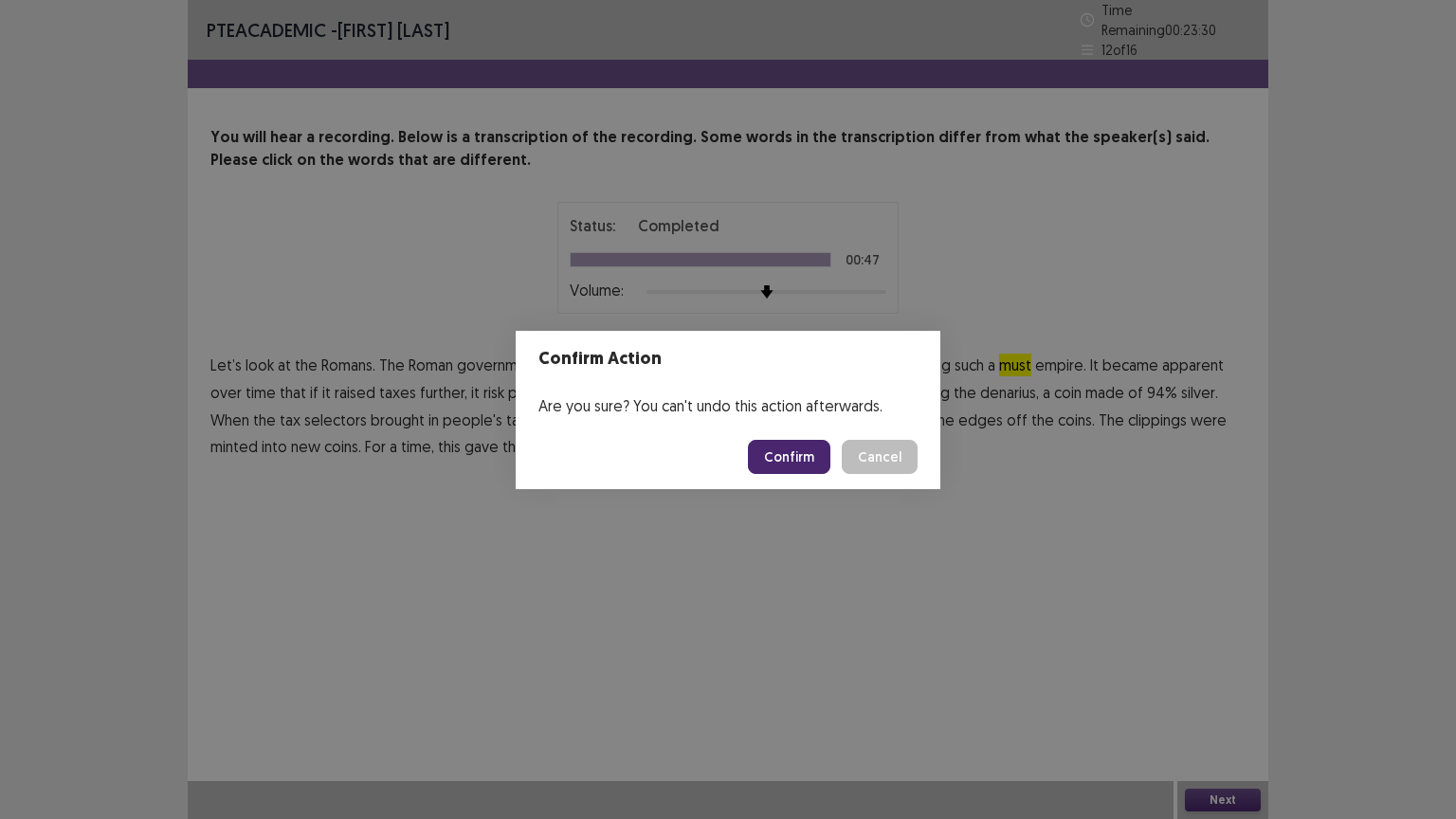 click on "Confirm" at bounding box center (789, 457) 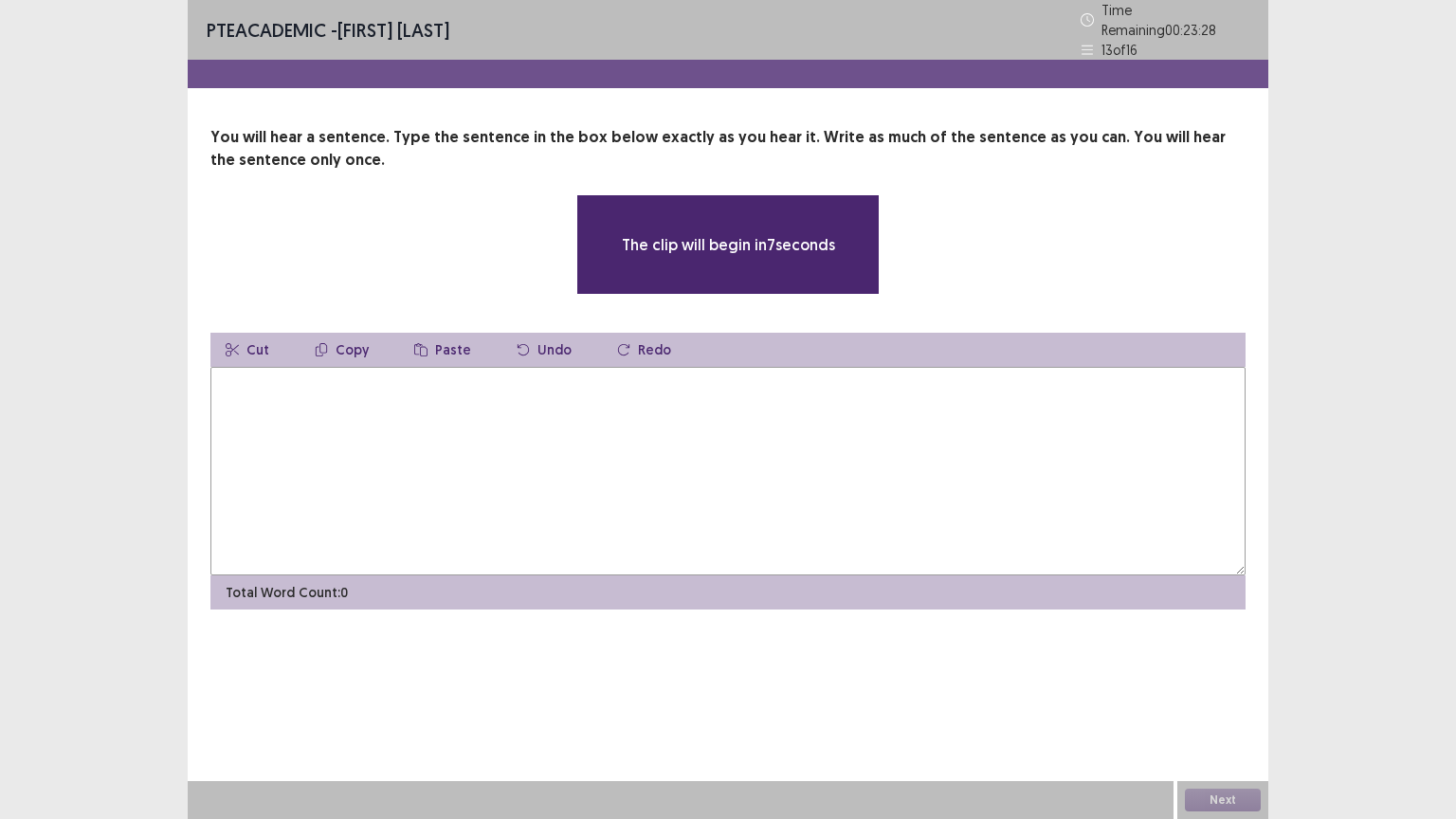 click at bounding box center [728, 471] 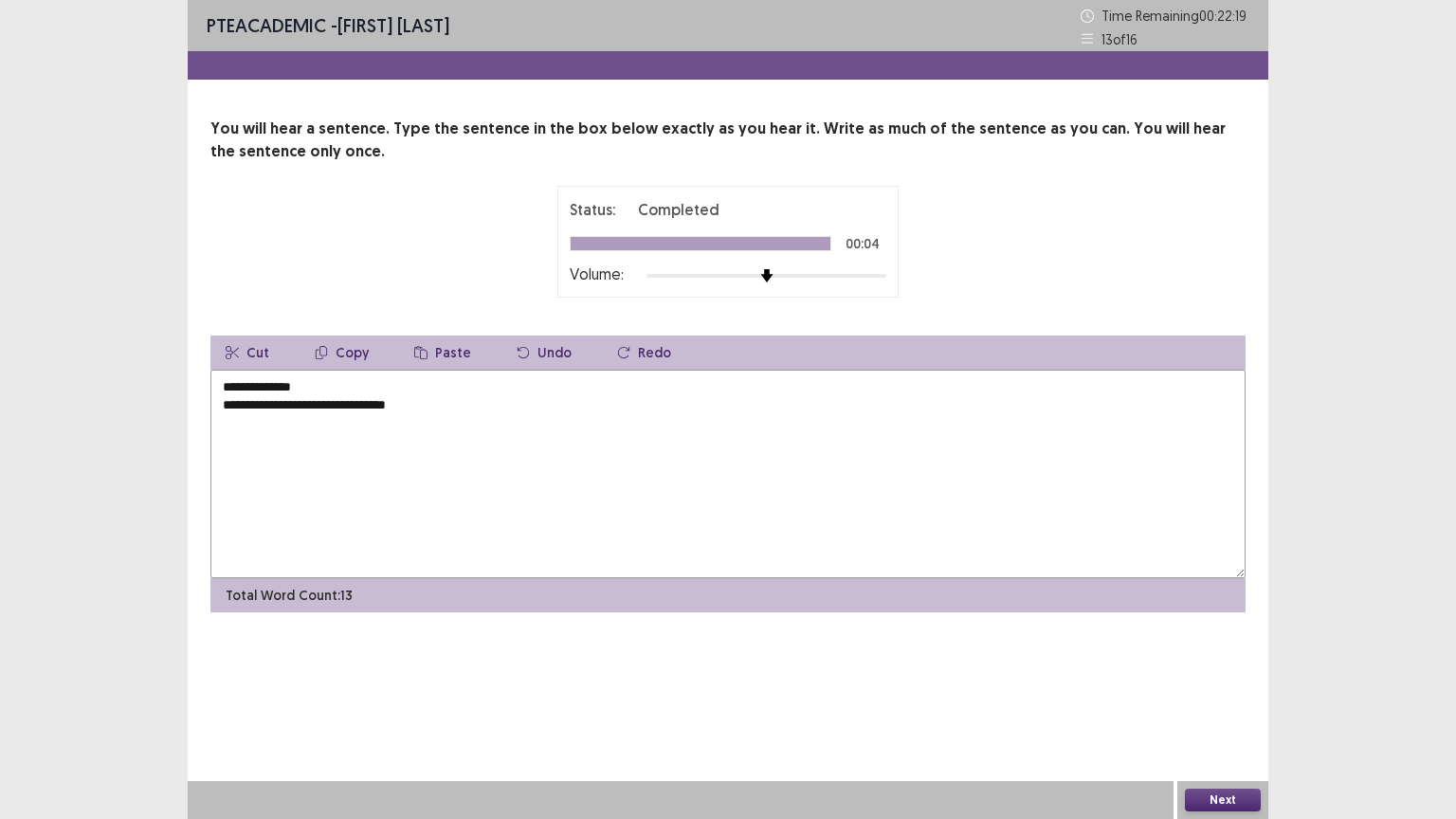 drag, startPoint x: 293, startPoint y: 377, endPoint x: 204, endPoint y: 384, distance: 89.27486 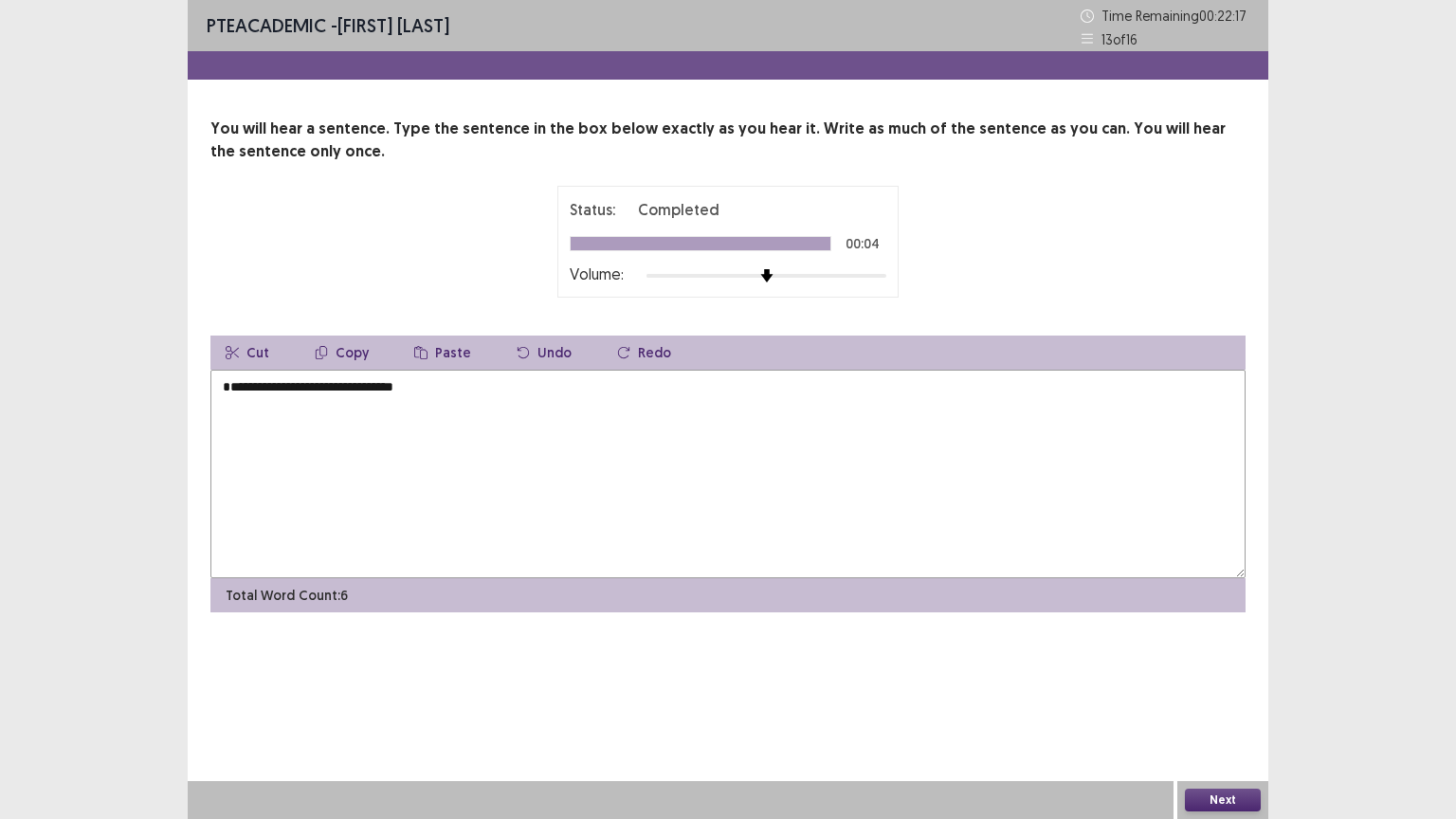 click on "**********" at bounding box center [728, 474] 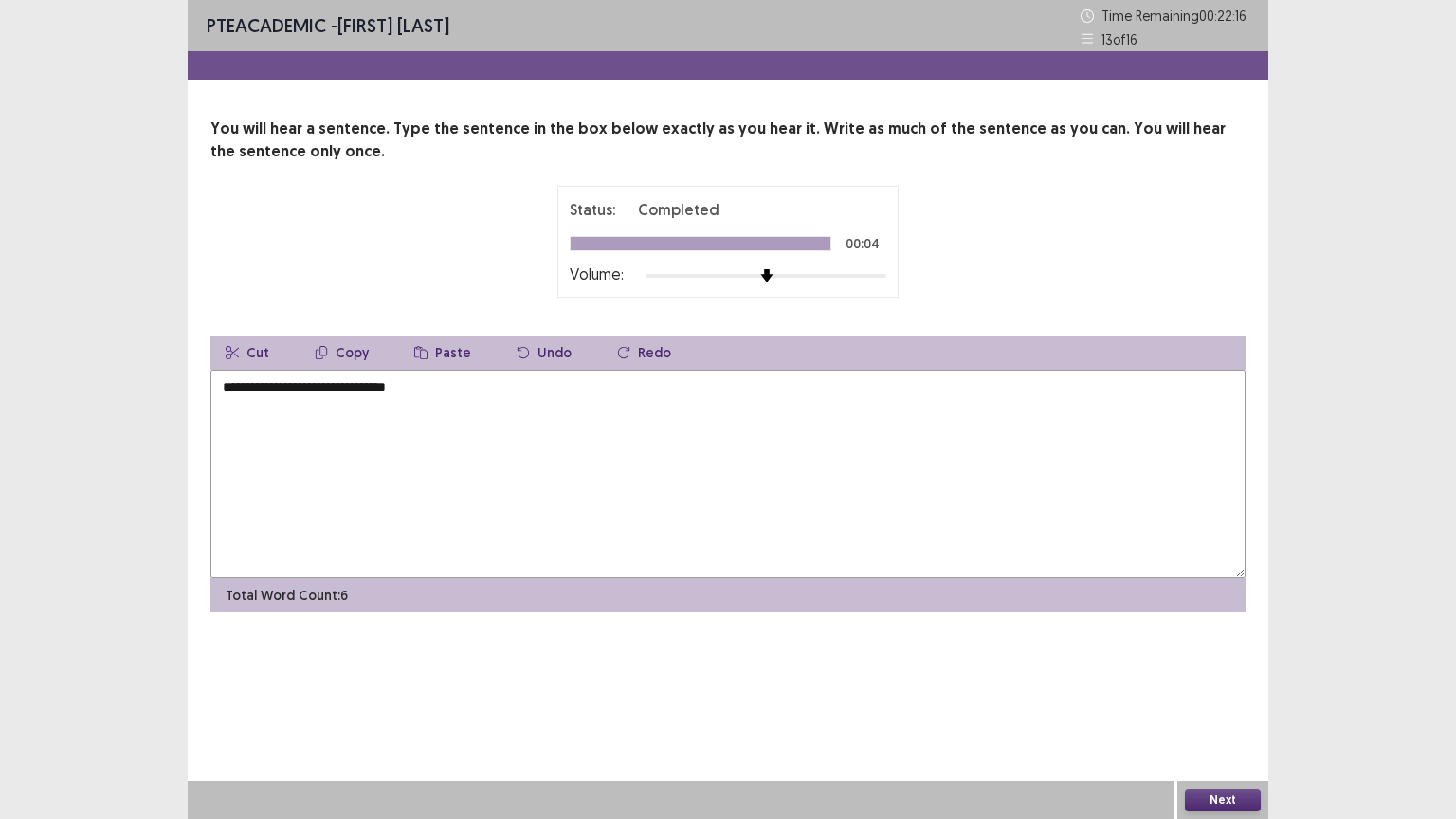 click on "**********" at bounding box center [728, 474] 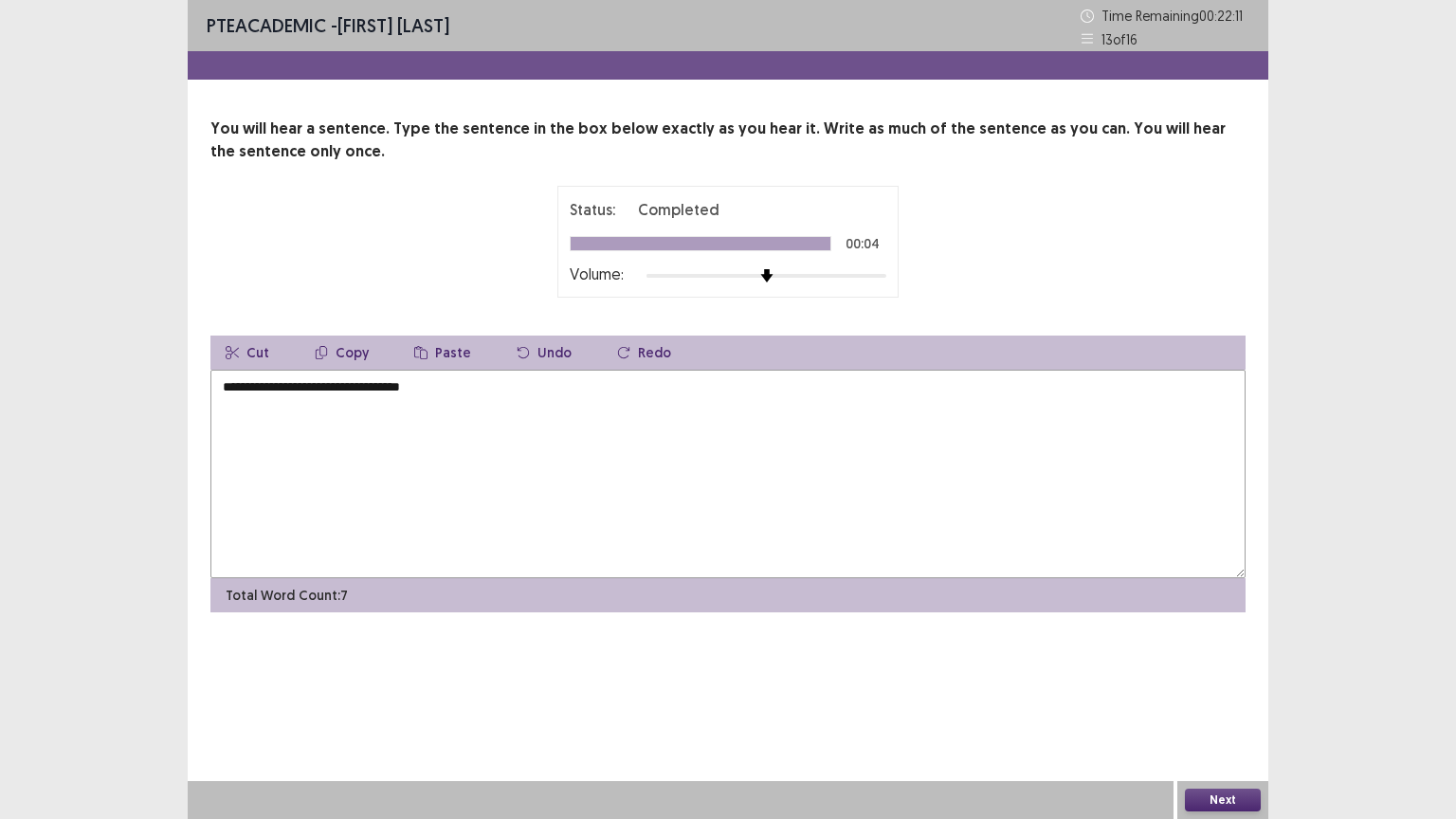 type on "**********" 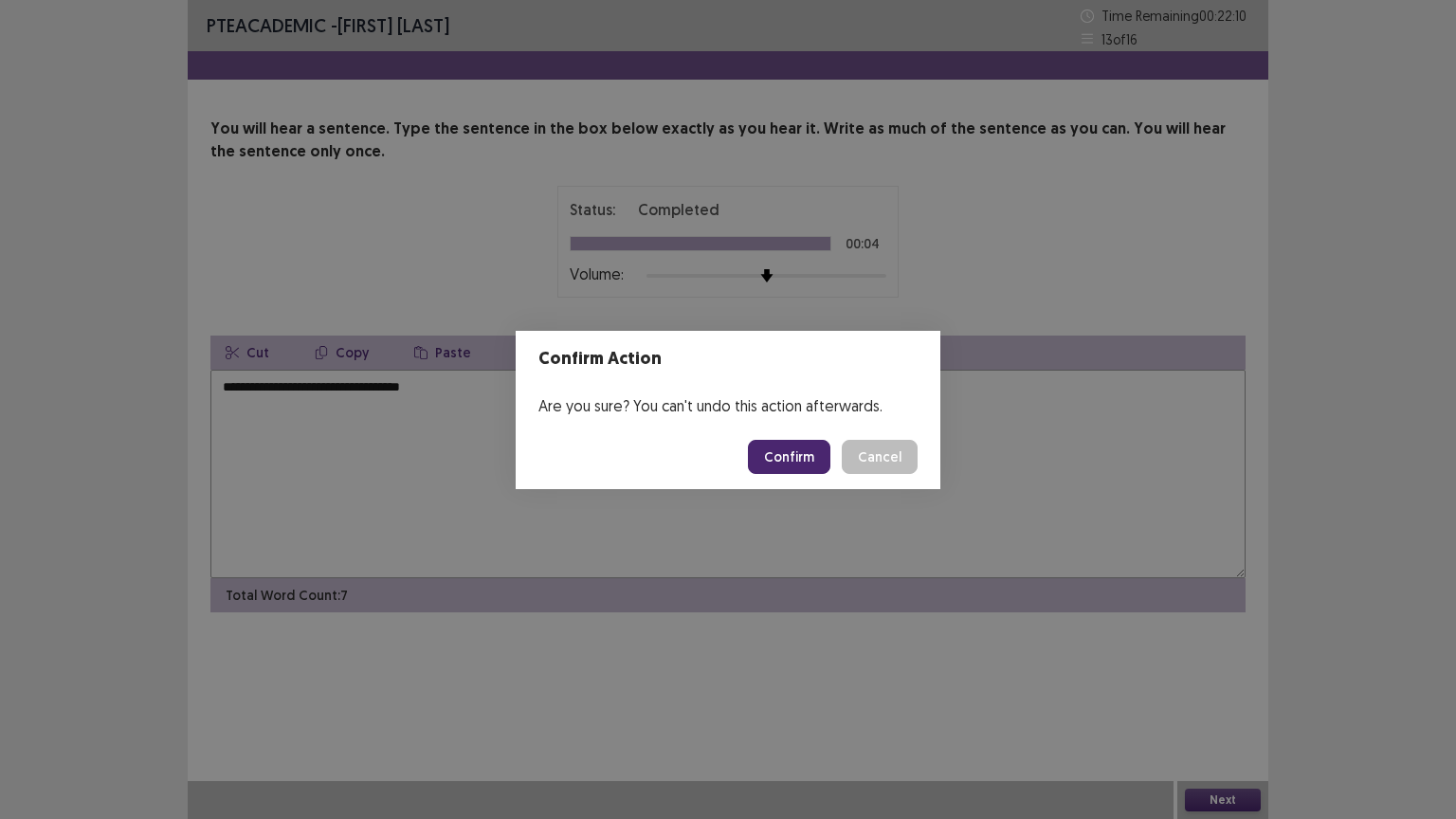 click on "Confirm" at bounding box center (789, 457) 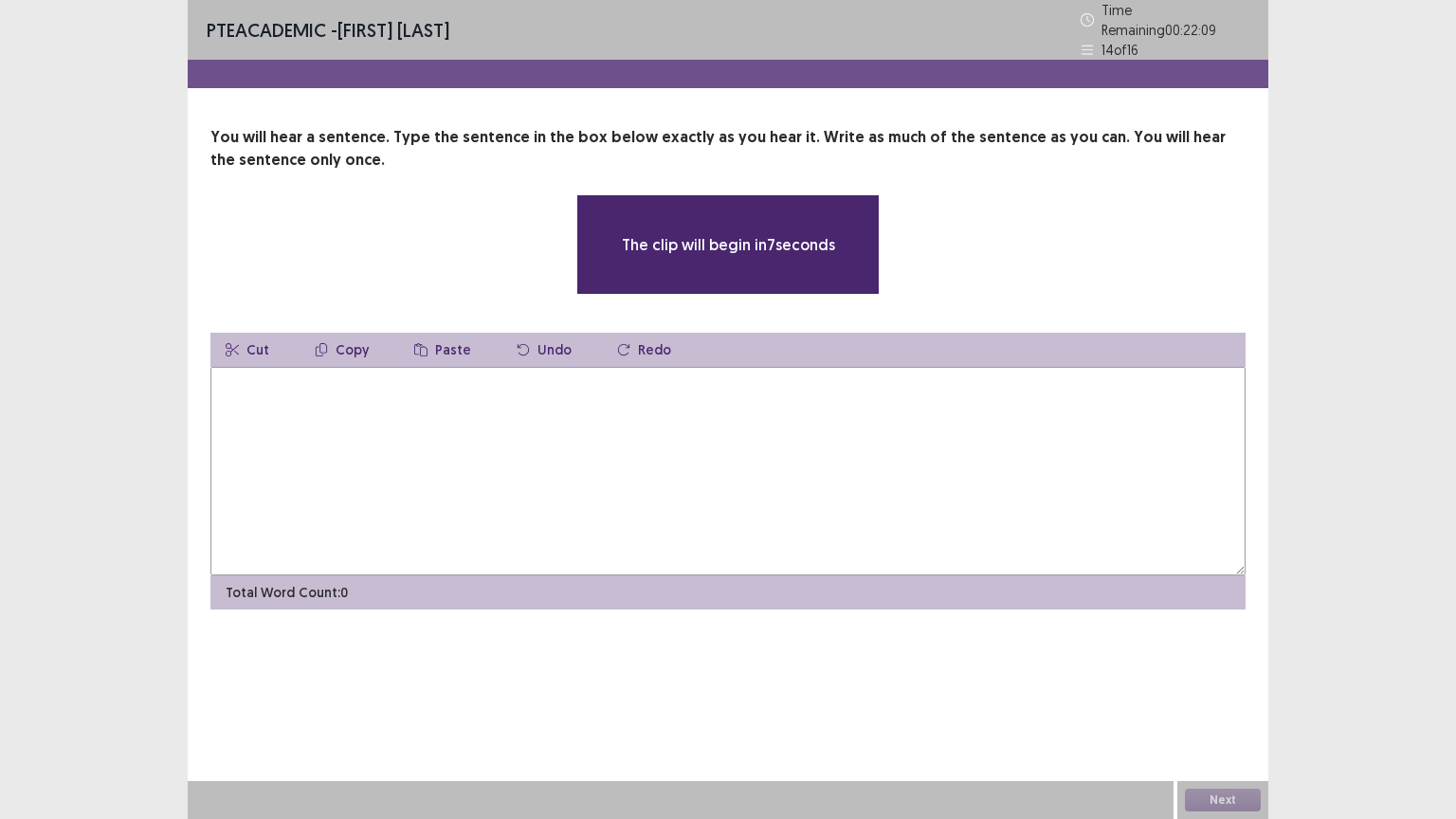 click at bounding box center (728, 471) 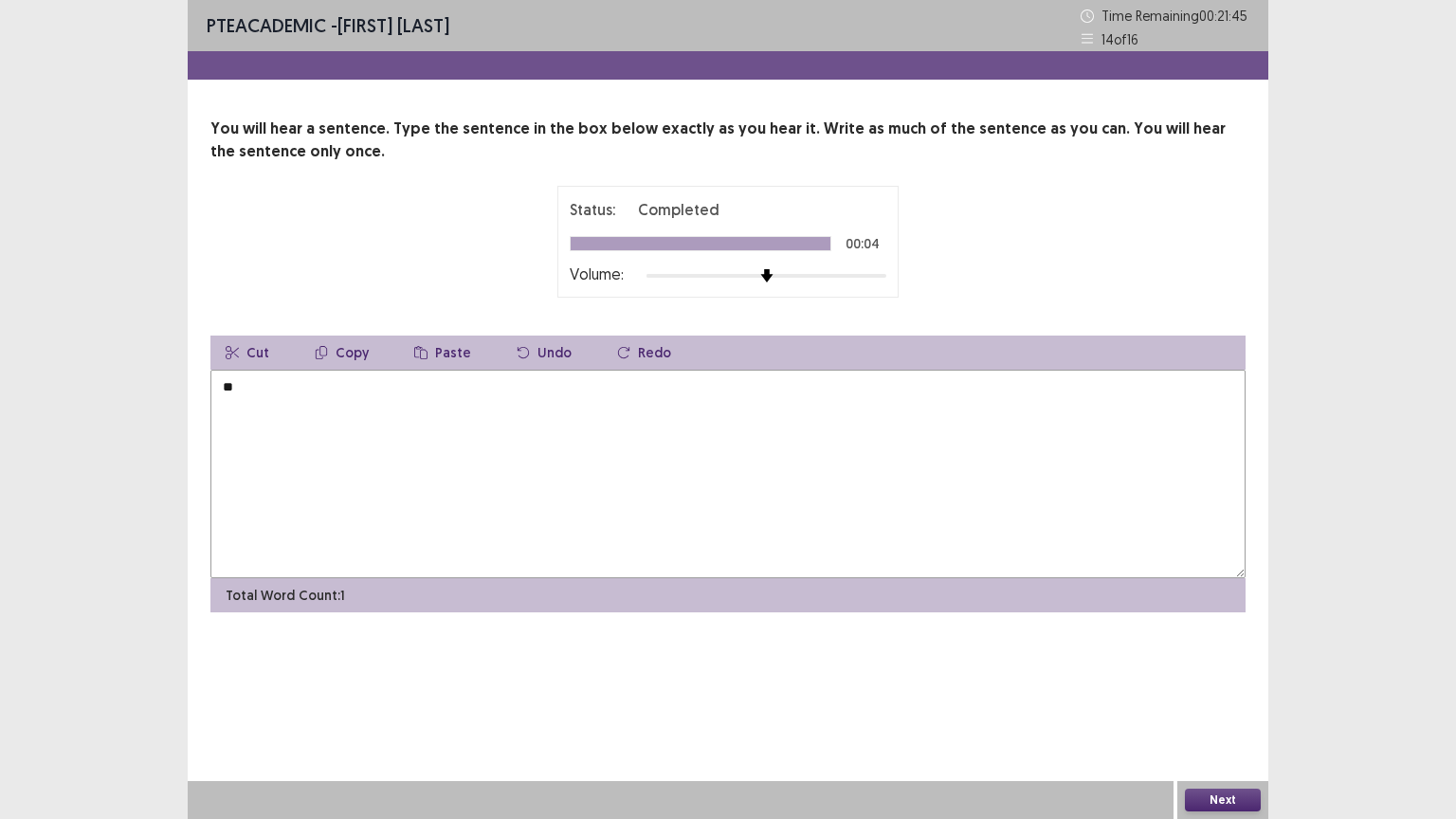 type on "*" 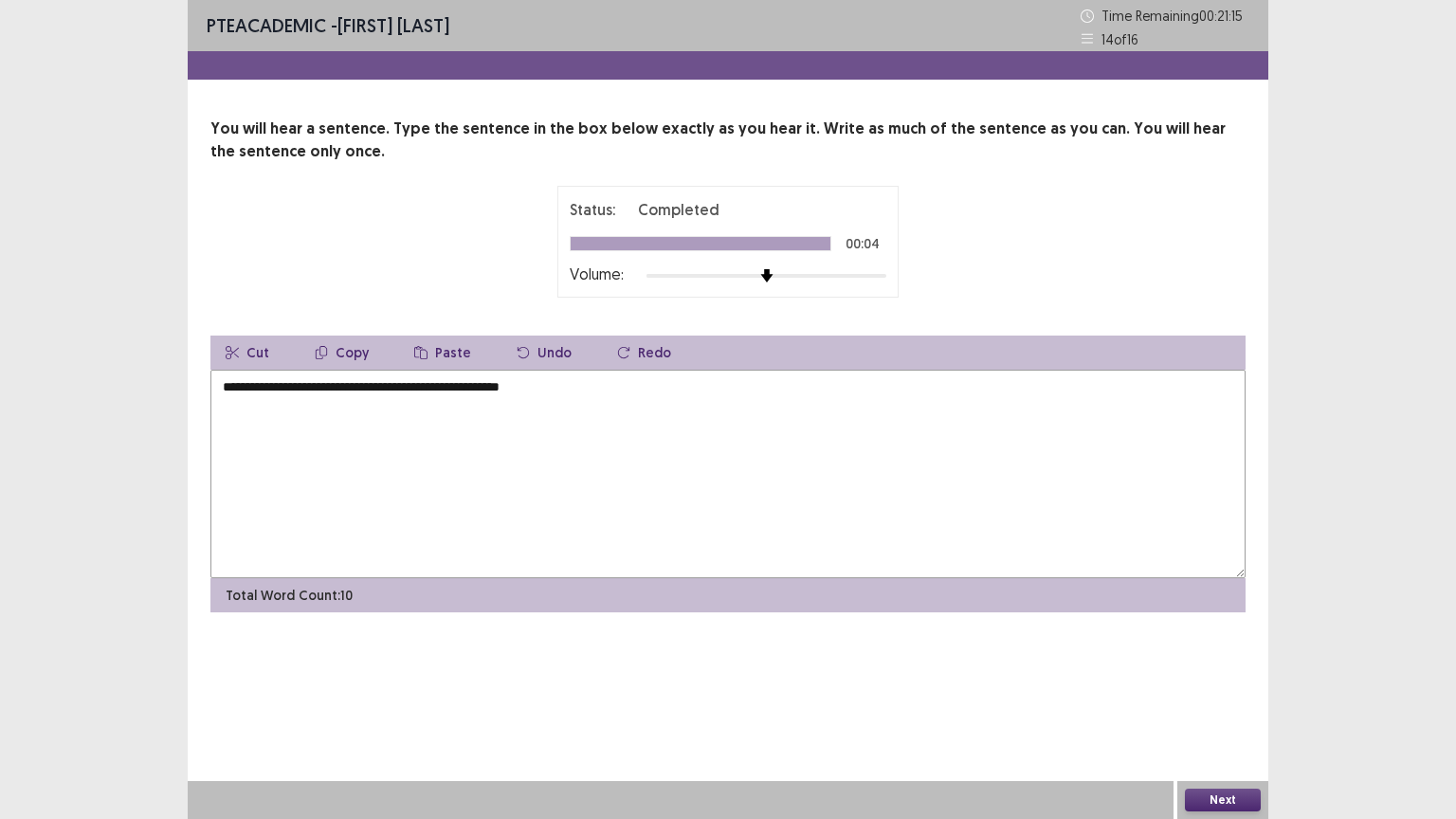 click on "**********" at bounding box center (728, 474) 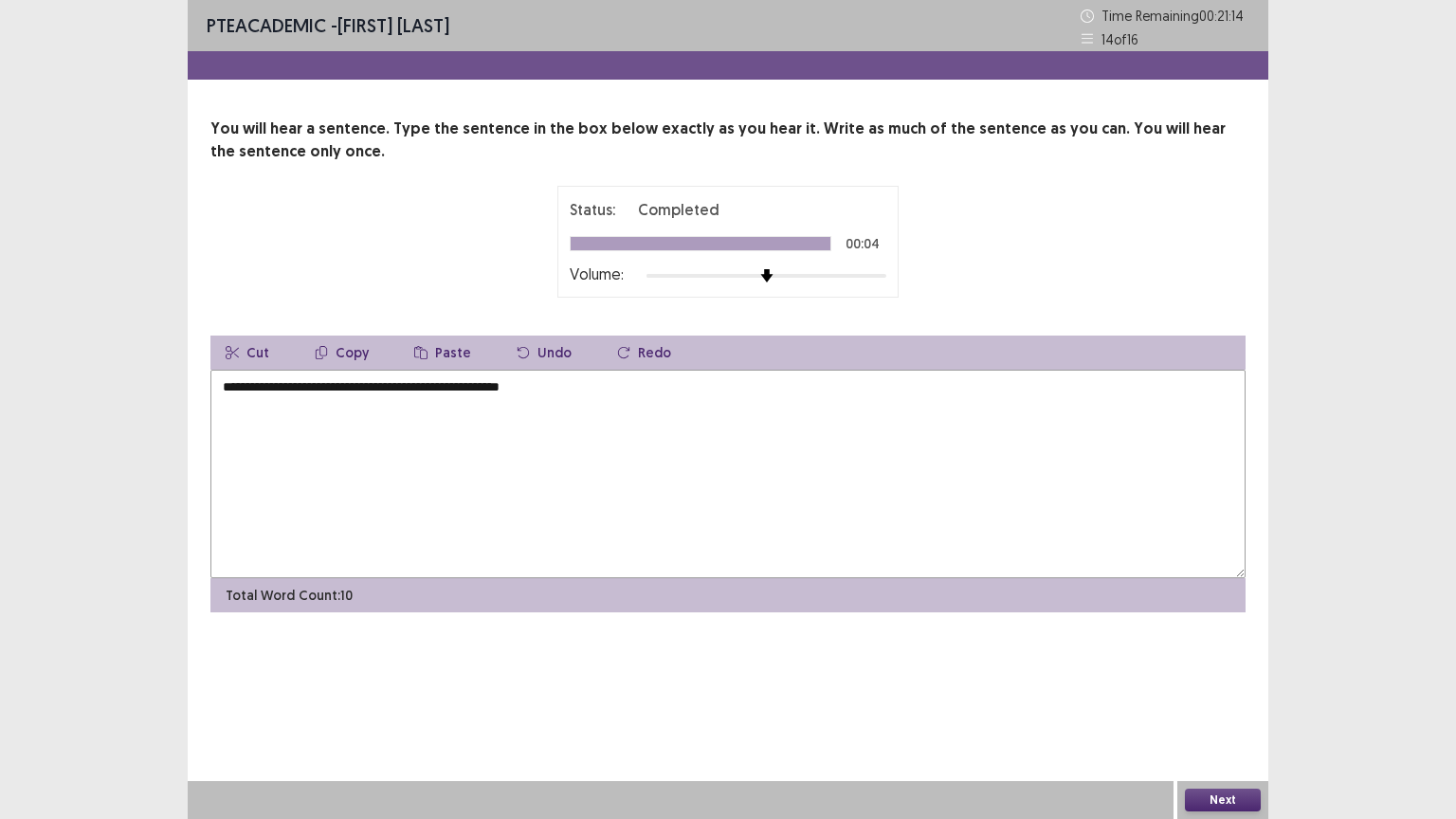 type on "**********" 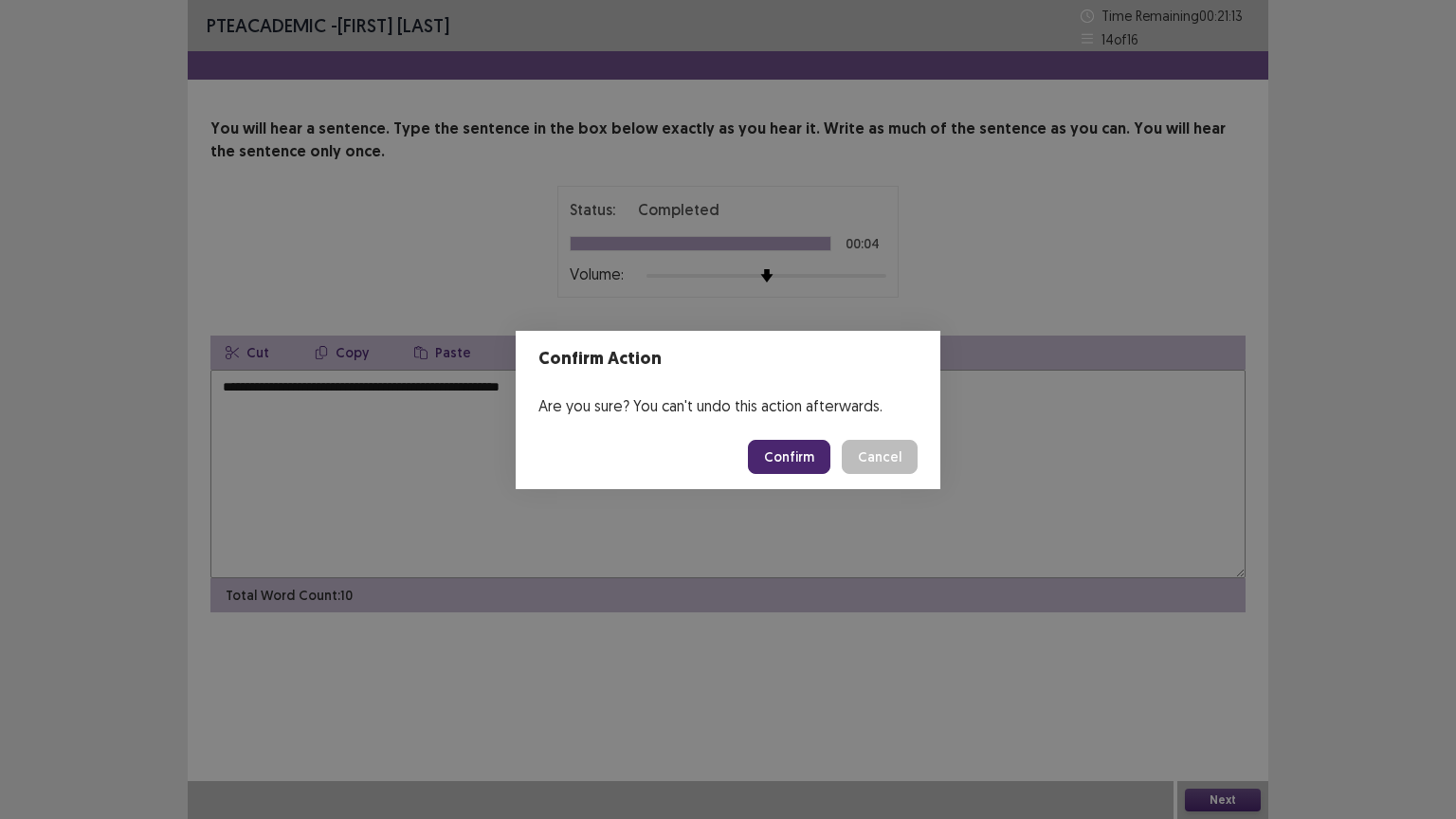 click on "Confirm" at bounding box center (789, 457) 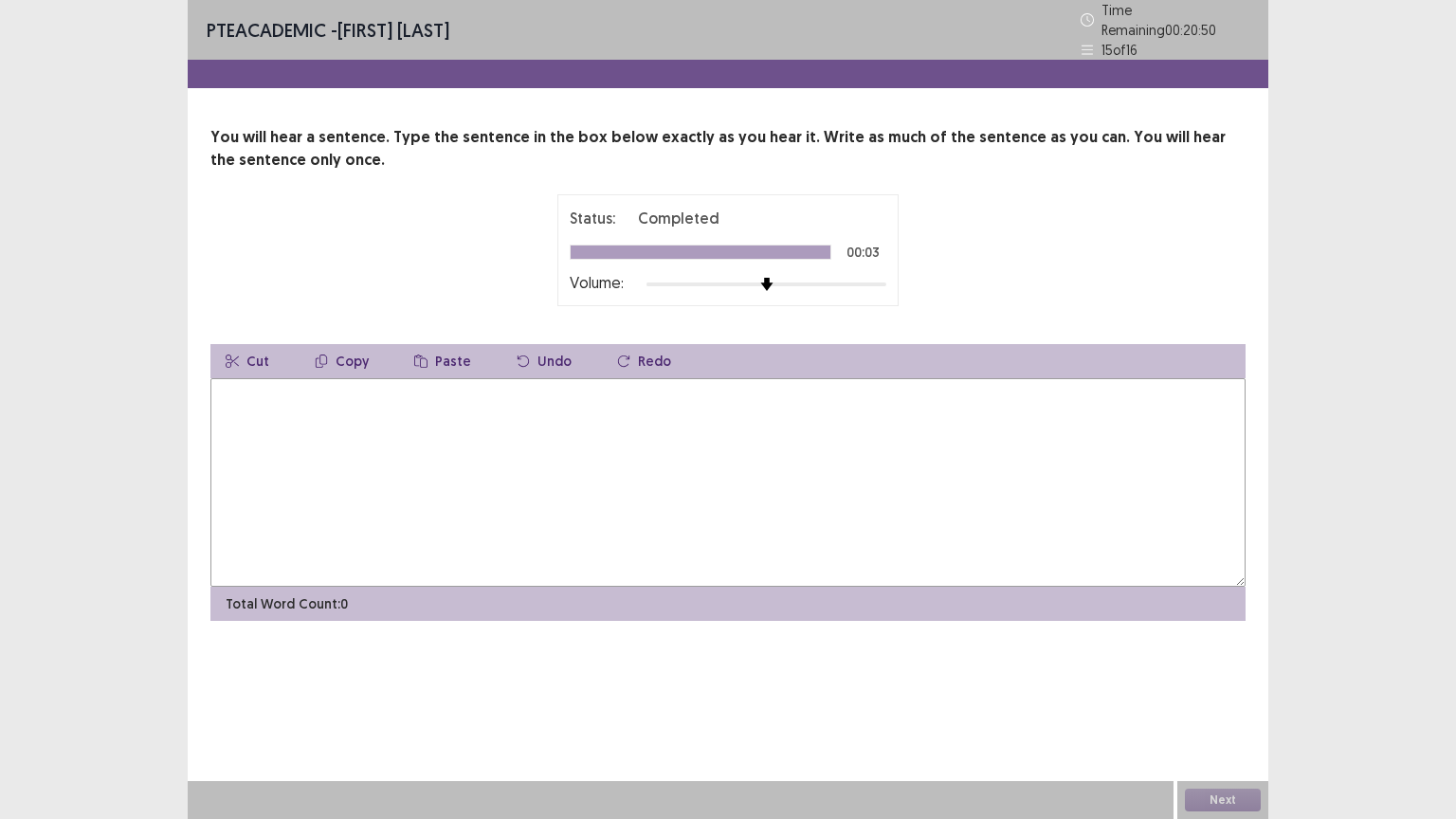 click at bounding box center [728, 482] 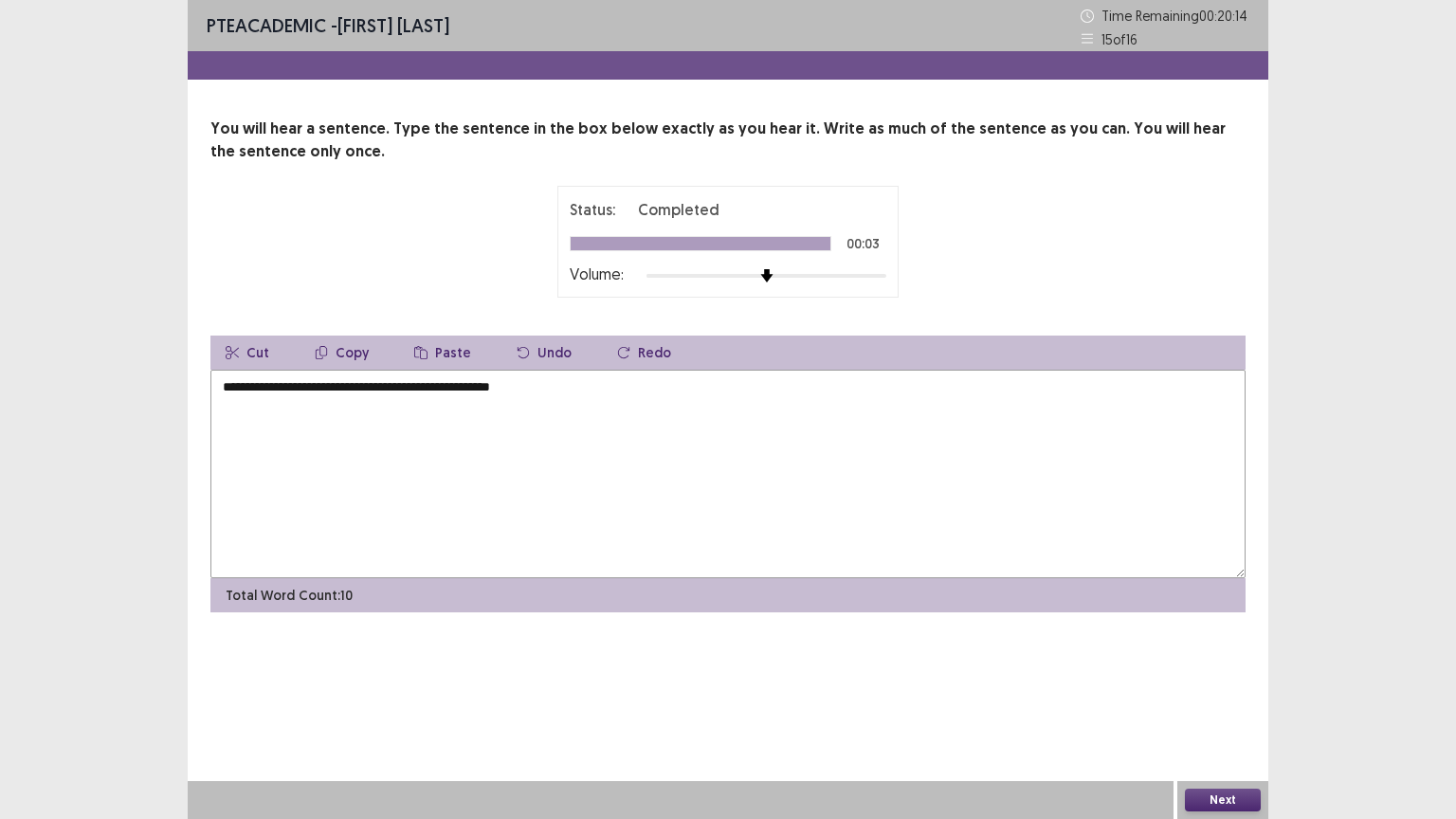 type on "**********" 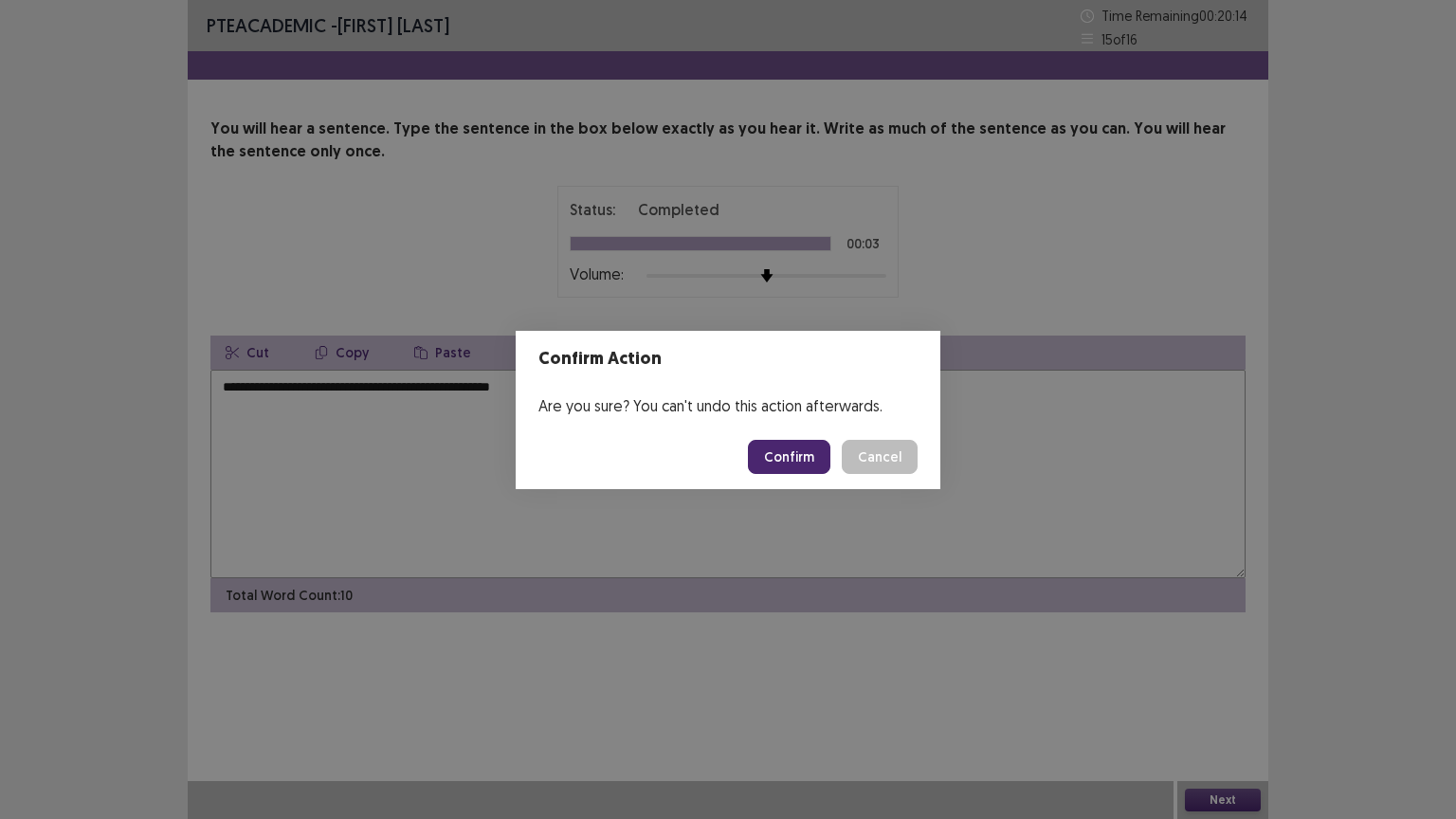 click on "Confirm" at bounding box center (789, 457) 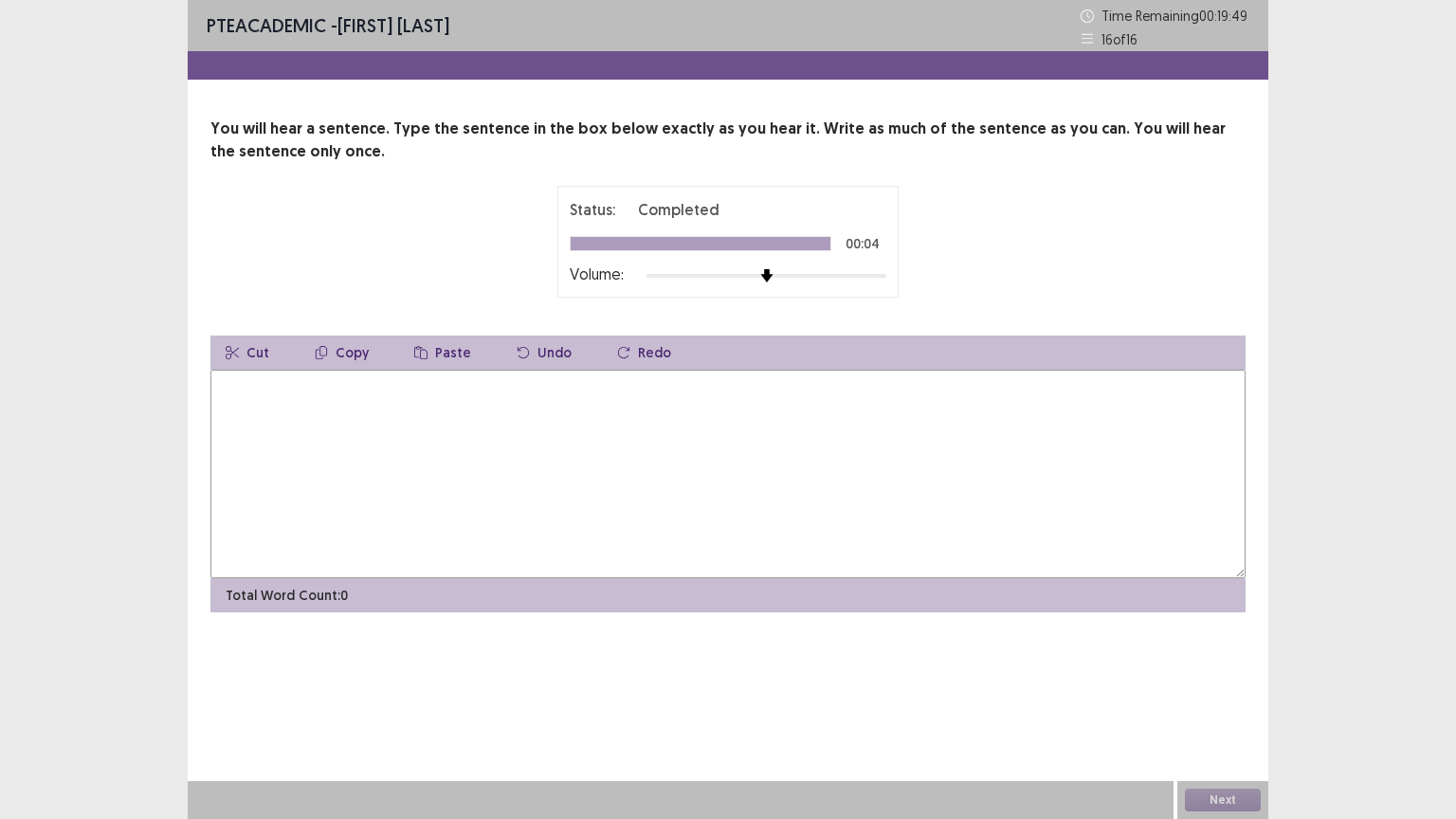 click at bounding box center (728, 474) 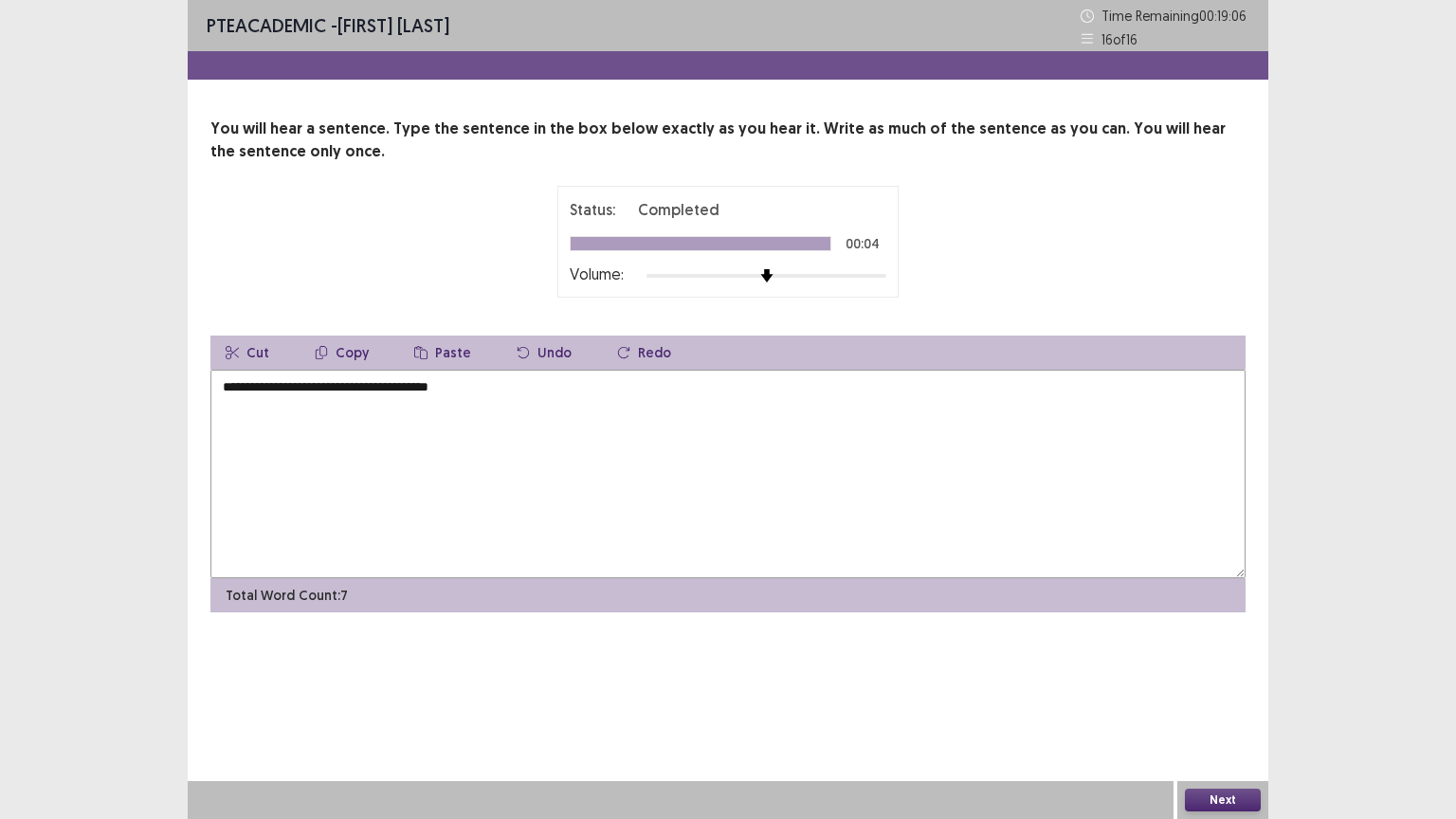 type on "**********" 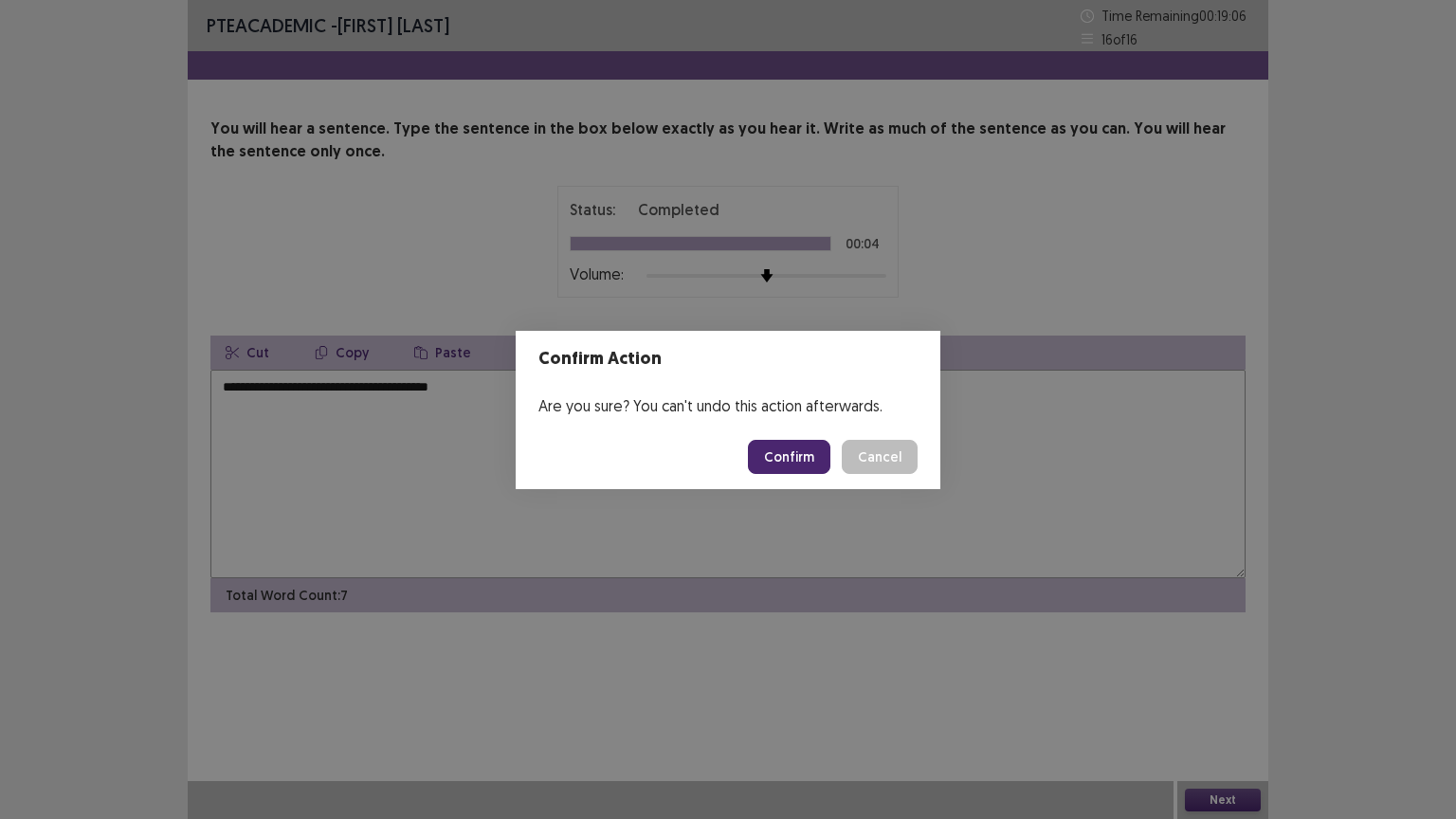click on "Confirm" at bounding box center (789, 457) 